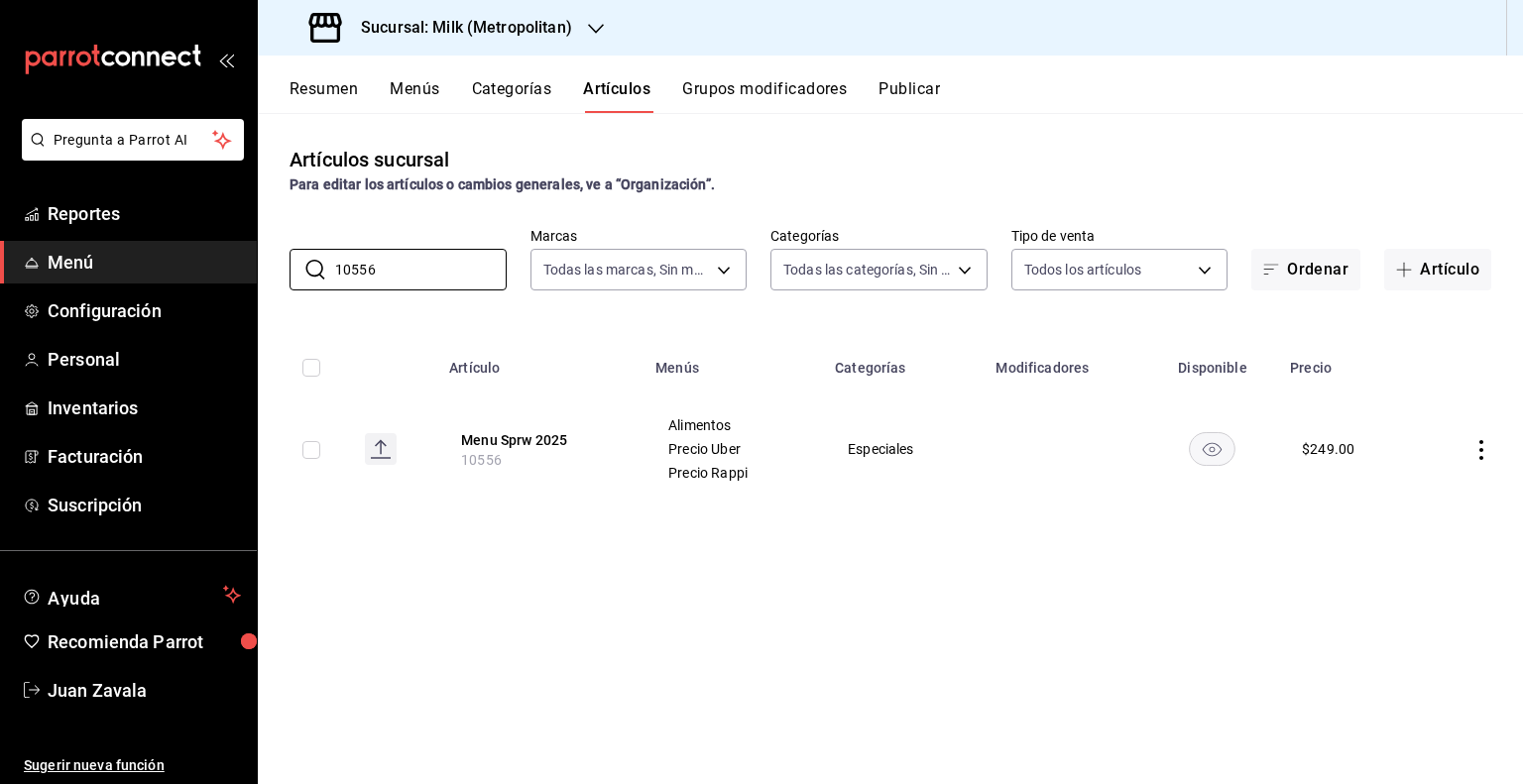 scroll, scrollTop: 0, scrollLeft: 0, axis: both 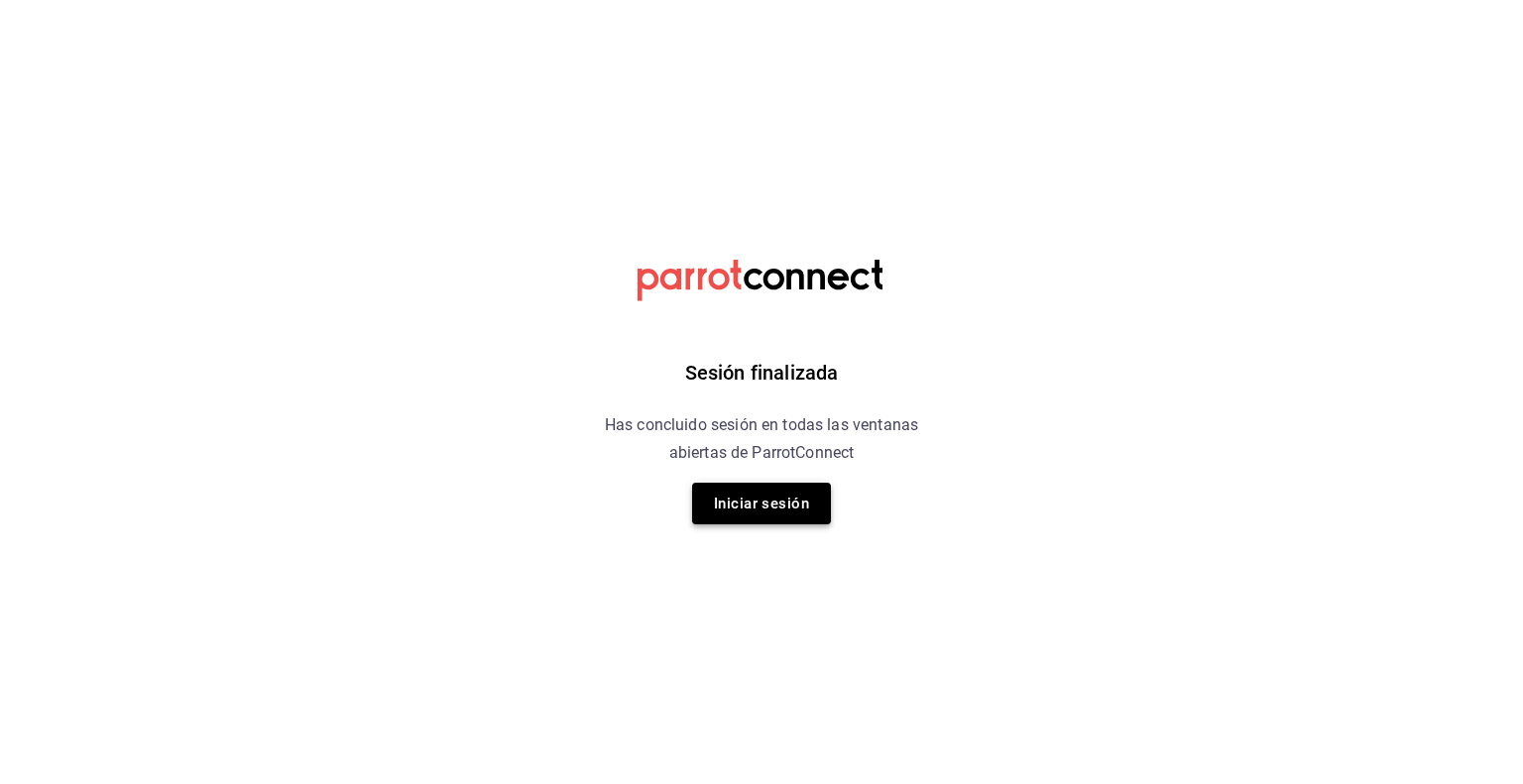 click on "Iniciar sesión" at bounding box center (762, 504) 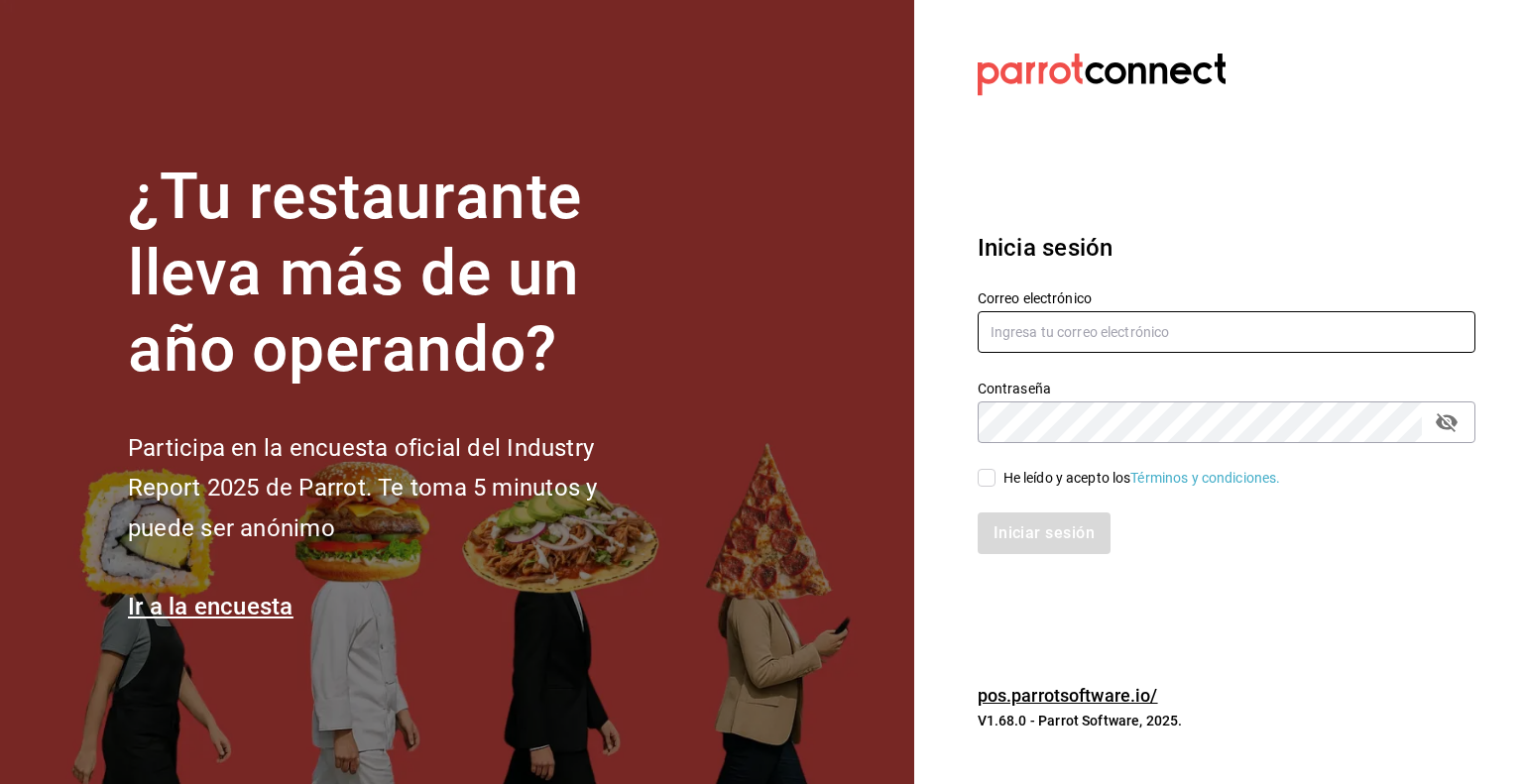 type on "[EMAIL]" 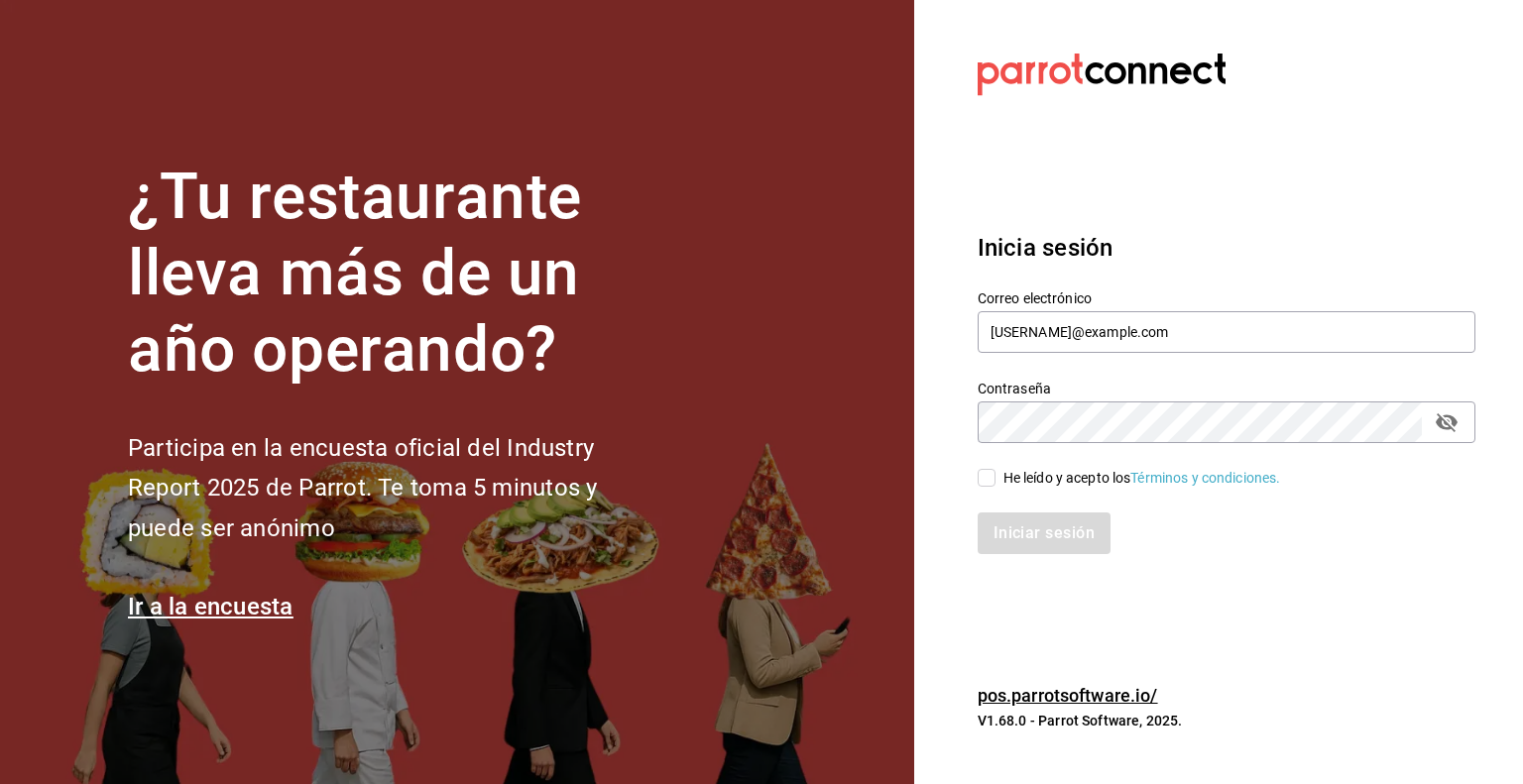 click on "He leído y acepto los  Términos y condiciones." at bounding box center (987, 478) 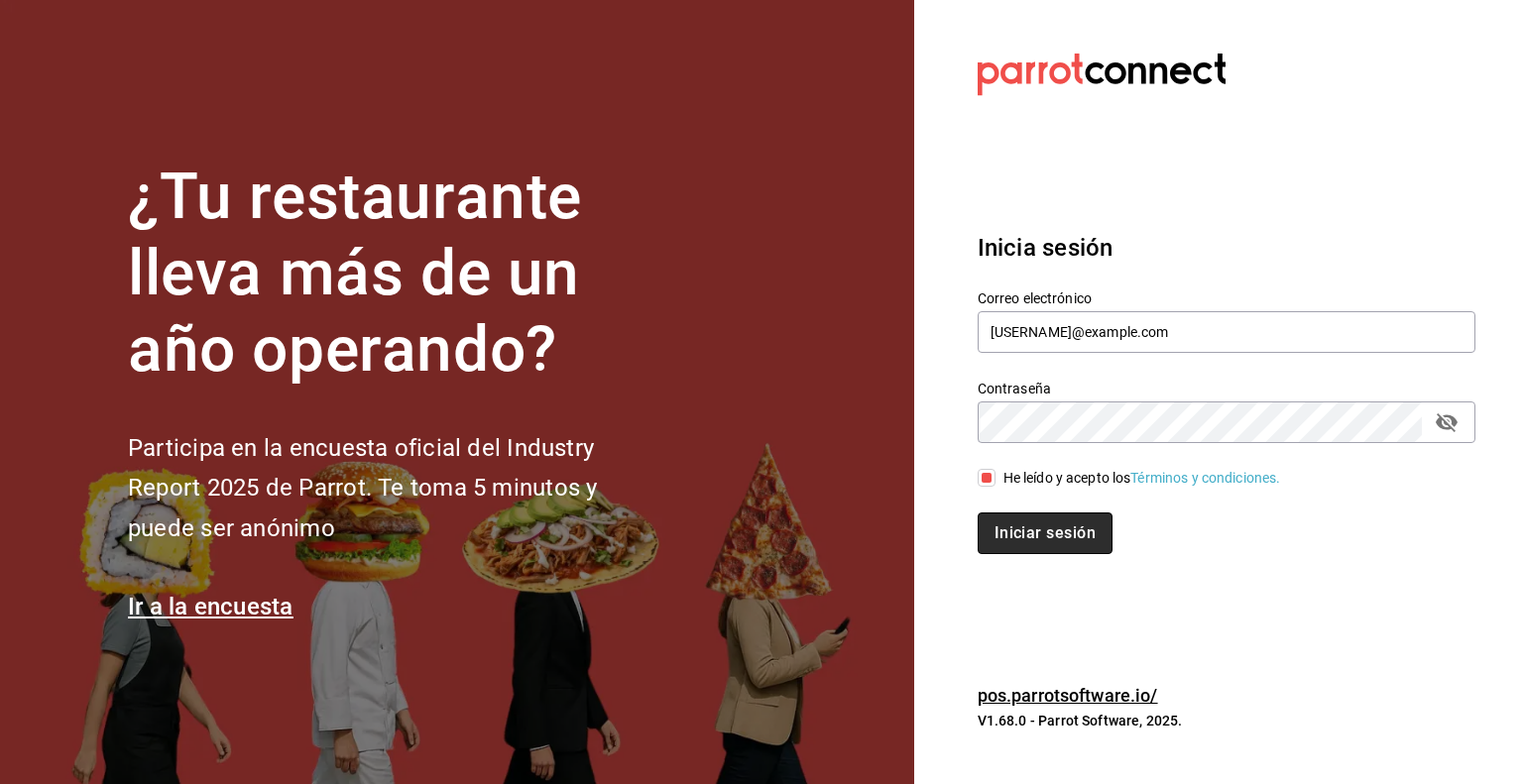 click on "Iniciar sesión" at bounding box center (1045, 533) 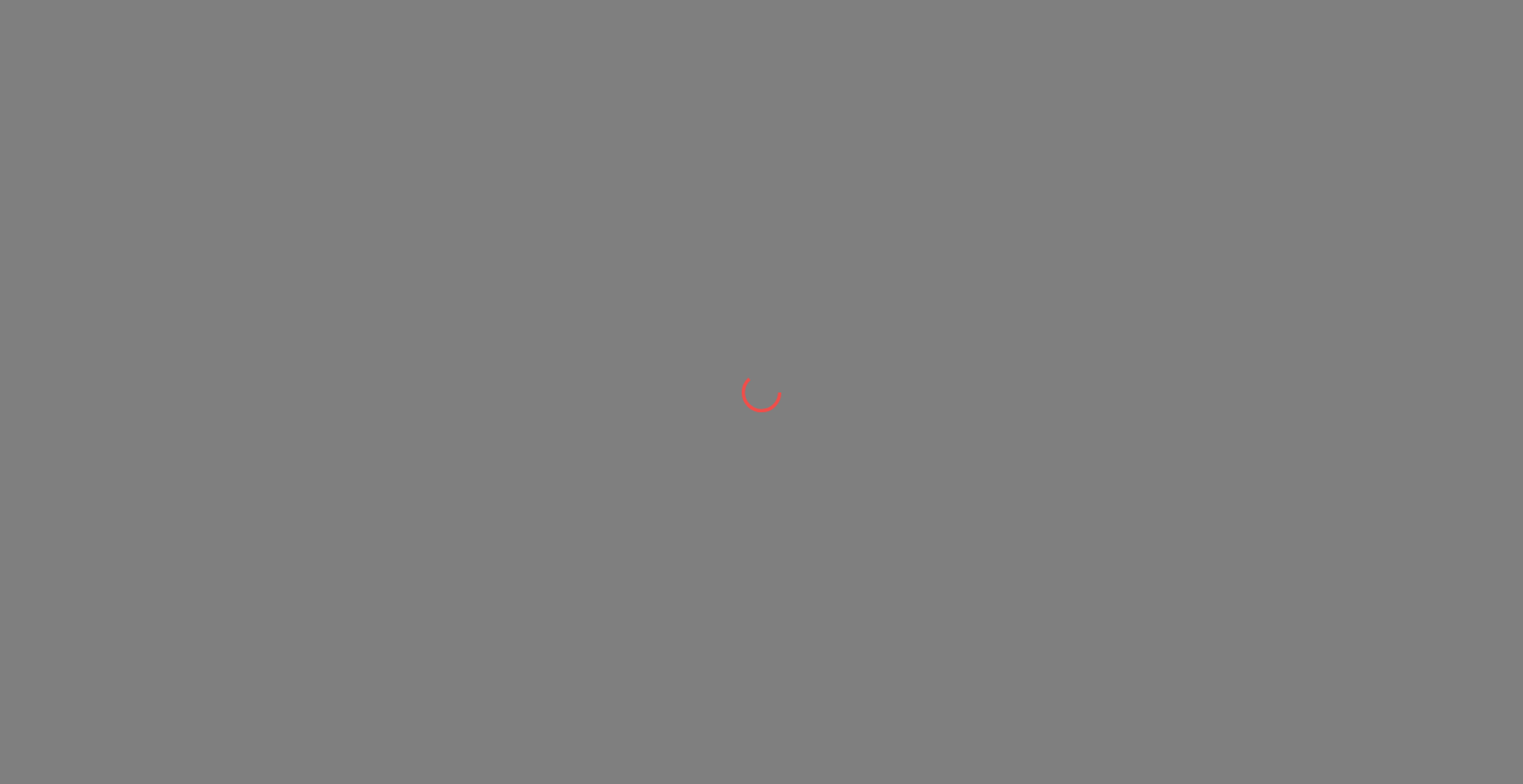scroll, scrollTop: 0, scrollLeft: 0, axis: both 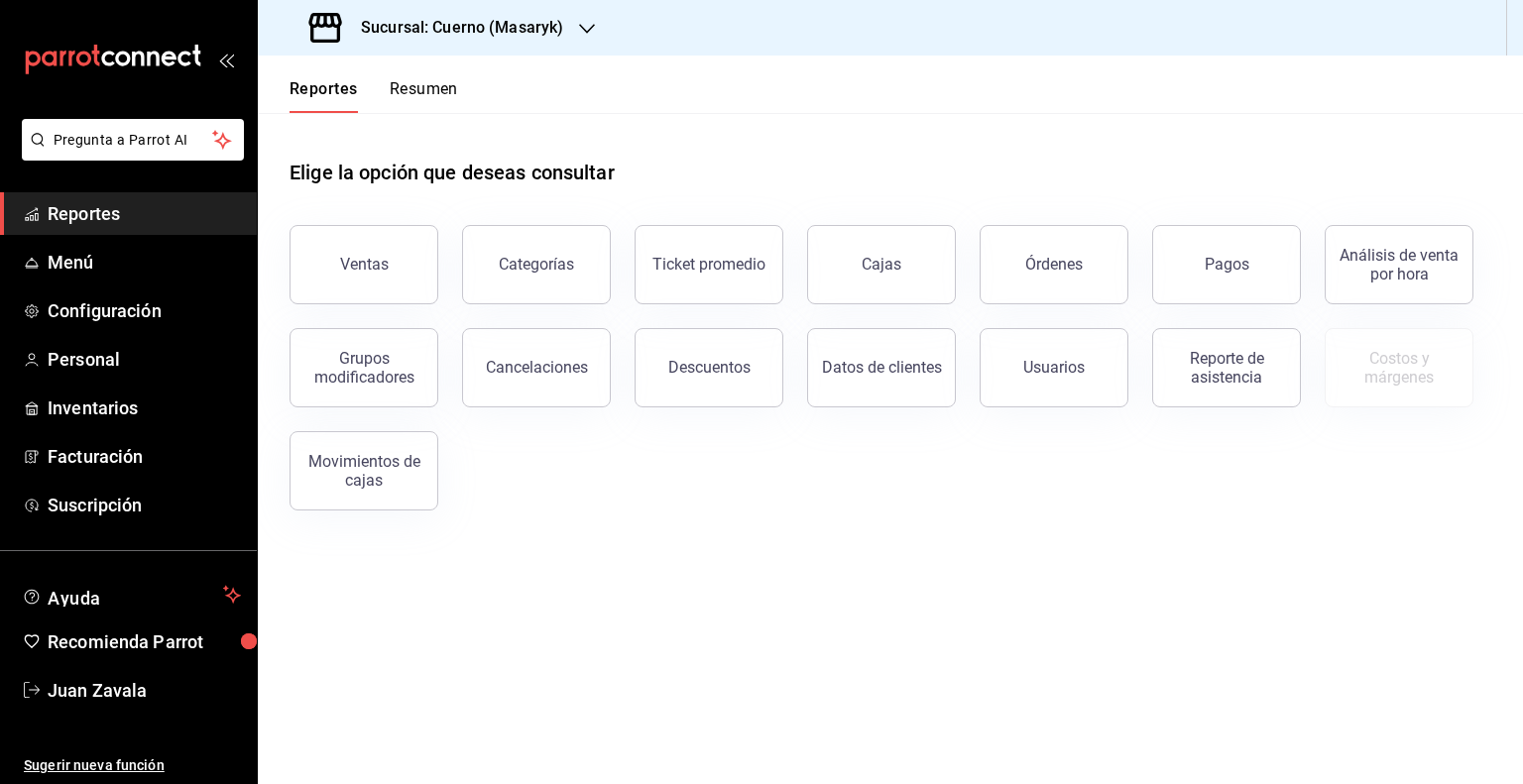 click on "Sucursal: Cuerno (Masaryk)" at bounding box center (454, 28) 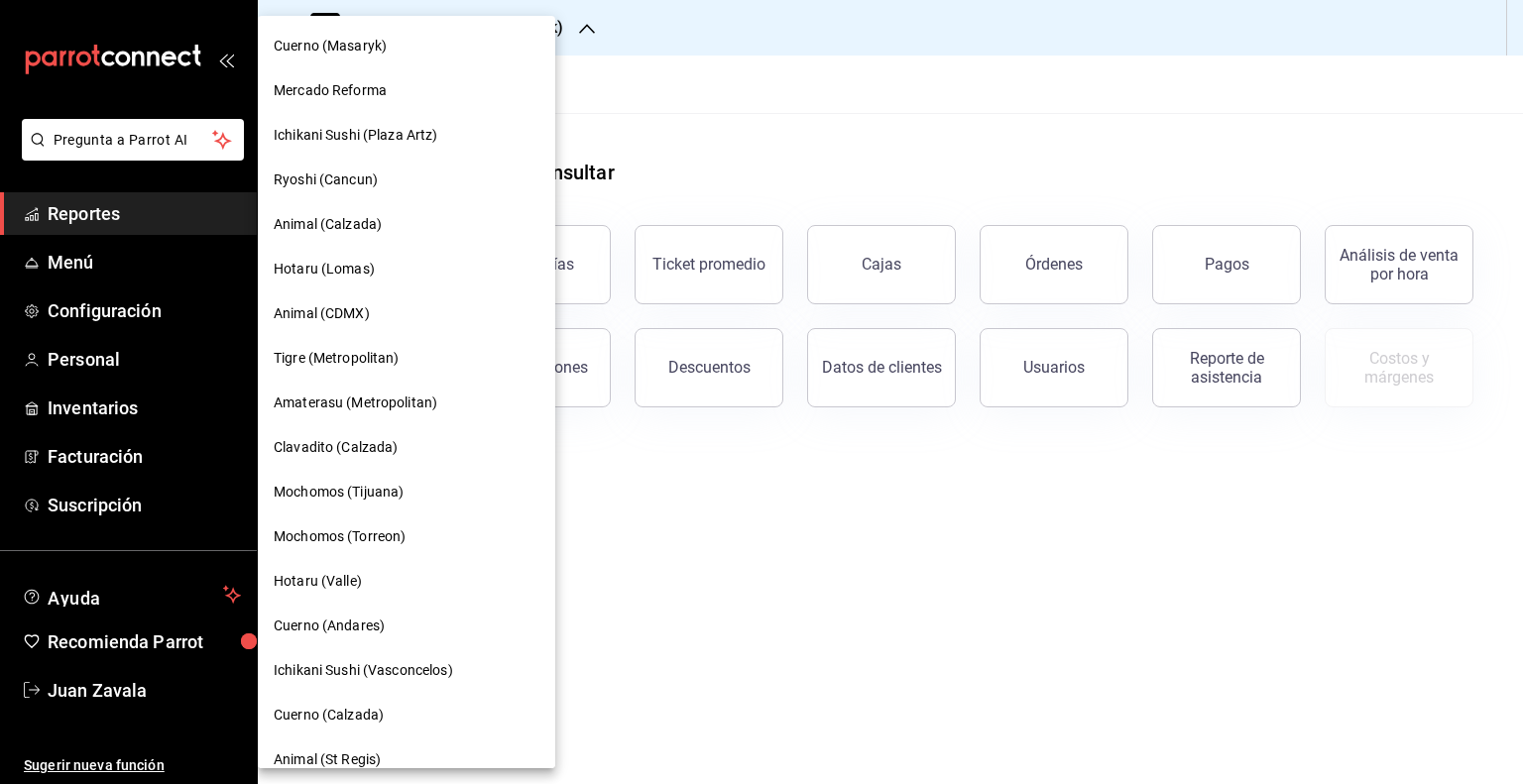 click on "Ichikani Sushi (Vasconcelos)" at bounding box center (407, 670) 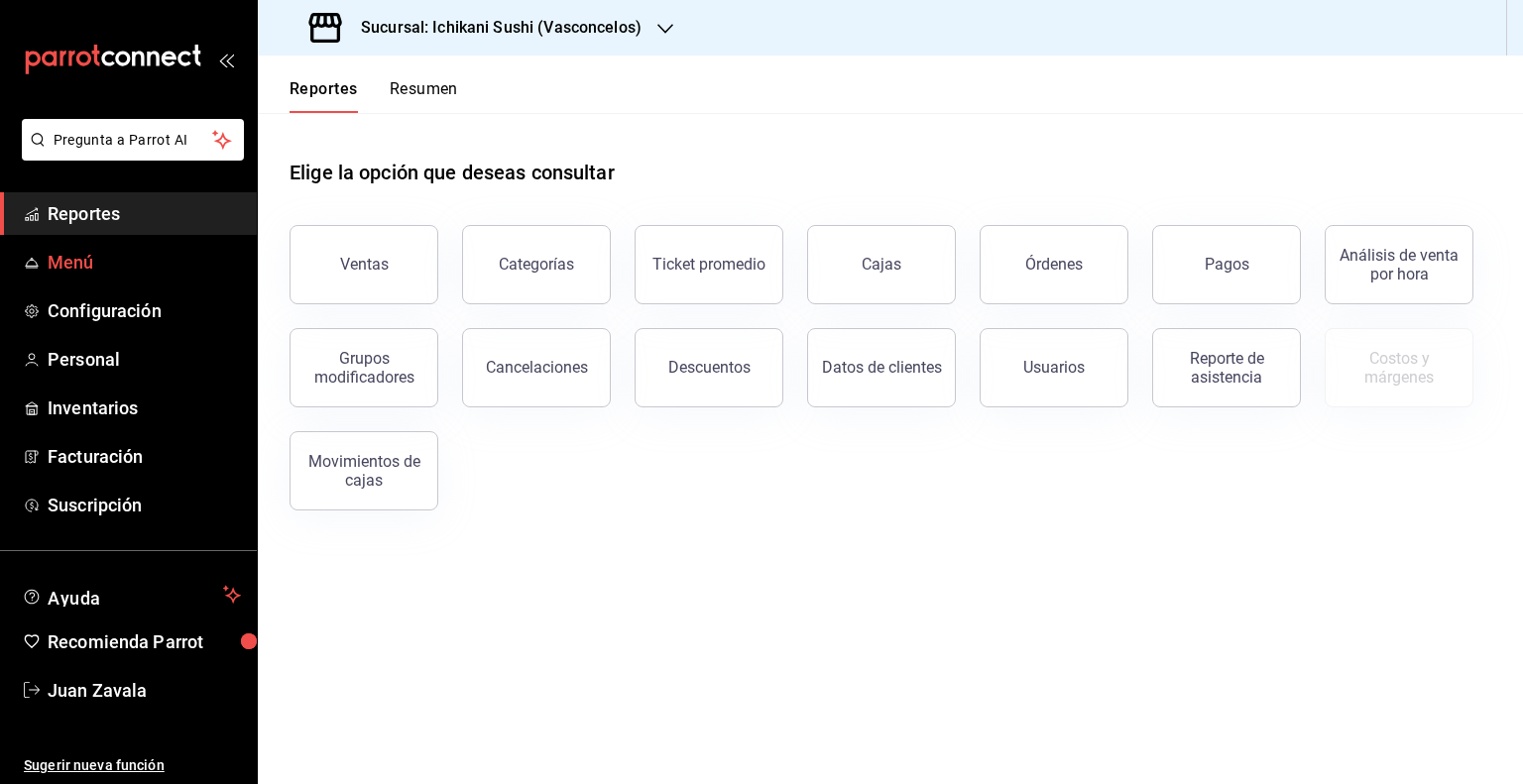 click on "Menú" at bounding box center [128, 262] 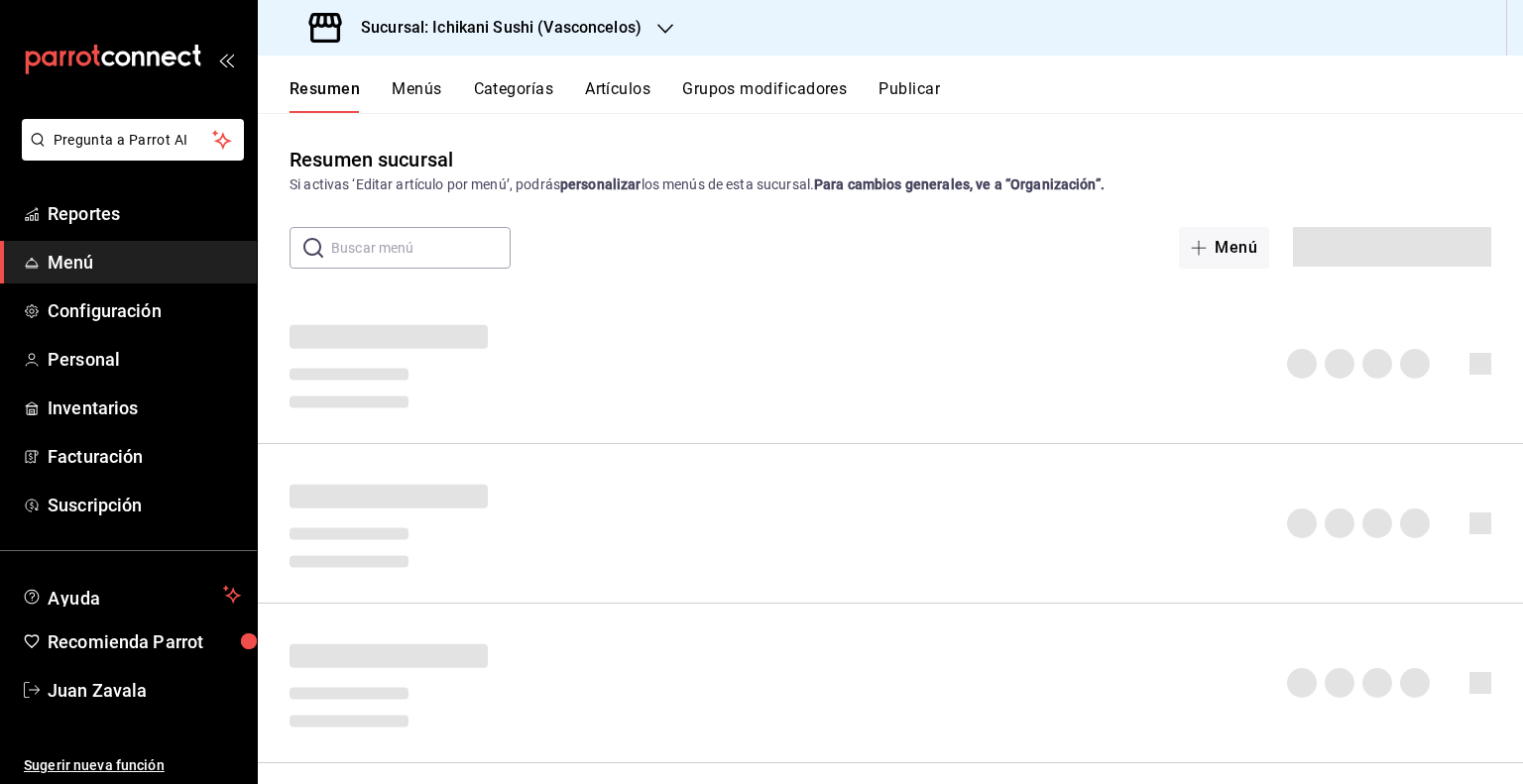 click on "Artículos" at bounding box center [618, 96] 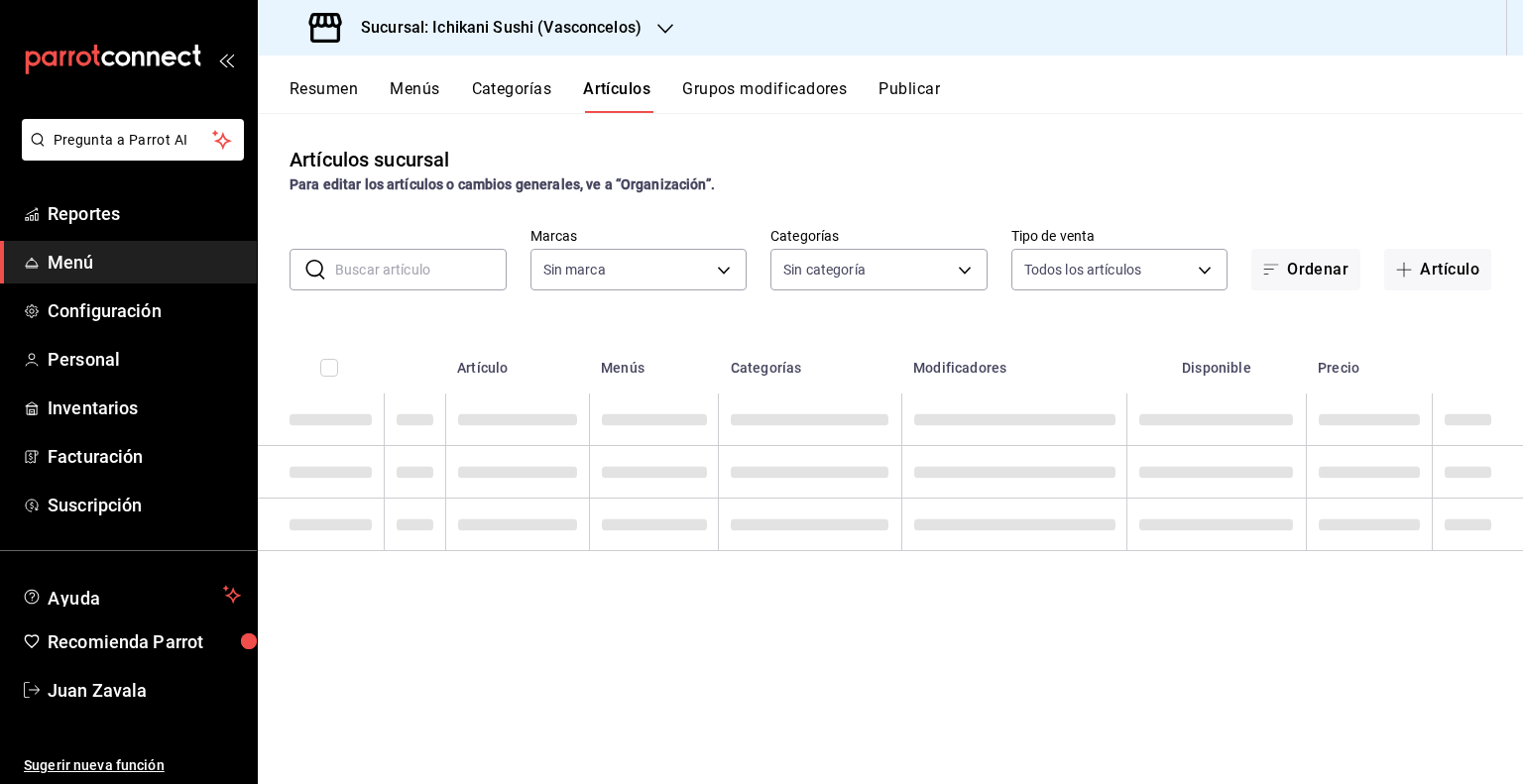 type on "3e284276-a834-4a39-bc59-2edda2d06158" 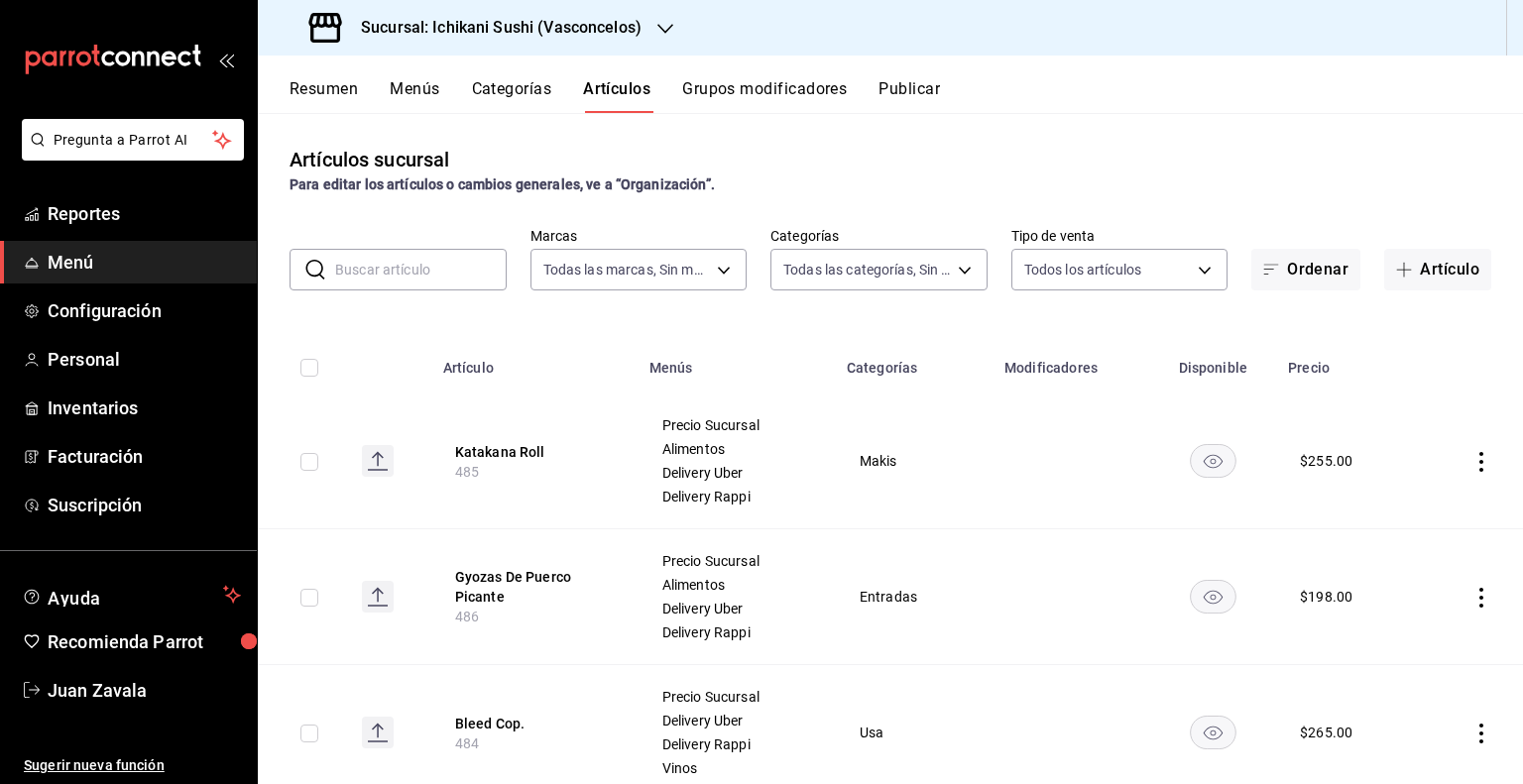 type on "8e446e21-6018-4817-8190-f52a24a40d39,8cf1ed13-b734-426a-af7c-dc576723e750,7bbf77bb-1810-44e5-bed9-1ff98d8c97c3,be3f45c5-14cd-46ec-8cc9-962571ead305,584fa2fc-a9c0-4a9d-8f23-eb04a7b7eb9e,074952fb-de8b-4d1e-a8a6-955922fb1bc6,0ec4119f-4af1-4d10-883e-bddec42b4d10,a0b3649d-d78e-4651-b660-df9fc01180a7,84f9e8f2-8153-4d01-bae8-7ab5a7b9ed11,f9f43352-917a-478c-b146-d7c0fe23d2a0,f49667bb-a47b-4737-b68c-e4db2b927421,8ae5ca39-a72f-421b-b9e6-09637629490a,31cc7520-565a-4385-a6be-28b7b4a294fe,98196d99-556f-4e06-bf63-962612416e8c,f0e05a9a-a1f5-4bff-bdd6-1e565de0ae17,62e68f2c-a062-4399-b5f7-2416575ee016,0b82ae3e-02d8-4183-8cfd-58a9c0126314,3e4ece42-3c70-4c75-9f75-fd3be7892051,148b415a-d26d-4fca-9a38-d28b9648df89,822cc171-d045-4e0b-b807-aa9905f9bbd9,b7278b57-ea57-4257-9017-34b36e7ab3bb,d42aac1f-46d8-4d87-8f18-57987b4a5e15,21bfceb4-7bc1-4b21-b63f-acf786720a1b,c8e2e25c-975c-44d5-a716-a2ba83da35c3,2d7769c6-ea71-4b7a-a2e3-86783f3e7a00,6fec2ecc-9aa5-4aff-951a-43c7de041854,e4a2e047-365c-4f73-a189-216f8fceca39,991dd290-f02e-4b5e-b60..." 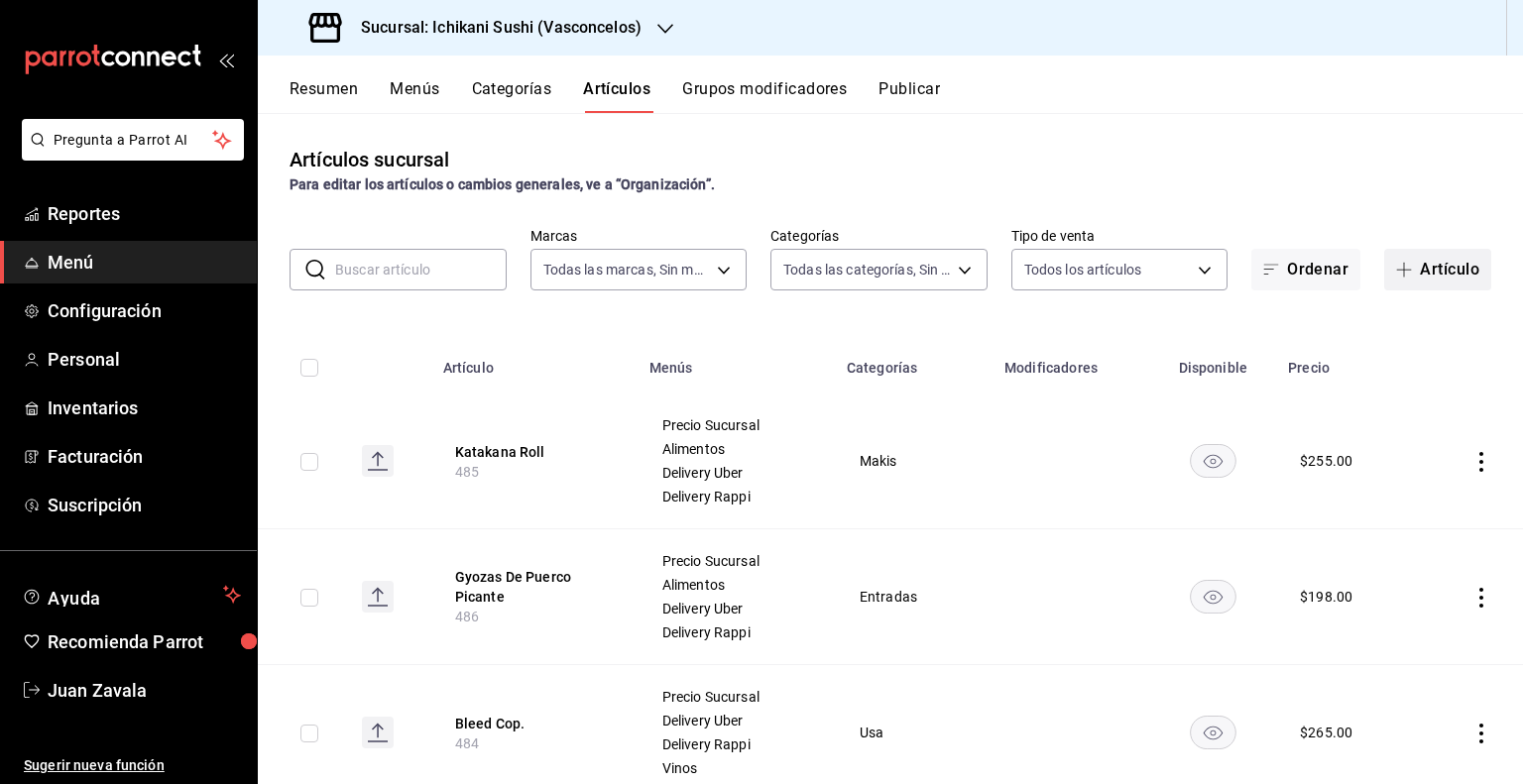 click on "Artículo" at bounding box center (1438, 270) 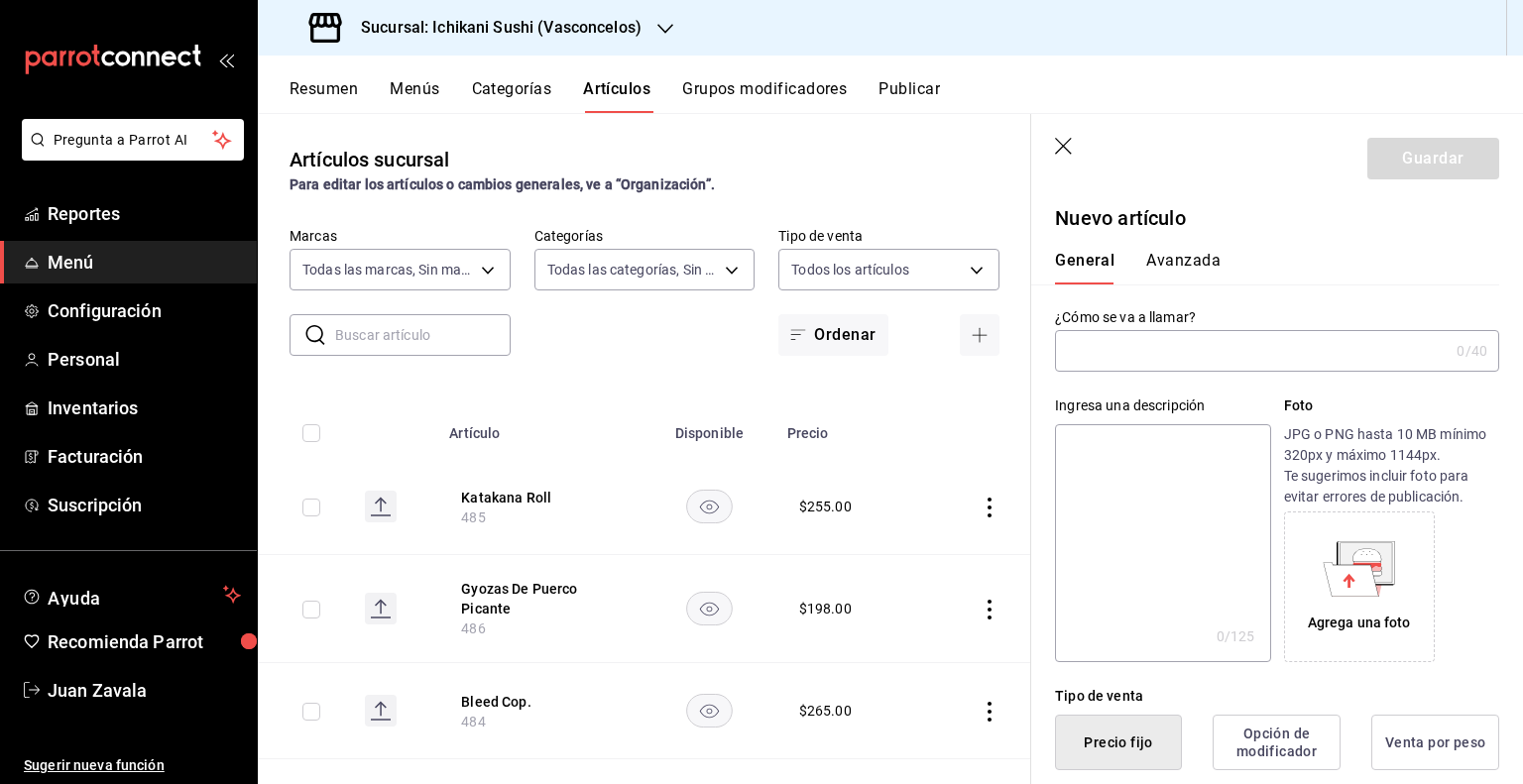 click at bounding box center [1251, 351] 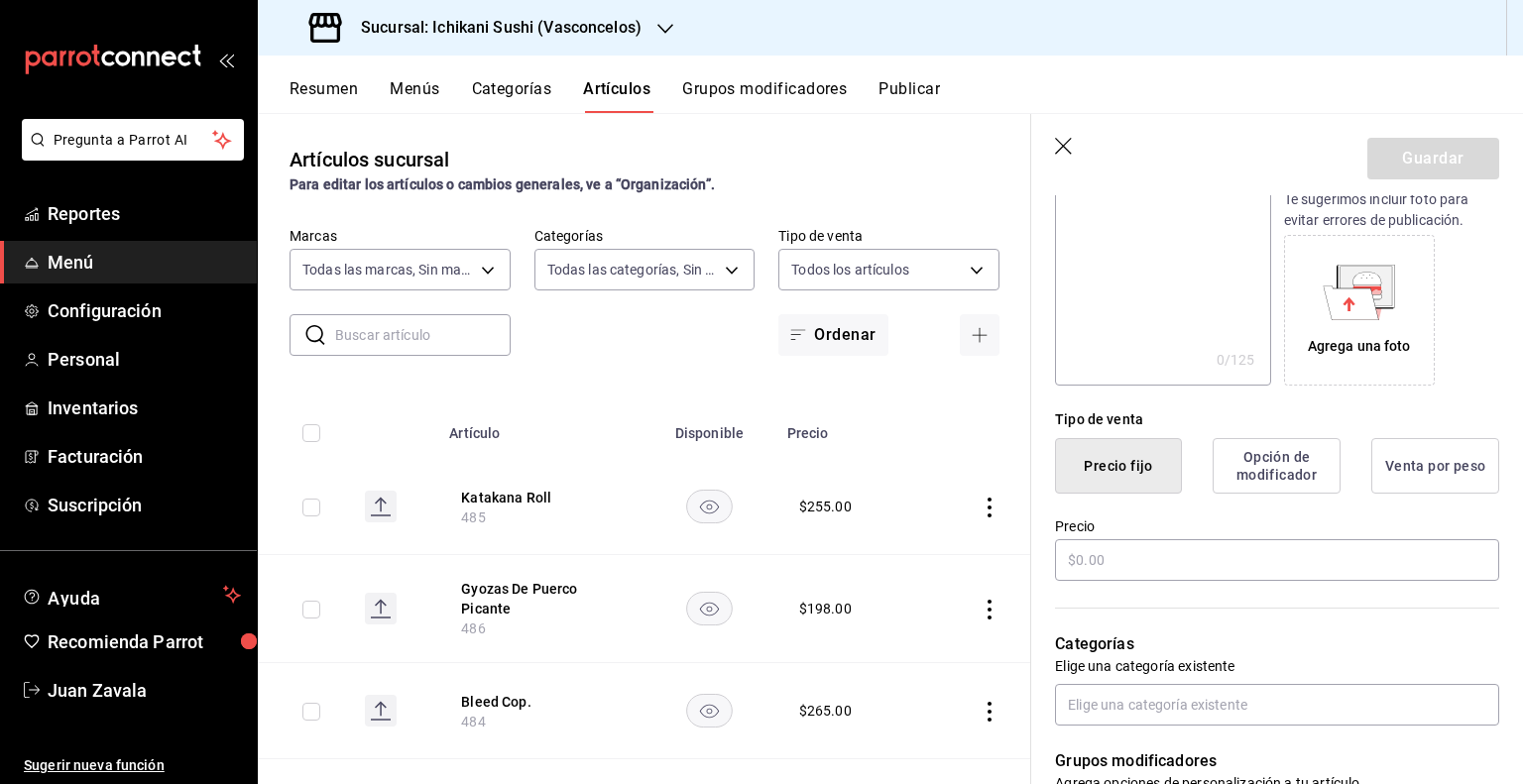 scroll, scrollTop: 297, scrollLeft: 0, axis: vertical 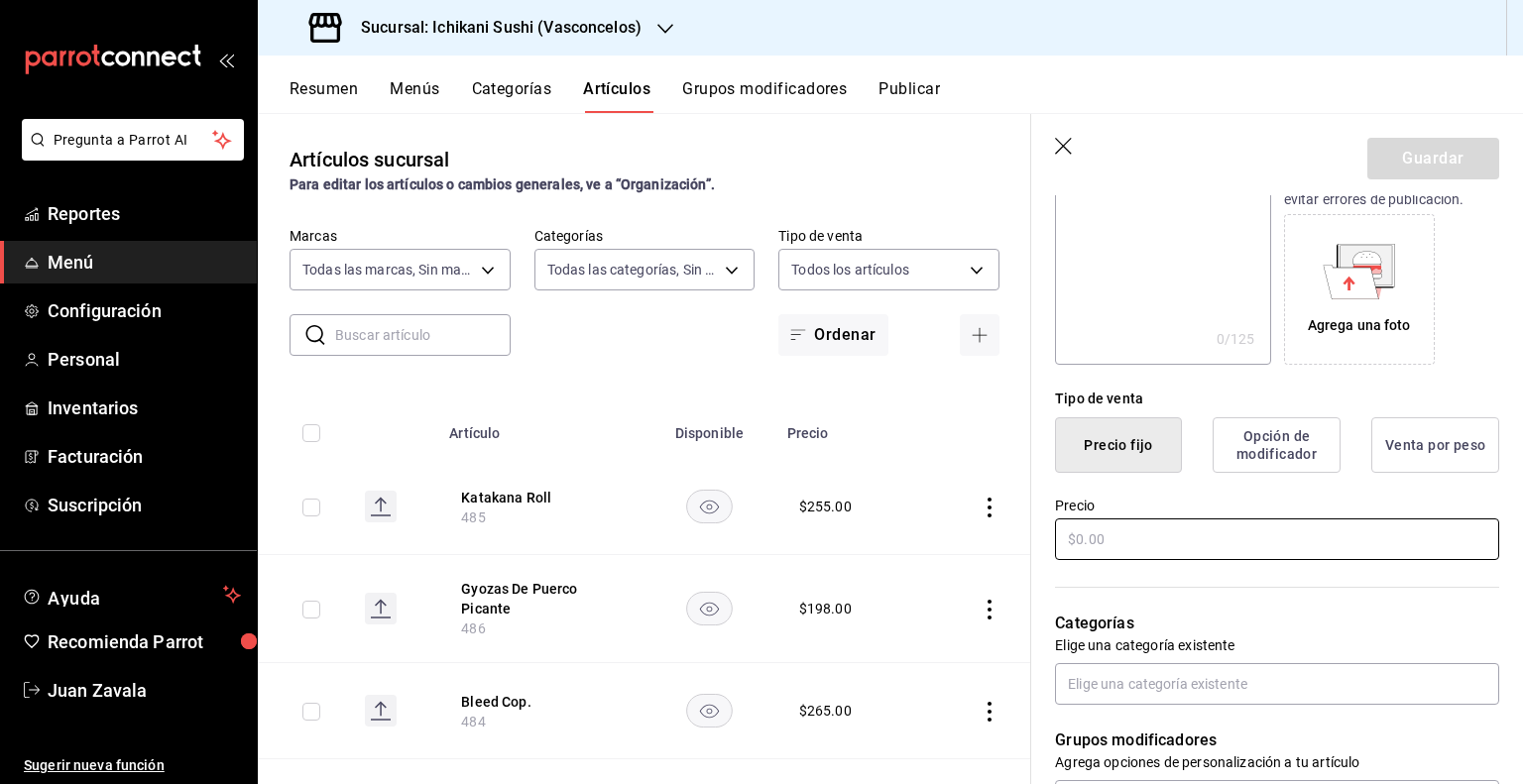 type on "Menu Sprw 2025" 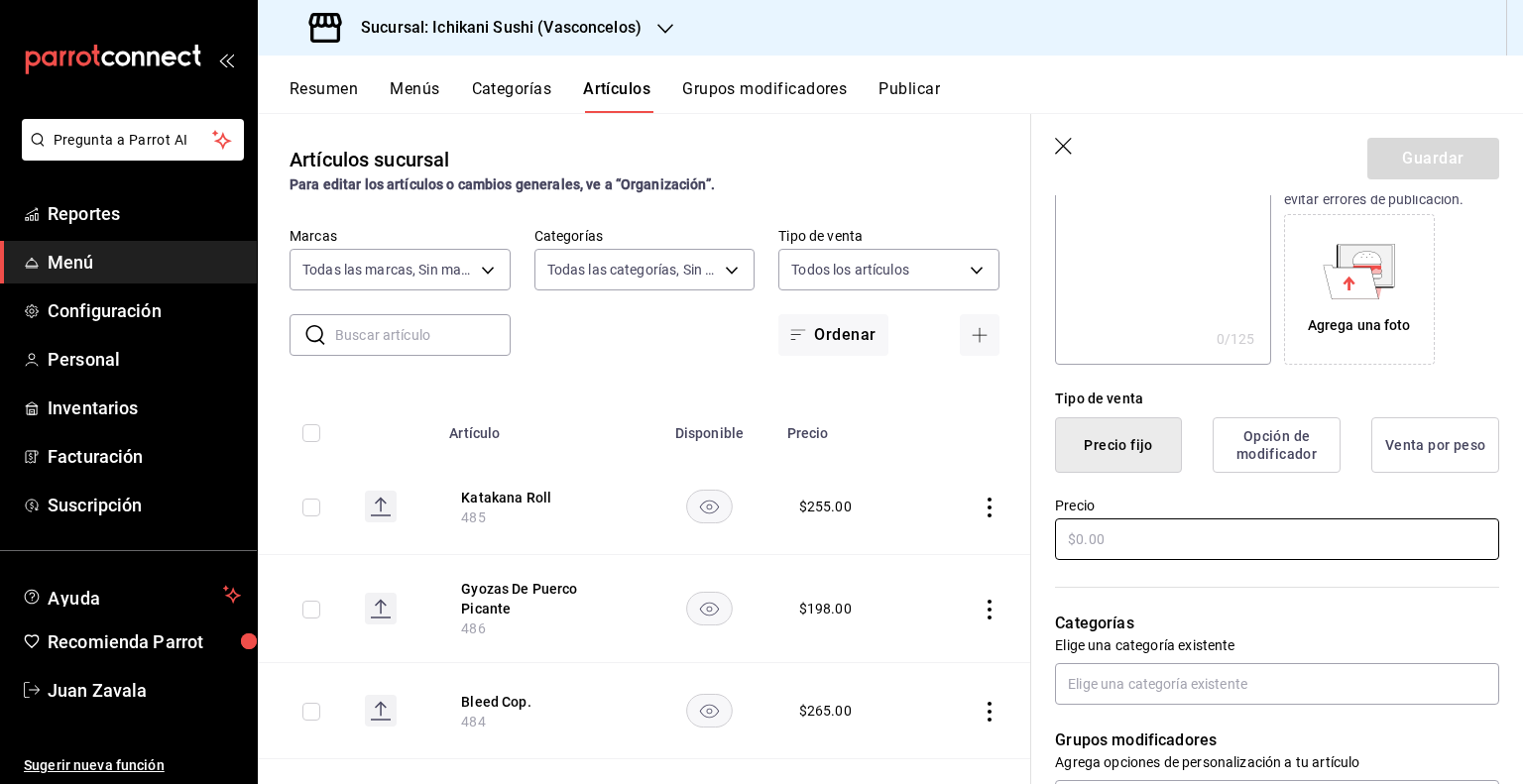 click at bounding box center (1277, 539) 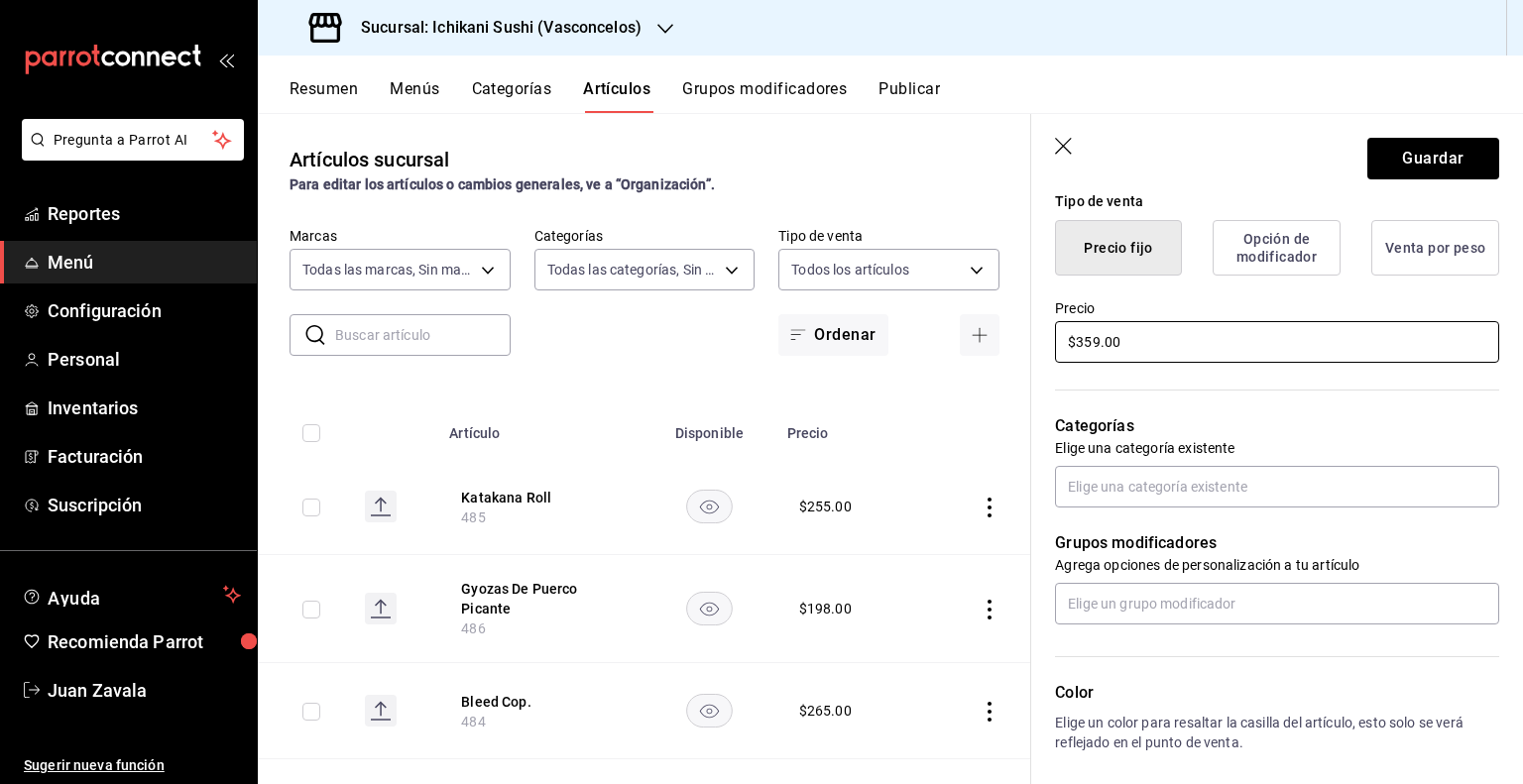 scroll, scrollTop: 496, scrollLeft: 0, axis: vertical 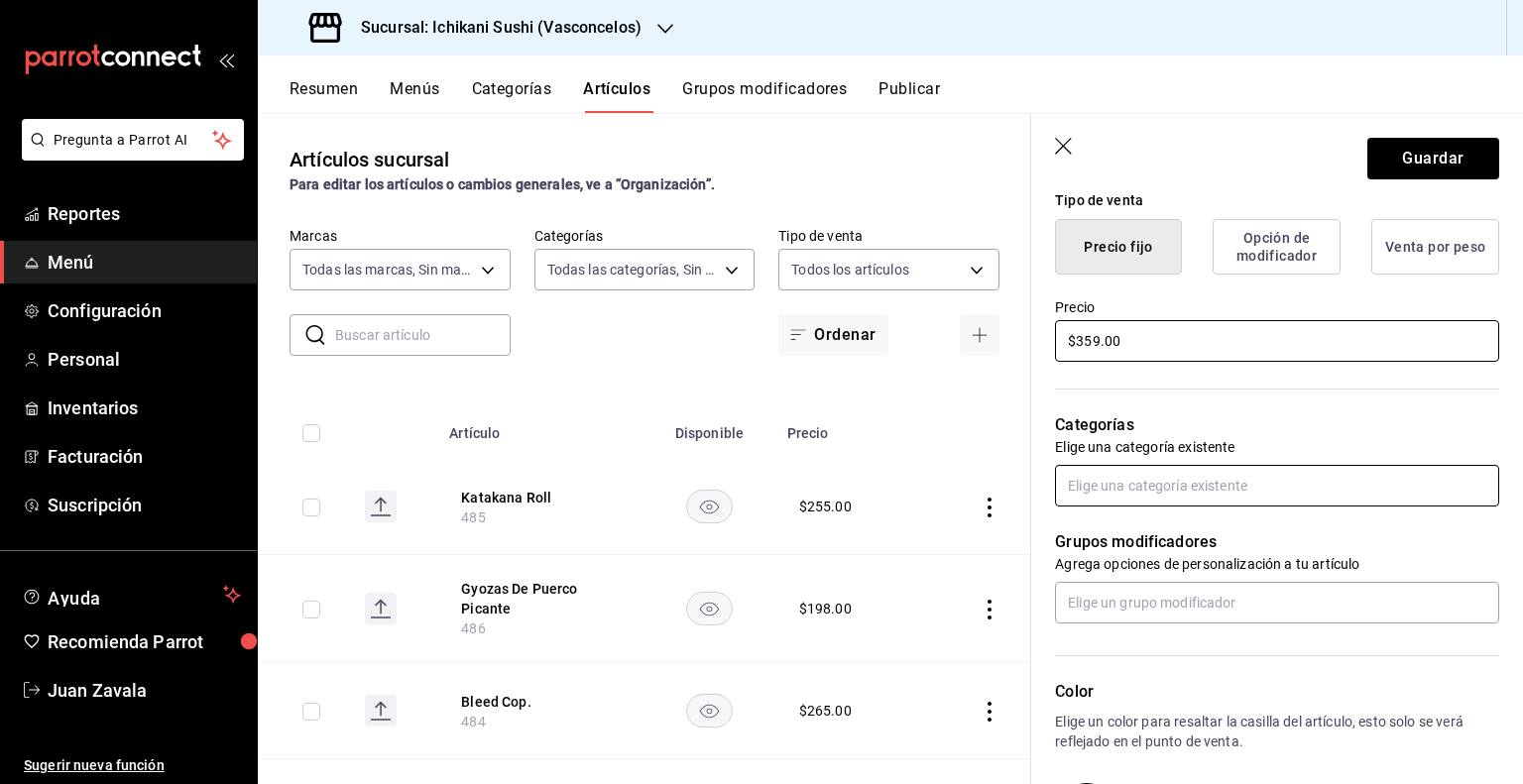 type on "$359.00" 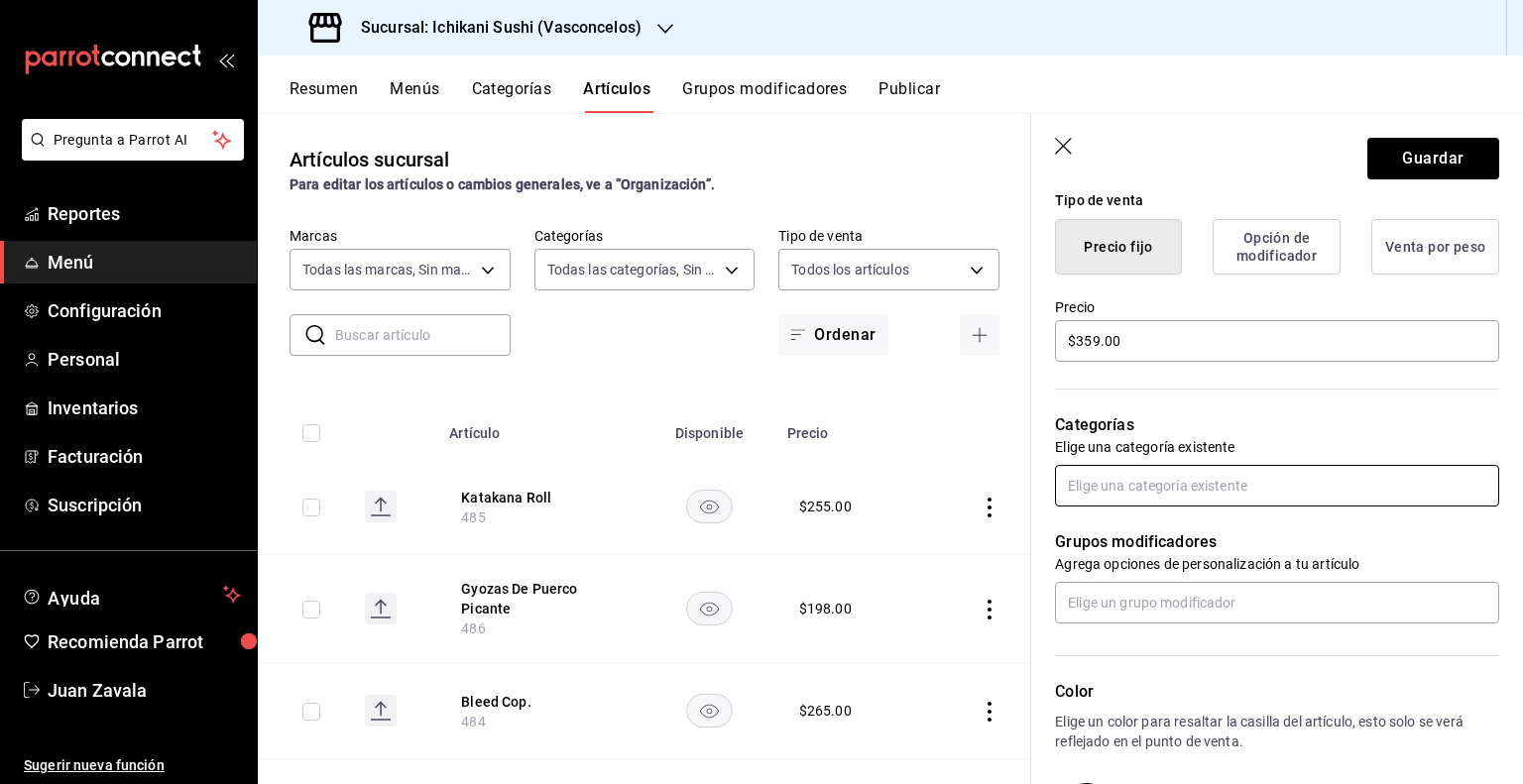 click at bounding box center (1277, 486) 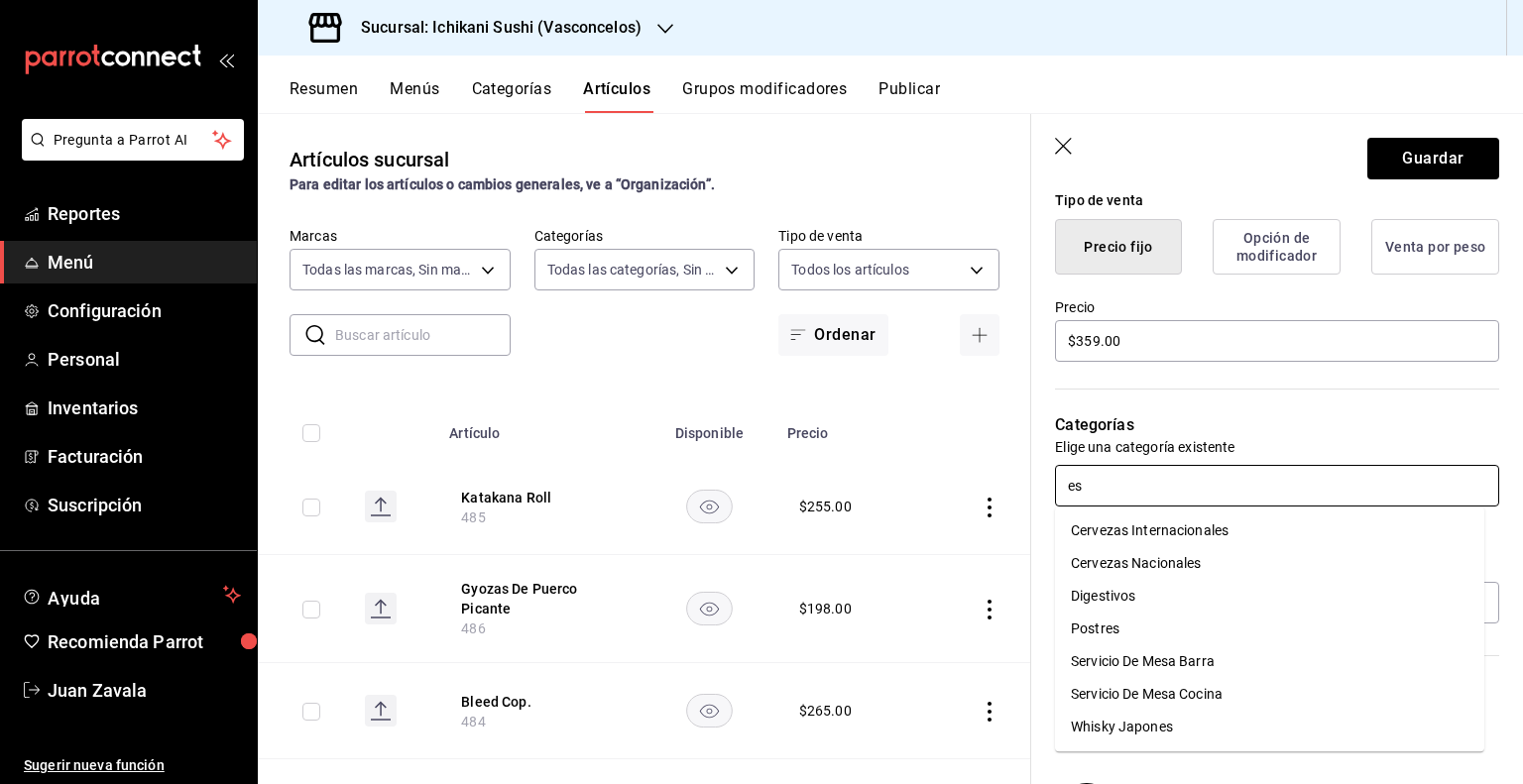 type on "e" 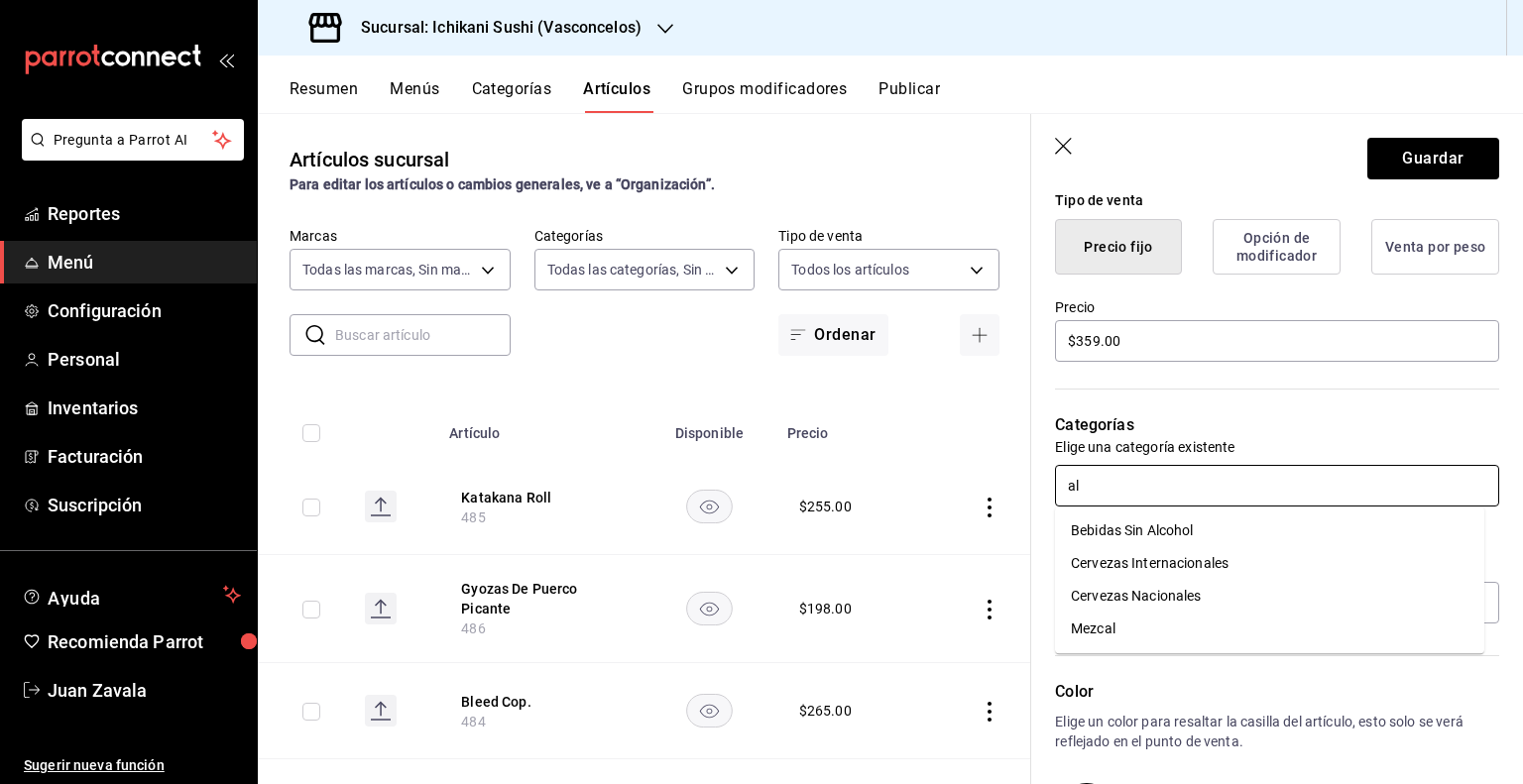 type on "a" 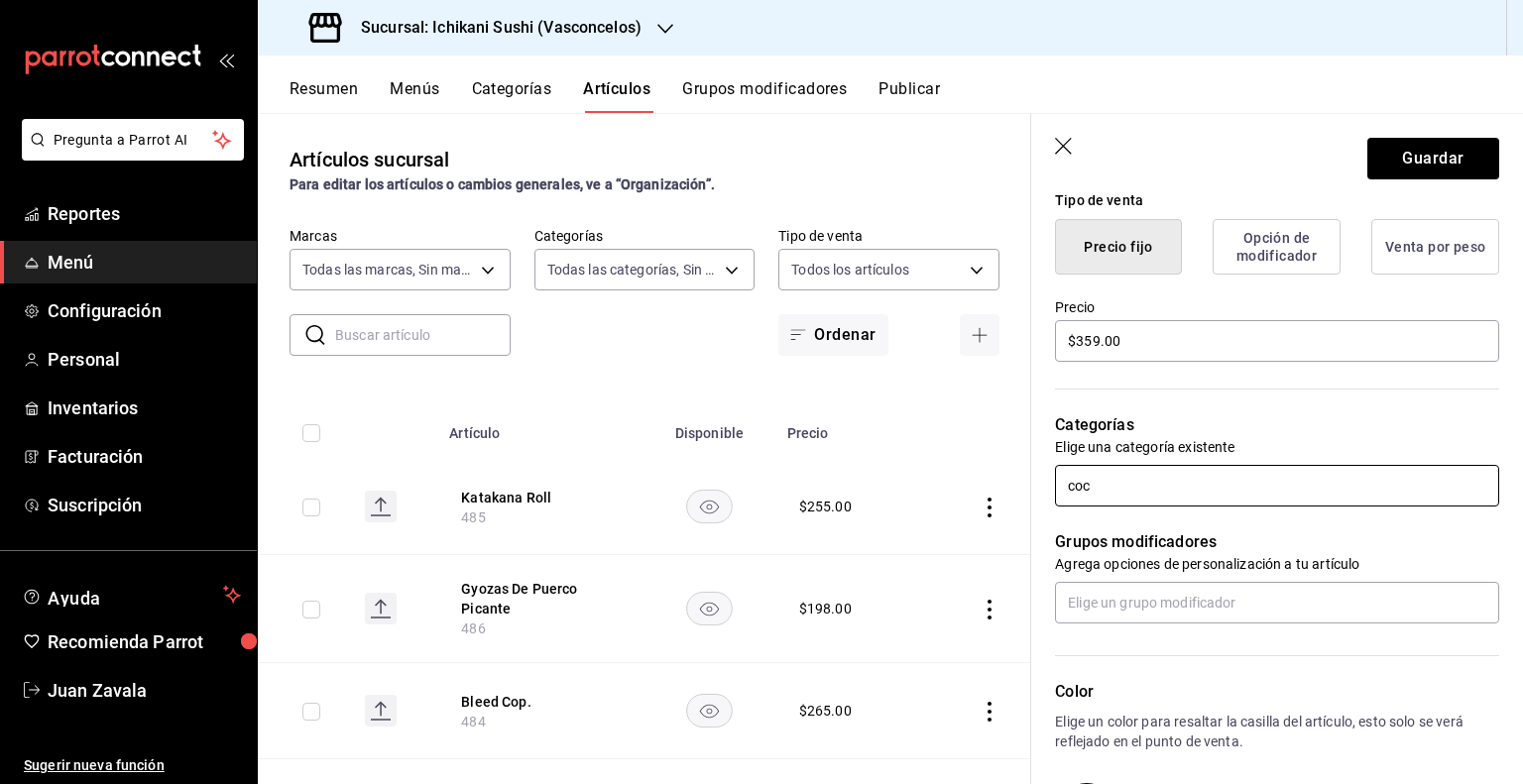 type on "coc" 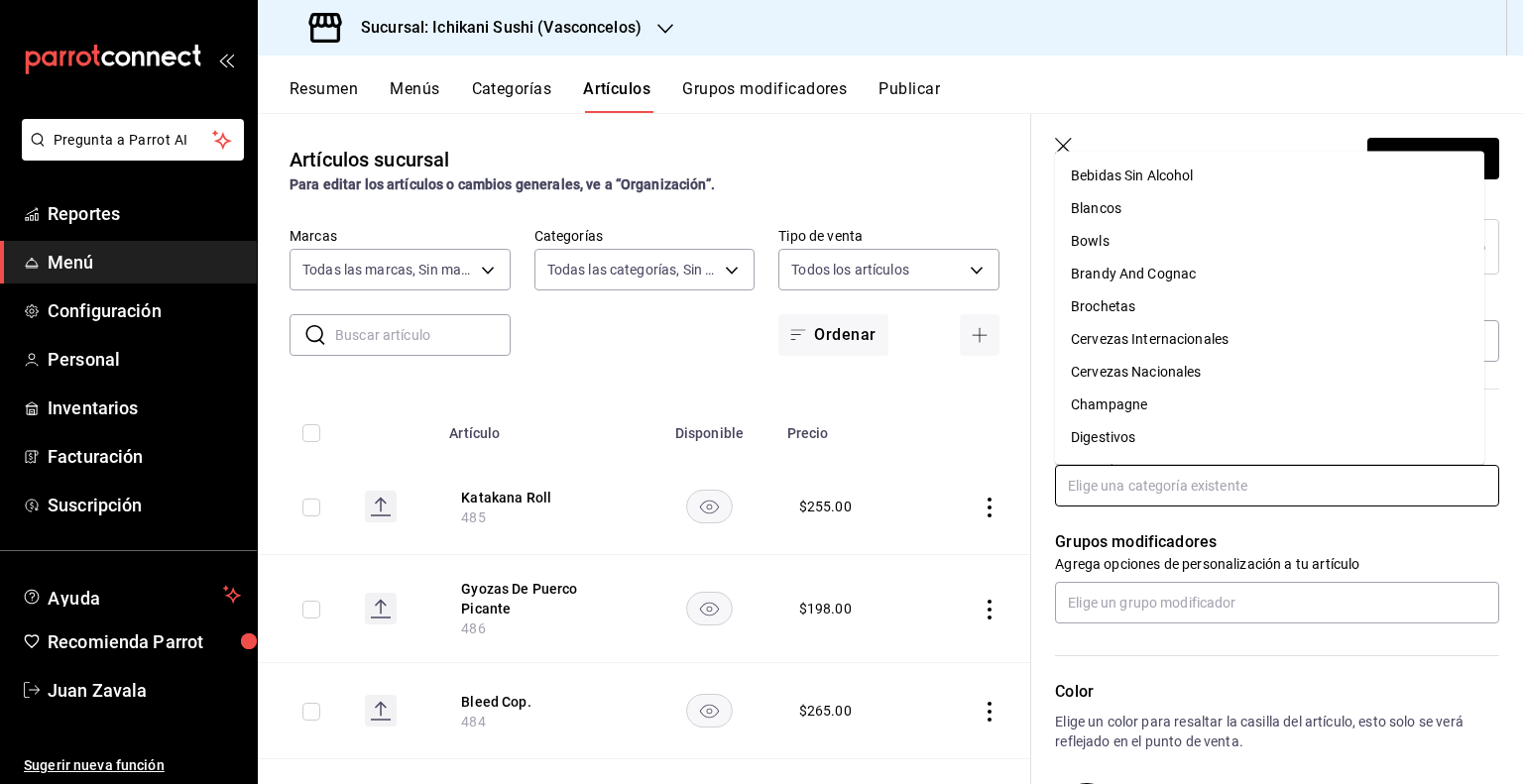 click at bounding box center [1277, 486] 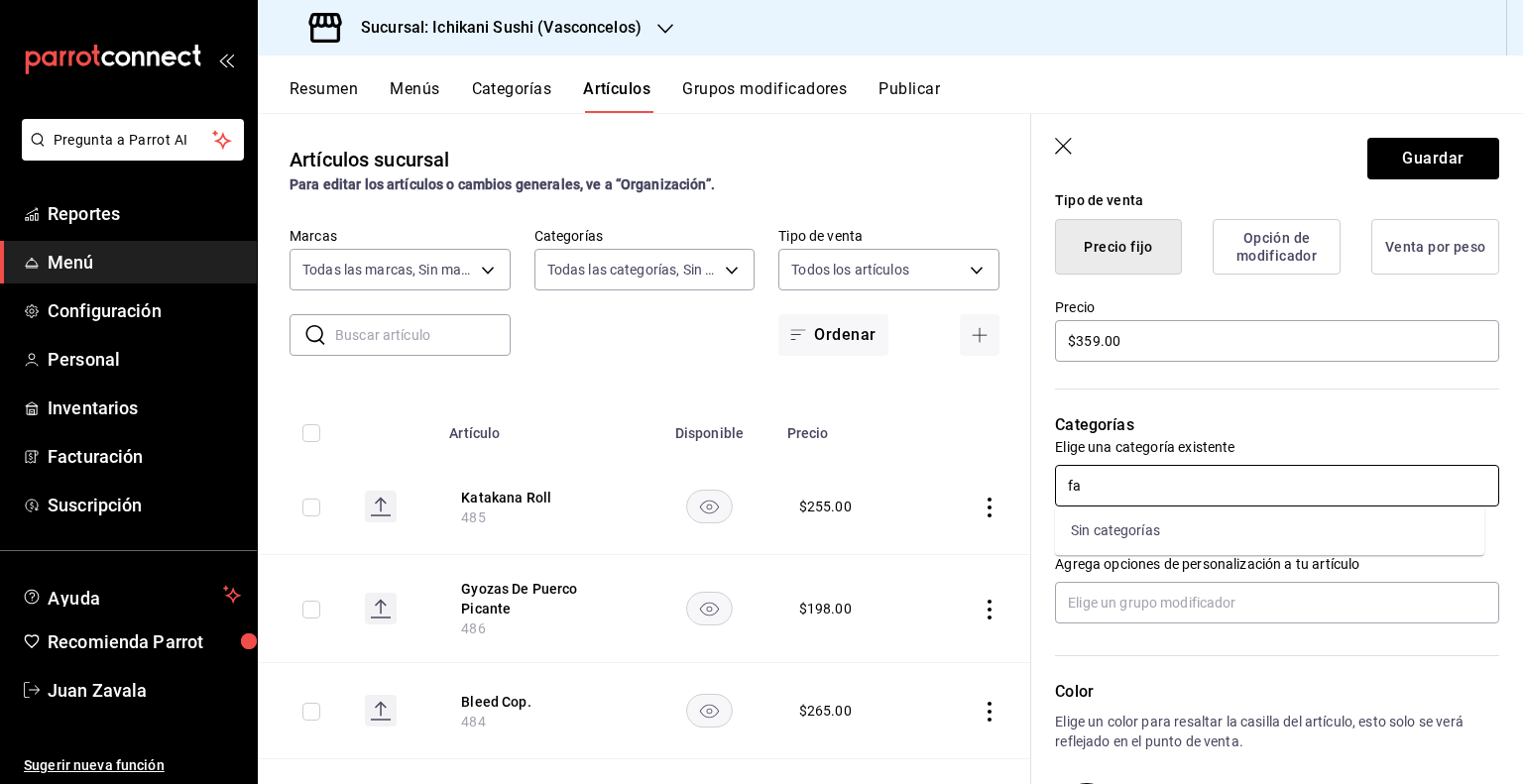 type on "f" 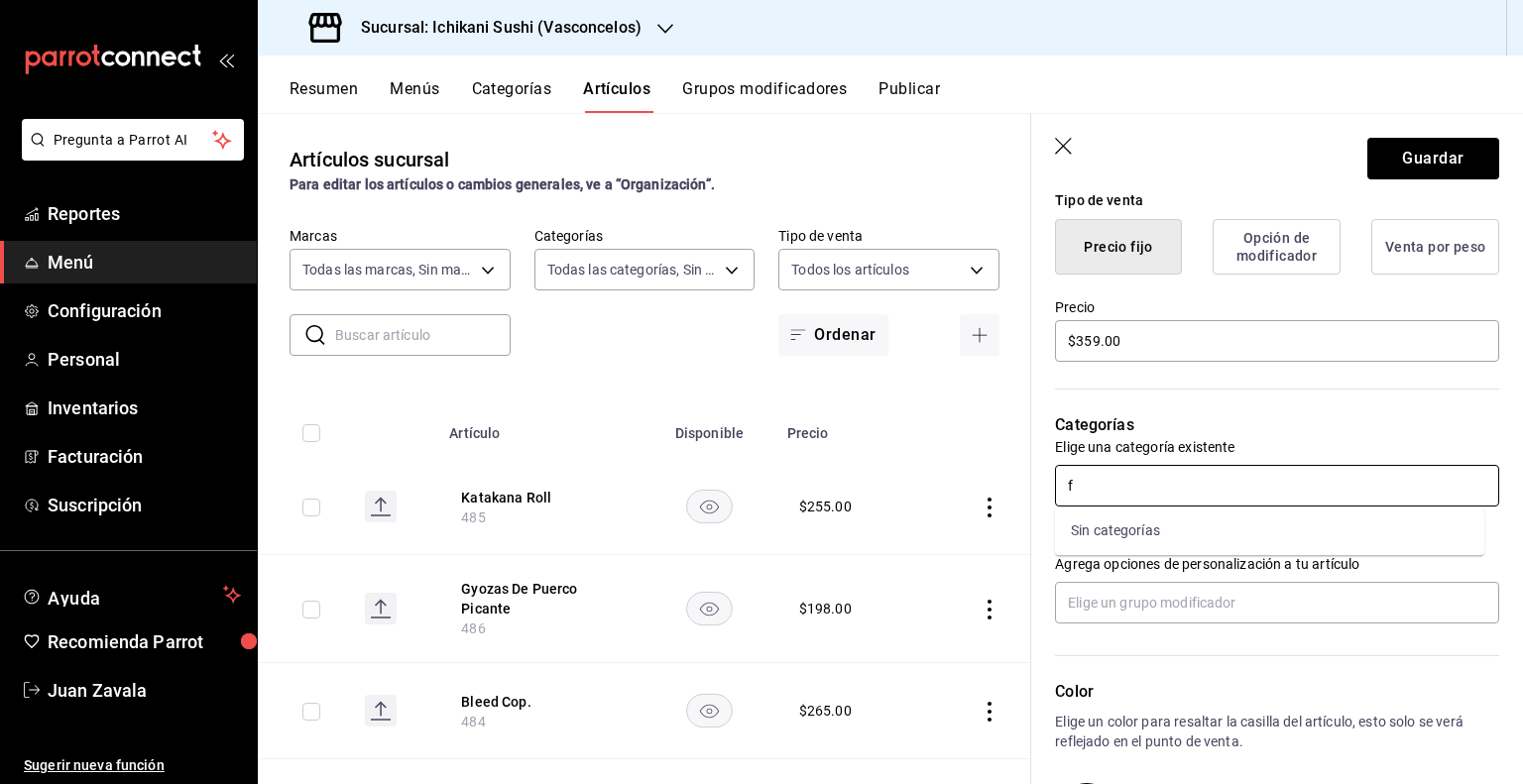 type 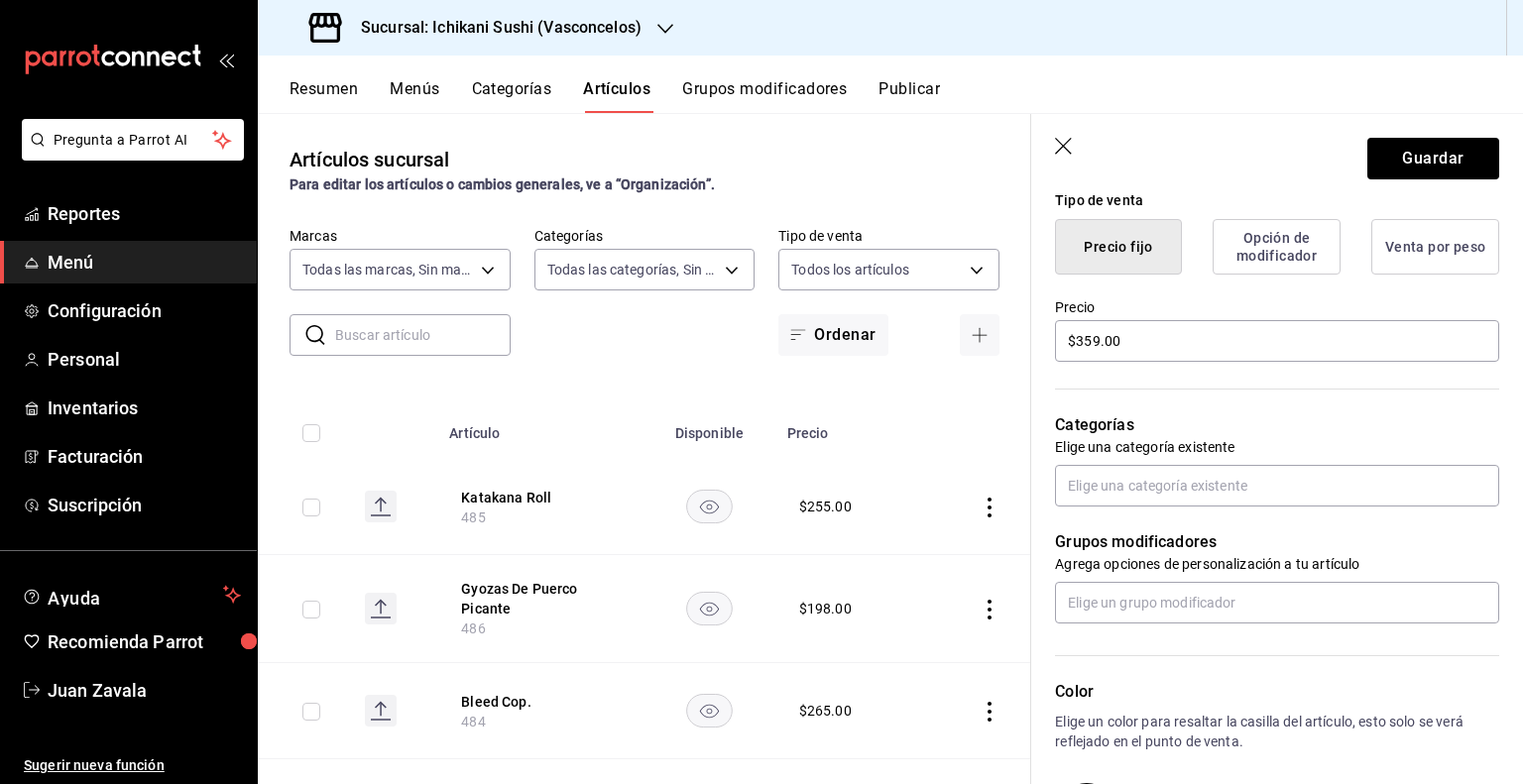 click on "Artículos sucursal Para editar los artículos o cambios generales, ve a “Organización”." at bounding box center [644, 169] 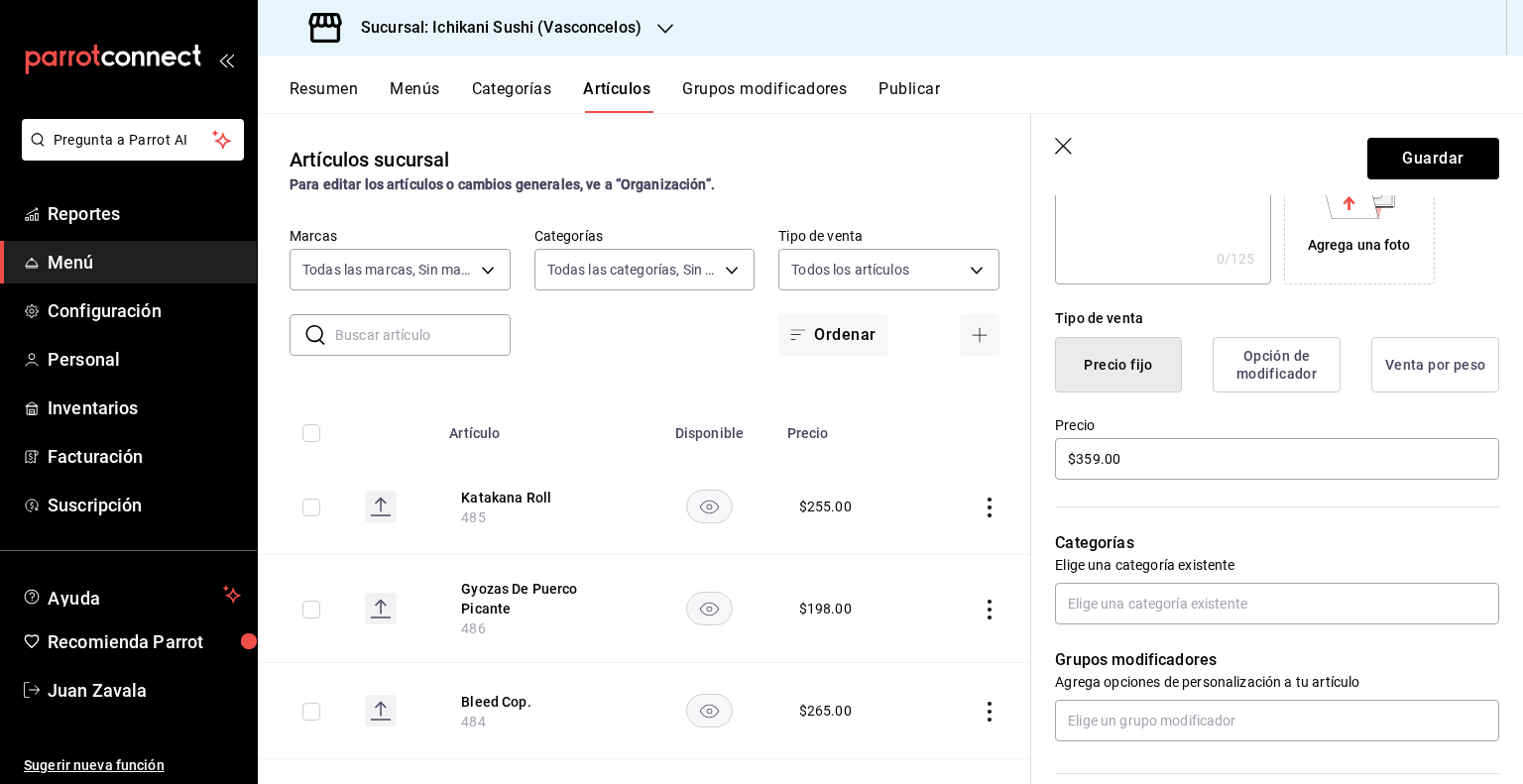 scroll, scrollTop: 396, scrollLeft: 0, axis: vertical 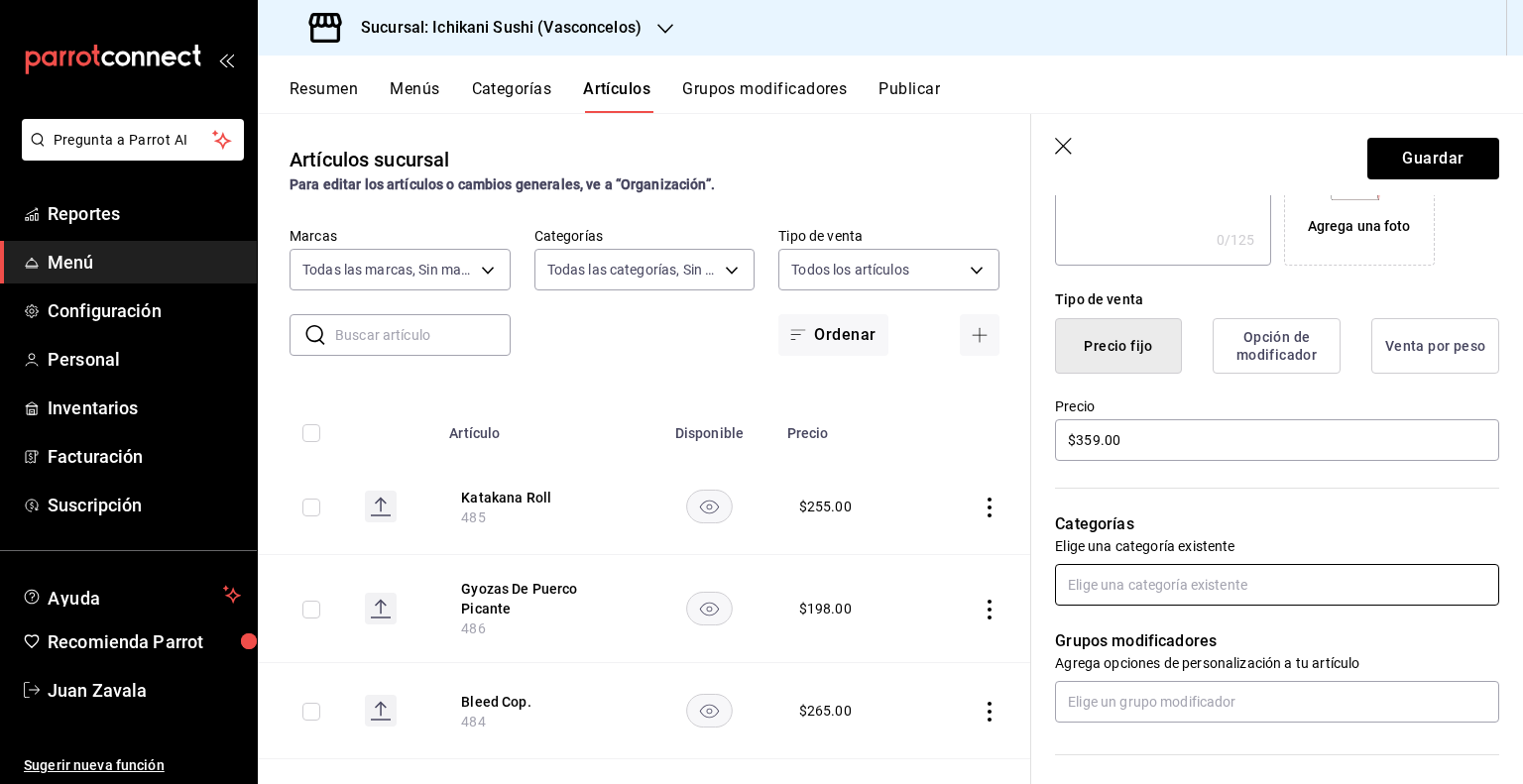 click at bounding box center [1277, 585] 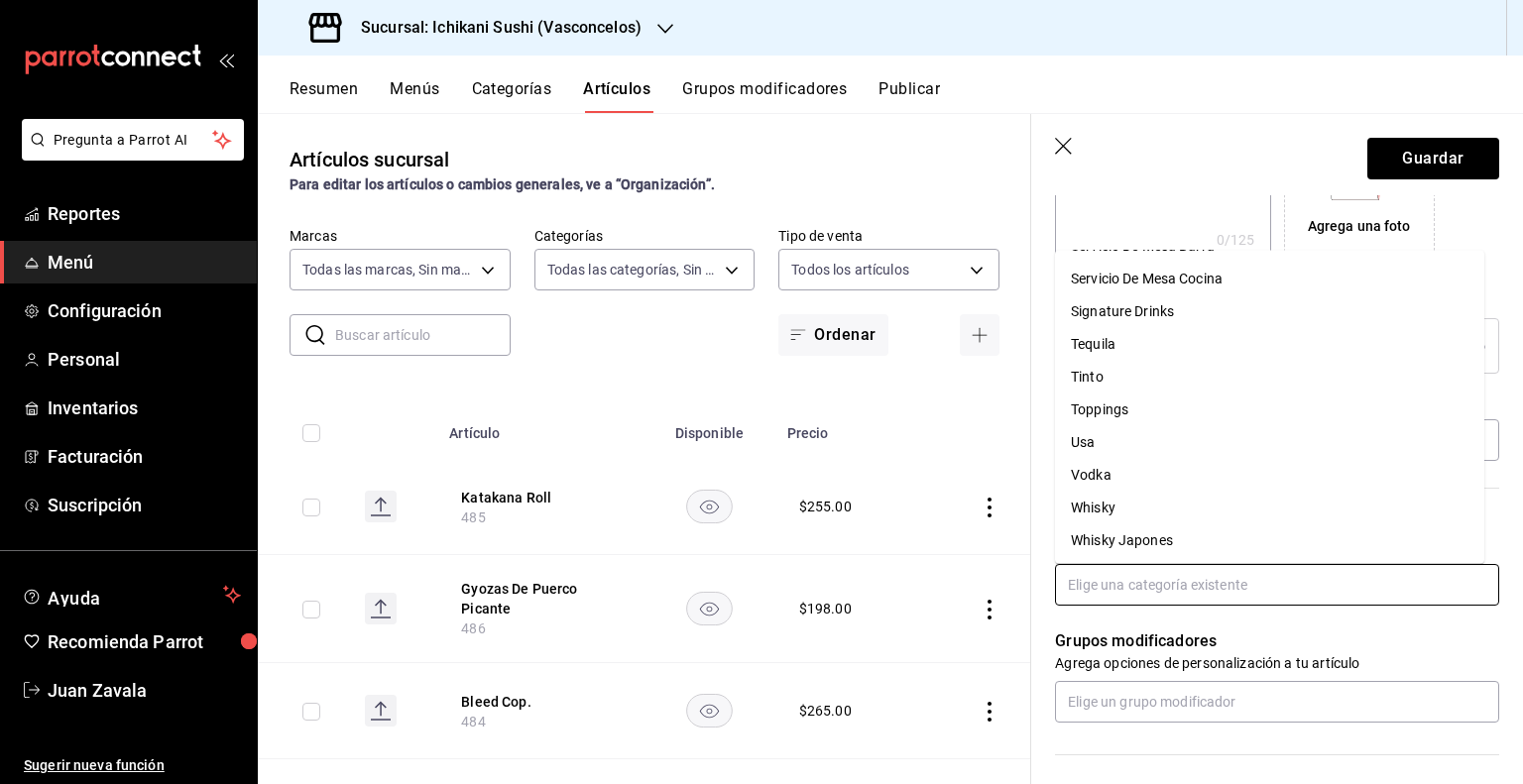 scroll, scrollTop: 451, scrollLeft: 0, axis: vertical 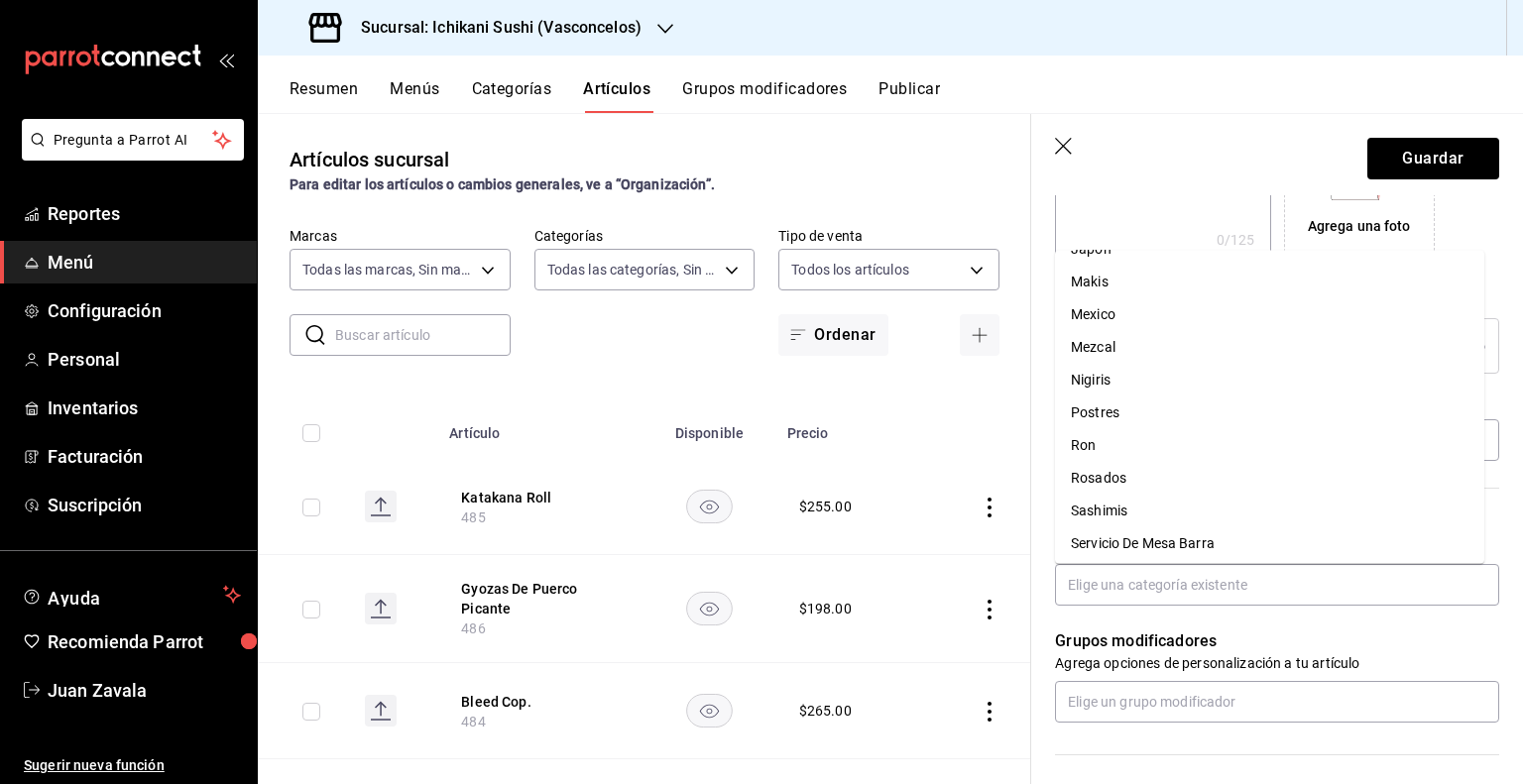 click on "3e284276-a834-4a39-bc59-2edda2d06158 [NUMBER] $ [PRICE] [PRODUCT] [NUMBER] $ [PRICE] [PRODUCT] [NUMBER] $ [PRICE] [PRODUCT] AR-[NUMBER] $ [PRICE] [PRODUCT] AR-[NUMBER] $ [PRICE] [PRODUCT] [NUMBER] $ [PRICE] [PRODUCT] [NUMBER] $ [PRICE] [PRODUCT] [NUMBER] $ [PRICE] [PRODUCT] AR-[NUMBER] $ [PRICE] [PRODUCT] AR-[NUMBER] $ [PRICE] [PRODUCT] AR-[NUMBER] $ [PRICE] [PRODUCT] AR-[NUMBER] $ [PRICE] [PRODUCT] AR-[NUMBER] $ [PRICE] [PRODUCT] AR-[NUMBER] $ [PRICE] [PRODUCT] AR-[NUMBER] $ [PRICE] [PRODUCT] AR-[NUMBER] $ [PRICE] [PRODUCT] AR-[NUMBER] $ [PRICE] [PRODUCT]" at bounding box center [644, 448] 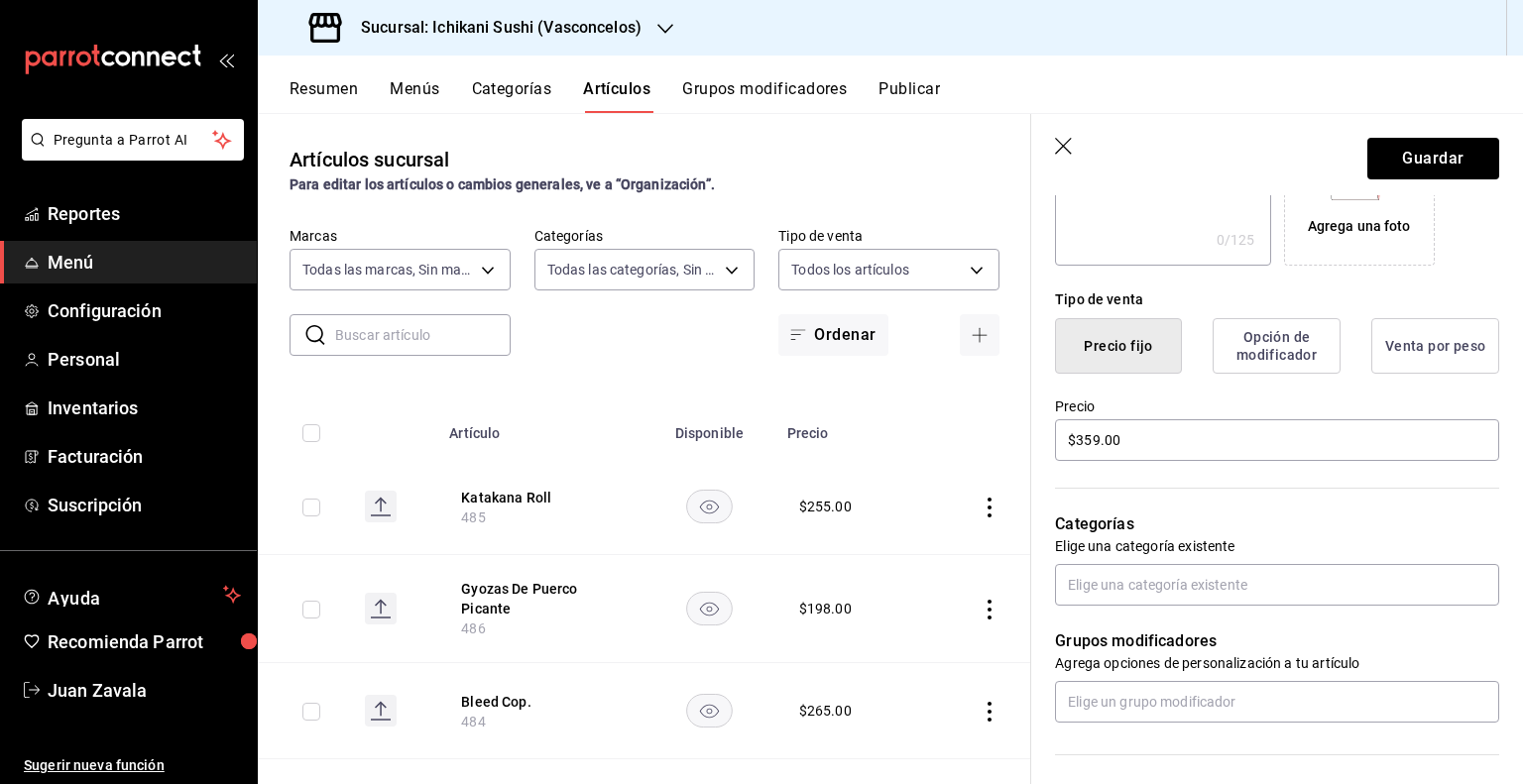 click 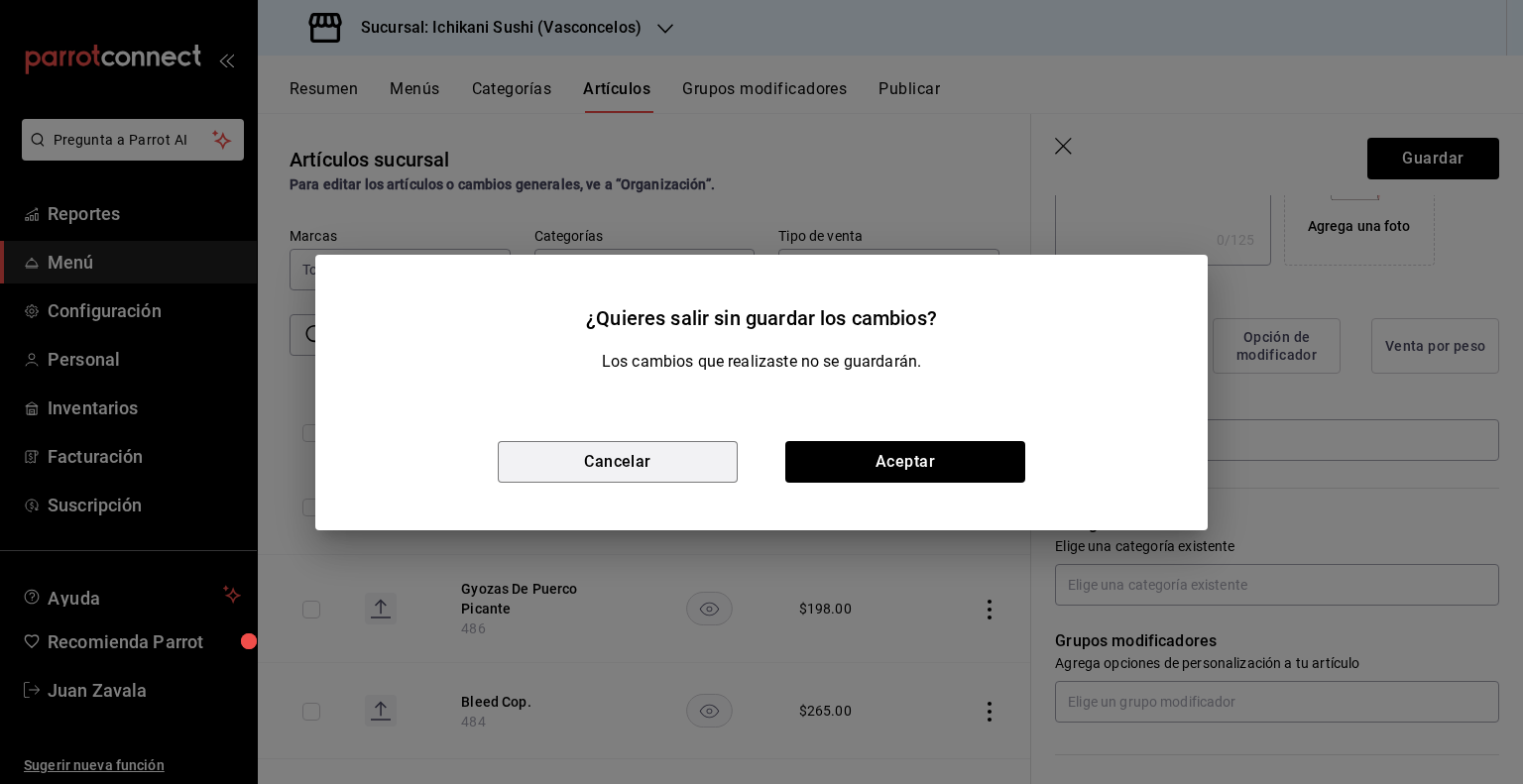 click on "Cancelar" at bounding box center (618, 462) 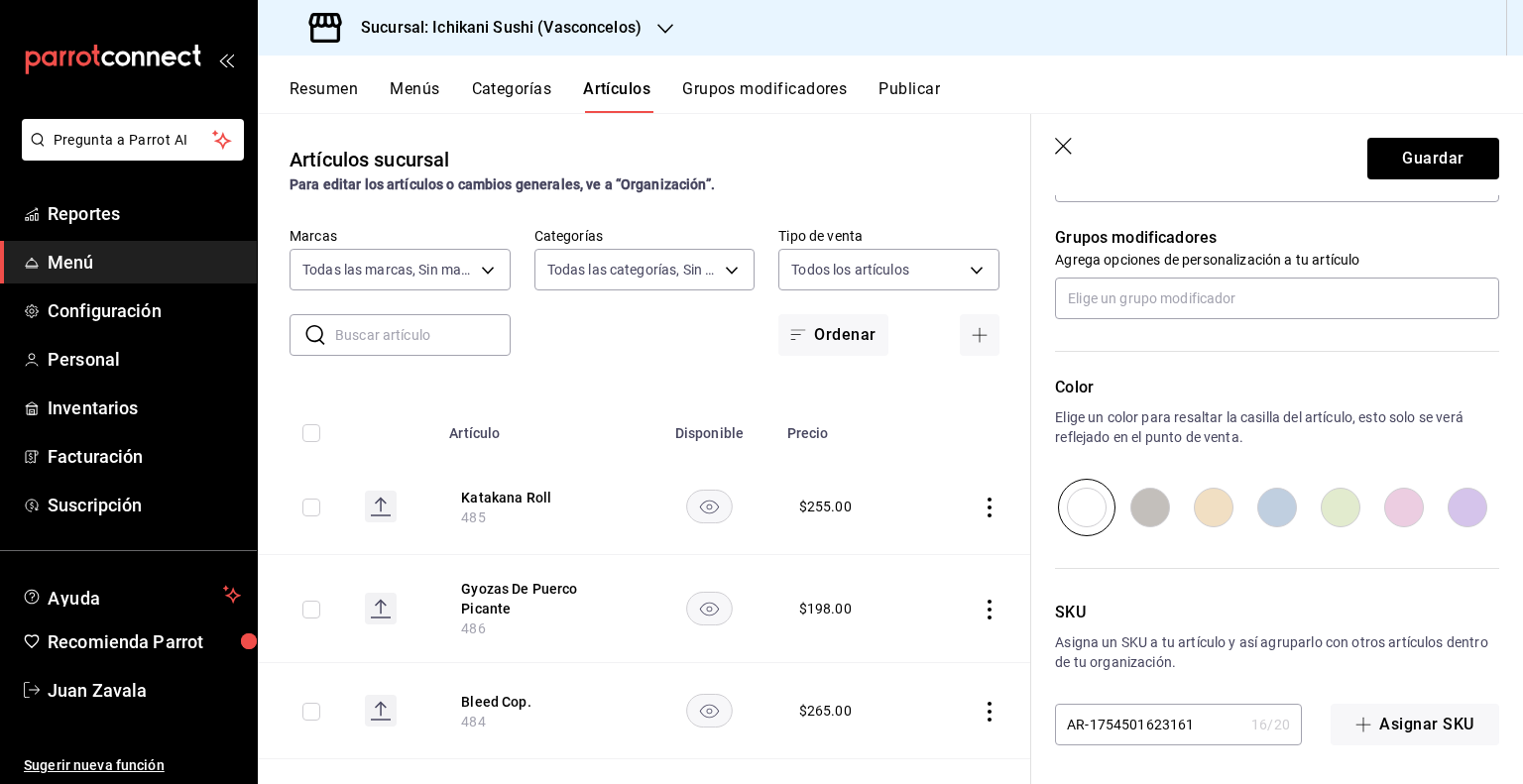 scroll, scrollTop: 503, scrollLeft: 0, axis: vertical 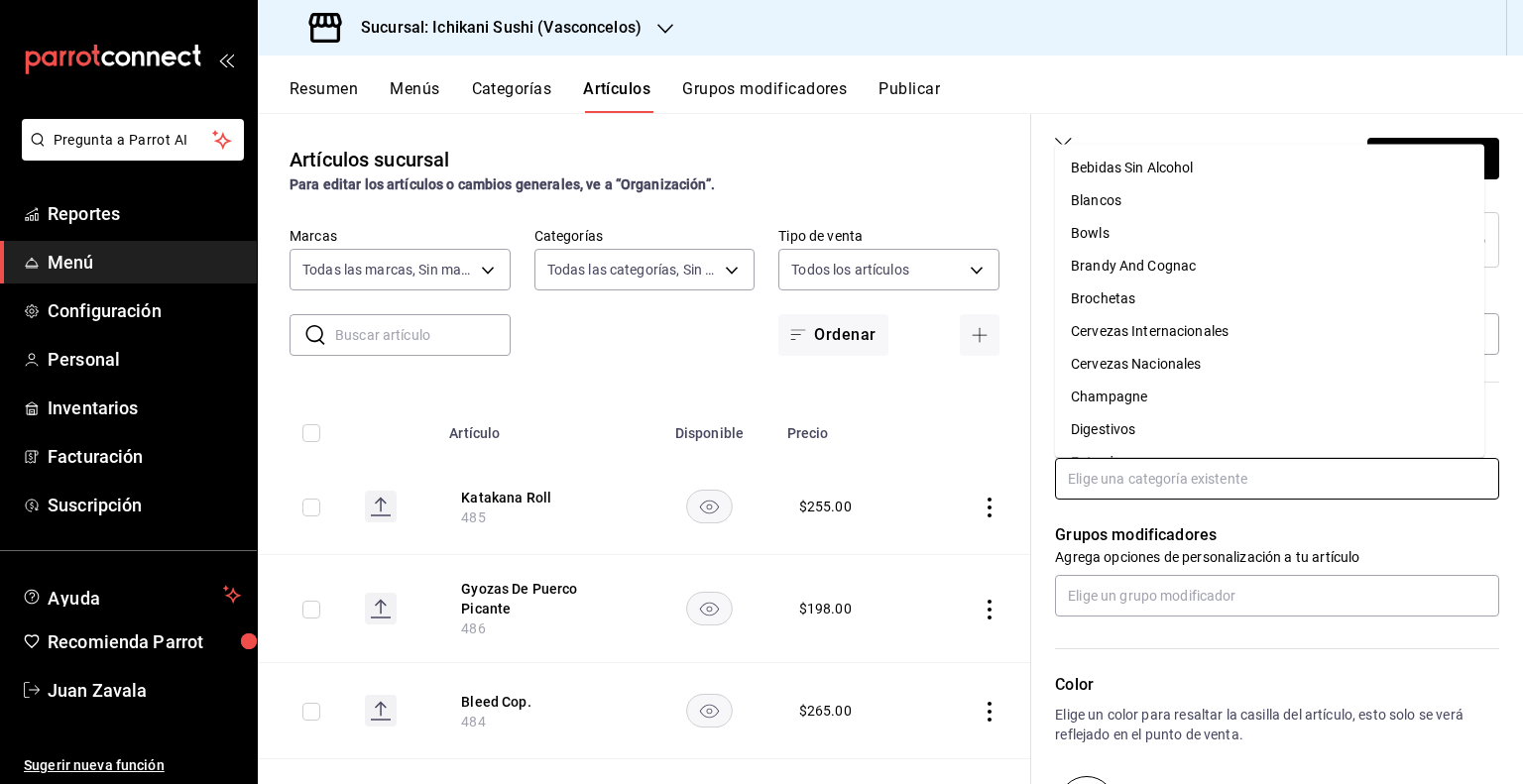 click at bounding box center (1277, 479) 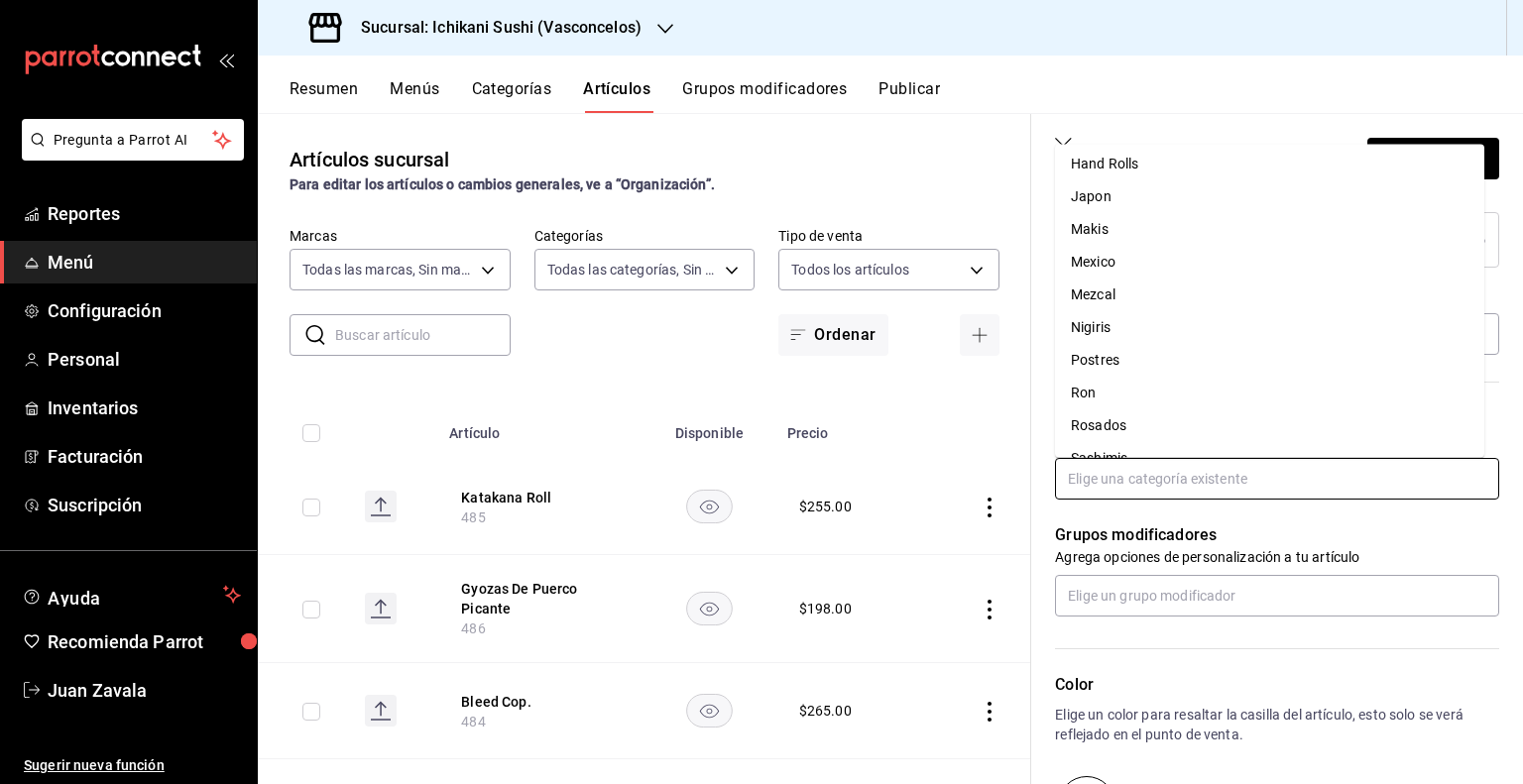 scroll, scrollTop: 0, scrollLeft: 0, axis: both 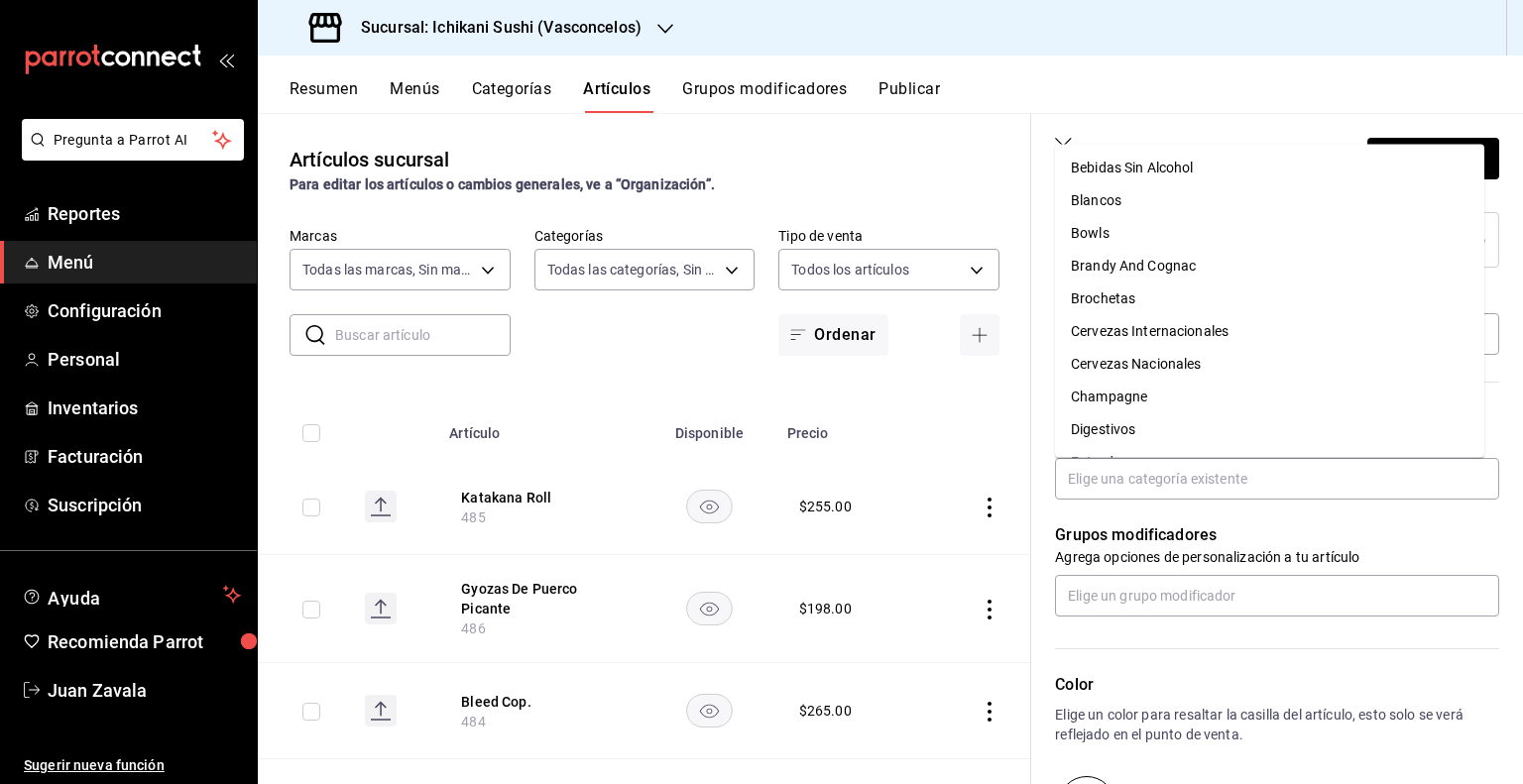 click on "Grupos modificadores" at bounding box center (1277, 535) 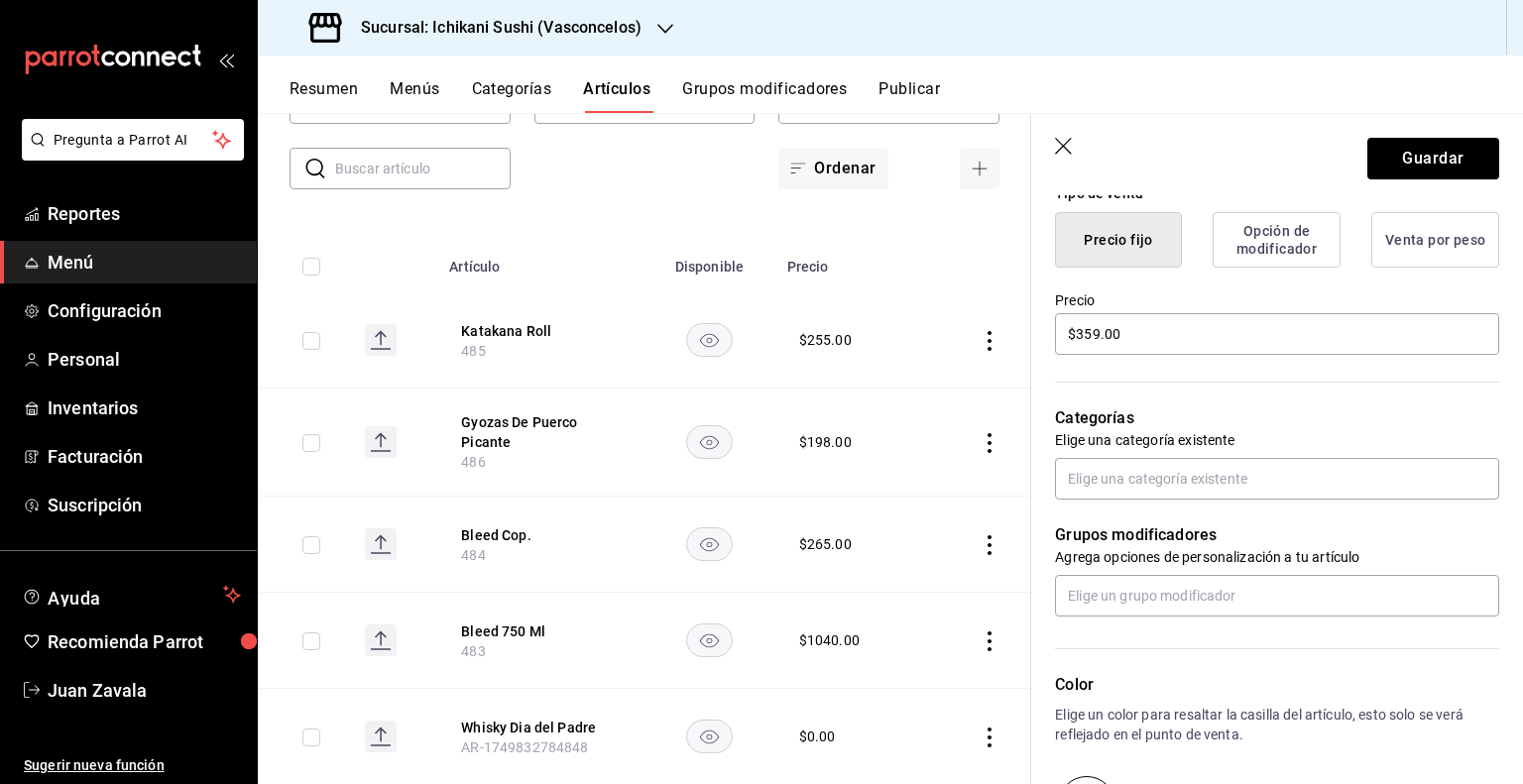 scroll, scrollTop: 0, scrollLeft: 0, axis: both 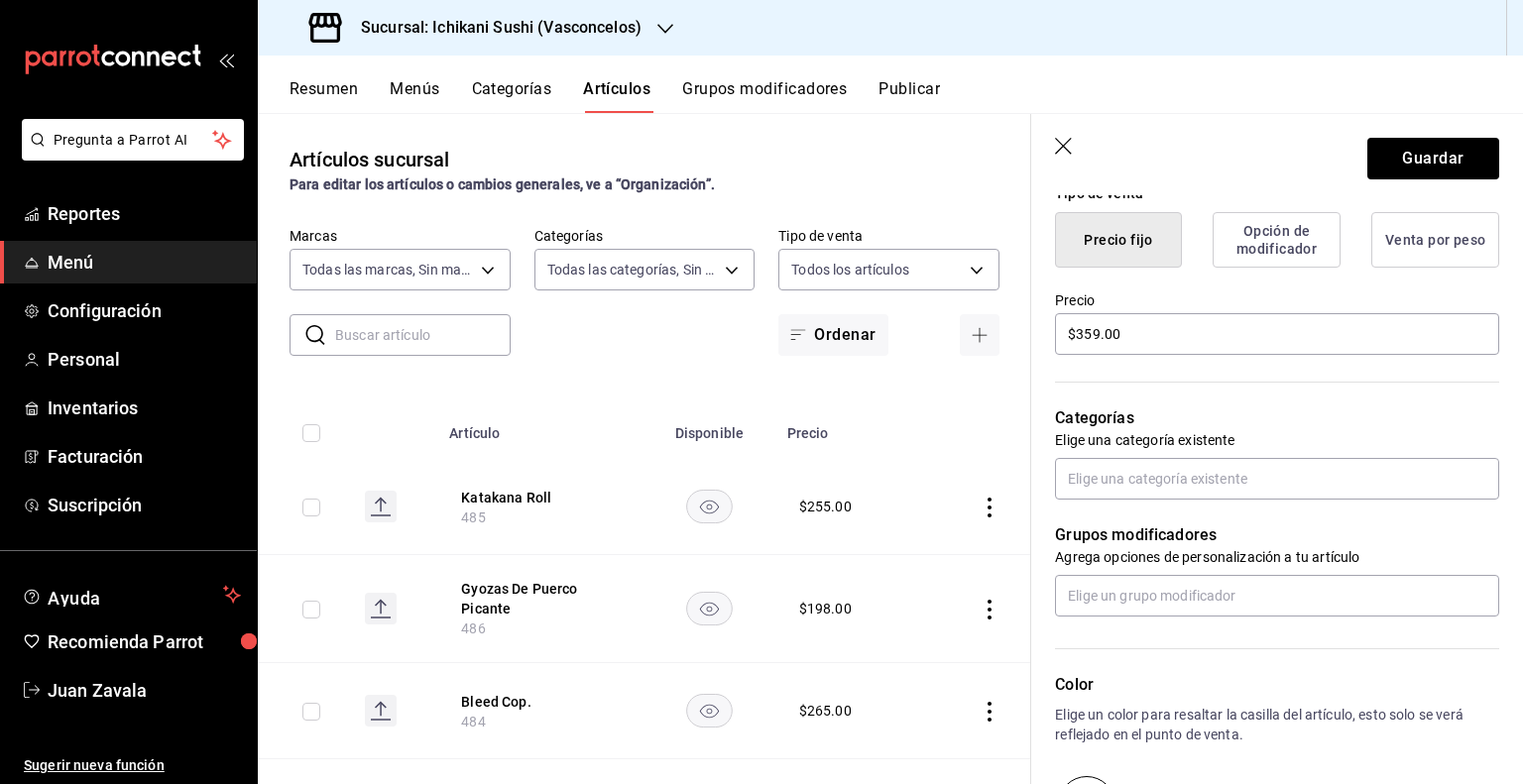 click at bounding box center [422, 335] 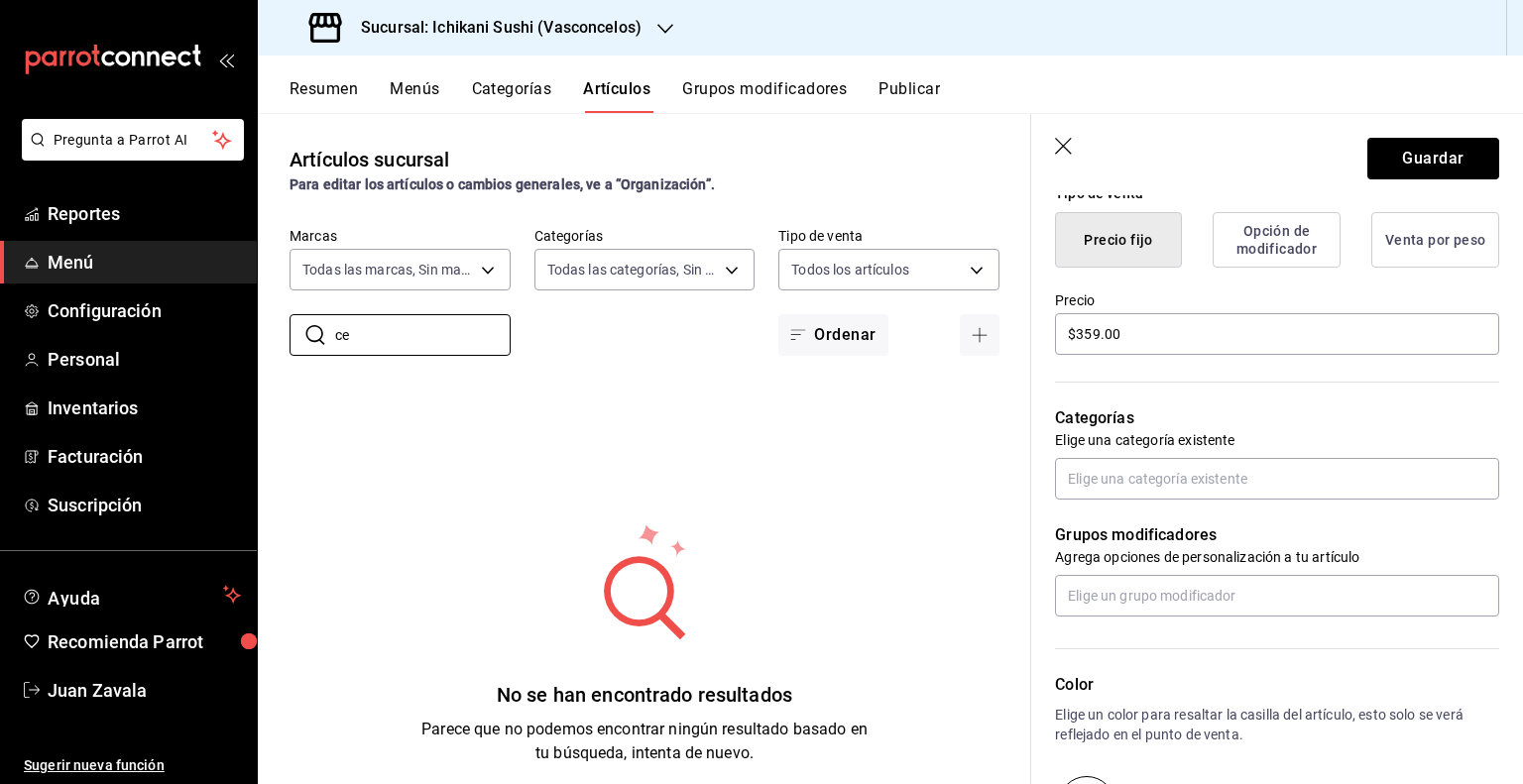 type on "c" 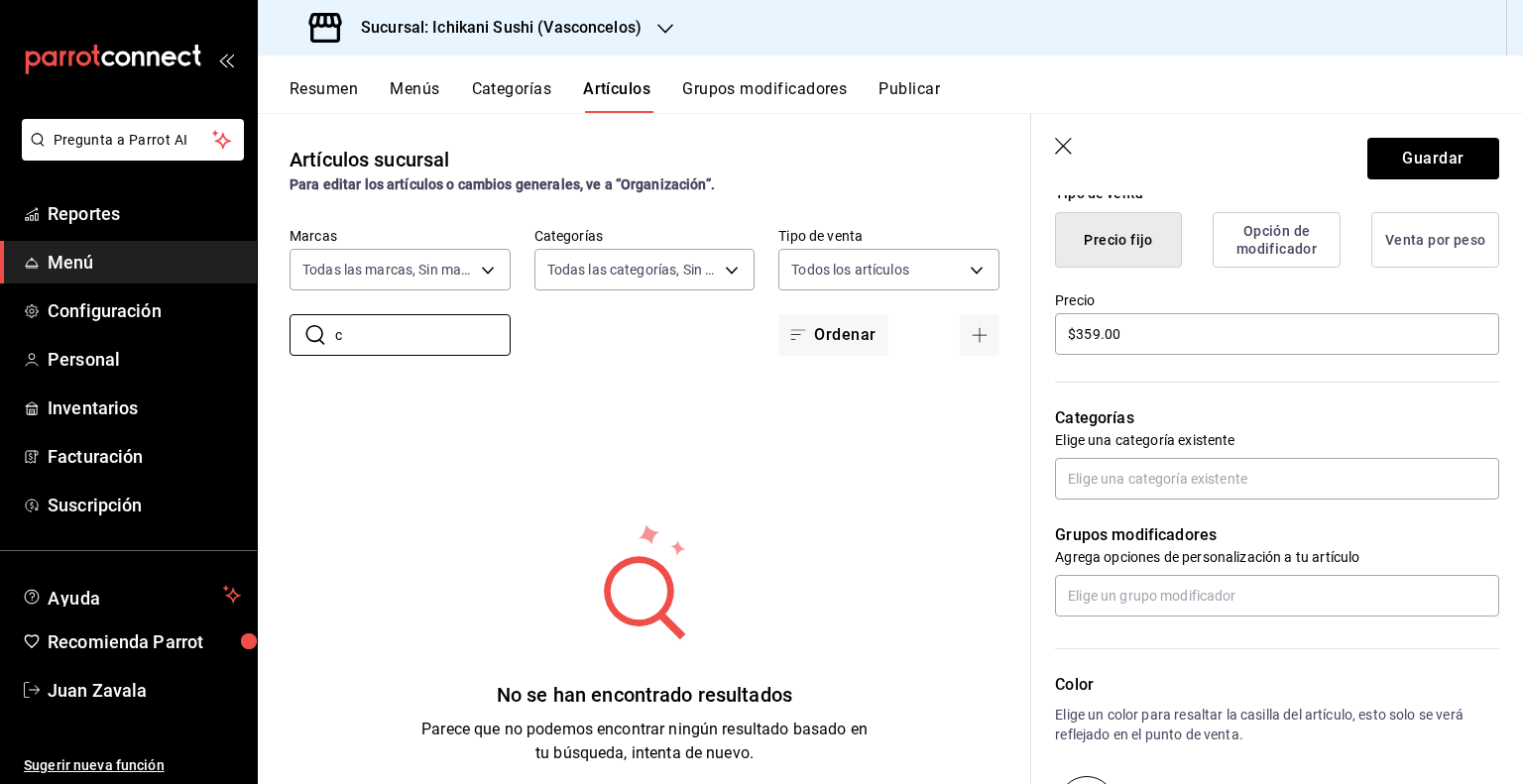 type 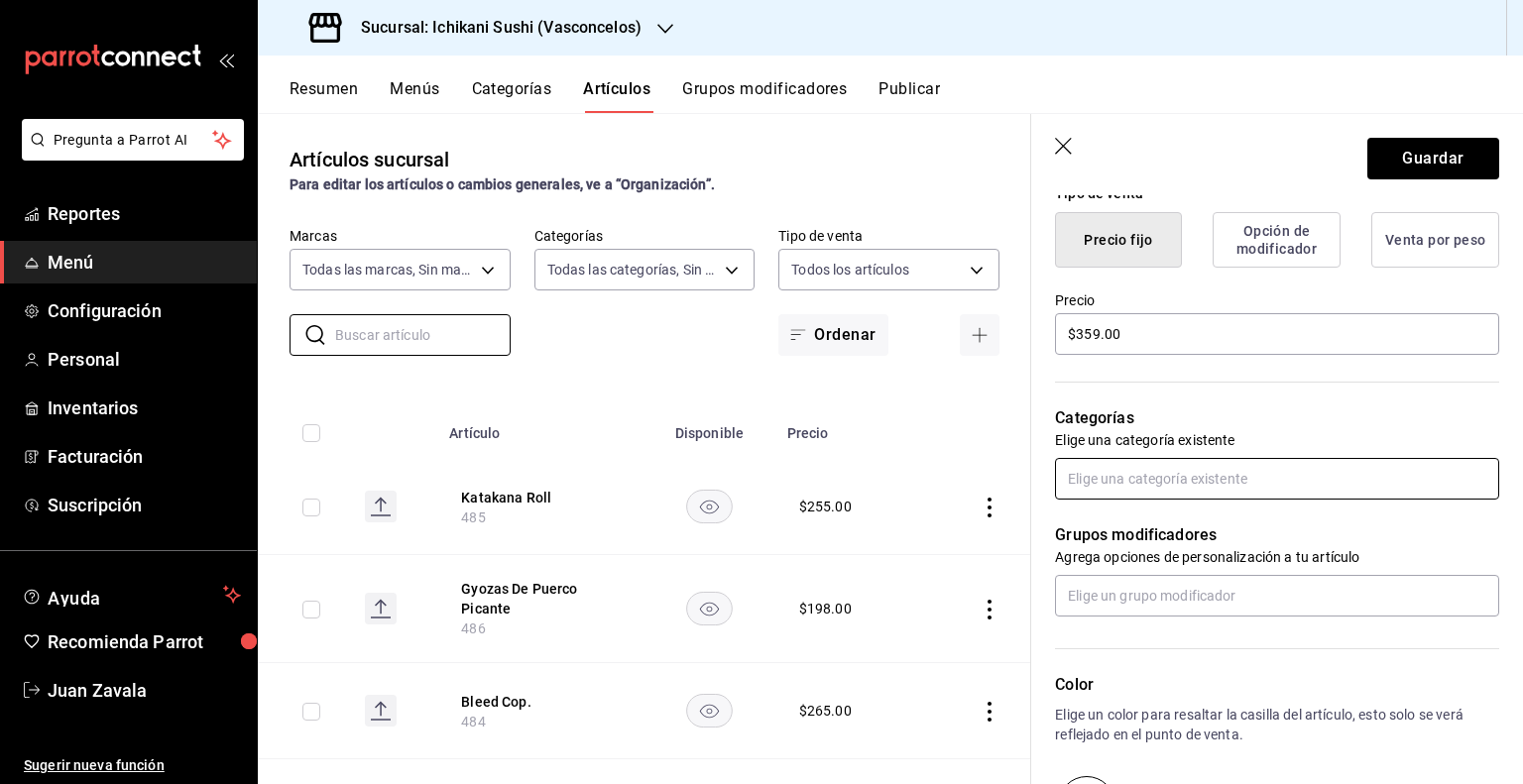 click at bounding box center [1277, 479] 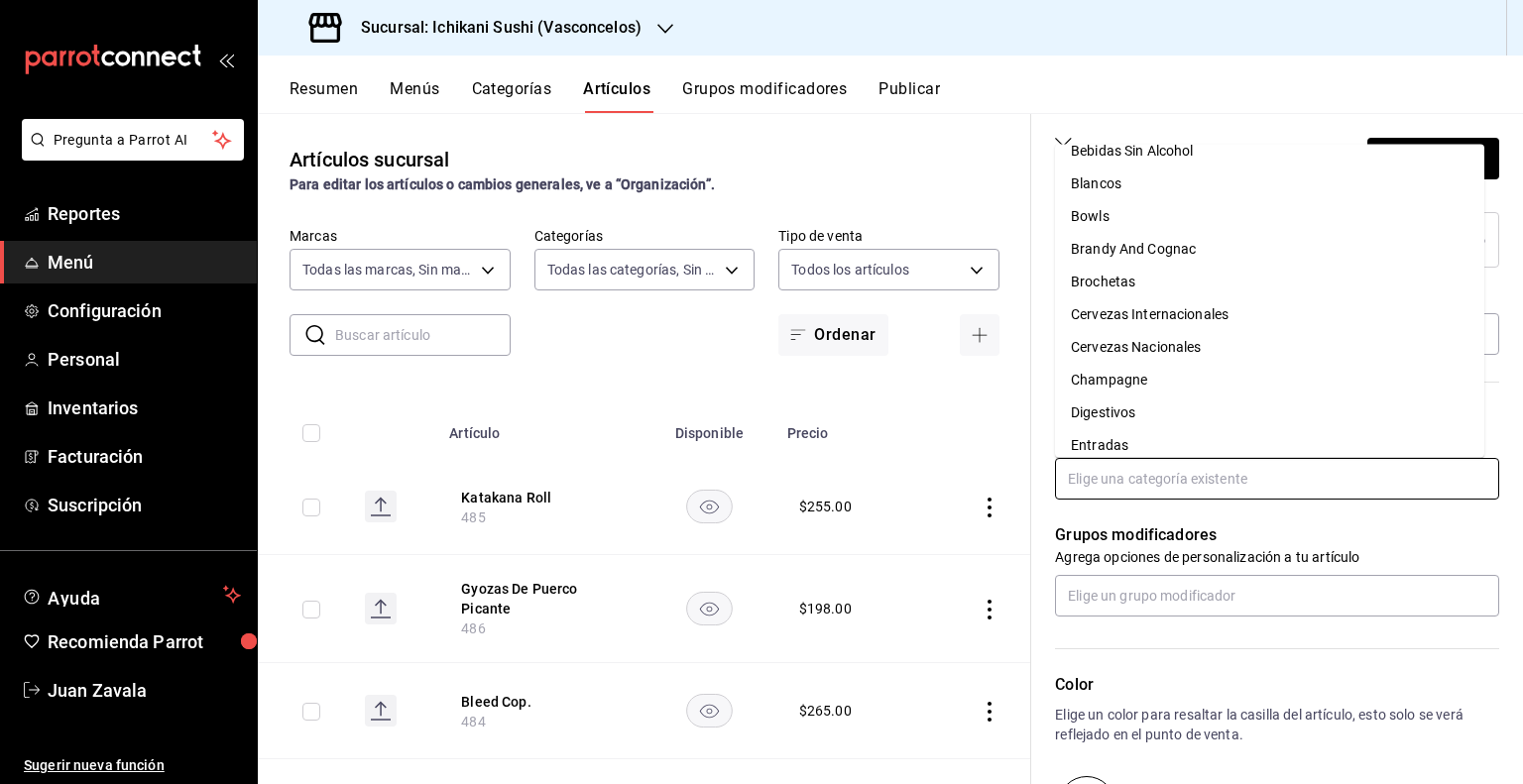 scroll, scrollTop: 0, scrollLeft: 0, axis: both 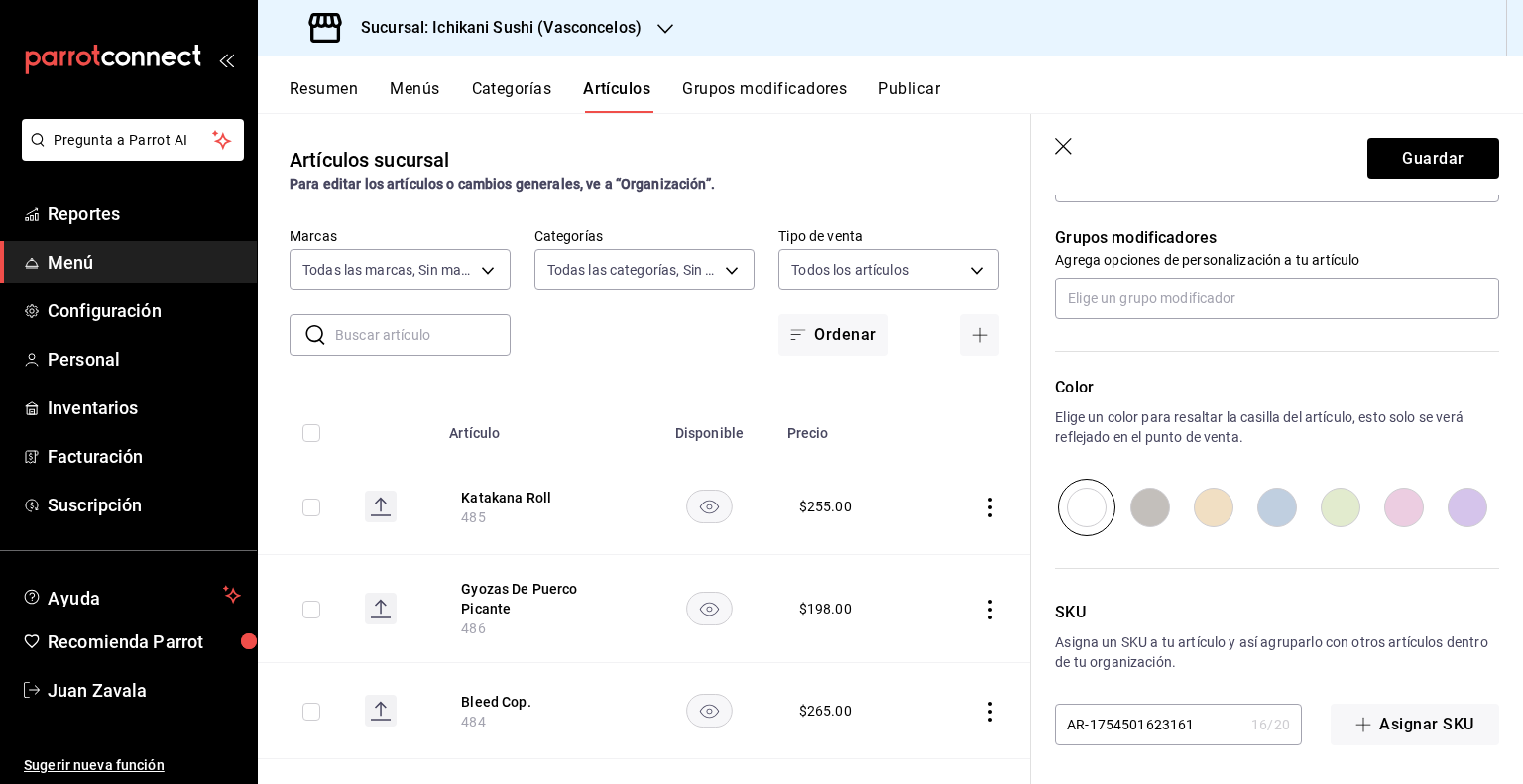 click on "AR-1754501623161" at bounding box center [1149, 725] 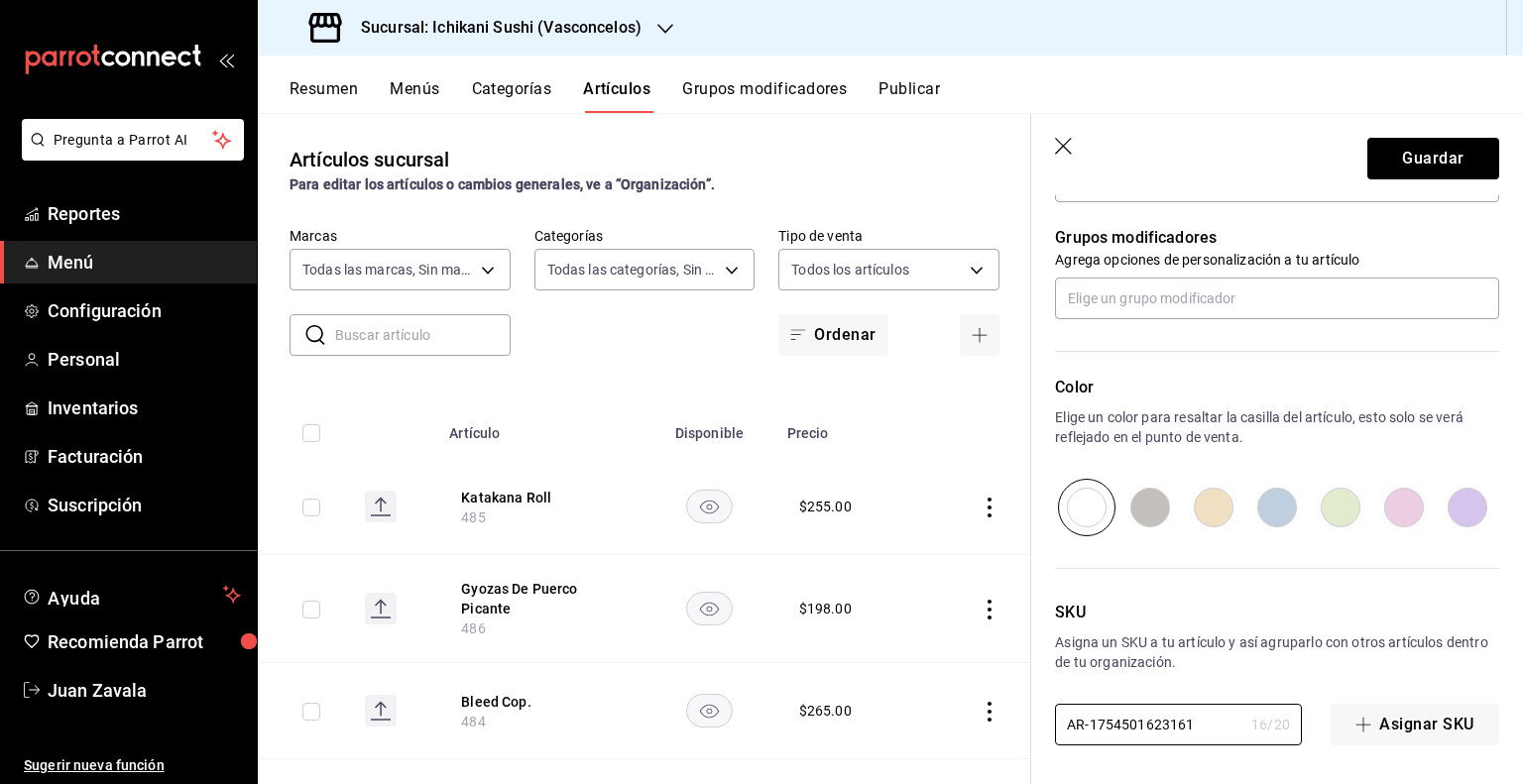 paste on "PVA10017" 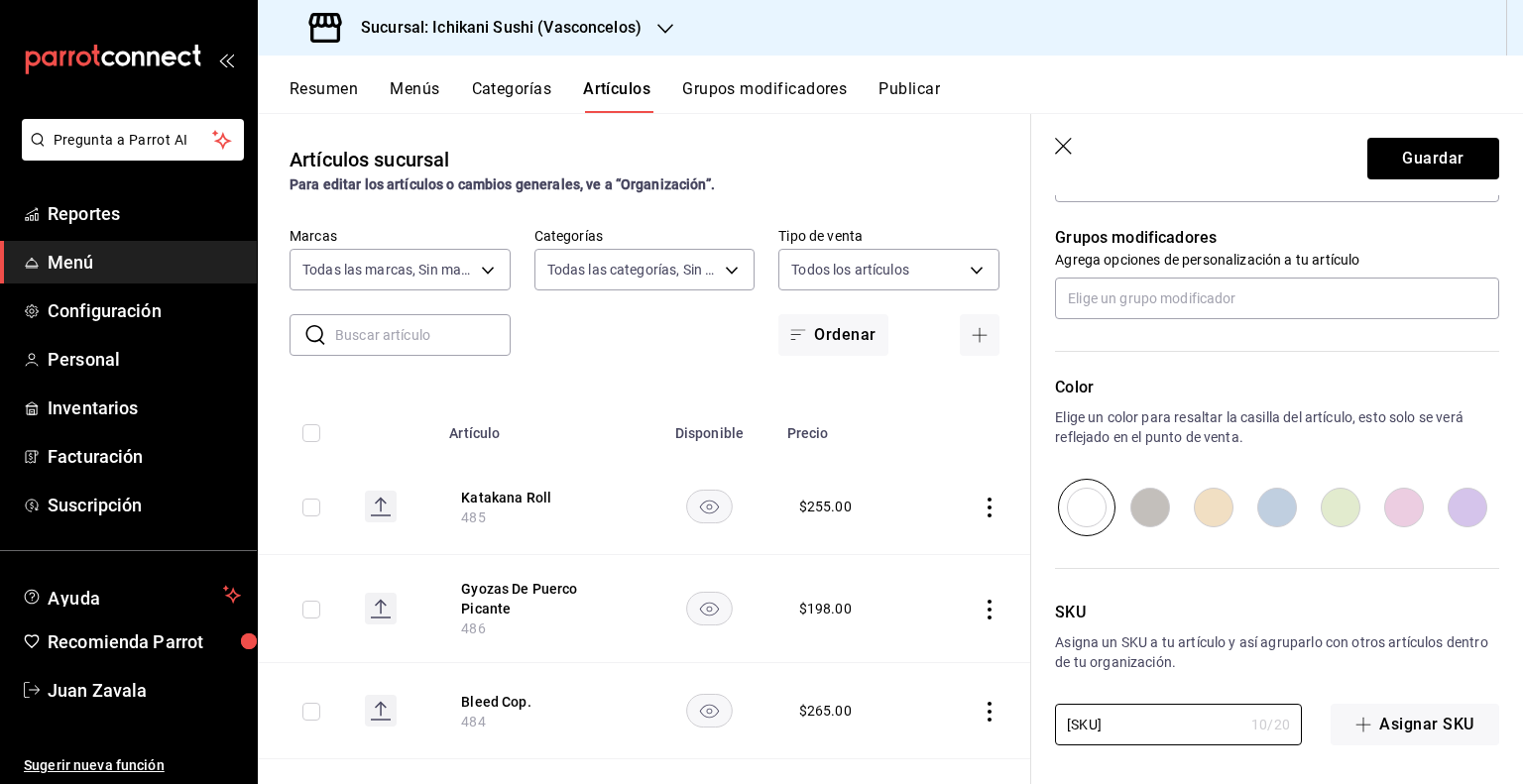 type on "[SKU]" 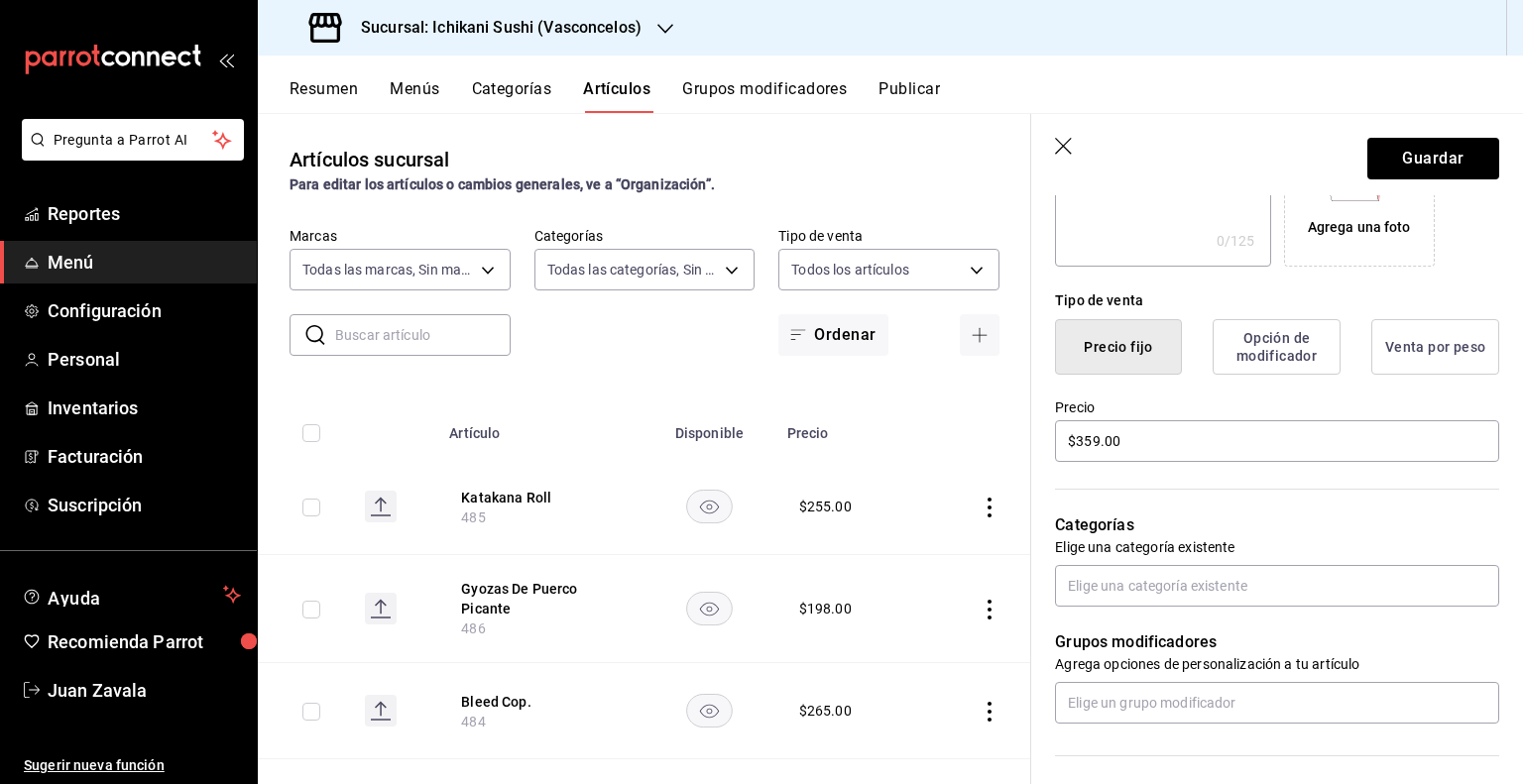 scroll, scrollTop: 396, scrollLeft: 0, axis: vertical 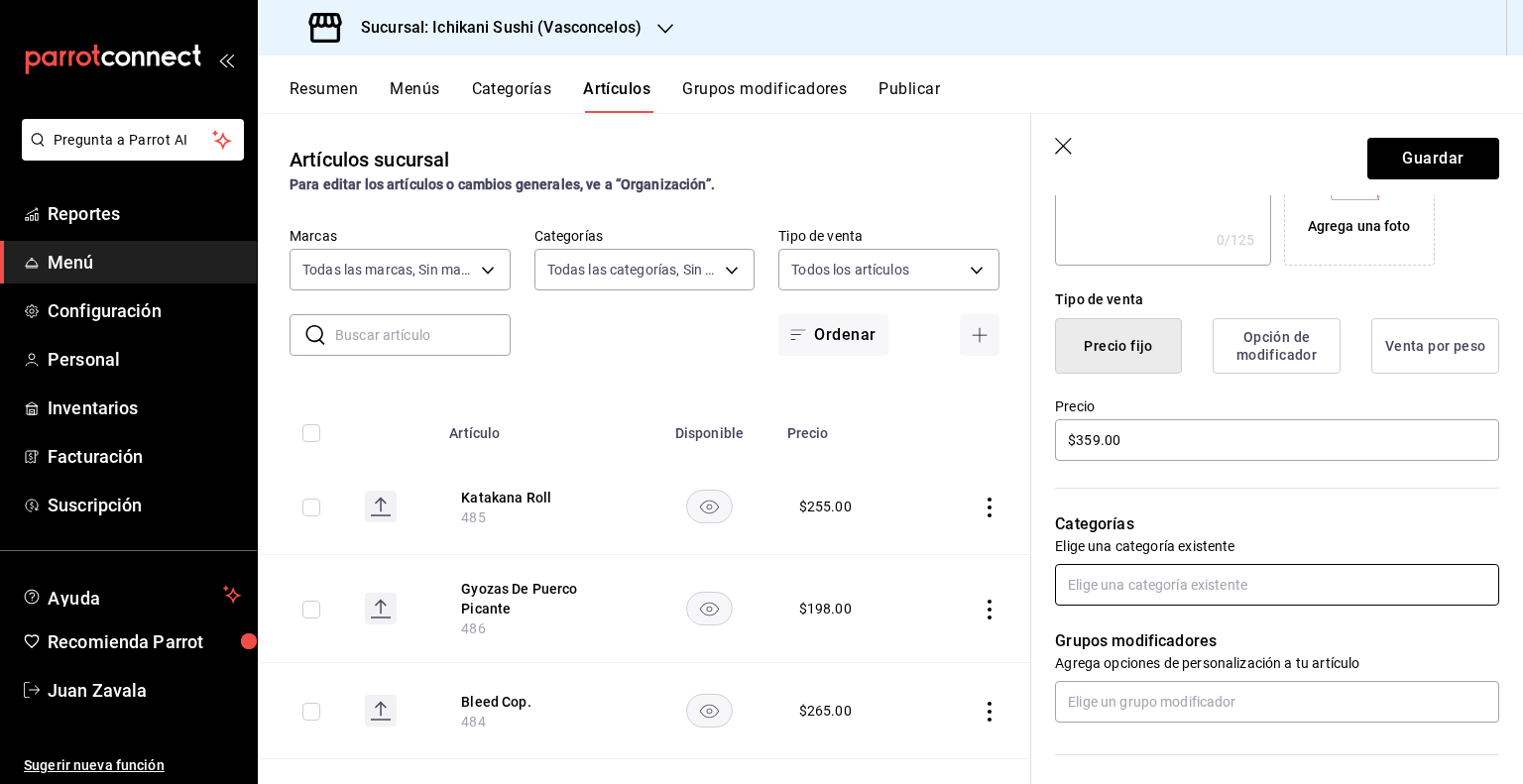 click at bounding box center (1277, 585) 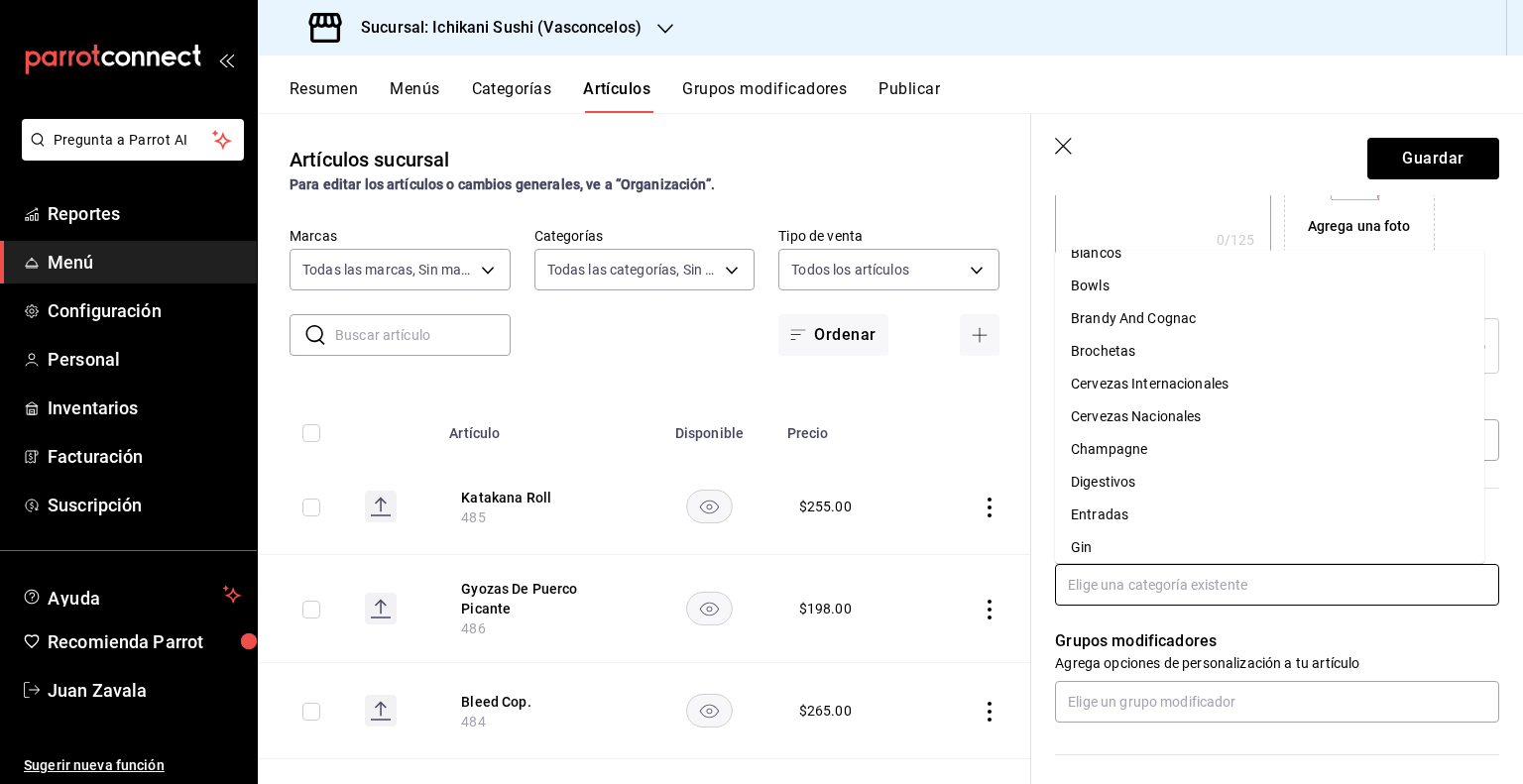 scroll, scrollTop: 0, scrollLeft: 0, axis: both 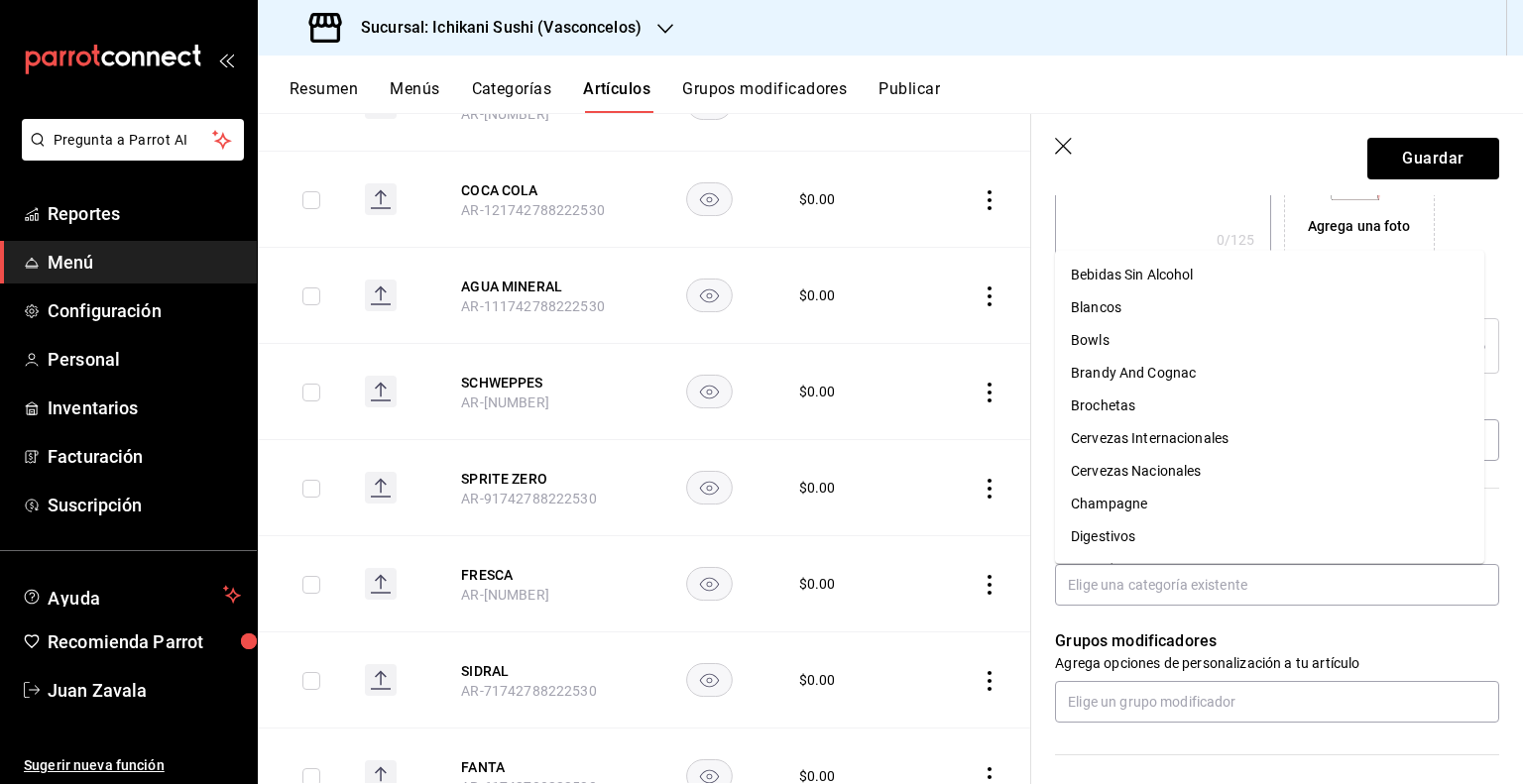 click 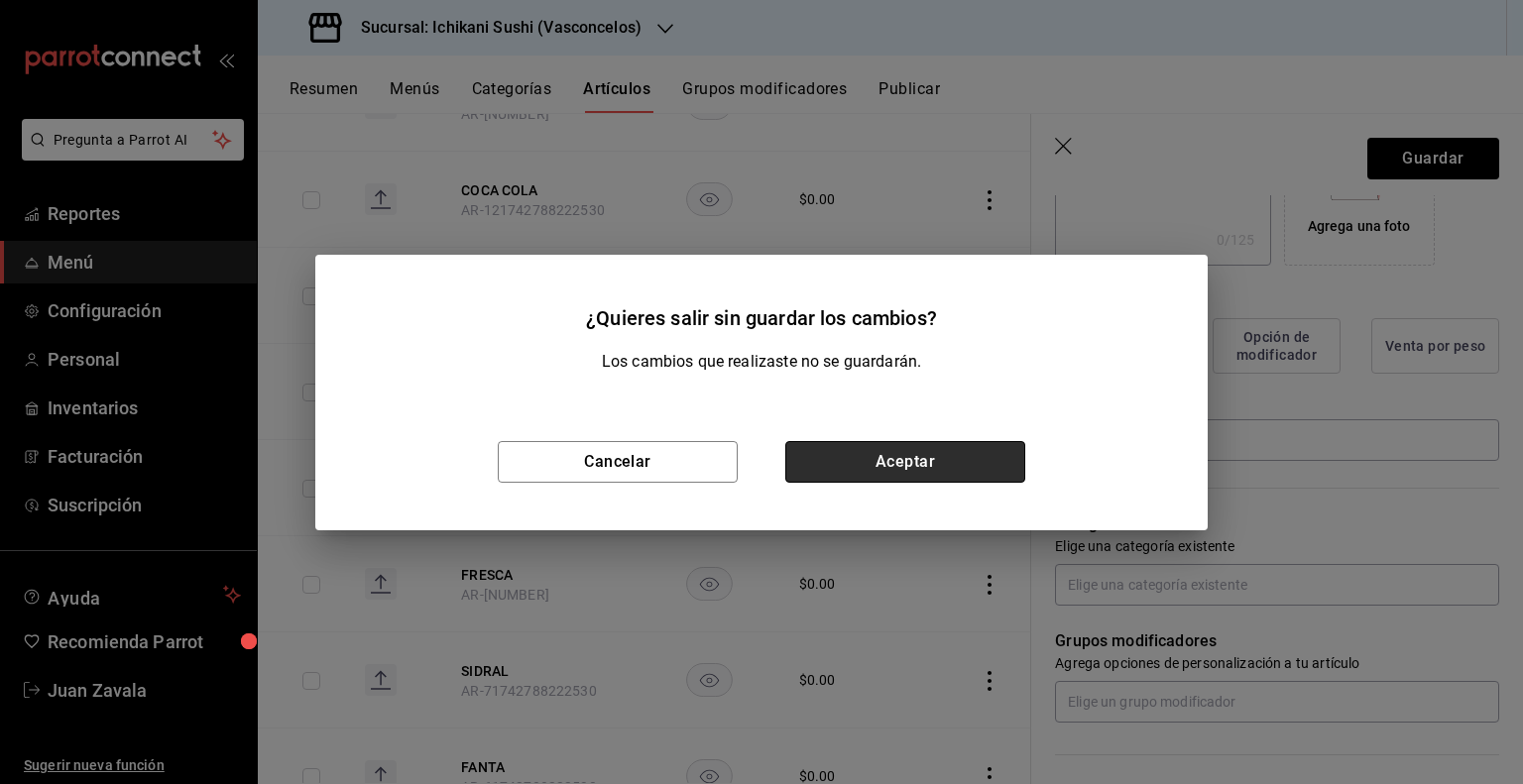 click on "Aceptar" at bounding box center (905, 462) 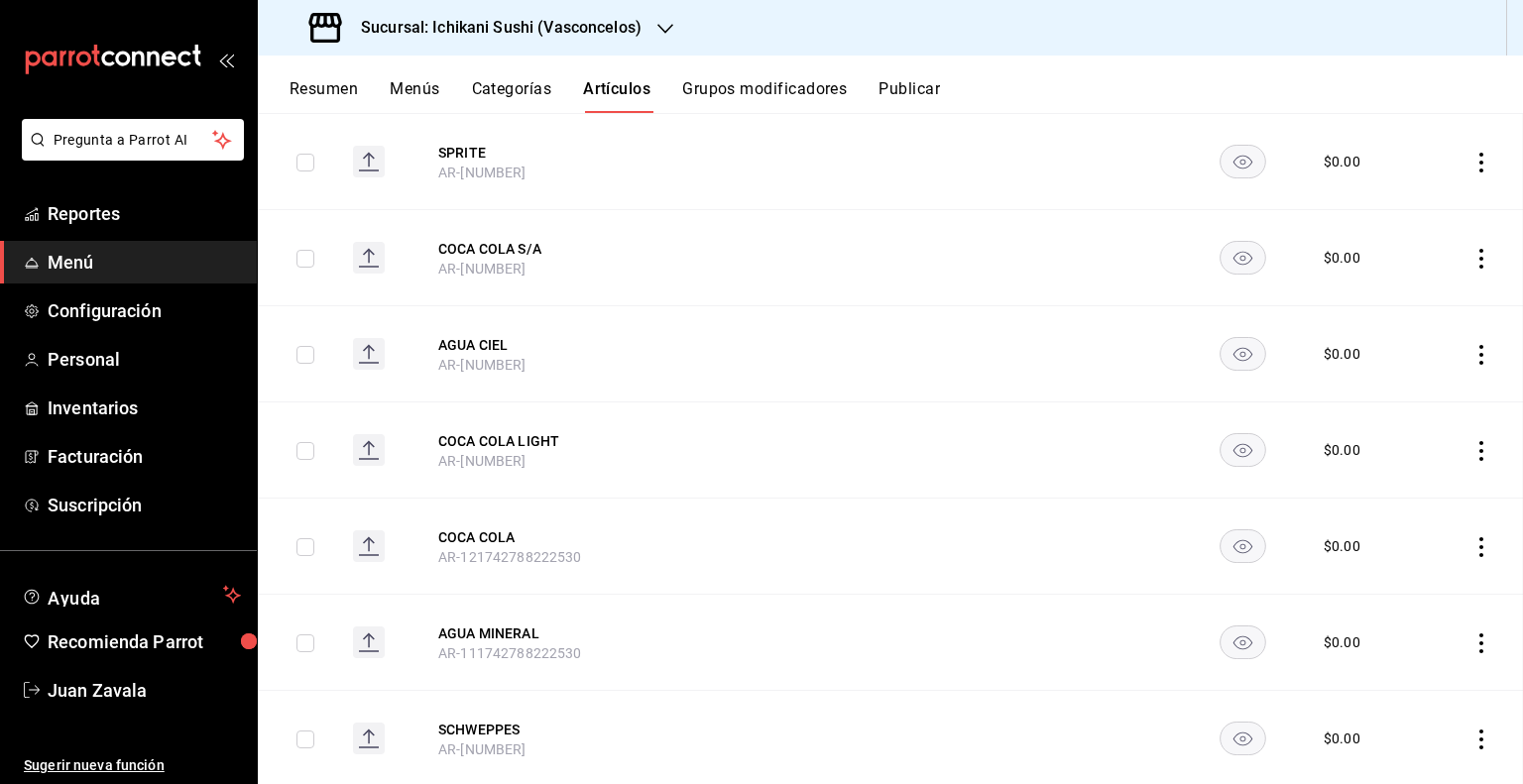 scroll, scrollTop: 3059, scrollLeft: 0, axis: vertical 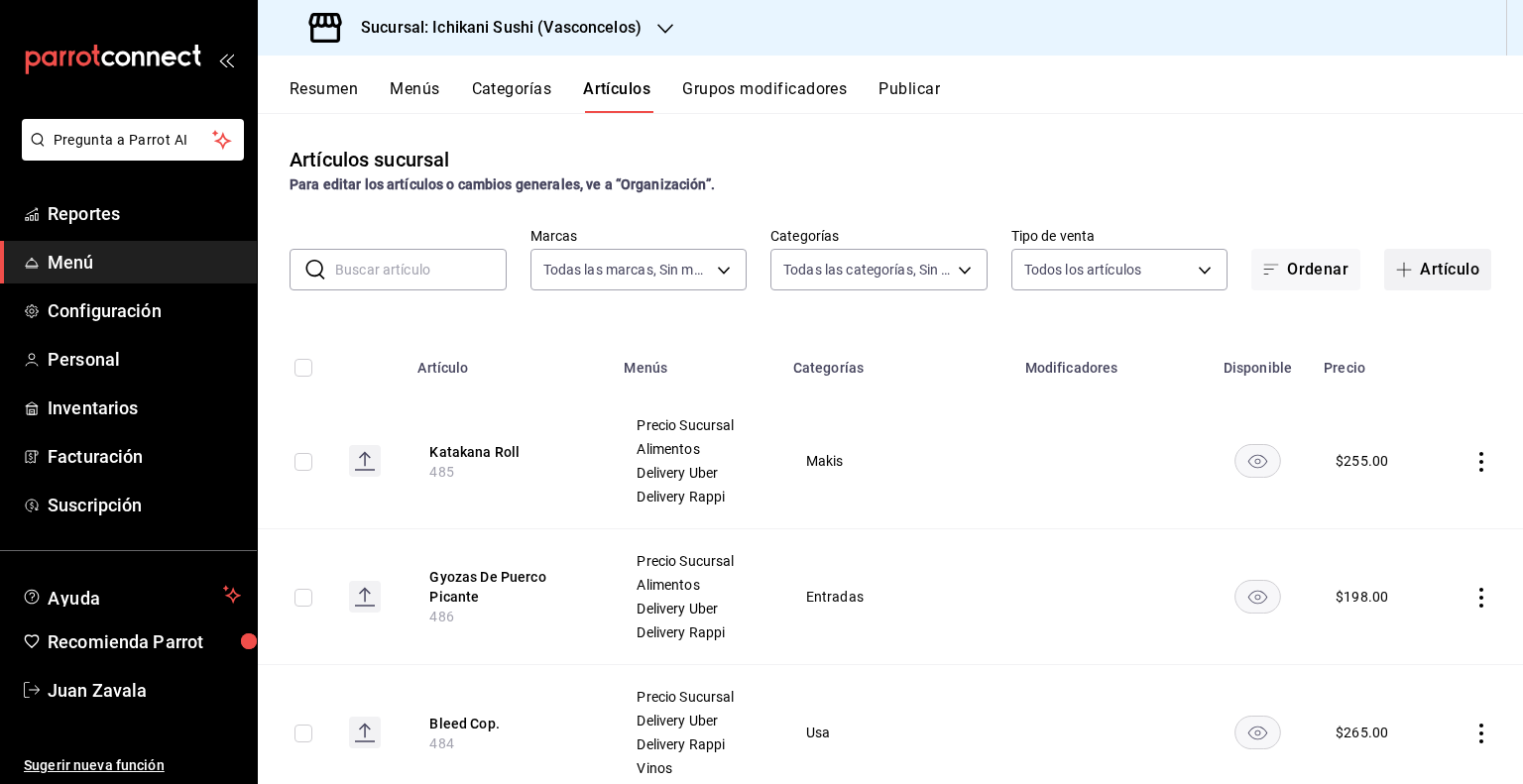 click on "Artículo" at bounding box center (1438, 270) 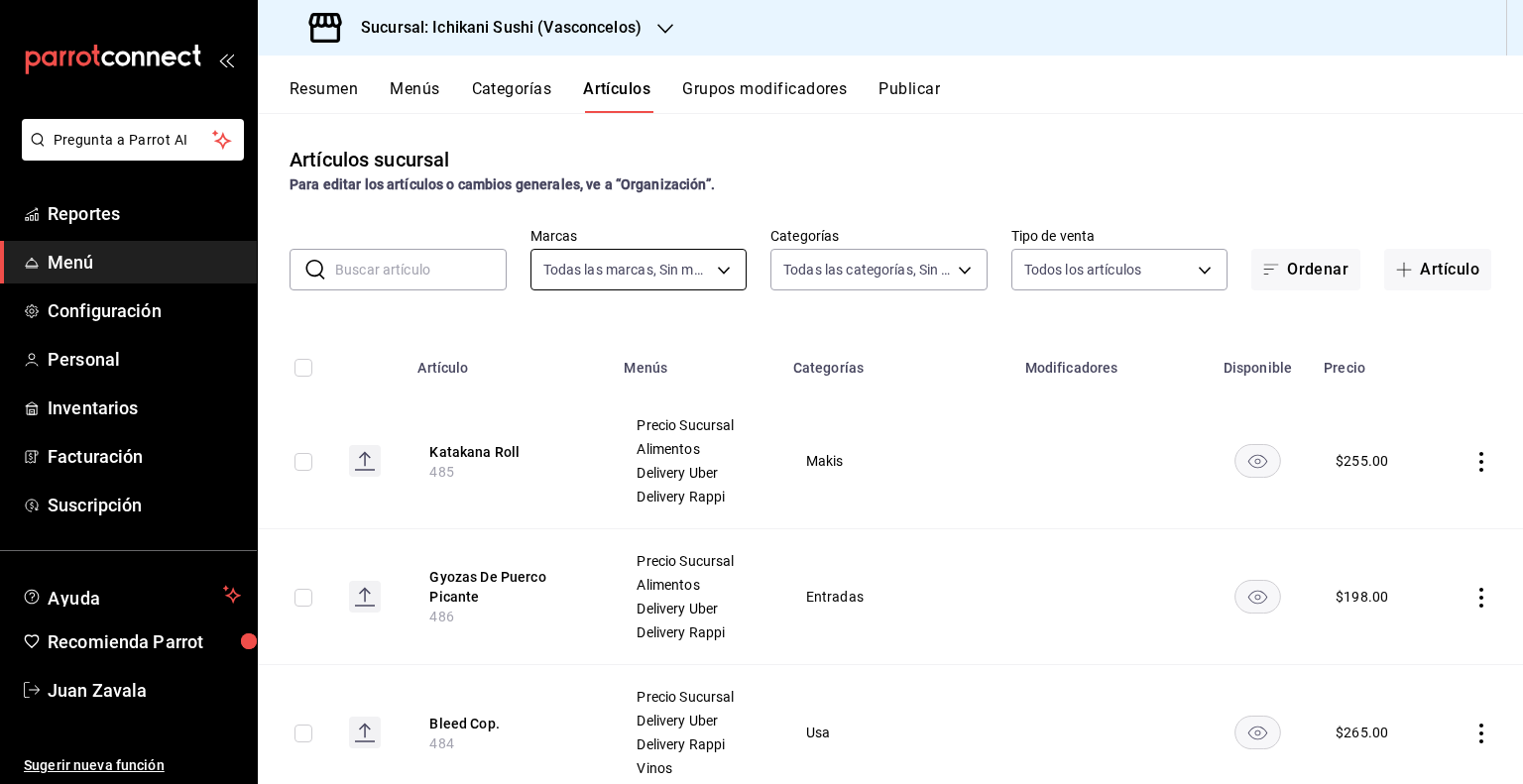 click on "[PRODUCT] [PRICE] [PRODUCT] [PRICE] [PRODUCT] [PRICE] [PRODUCT] AR-[NUMBER] [PRODUCT]" at bounding box center (762, 392) 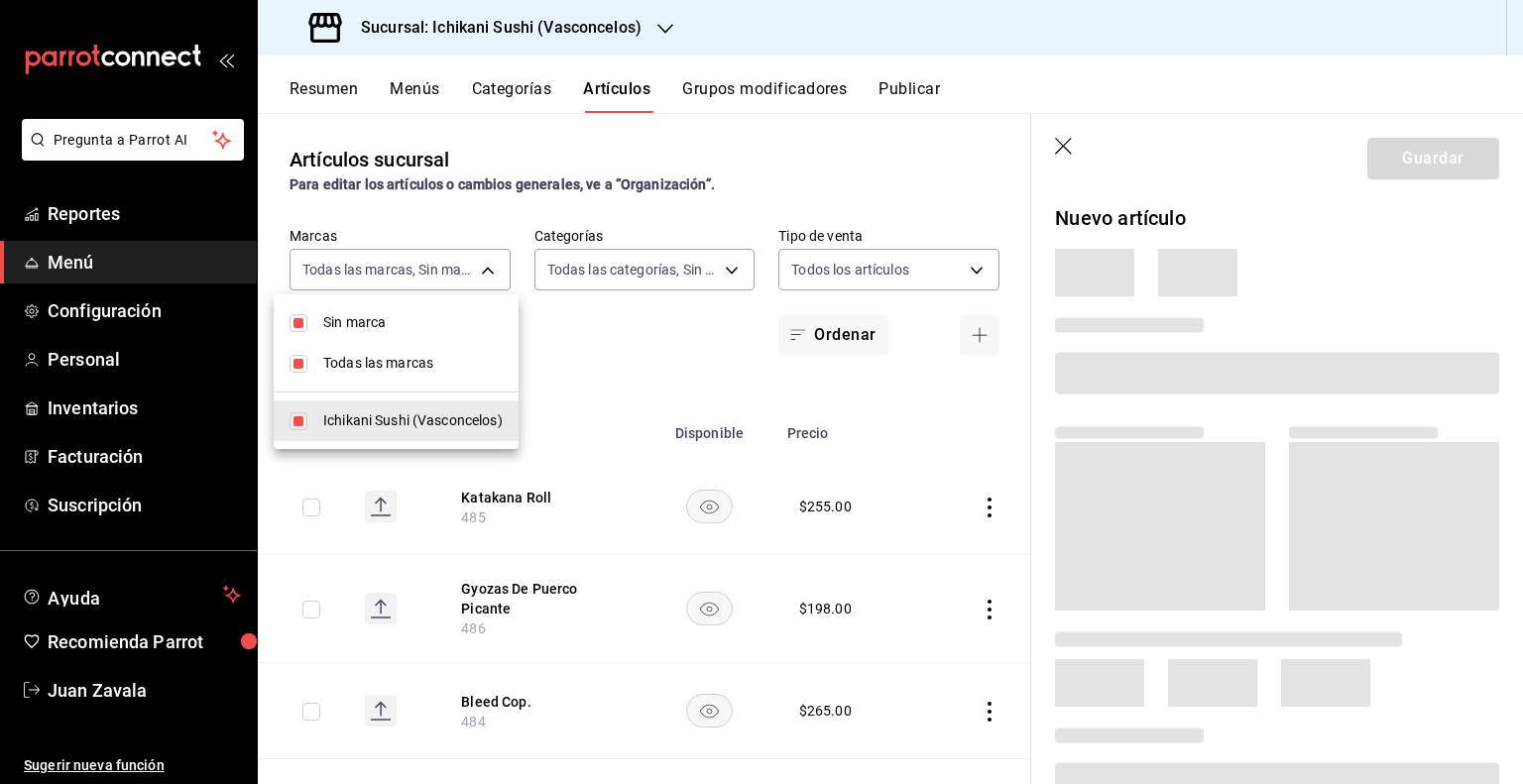 drag, startPoint x: 870, startPoint y: 201, endPoint x: 1066, endPoint y: 145, distance: 203.84308 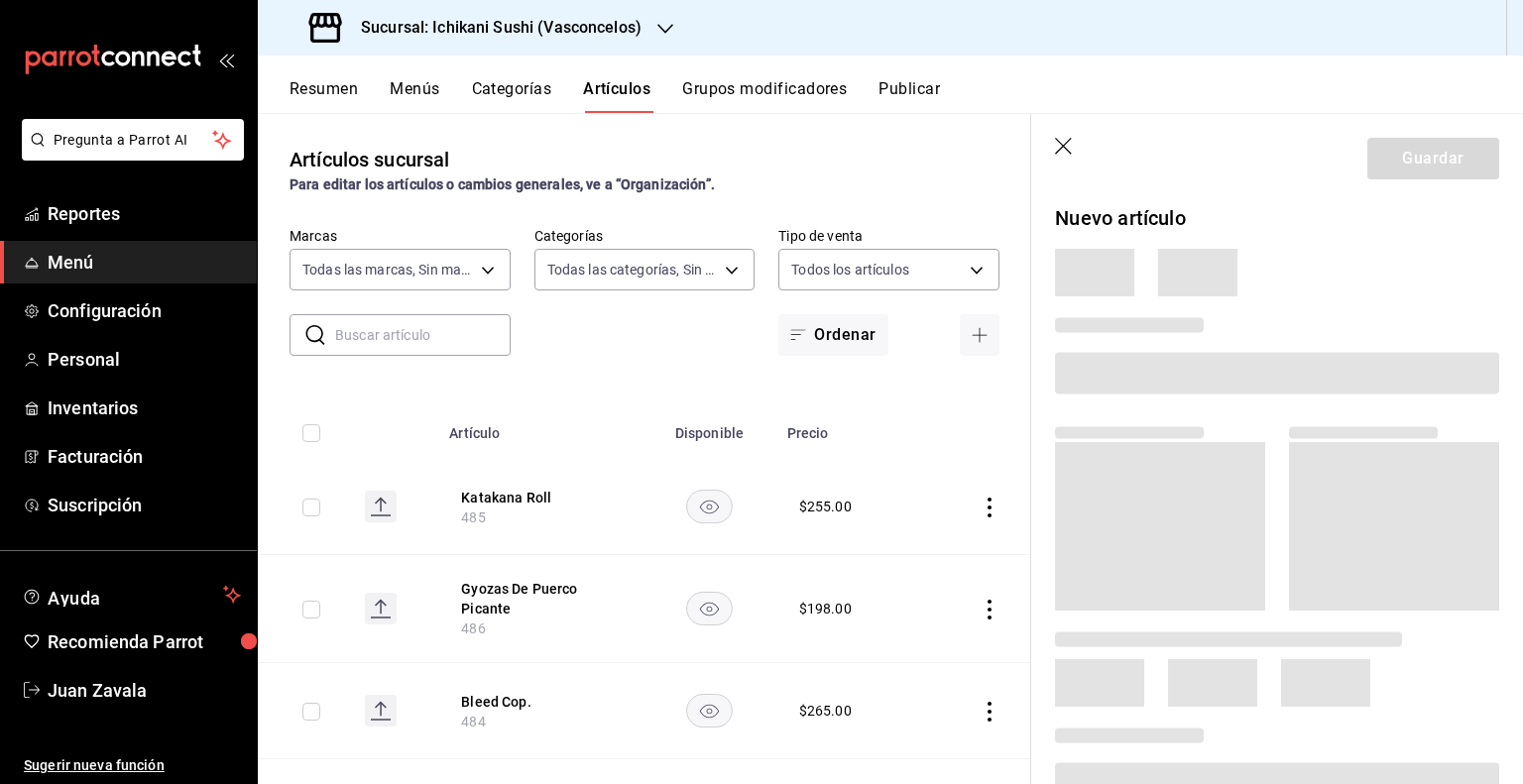 click at bounding box center (762, 392) 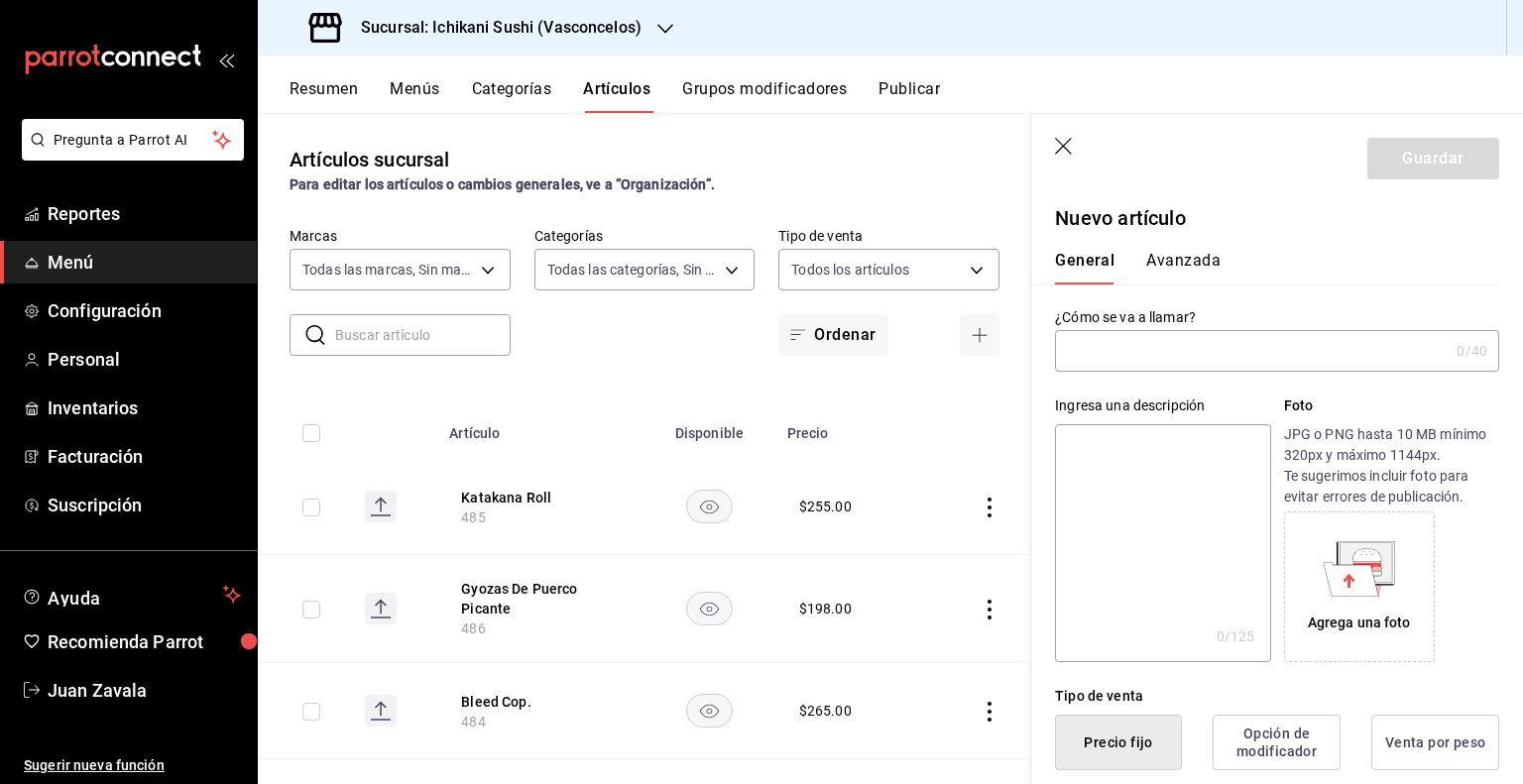 click 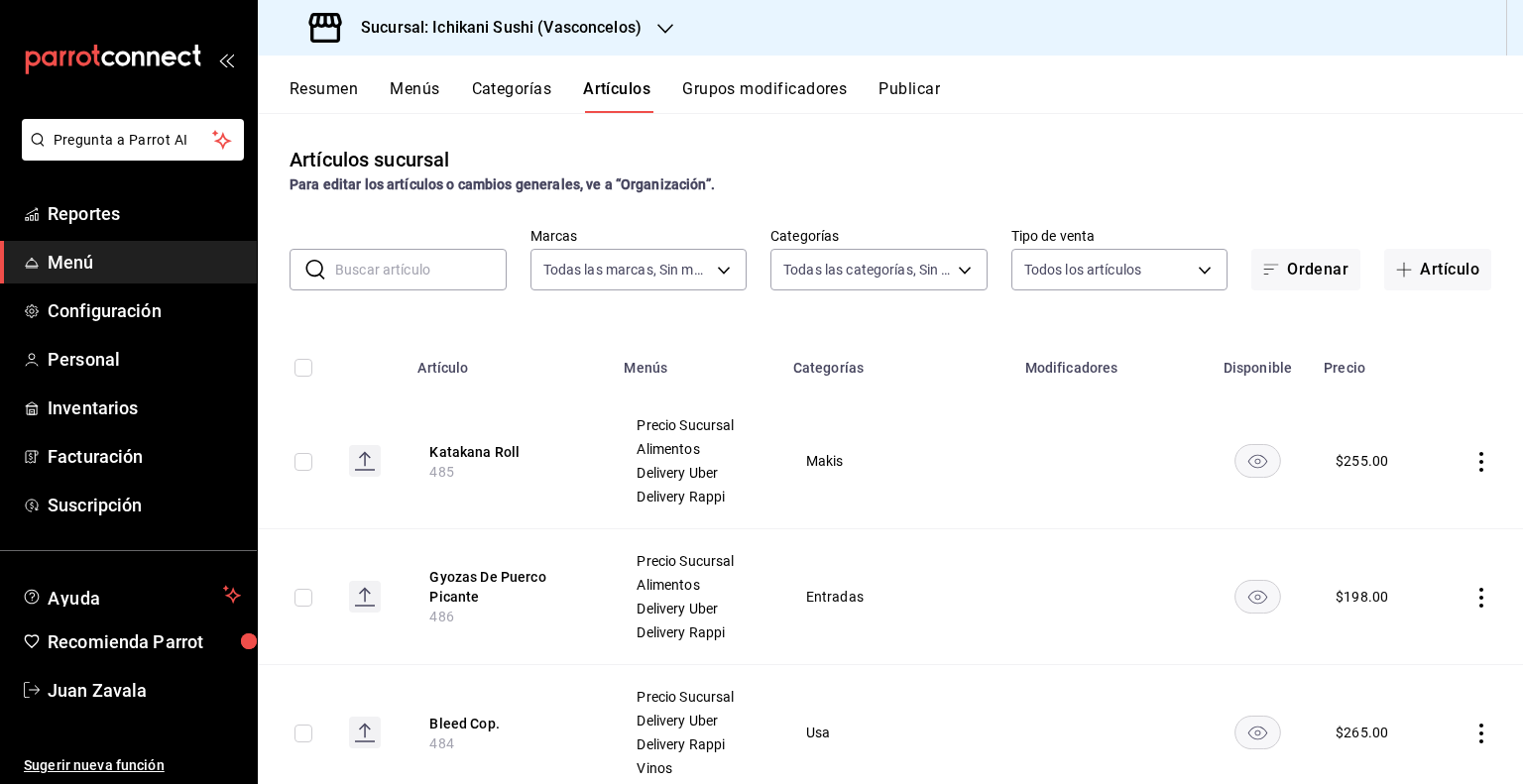click at bounding box center [420, 270] 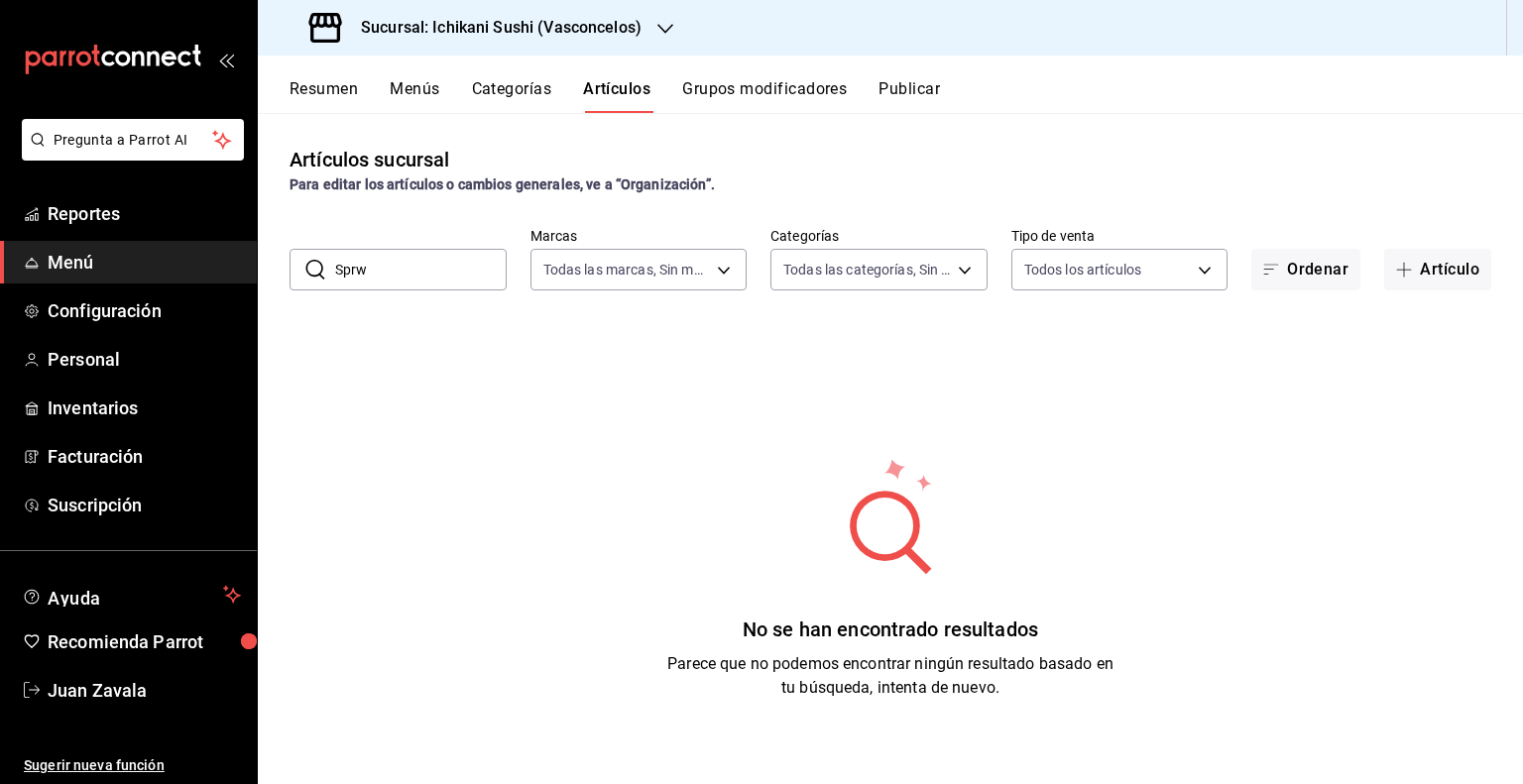 click on "Sprw" at bounding box center [420, 270] 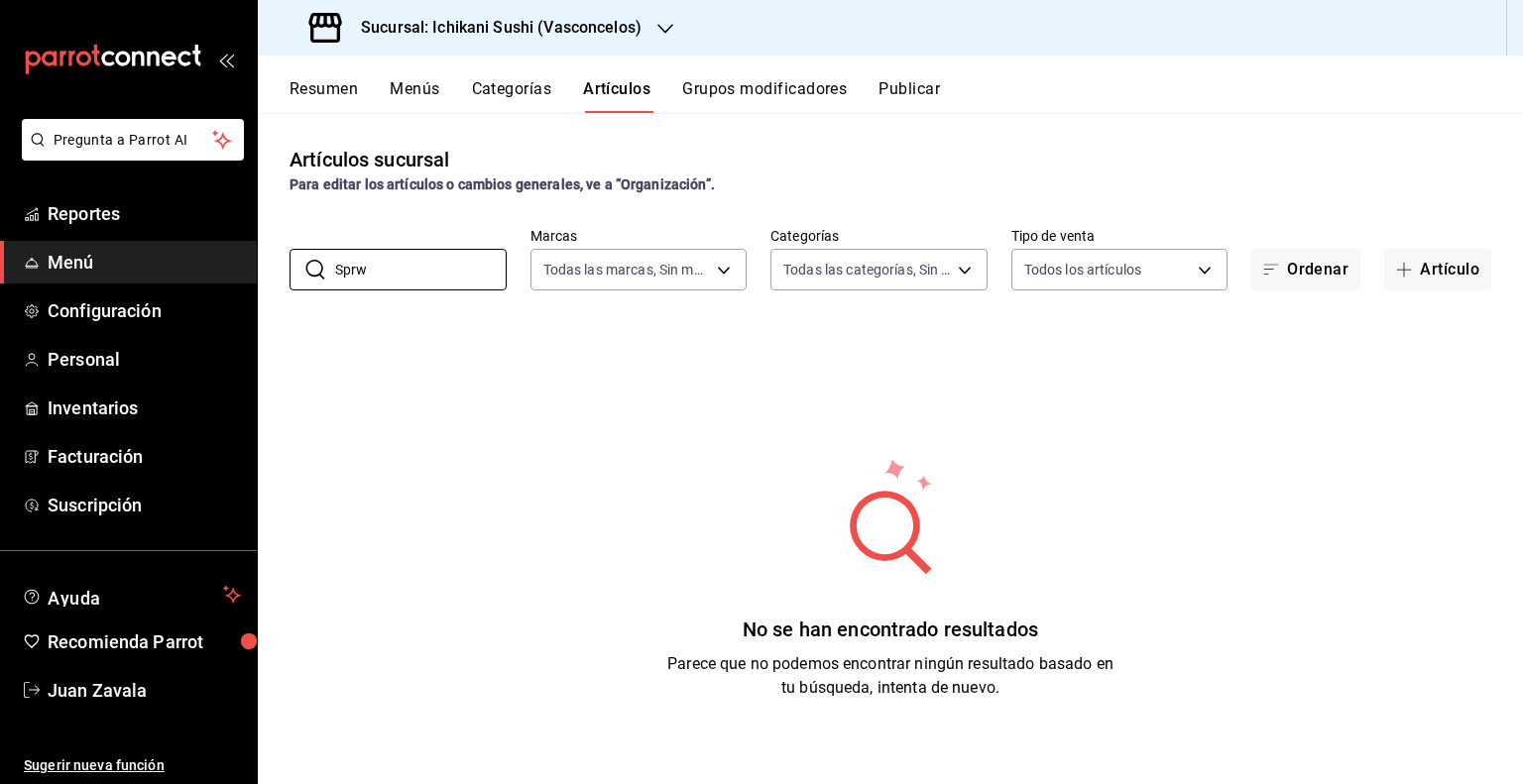 click on "No se han encontrado resultados Parece que no podemos encontrar ningún resultado basado en tu búsqueda, intenta de nuevo." at bounding box center (890, 578) 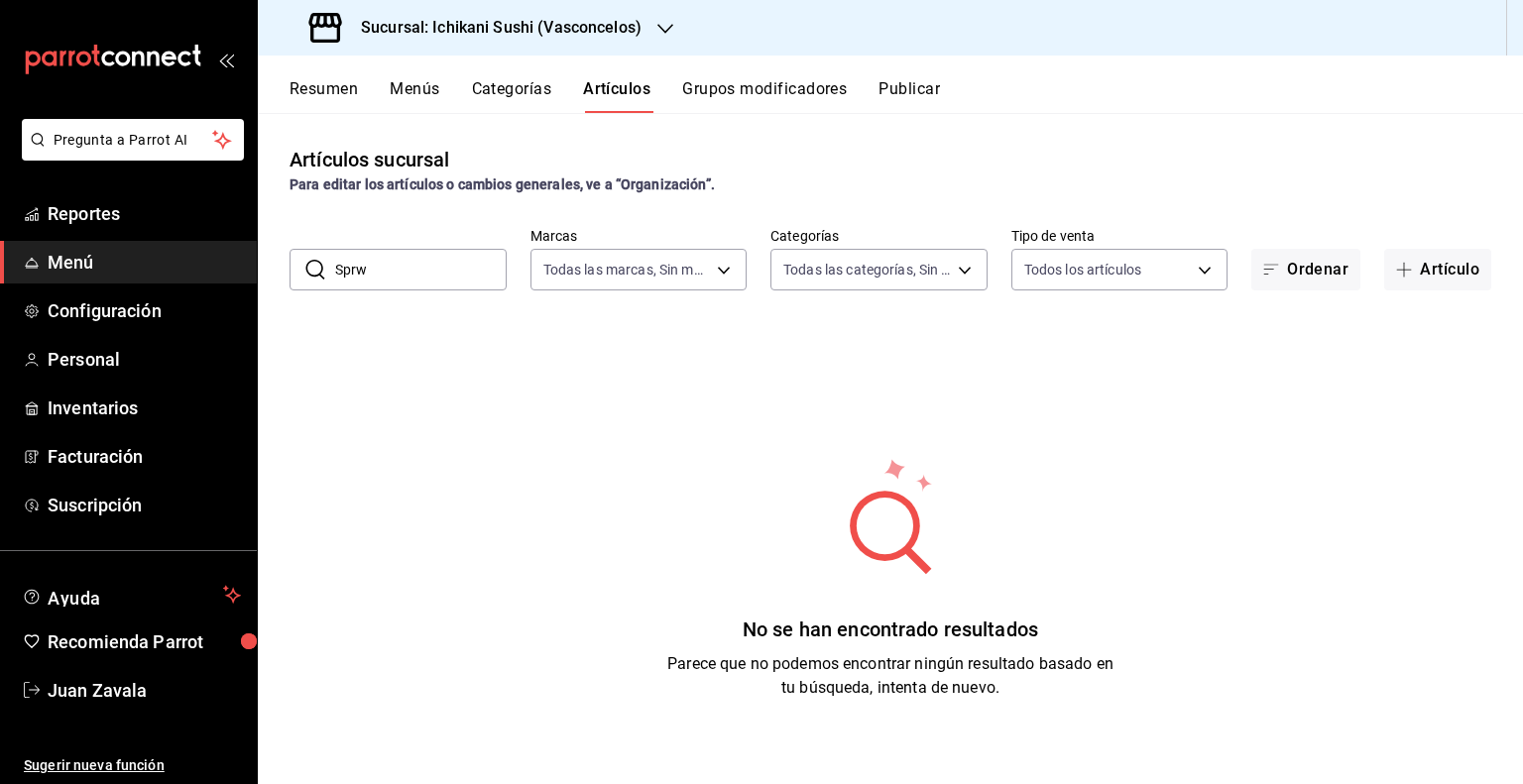 click on "Sprw" at bounding box center (420, 270) 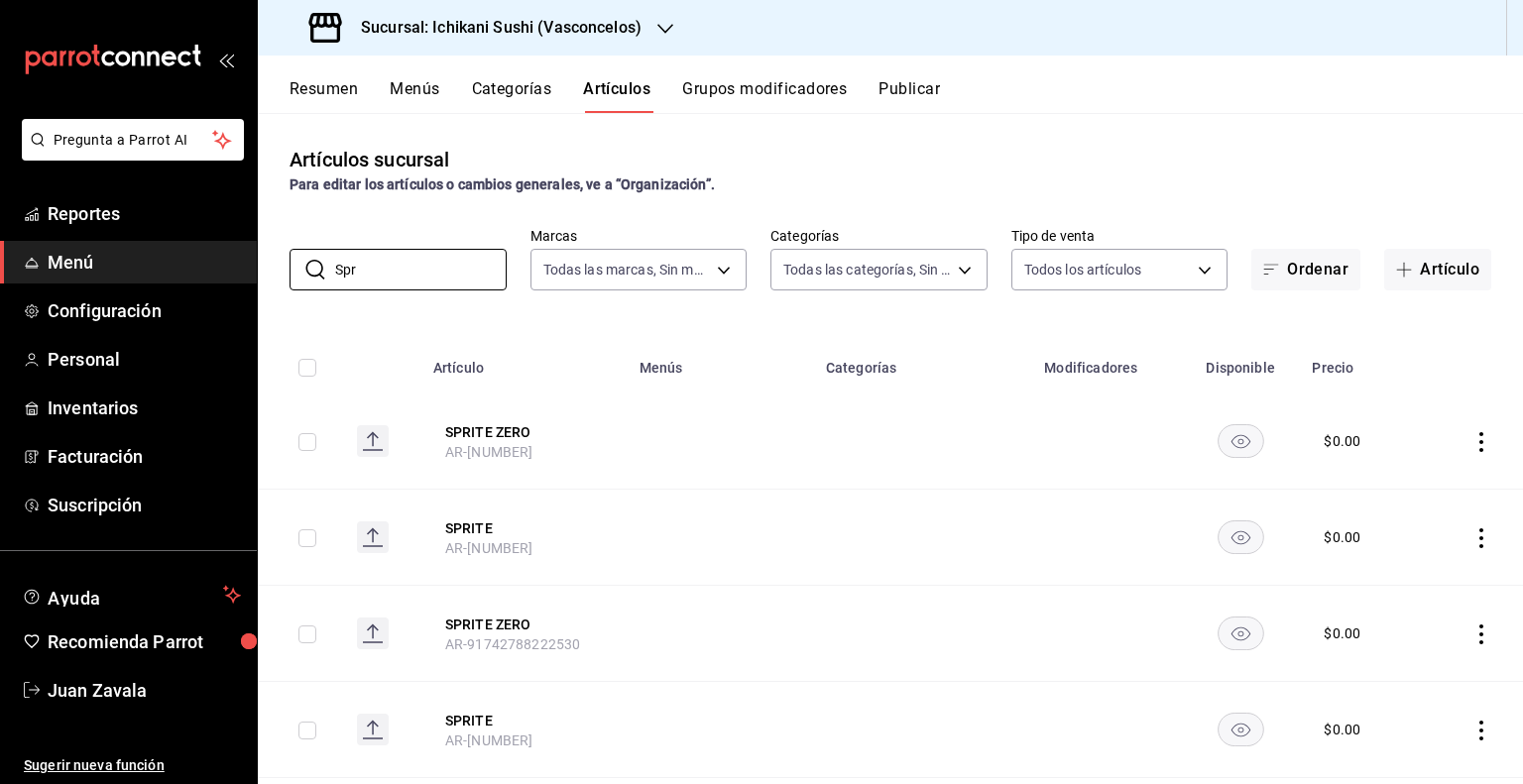 click on "AR-[NUMBER] $ [PRICE] [PRODUCT] AR-[NUMBER] $ [PRICE] [PRODUCT] AR-[NUMBER] $ [PRICE] [PRODUCT] [PRODUCT] $ [PRICE]" at bounding box center [890, 448] 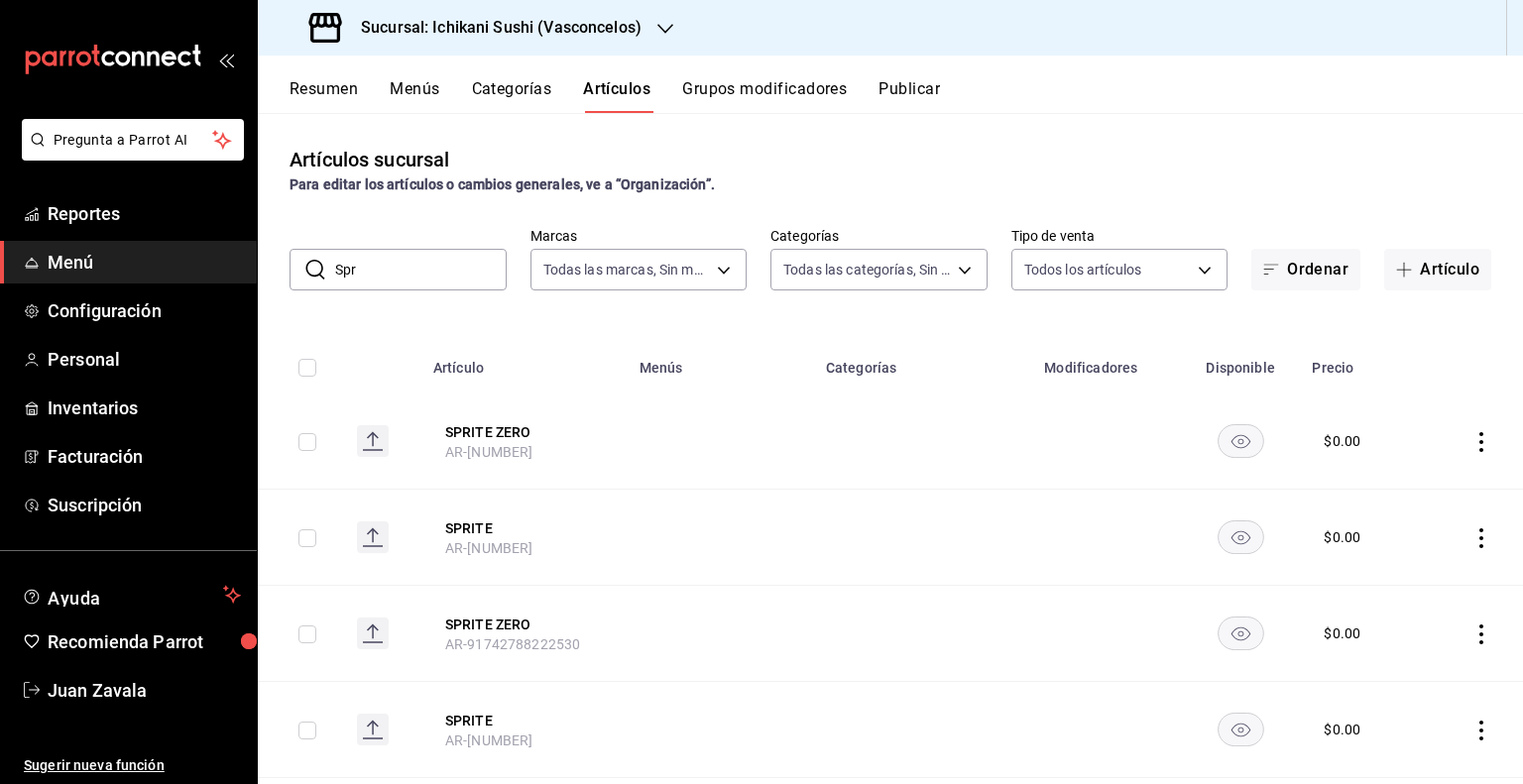 click on "Spr" at bounding box center (420, 270) 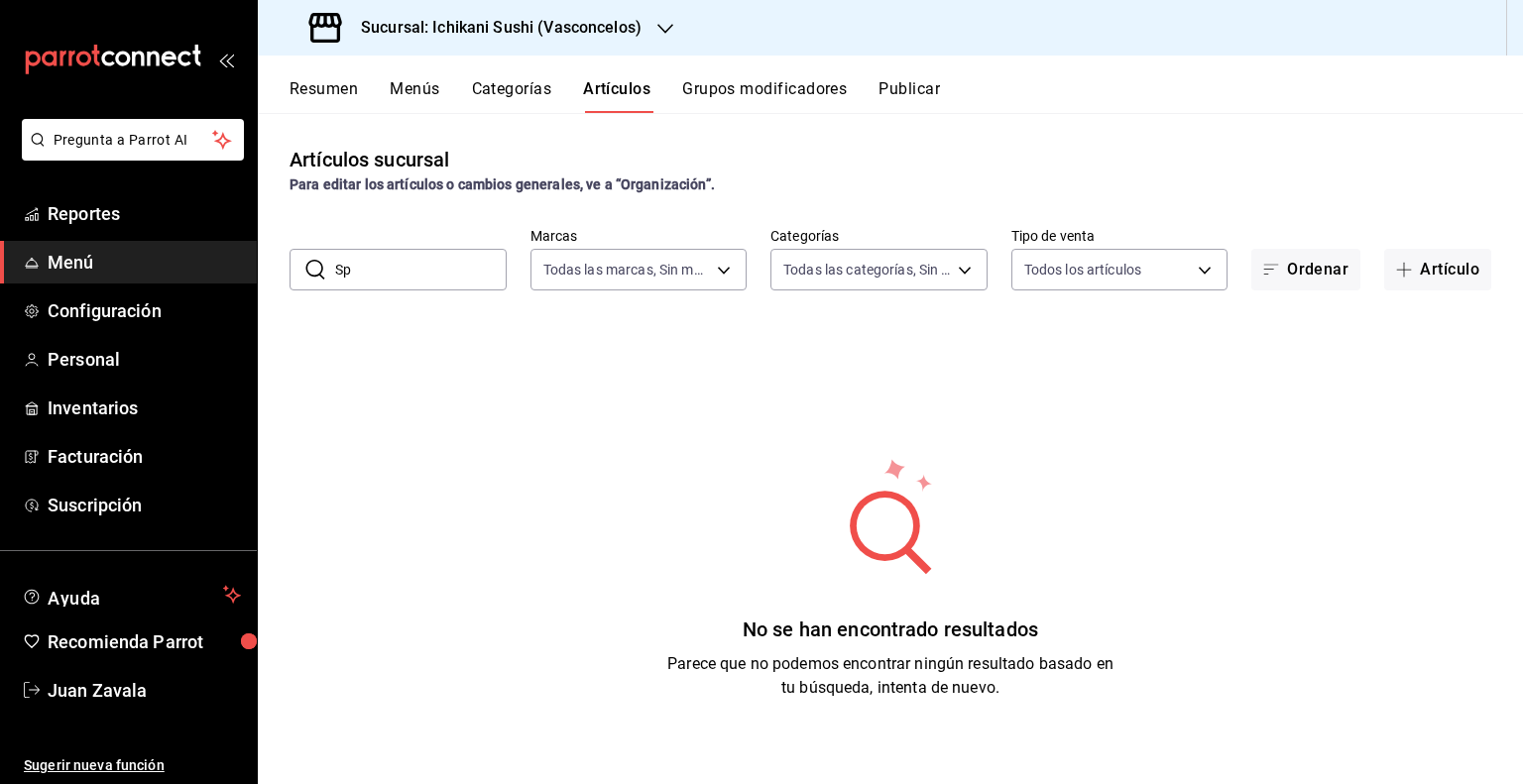 type on "S" 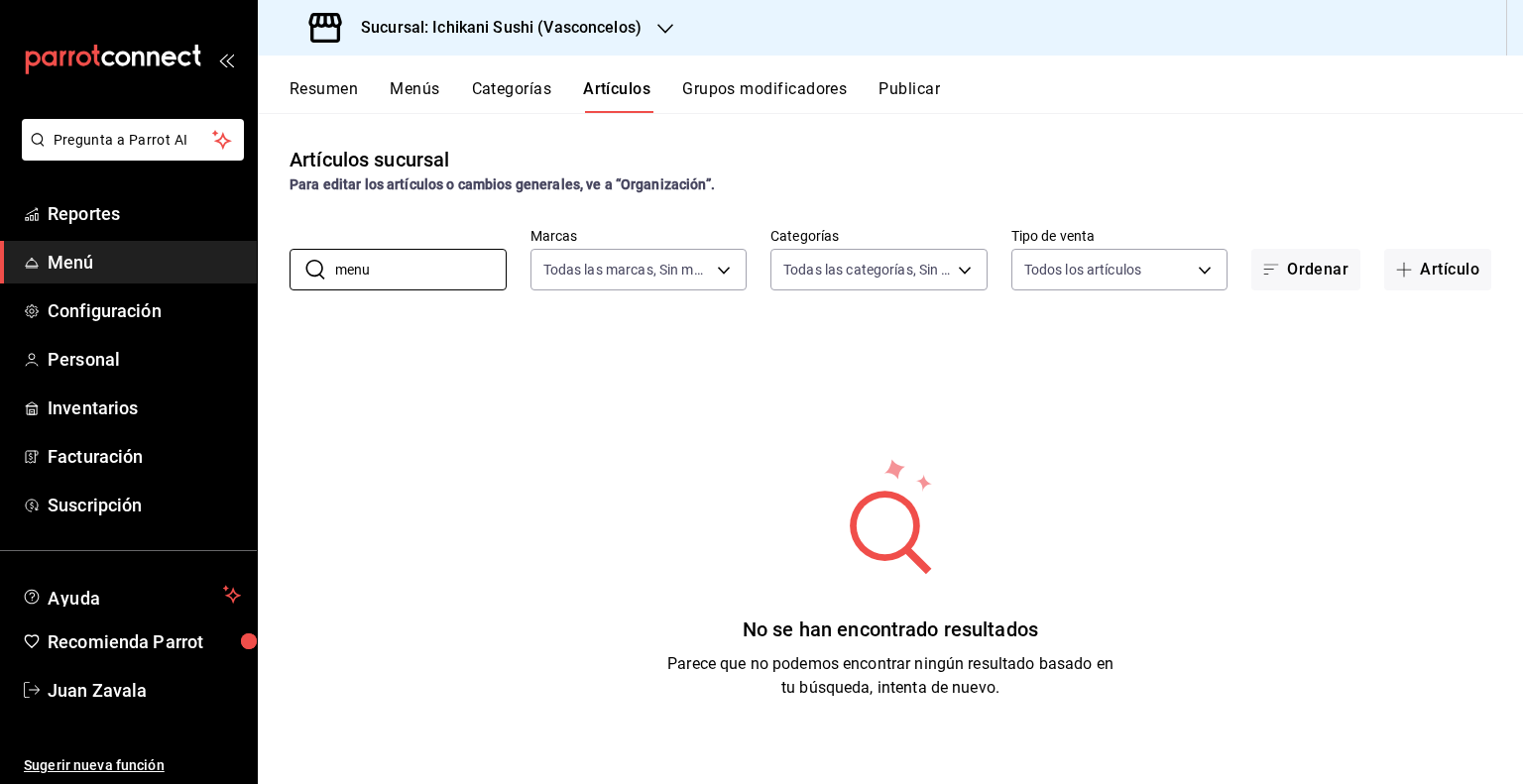 type on "menu" 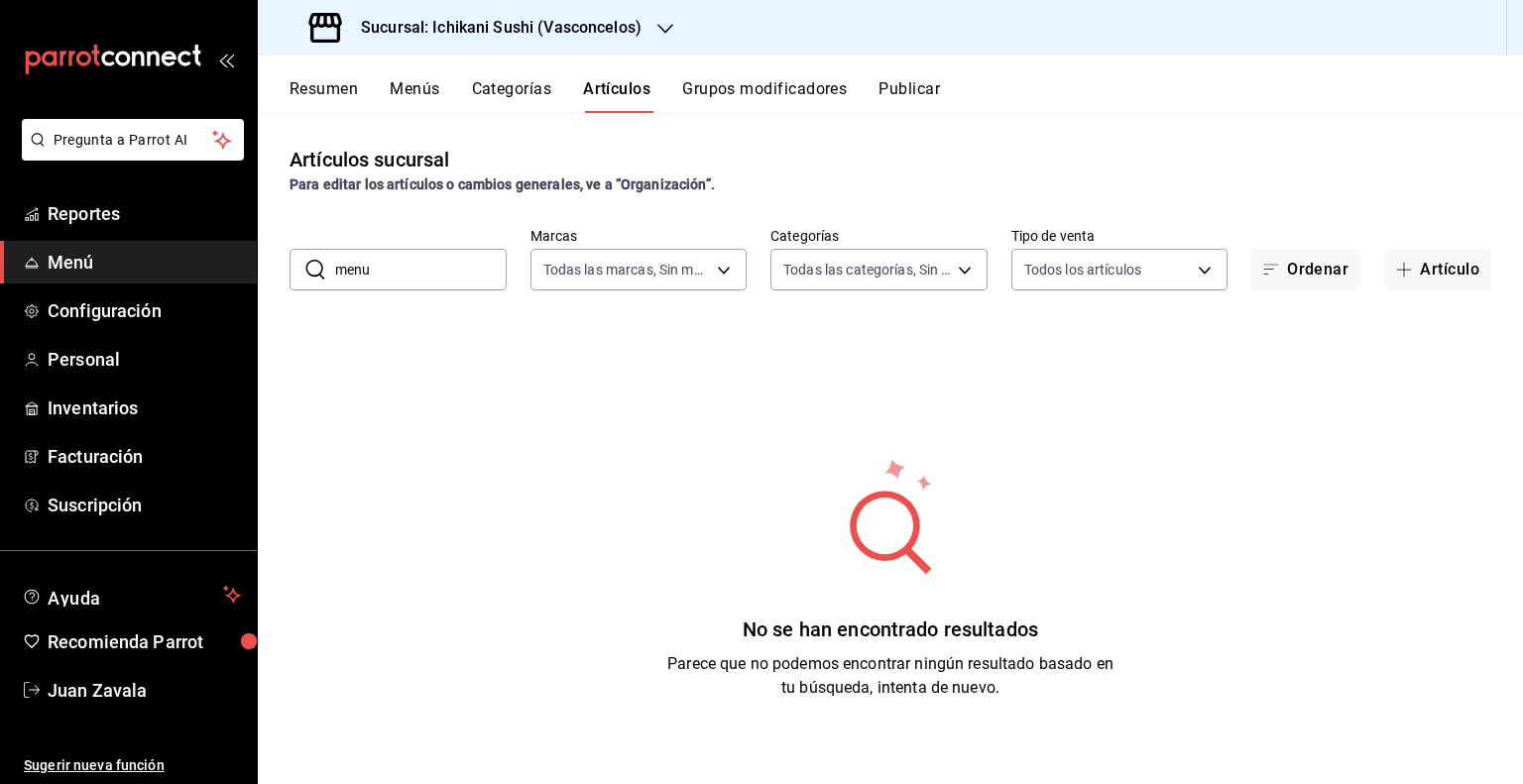 click on "Sucursal: Ichikani Sushi (Vasconcelos)" at bounding box center (477, 28) 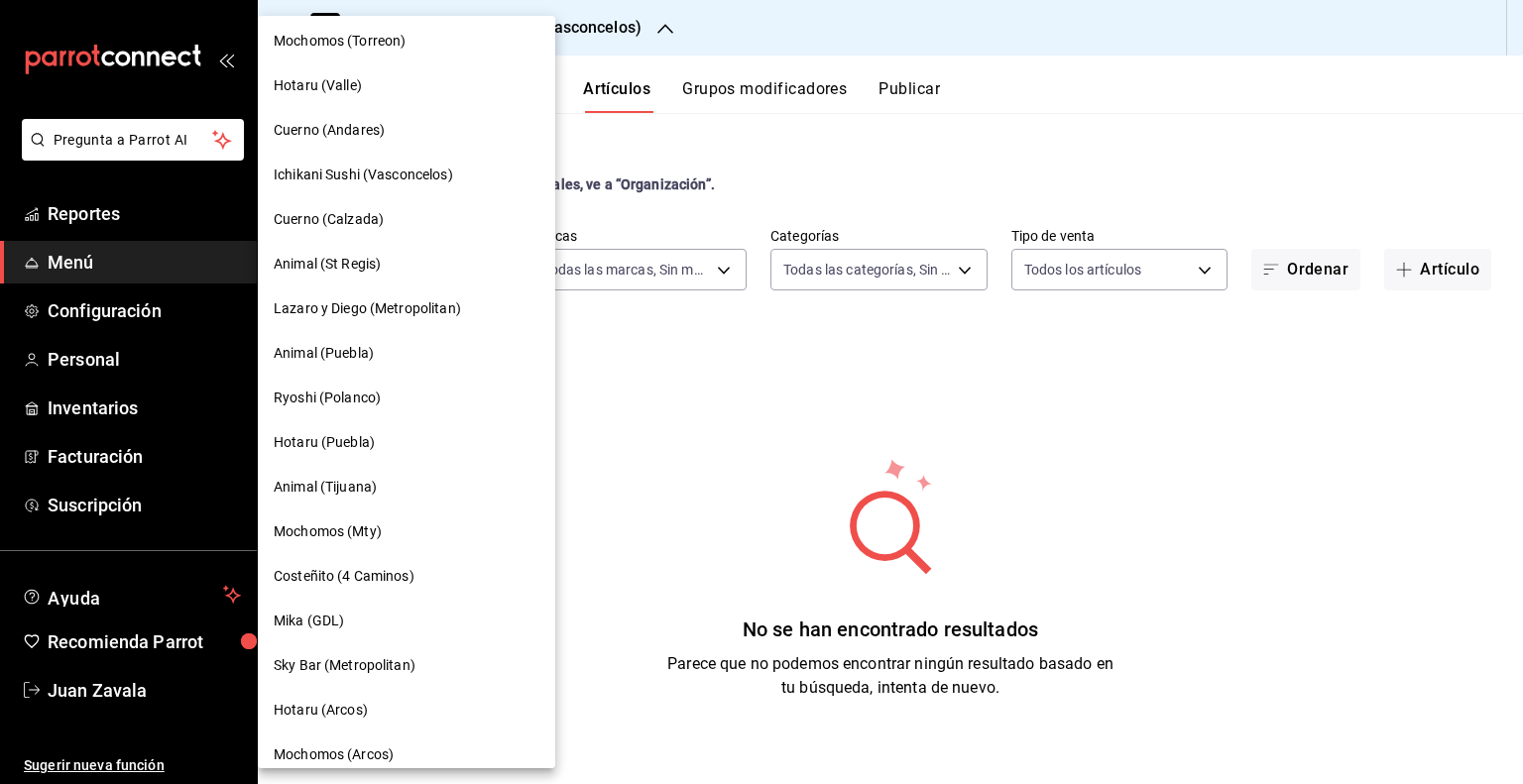 scroll, scrollTop: 694, scrollLeft: 0, axis: vertical 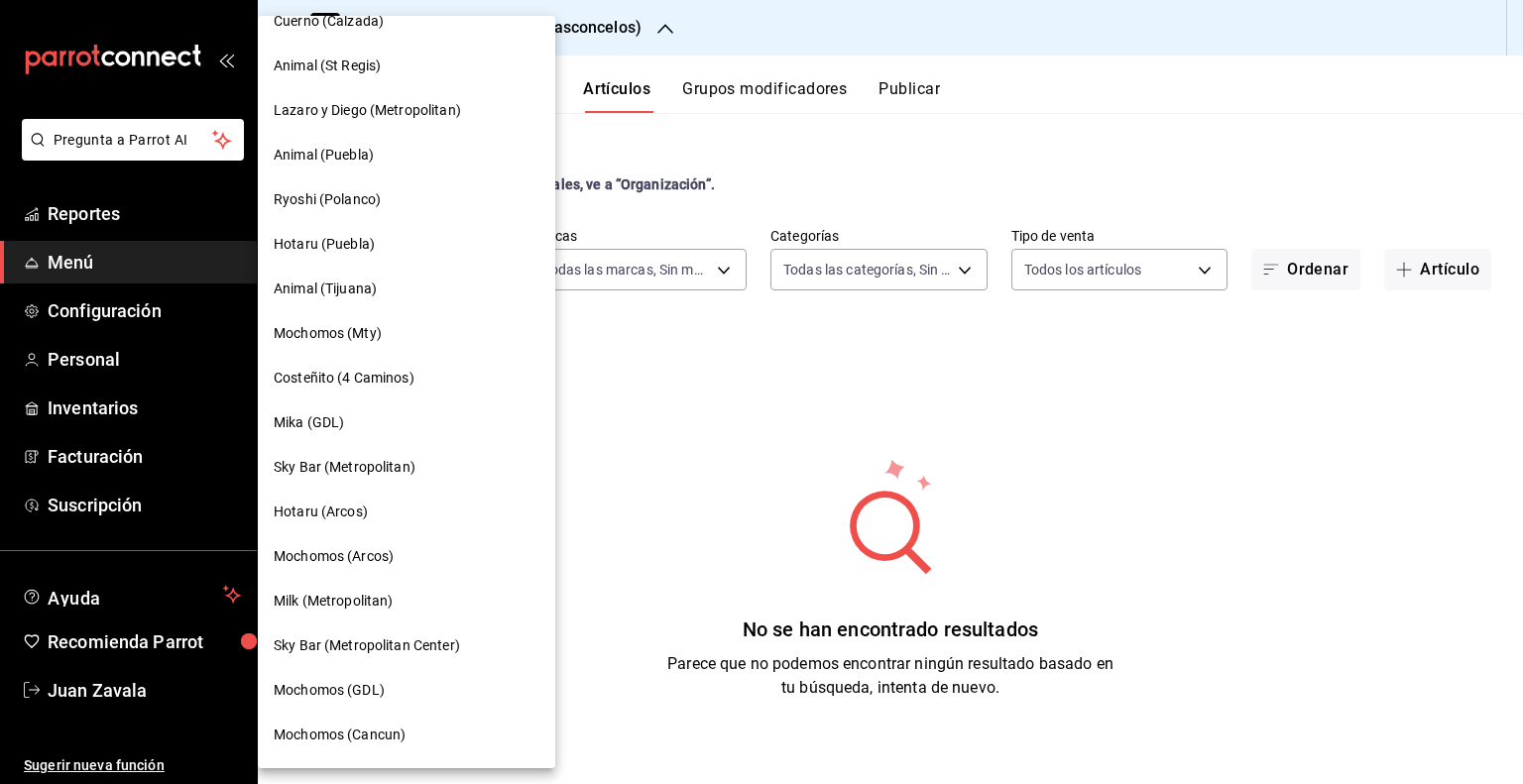 click on "Milk (Metropolitan)" at bounding box center [333, 601] 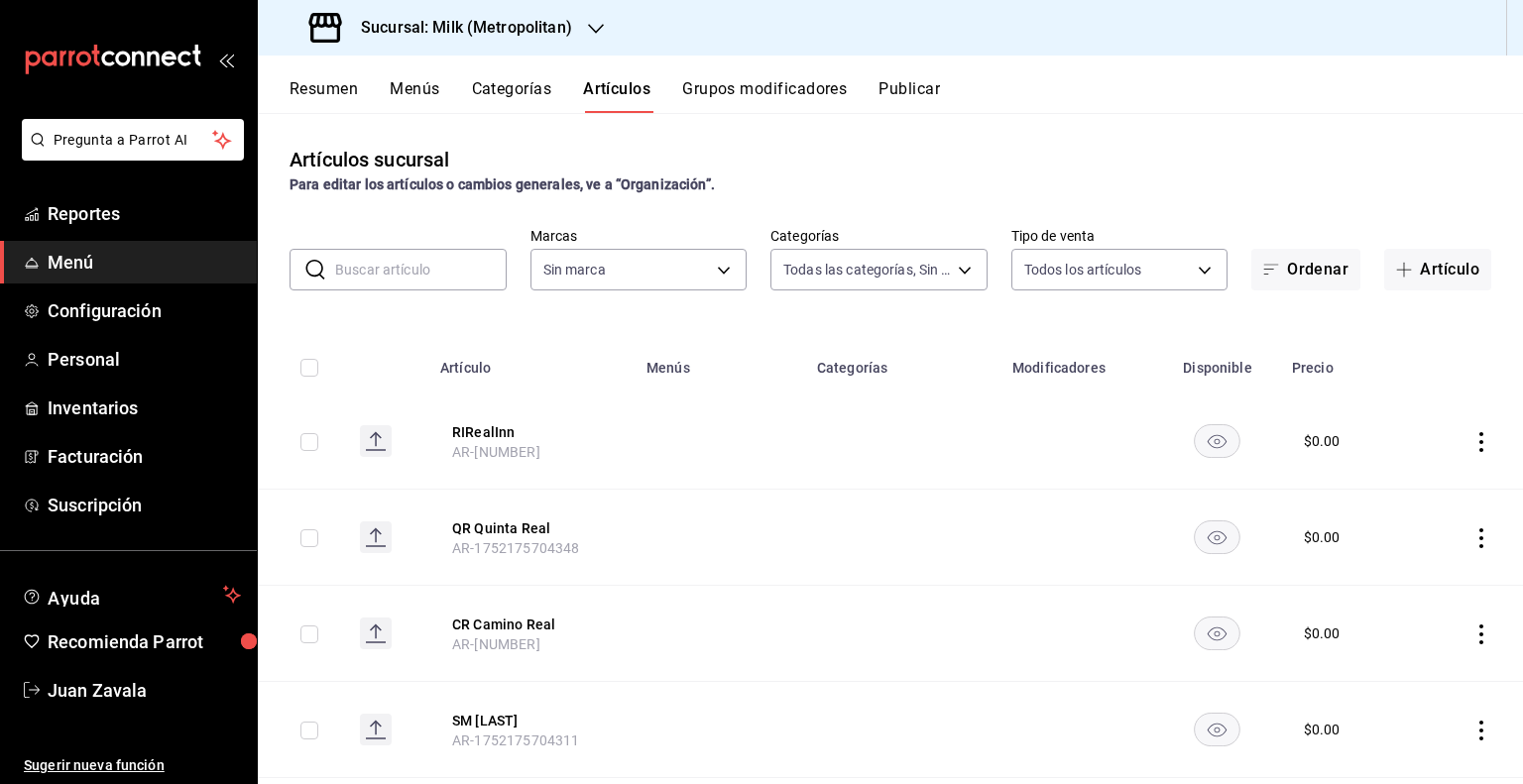 type on "[UUID],[UUID],[UUID],[UUID],[UUID],[UUID],[UUID],[UUID],[UUID],[UUID],[UUID],[UUID],[UUID],[UUID],[UUID],[UUID],[UUID],[UUID],[UUID],[UUID],[UUID],[UUID],[UUID],[UUID],[UUID],[UUID],[UUID]" 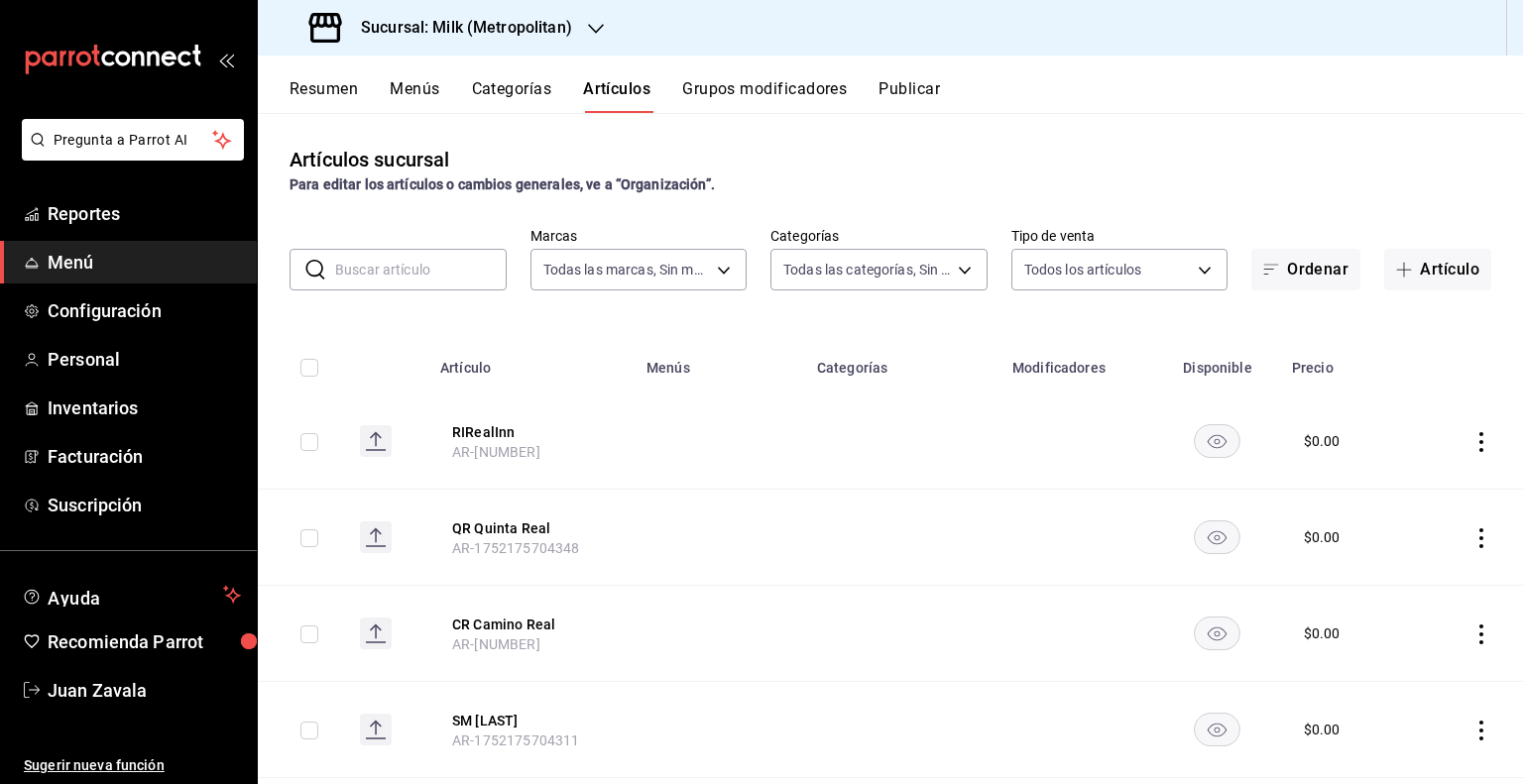 type on "57c9fc47-e65f-4221-a10c-96a6466a6251" 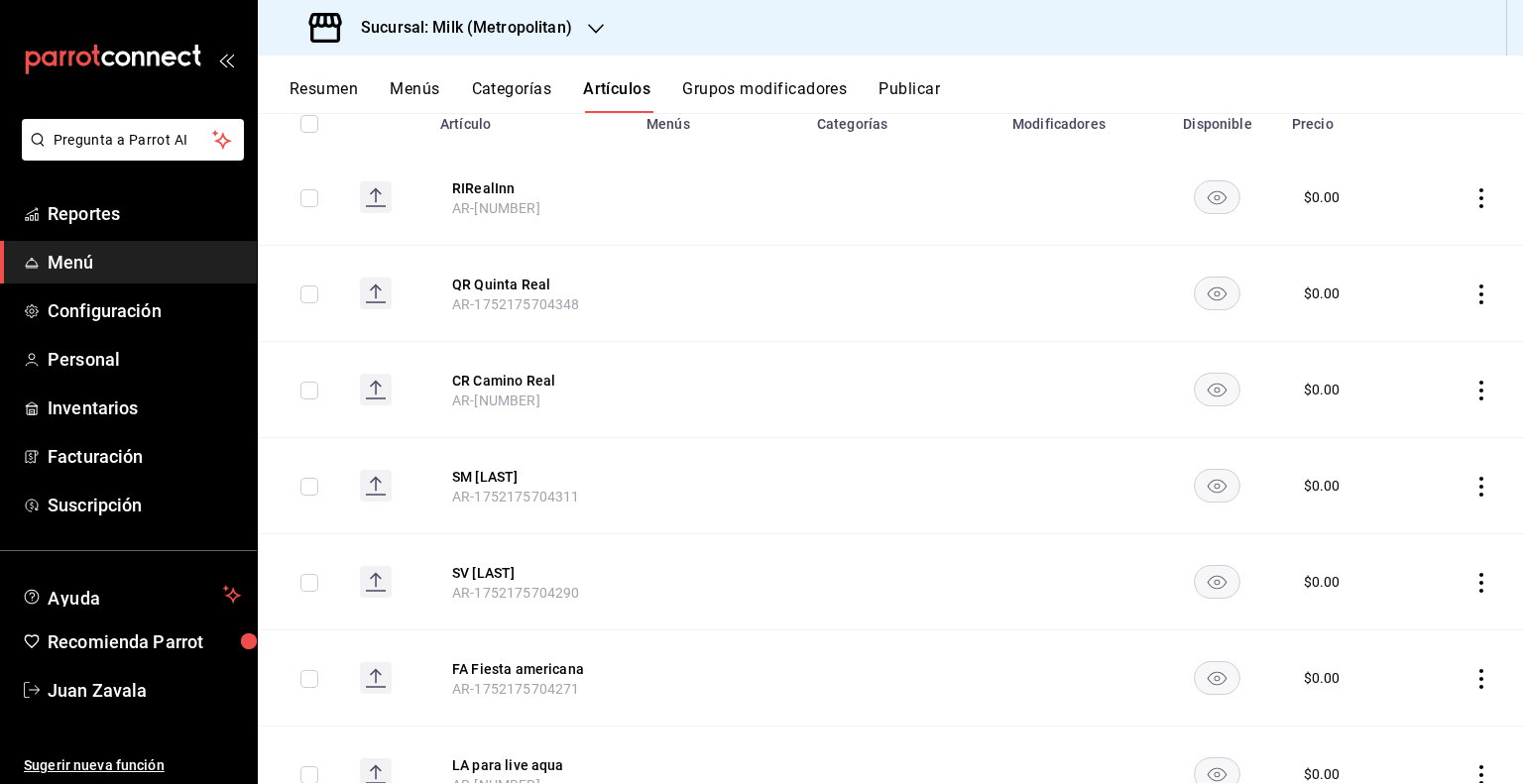 scroll, scrollTop: 0, scrollLeft: 0, axis: both 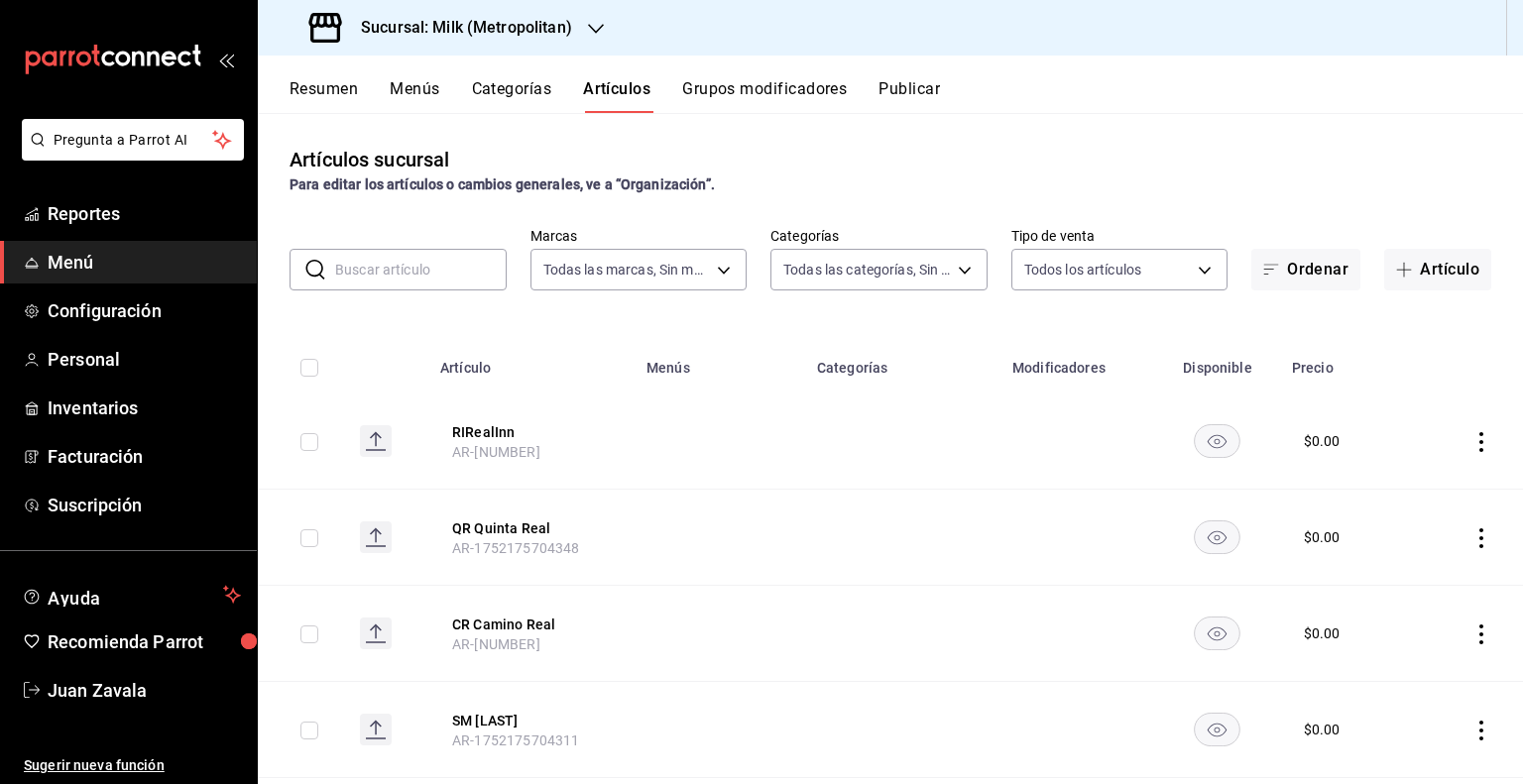 click on "​ ​ Marcas Todas las marcas, Sin marca [UUID] Categorías Todas las categorías, Sin categoría Tipo de venta Todos los artículos ALL Ordenar Artículo" at bounding box center [890, 259] 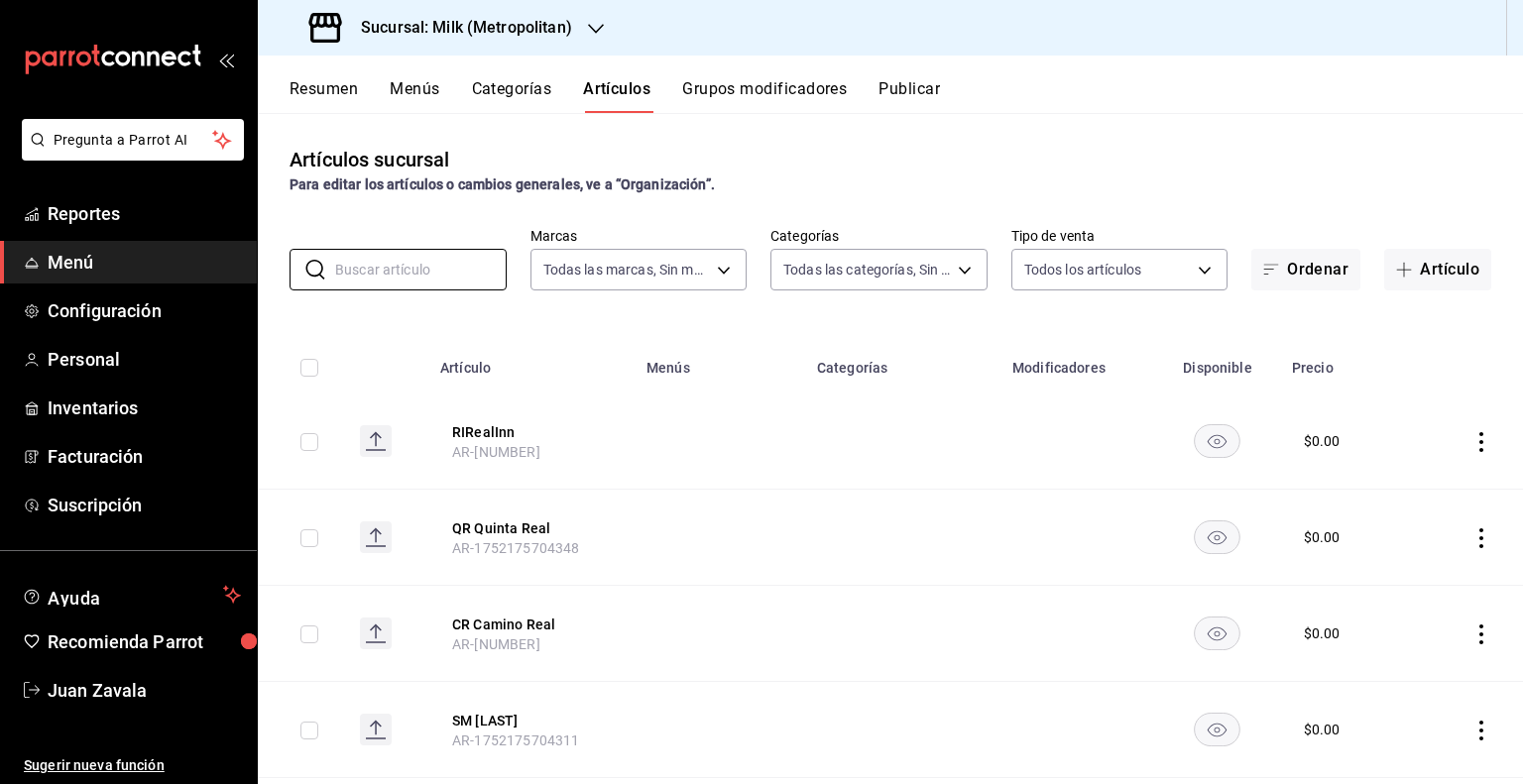 paste on "Menu Sprw 2025" 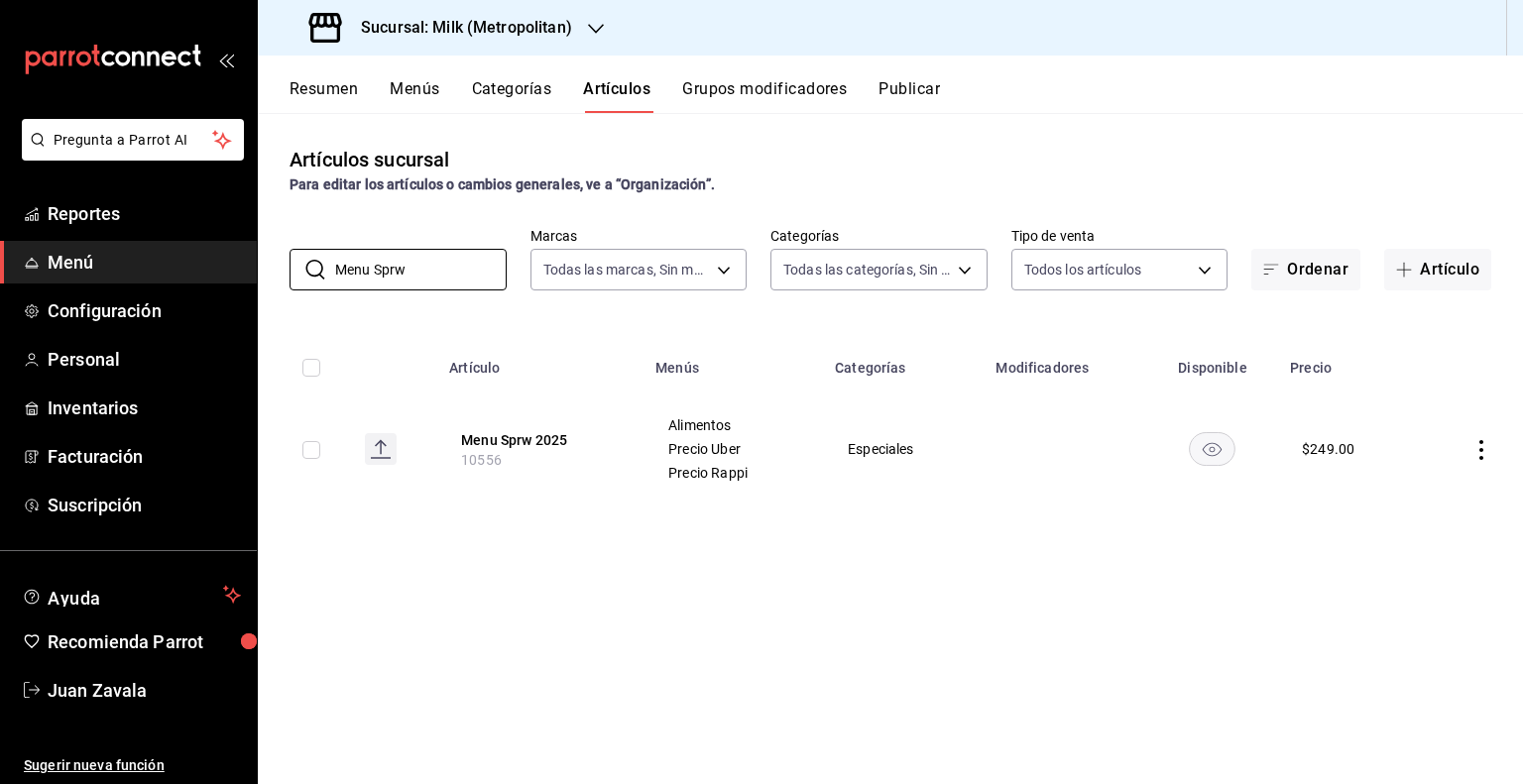 type on "Menu Sprw" 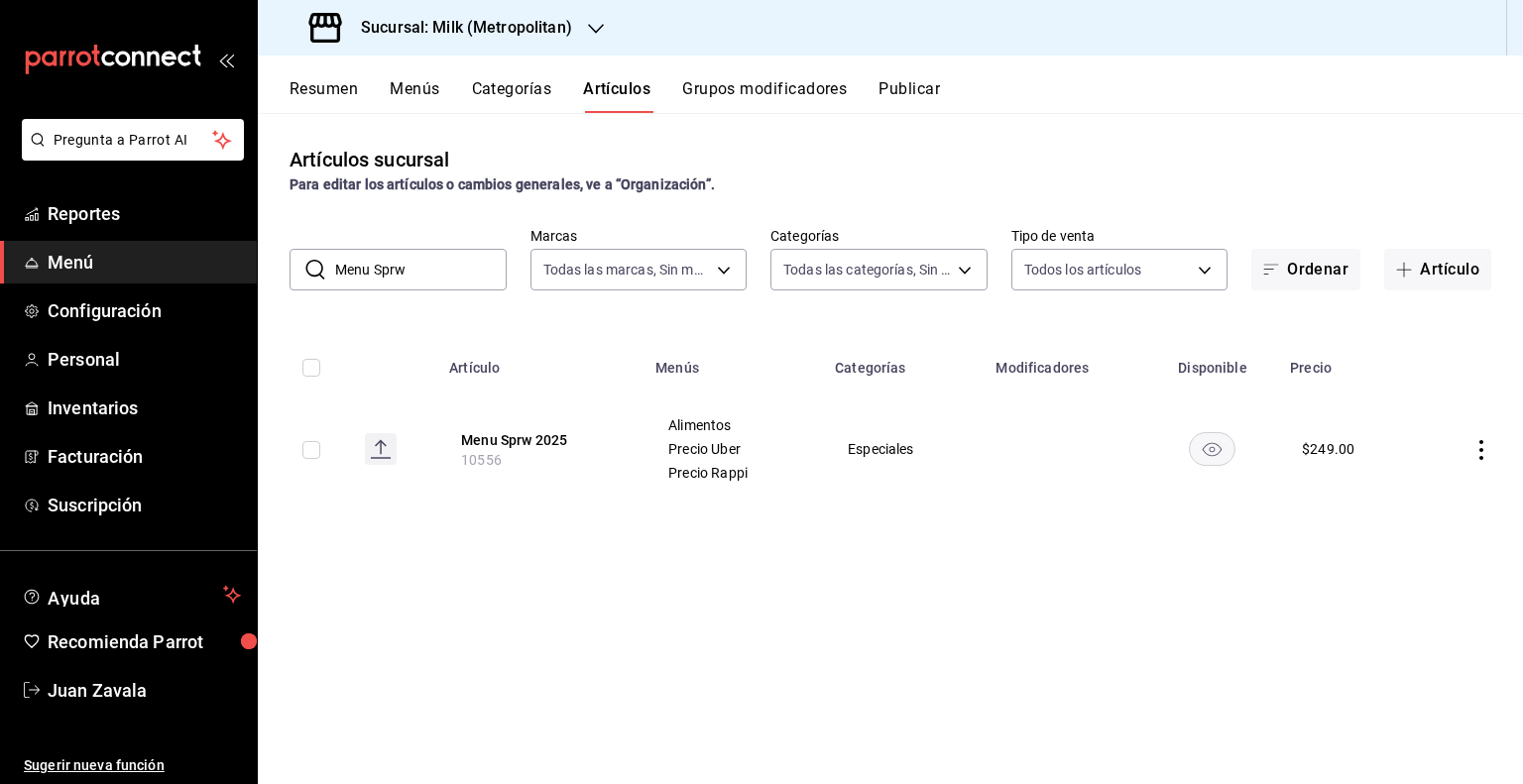 click on "Sucursal: Milk (Metropolitan)" at bounding box center (442, 28) 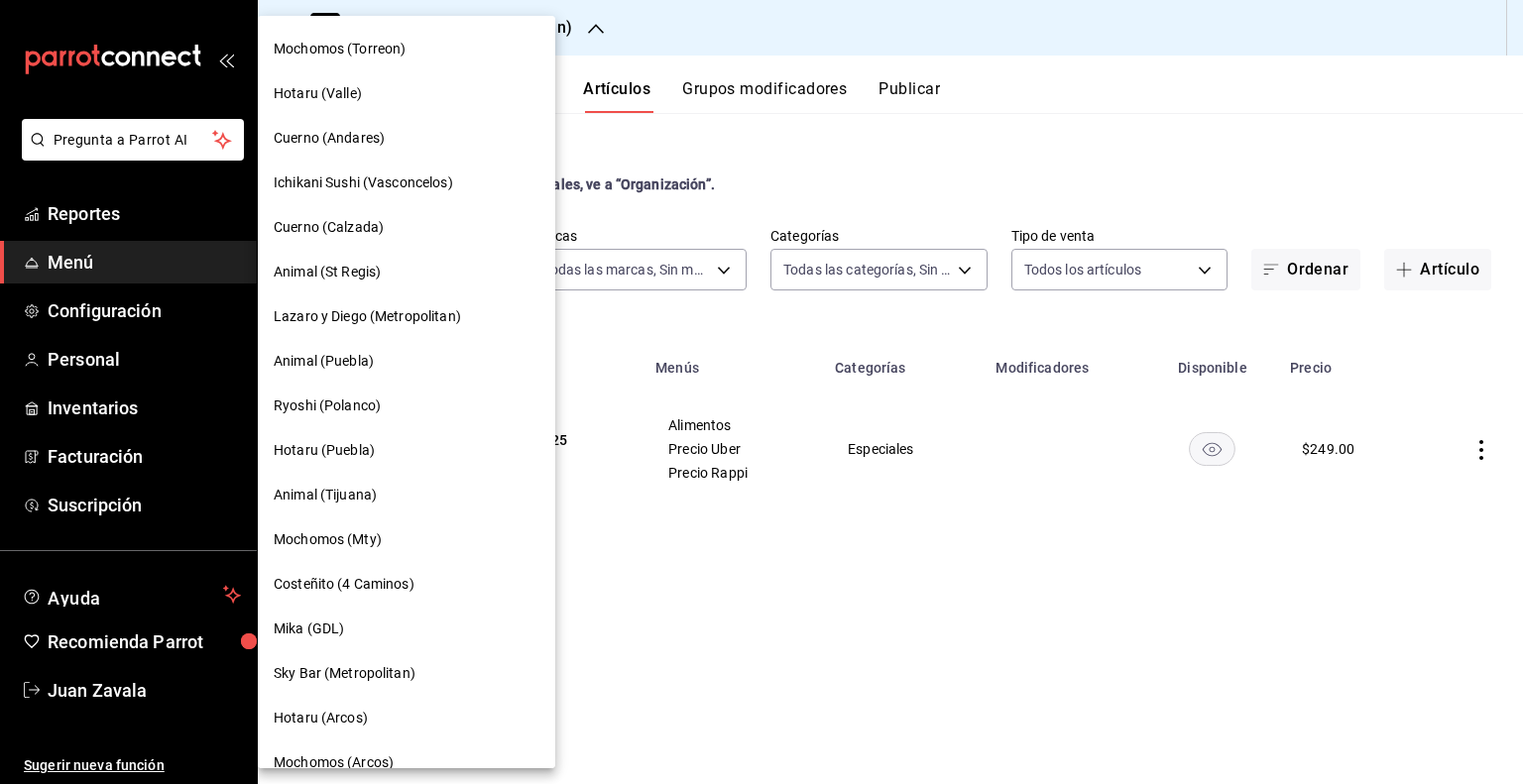scroll, scrollTop: 389, scrollLeft: 0, axis: vertical 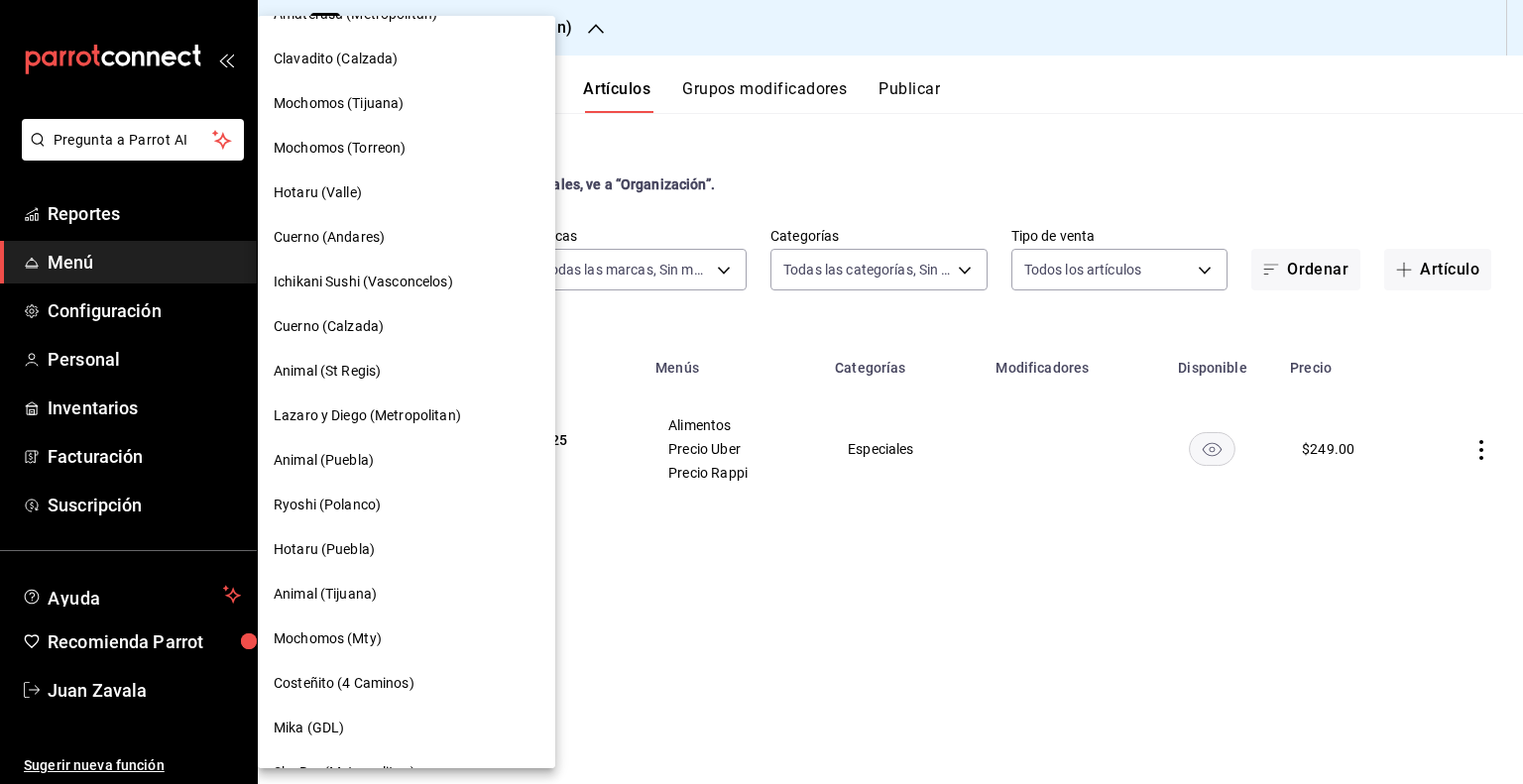 click on "Ichikani Sushi (Vasconcelos)" at bounding box center [363, 281] 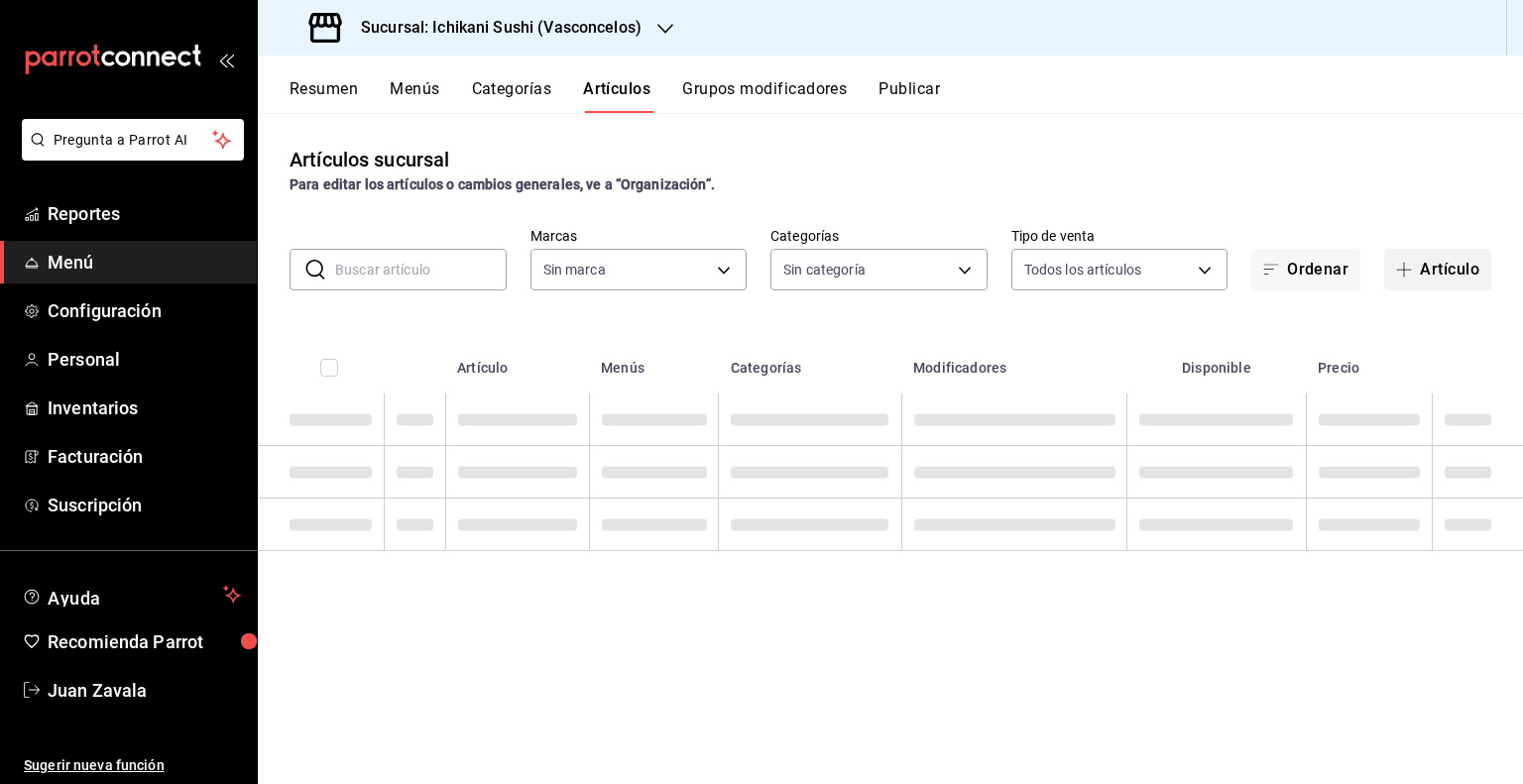 click on "Artículo" at bounding box center (1438, 270) 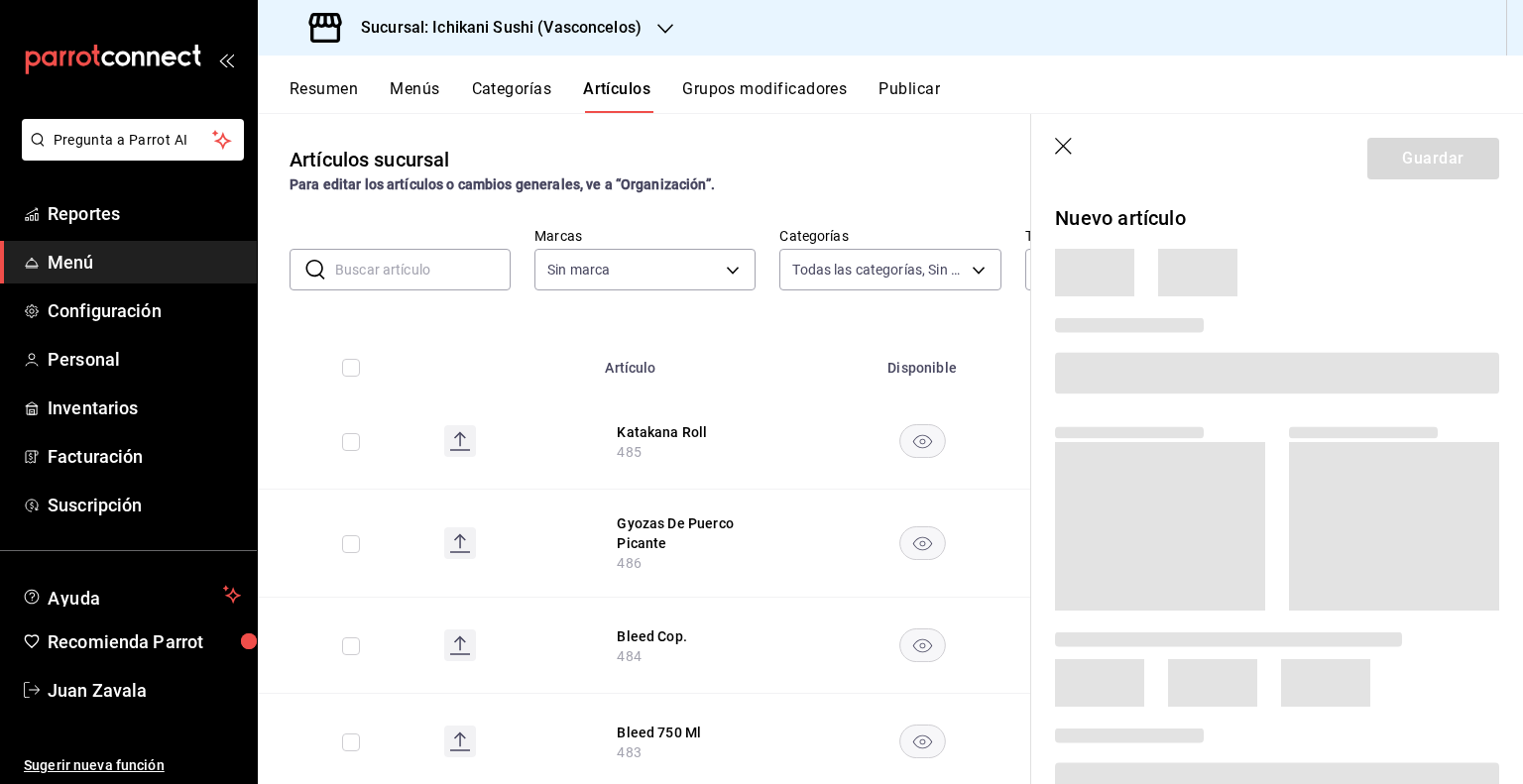 type on "8e446e21-6018-4817-8190-f52a24a40d39,8cf1ed13-b734-426a-af7c-dc576723e750,7bbf77bb-1810-44e5-bed9-1ff98d8c97c3,be3f45c5-14cd-46ec-8cc9-962571ead305,584fa2fc-a9c0-4a9d-8f23-eb04a7b7eb9e,074952fb-de8b-4d1e-a8a6-955922fb1bc6,0ec4119f-4af1-4d10-883e-bddec42b4d10,a0b3649d-d78e-4651-b660-df9fc01180a7,84f9e8f2-8153-4d01-bae8-7ab5a7b9ed11,f9f43352-917a-478c-b146-d7c0fe23d2a0,f49667bb-a47b-4737-b68c-e4db2b927421,8ae5ca39-a72f-421b-b9e6-09637629490a,31cc7520-565a-4385-a6be-28b7b4a294fe,98196d99-556f-4e06-bf63-962612416e8c,f0e05a9a-a1f5-4bff-bdd6-1e565de0ae17,62e68f2c-a062-4399-b5f7-2416575ee016,0b82ae3e-02d8-4183-8cfd-58a9c0126314,3e4ece42-3c70-4c75-9f75-fd3be7892051,148b415a-d26d-4fca-9a38-d28b9648df89,822cc171-d045-4e0b-b807-aa9905f9bbd9,b7278b57-ea57-4257-9017-34b36e7ab3bb,d42aac1f-46d8-4d87-8f18-57987b4a5e15,21bfceb4-7bc1-4b21-b63f-acf786720a1b,c8e2e25c-975c-44d5-a716-a2ba83da35c3,2d7769c6-ea71-4b7a-a2e3-86783f3e7a00,6fec2ecc-9aa5-4aff-951a-43c7de041854,e4a2e047-365c-4f73-a189-216f8fceca39,991dd290-f02e-4b5e-b60..." 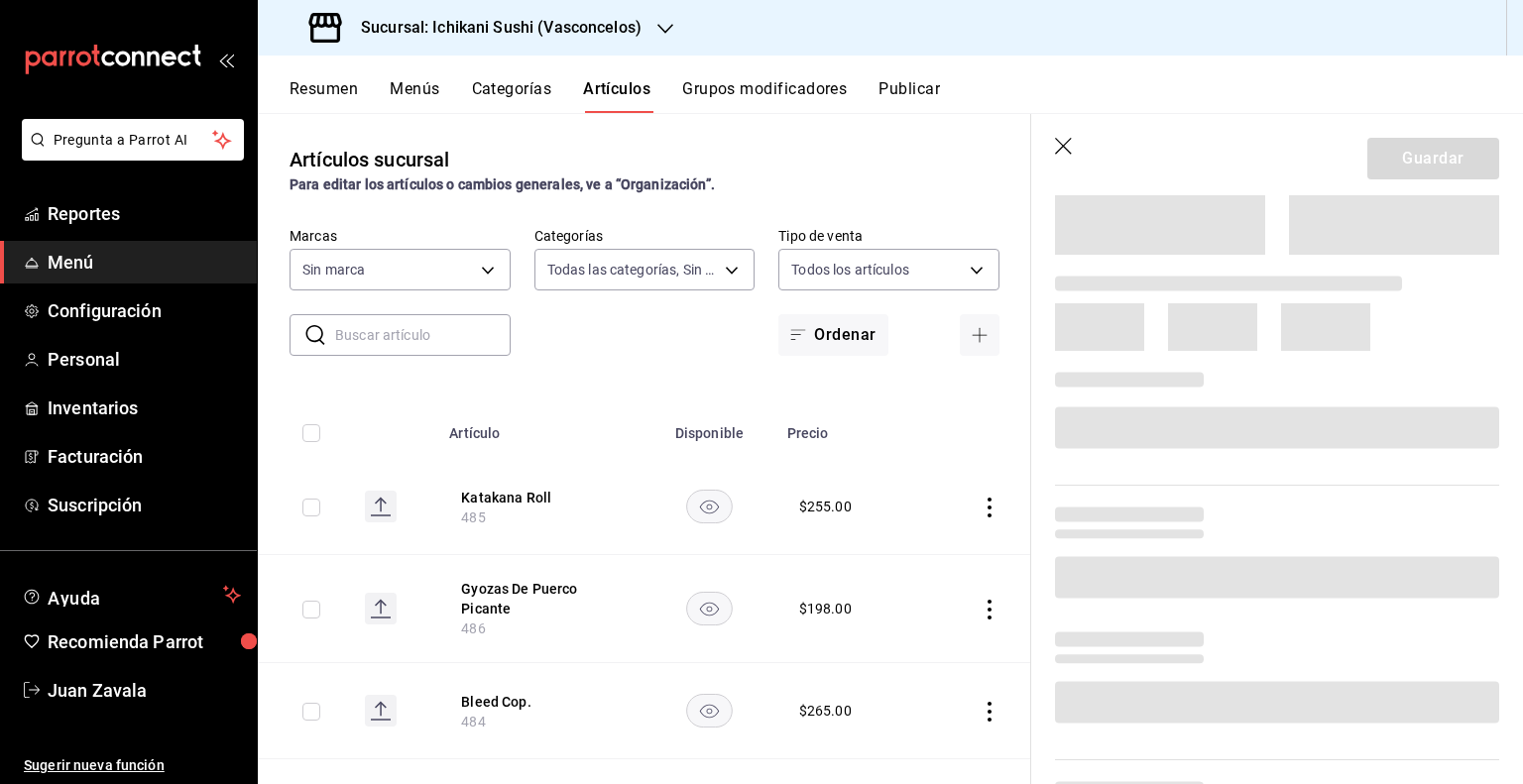 scroll, scrollTop: 396, scrollLeft: 0, axis: vertical 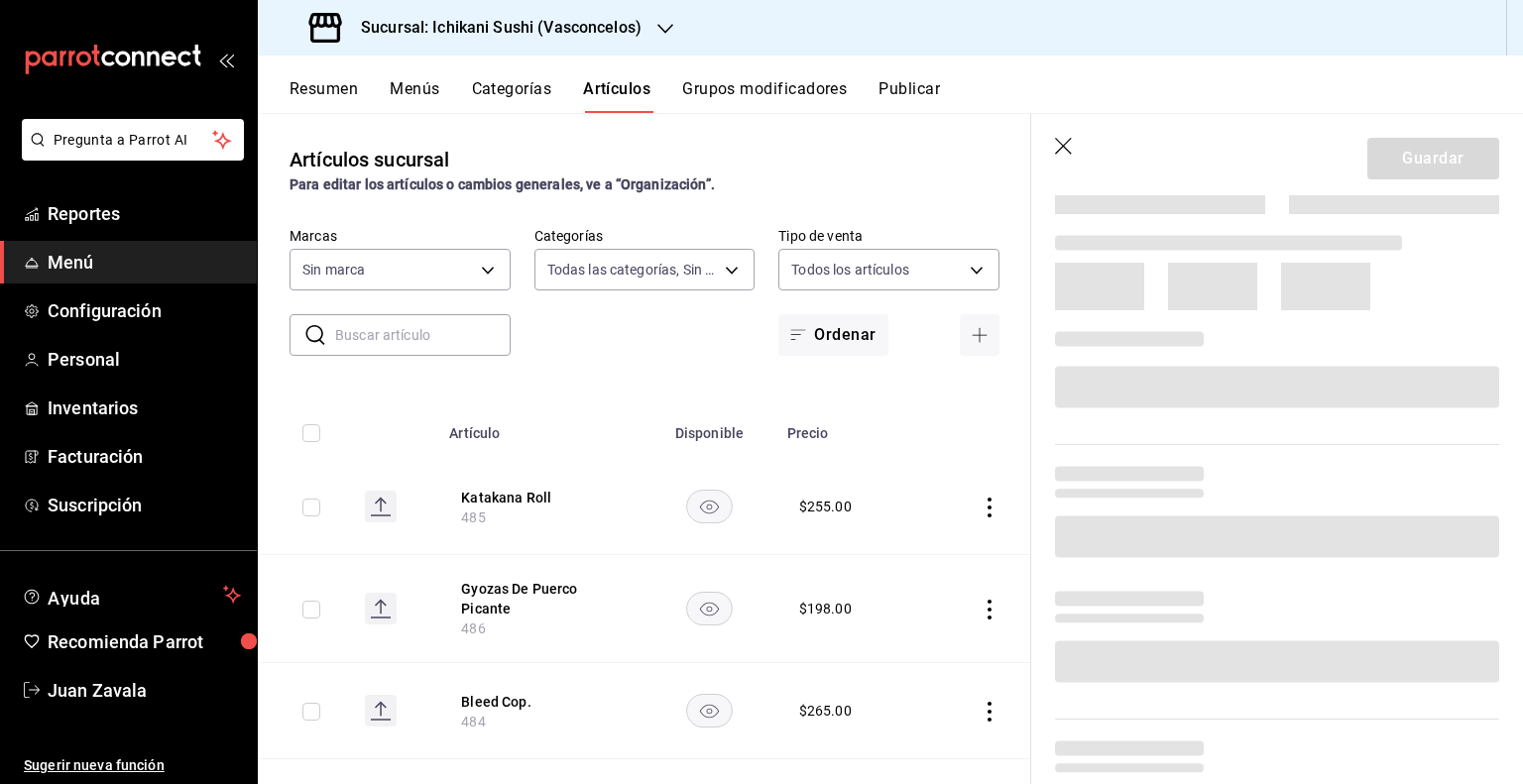 type on "3e284276-a834-4a39-bc59-2edda2d06158" 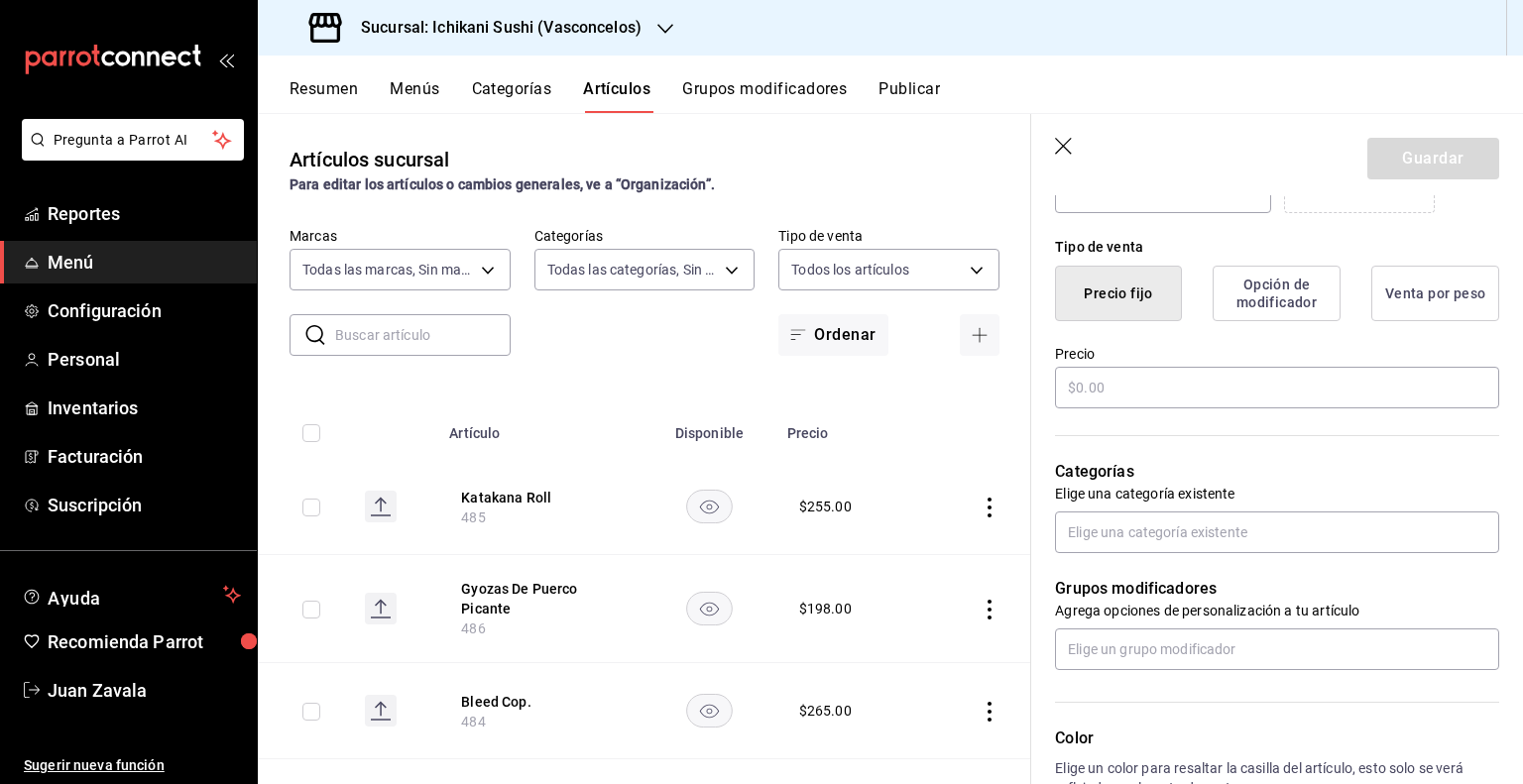 scroll, scrollTop: 496, scrollLeft: 0, axis: vertical 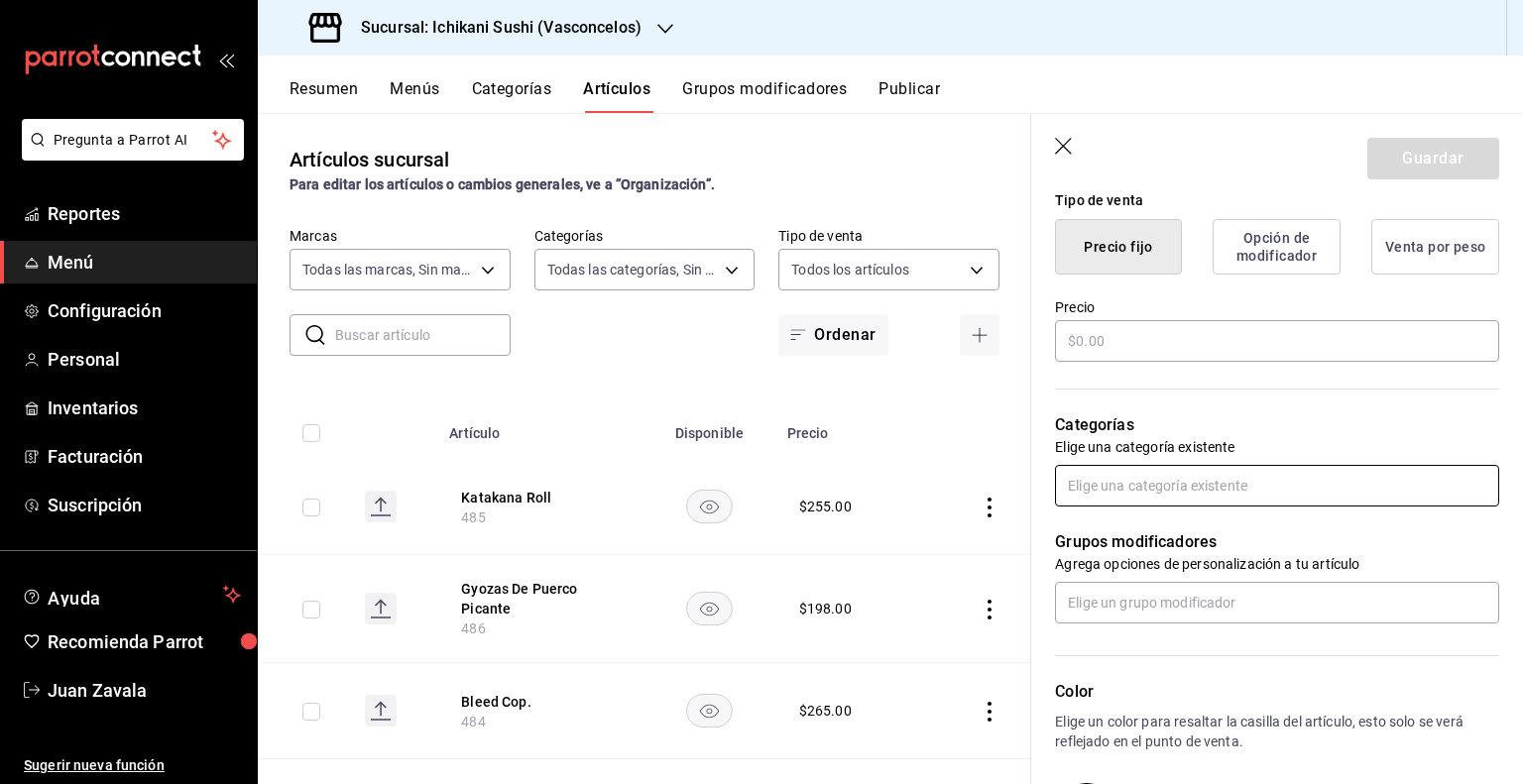 click at bounding box center (1277, 486) 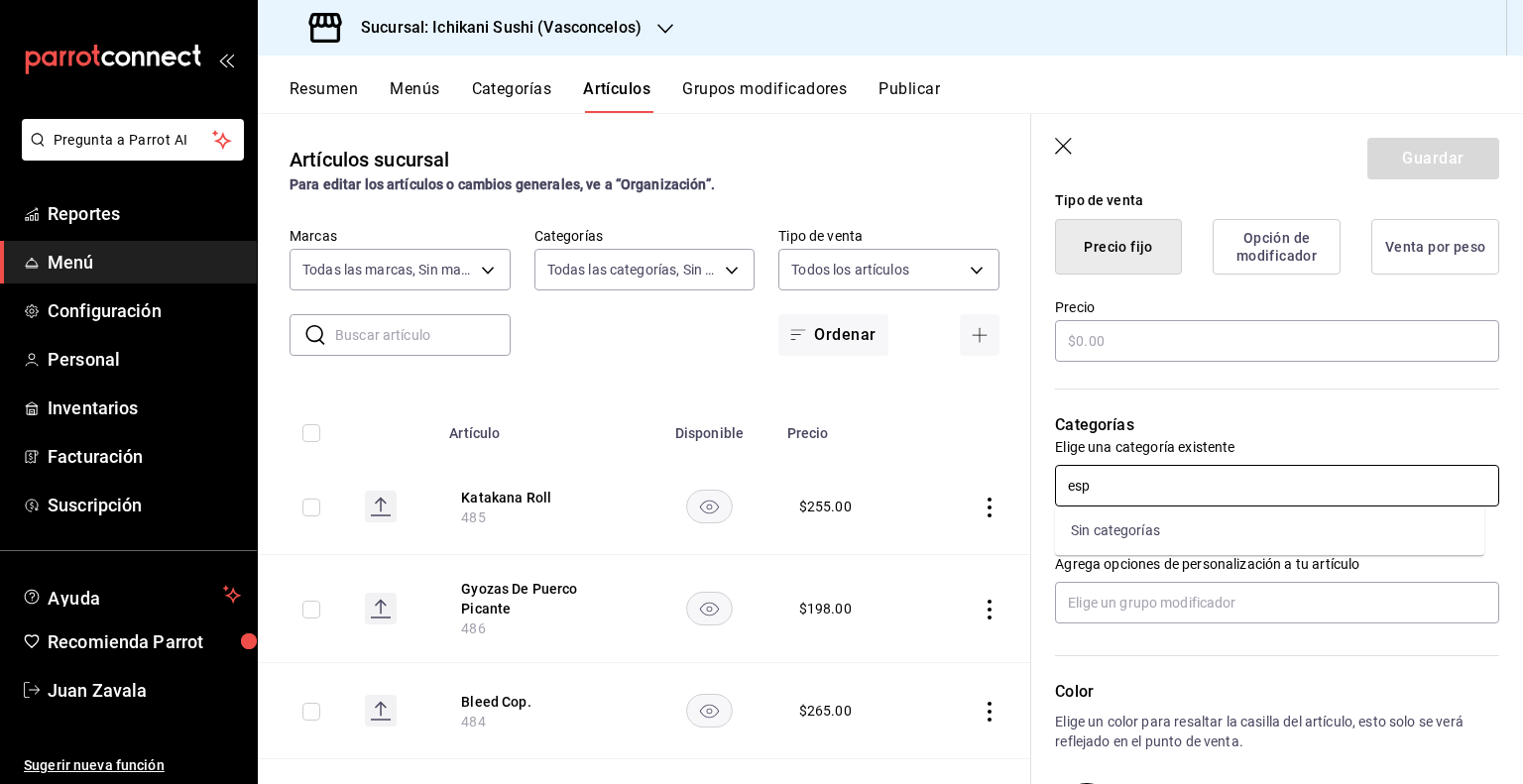 type on "esp" 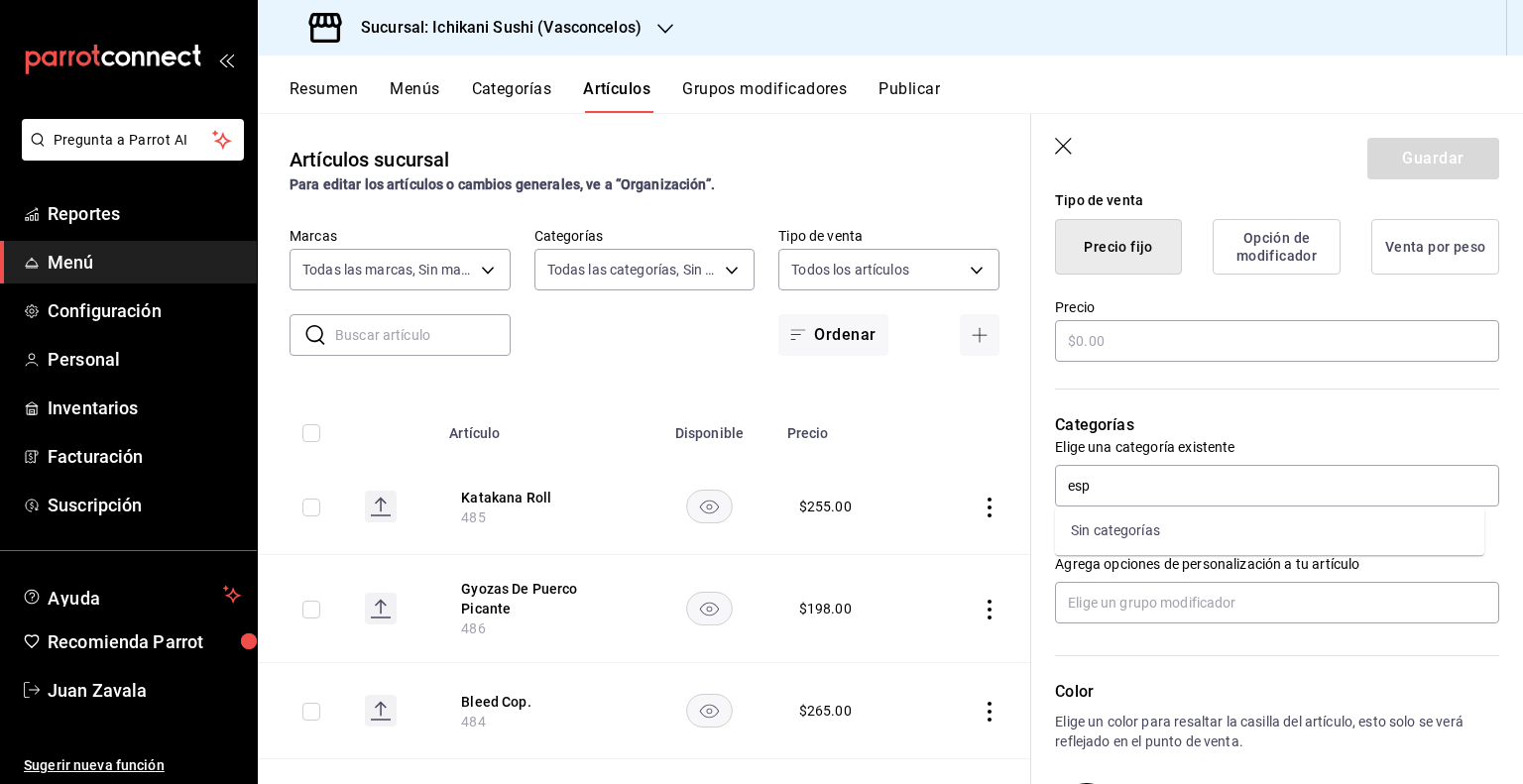 type 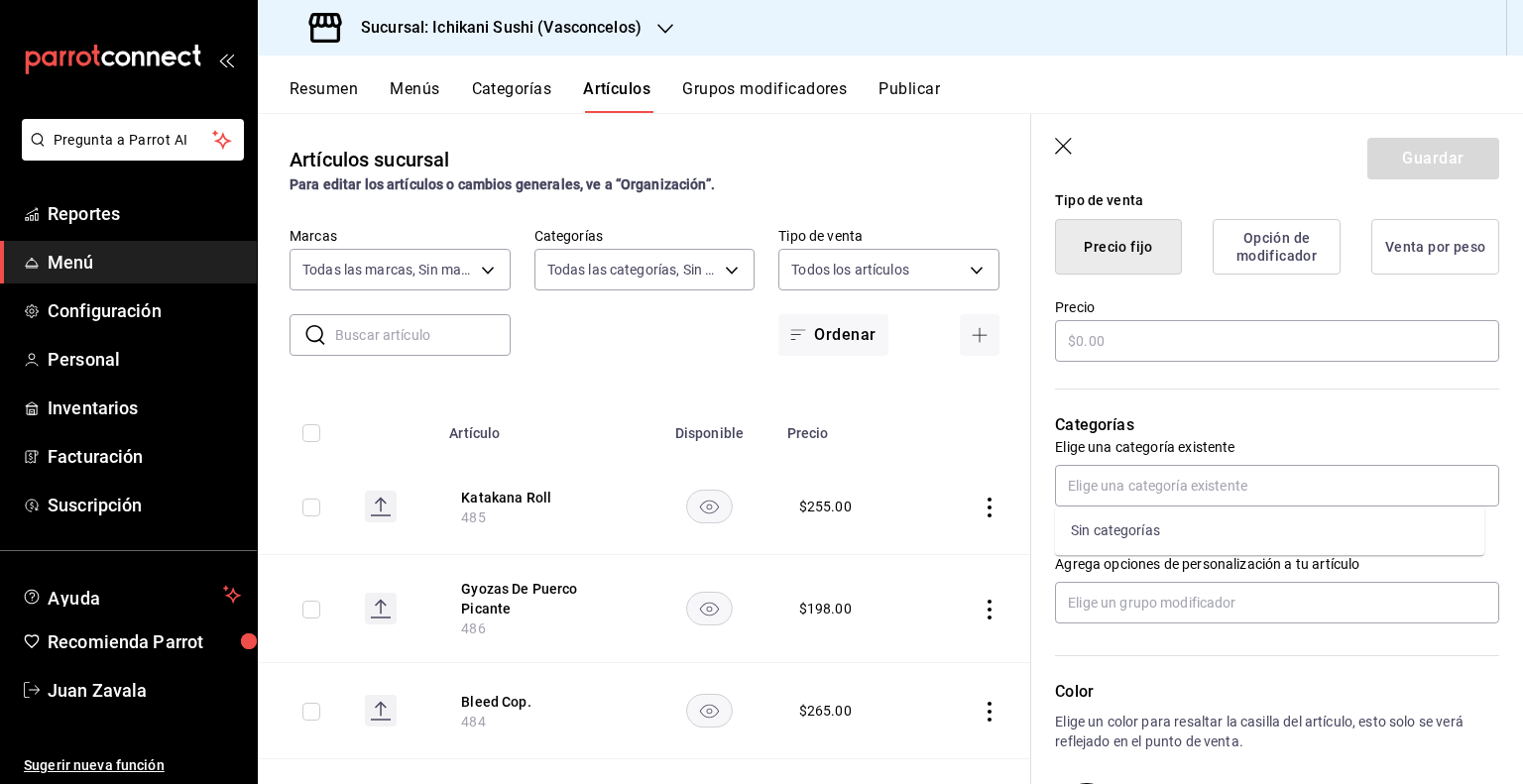 click 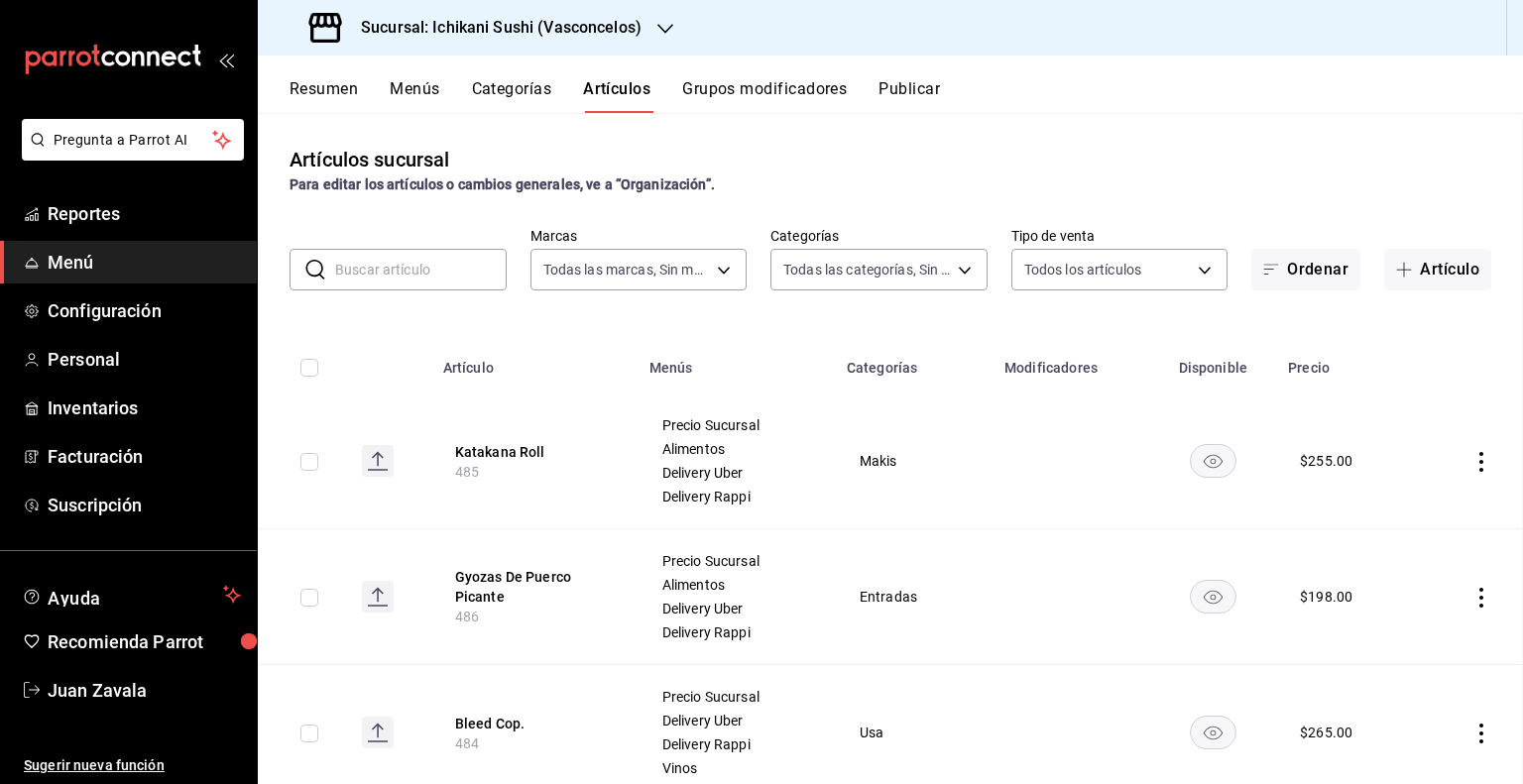 scroll, scrollTop: 0, scrollLeft: 0, axis: both 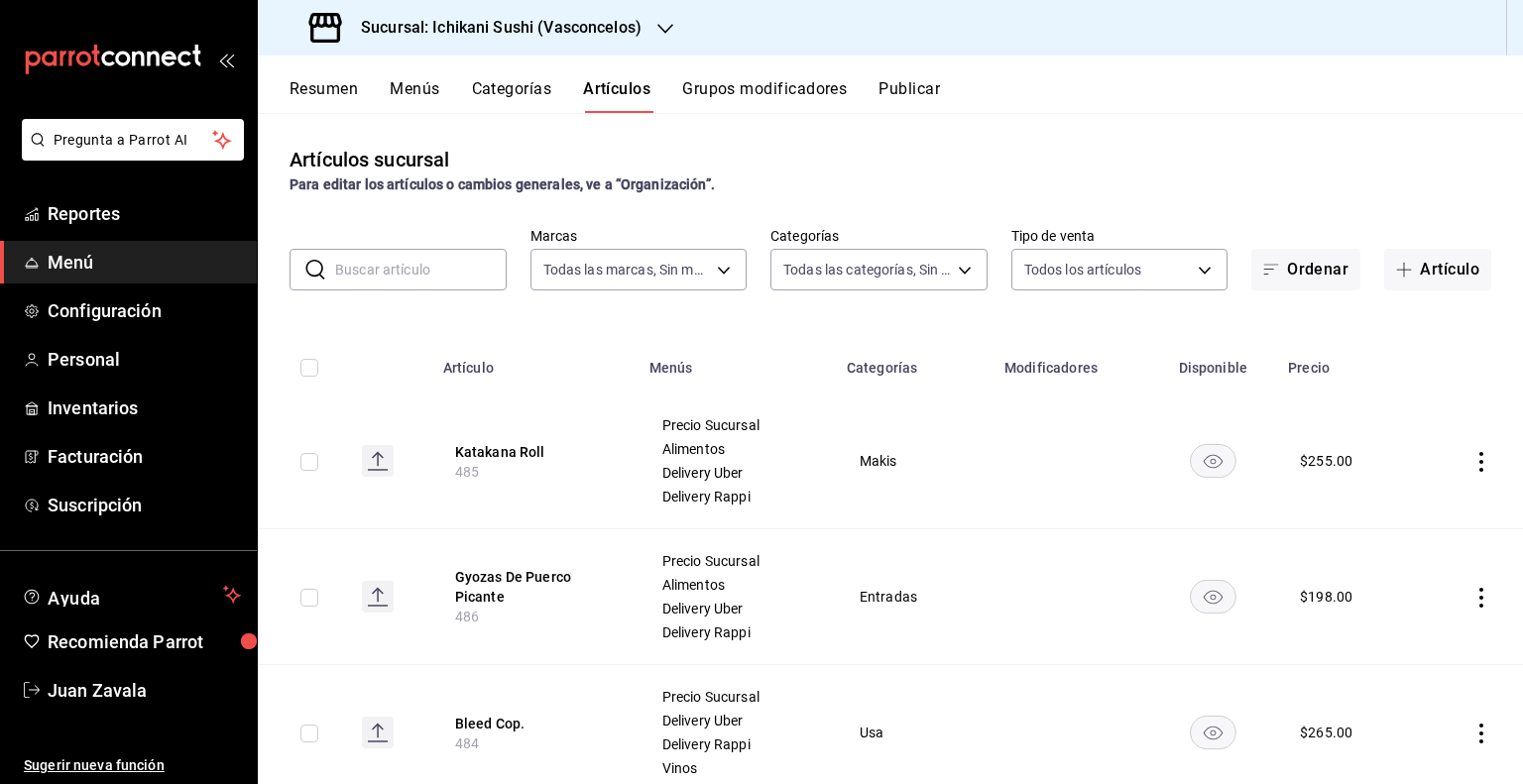 click on "Categorías" at bounding box center (512, 96) 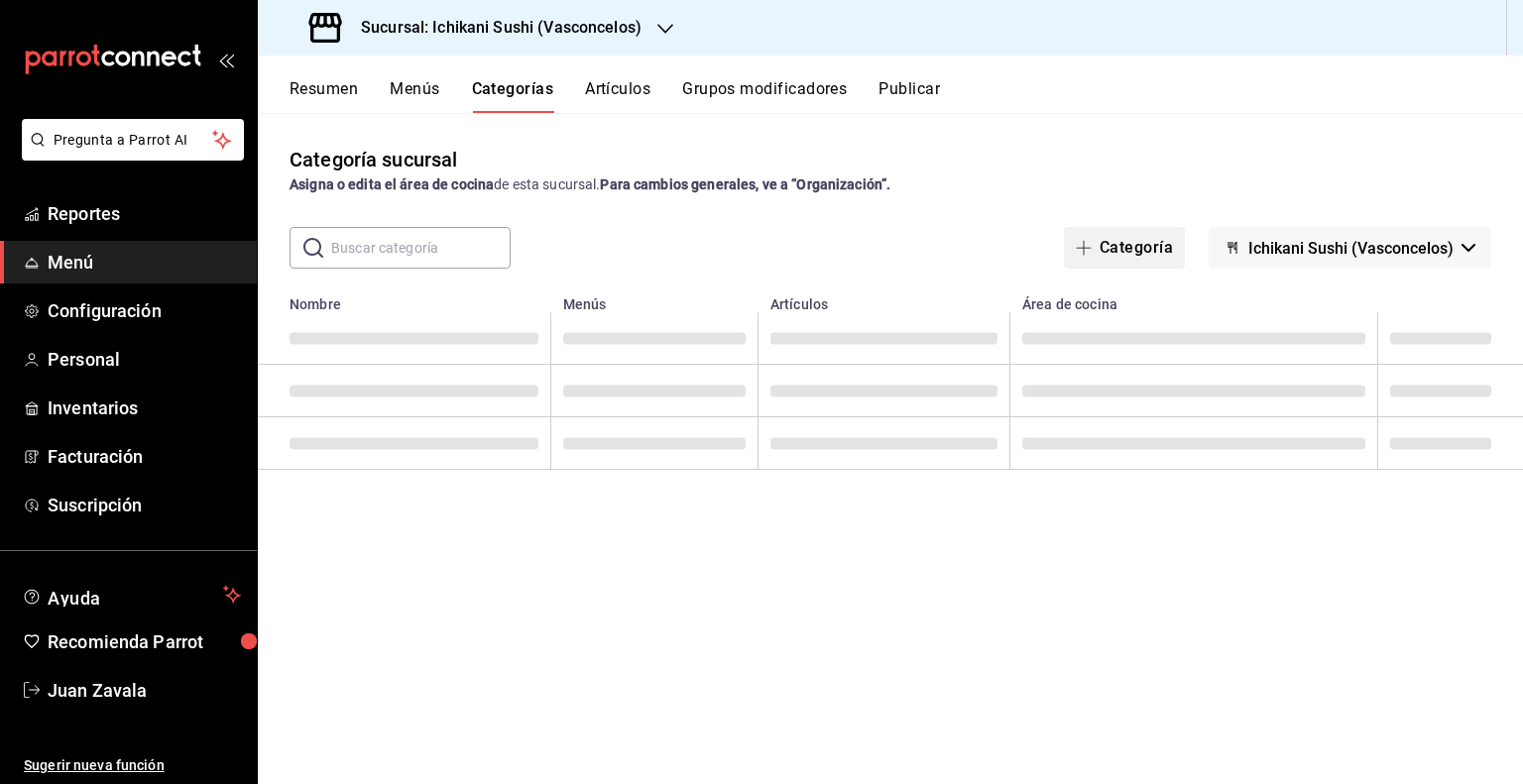 click on "Categoría" at bounding box center (1124, 248) 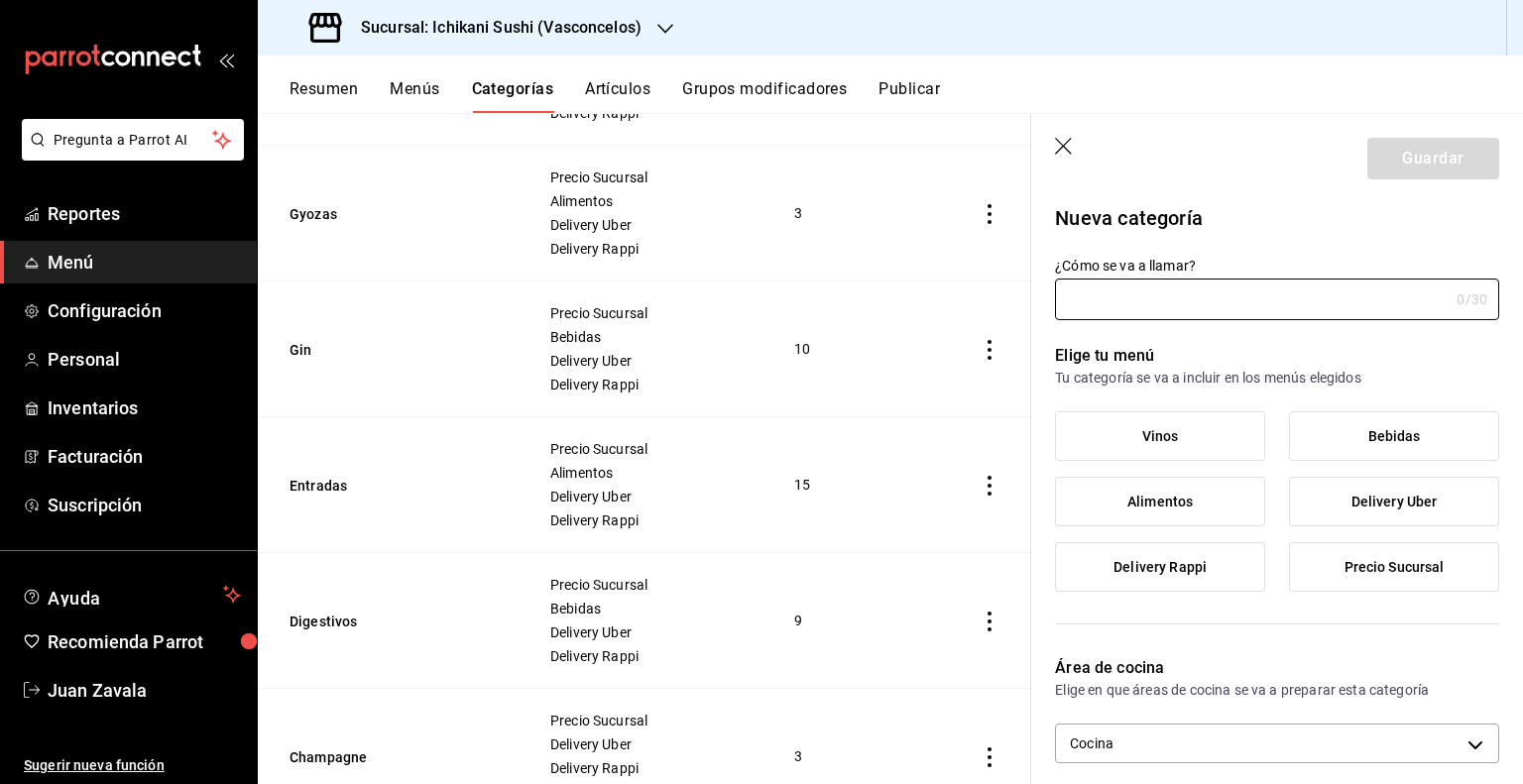 scroll, scrollTop: 2985, scrollLeft: 0, axis: vertical 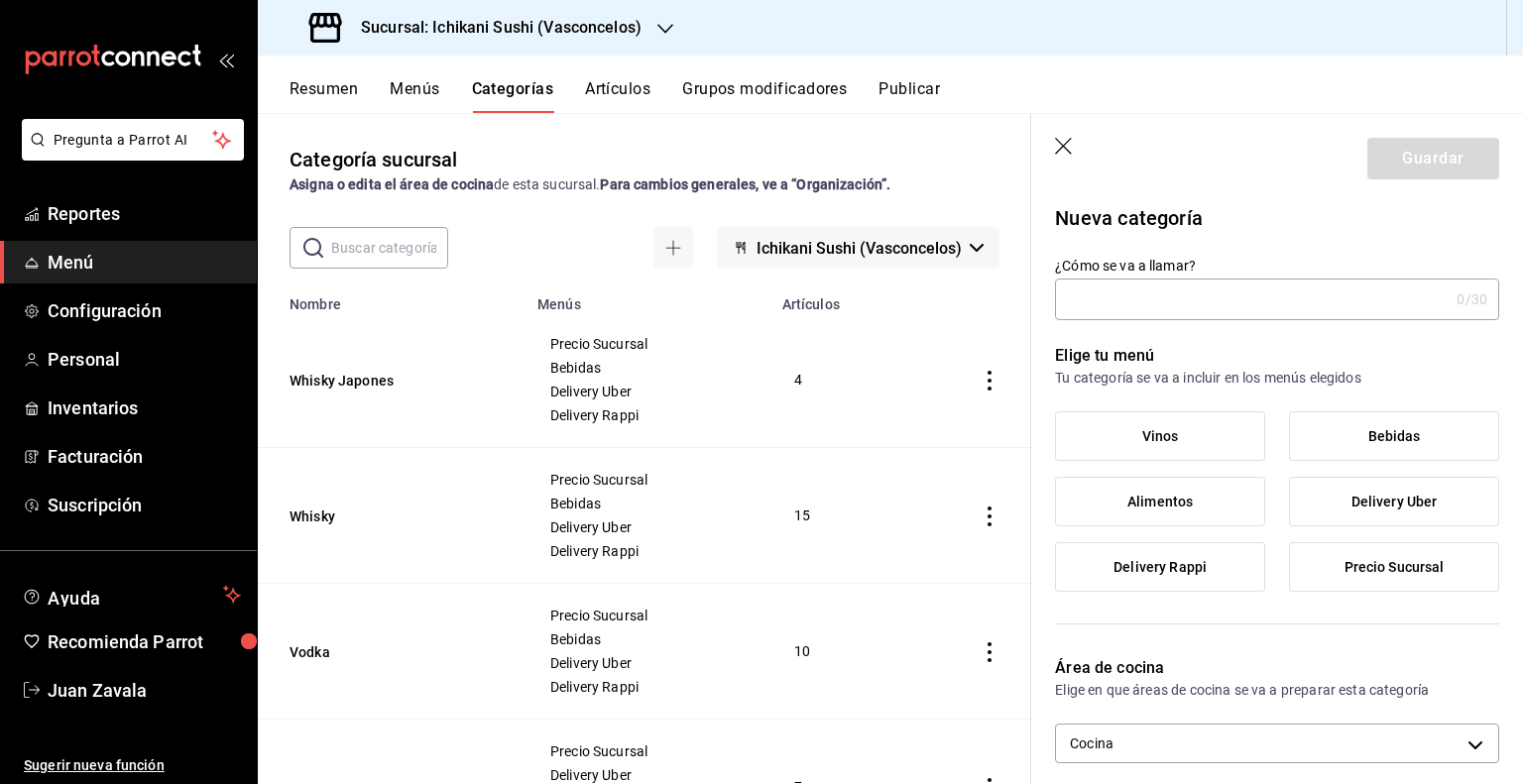 click on "¿Cómo se va a llamar?" at bounding box center [1251, 299] 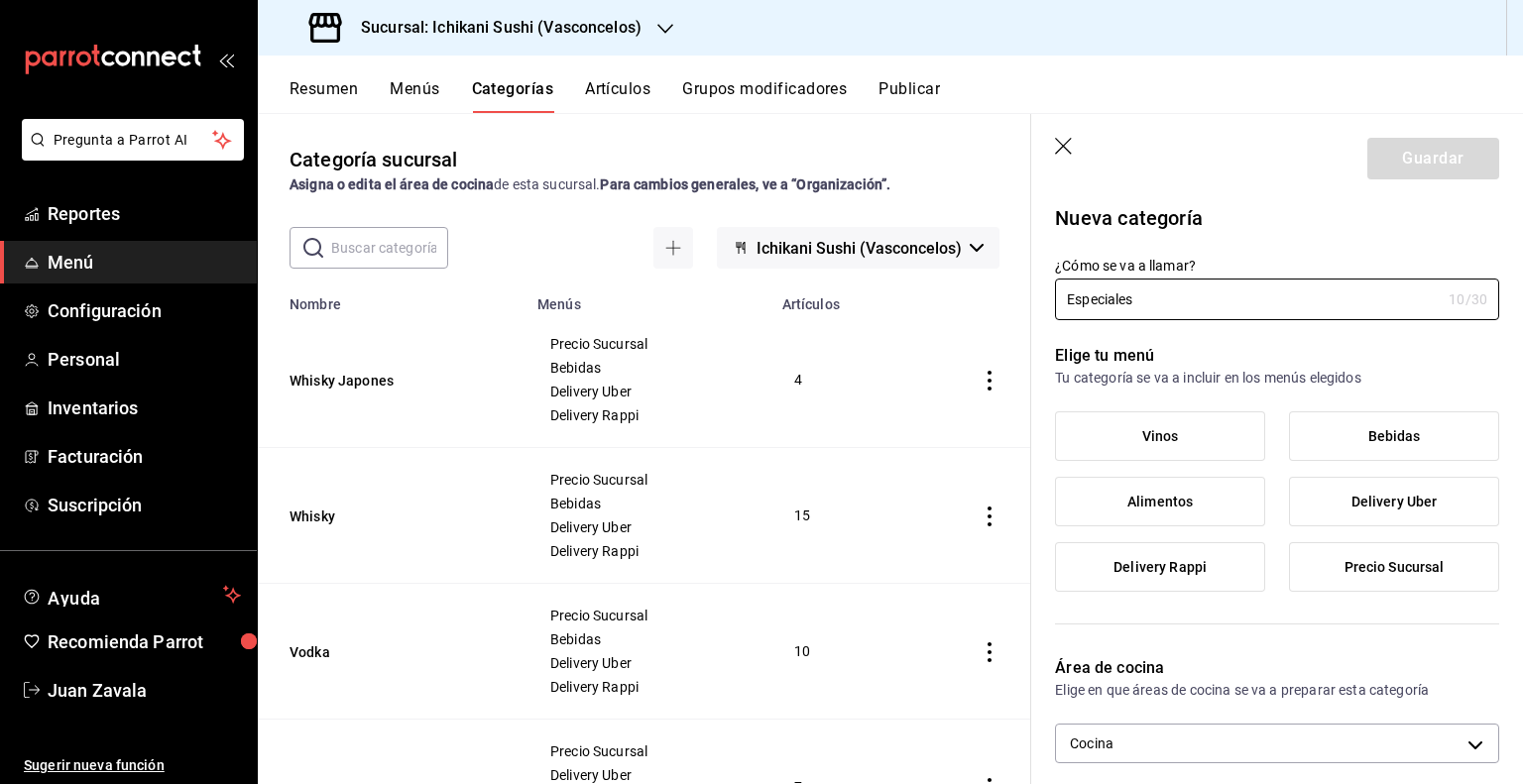 type on "Especiales" 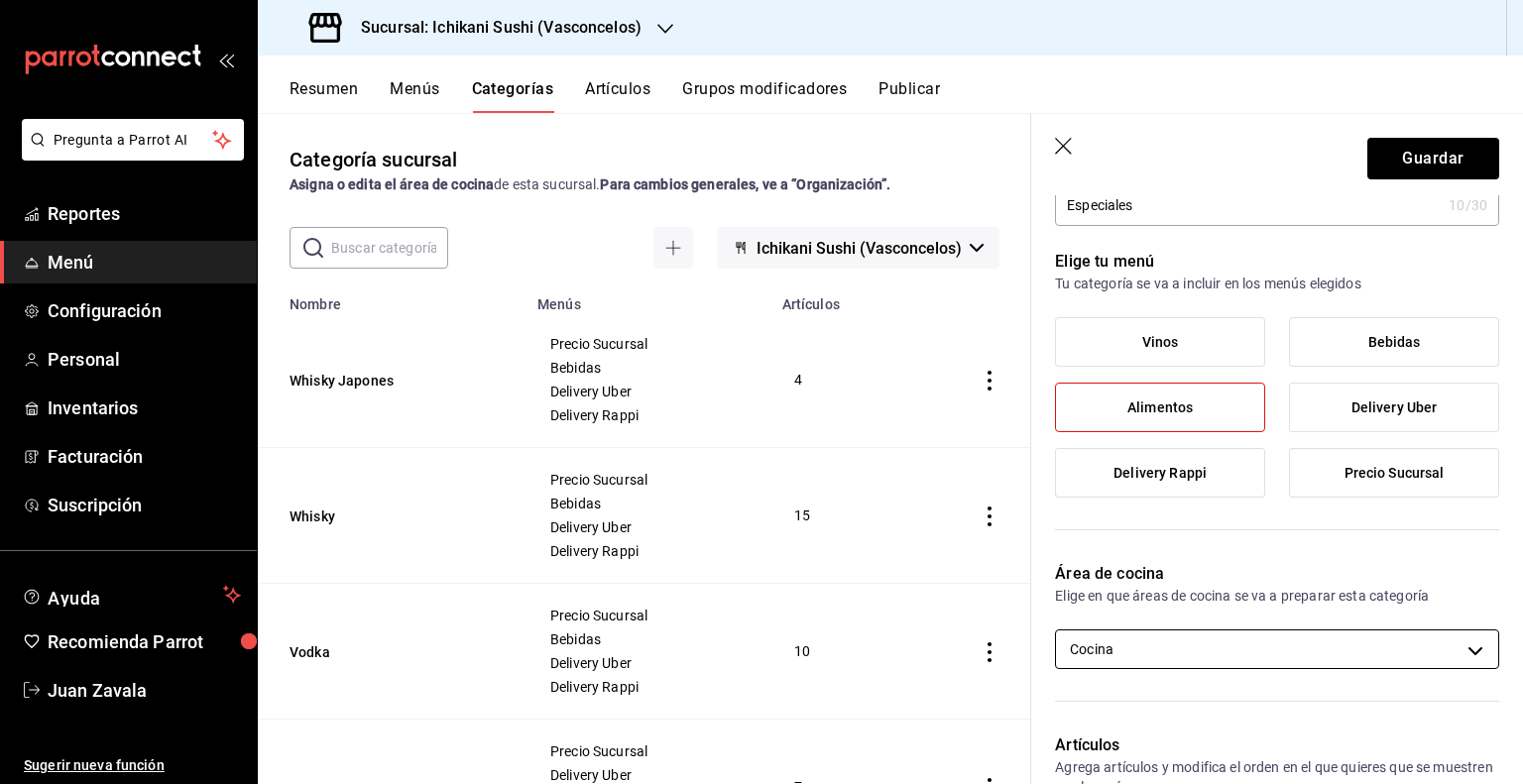 scroll, scrollTop: 198, scrollLeft: 0, axis: vertical 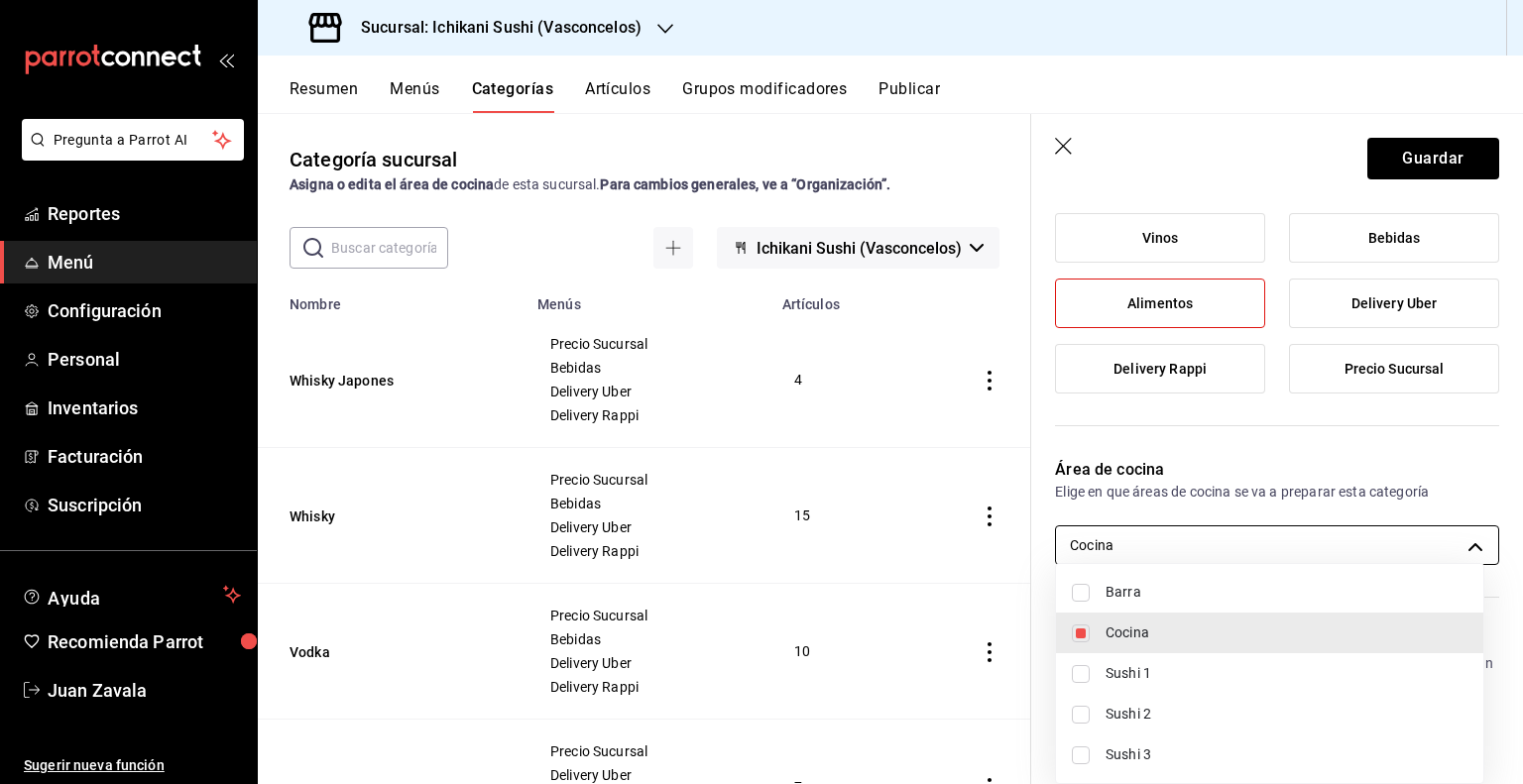 click on "Pregunta a Parrot AI Reportes   Menú   Configuración   Personal   Inventarios   Facturación   Suscripción   Ayuda Recomienda Parrot   Juan Zavala   Sugerir nueva función   Sucursal: Ichikani Sushi (Vasconcelos) Resumen Menús Categorías Artículos Grupos modificadores Publicar Categoría sucursal Asigna o edita el área de cocina  de esta sucursal.  Para cambios generales, ve a “Organización”. ​ ​ Ichikani Sushi (Vasconcelos) Nombre Menús Artículos Whisky Japones Precio Sucursal Bebidas Delivery Uber Delivery Rappi 4 Whisky Precio Sucursal Bebidas Delivery Uber Delivery Rappi 15 Vodka Precio Sucursal Delivery Uber Delivery Rappi 10 Usa Precio Sucursal Delivery Uber Delivery Rappi Vinos 7 Toppings Precio Sucursal Alimentos Delivery Uber Delivery Rappi 5 Tinto Precio Sucursal Delivery Uber Delivery Rappi Vinos 11 Tequila Precio Sucursal Bebidas Delivery Uber Delivery Rappi 16 Signature Drinks Precio Sucursal Bebidas Delivery Uber Delivery Rappi 23 Servicio De Mesa Cocina Precio Sucursal" at bounding box center [762, 392] 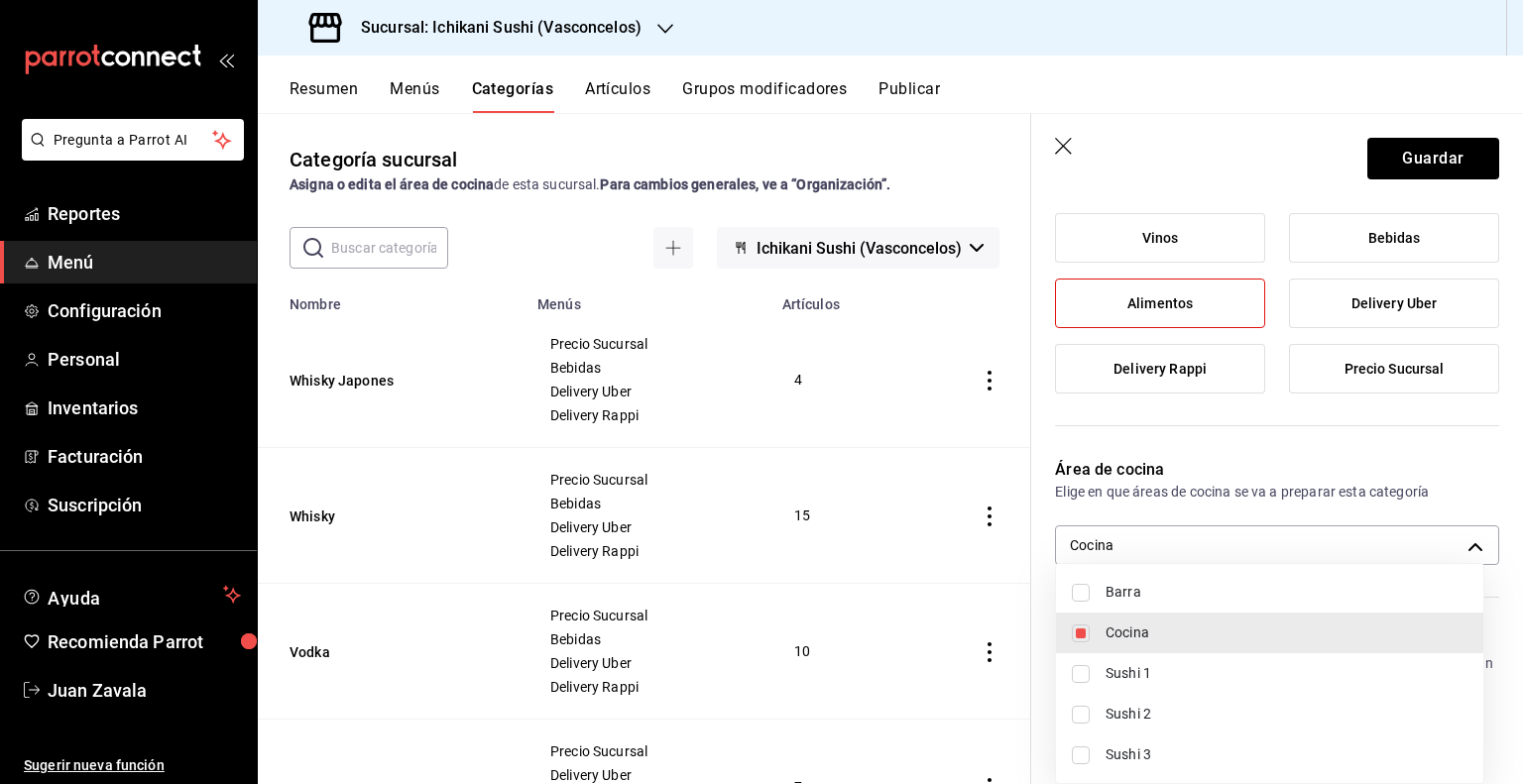 click at bounding box center [762, 392] 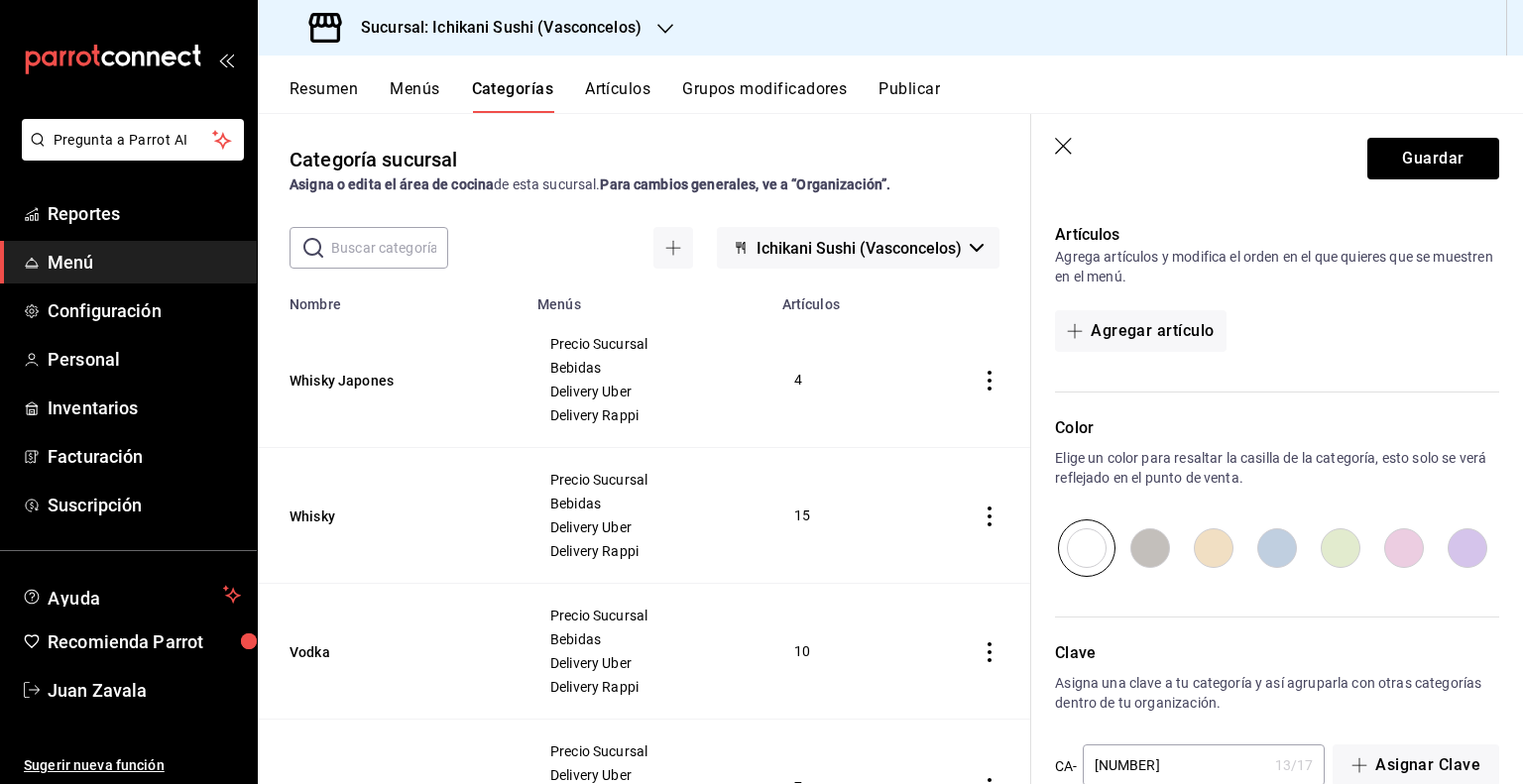 scroll, scrollTop: 646, scrollLeft: 0, axis: vertical 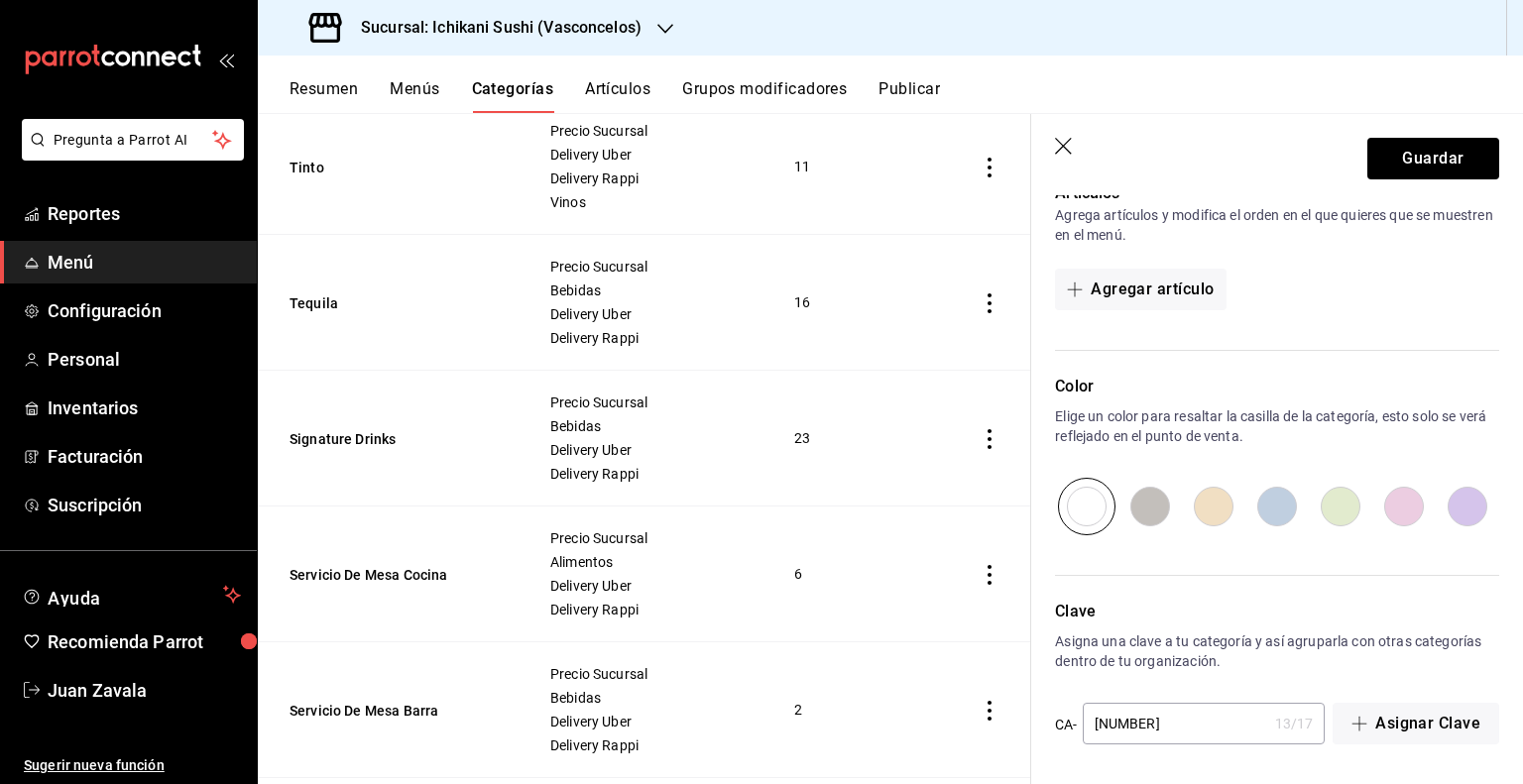 click 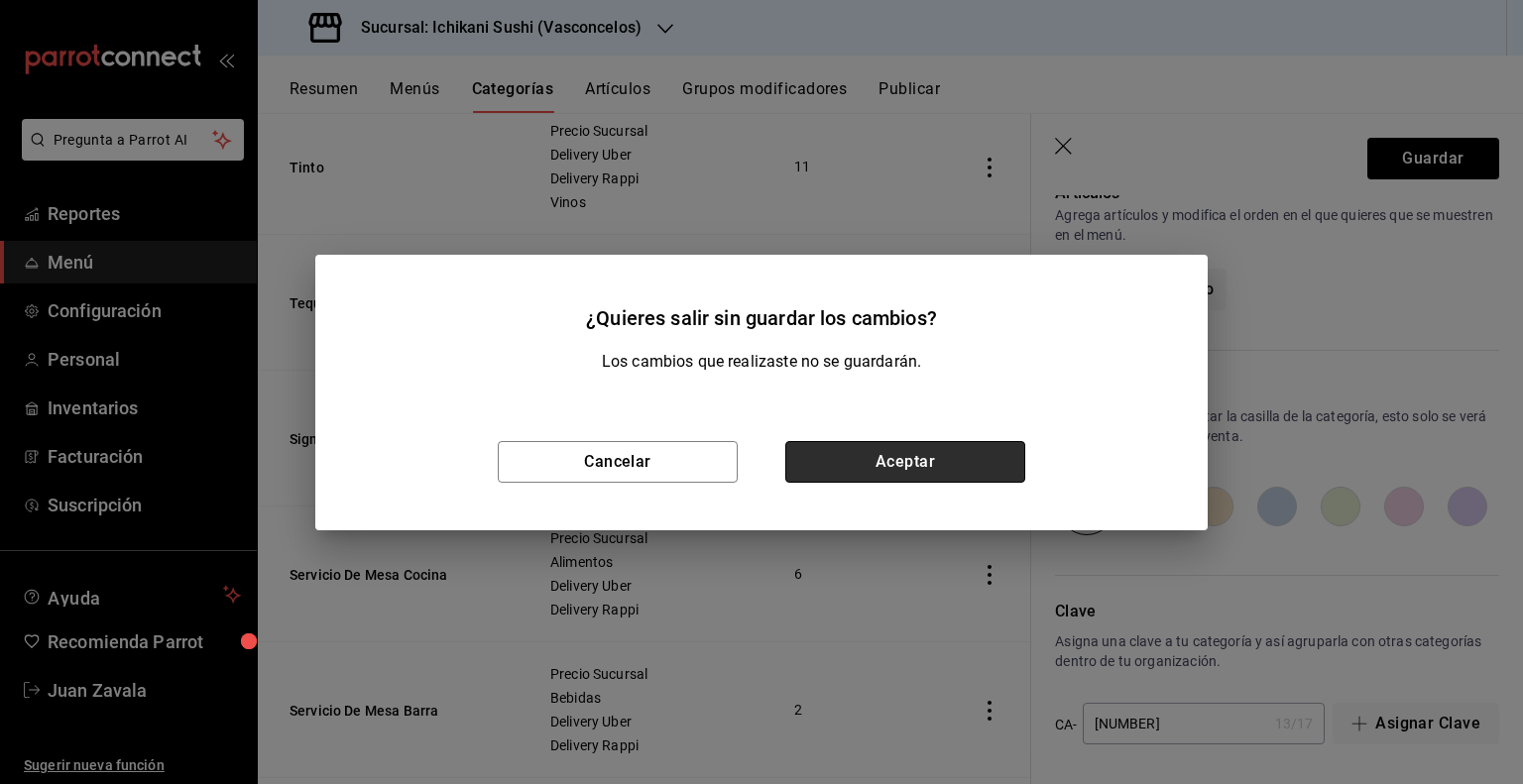 click on "Aceptar" at bounding box center (905, 462) 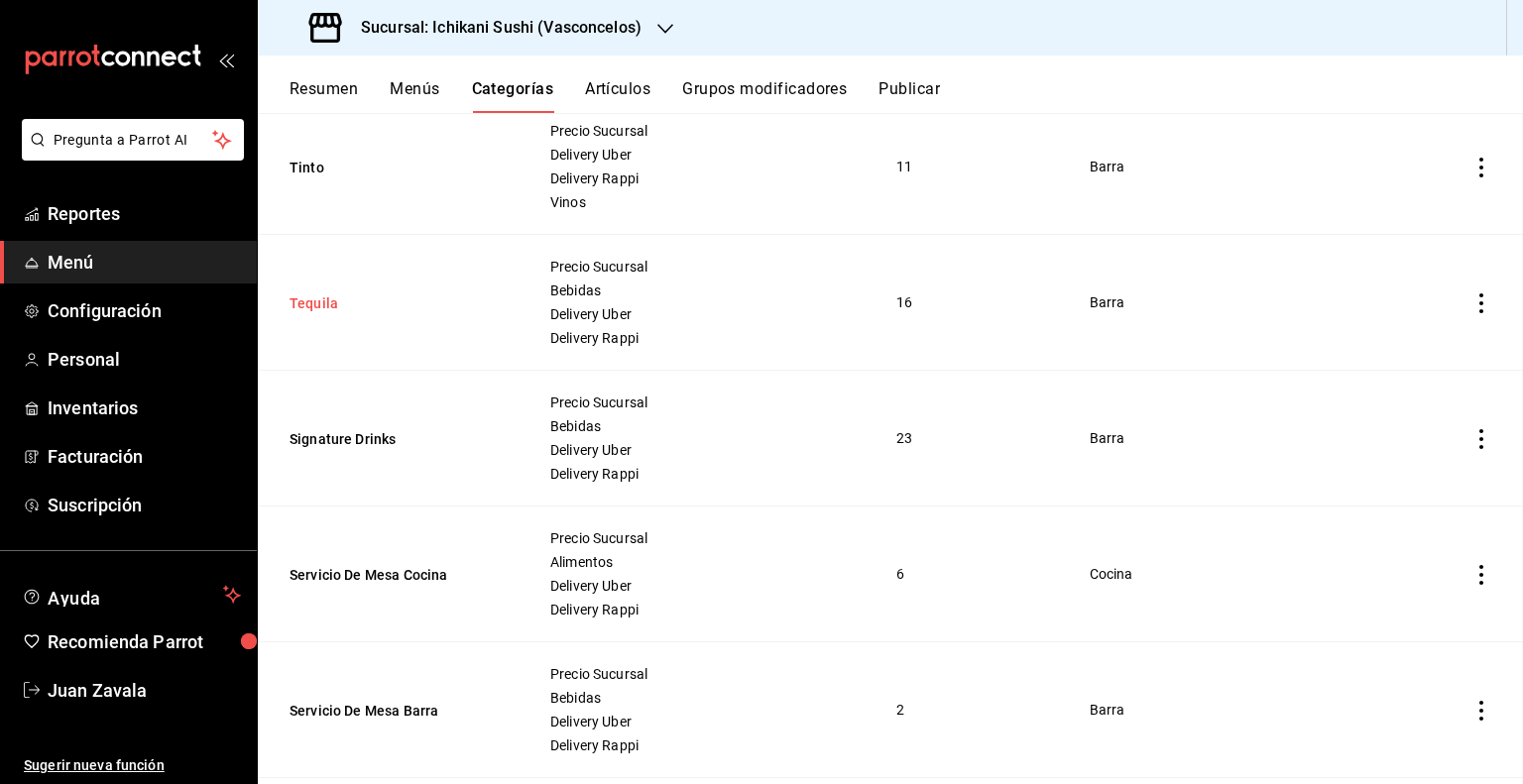 scroll, scrollTop: 0, scrollLeft: 0, axis: both 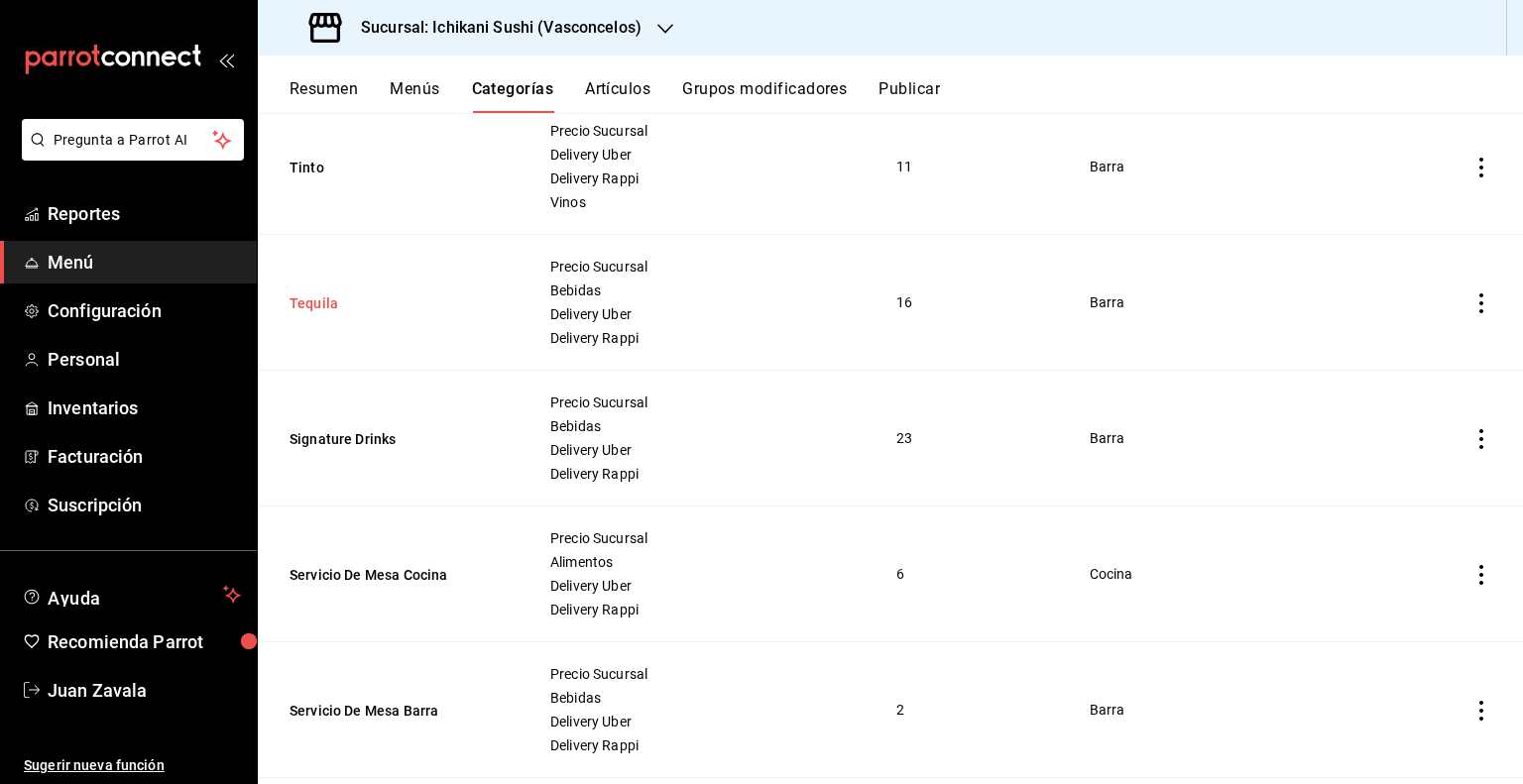 click on "Tequila" at bounding box center [389, 303] 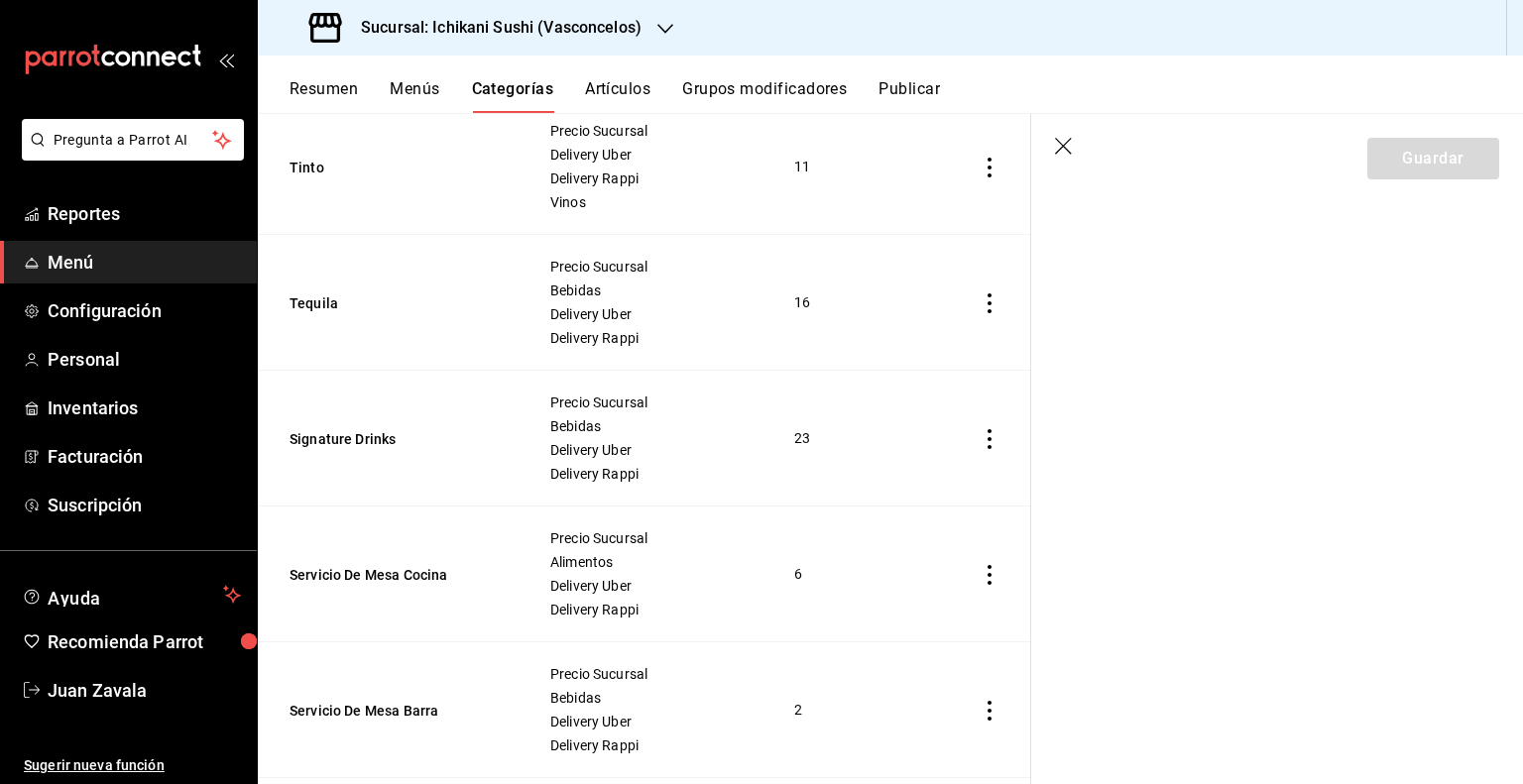 scroll, scrollTop: 0, scrollLeft: 0, axis: both 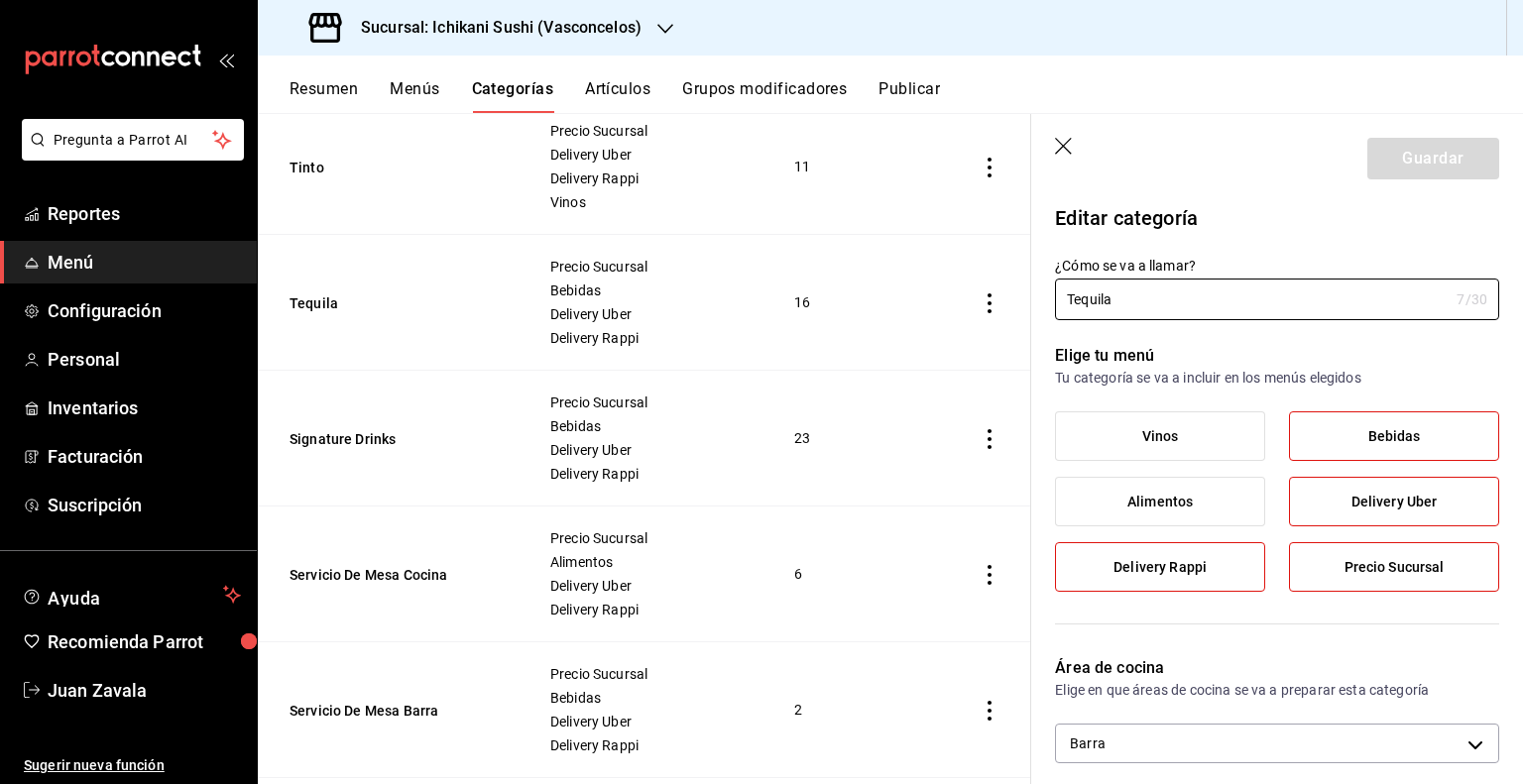 drag, startPoint x: 1520, startPoint y: 427, endPoint x: 1505, endPoint y: 774, distance: 347.3241 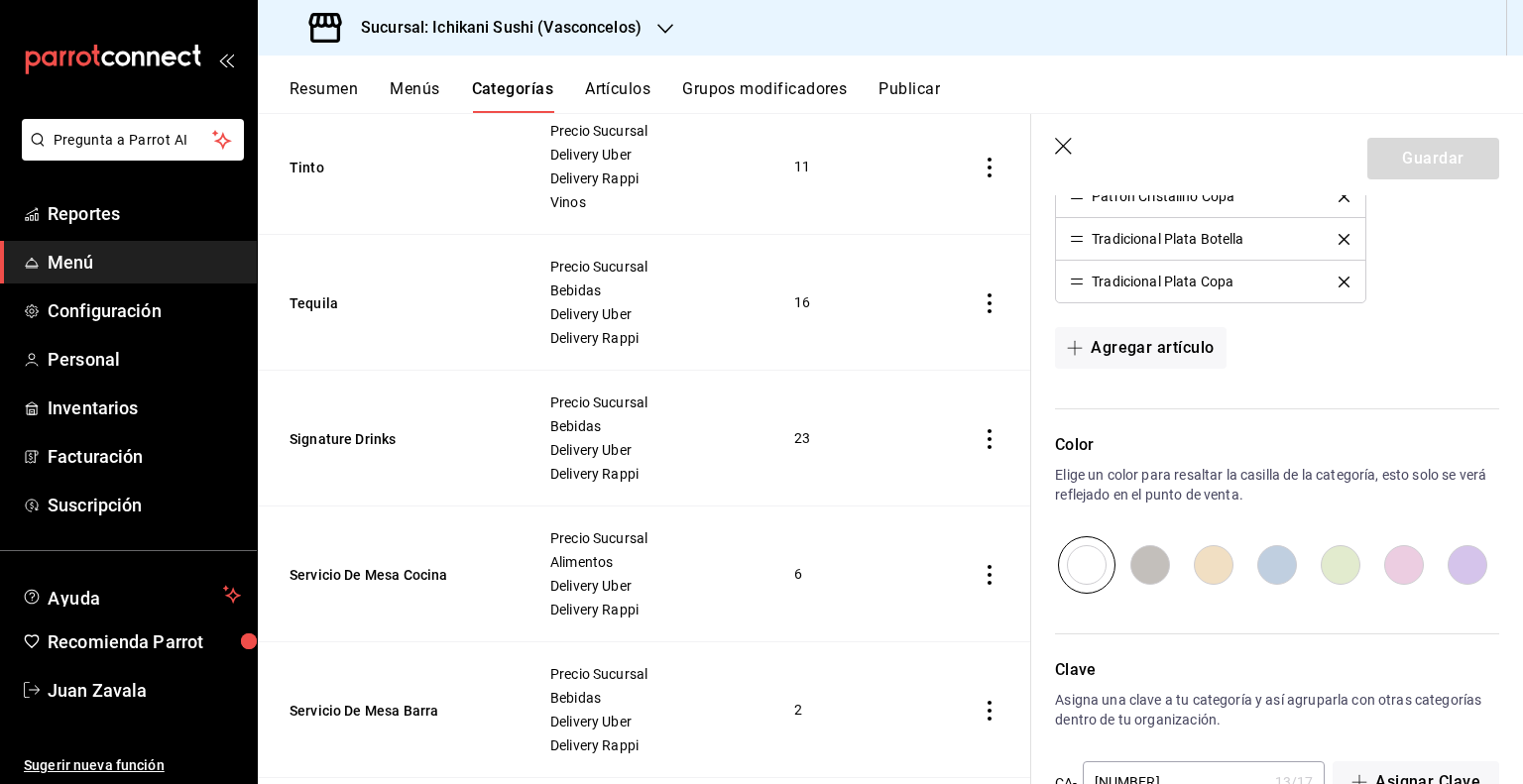 scroll, scrollTop: 1350, scrollLeft: 0, axis: vertical 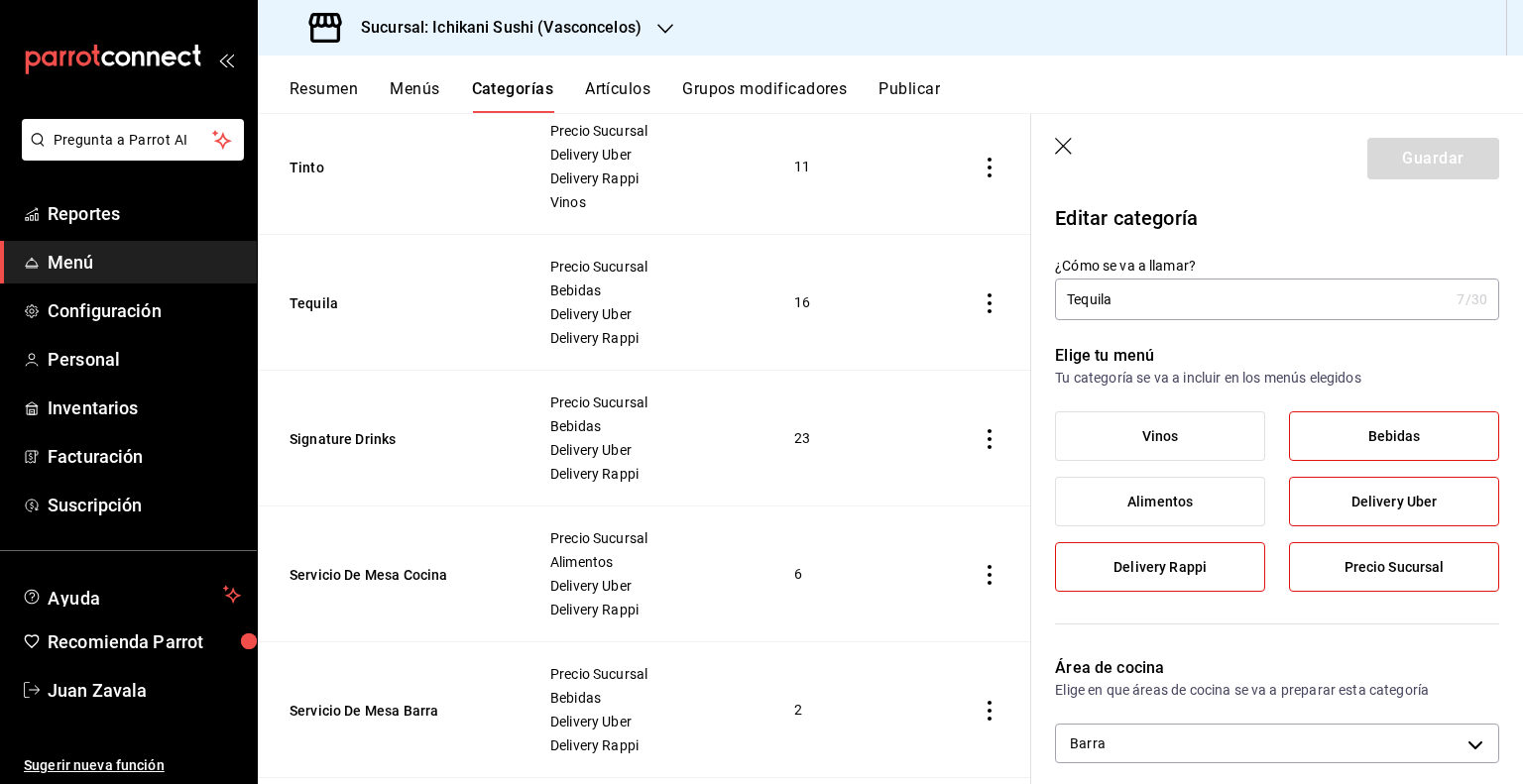 click 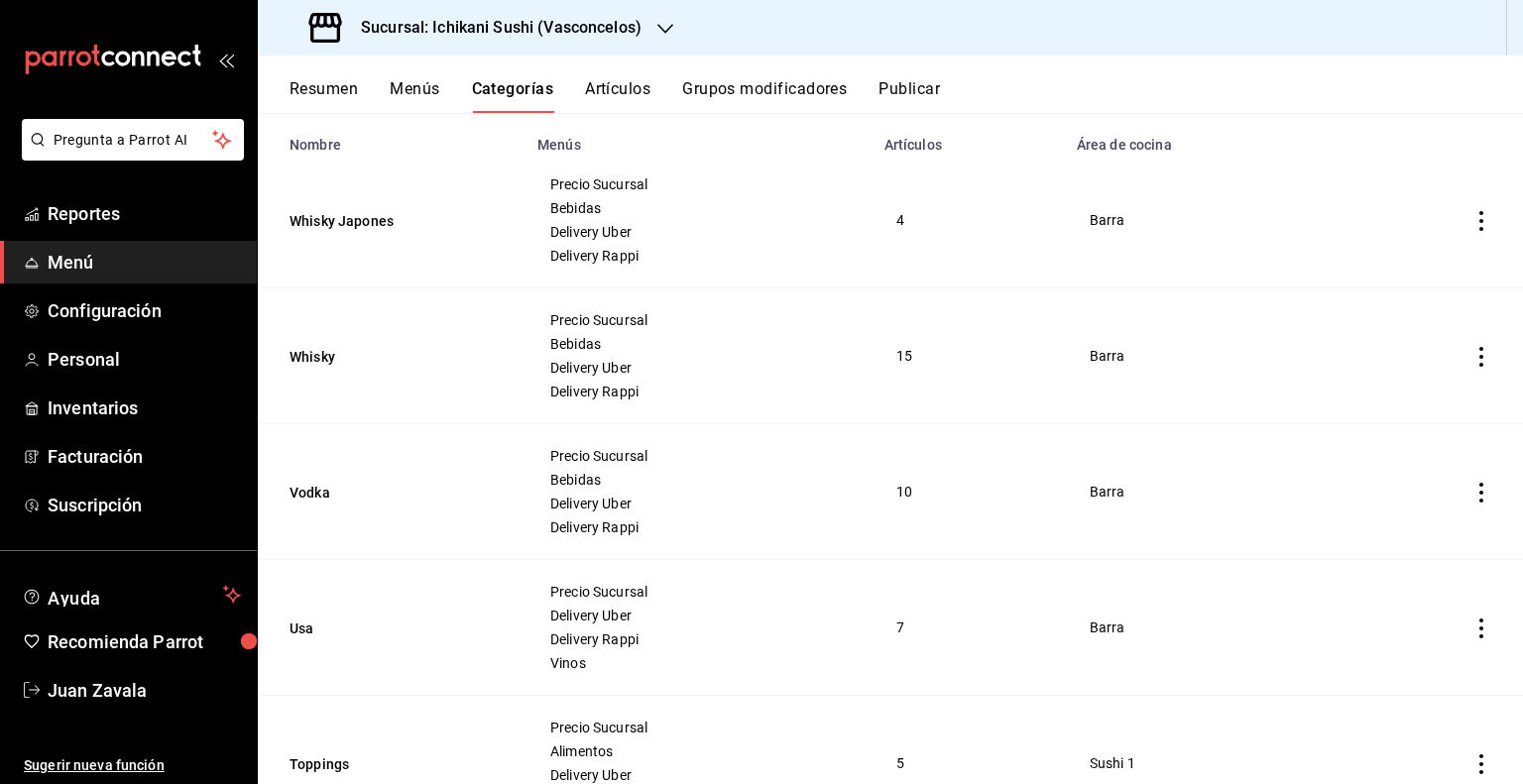 scroll, scrollTop: 0, scrollLeft: 0, axis: both 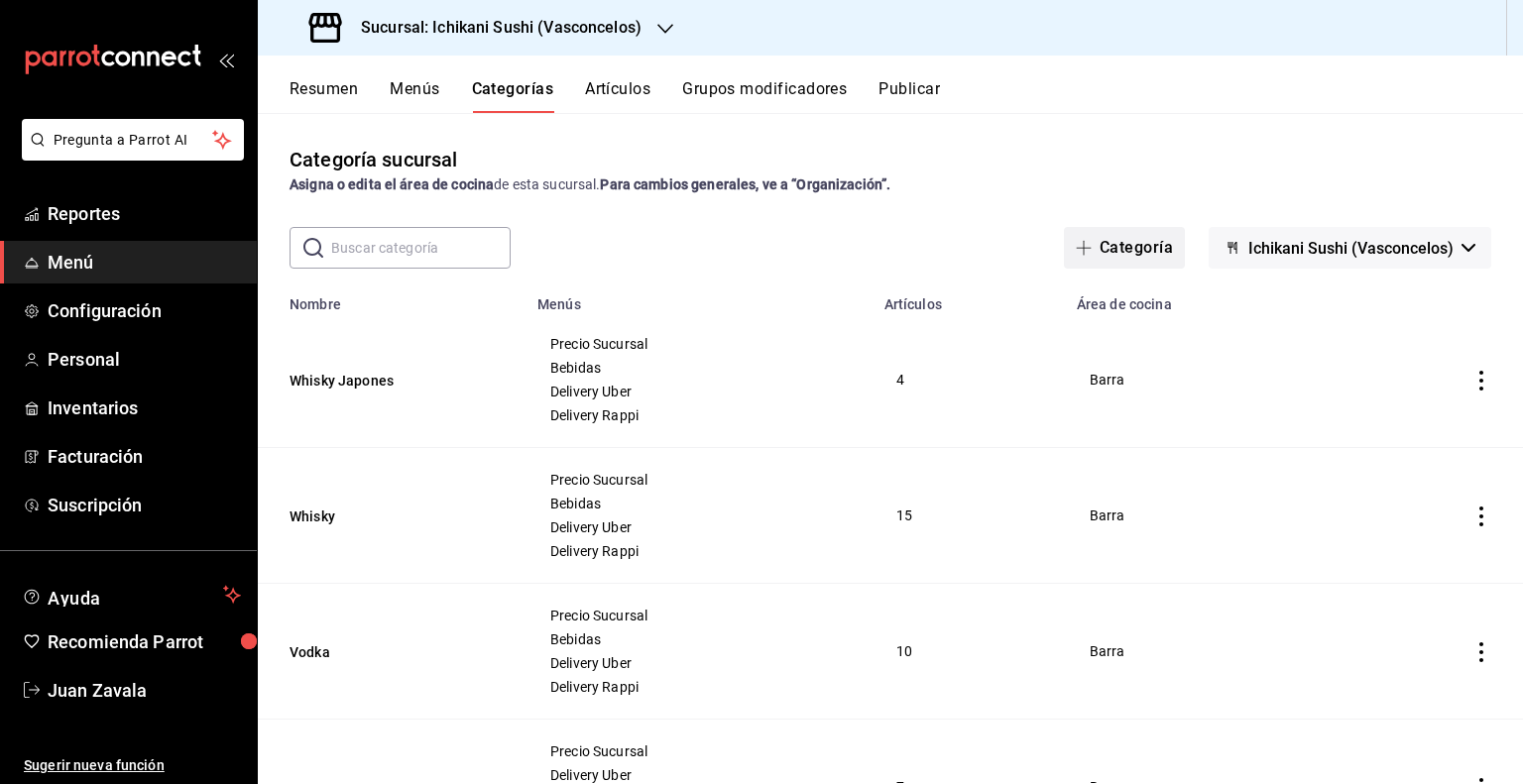 click on "Categoría" at bounding box center [1124, 248] 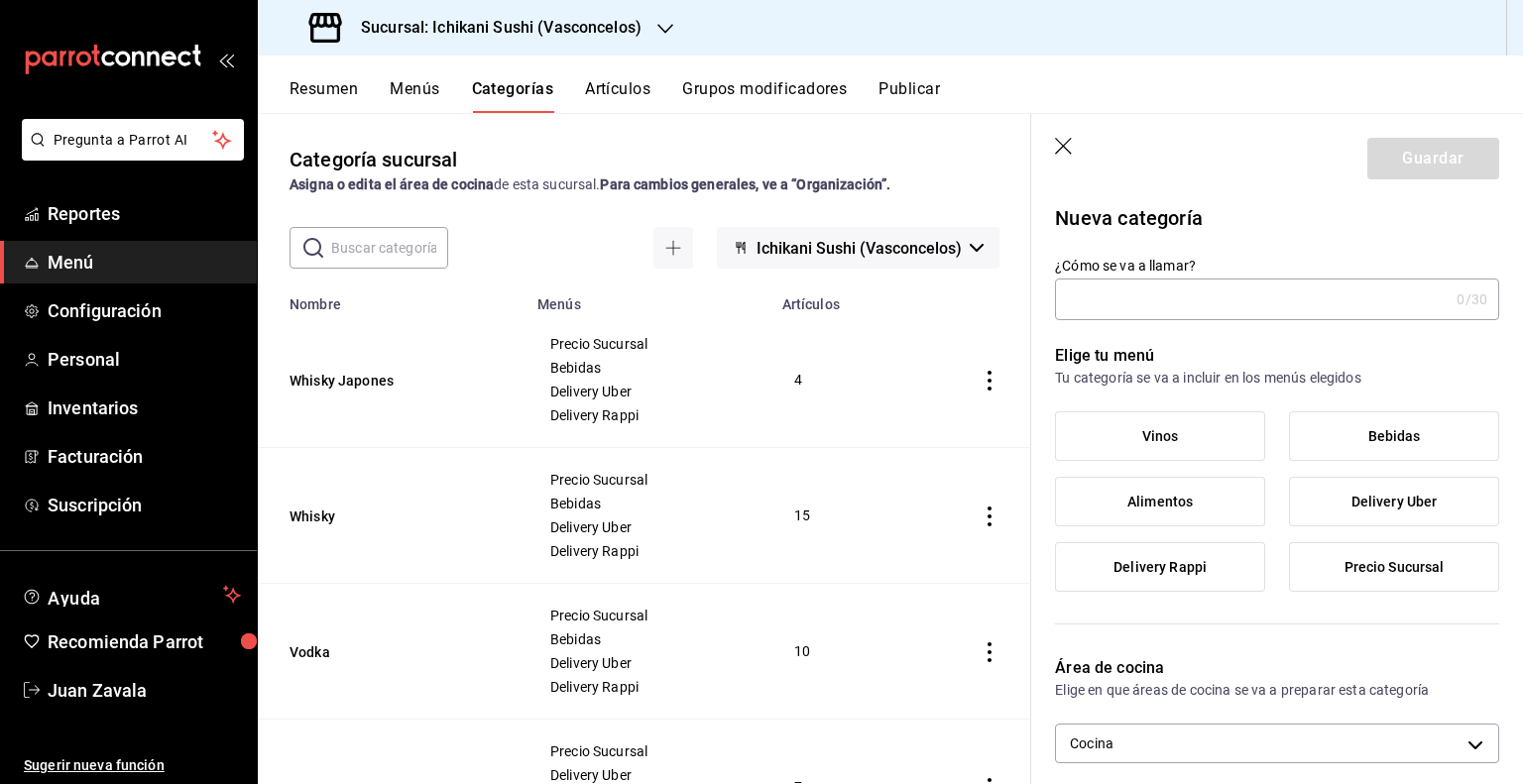 click on "¿Cómo se va a llamar?" at bounding box center [1251, 299] 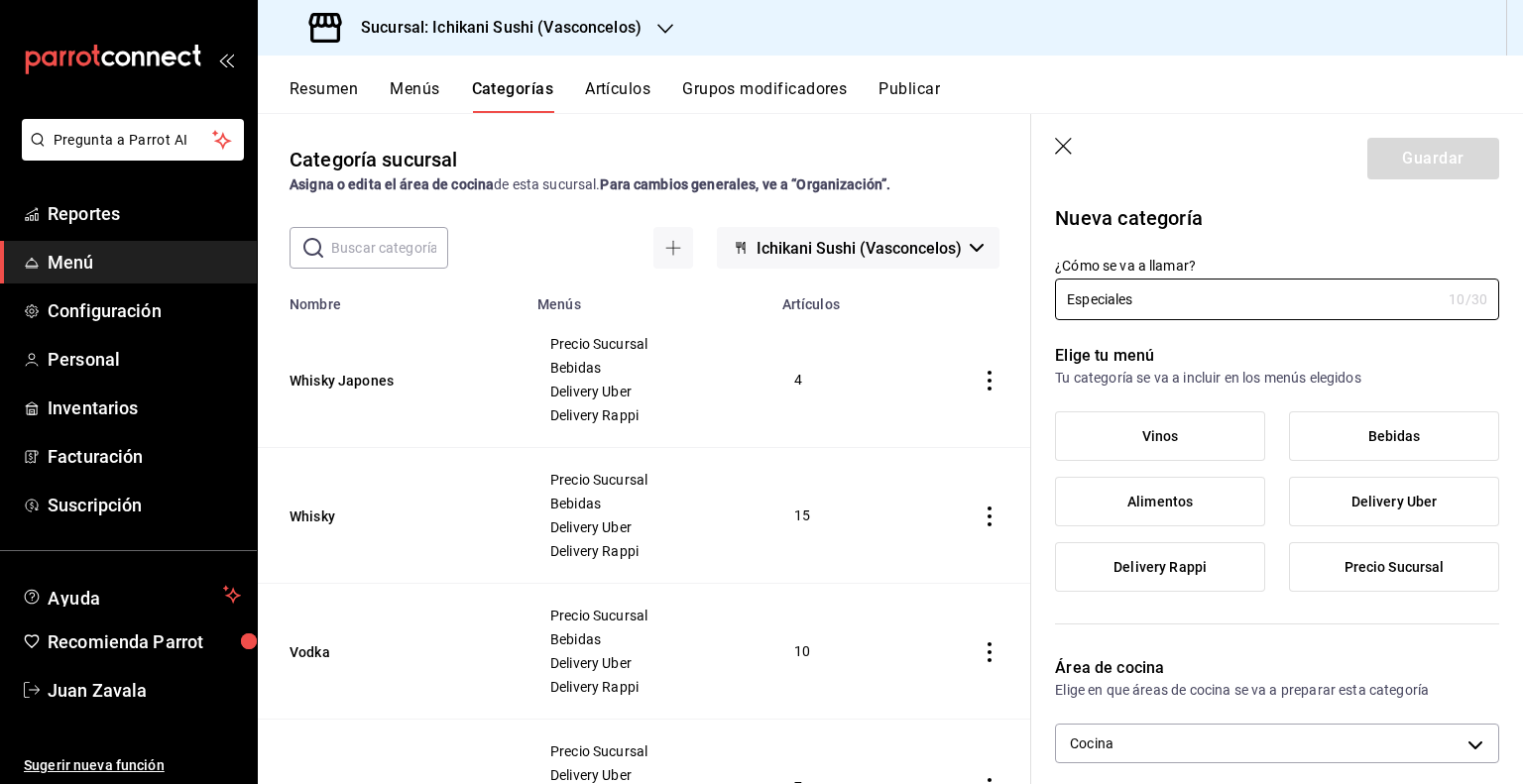 type on "Especiales" 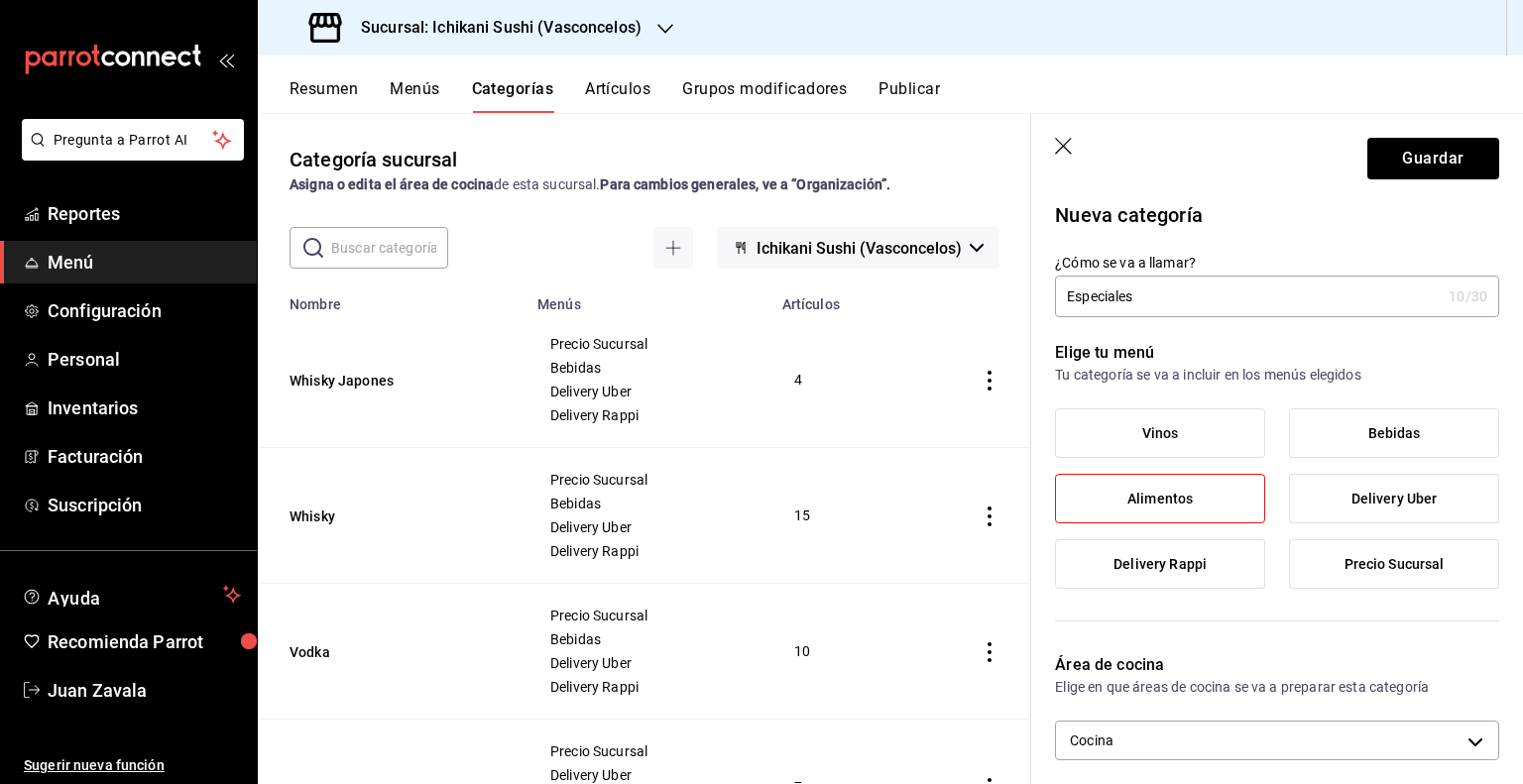 scroll, scrollTop: 0, scrollLeft: 0, axis: both 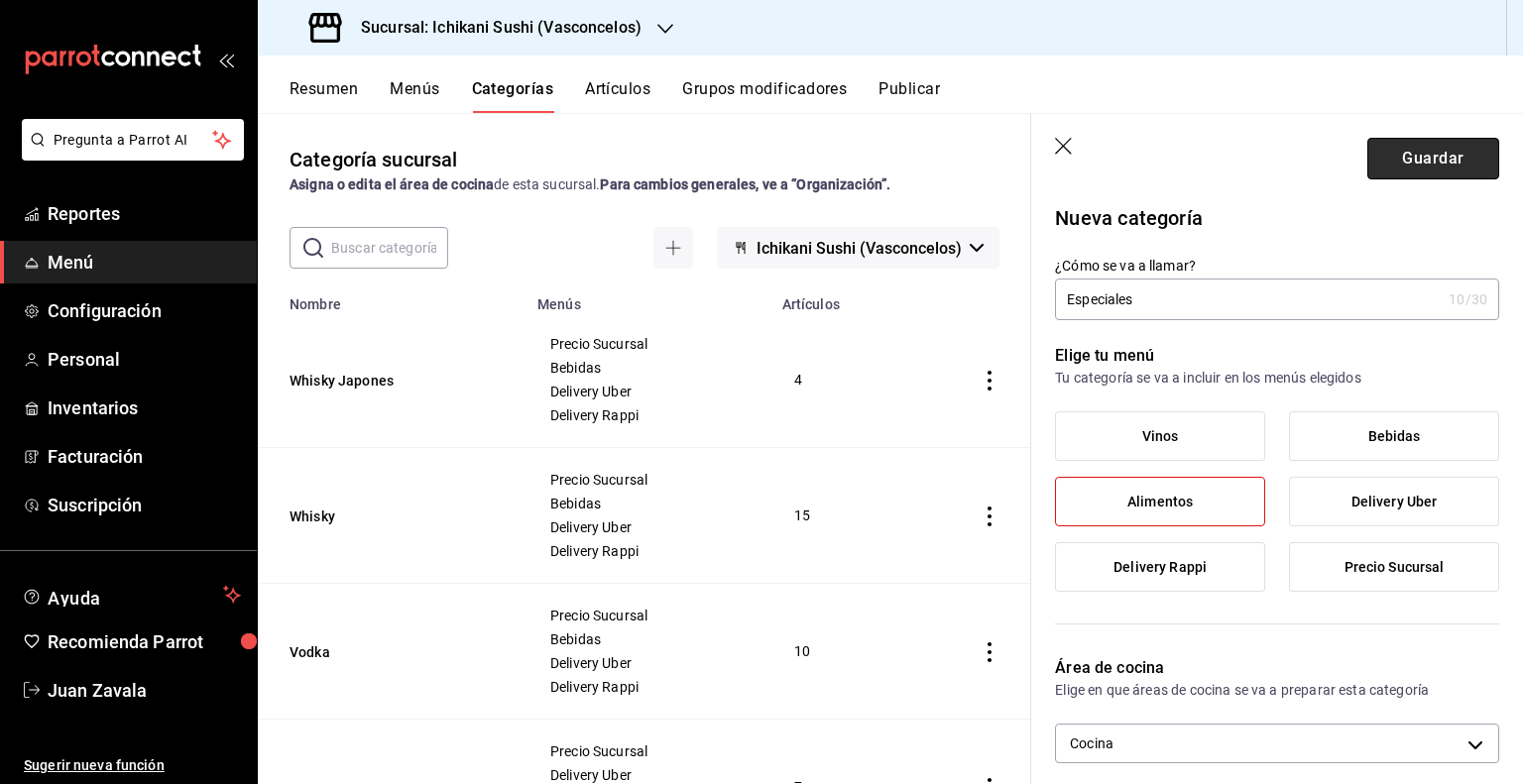 click on "Guardar" at bounding box center [1433, 159] 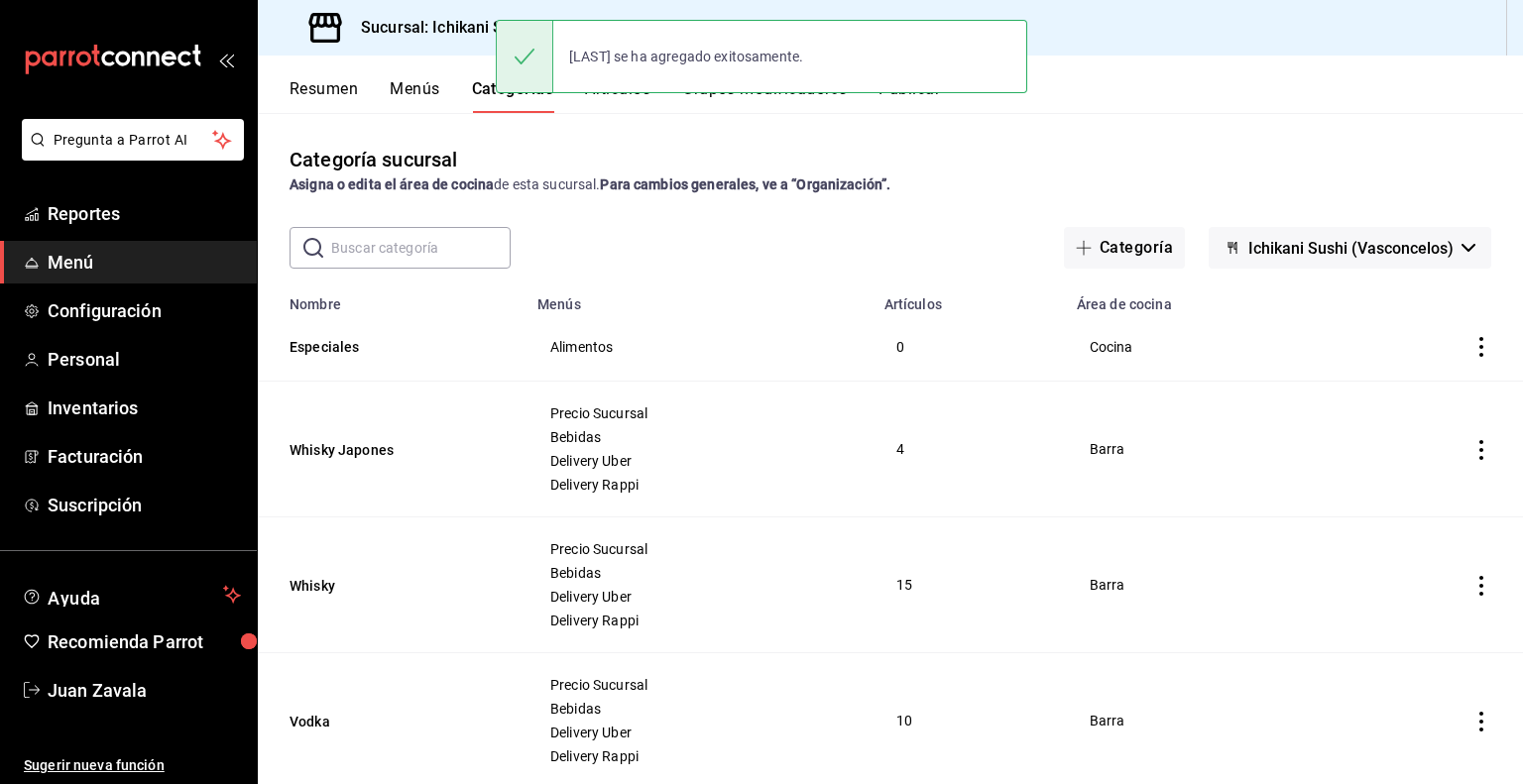 click on "Menús" at bounding box center [414, 96] 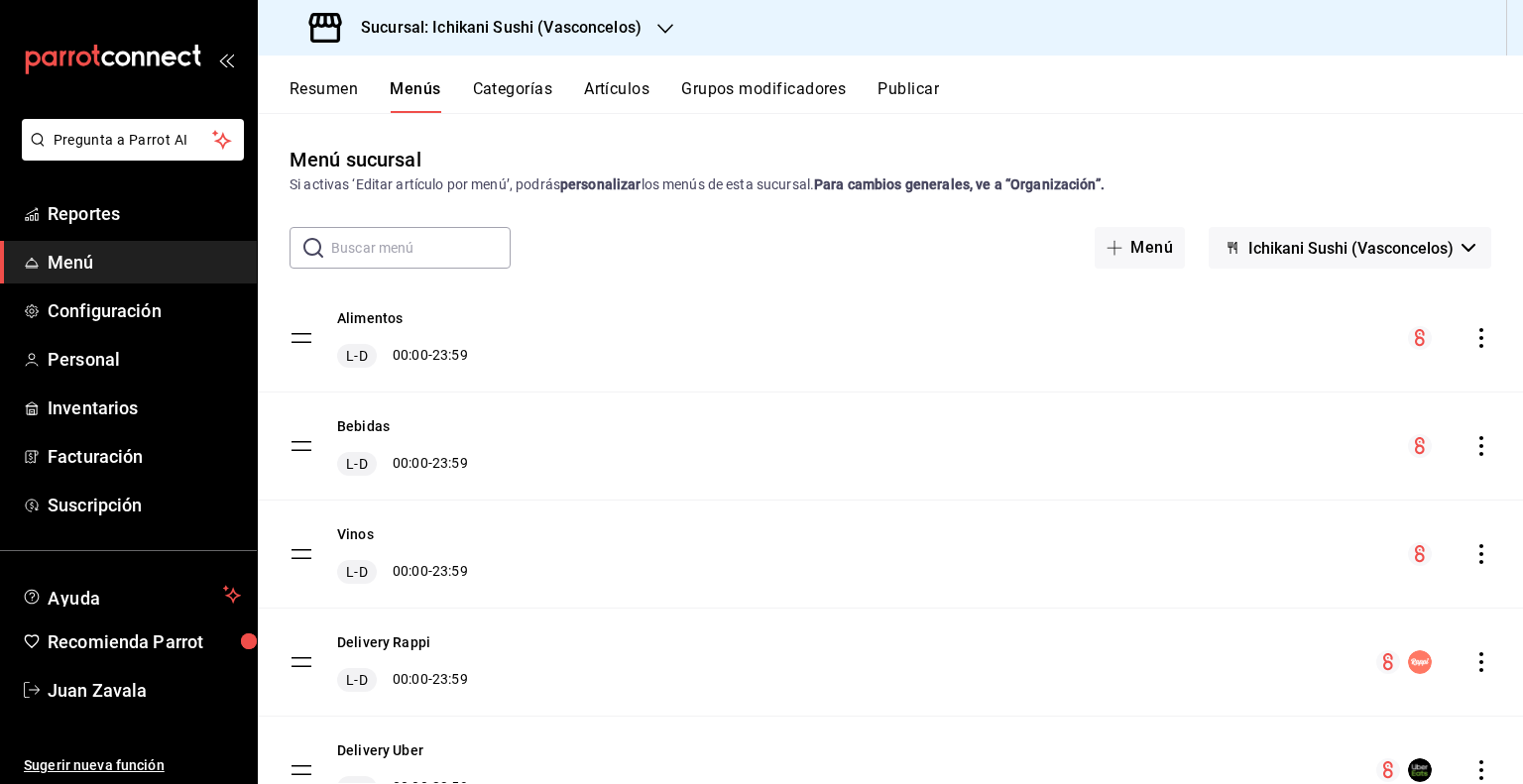 click on "Artículos" at bounding box center (617, 96) 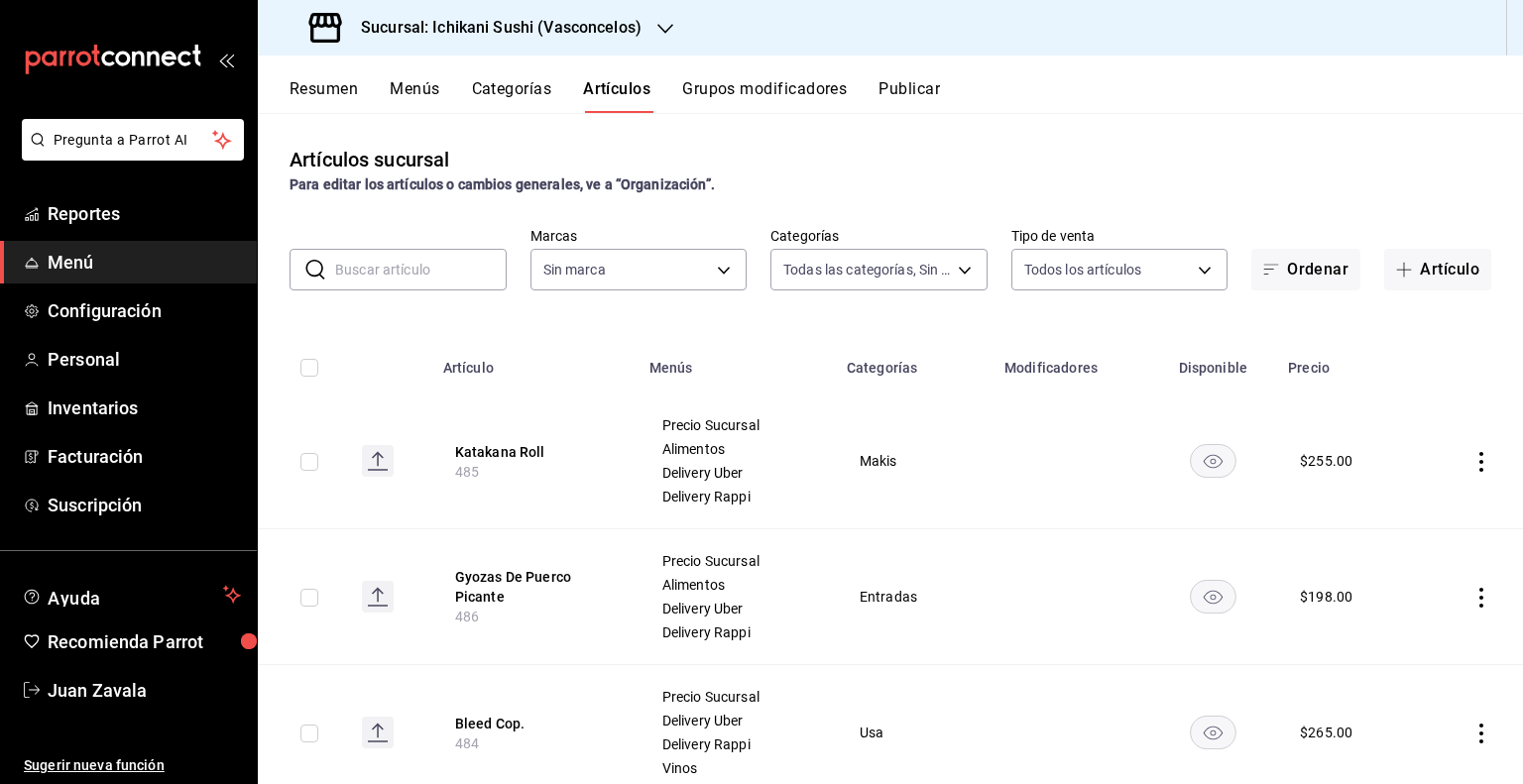 type on "[UUID],[UUID],[UUID],[UUID],[UUID],[UUID],[UUID],[UUID],[UUID],[UUID],[UUID],[UUID],[UUID],[UUID],[UUID],[UUID],[UUID],[UUID],[UUID],[UUID],[UUID],[UUID],[UUID],[UUID],[UUID],[UUID],[UUID]" 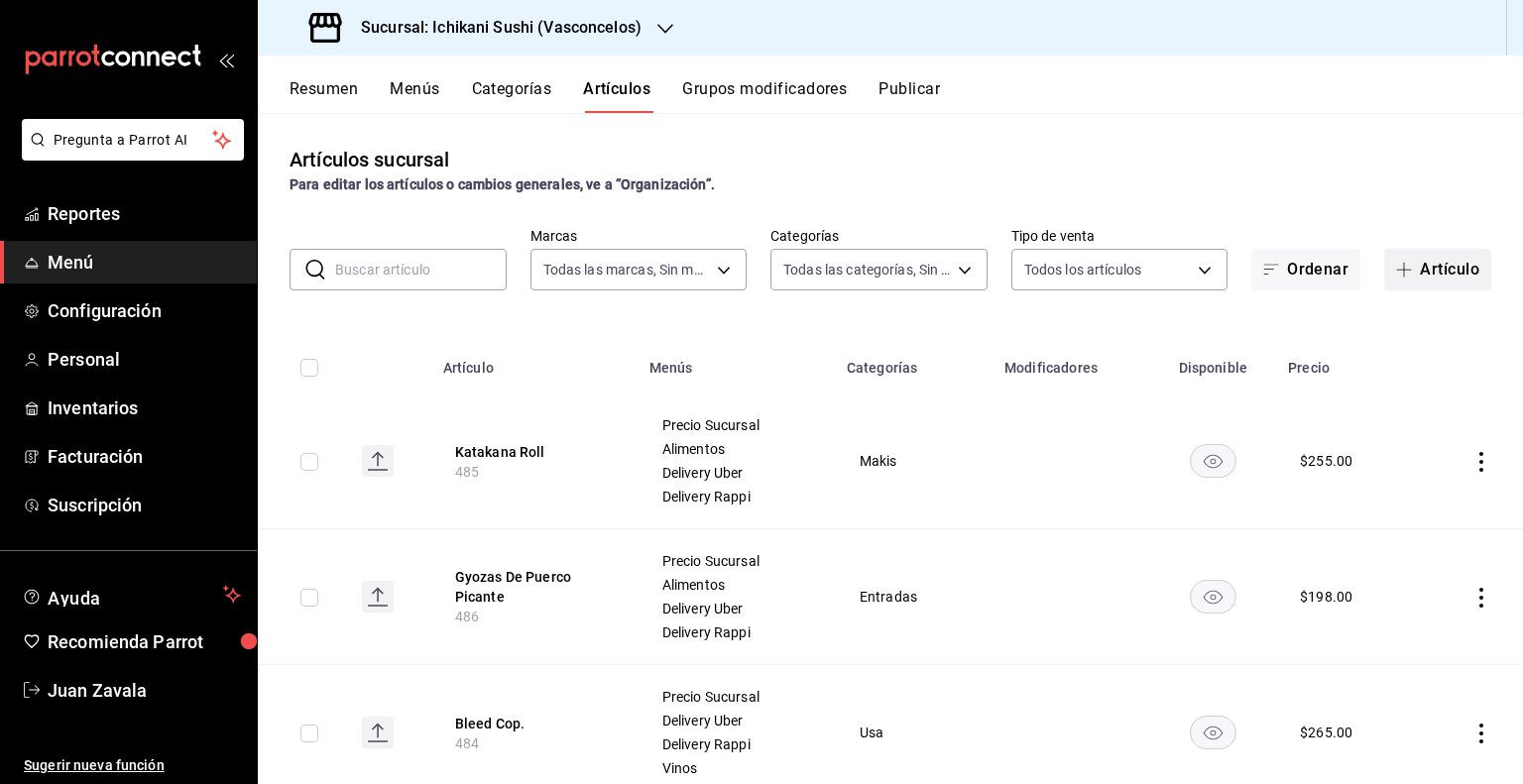 click on "Artículo" at bounding box center [1438, 270] 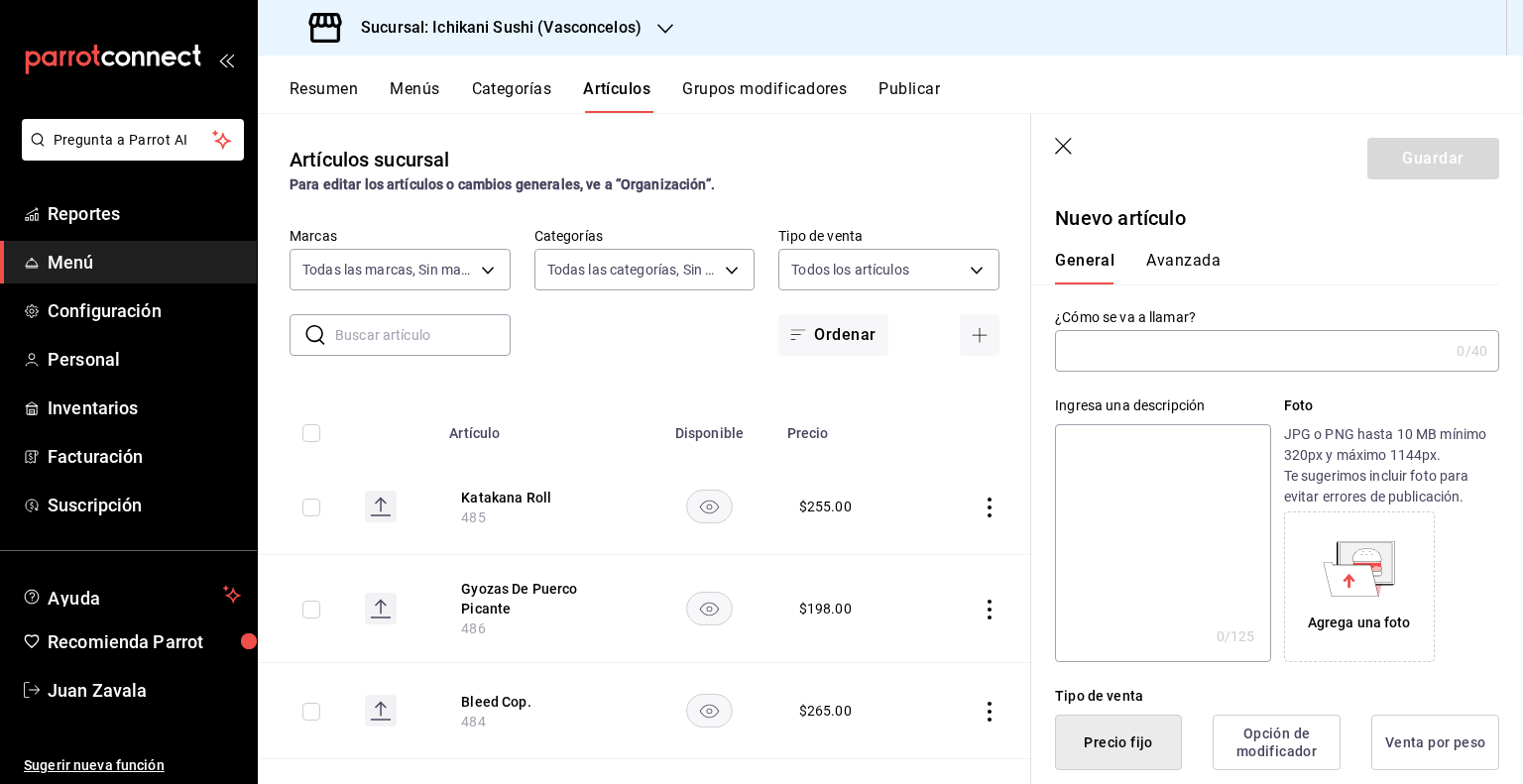 click at bounding box center [1251, 351] 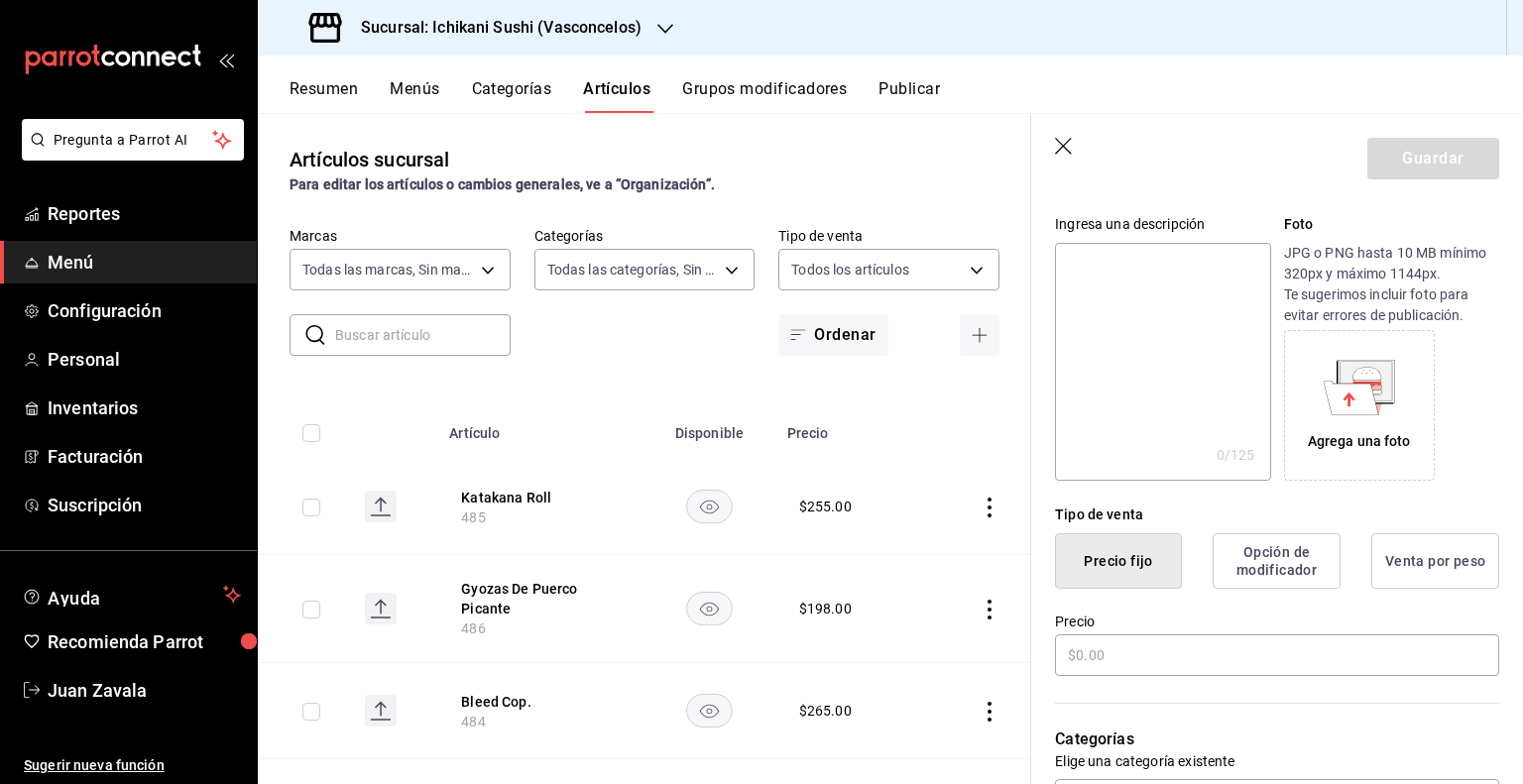 scroll, scrollTop: 297, scrollLeft: 0, axis: vertical 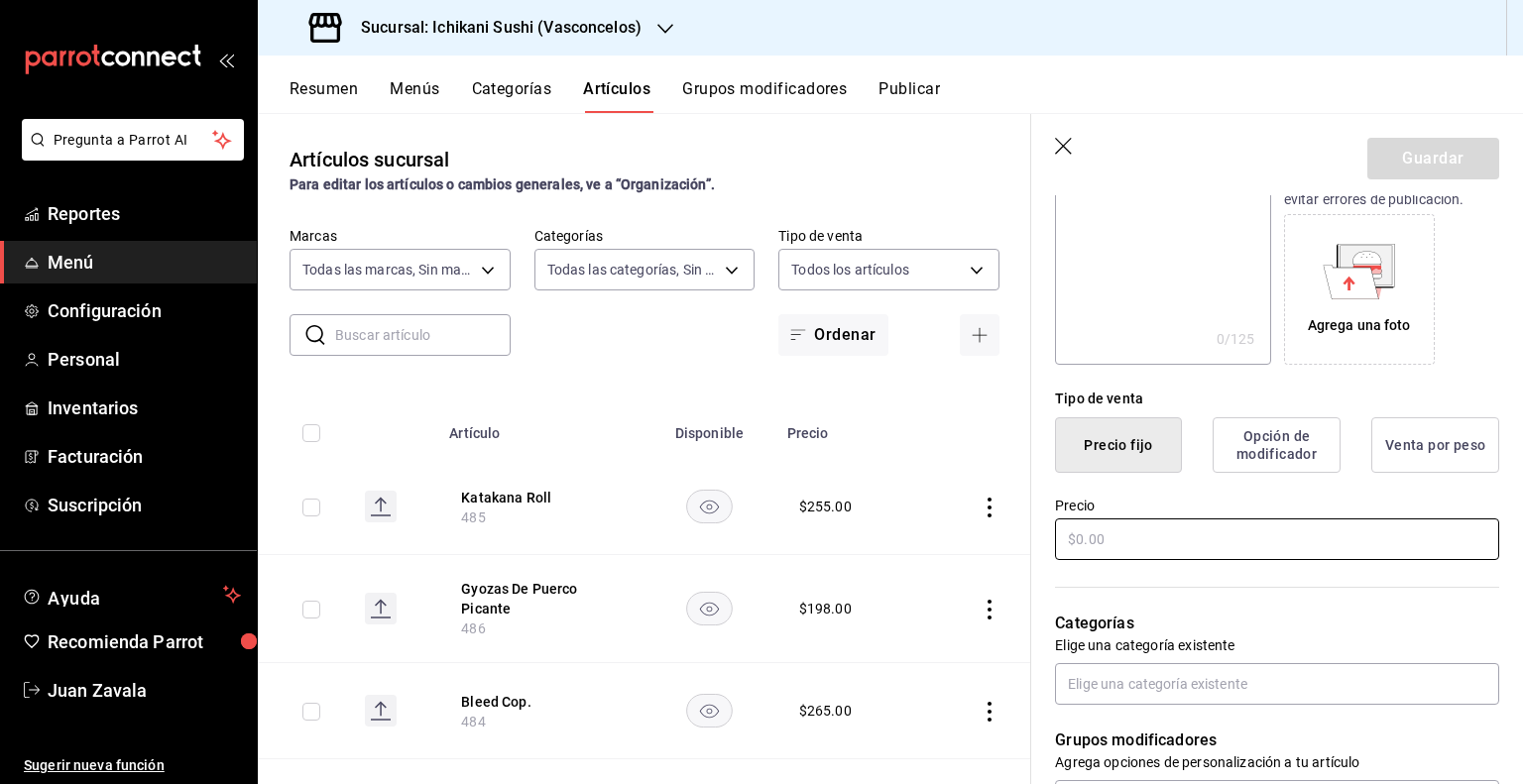 type on "Menu Sprw 2025" 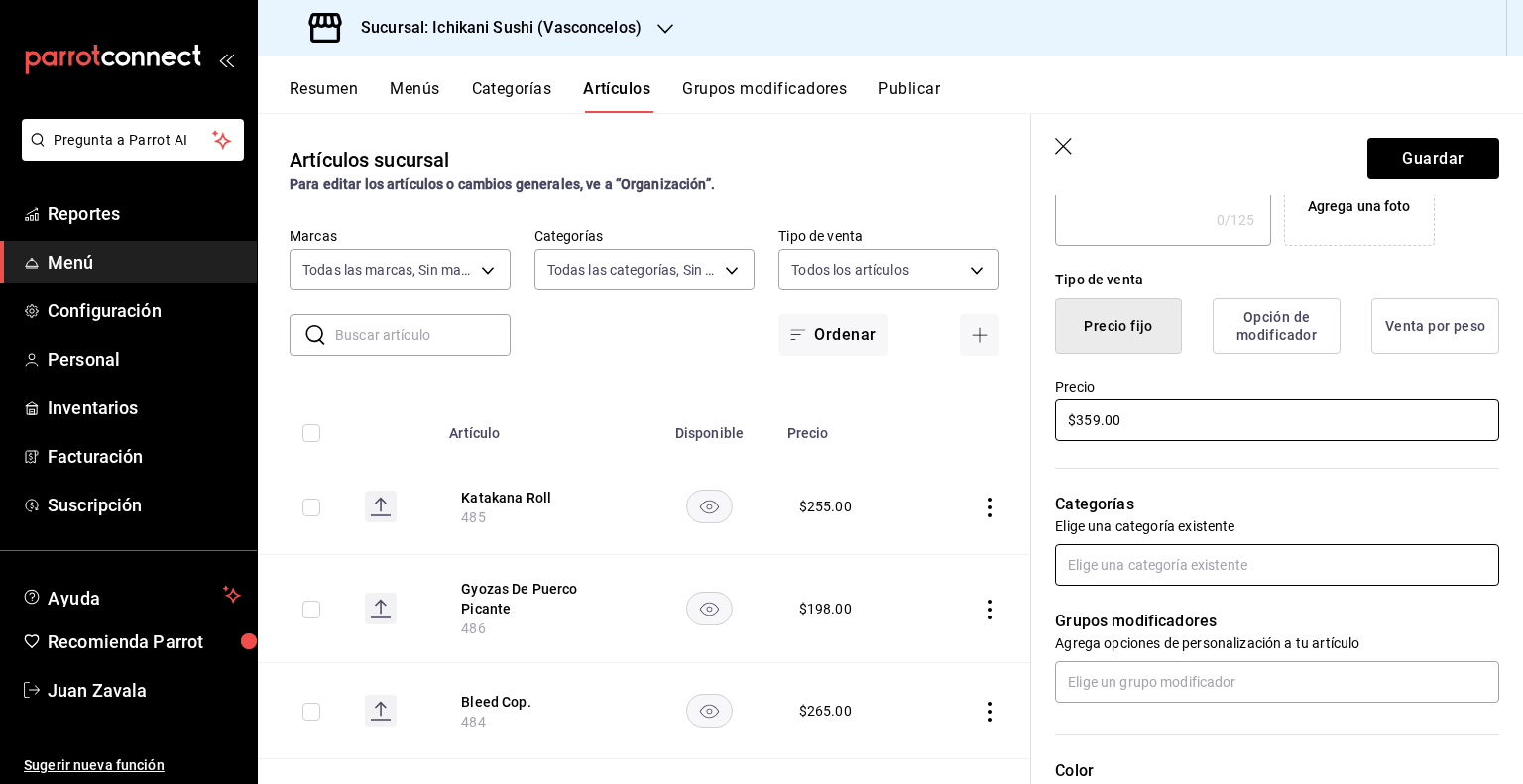 scroll, scrollTop: 595, scrollLeft: 0, axis: vertical 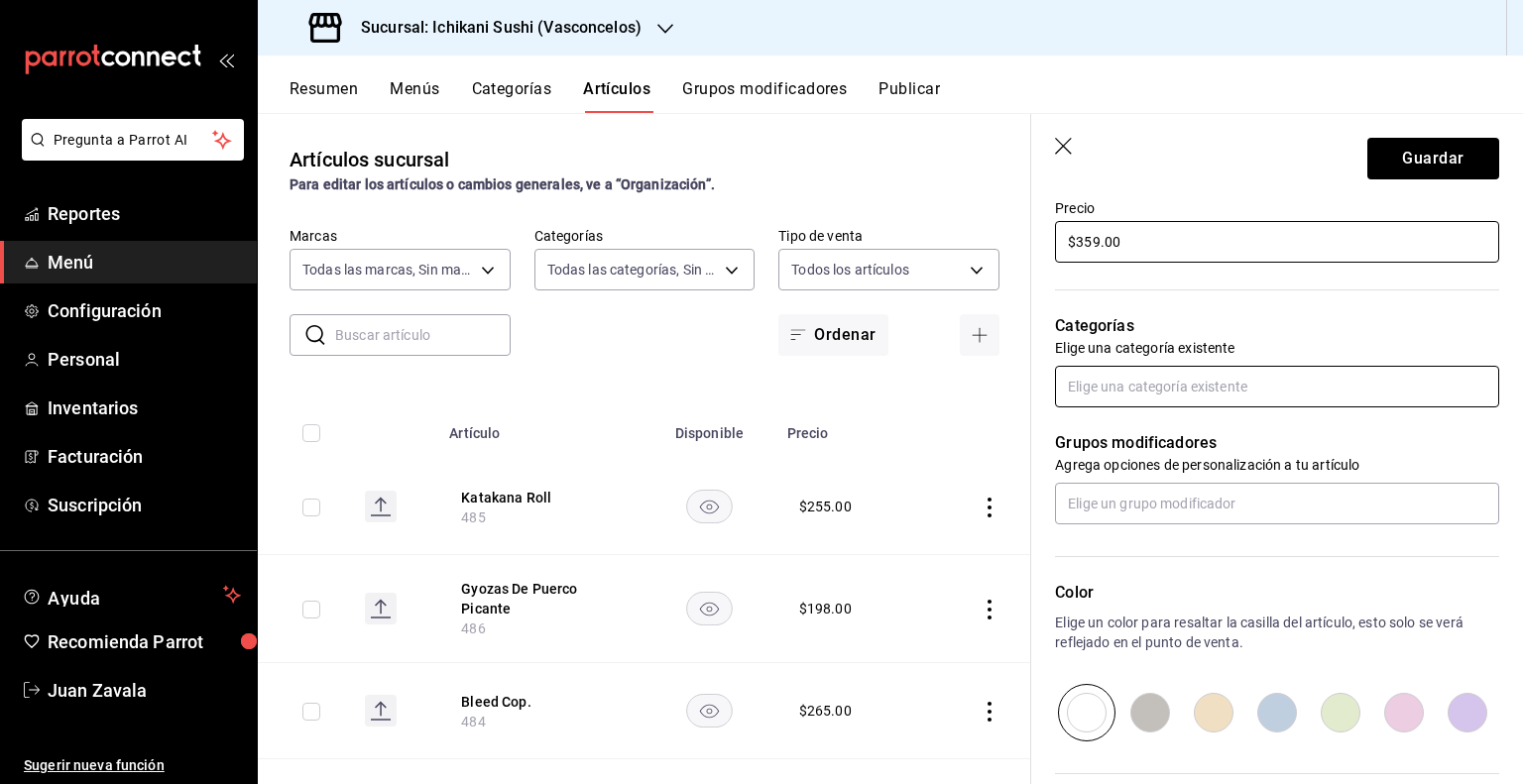 type on "$359.00" 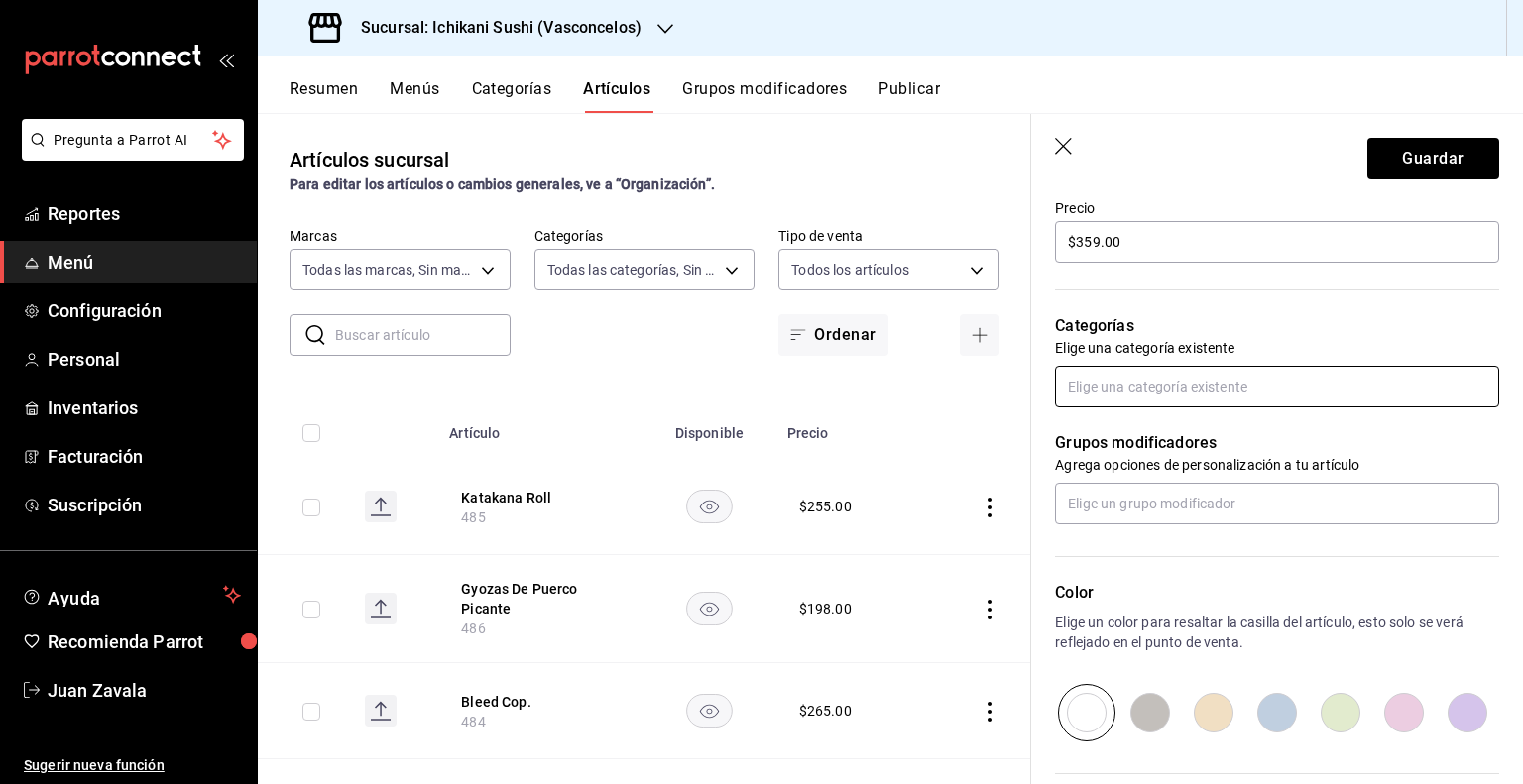click at bounding box center (1277, 387) 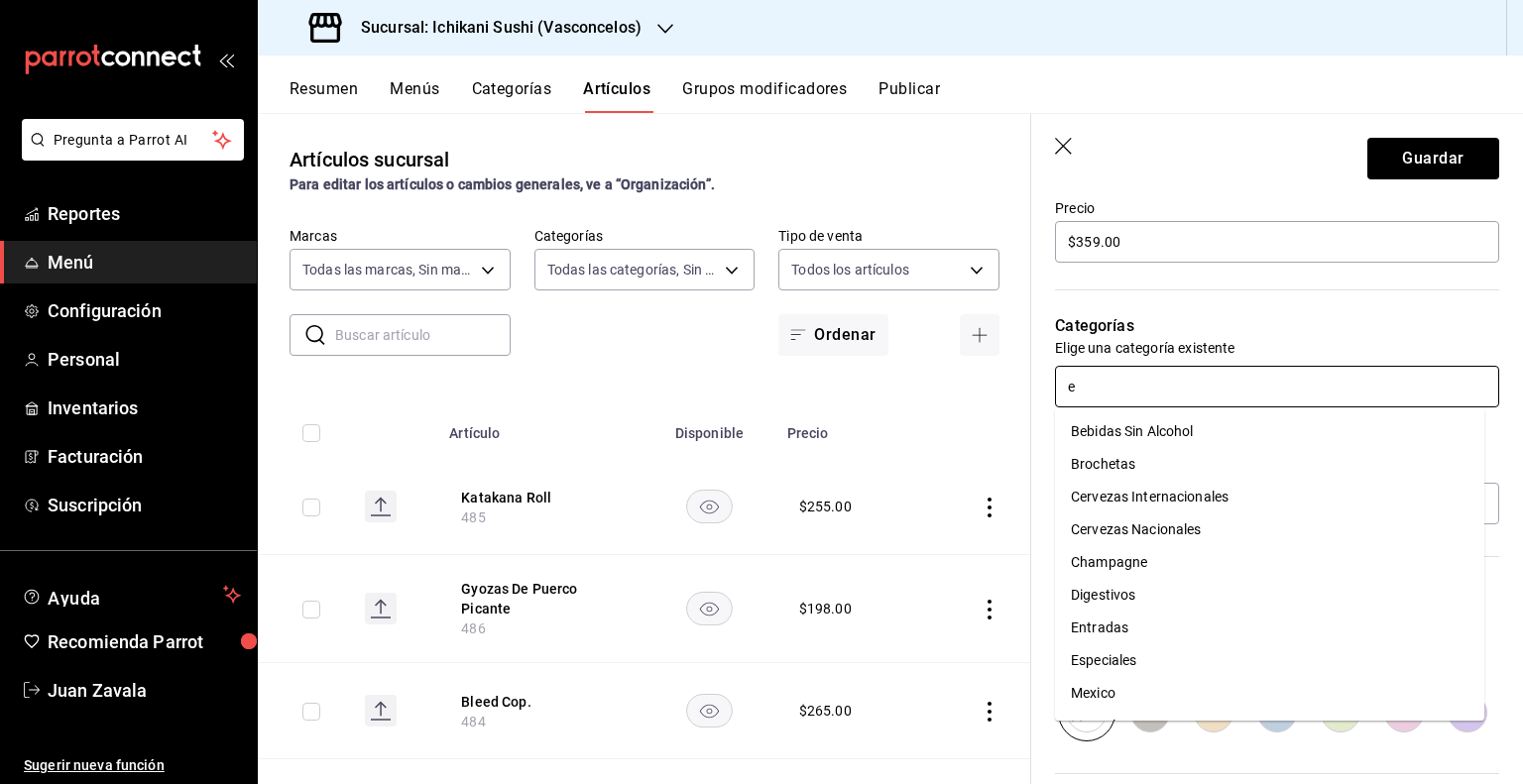 type on "es" 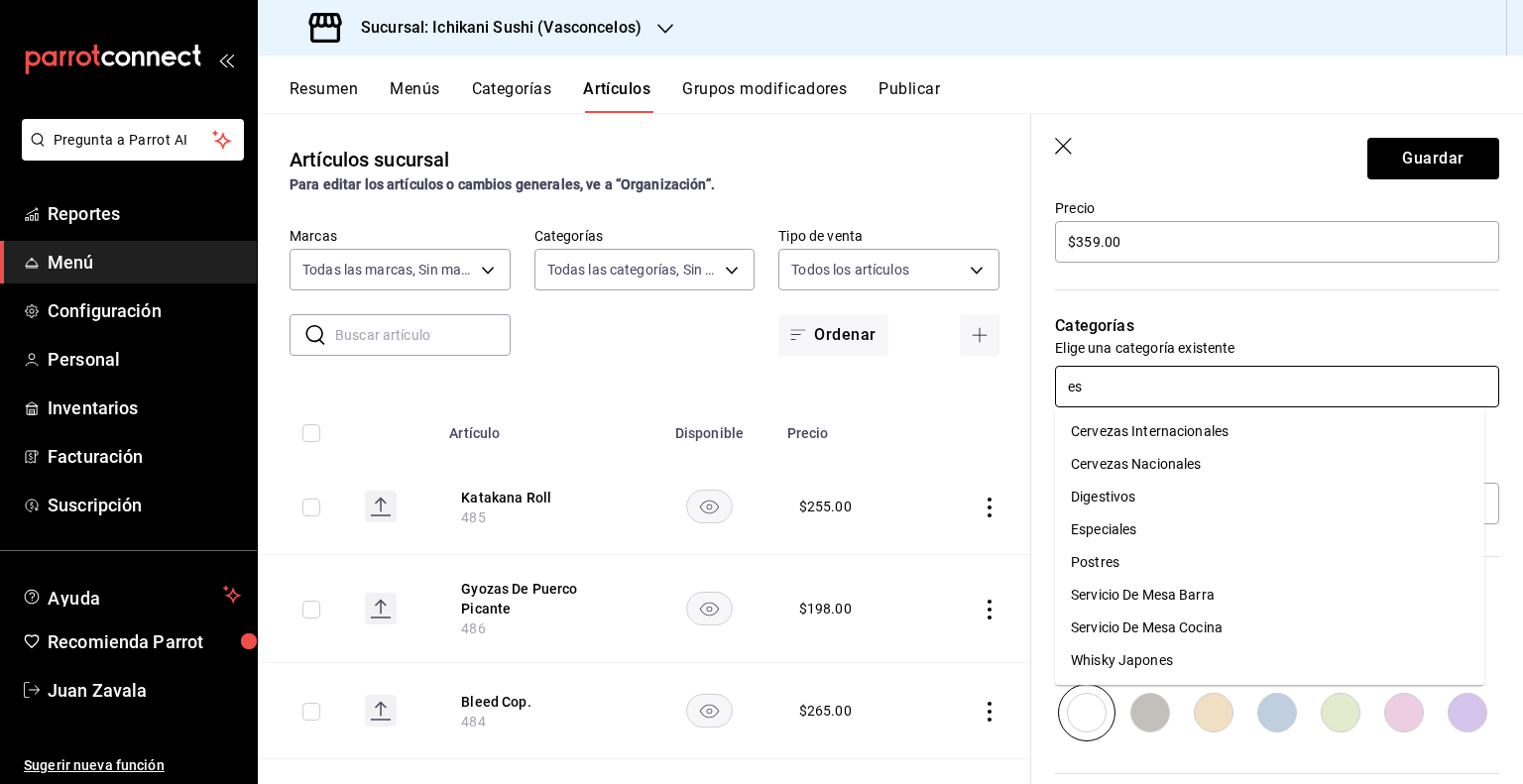 click on "Especiales" at bounding box center [1269, 529] 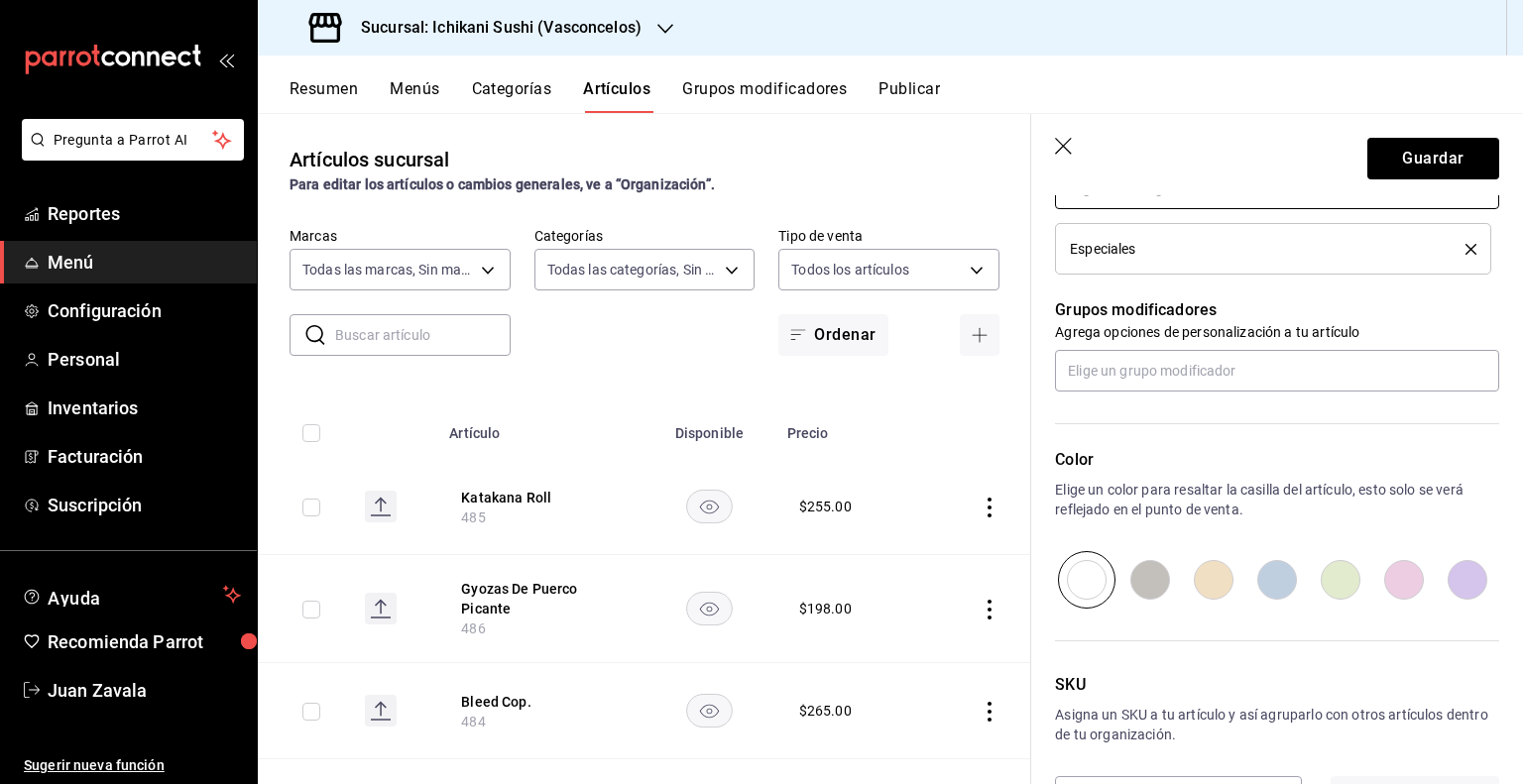 scroll, scrollTop: 864, scrollLeft: 0, axis: vertical 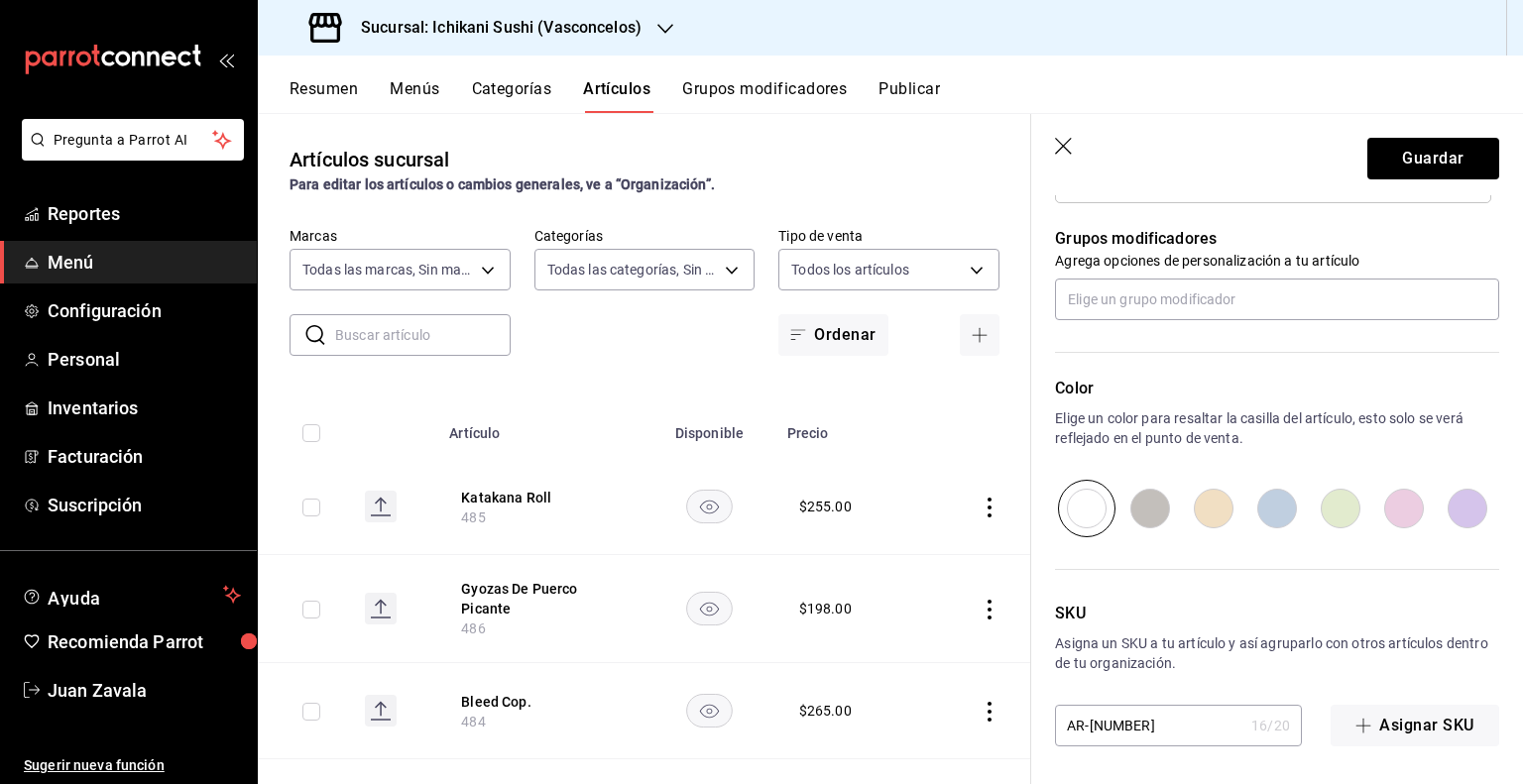 click on "AR-[NUMBER]" at bounding box center (1149, 726) 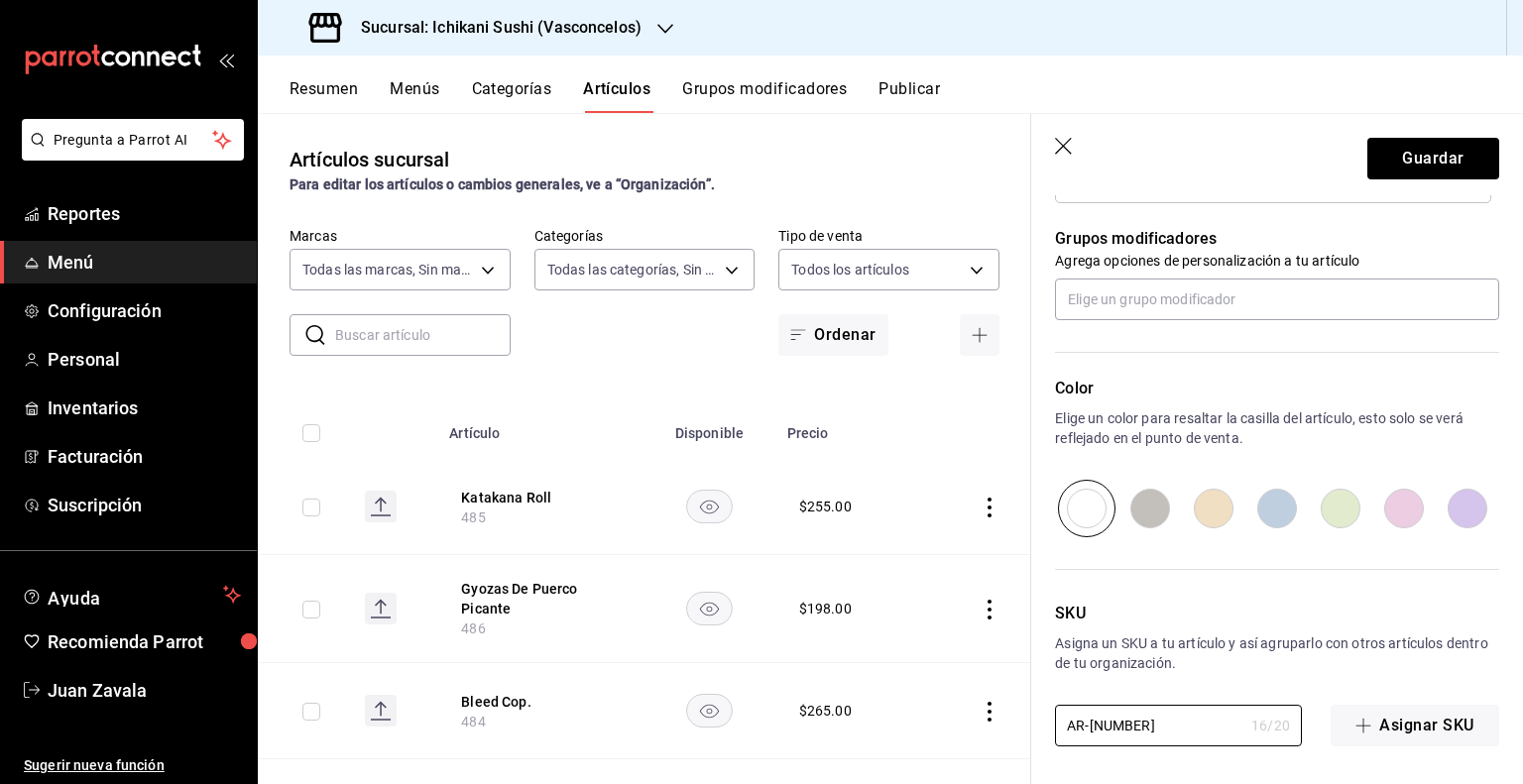 drag, startPoint x: 1202, startPoint y: 722, endPoint x: 971, endPoint y: 715, distance: 231.10604 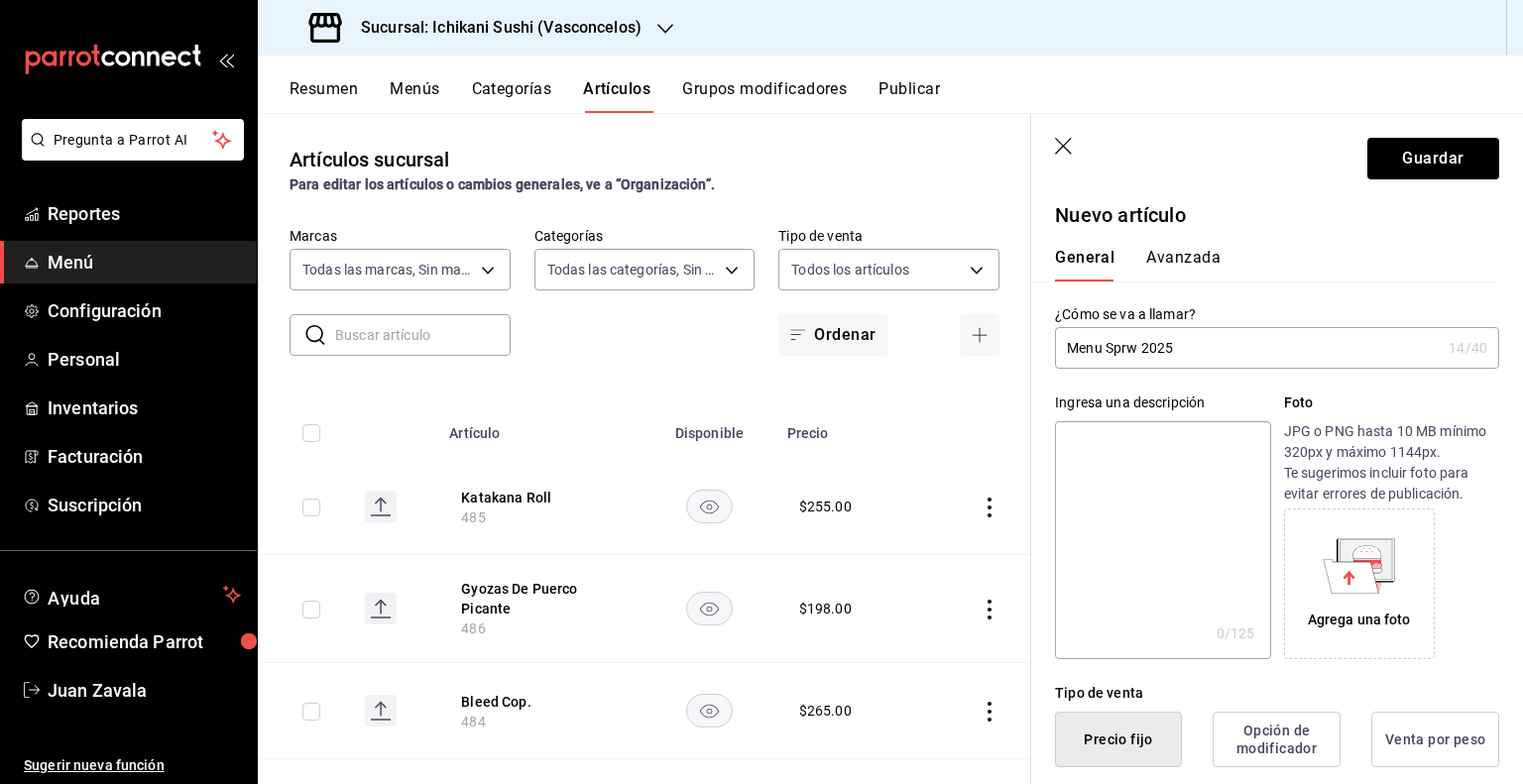 scroll, scrollTop: 0, scrollLeft: 0, axis: both 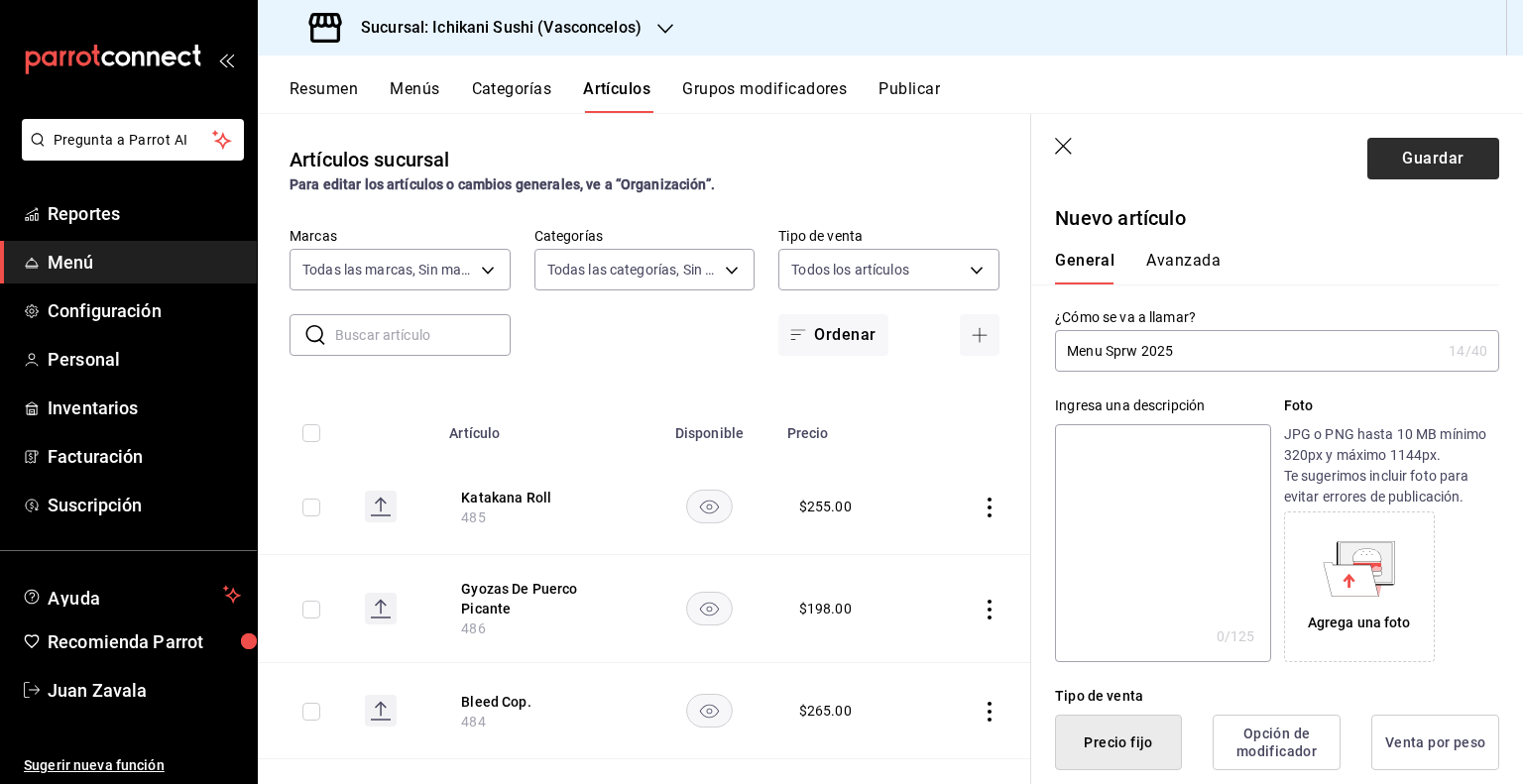type on "[SKU]" 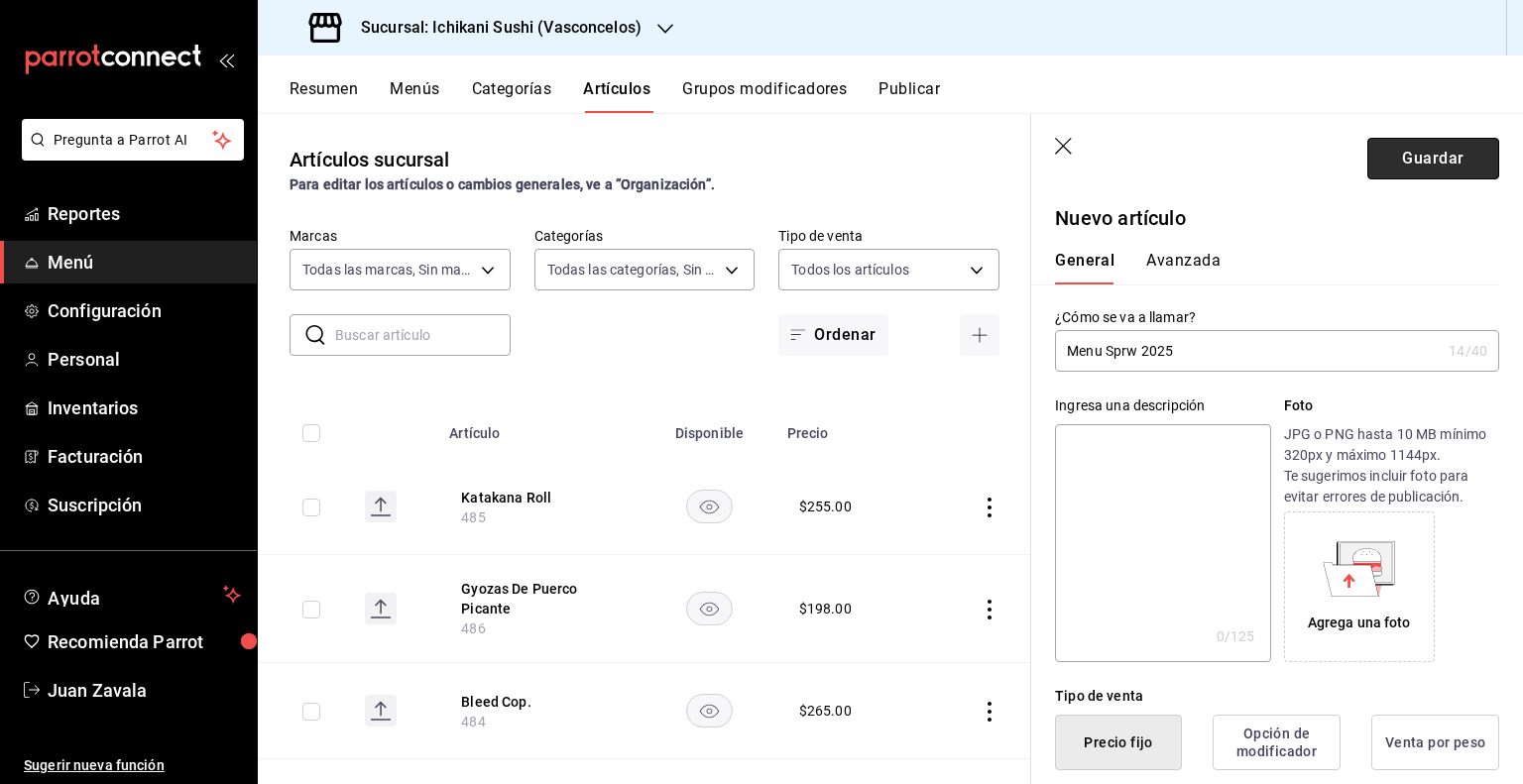 click on "Guardar" at bounding box center (1433, 159) 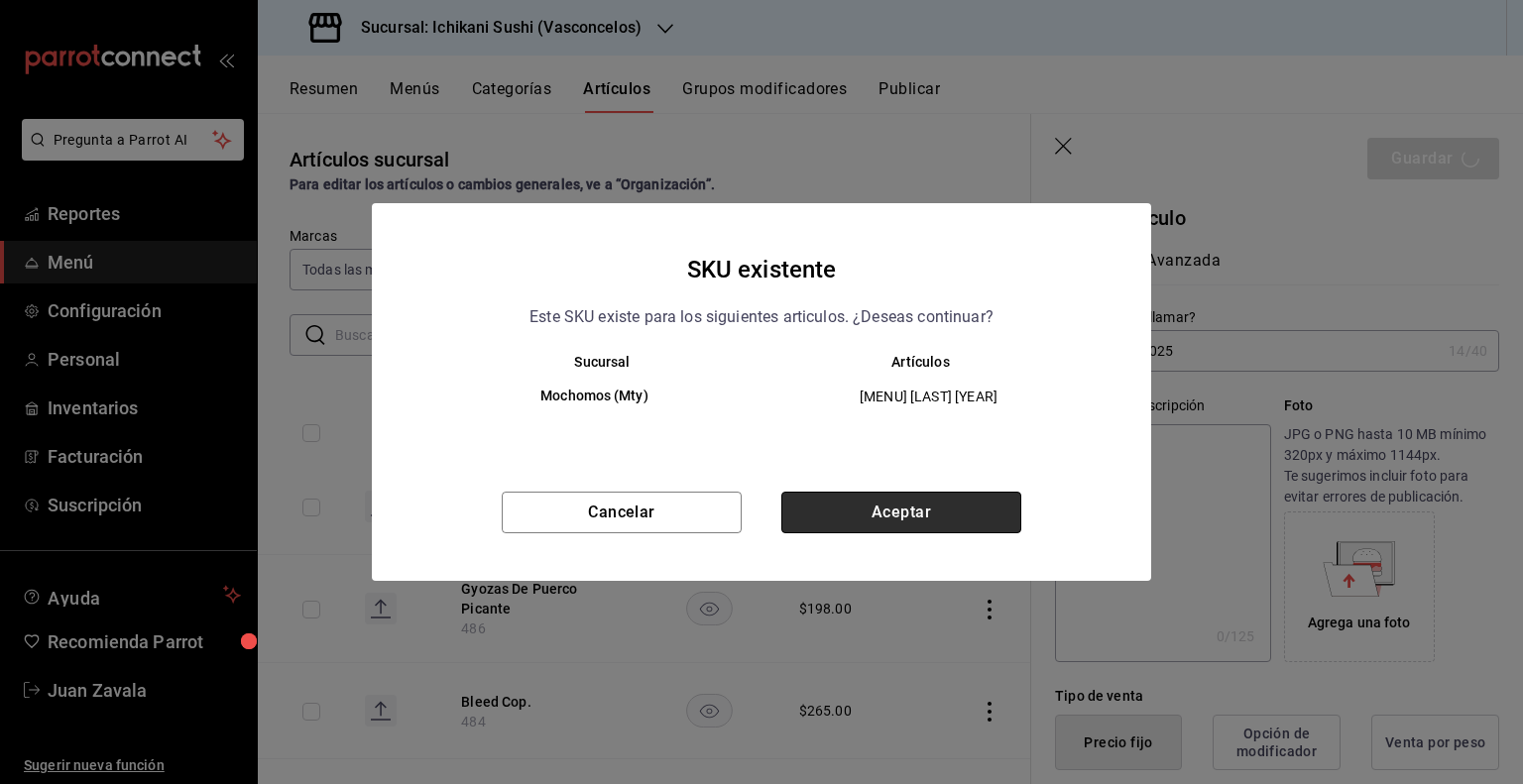 click on "Aceptar" at bounding box center (901, 512) 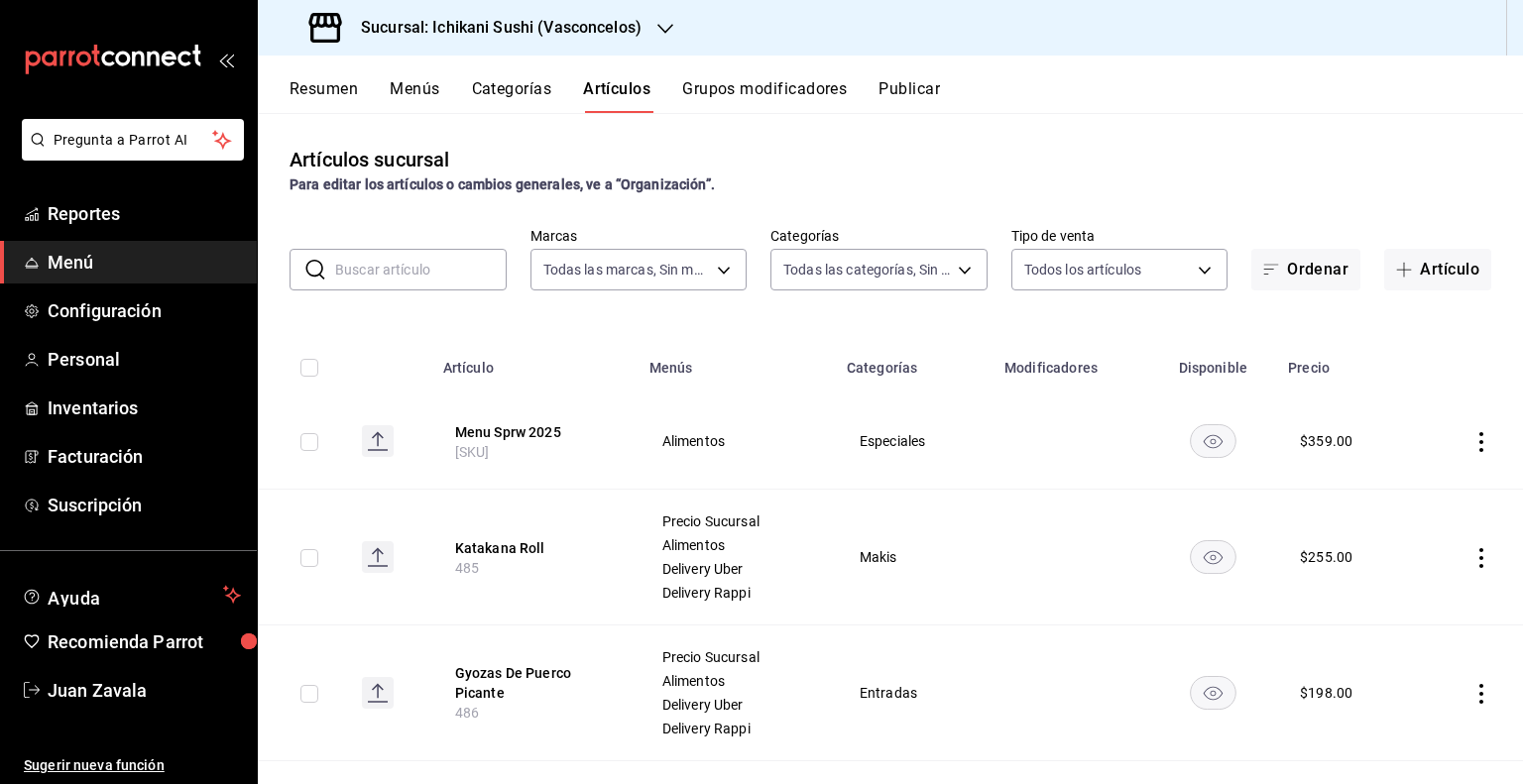 click on "[SKU]" at bounding box center (472, 452) 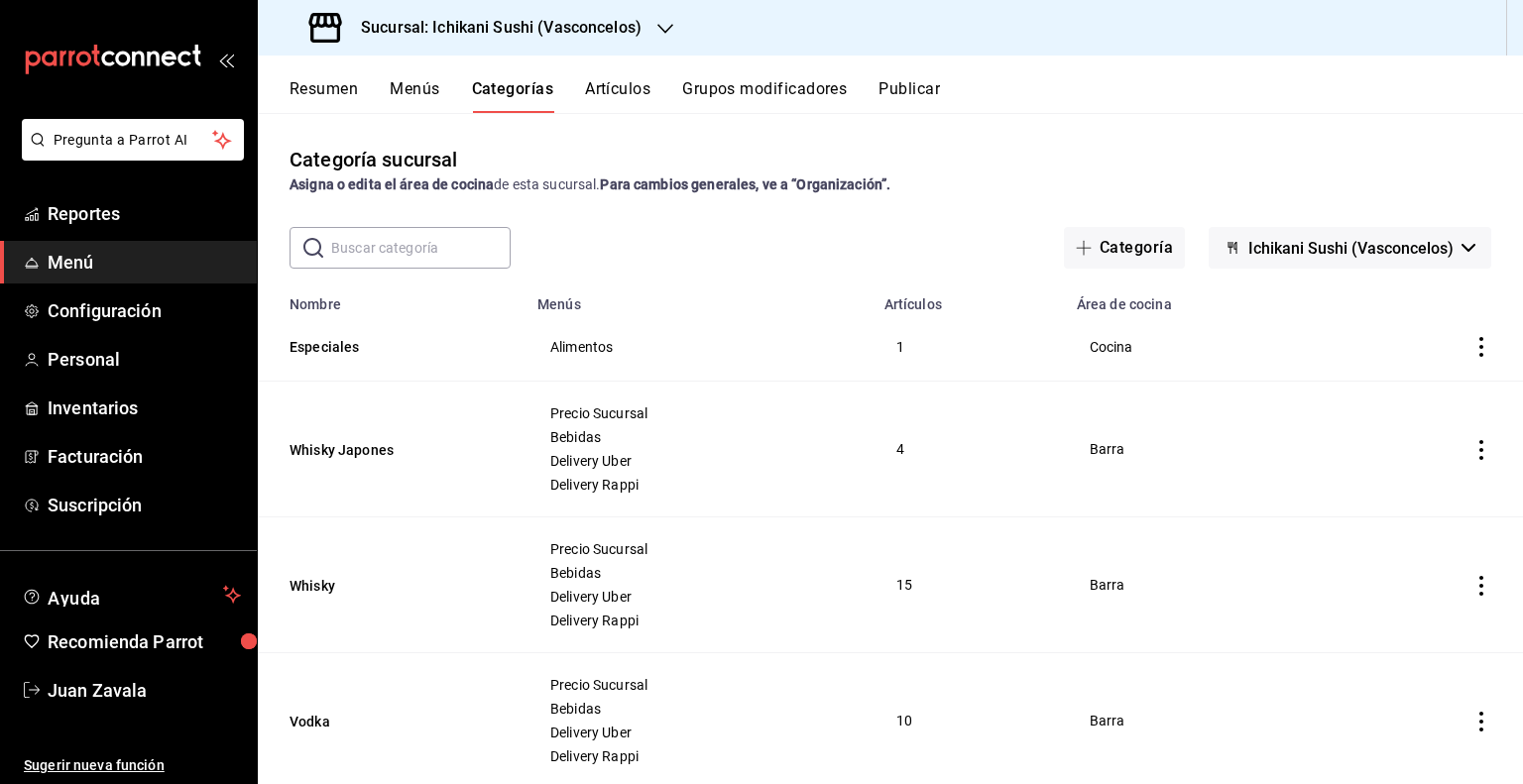 click at bounding box center (1434, 347) 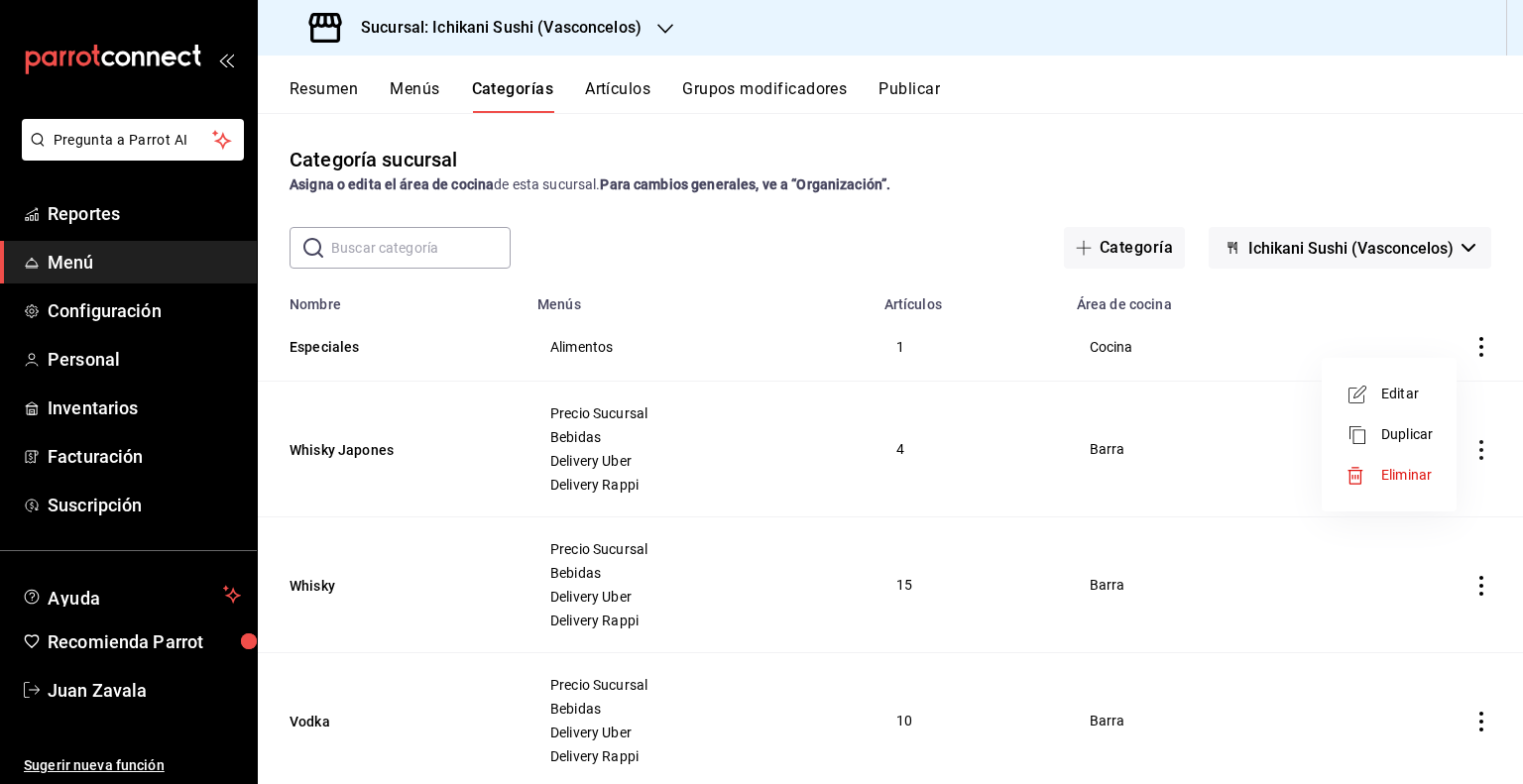 click on "Editar" at bounding box center [1407, 393] 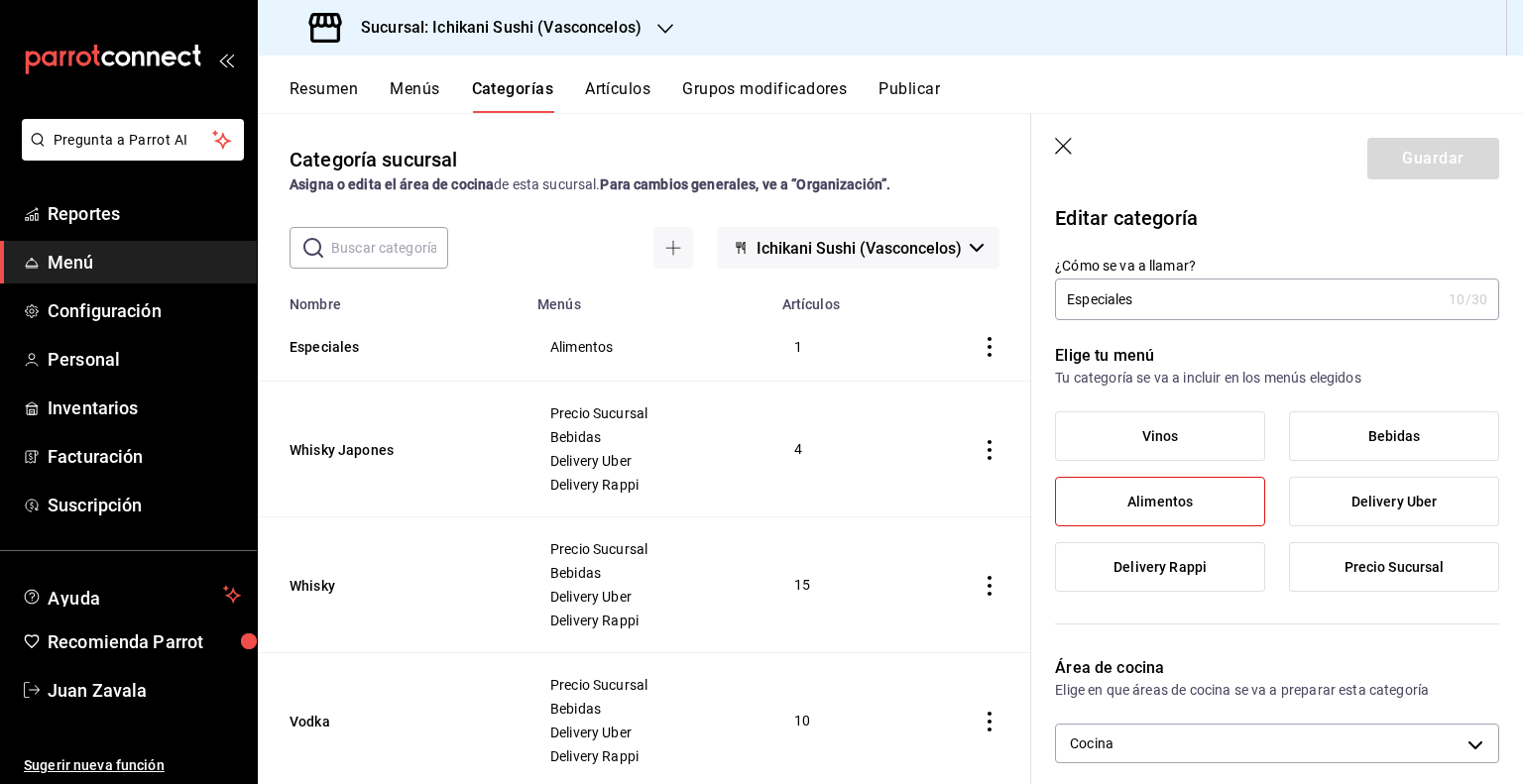 drag, startPoint x: 1179, startPoint y: 299, endPoint x: 1059, endPoint y: 311, distance: 120.59851 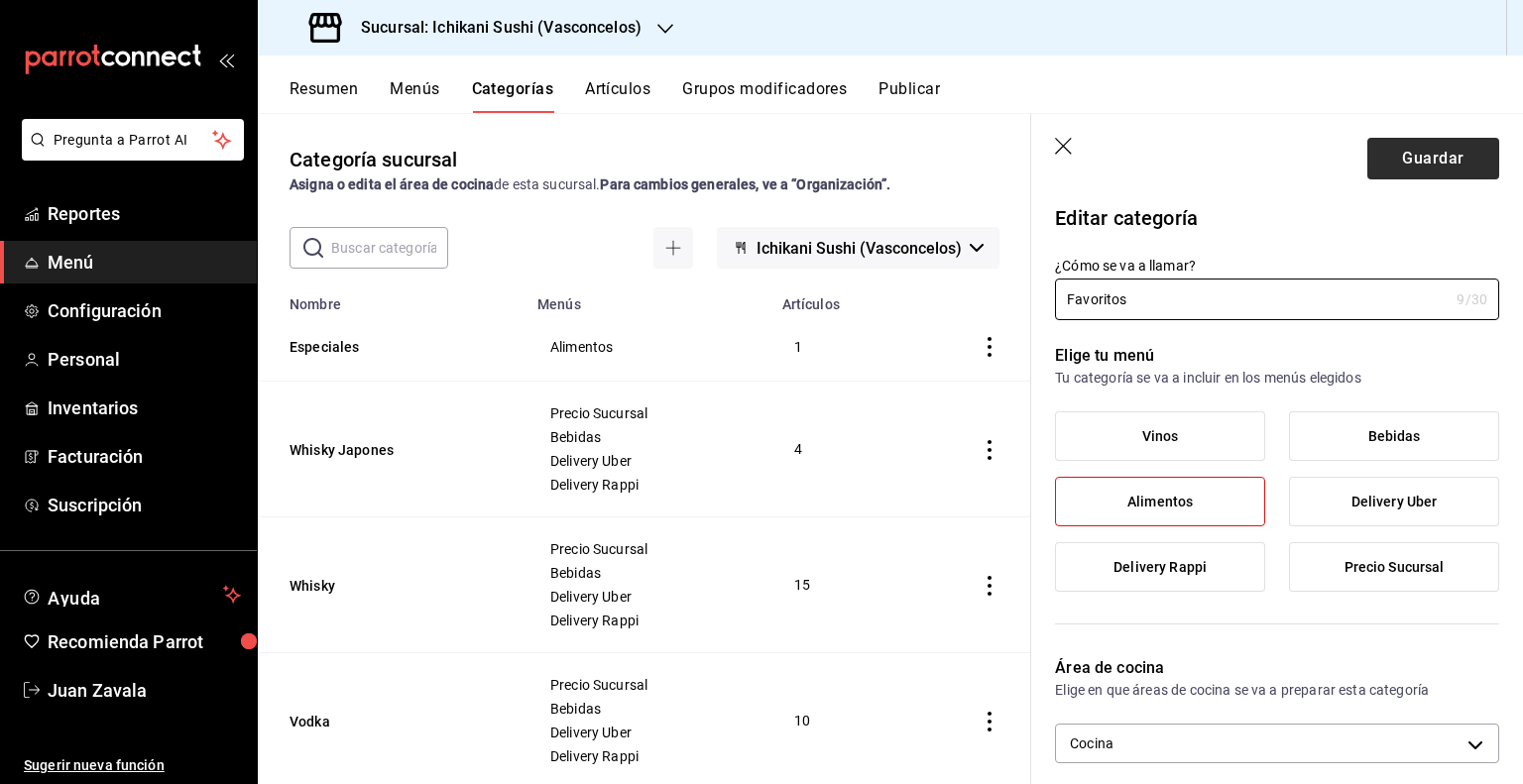 type on "Favoritos" 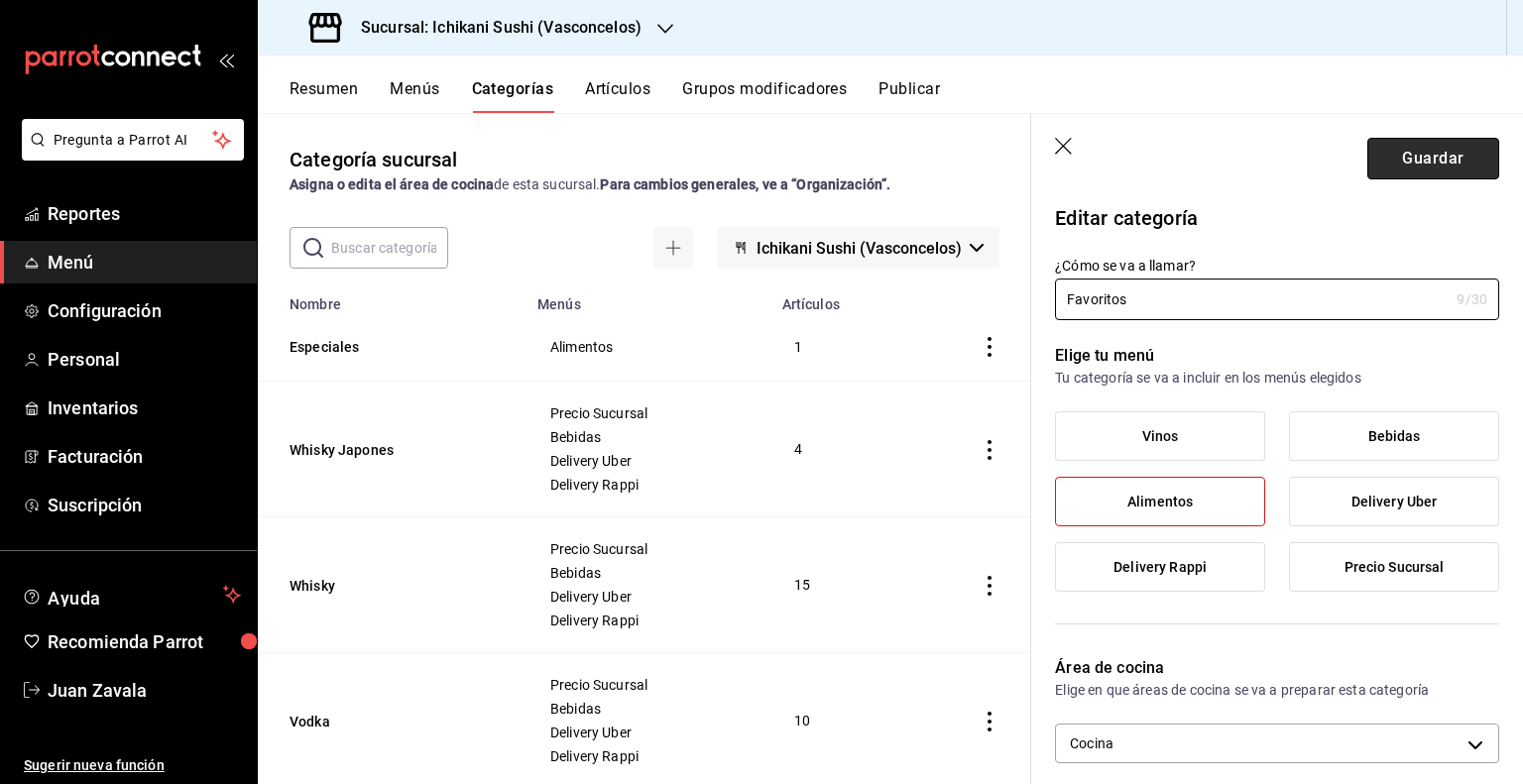 click on "Guardar" at bounding box center (1433, 159) 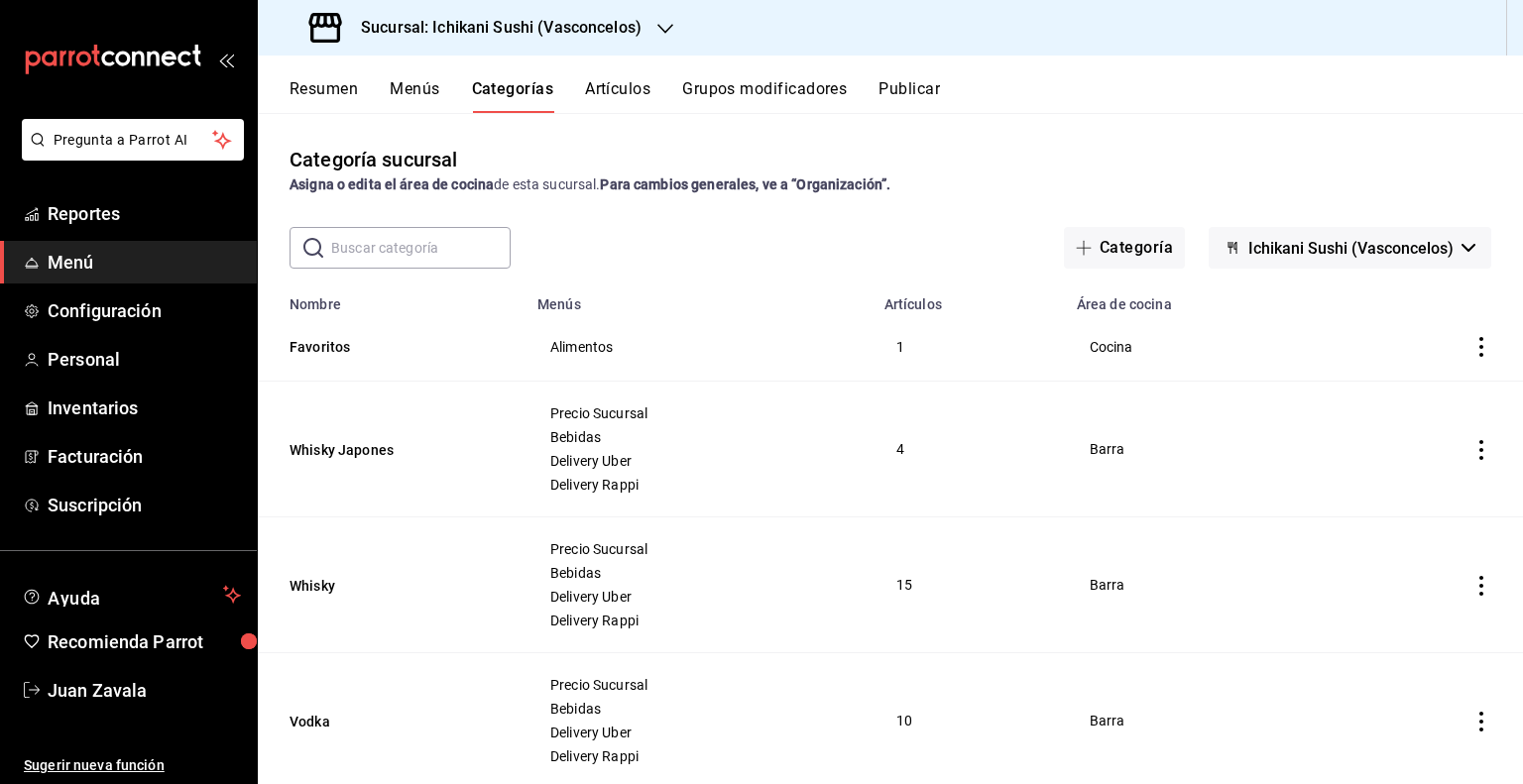 click on "Artículos" at bounding box center (618, 96) 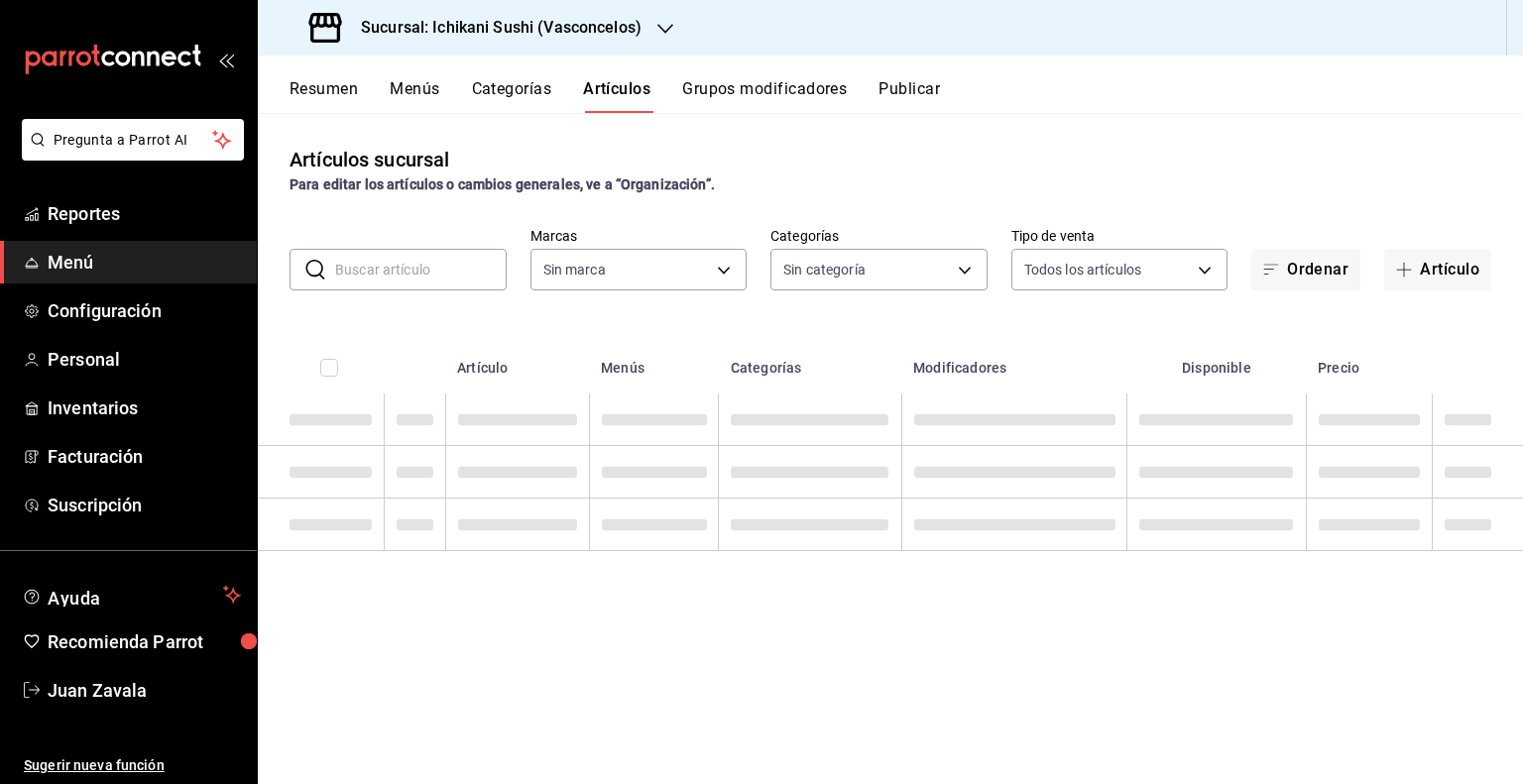 type on "3e284276-a834-4a39-bc59-2edda2d06158" 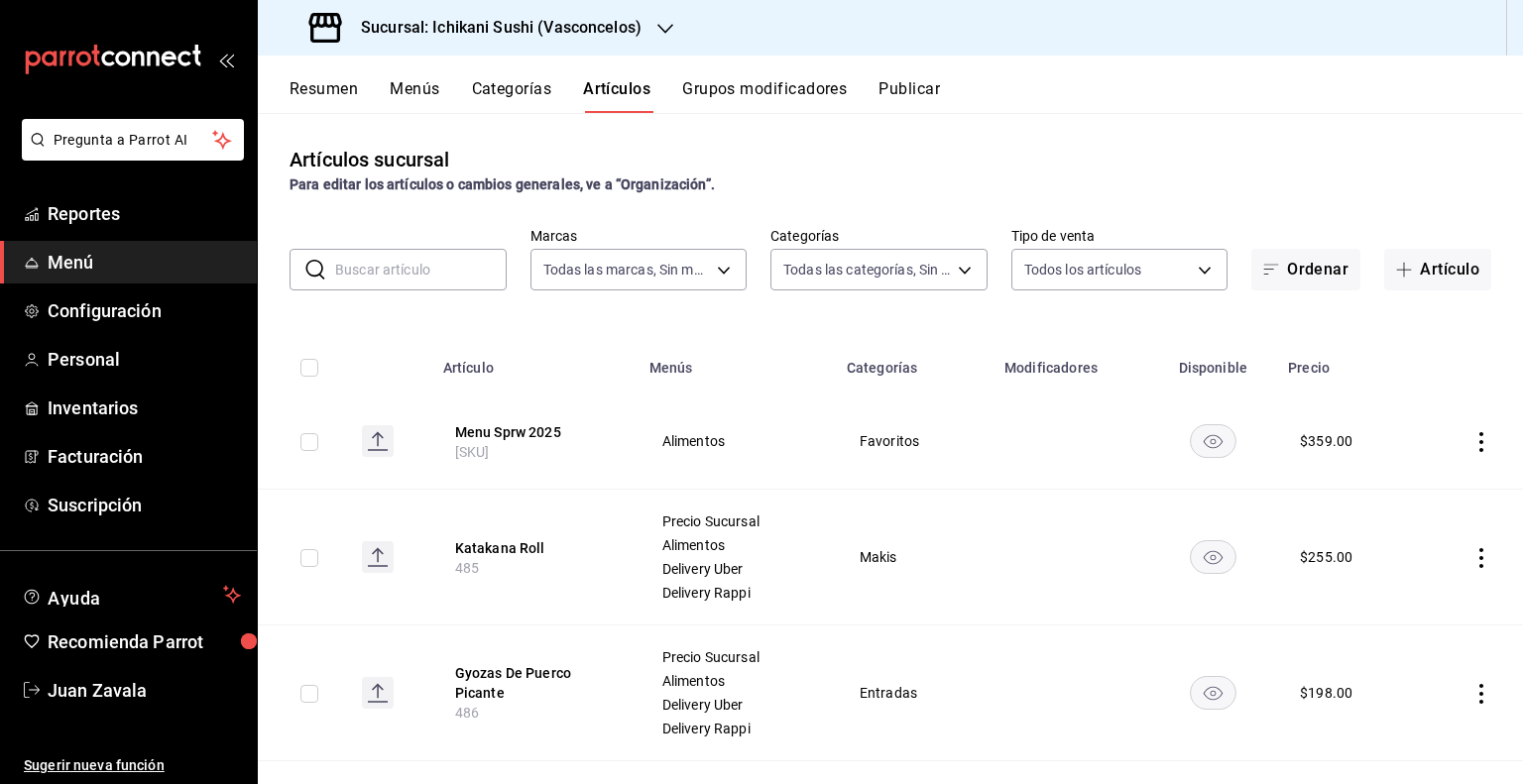 type on "[UUID],[UUID],[UUID],[UUID],[UUID],[UUID],[UUID],[UUID],[UUID],[UUID],[UUID],[UUID],[UUID],[UUID],[UUID],[UUID],[UUID],[UUID],[UUID],[UUID],[UUID],[UUID],[UUID],[UUID],[UUID],[UUID],[UUID]" 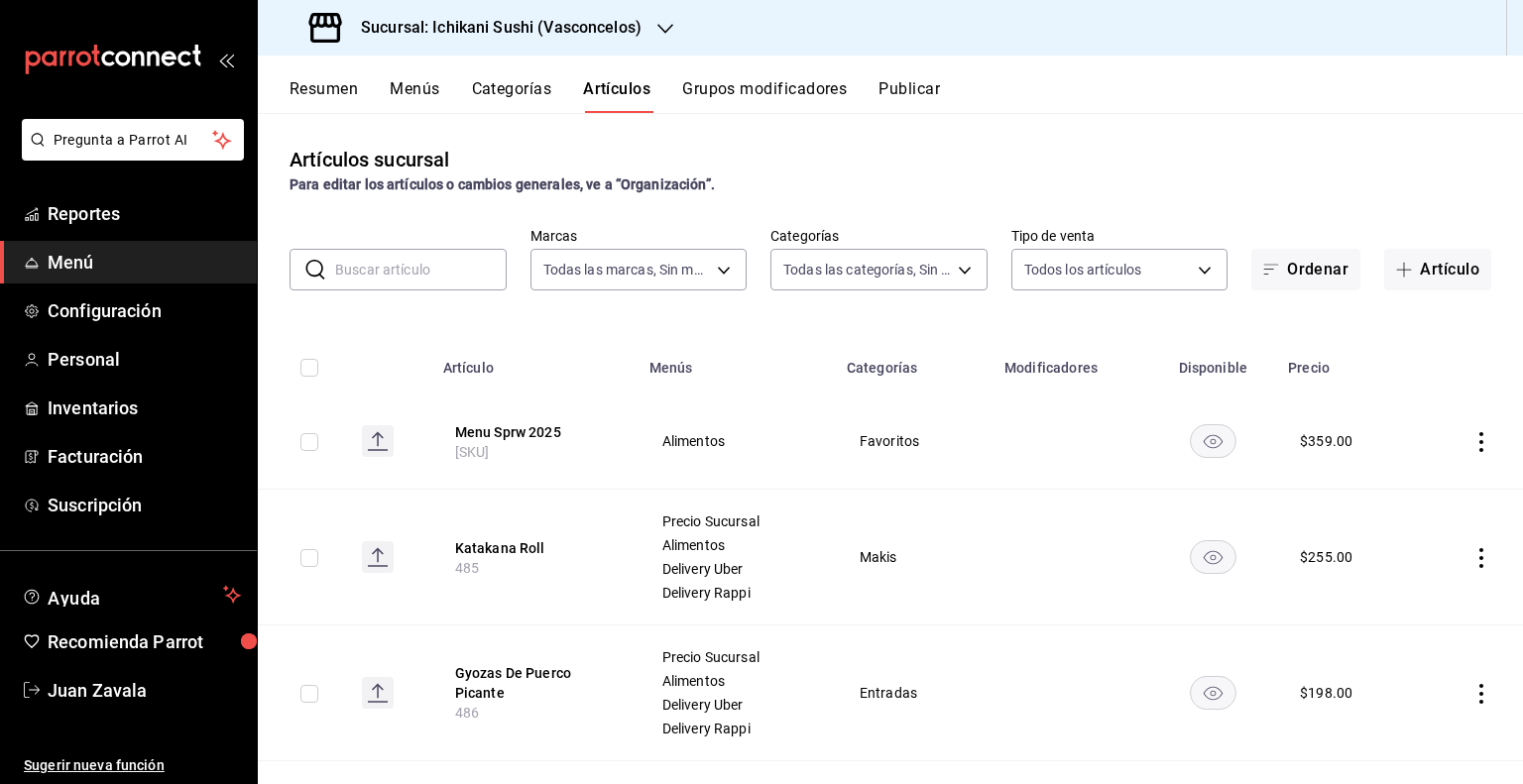 click at bounding box center [309, 442] 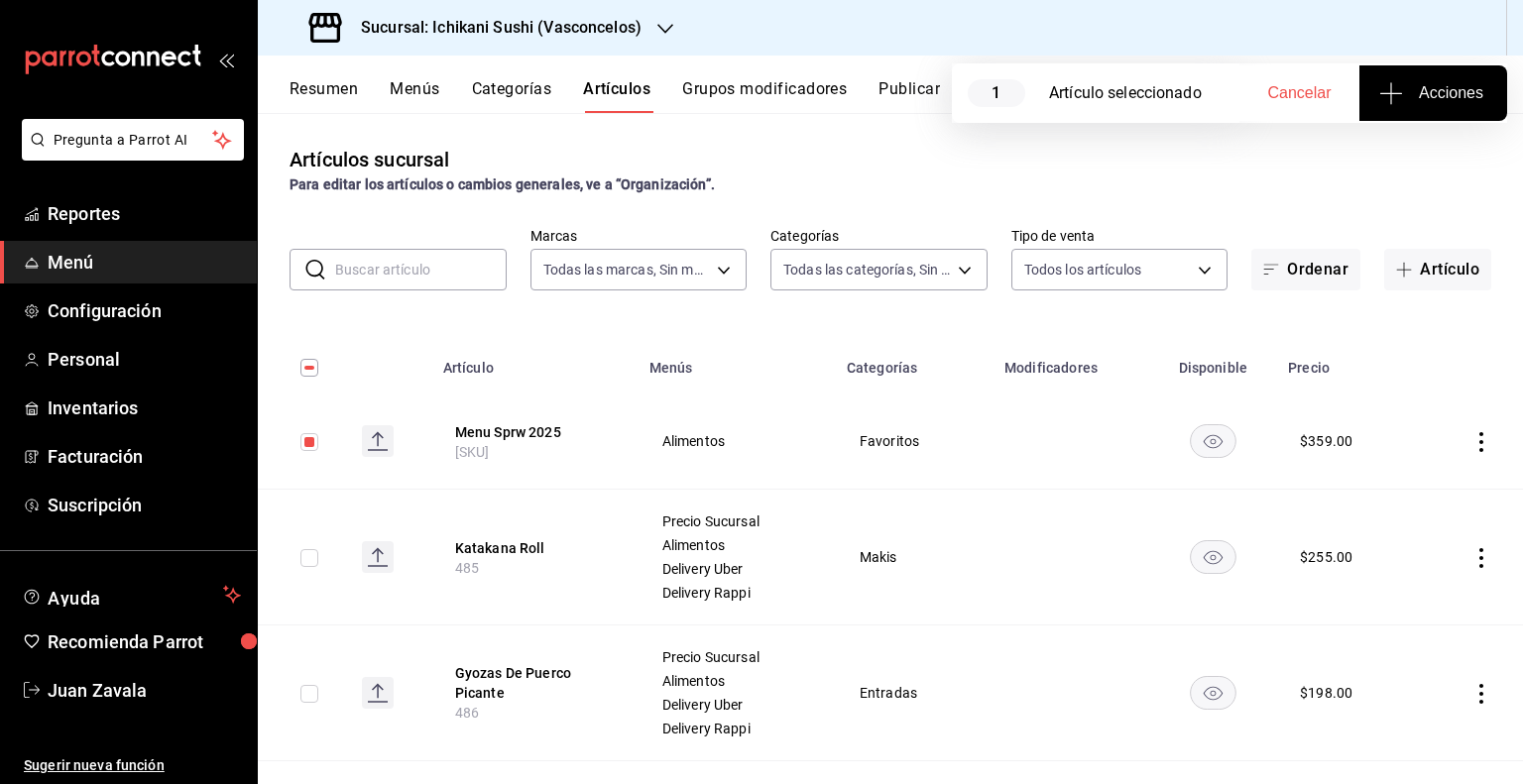 click on "Acciones" at bounding box center [1433, 93] 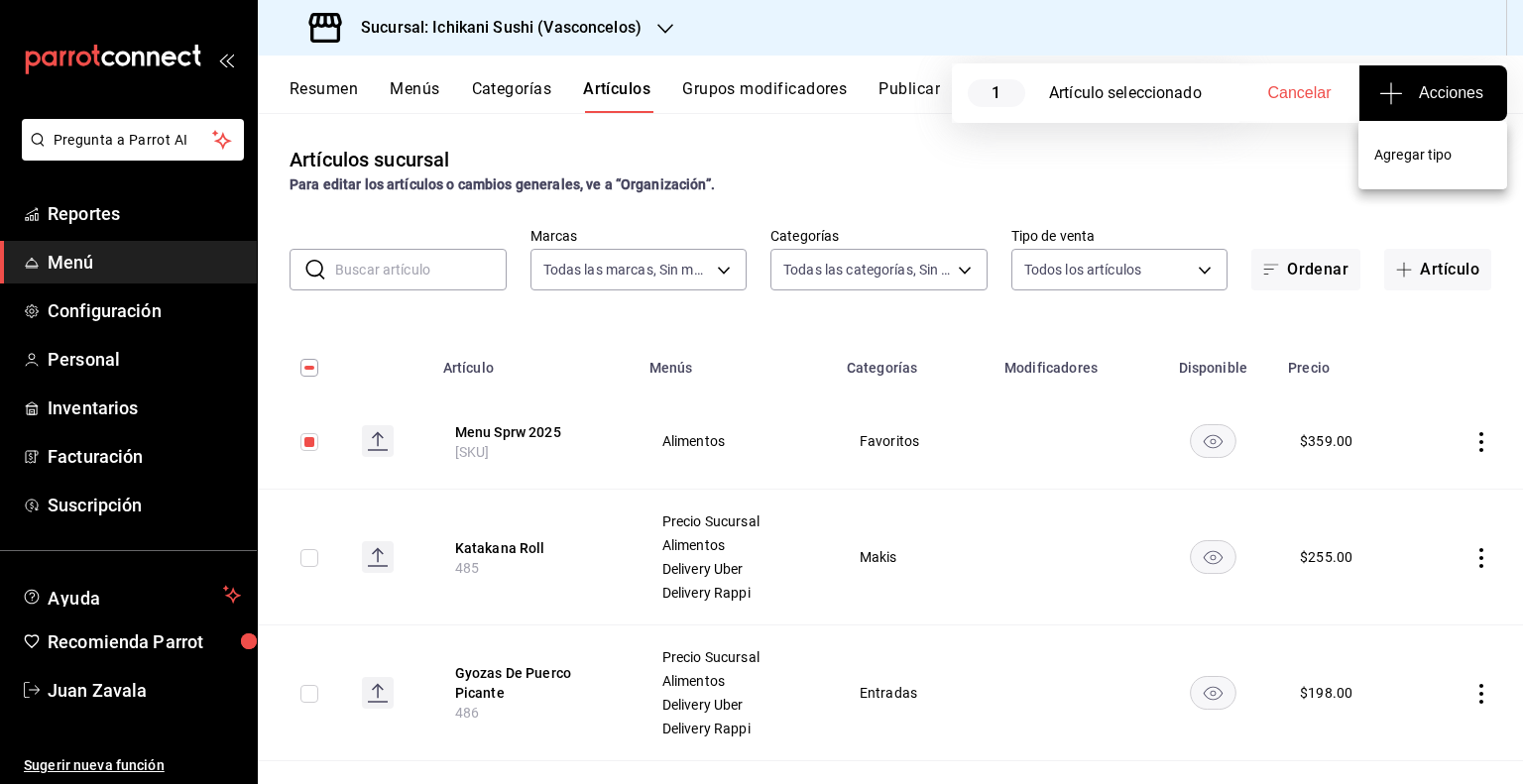 click on "Agregar tipo" at bounding box center [1433, 155] 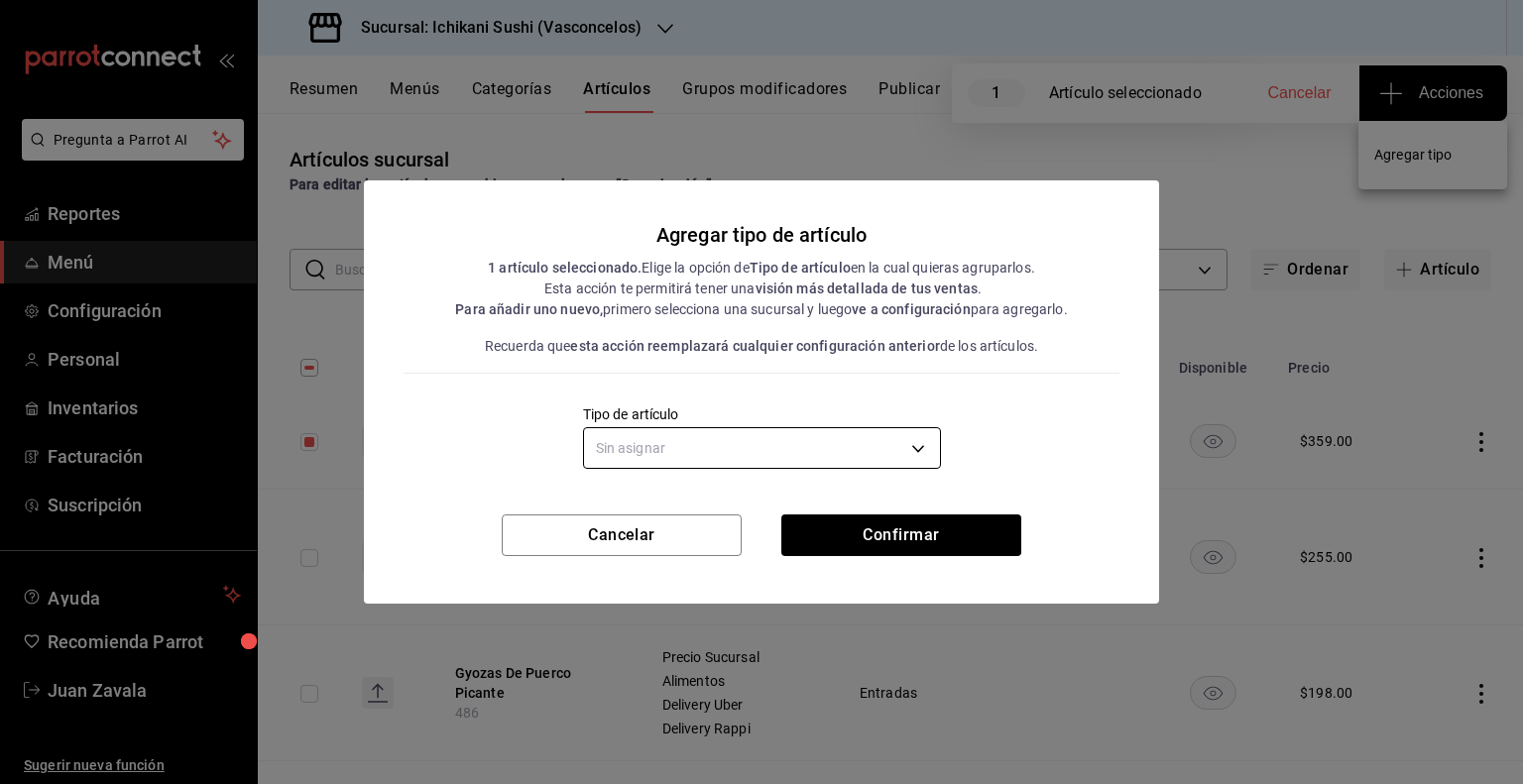 click on "Pregunta a Parrot AI Reportes Menú Configuración Personal Inventarios Facturación Suscripción Ayuda Recomienda Parrot Juan Zavala Sugerir nueva función Sucursal: Ichikani Sushi (Vasconcelos) Resumen Menús Categorías Artículos Grupos modificadores Publicar 1 Artículo seleccionado Cancelar Acciones Artículos sucursal Para editar los artículos o cambios generales, ve a “Organización”. ​ ​ Marcas Todas las marcas, Sin marca [UUID] Categorías Todas las categorías, Sin categoría Tipo de venta Todos los artículos ALL Ordenar Artículo Artículo Menús Categorías Modificadores Disponible Precio Menu Sprw 2025 PVA1001761 Alimentos Favoritos $ 359.00 Katakana Roll 485 Precio Sucursal Alimentos Delivery Uber Delivery Rappi Makis $ 255.00 Gyozas De Puerco Picante 486 Precio Sucursal Alimentos Delivery Uber Delivery Rappi Entradas $ 198.00 Bleed Cop. 484 Precio Sucursal Delivery Uber Delivery Rappi Vinos Usa $ 265.00 Bleed 750 Ml 483 Delivery Uber" at bounding box center [762, 392] 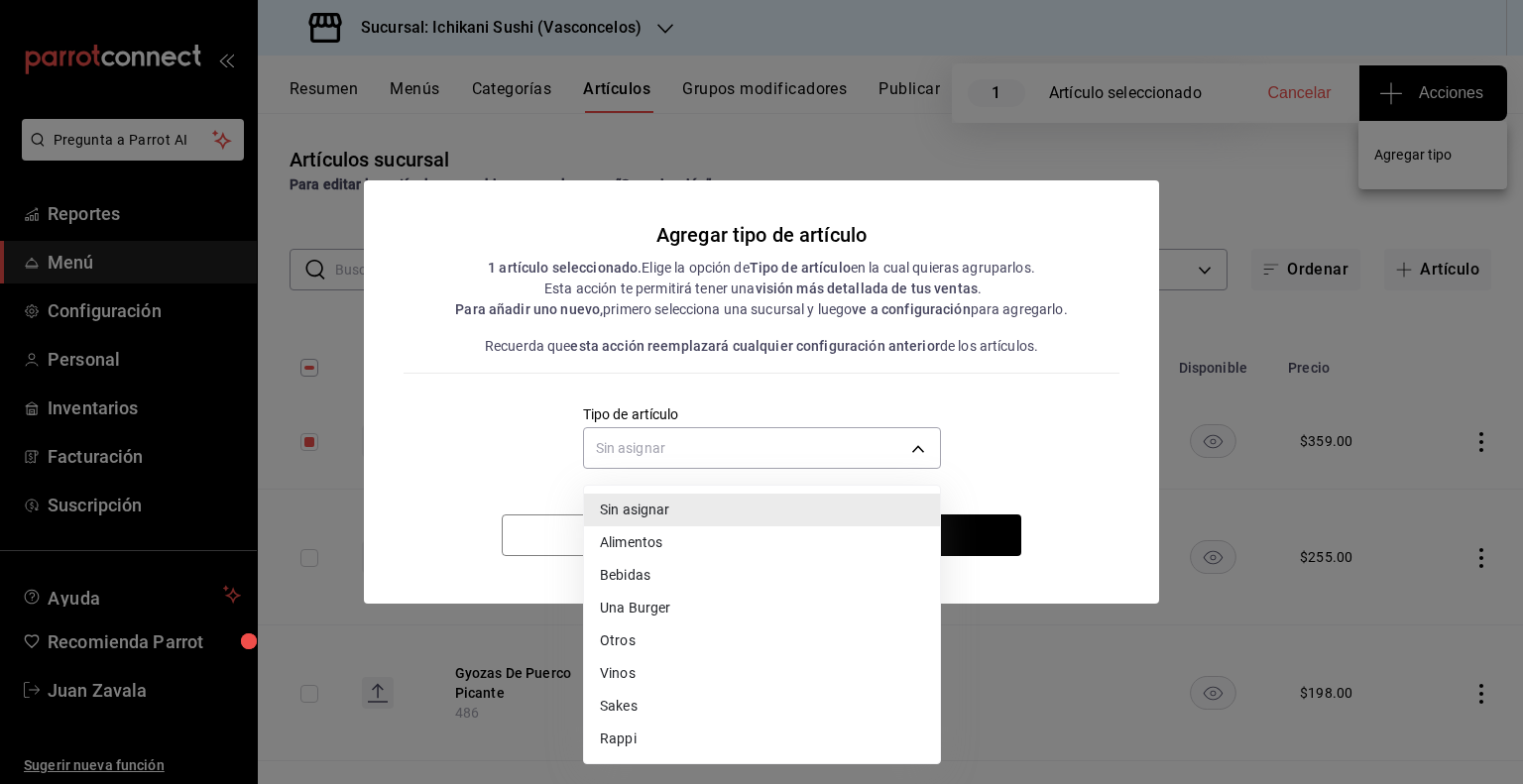click on "Alimentos" at bounding box center [762, 542] 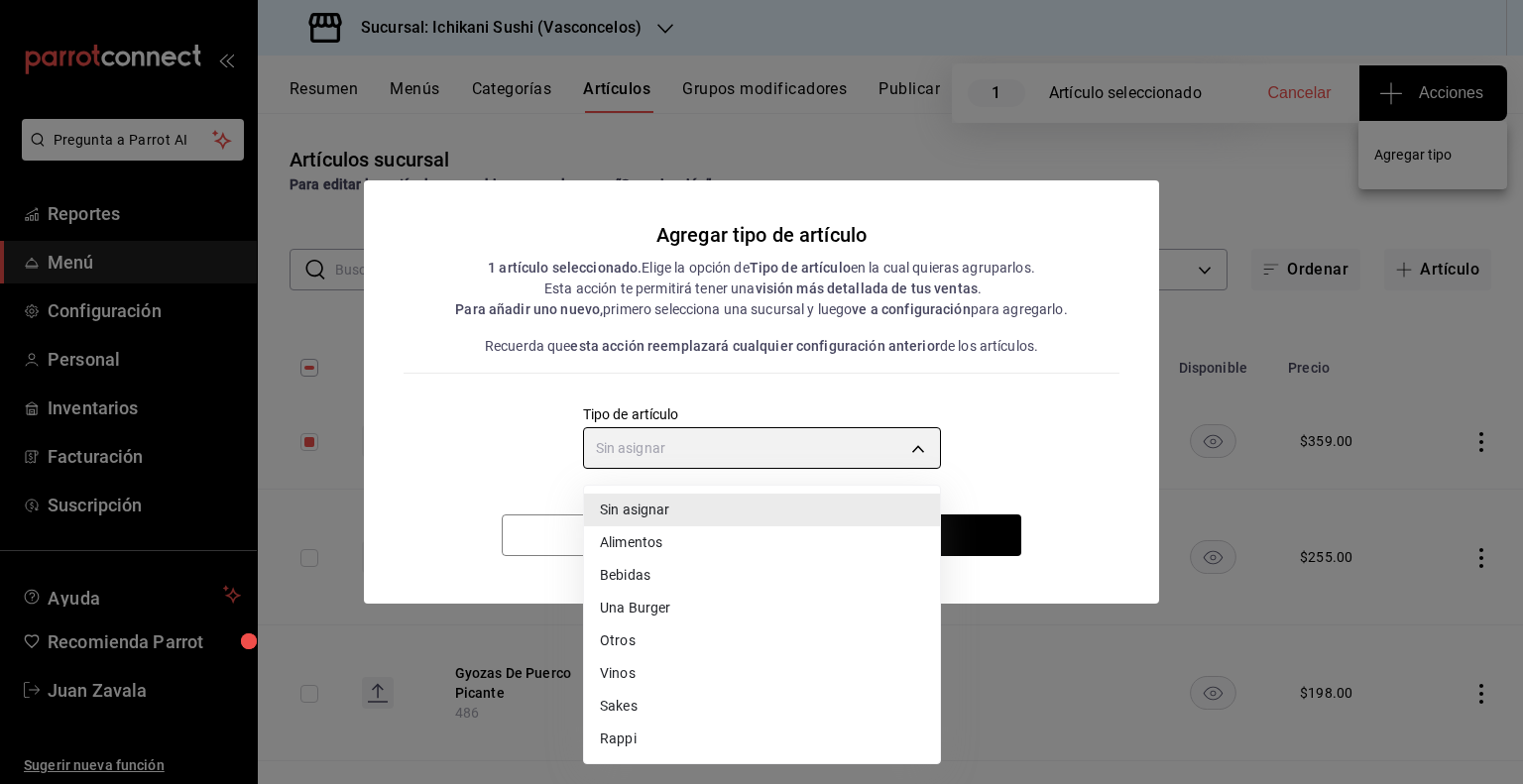 type on "a9c5c5d7-09f7-4d61-88a6-a13d33eec0fd" 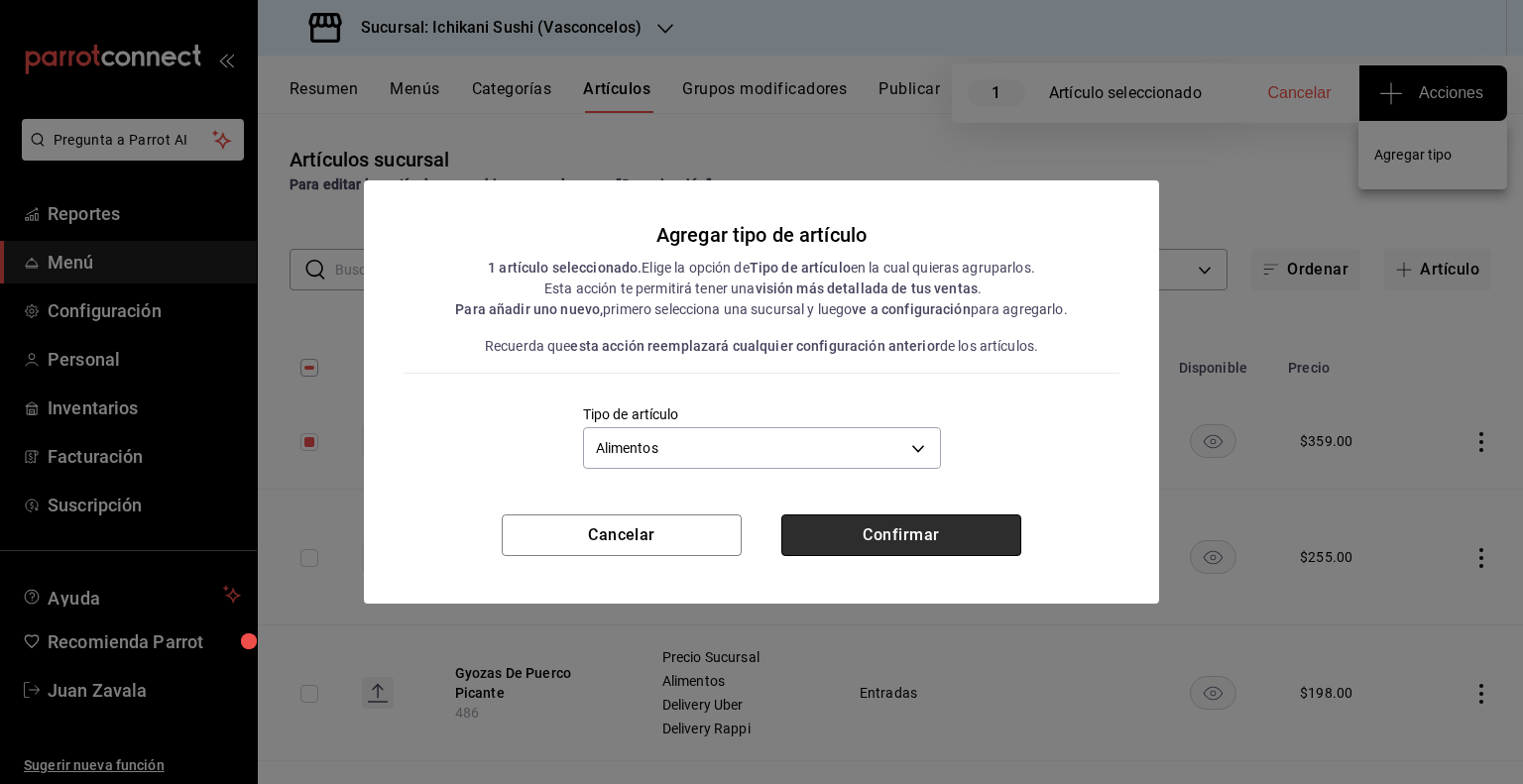 click on "Confirmar" at bounding box center [901, 535] 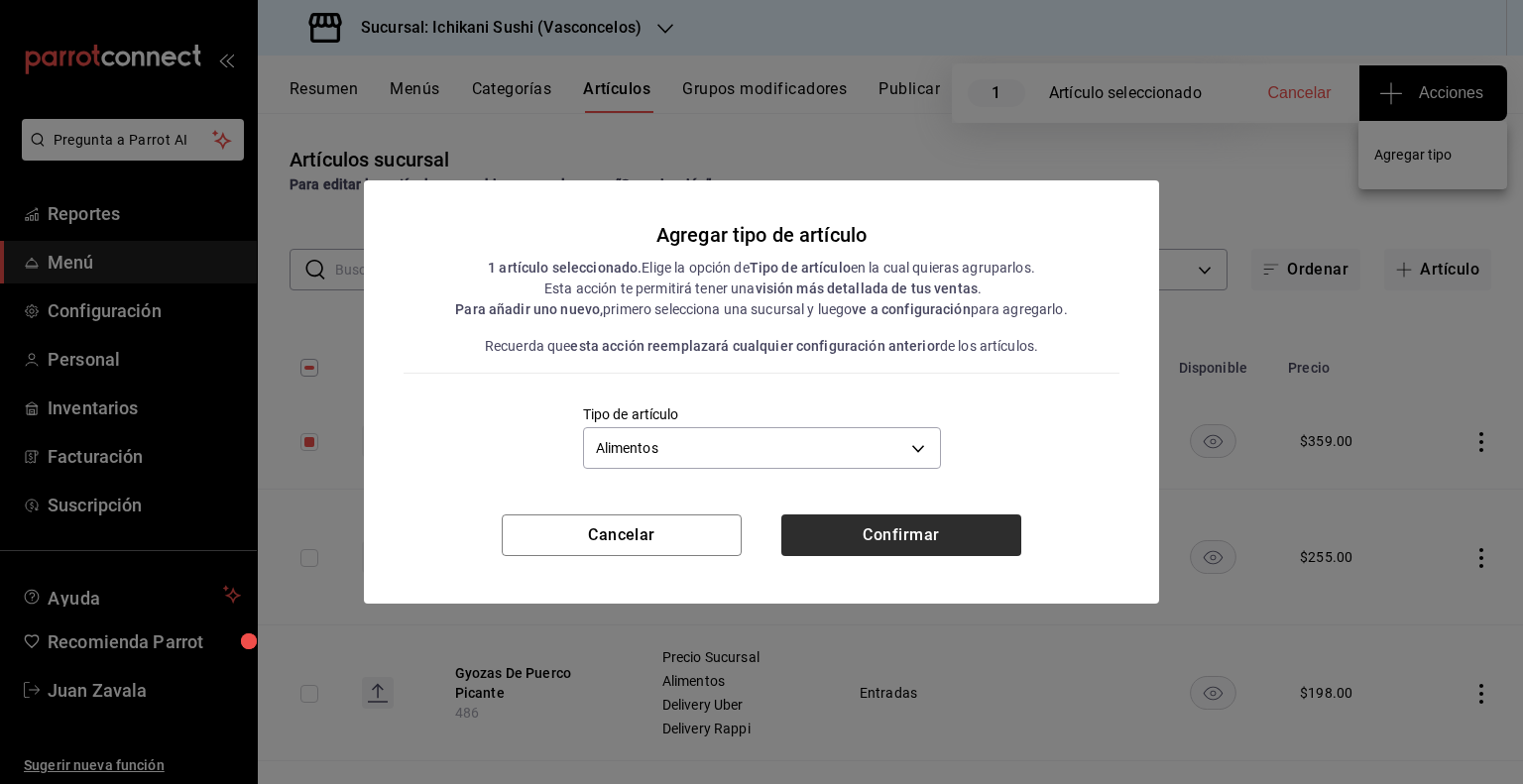 type 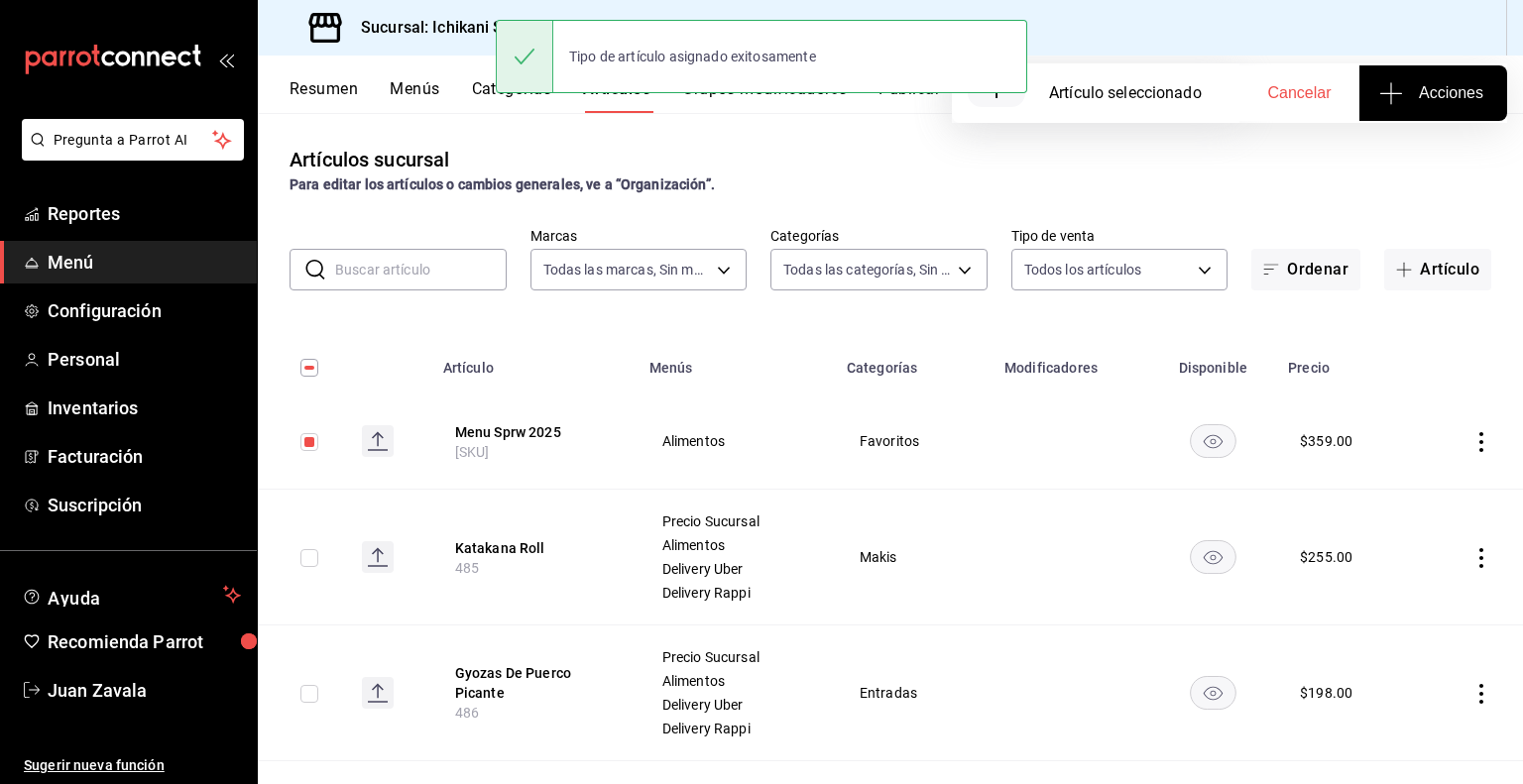 click on "Tipo de artículo asignado exitosamente" at bounding box center (762, 56) 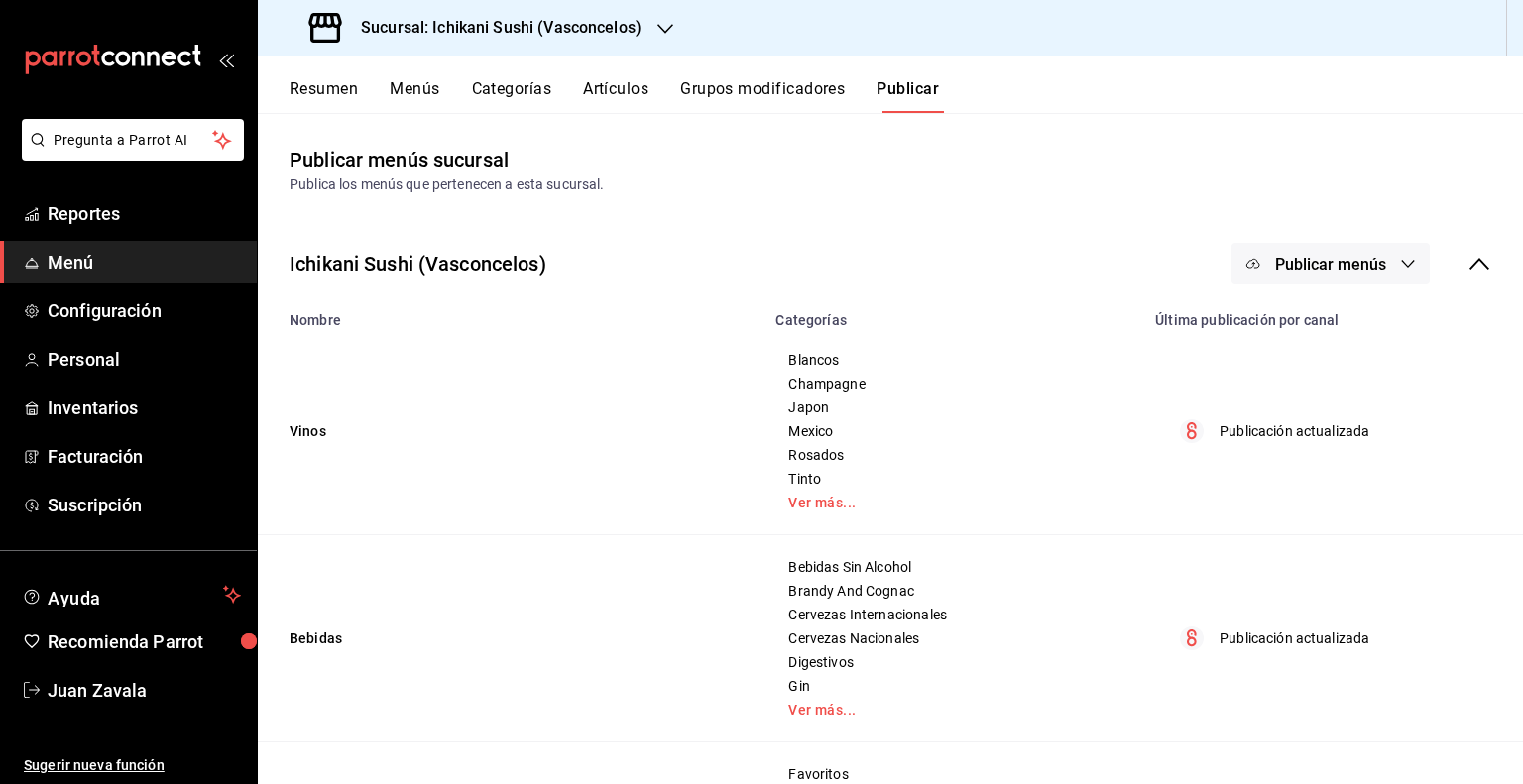 click on "Publicar menús" at bounding box center [1331, 264] 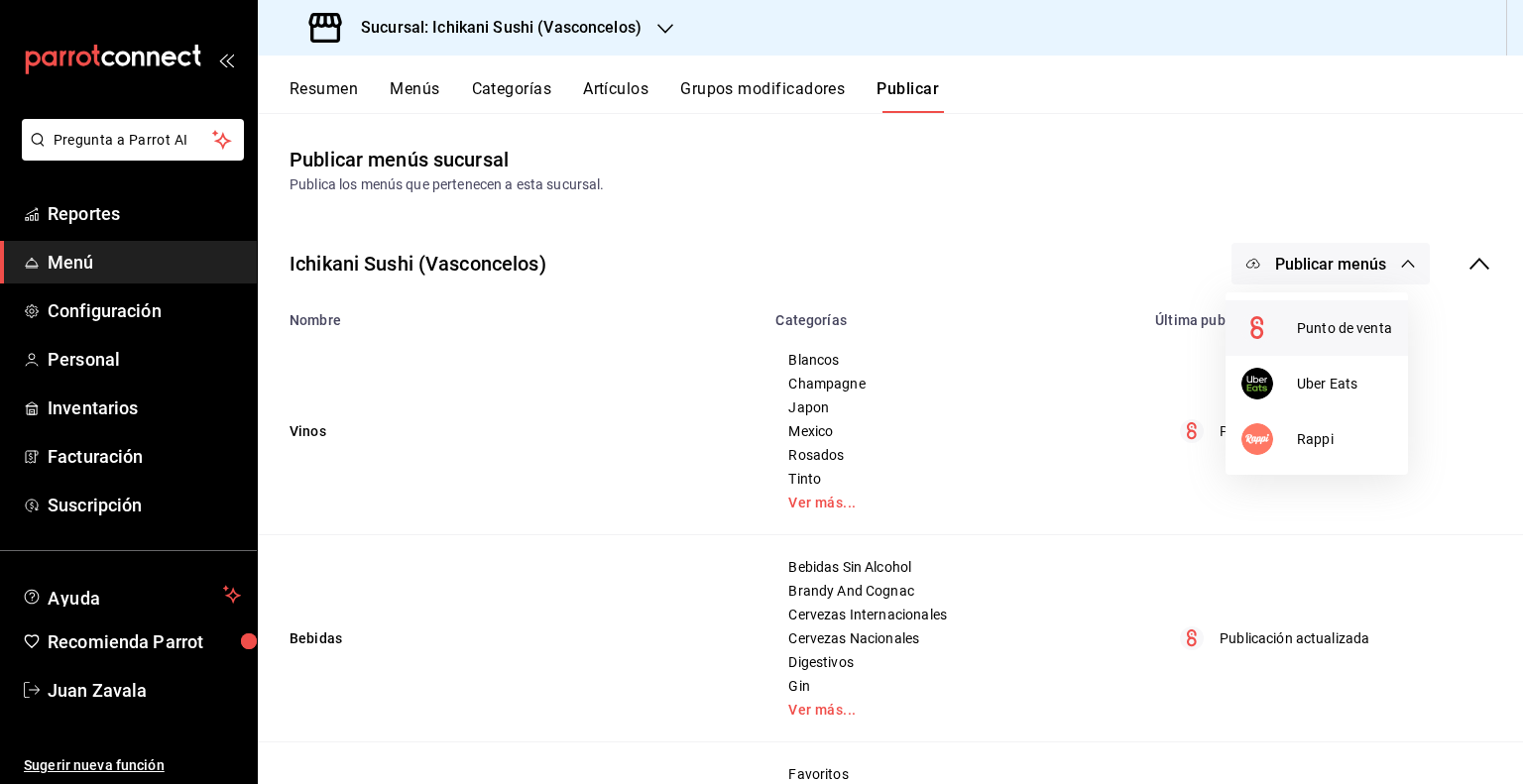 click on "Punto de venta" at bounding box center (1345, 328) 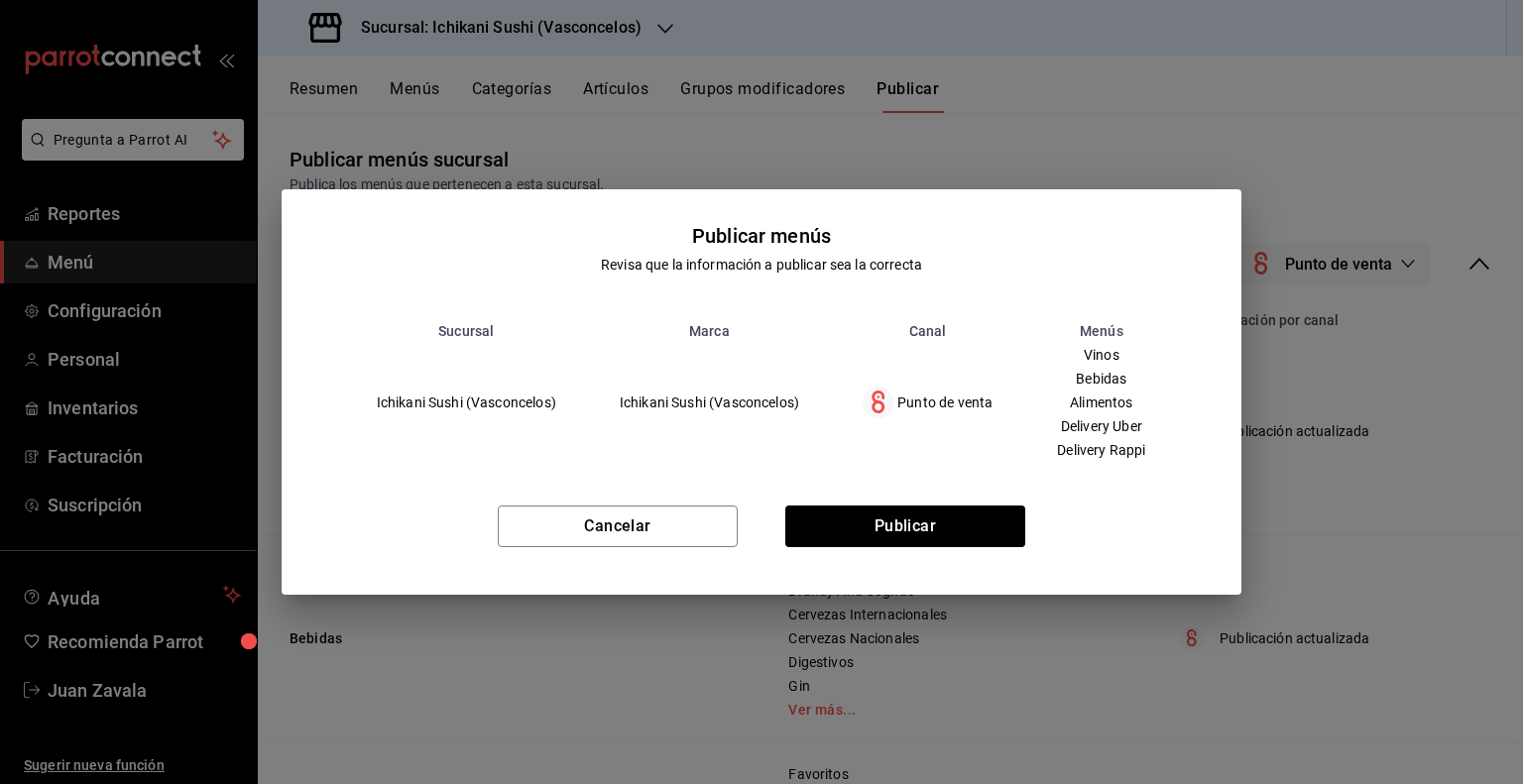 click on "Cancelar Publicar" at bounding box center (762, 534) 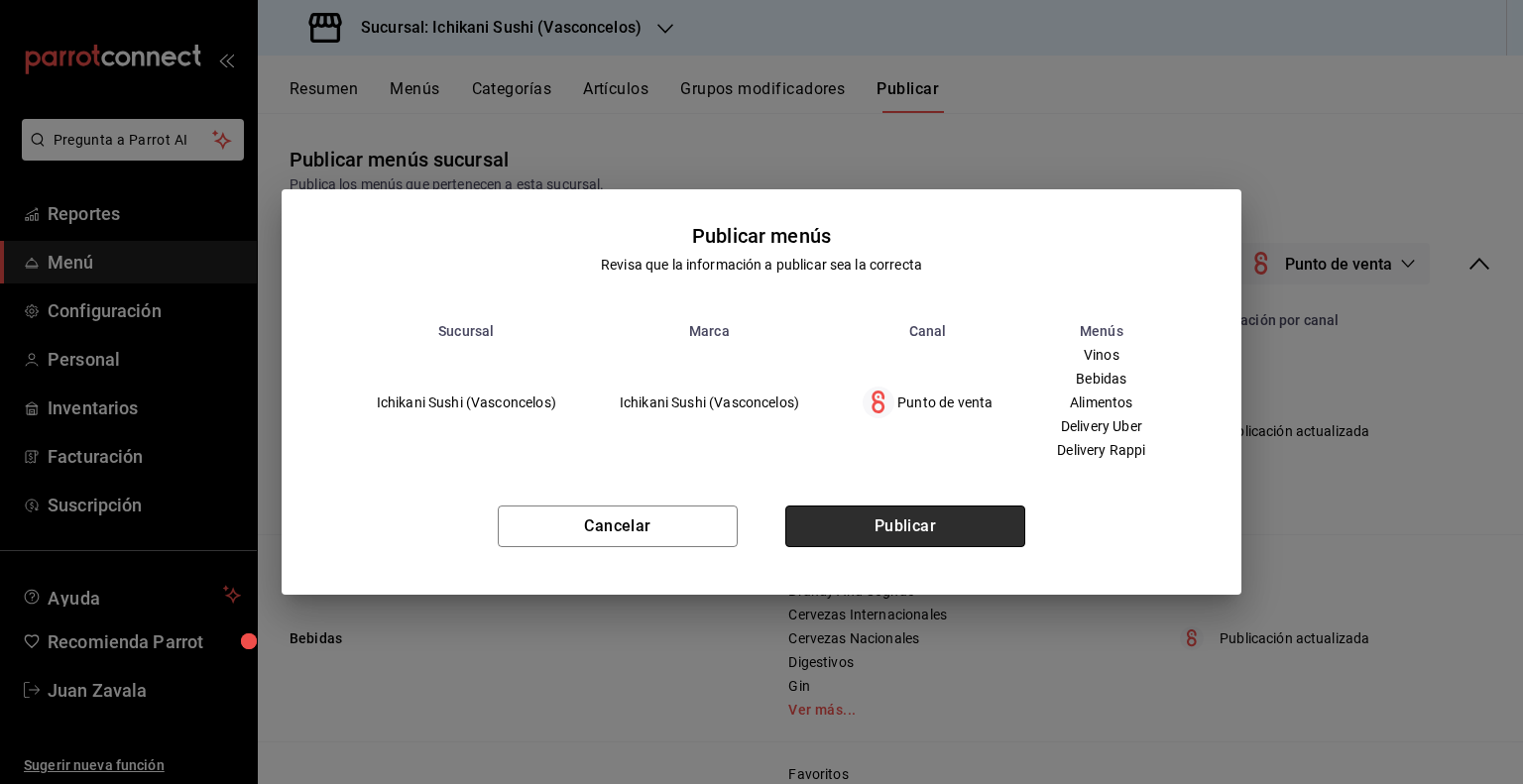 click on "Publicar" at bounding box center [905, 526] 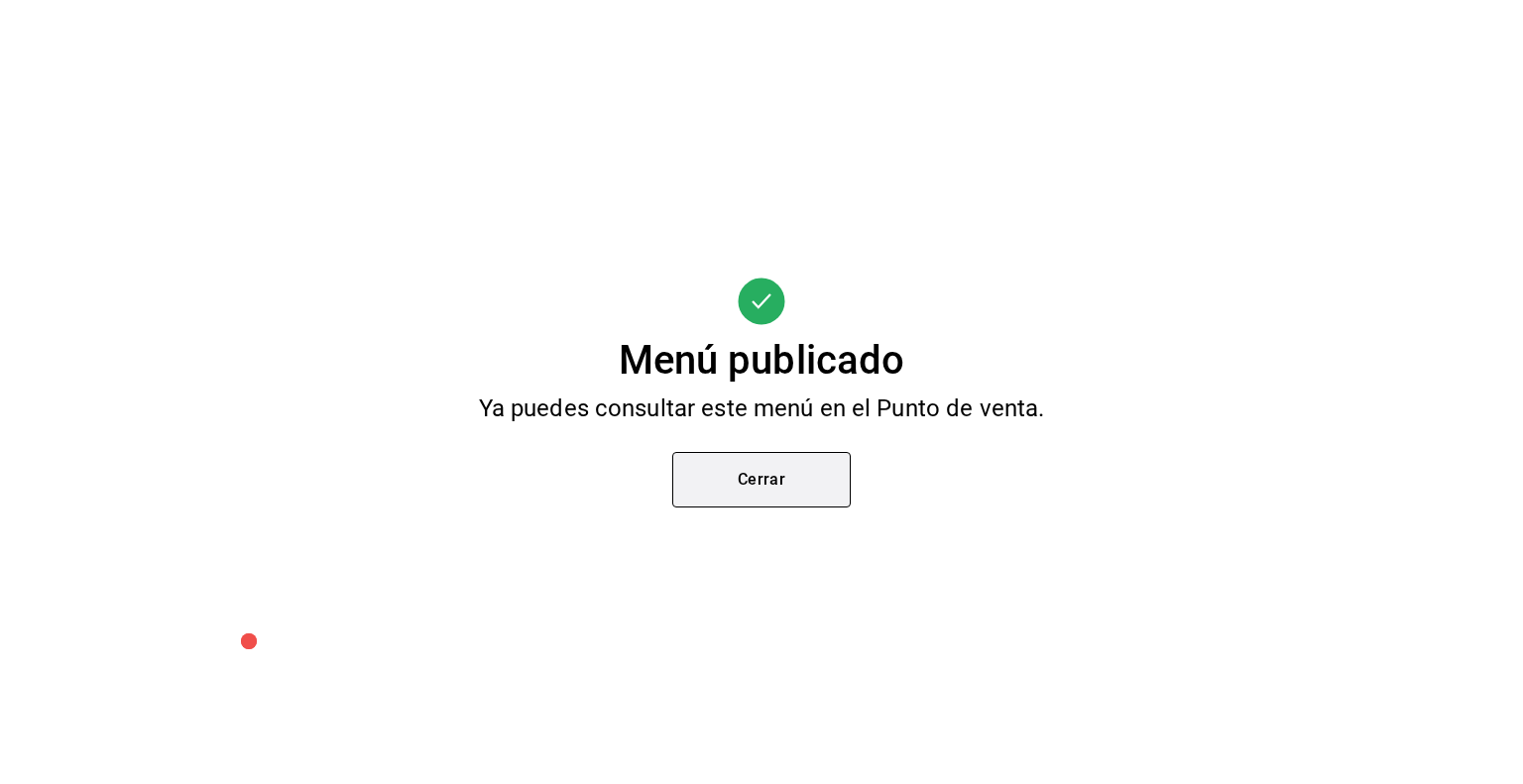 click on "Cerrar" at bounding box center [762, 480] 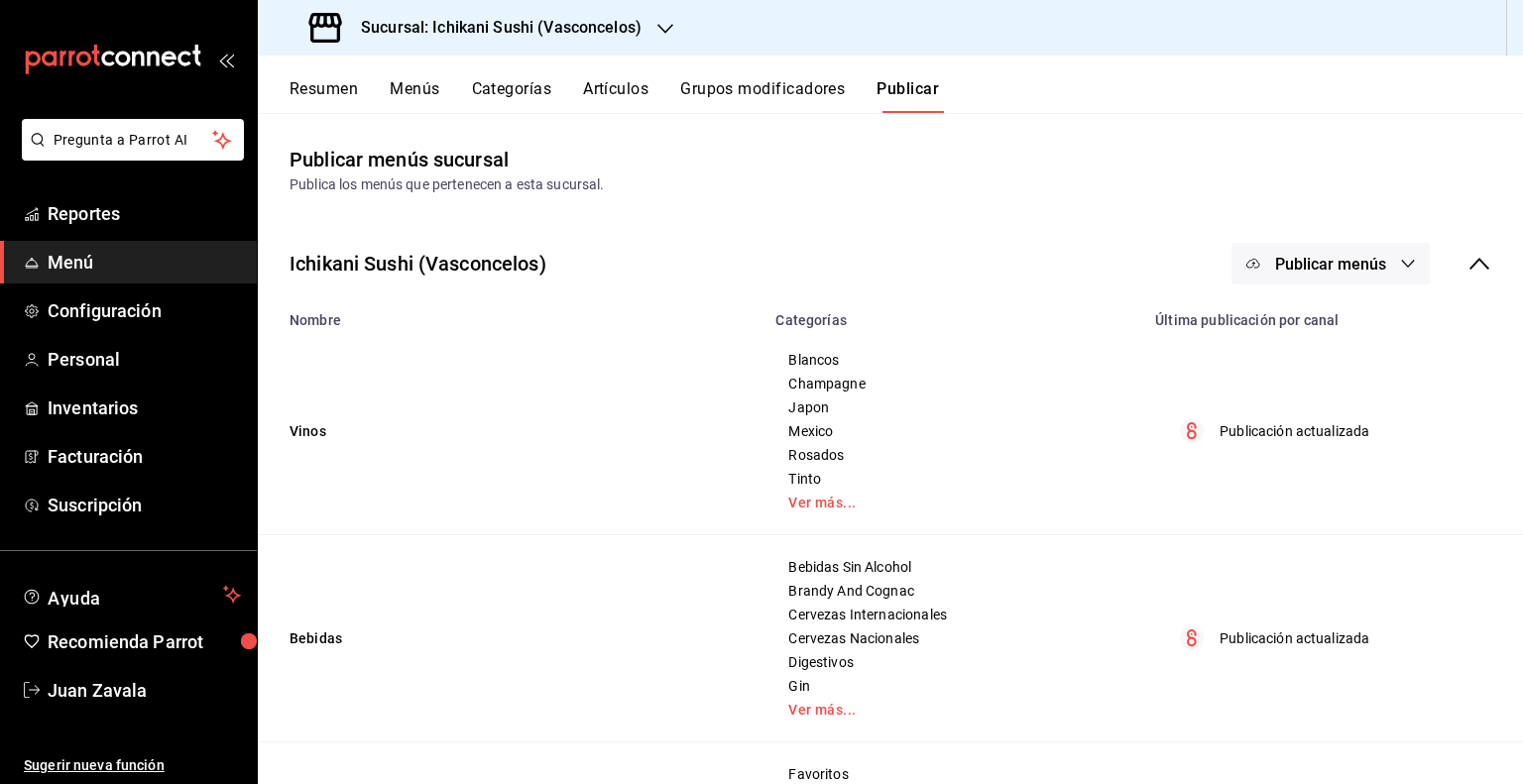 click on "Artículos" at bounding box center (616, 96) 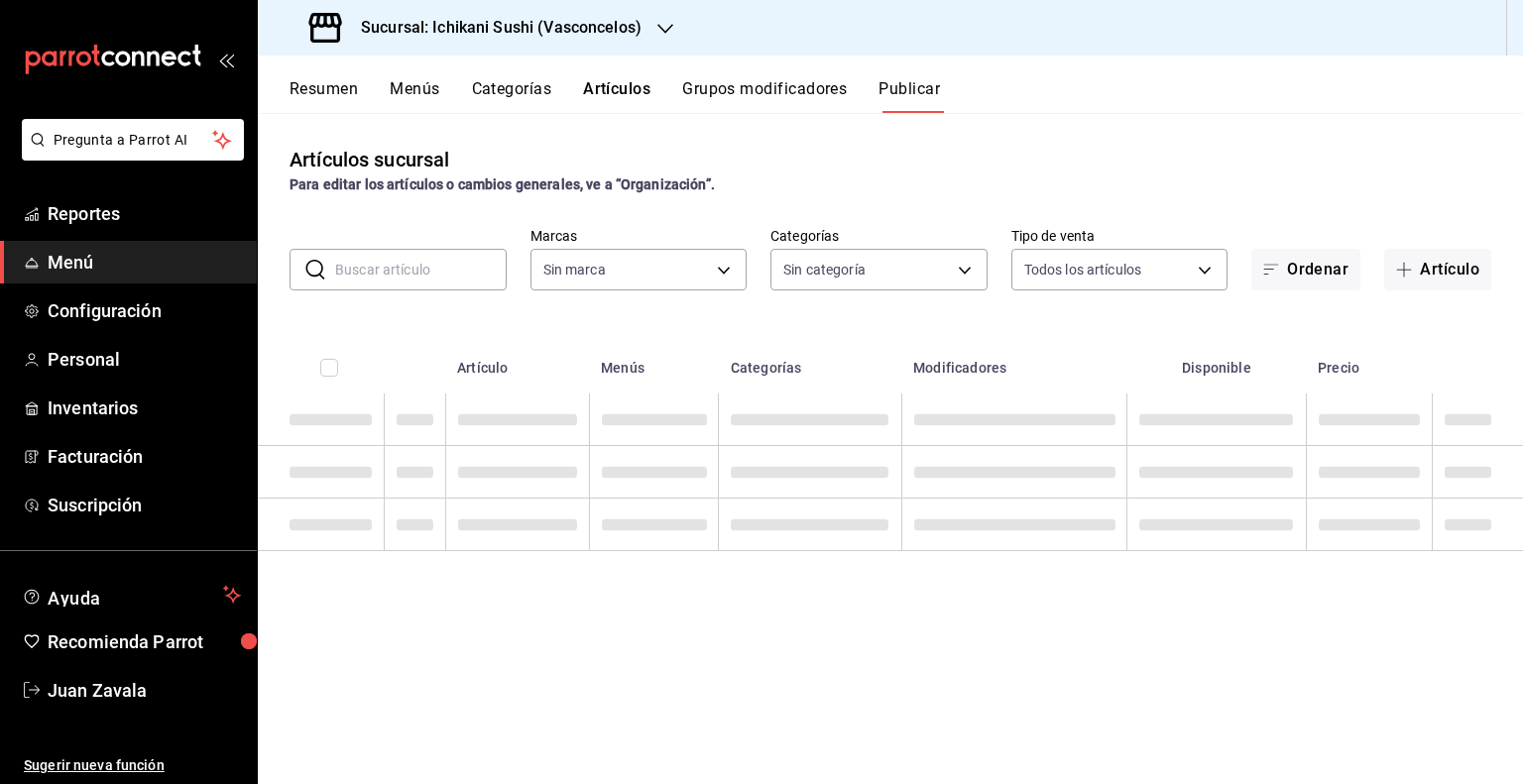 type on "3e284276-a834-4a39-bc59-2edda2d06158" 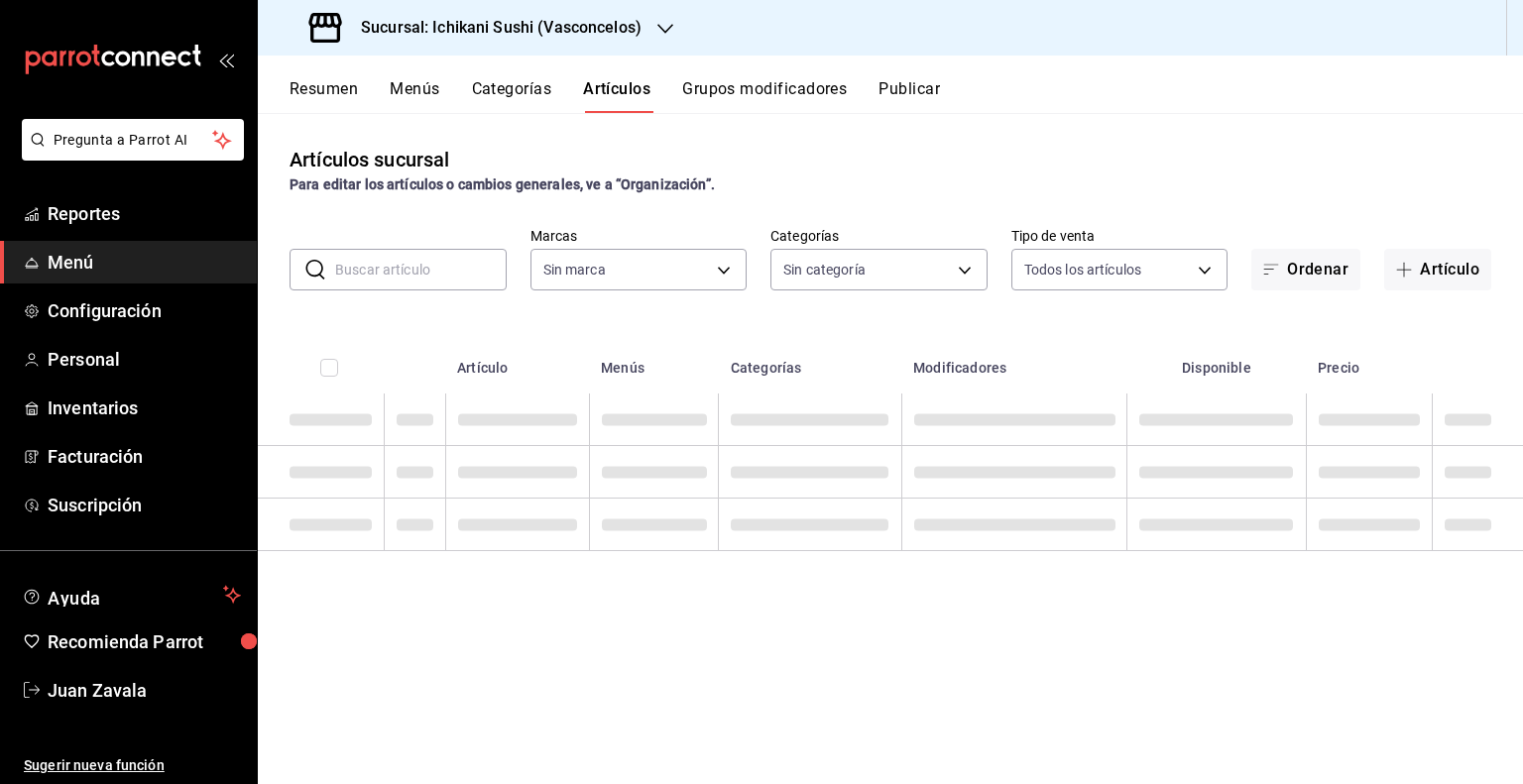 type on "3e284276-a834-4a39-bc59-2edda2d06158" 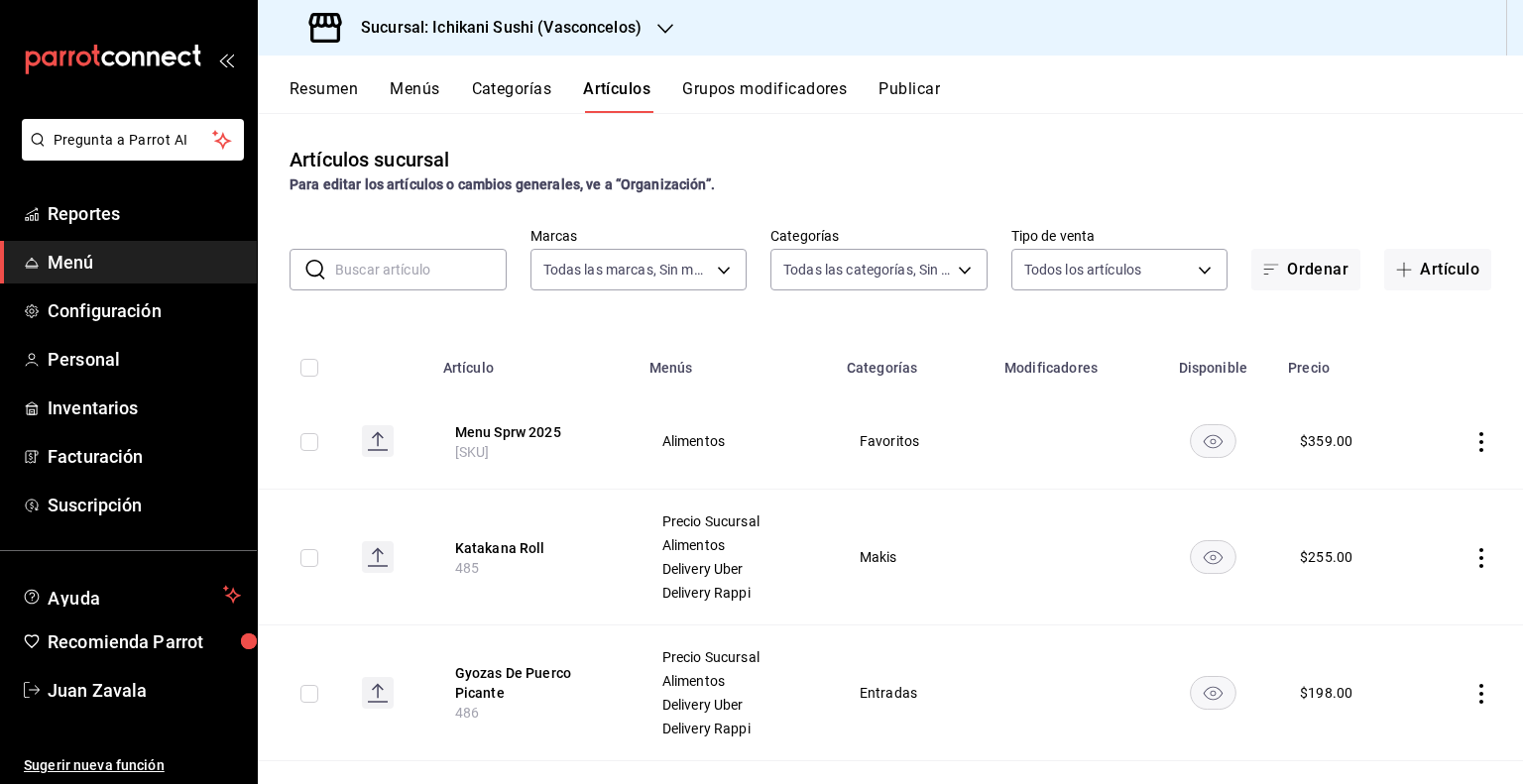 type on "[UUID],[UUID],[UUID],[UUID],[UUID],[UUID],[UUID],[UUID],[UUID],[UUID],[UUID],[UUID],[UUID],[UUID],[UUID],[UUID],[UUID],[UUID],[UUID],[UUID],[UUID],[UUID],[UUID],[UUID],[UUID],[UUID],[UUID]" 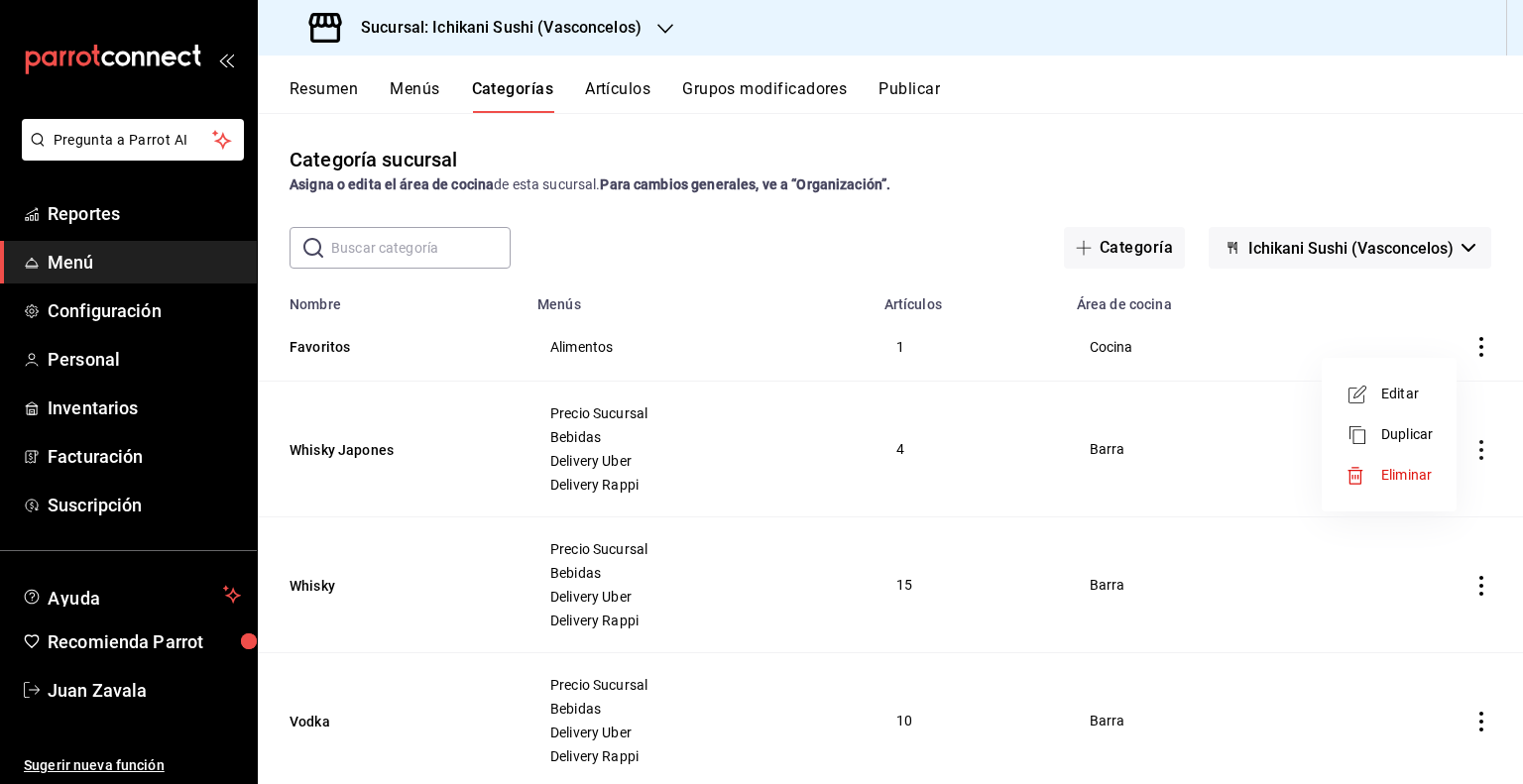 scroll, scrollTop: 0, scrollLeft: 0, axis: both 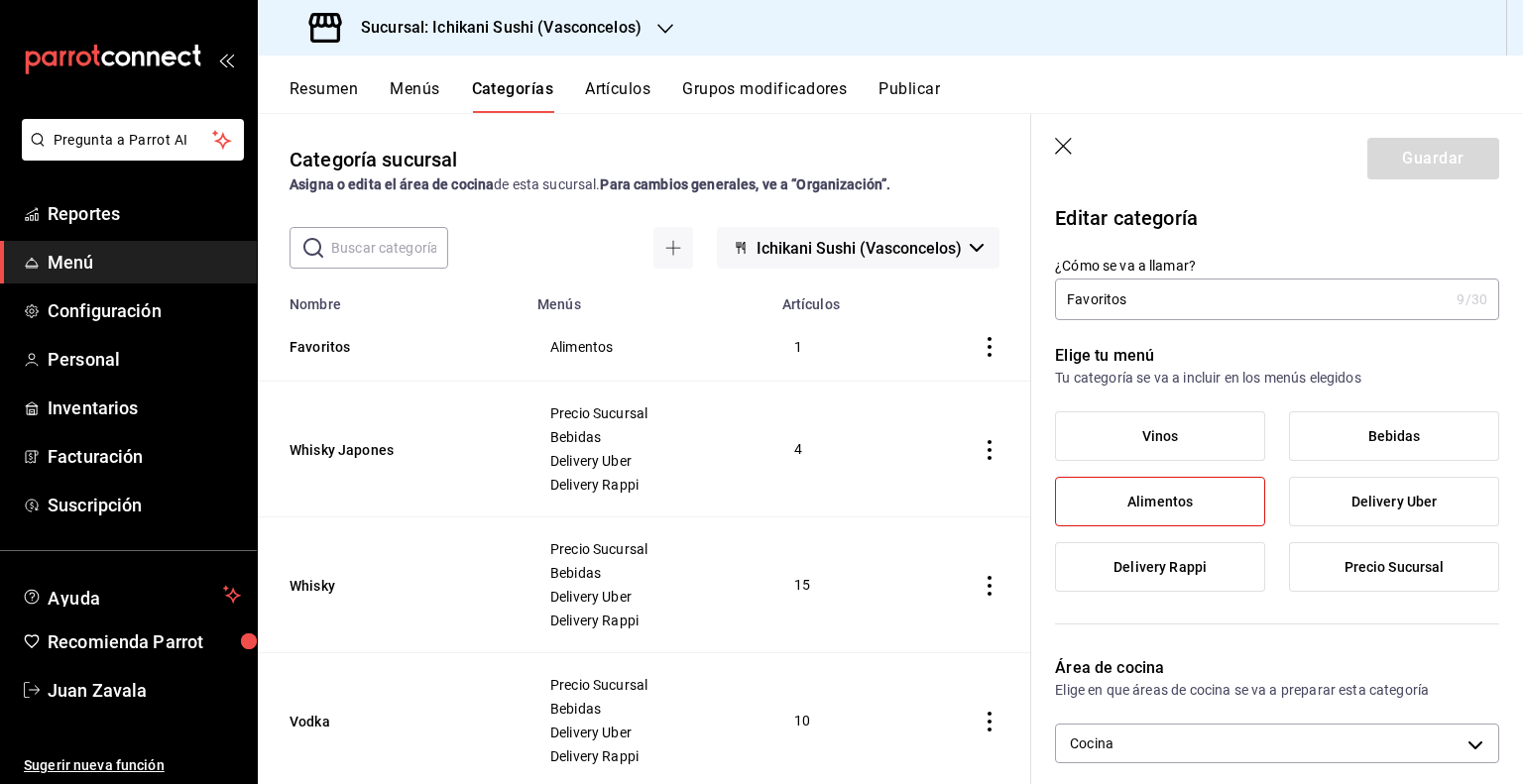 click on "Favoritos" at bounding box center [1251, 299] 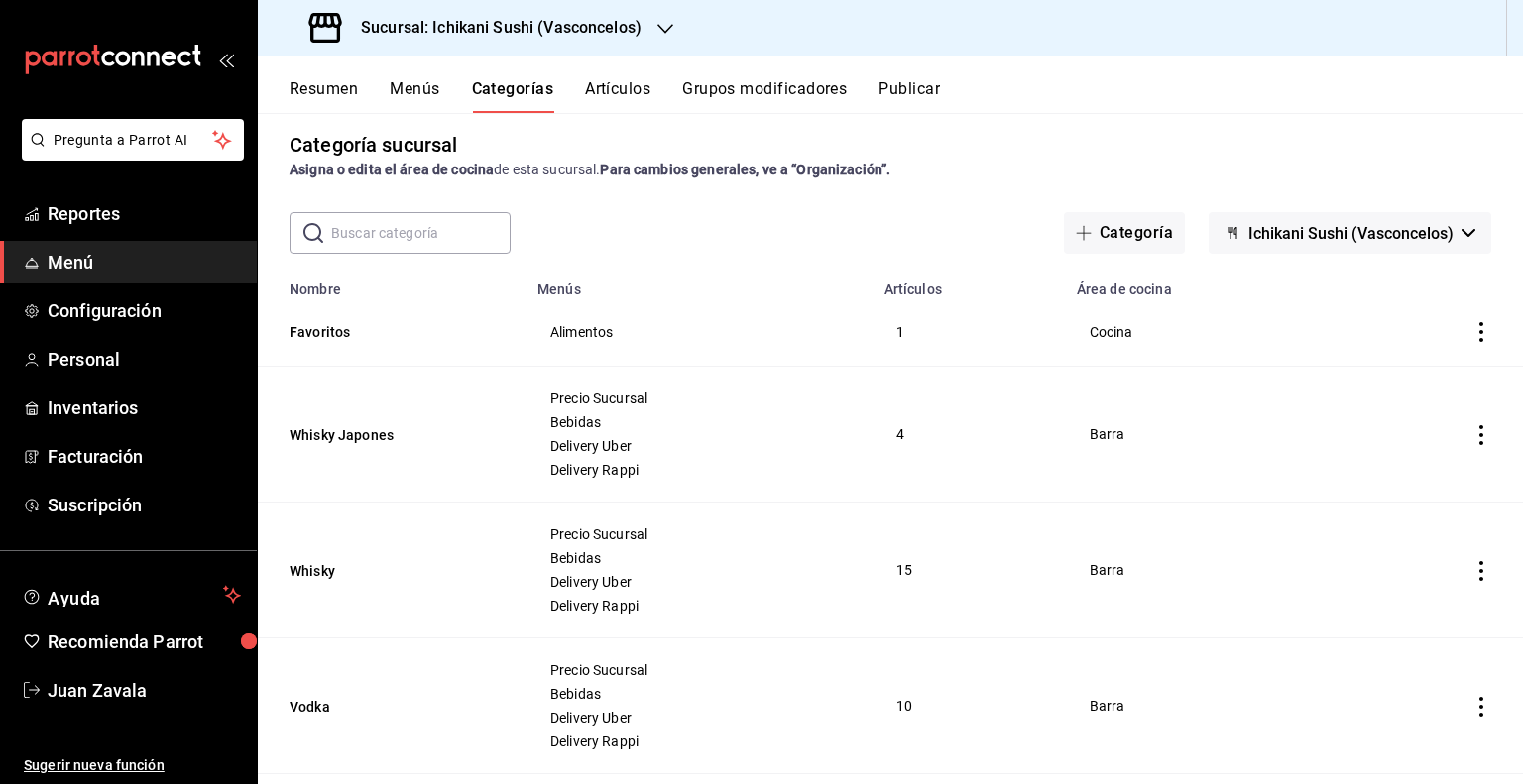 scroll, scrollTop: 0, scrollLeft: 0, axis: both 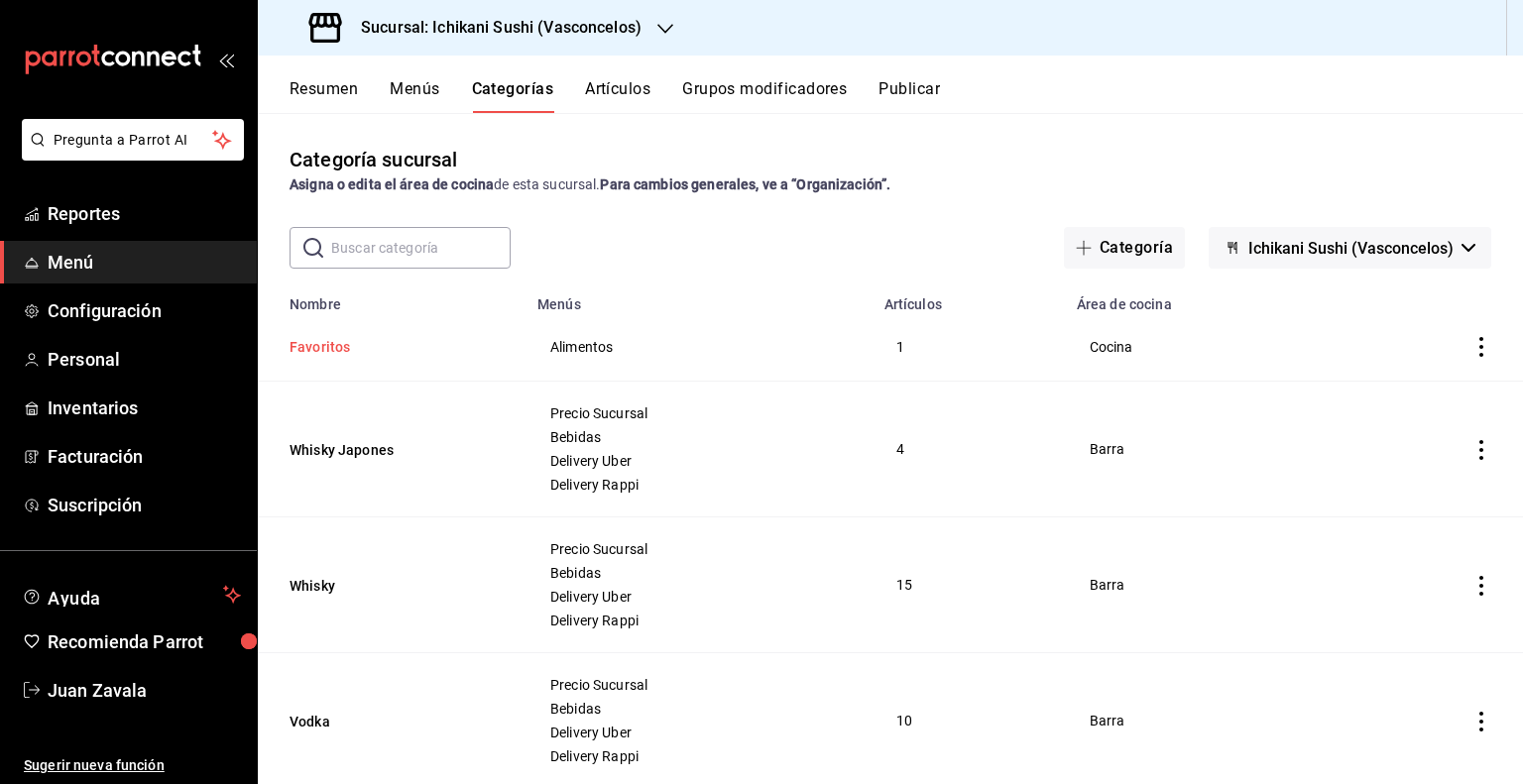 click on "Favoritos" at bounding box center (389, 347) 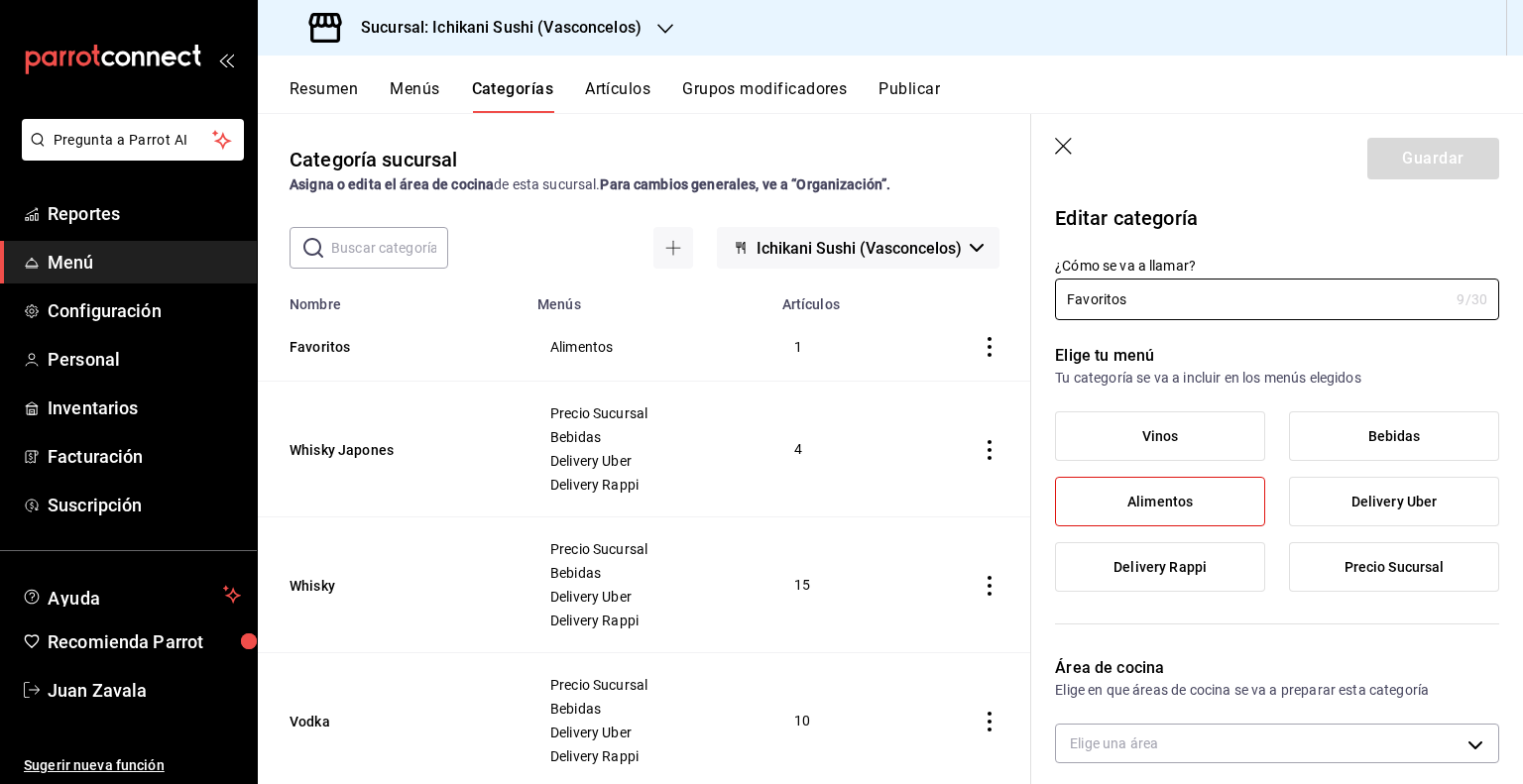 type on "1ebfb28c-8161-4f9c-a0f8-df20dfdc2a75" 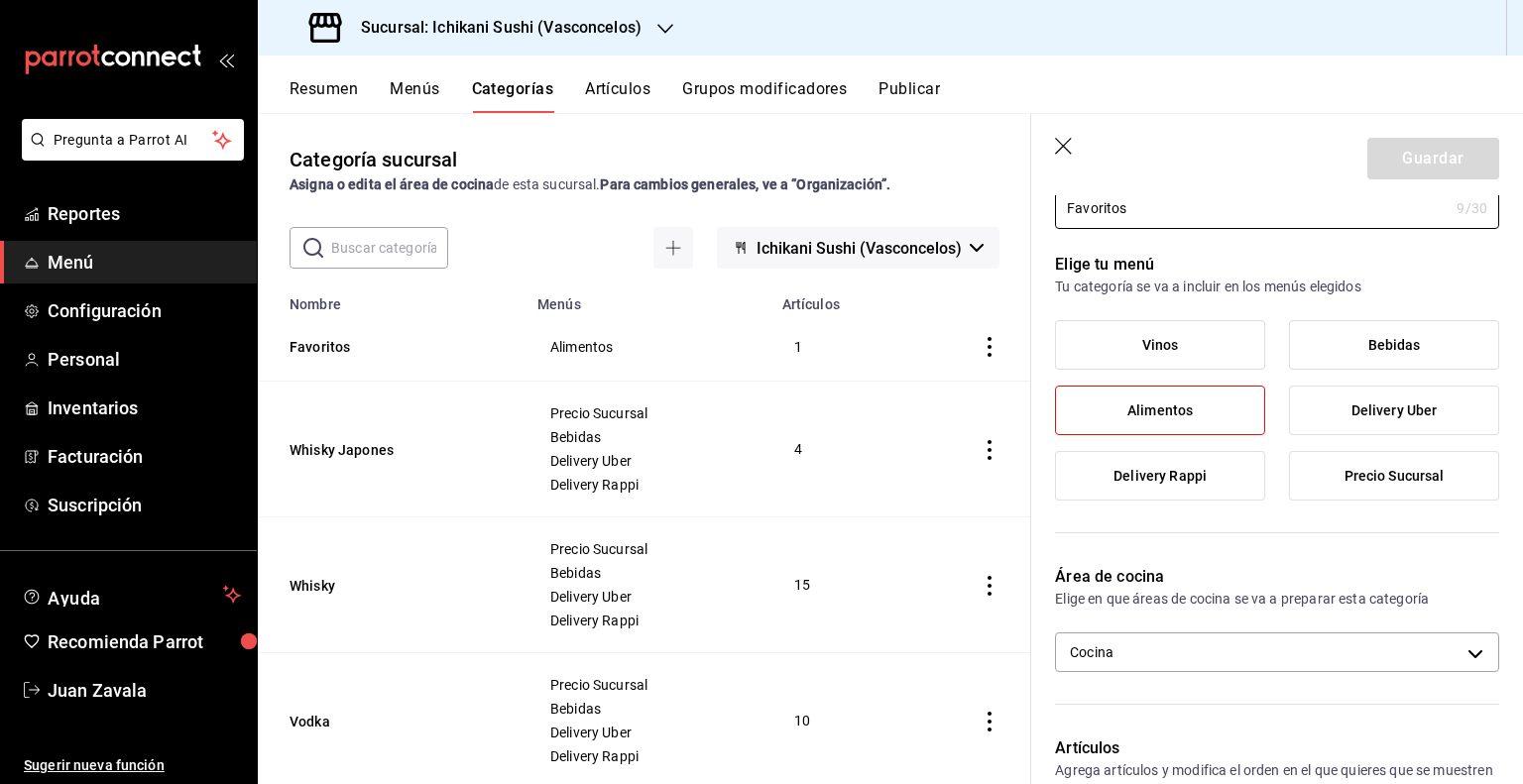 scroll, scrollTop: 0, scrollLeft: 0, axis: both 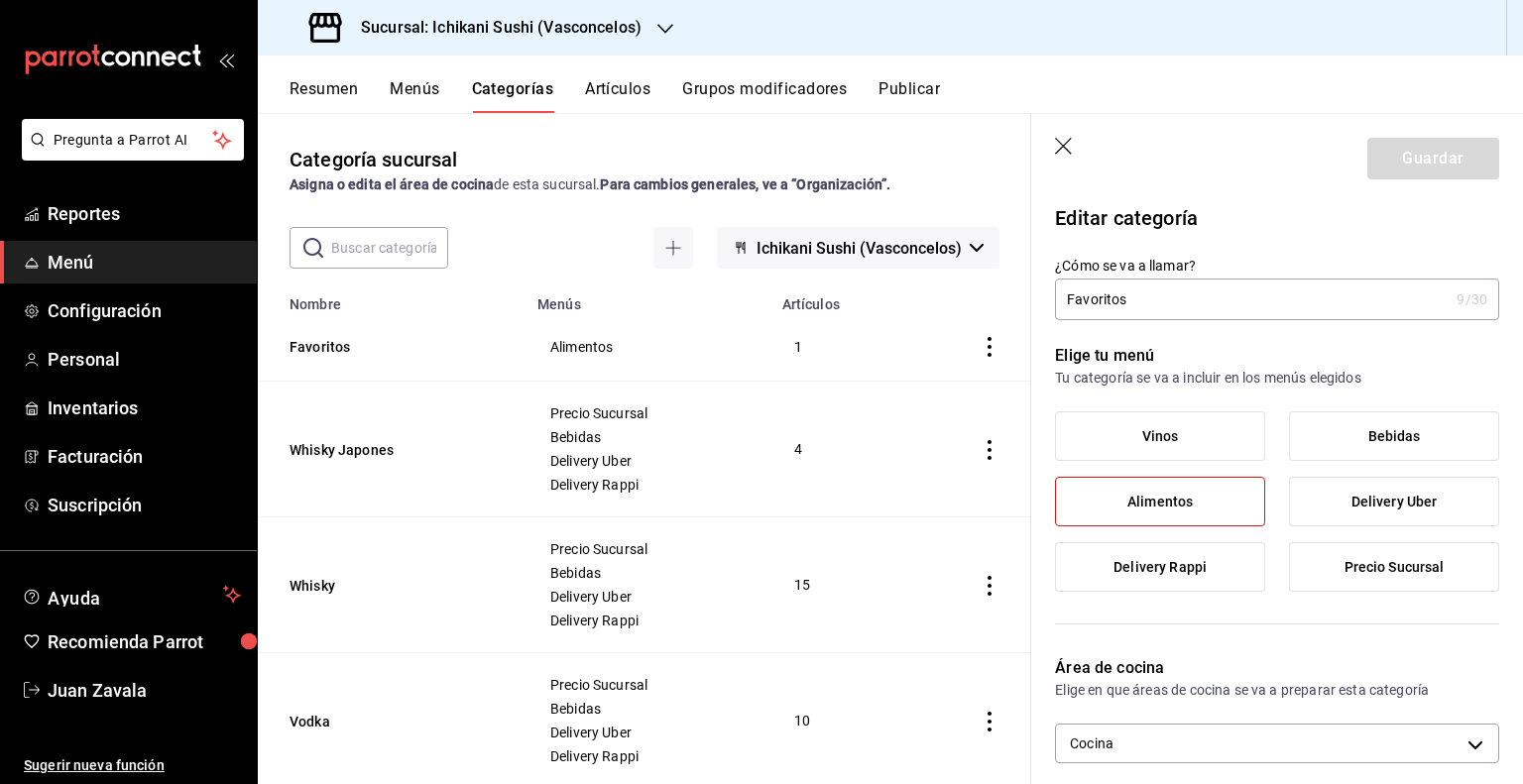 click on "Favoritos" at bounding box center (1251, 299) 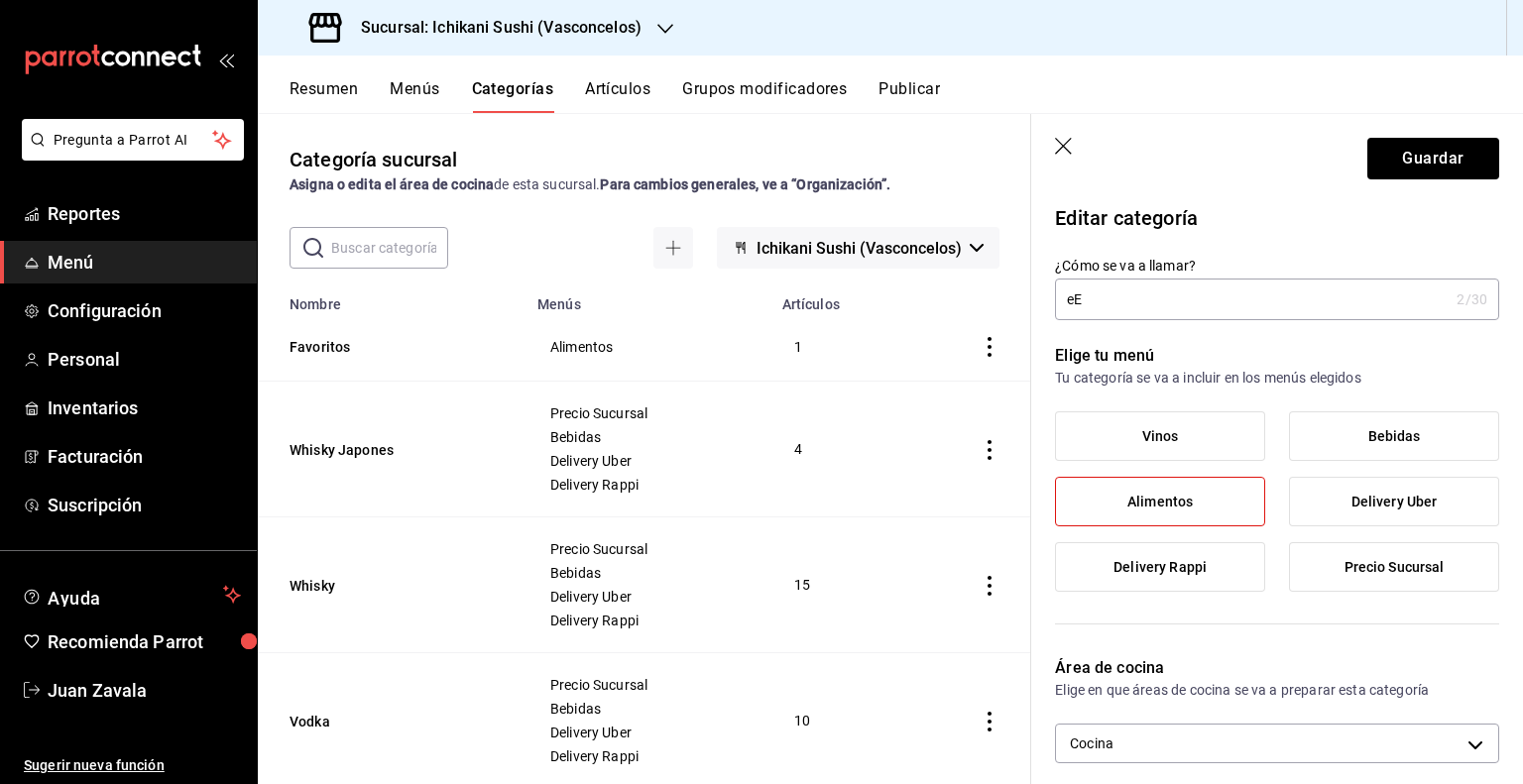 type on "e" 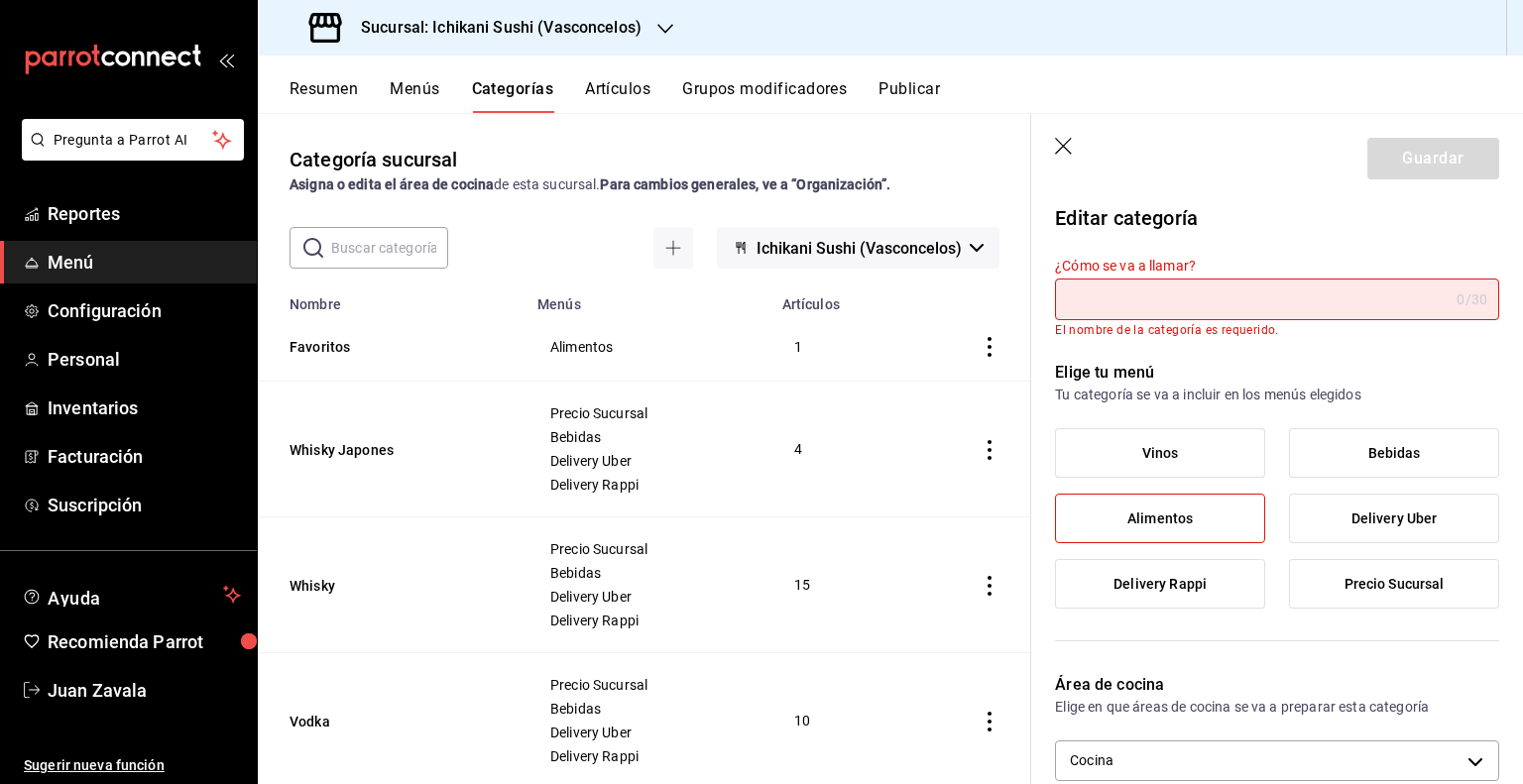 type on "e" 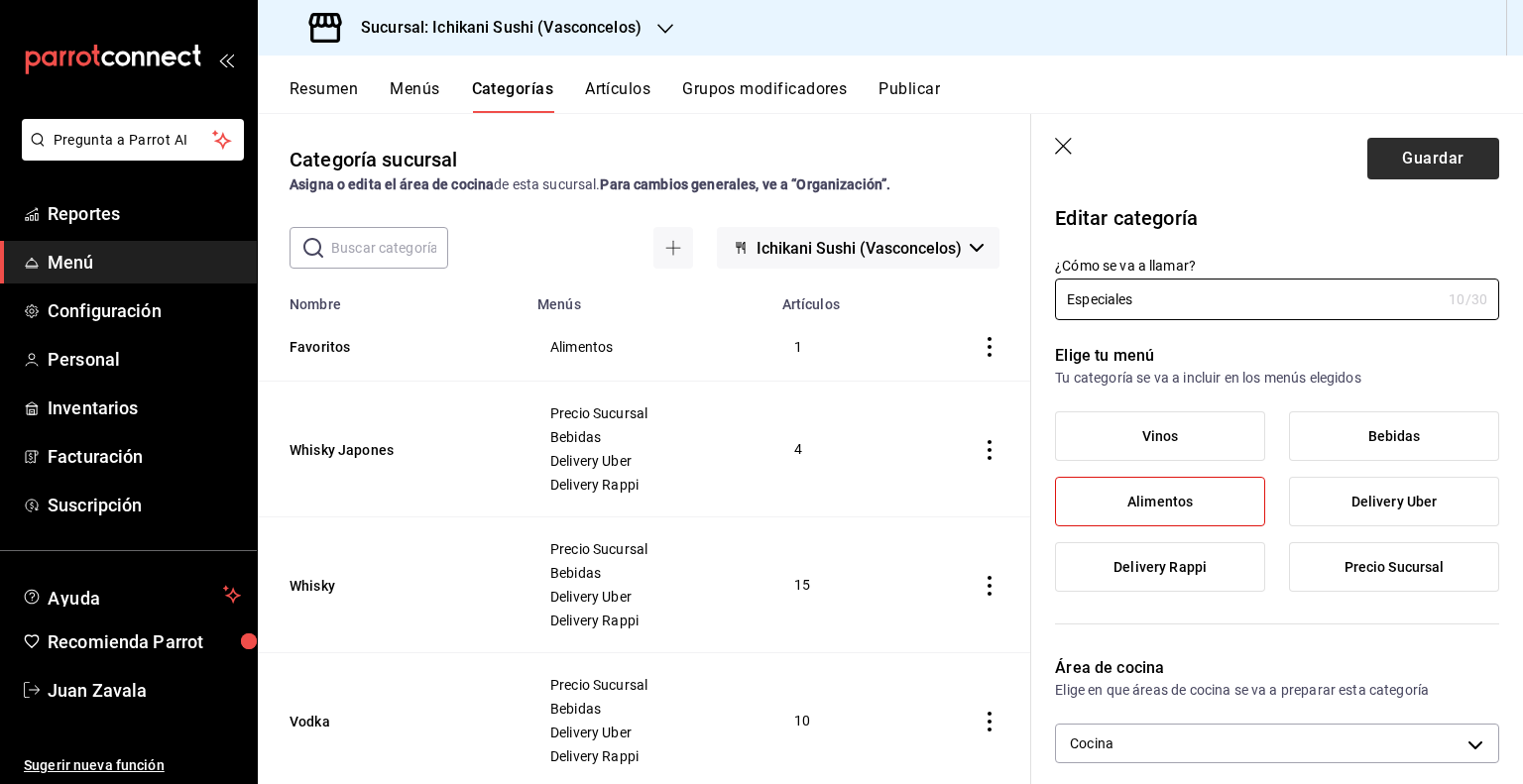 type on "Especiales" 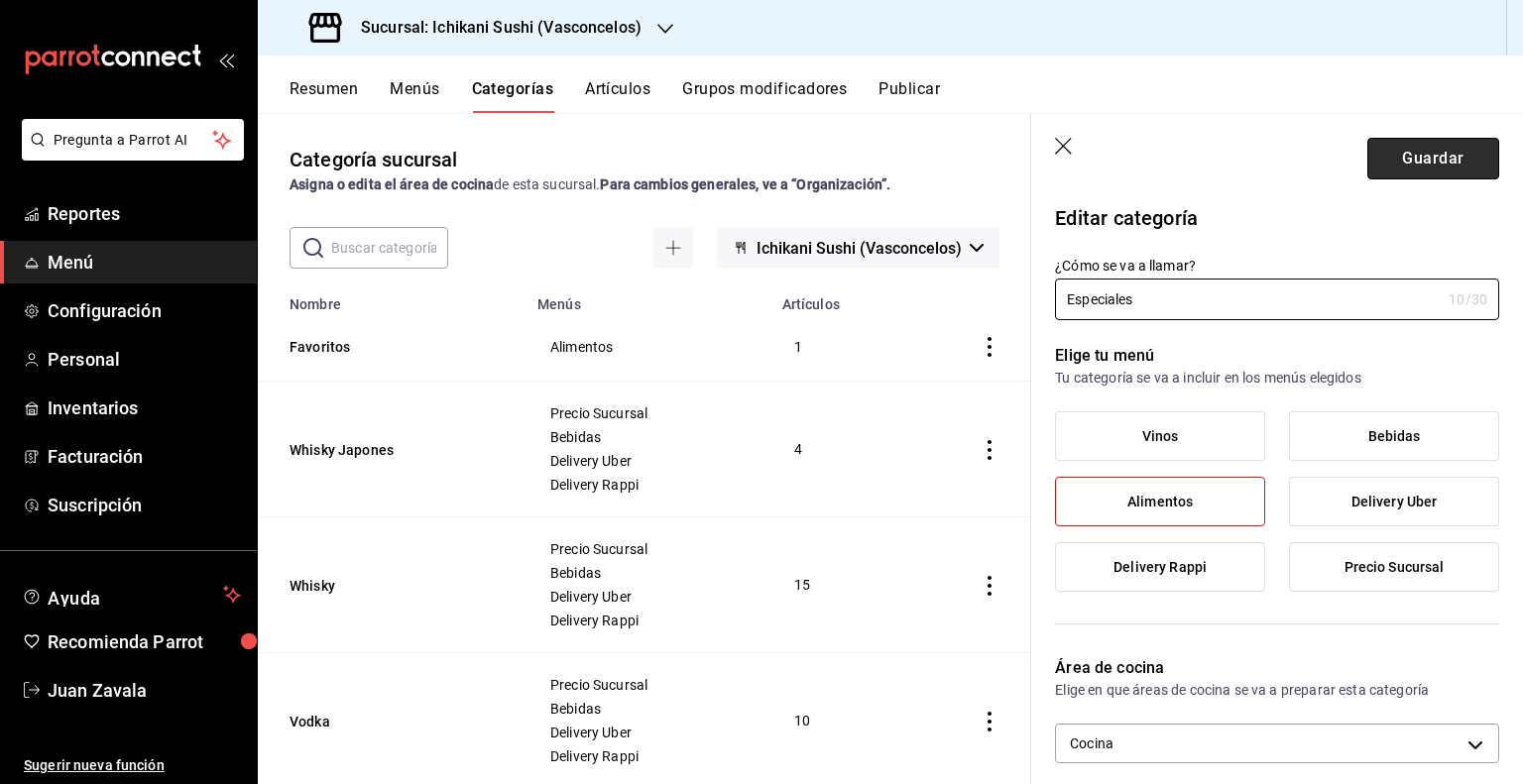 click on "Guardar" at bounding box center [1433, 159] 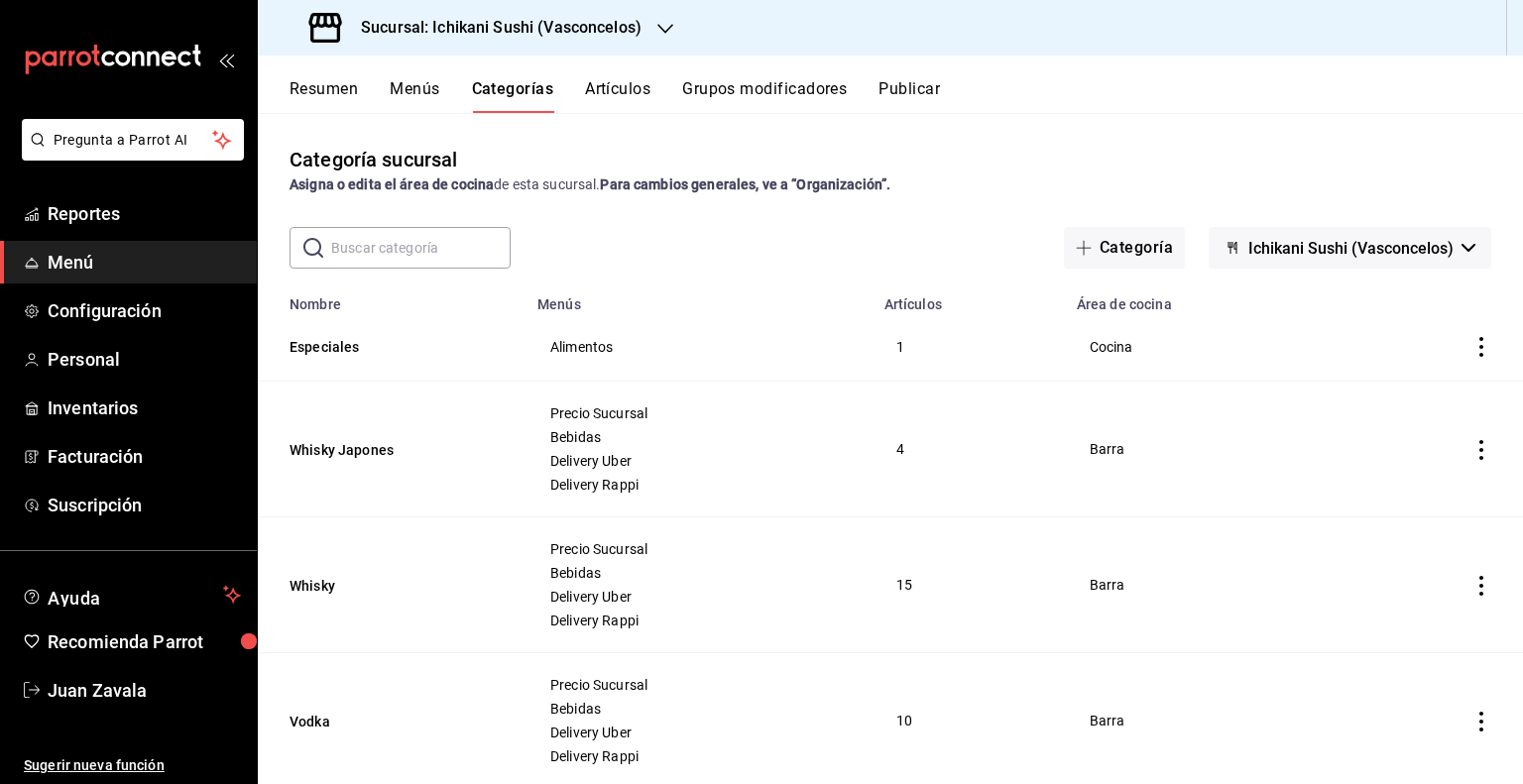 click on "Publicar" at bounding box center (909, 96) 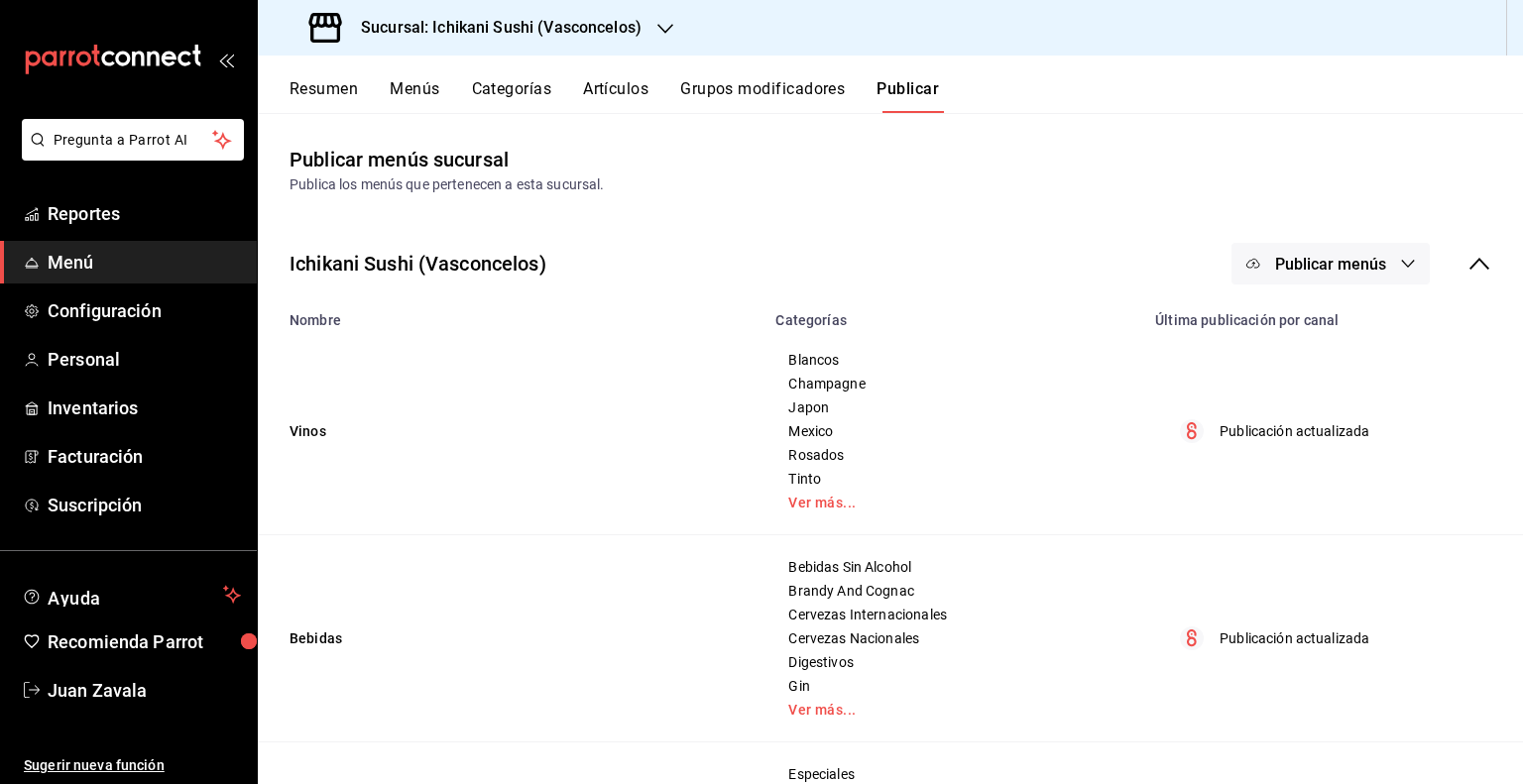 click on "Publicar menús" at bounding box center [1331, 264] 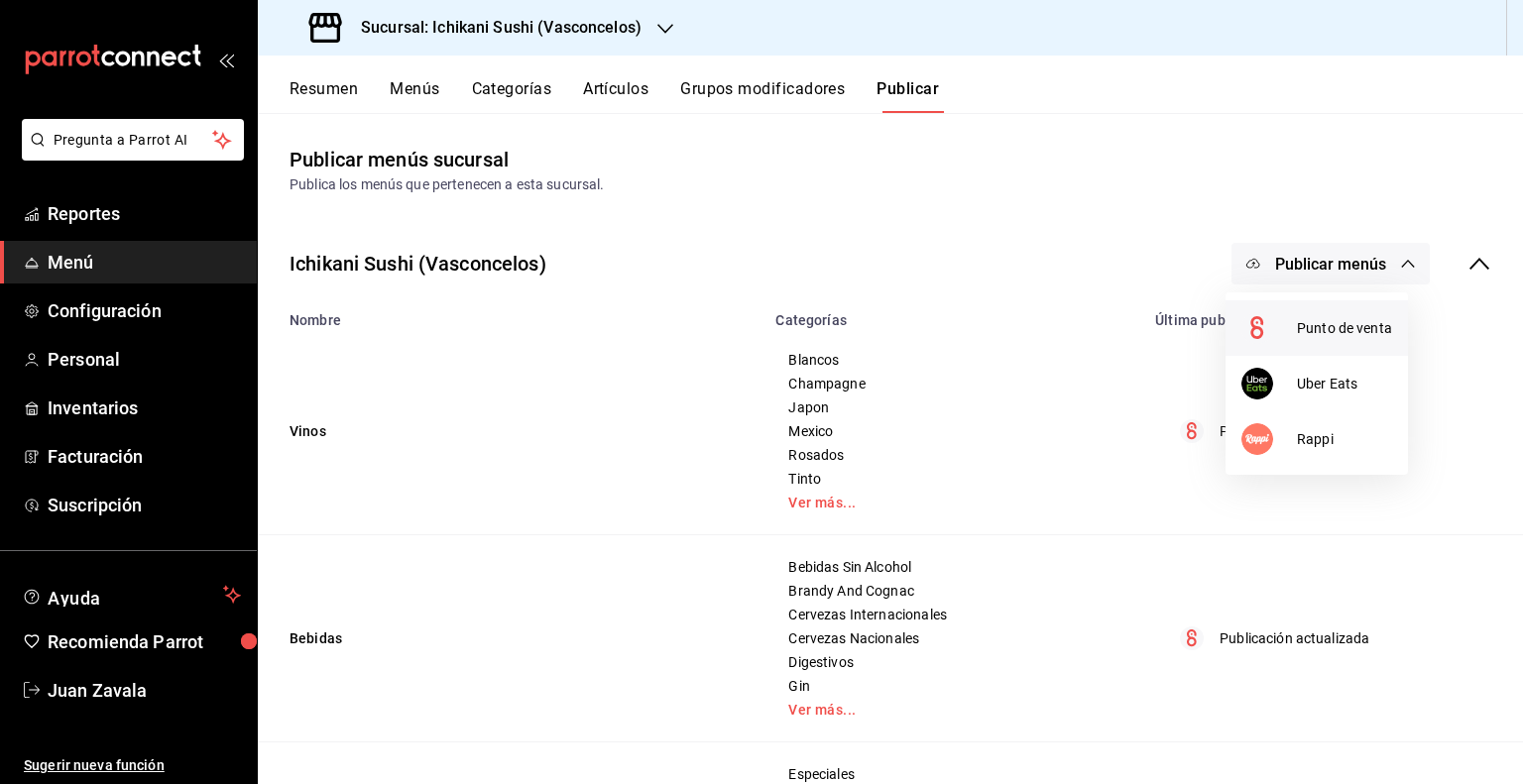 click on "Punto de venta" at bounding box center (1345, 328) 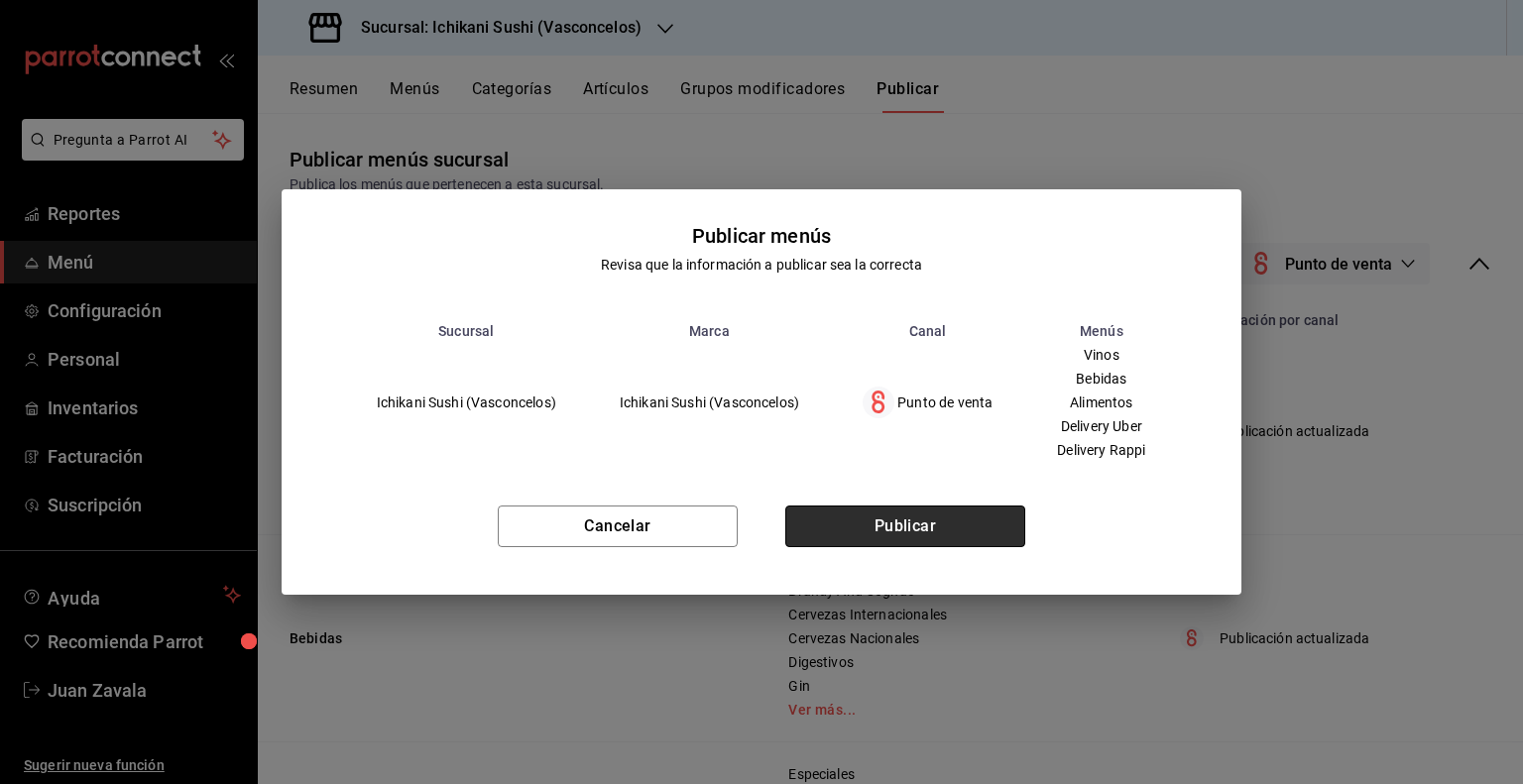 click on "Publicar" at bounding box center (905, 526) 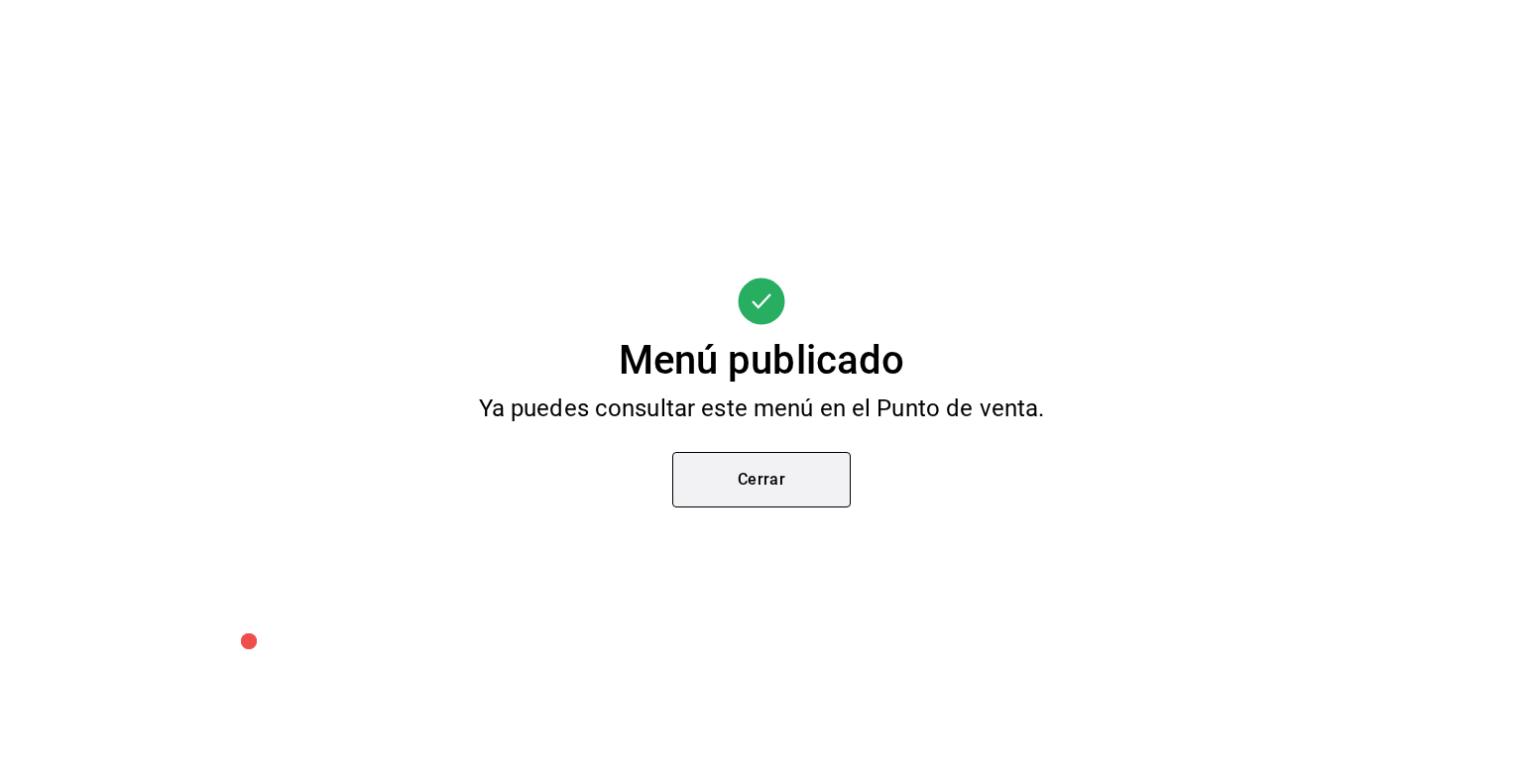 click on "Cerrar" at bounding box center (762, 480) 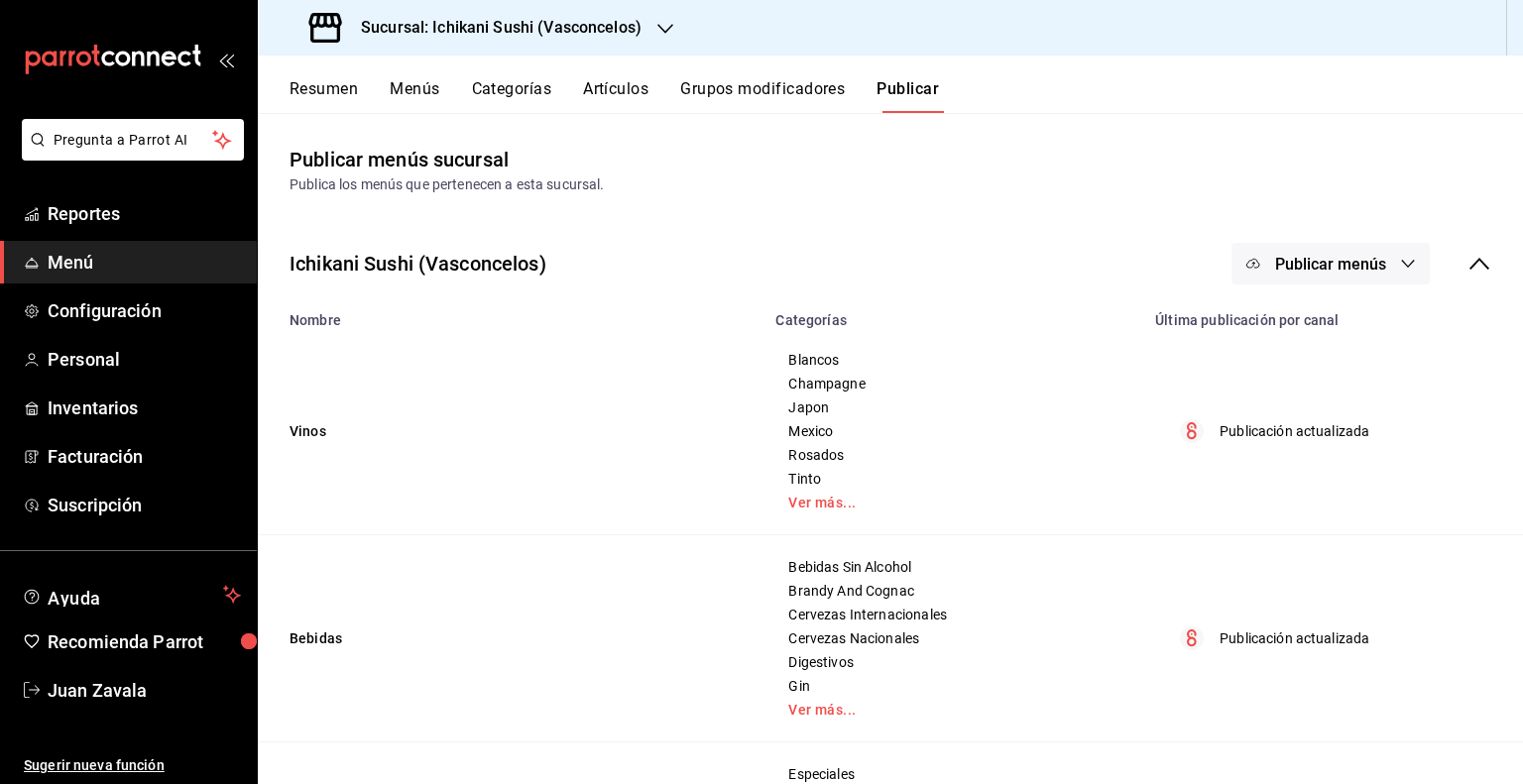 click on "Artículos" at bounding box center [616, 96] 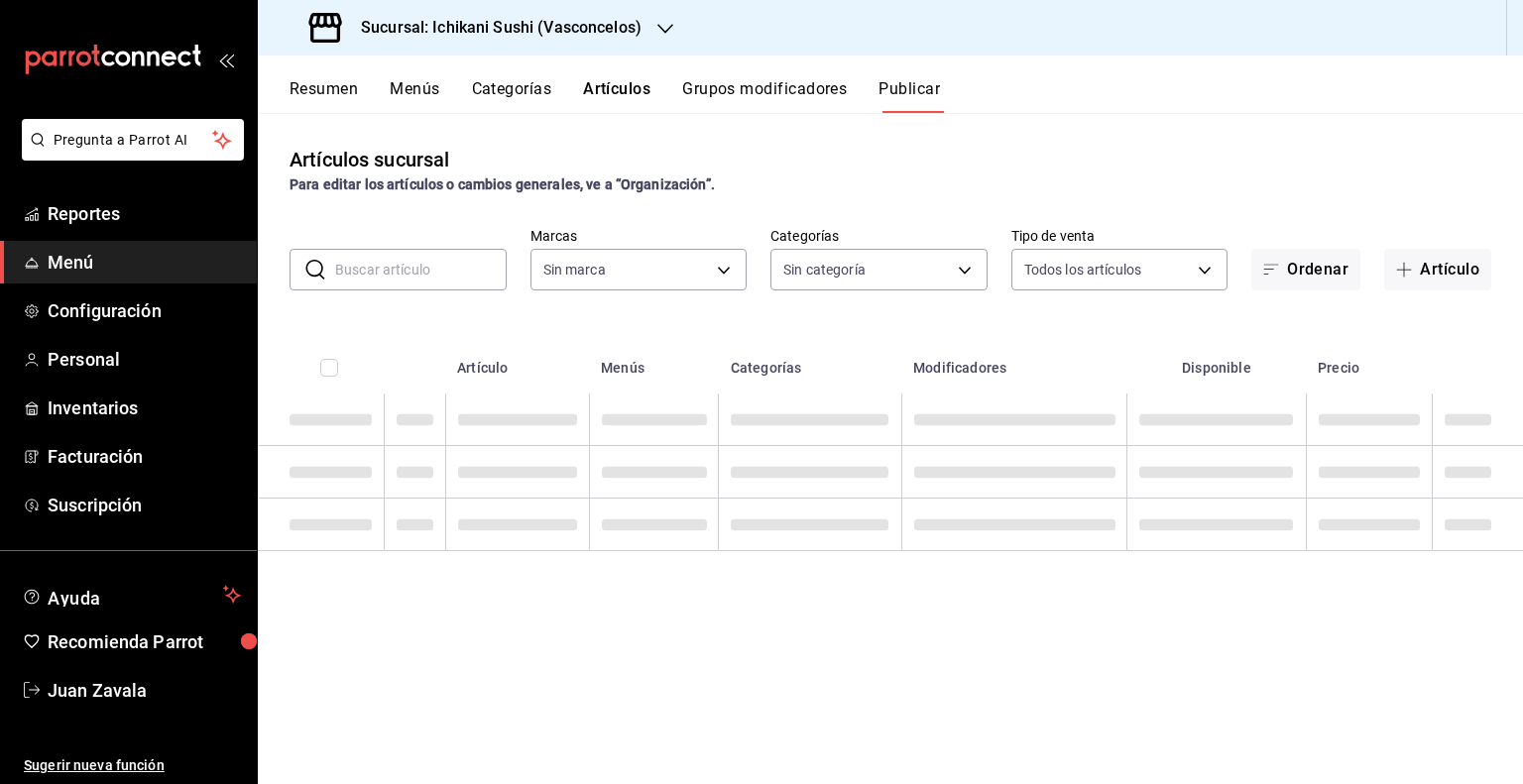 type on "3e284276-a834-4a39-bc59-2edda2d06158" 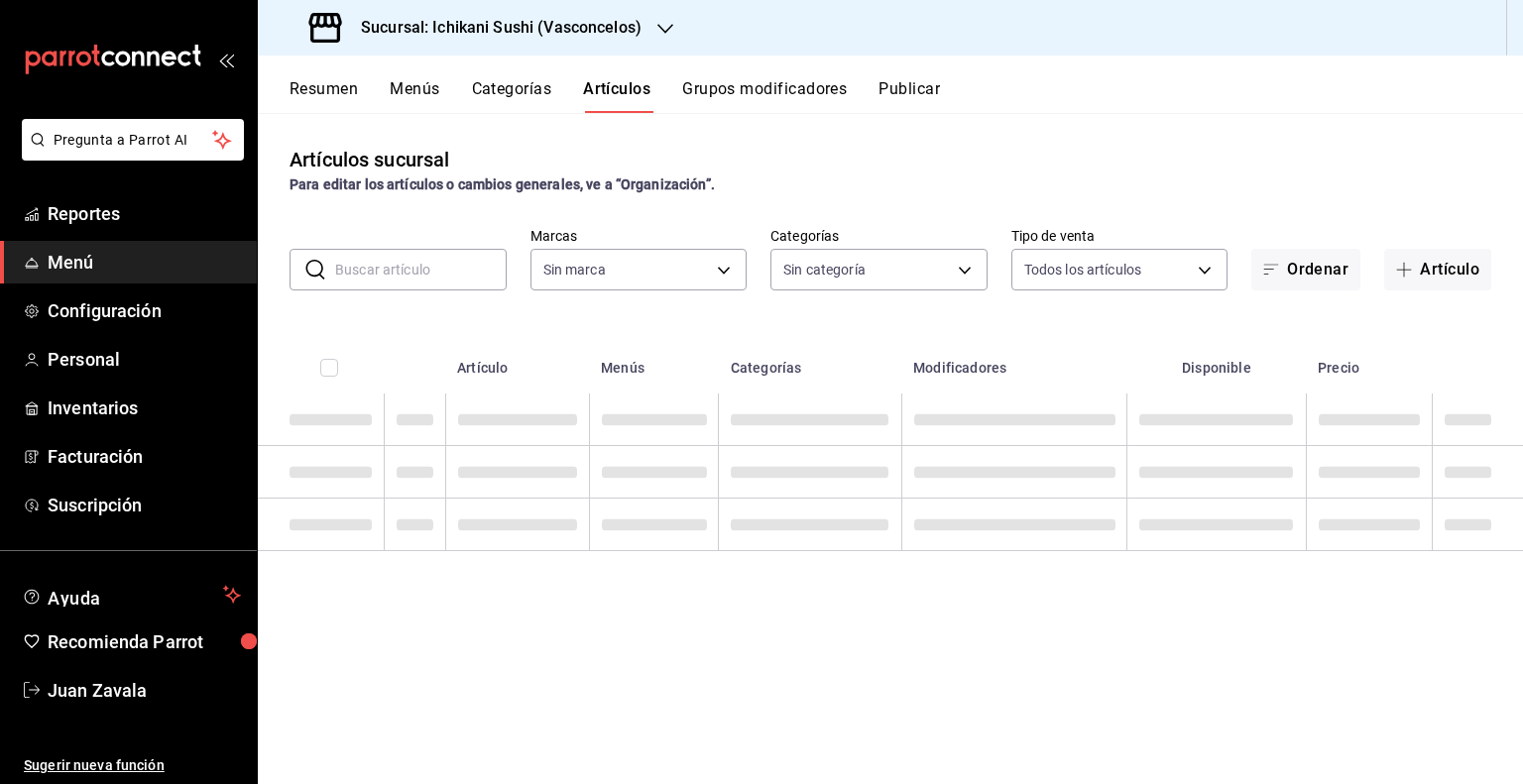 type 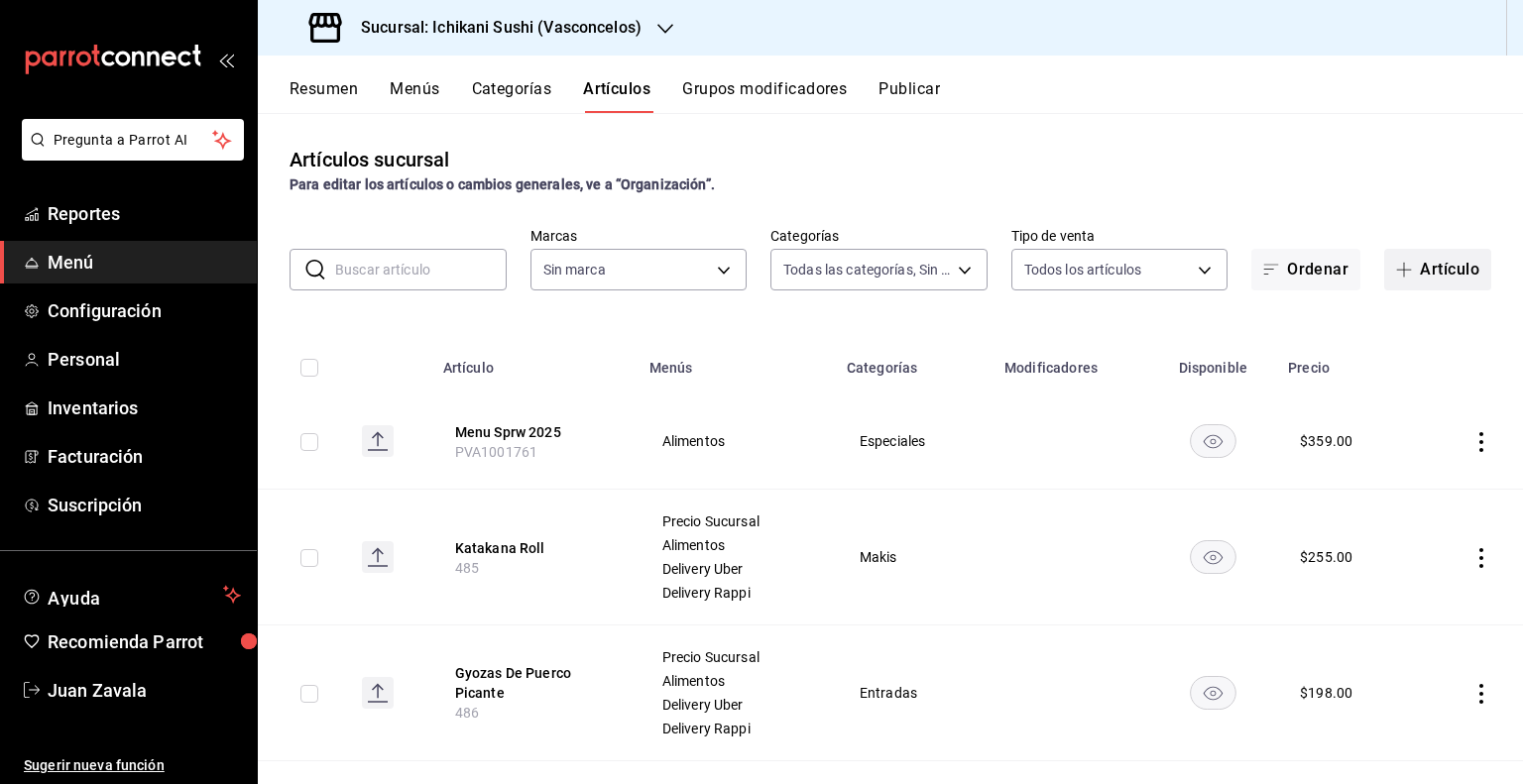 click on "Artículo" at bounding box center [1438, 270] 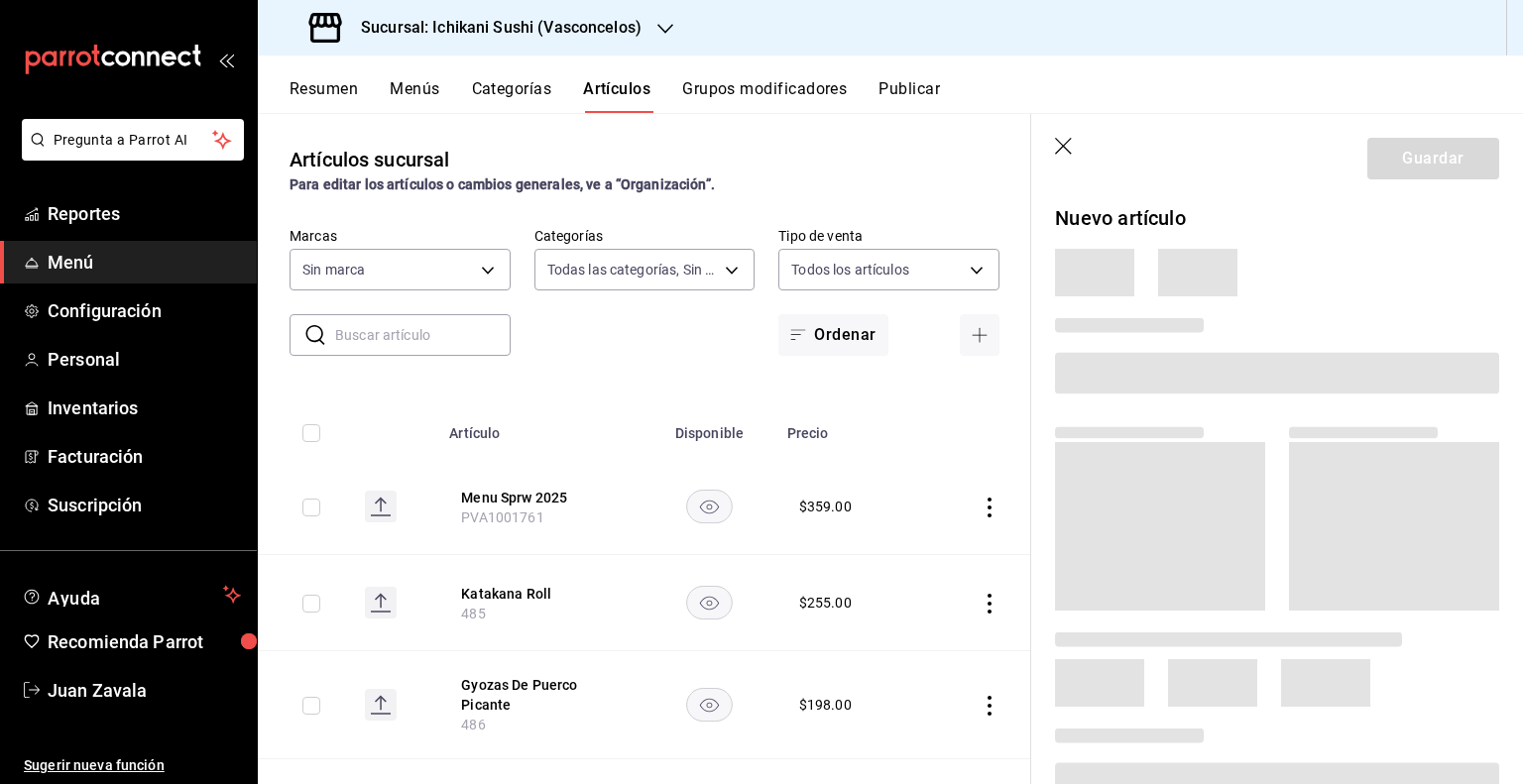 type on "3e284276-a834-4a39-bc59-2edda2d06158" 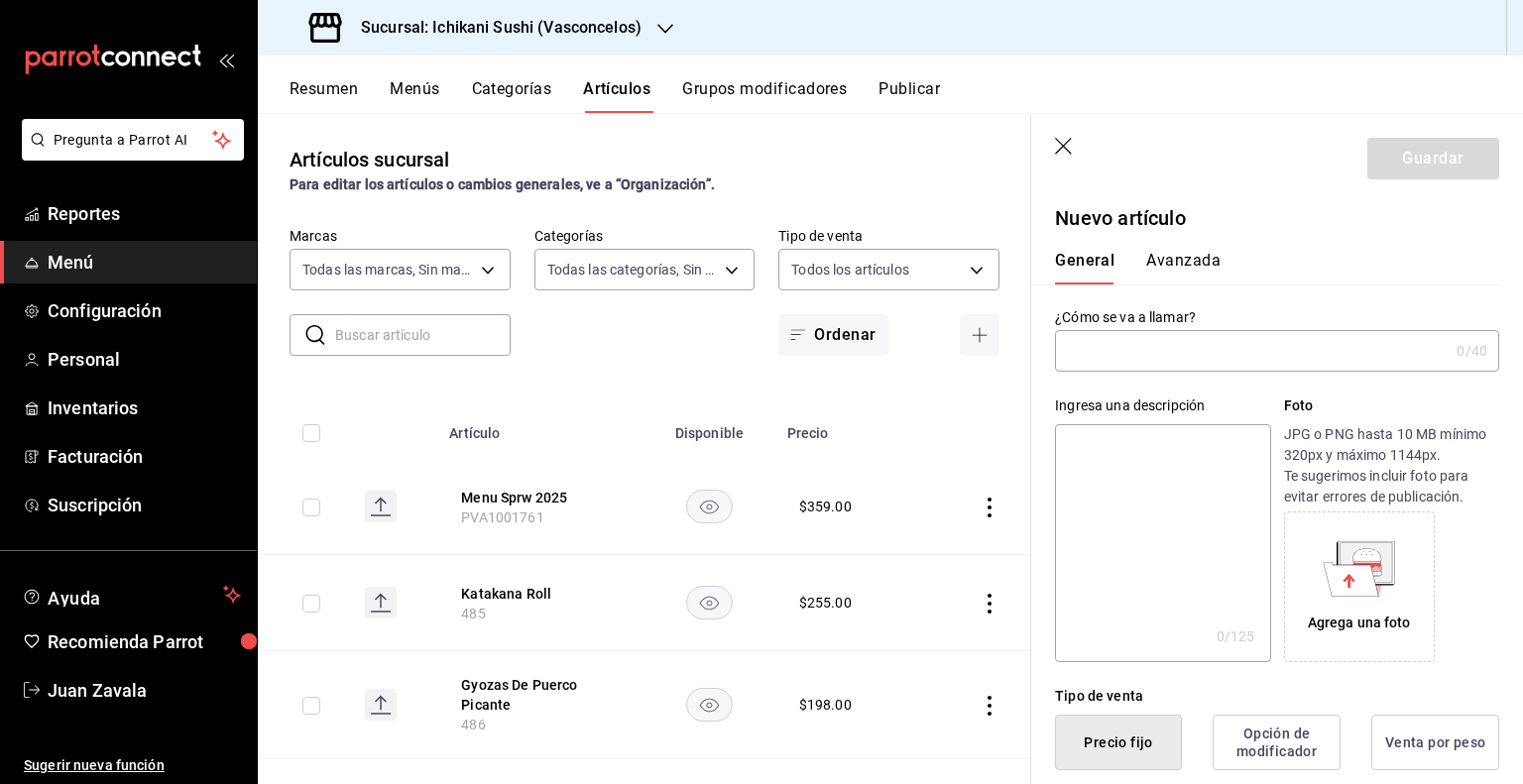 click 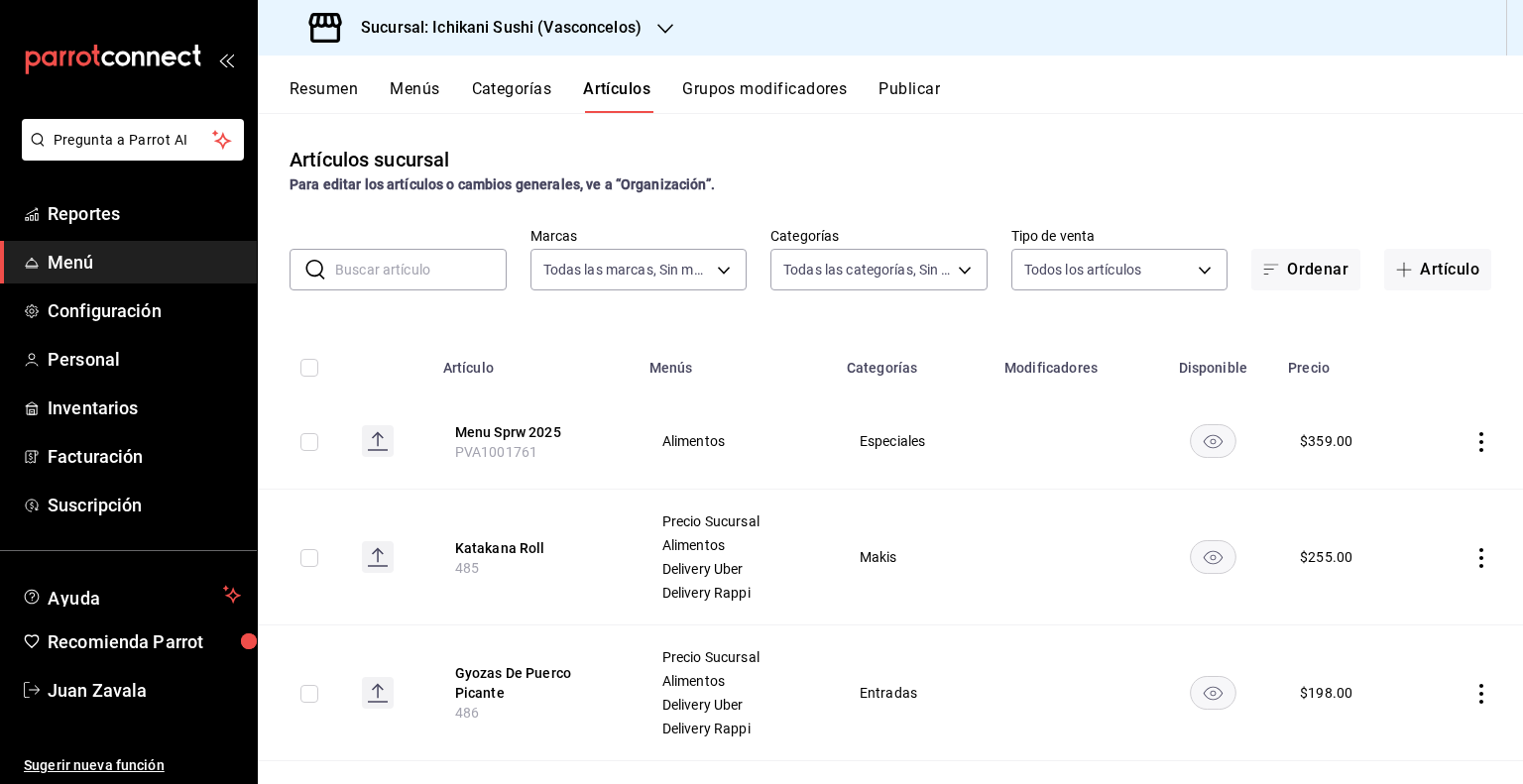 click 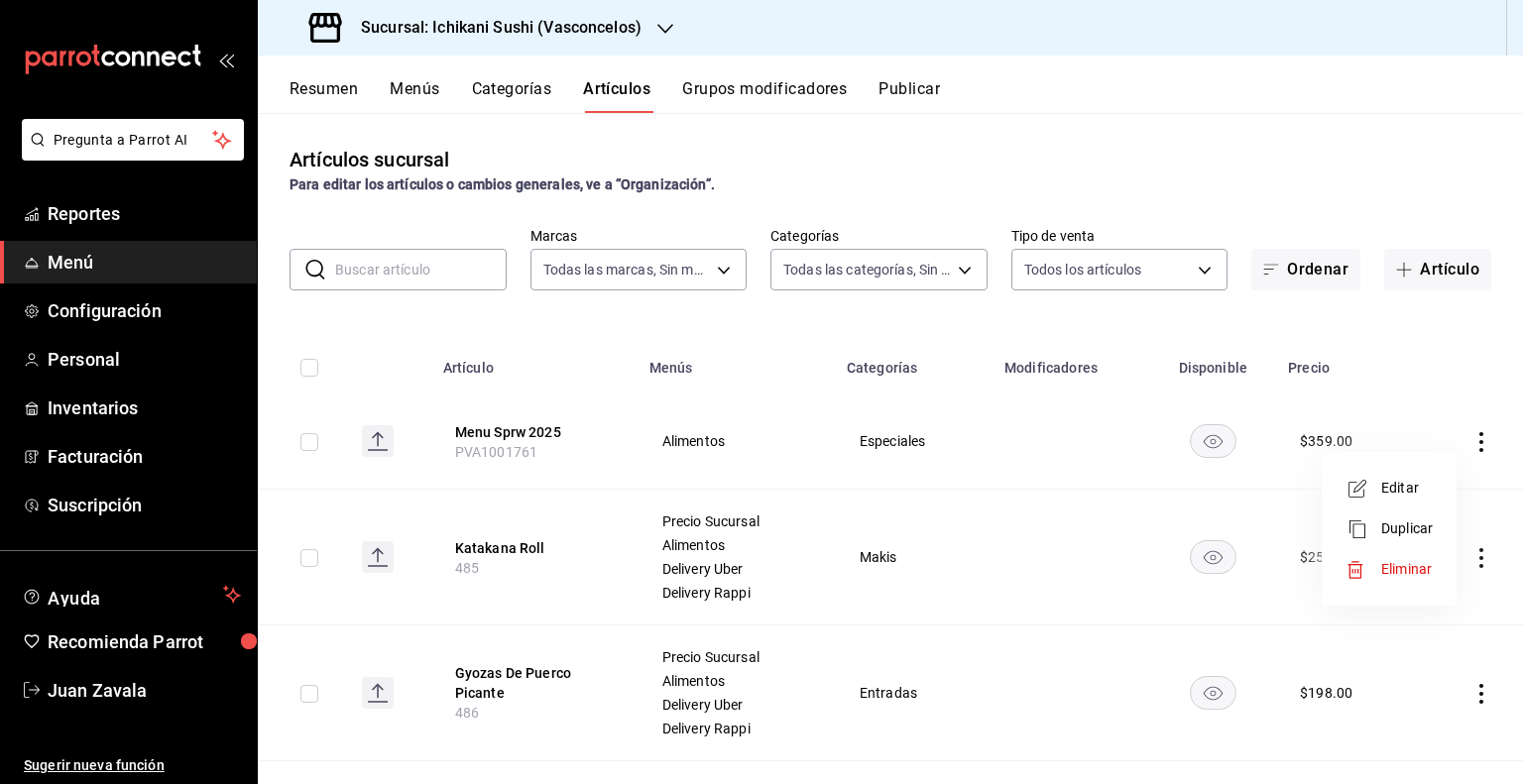 click at bounding box center [762, 392] 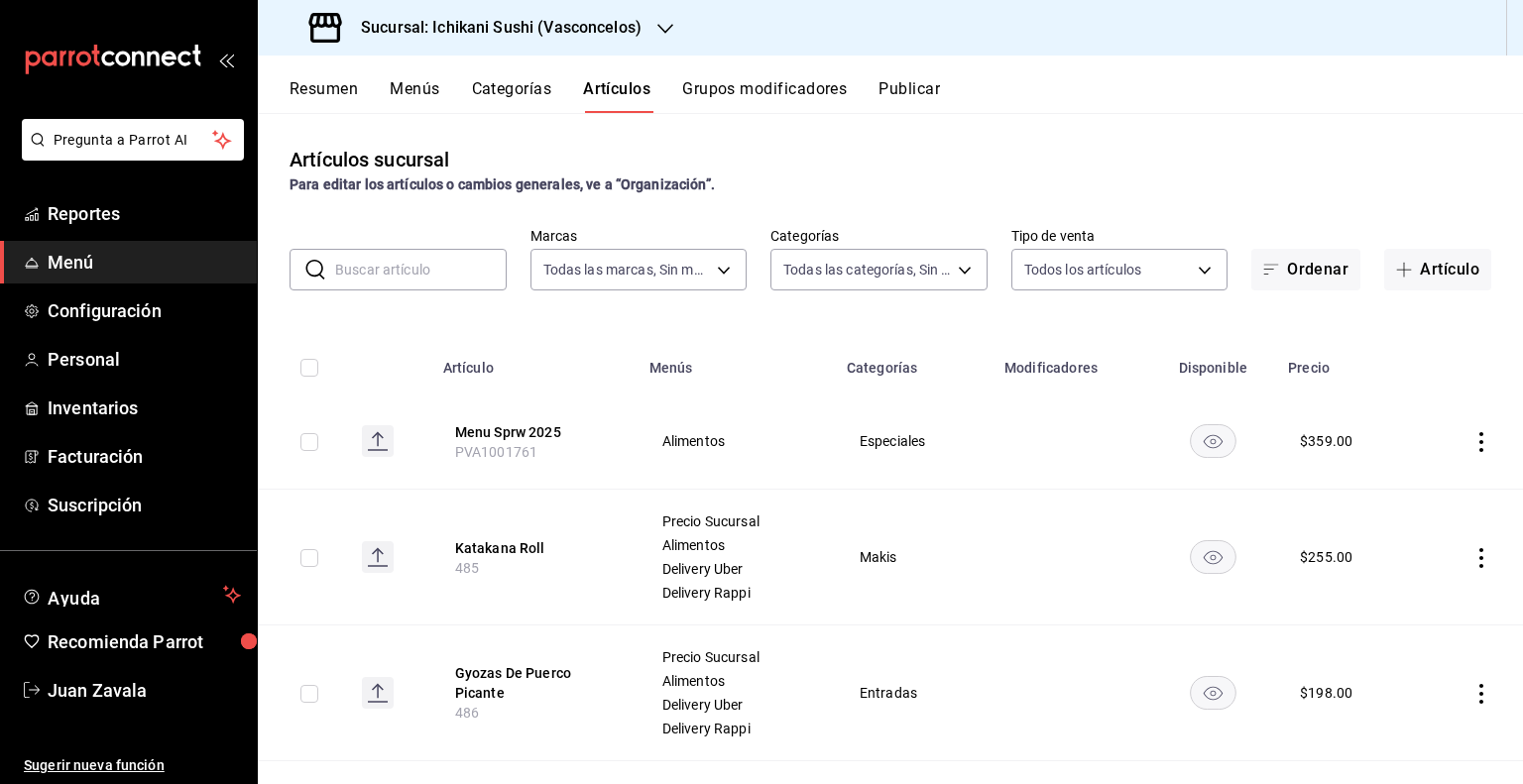 click at bounding box center [301, 441] 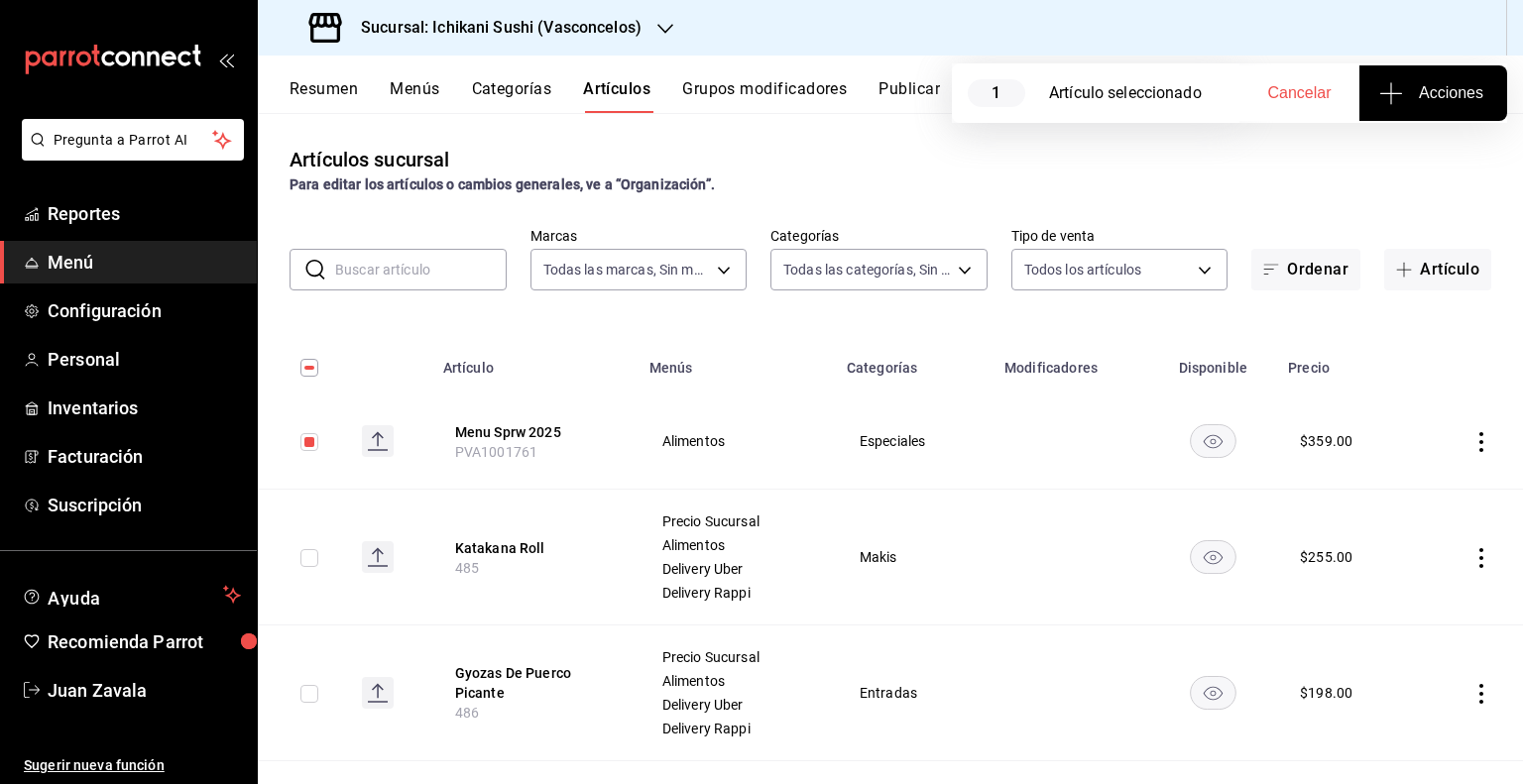 click at bounding box center [309, 442] 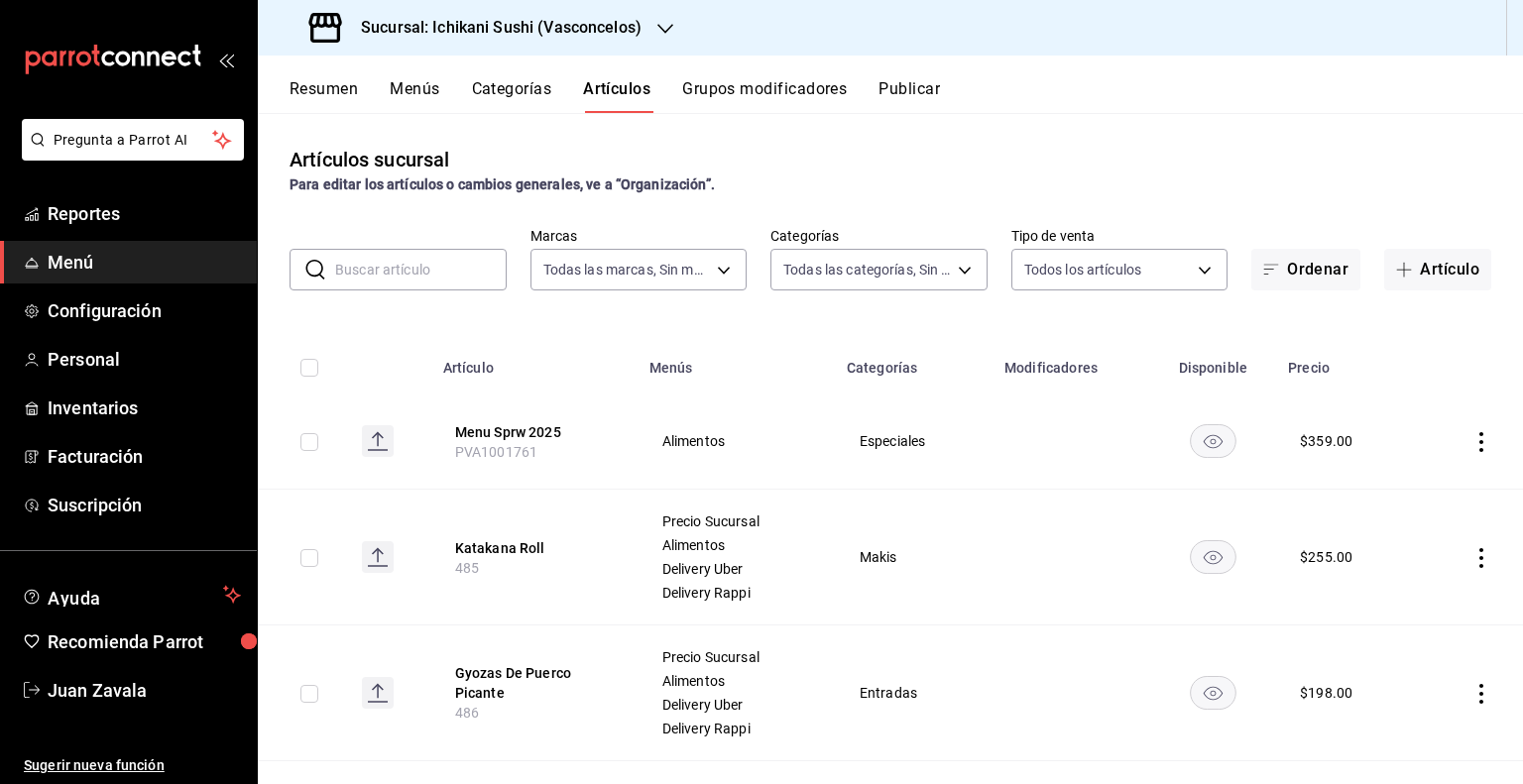click on "Sucursal: Ichikani Sushi (Vasconcelos)" at bounding box center (493, 28) 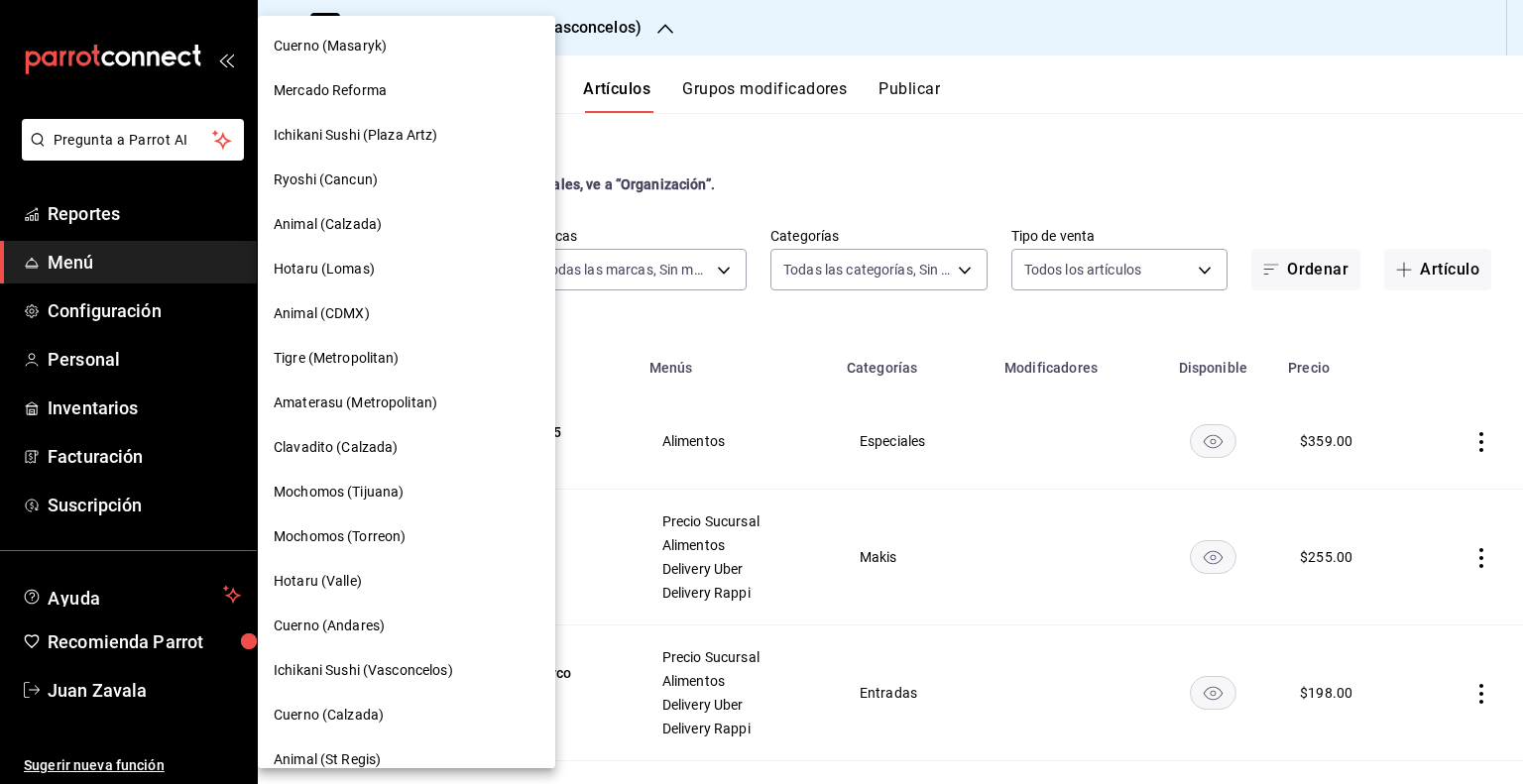 click on "Tigre (Metropolitan)" at bounding box center [336, 358] 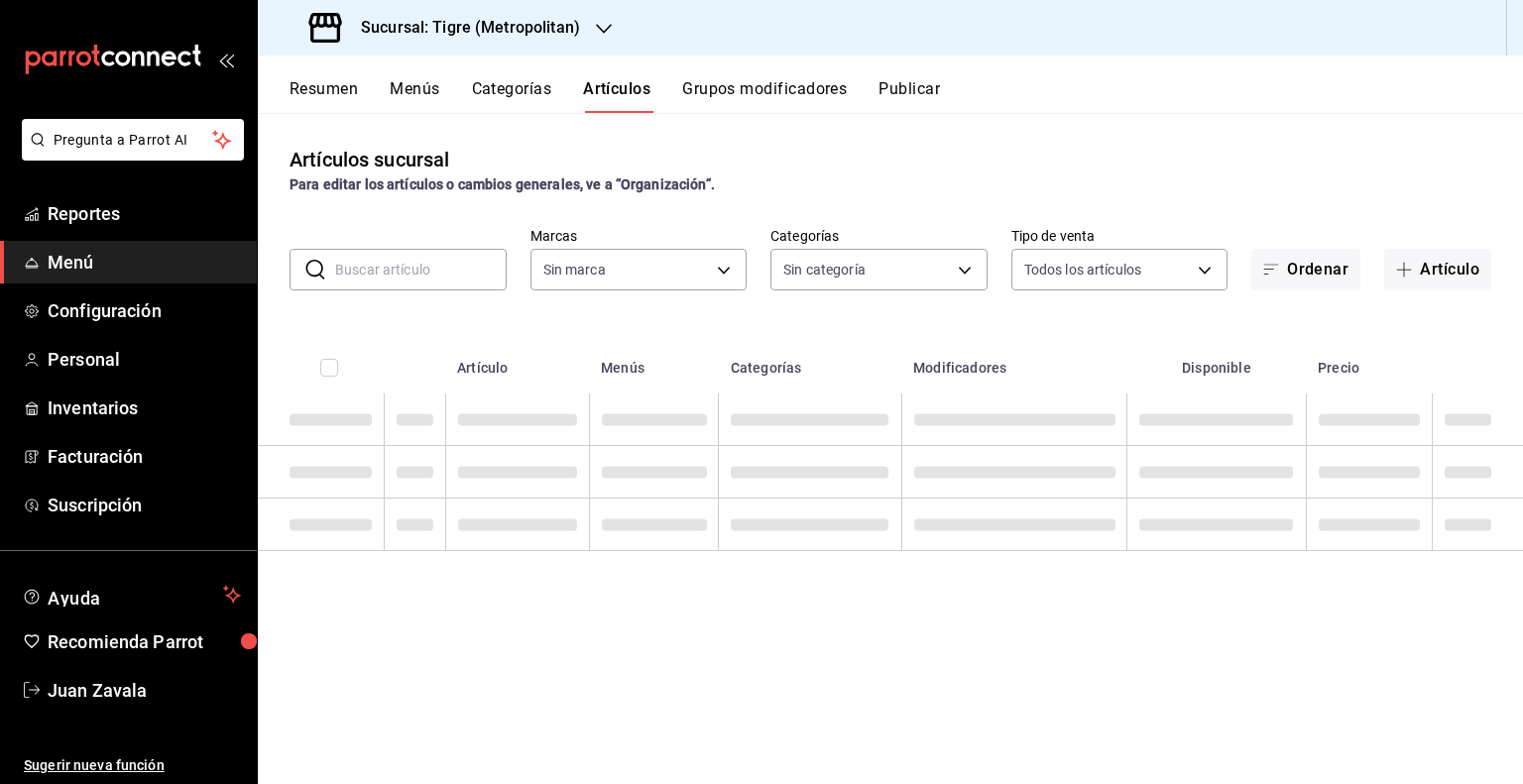 click at bounding box center (420, 270) 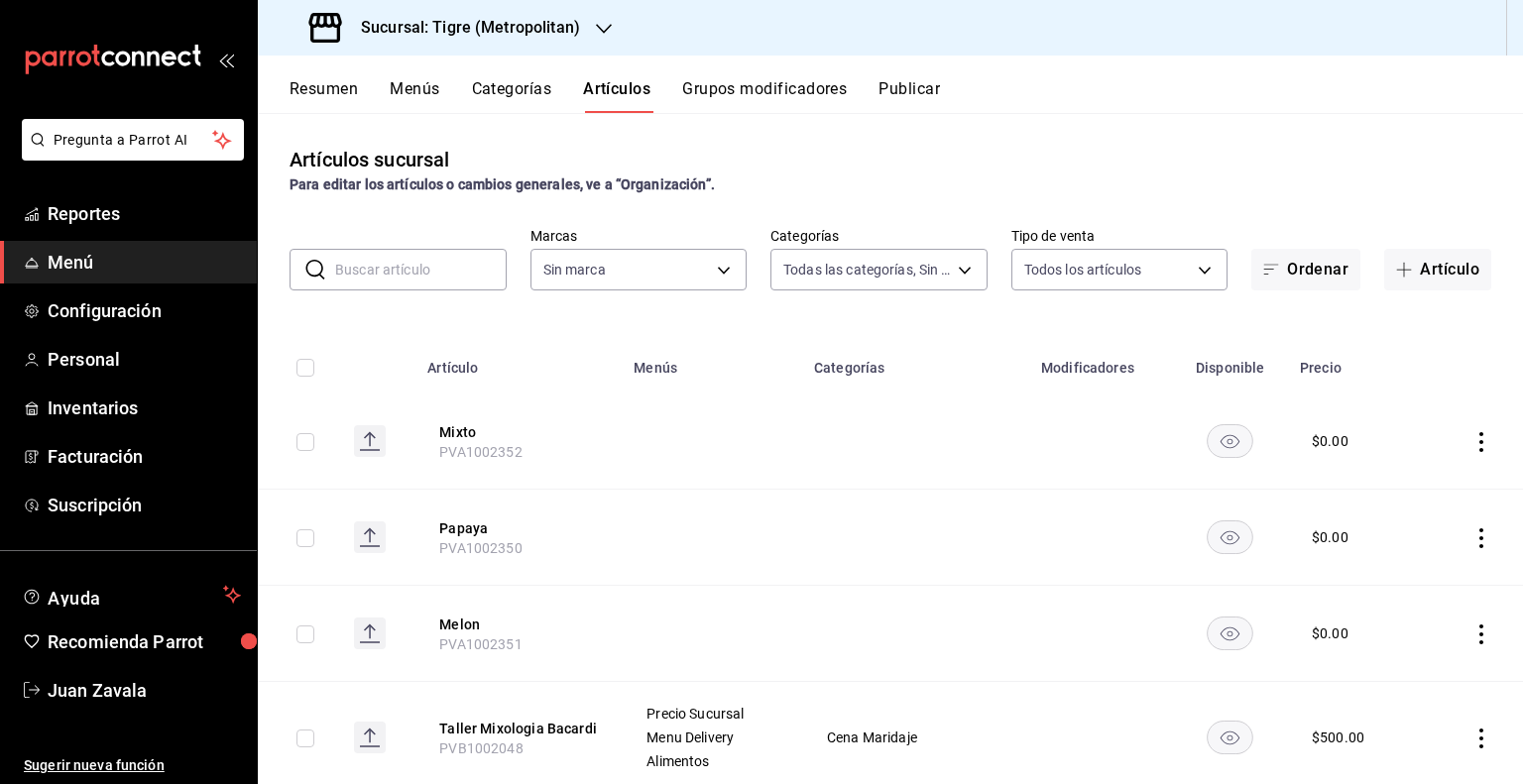 type on "d2a20516-989b-40fe-838d-c8b0b31ef0ff" 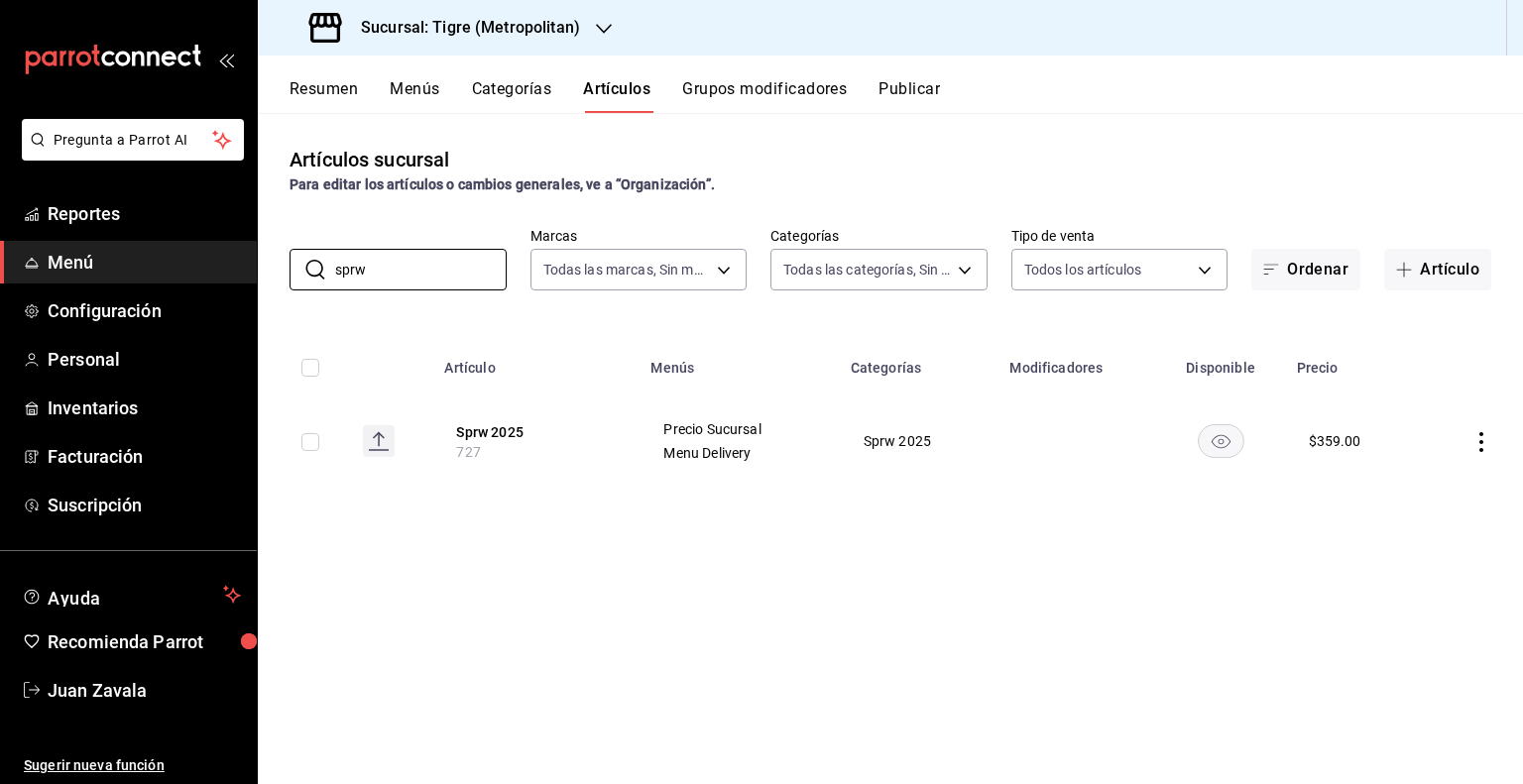 type on "sprw" 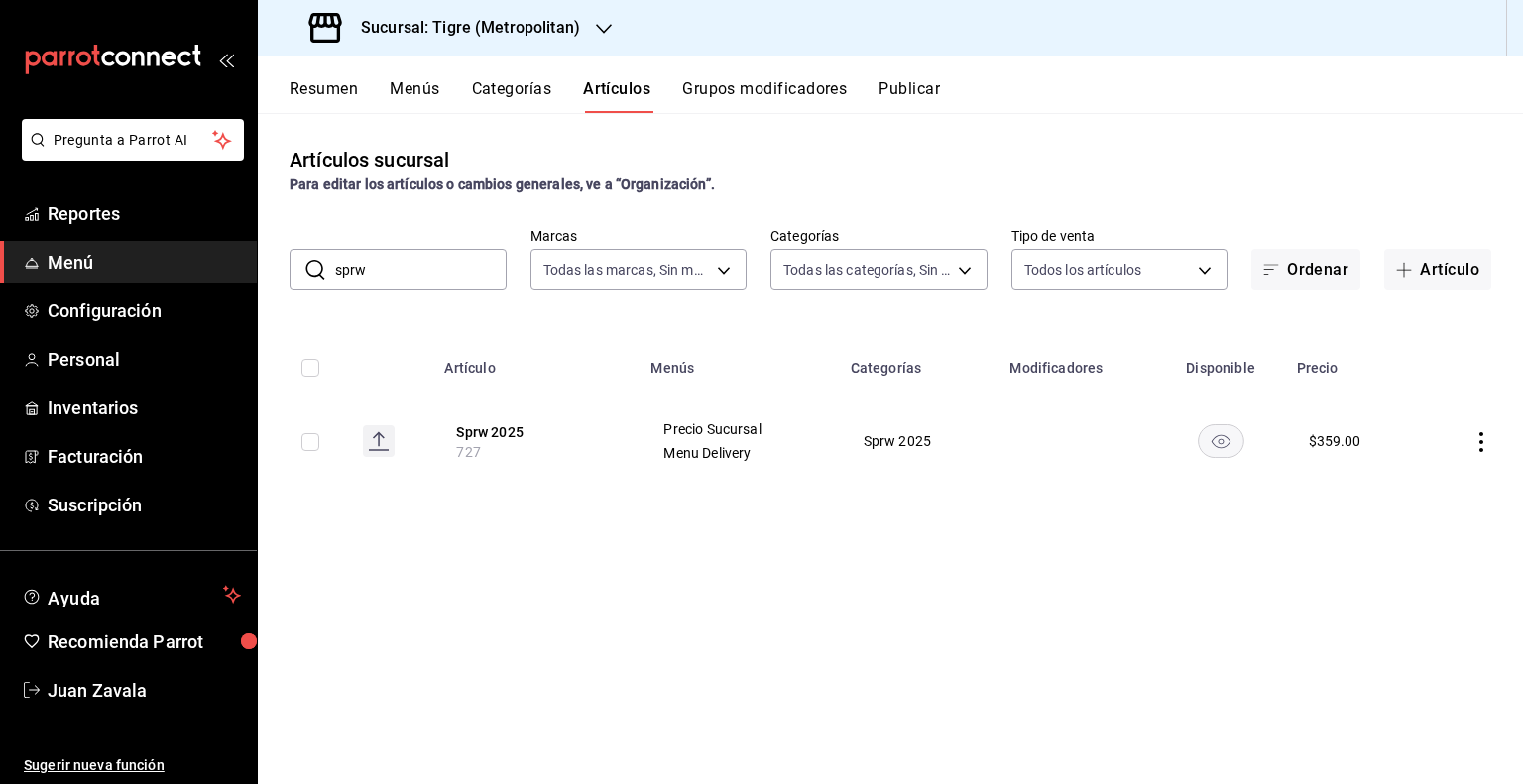 click on "Sprw 2025" at bounding box center [918, 441] 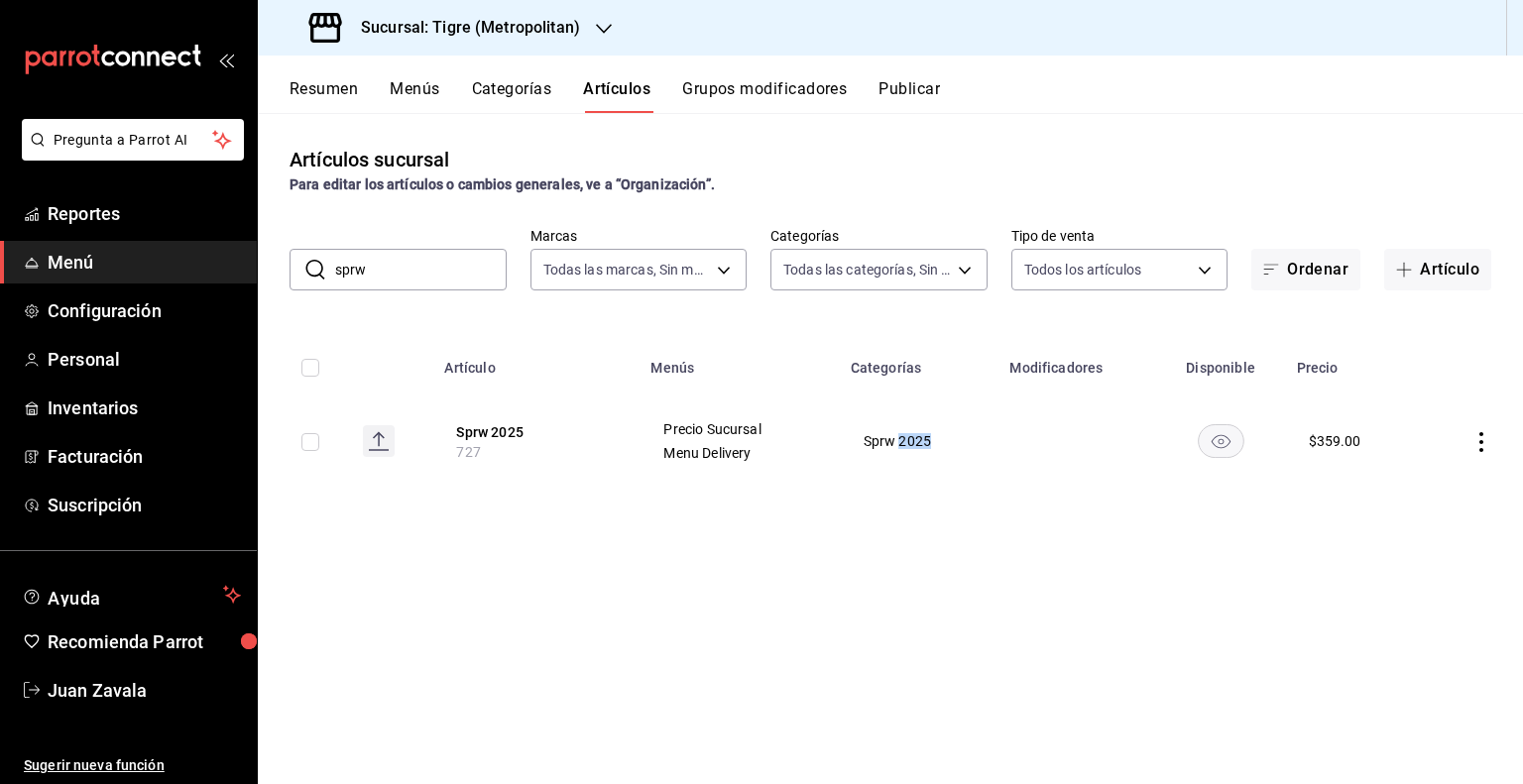 click on "Sprw 2025" at bounding box center [918, 441] 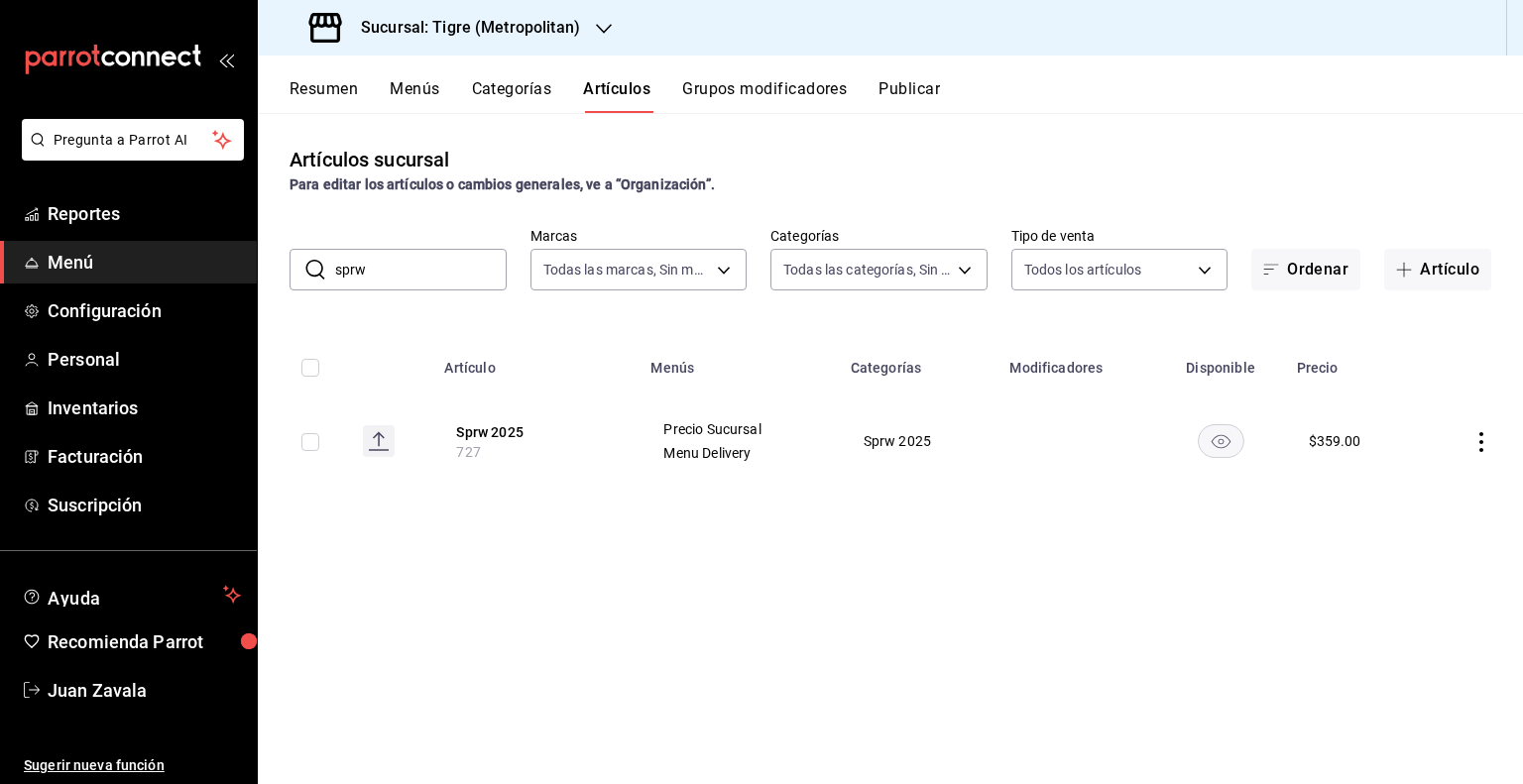 click on "Sprw 2025" at bounding box center (918, 441) 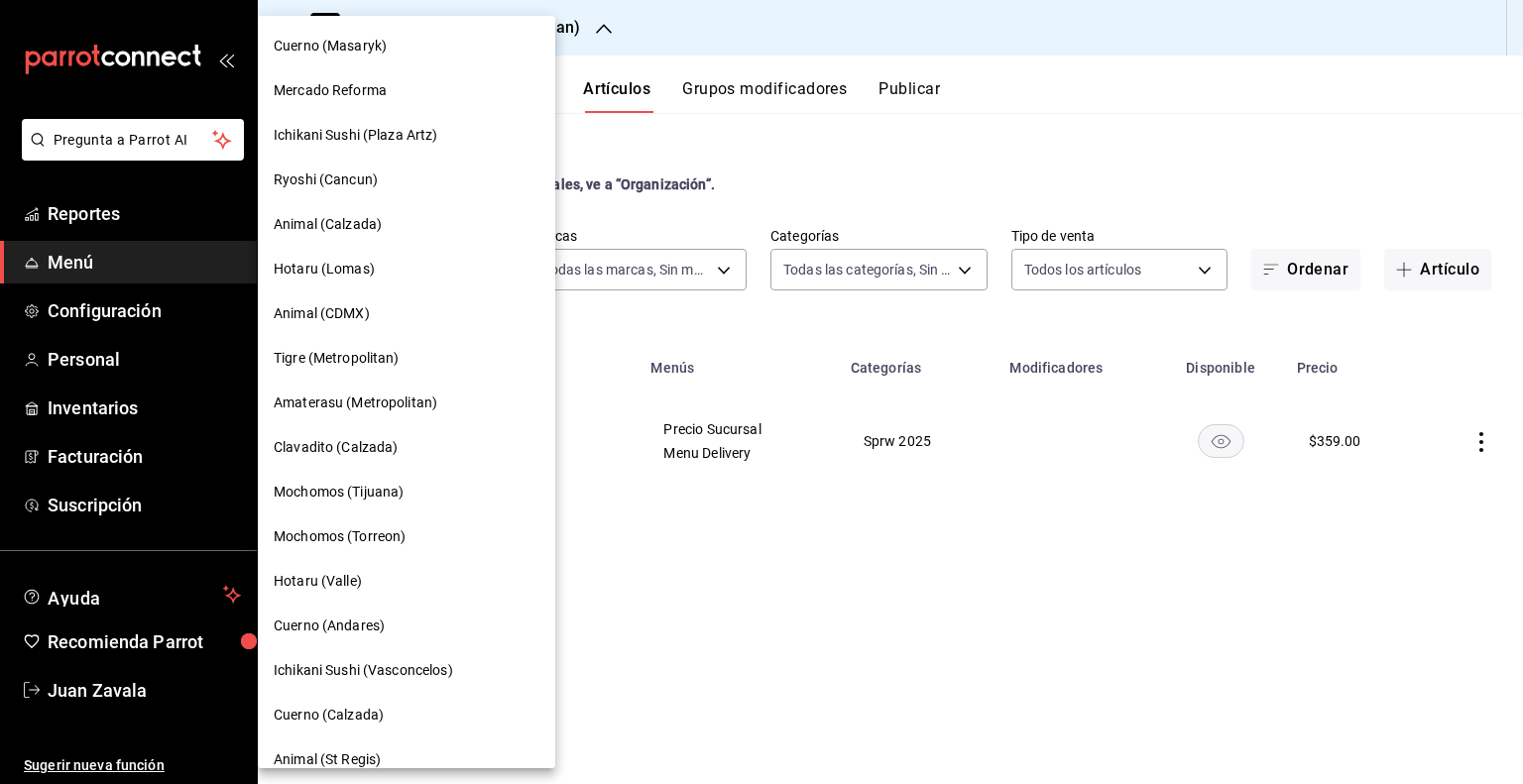 scroll, scrollTop: 297, scrollLeft: 0, axis: vertical 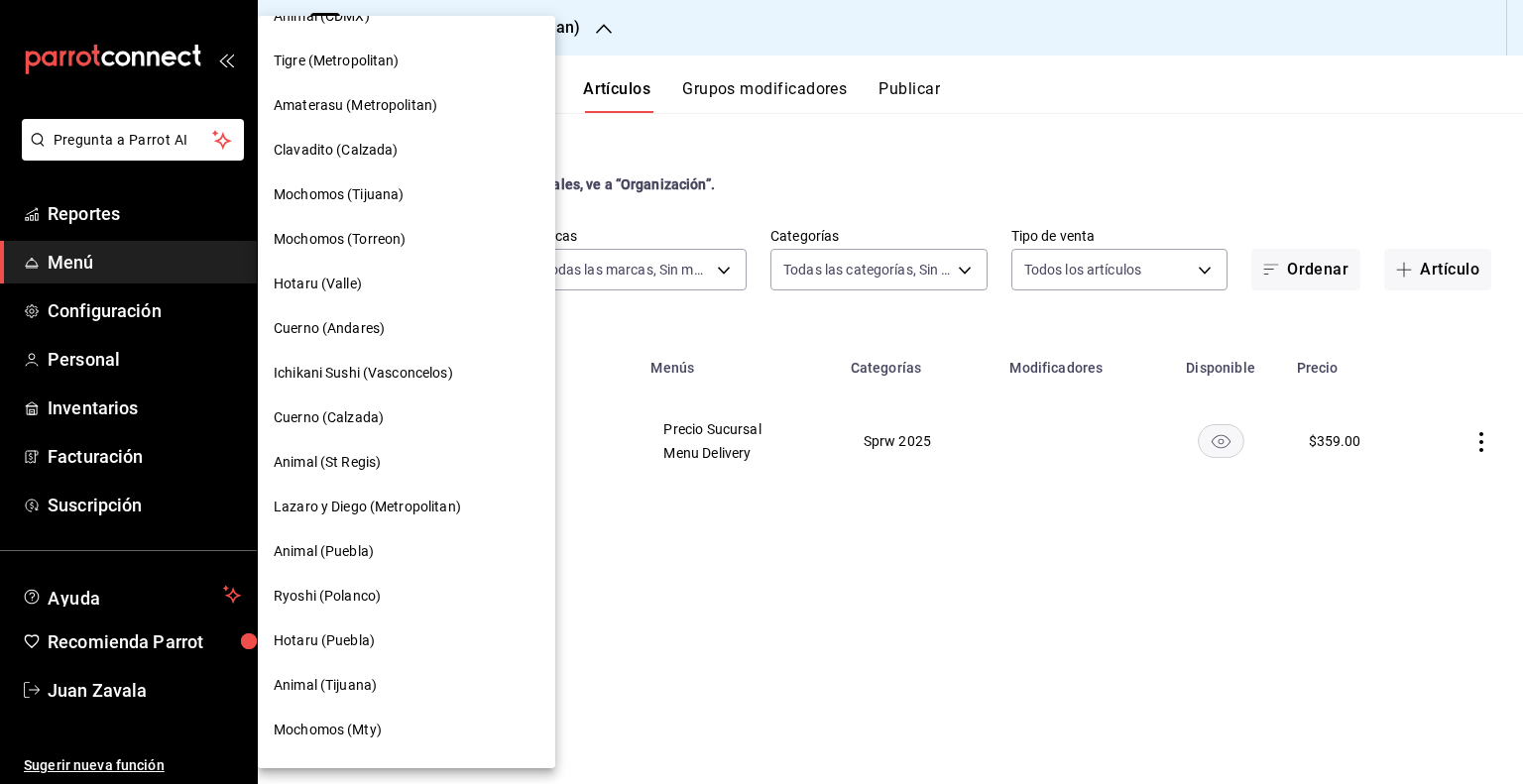 click on "Lazaro y Diego (Metropolitan)" at bounding box center (367, 506) 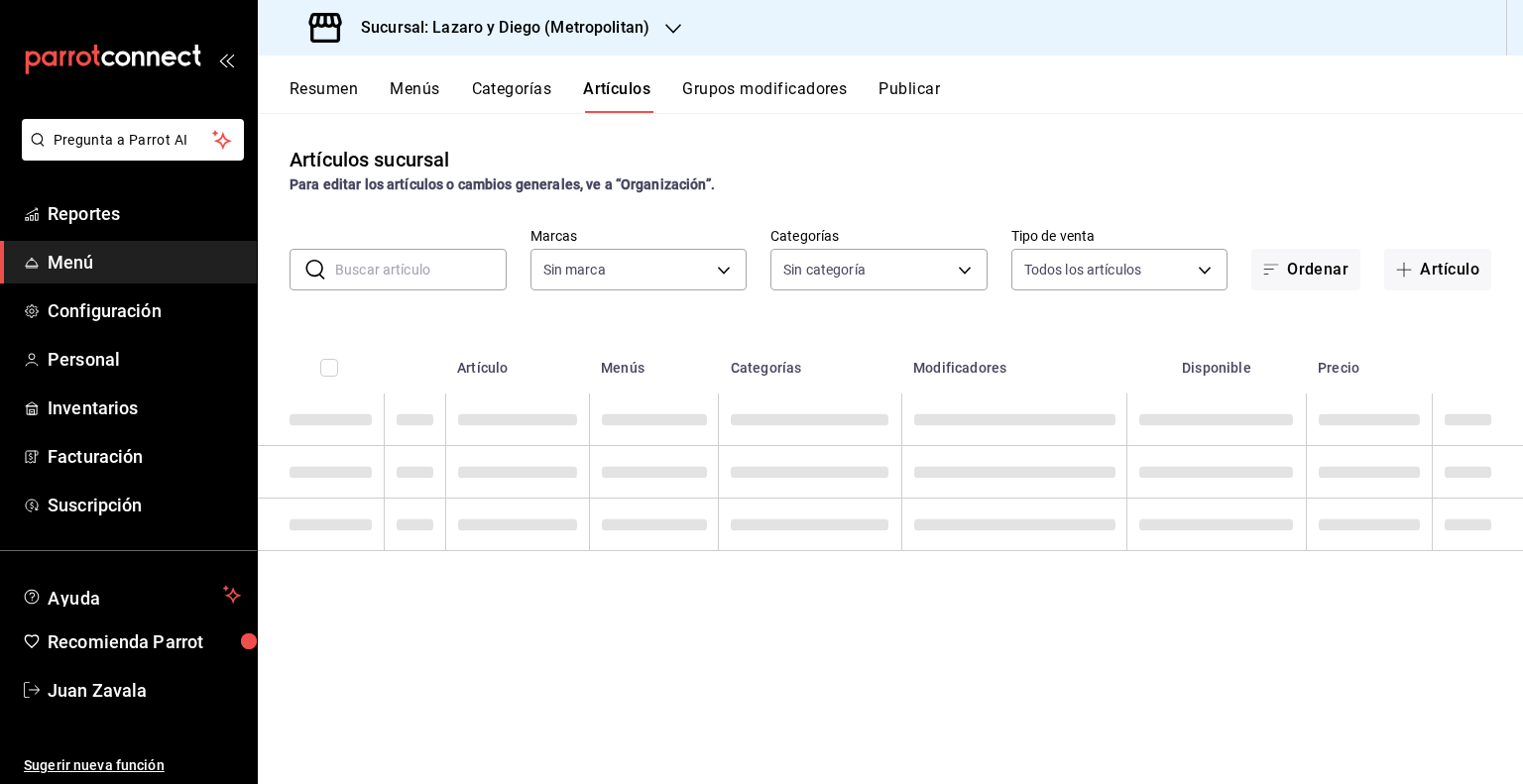 type on "5c4b5436-b9cd-4a1a-b4e8-85329c7394cf" 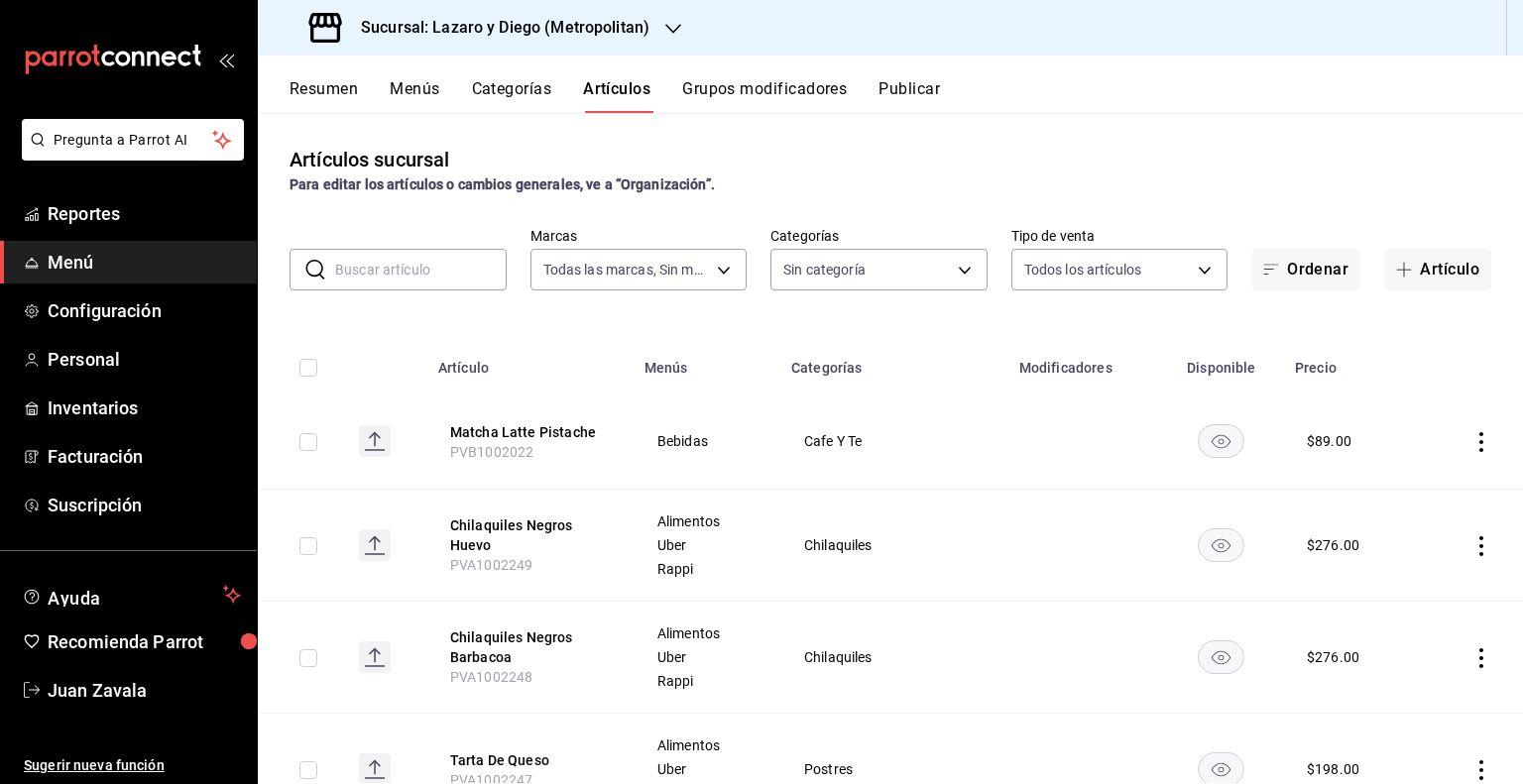 type on "463cbe58-69f9-49c2-85c9-e7a3a82fd125,93b19971-b18f-4184-ad12-5f617cec116c,3e3b7fd2-fbe5-449e-8f2b-2816b629dbaa,5a1b0904-299f-4861-a40a-4c9b54b9e0f5,a10f5fa6-e5a3-4ec9-8d08-73bd07e8c094,6583a41f-bf16-4b3a-ad5a-6581b2e594bb,86059014-425b-41bb-8e3a-e320931160e4,6daebc2a-9508-44ac-b022-665f2c0790fb,54286ba9-cf5c-4196-87a8-8f8e9bd0d037,479d78a9-6bf2-42cc-a128-bf610351d6d3,1a613fc0-28a6-4572-84bf-5cc6dcf88251,5a480f70-d415-41e3-b755-736d1fe566fc,7d64f8c2-62be-4009-b752-040da1bbbd95,e162842c-bf13-4fab-8246-9728bdb43a2e,bf899d29-29e6-498f-a72c-6b218d2f476b,a1d88024-ba67-4dea-baf0-7120600be829,a7fb629b-59fa-48bf-baec-10c8bde41583,71307c59-b7ec-4af6-9209-0f4a17063317,a20362bd-40c8-45c8-85b6-02b682dcdcec,2f68bcd2-937a-499d-bf98-ba977e1fe7c3,c37e0305-bb46-4203-84d2-0000c661ff4a,289a5705-396c-4804-bfcb-ff5e9783d239,30f59af2-e901-4811-8688-7d1fbaef4016,407fa3d9-67e5-4486-bd8c-6bb3102b93a9,5ba76c35-2e6b-43e1-9198-b74c2a5917d3,9b65893b-c648-4ffa-ab7d-1af92bbd36e7,1670c078-e9f0-450e-9e9f-a58fe02f7832,03e2caf1-fbdd-4cae-a53..." 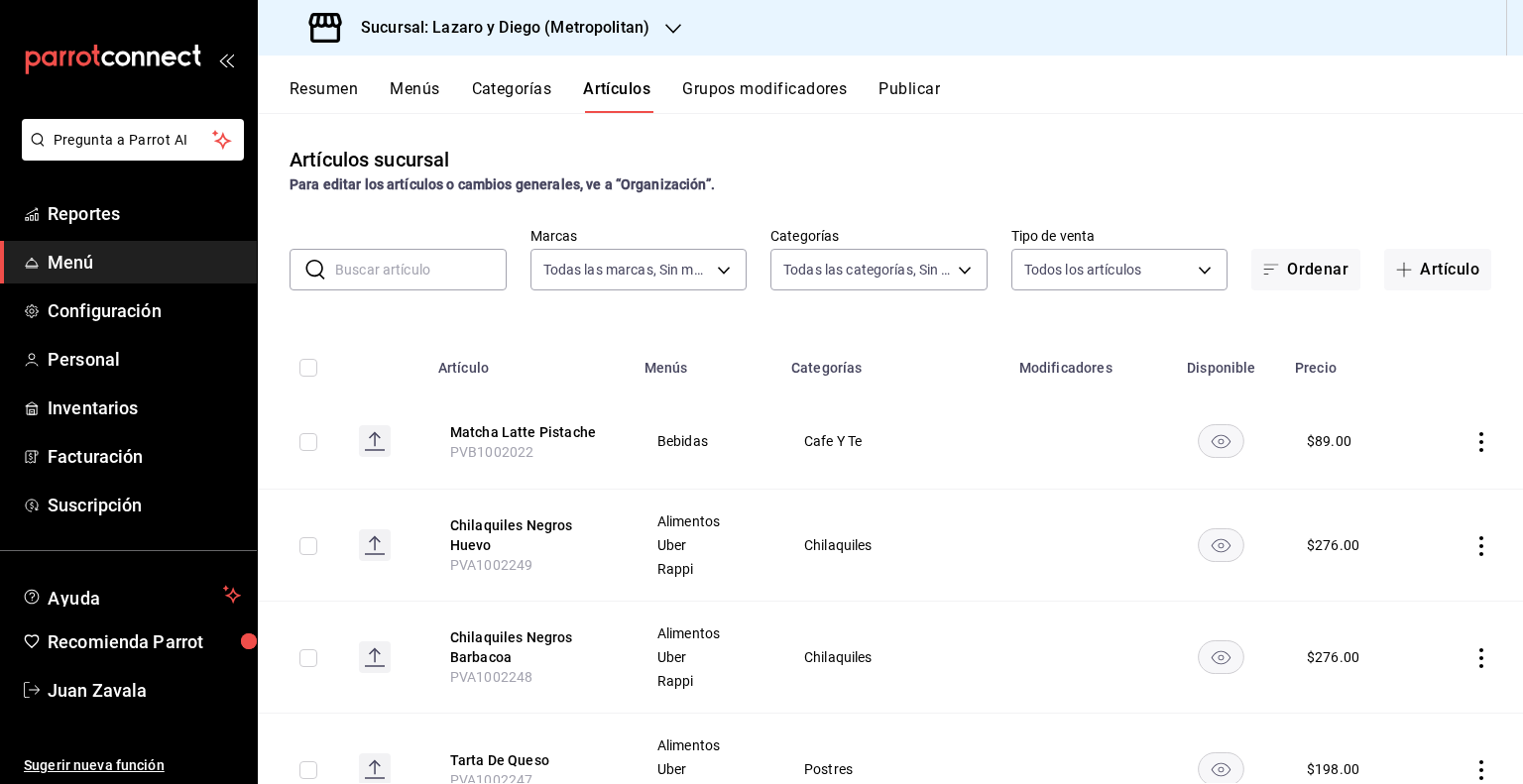 click at bounding box center [420, 270] 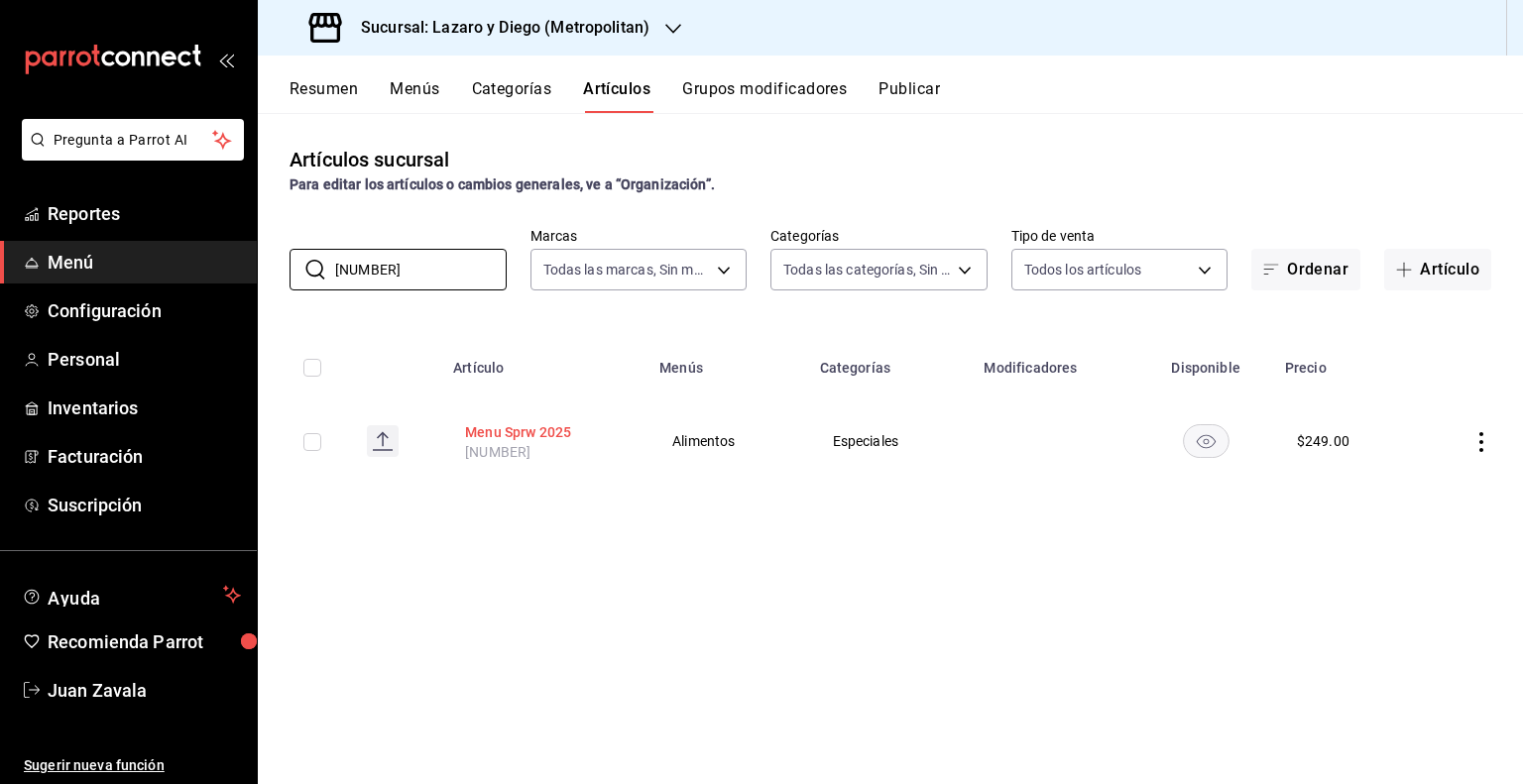 type on "12260" 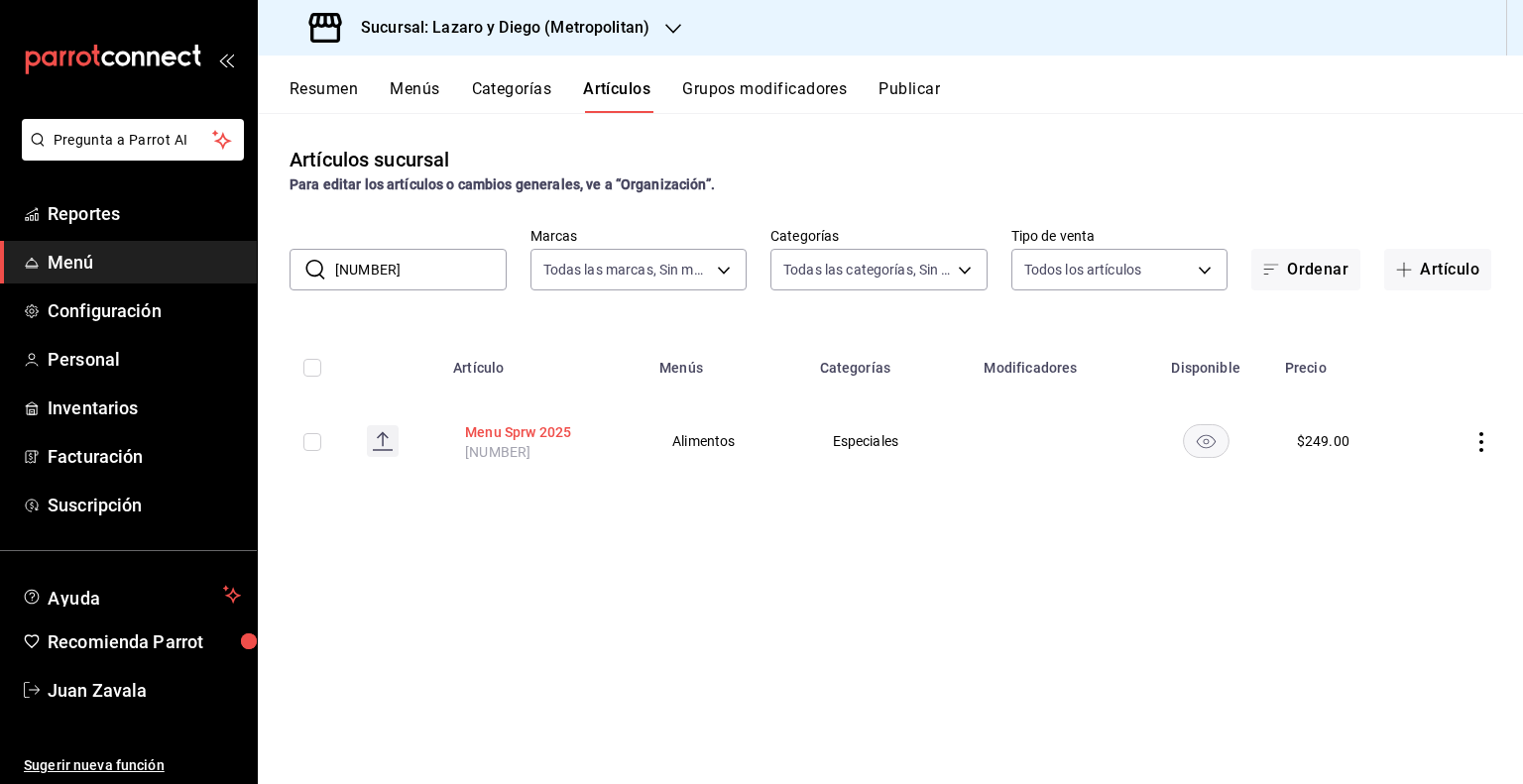 click on "Menu Sprw 2025" at bounding box center (544, 432) 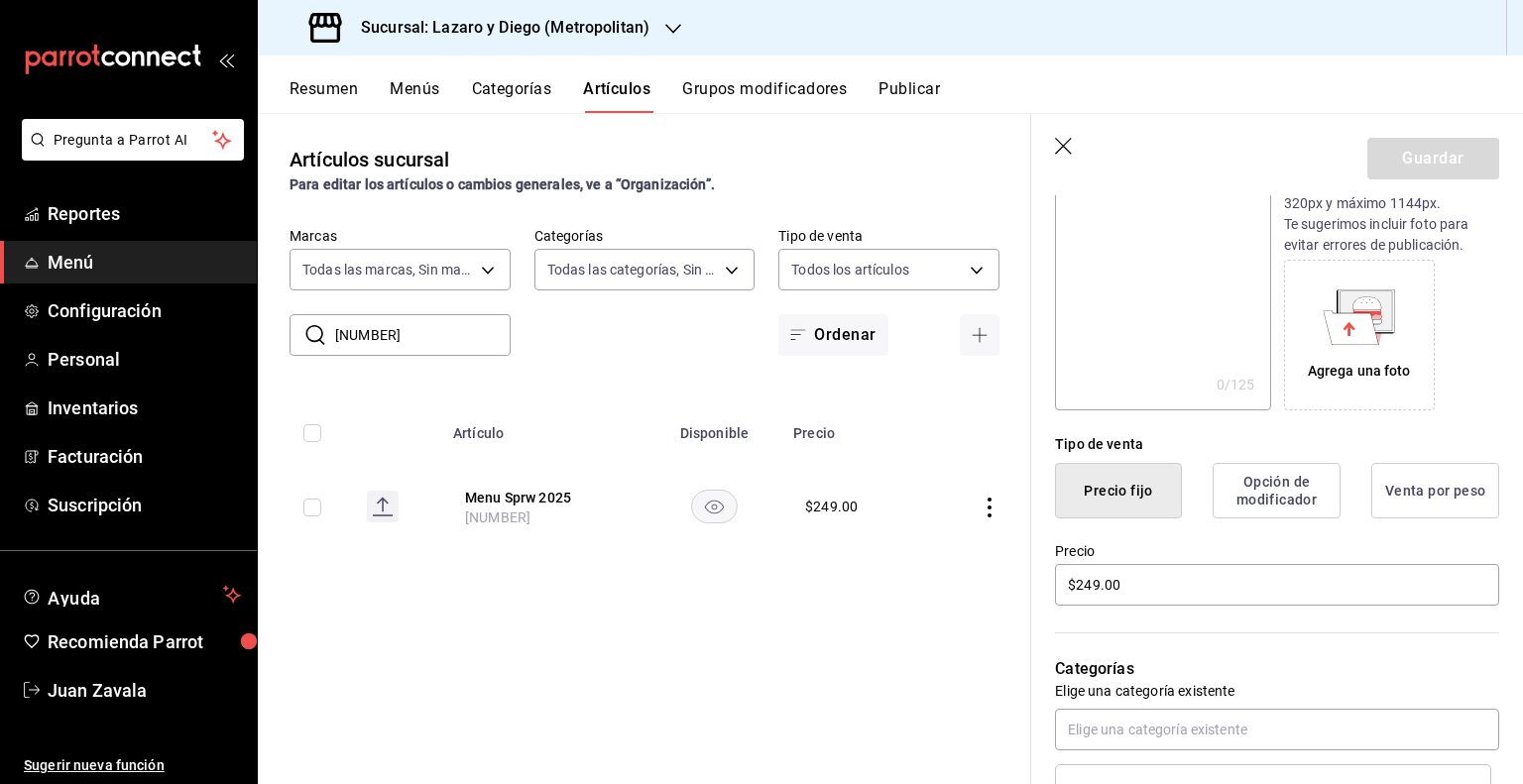 scroll, scrollTop: 297, scrollLeft: 0, axis: vertical 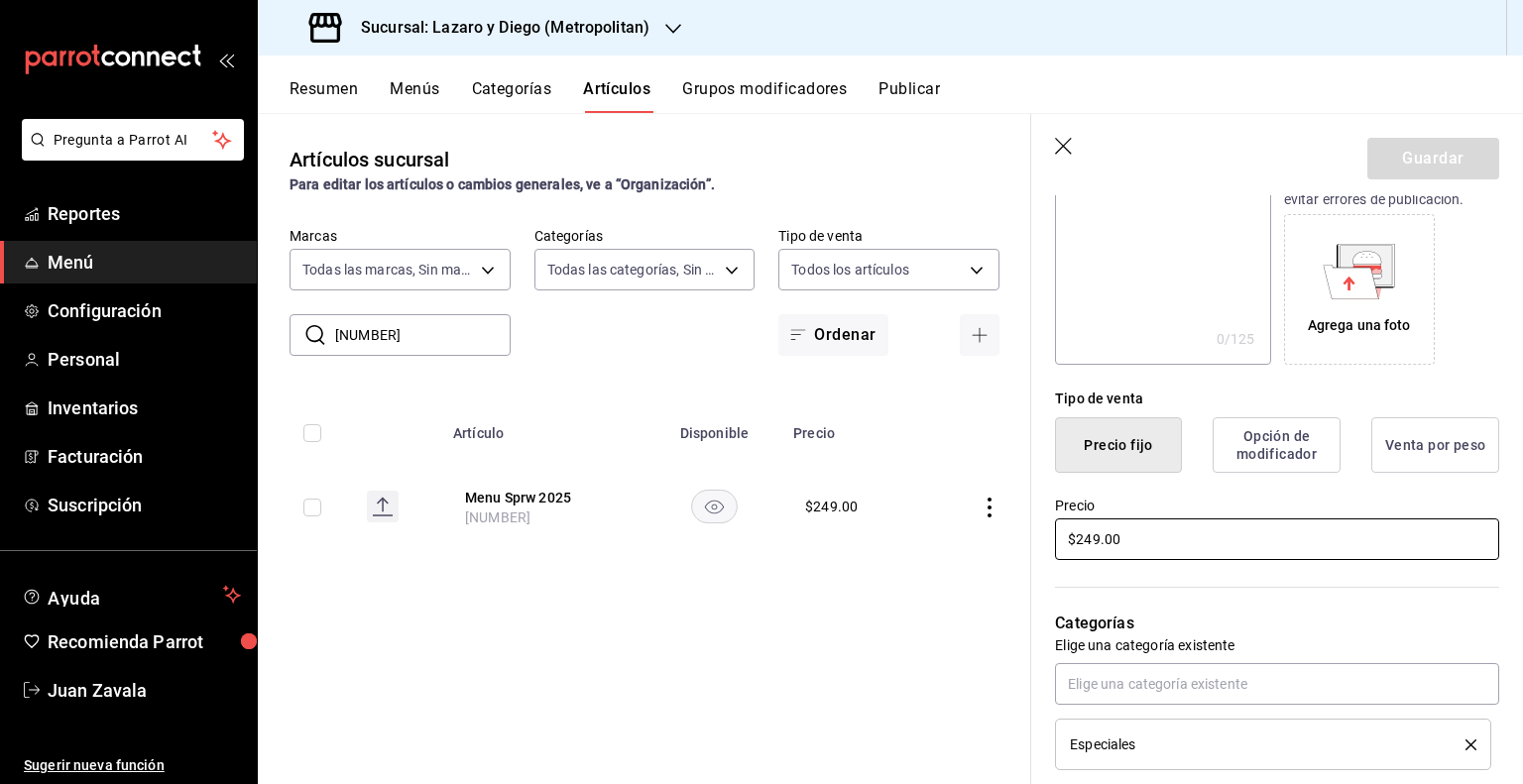 click on "$249.00" at bounding box center [1277, 539] 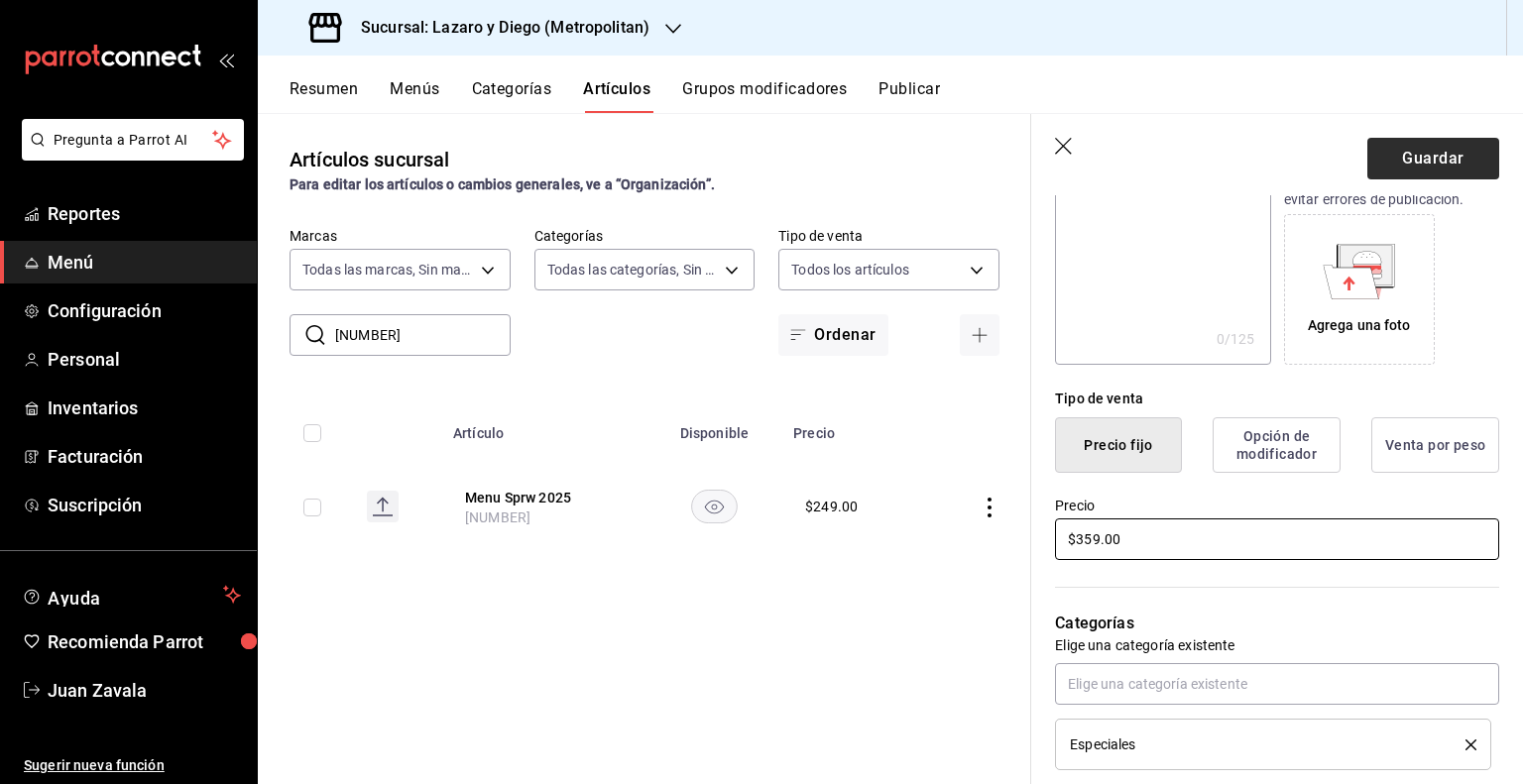 type on "$359.00" 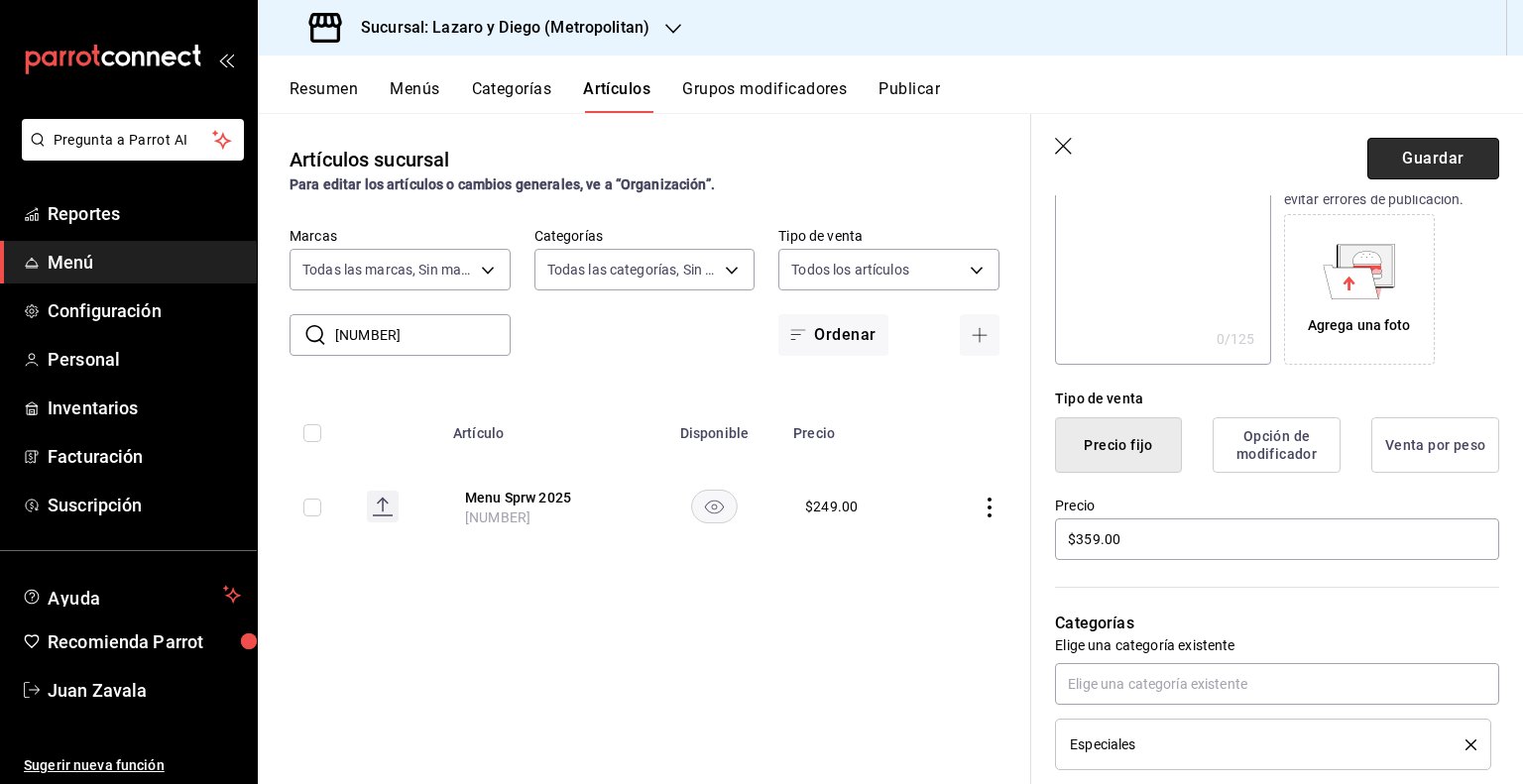 click on "Guardar" at bounding box center (1433, 159) 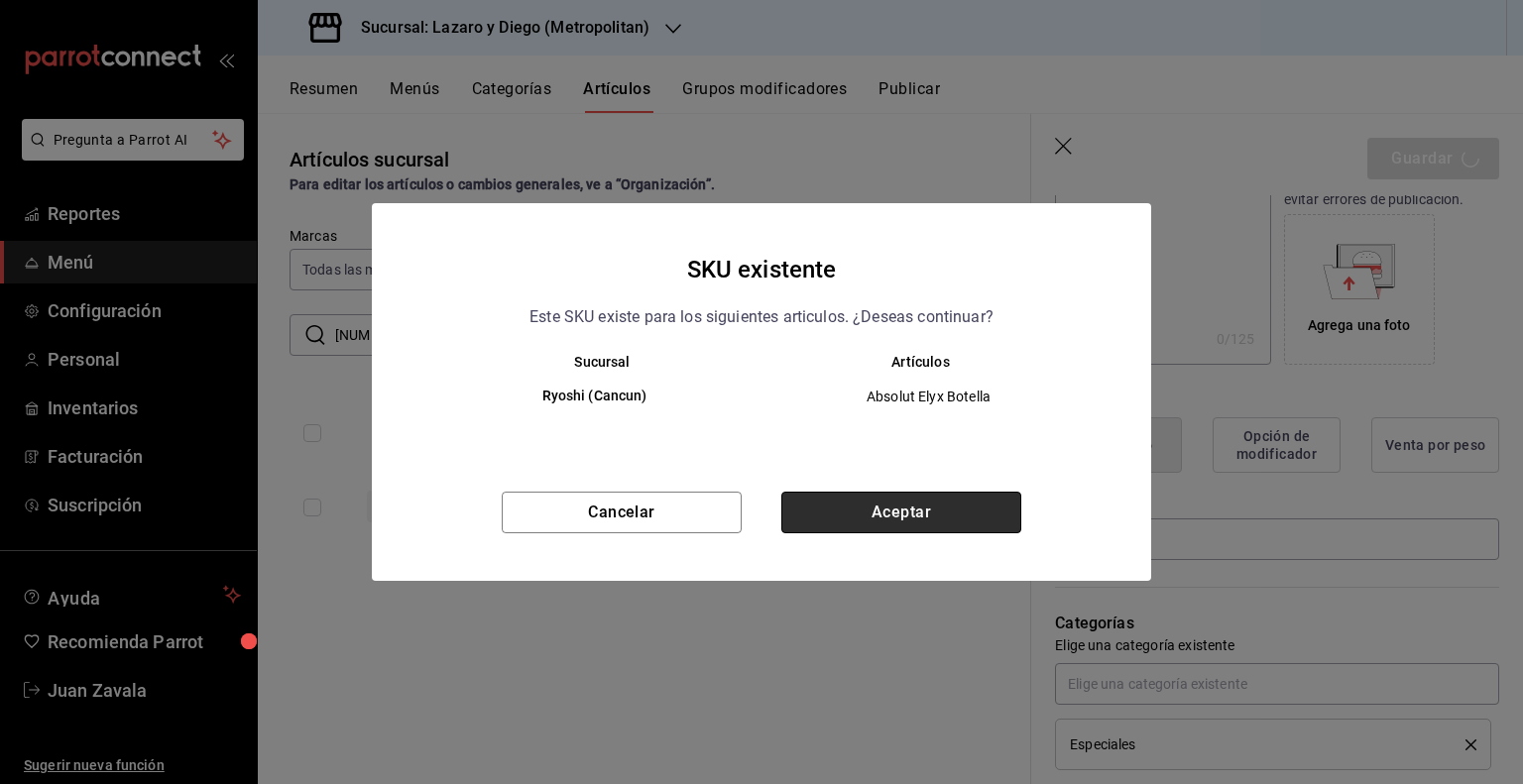 click on "Aceptar" at bounding box center (901, 512) 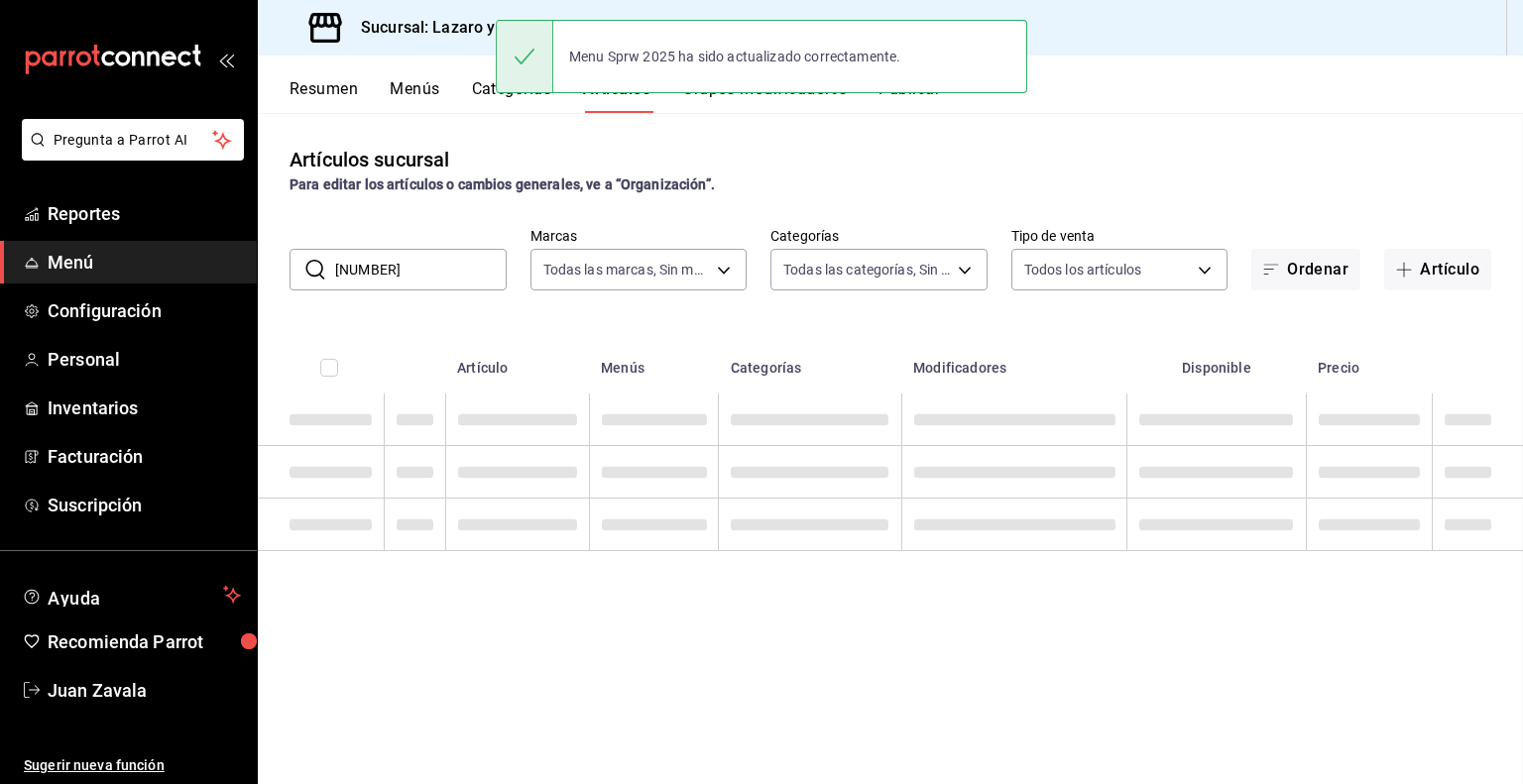 scroll, scrollTop: 0, scrollLeft: 0, axis: both 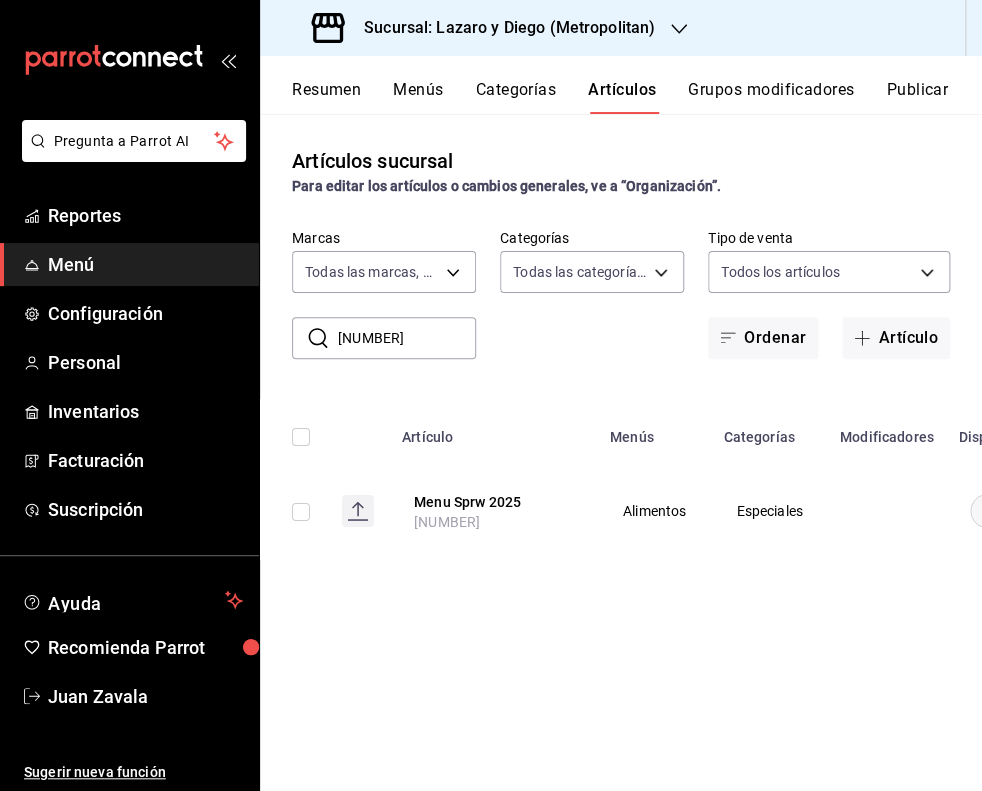 drag, startPoint x: 462, startPoint y: 523, endPoint x: 722, endPoint y: 687, distance: 307.402 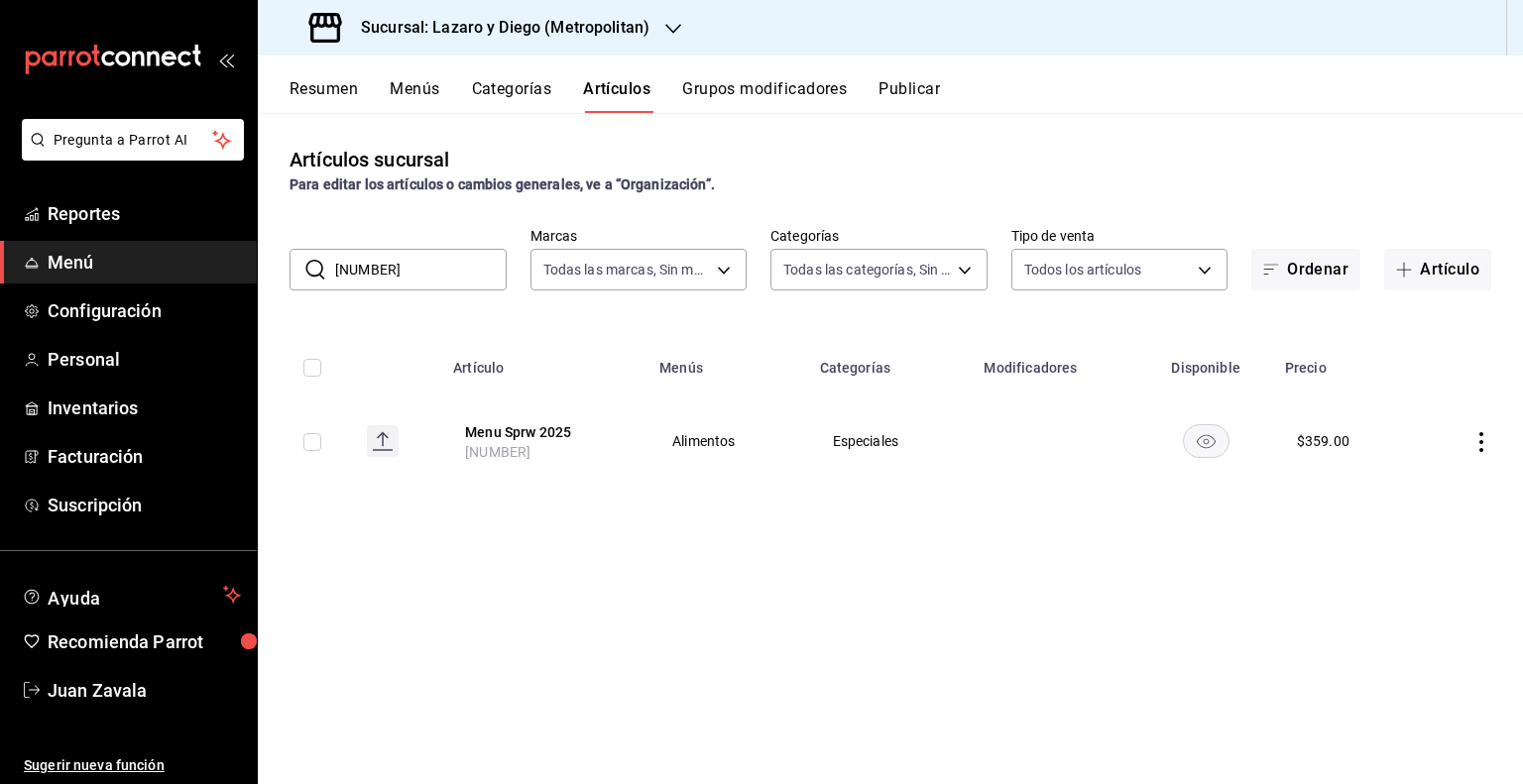 click on "12260" at bounding box center (498, 452) 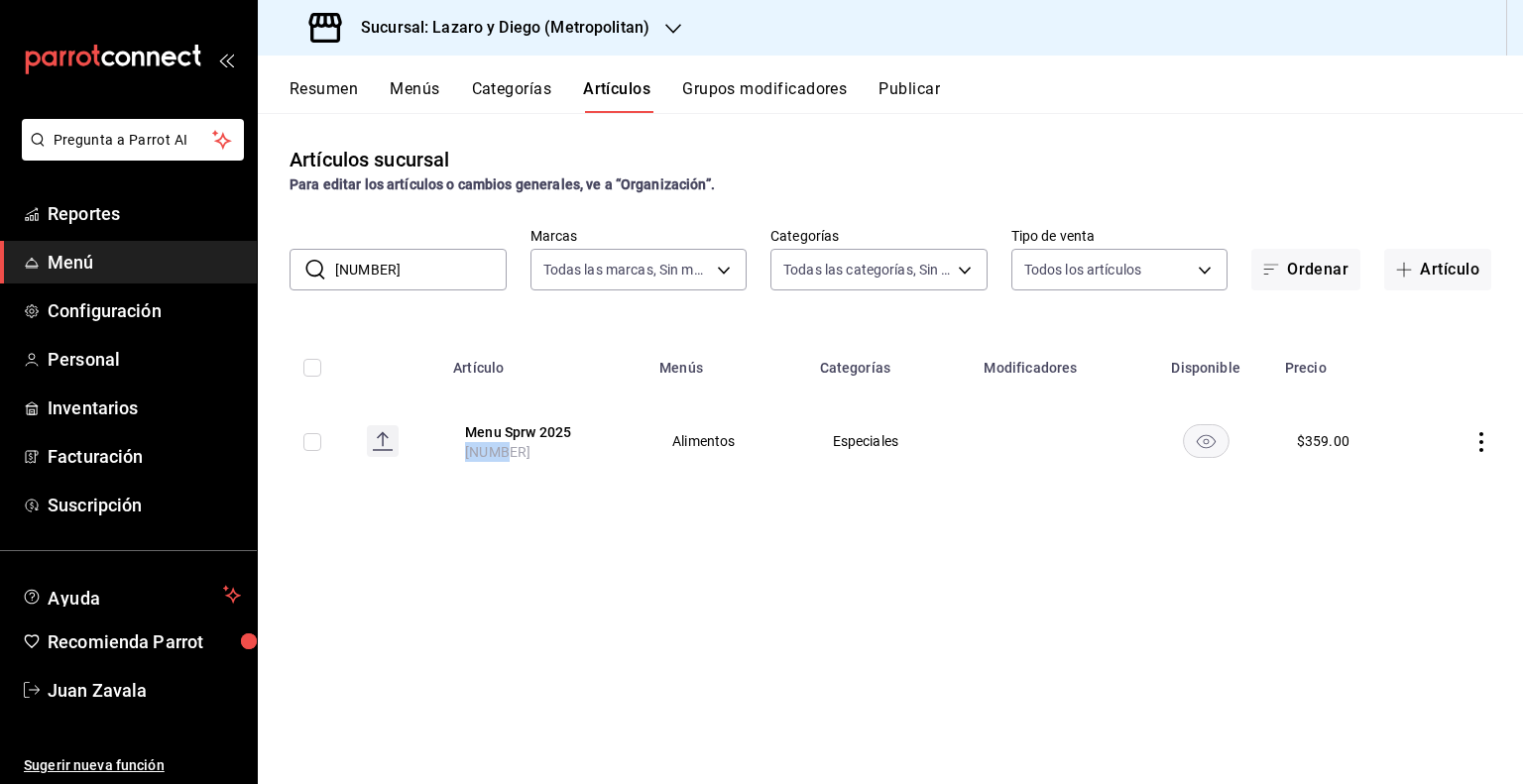 click on "12260" at bounding box center [498, 452] 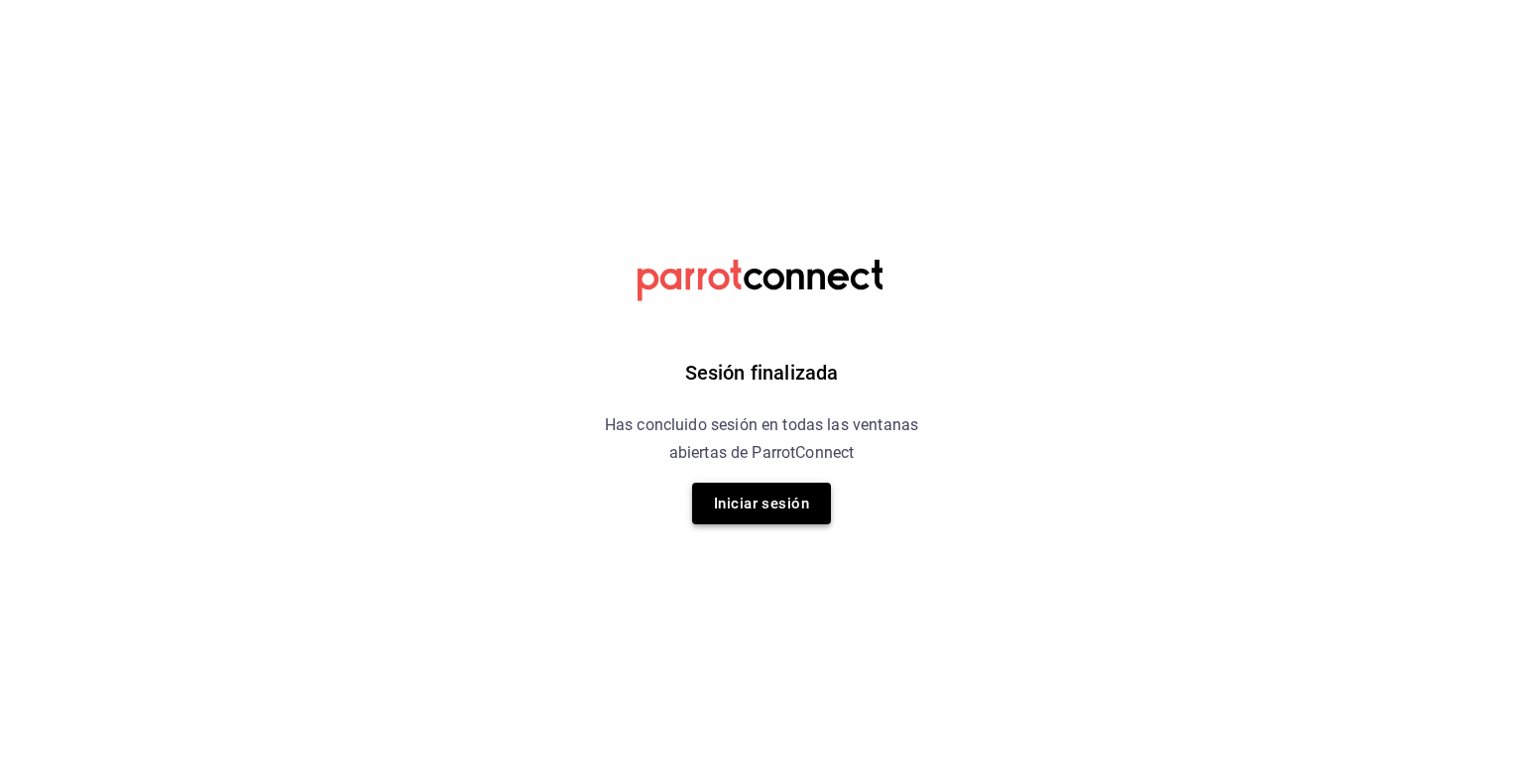 click on "Iniciar sesión" at bounding box center (762, 504) 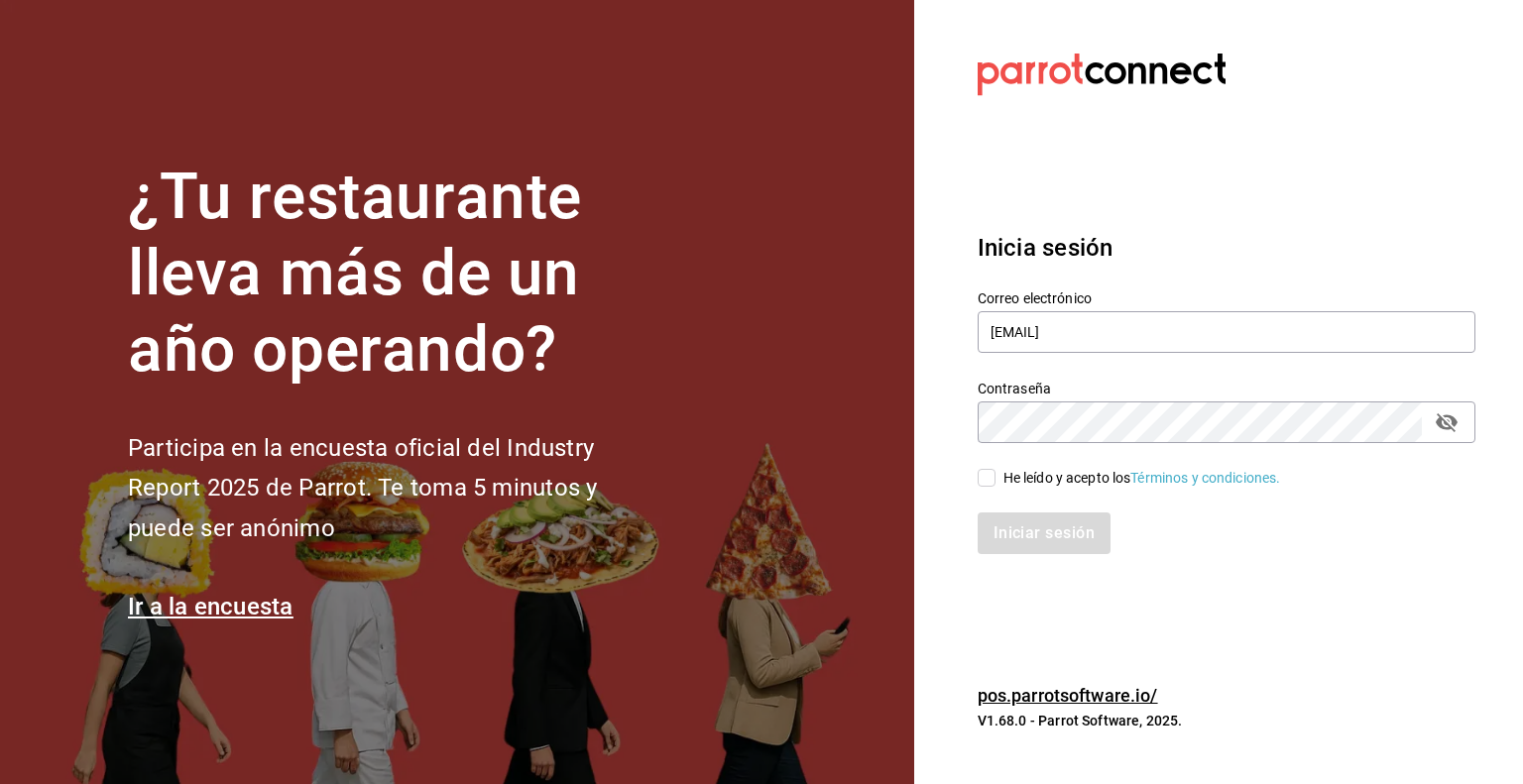 click on "He leído y acepto los  Términos y condiciones." at bounding box center (987, 478) 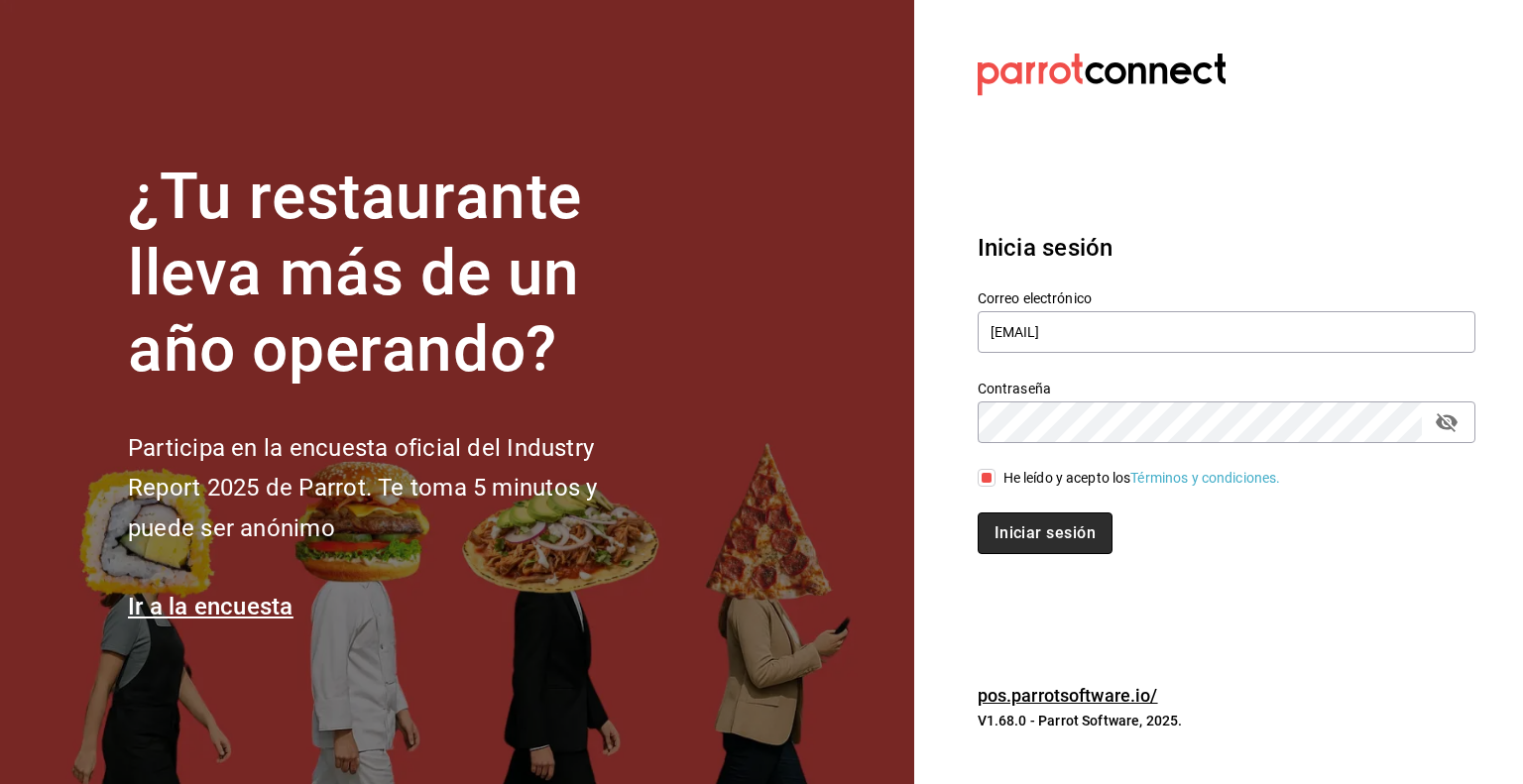 click on "Iniciar sesión" at bounding box center (1045, 533) 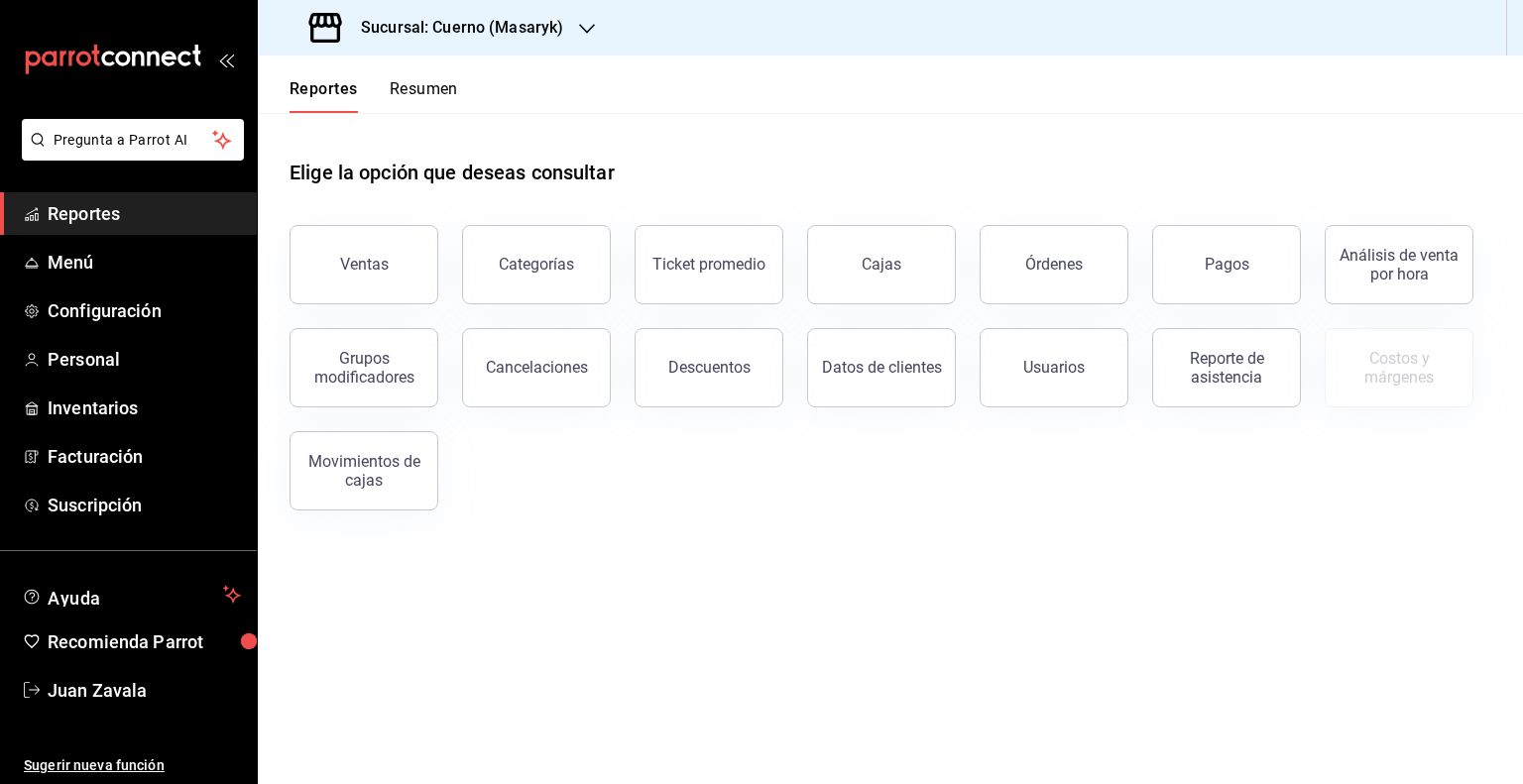 scroll, scrollTop: 0, scrollLeft: 0, axis: both 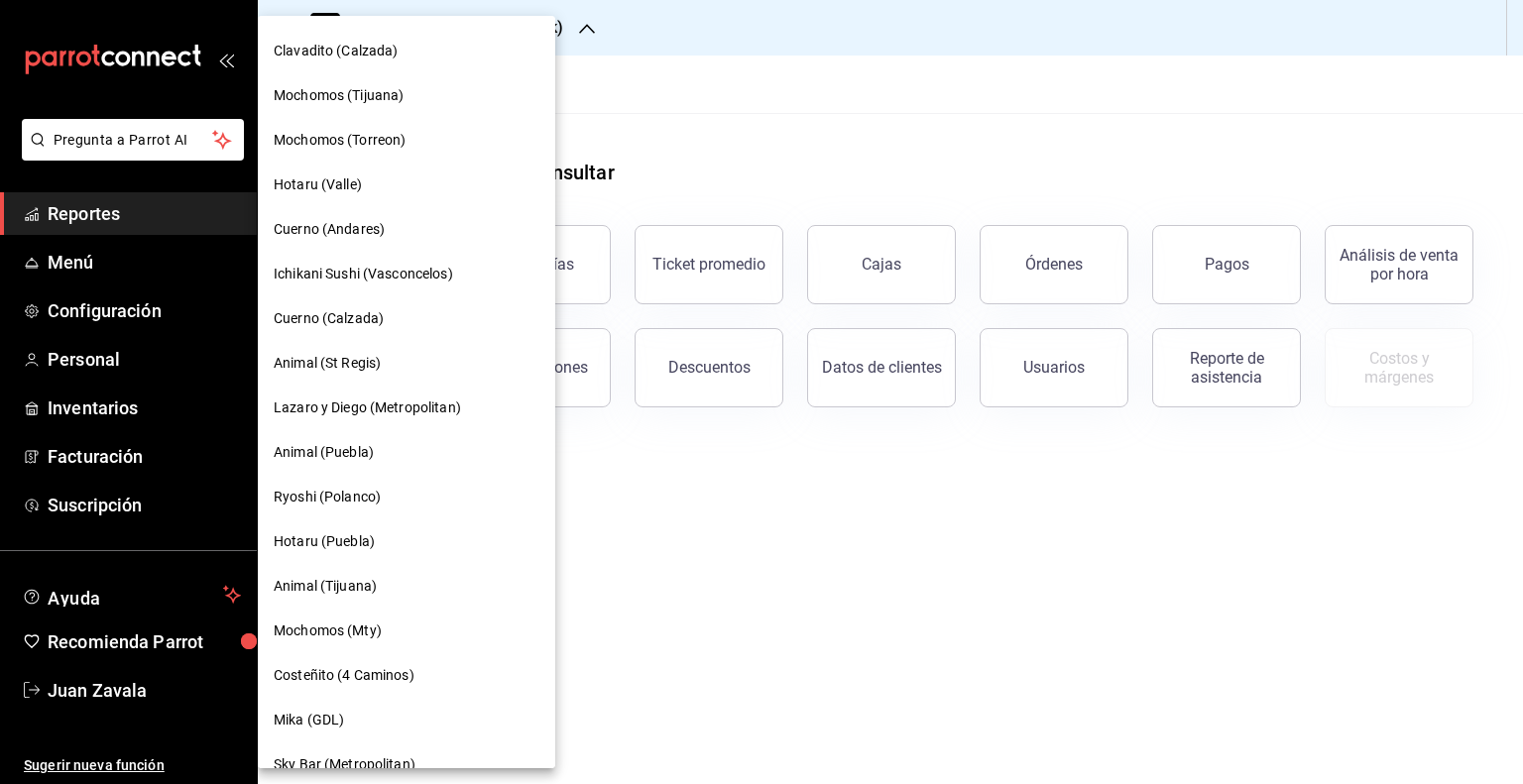 click on "Lazaro y Diego (Metropolitan)" at bounding box center (407, 407) 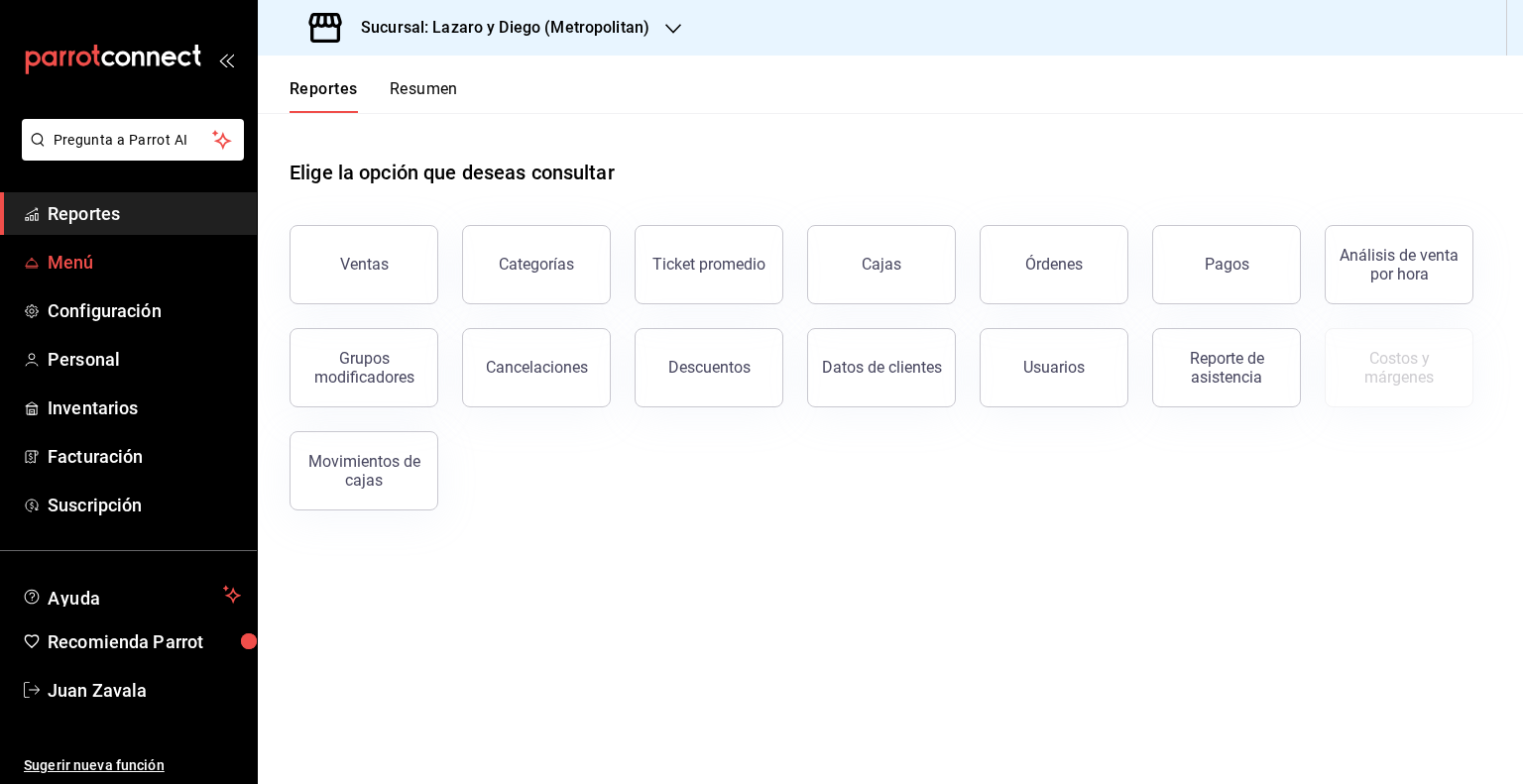 click on "Menú" at bounding box center (144, 262) 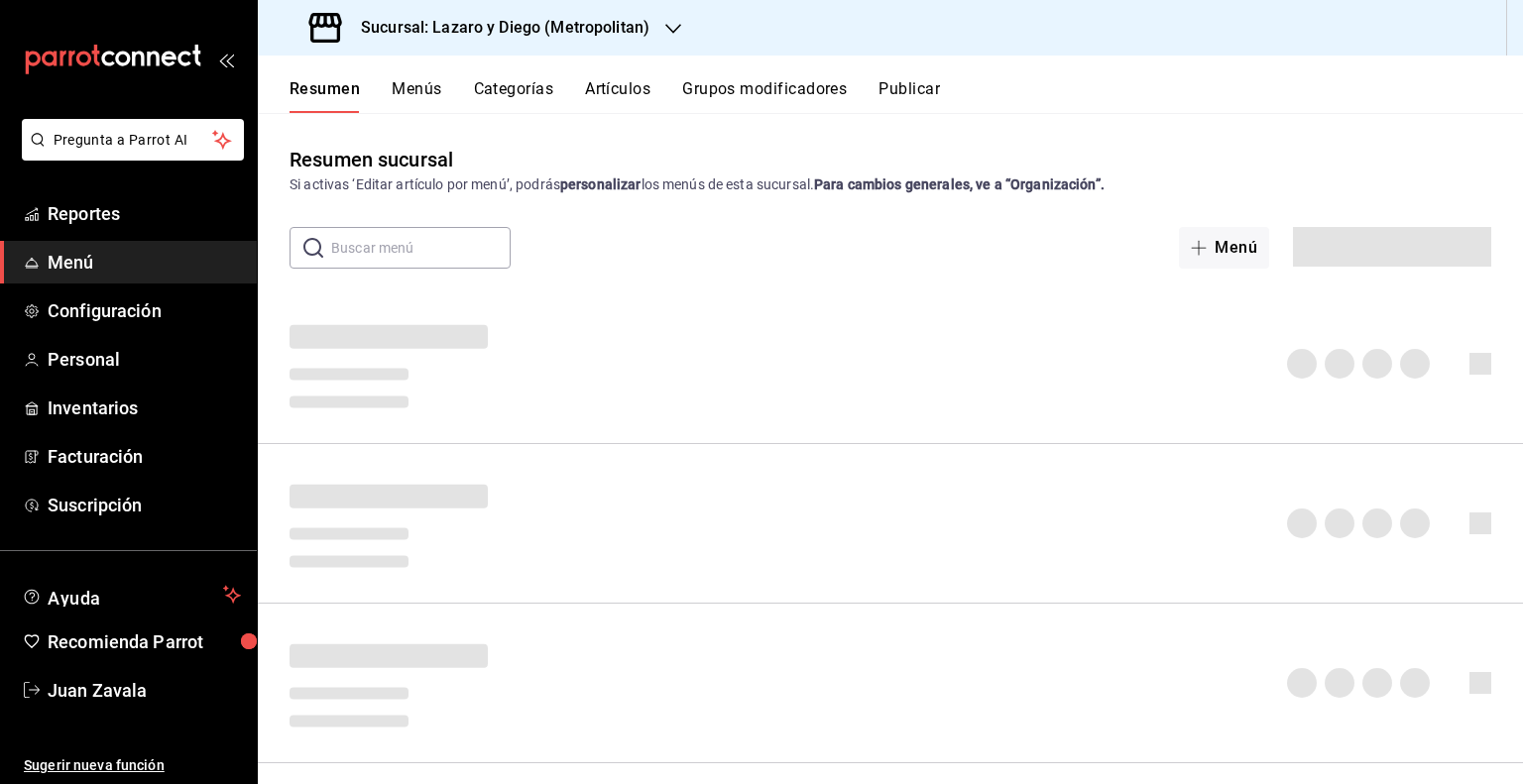 click on "Artículos" at bounding box center [618, 96] 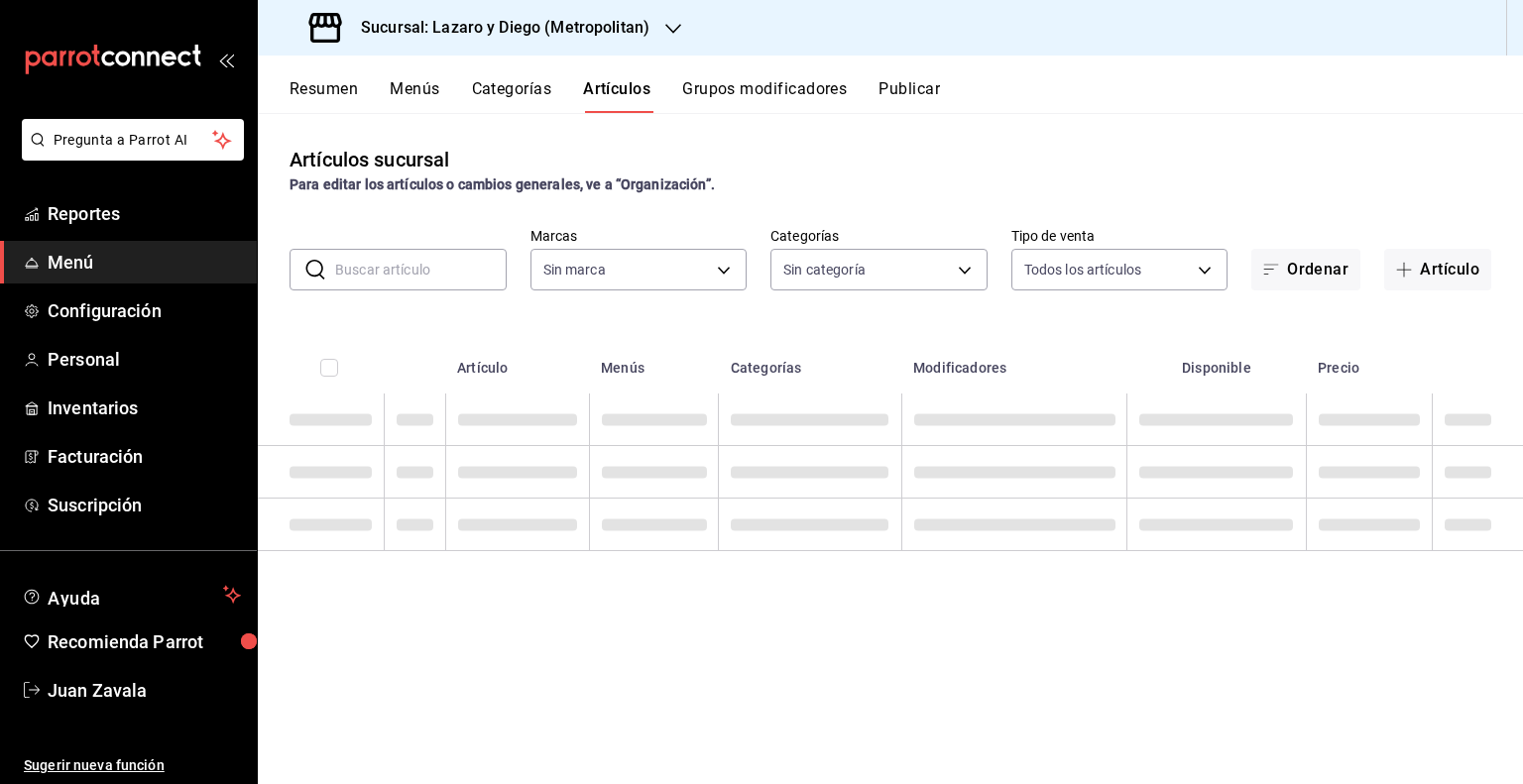 click at bounding box center [420, 270] 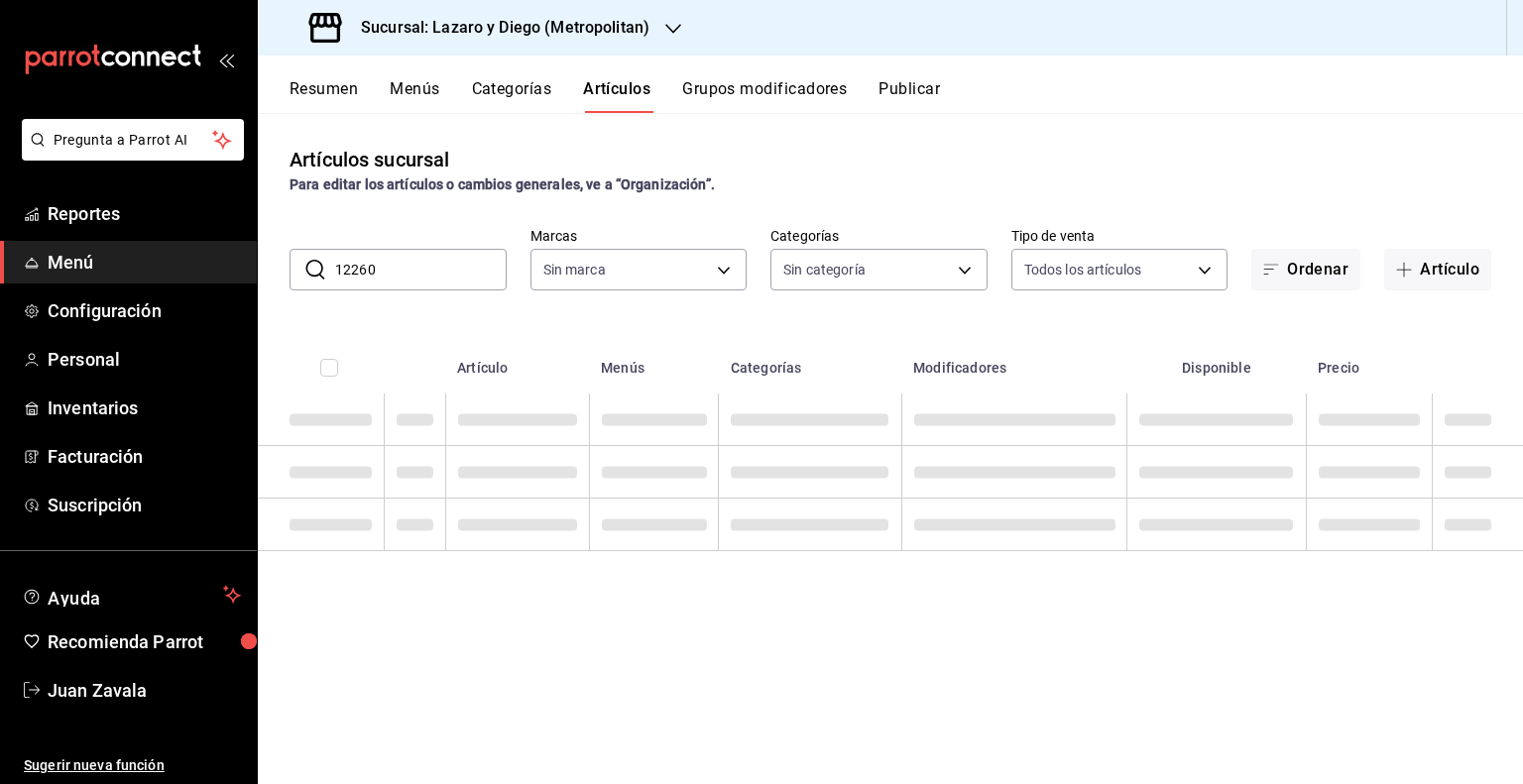 type on "5c4b5436-b9cd-4a1a-b4e8-85329c7394cf" 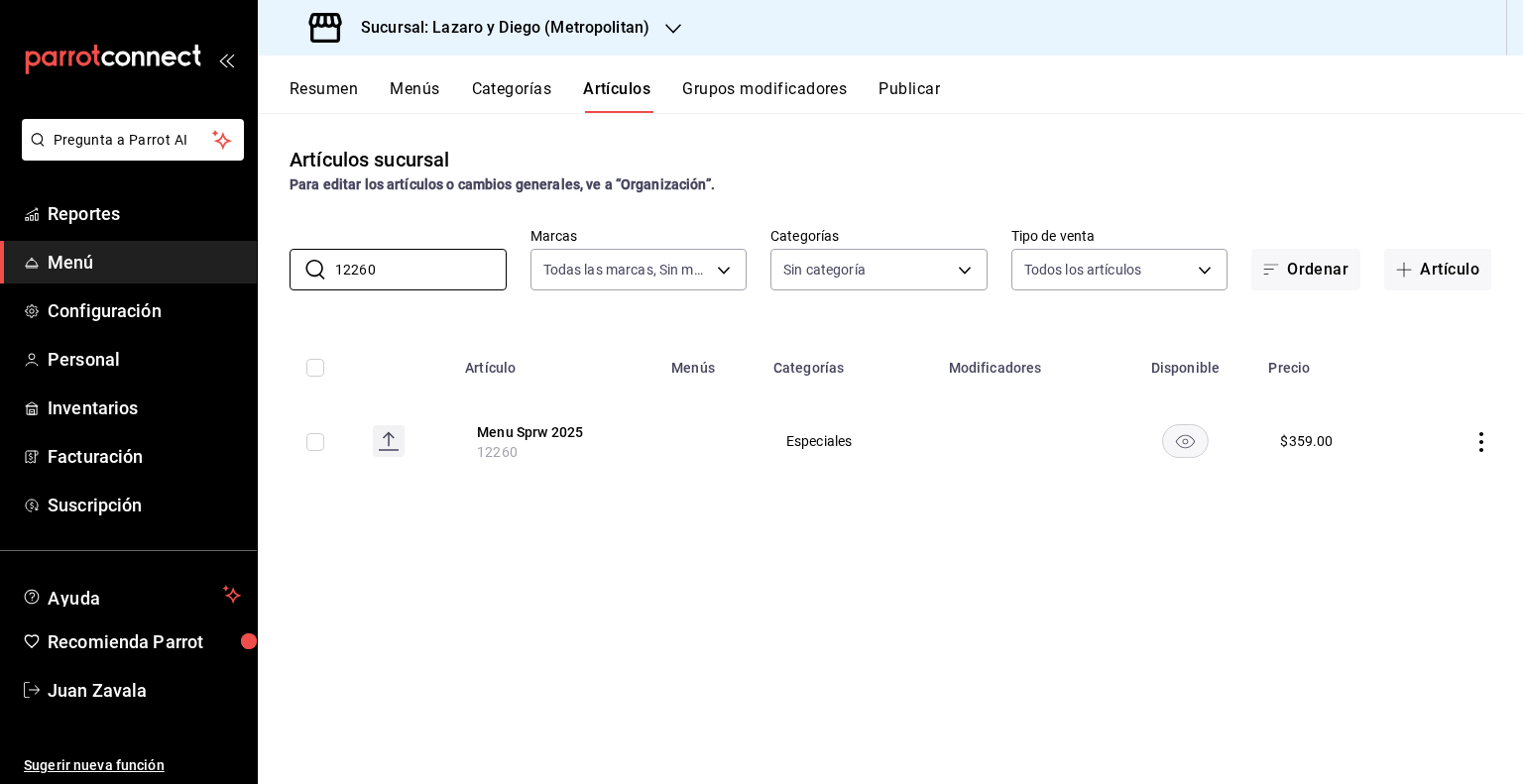 type on "12260" 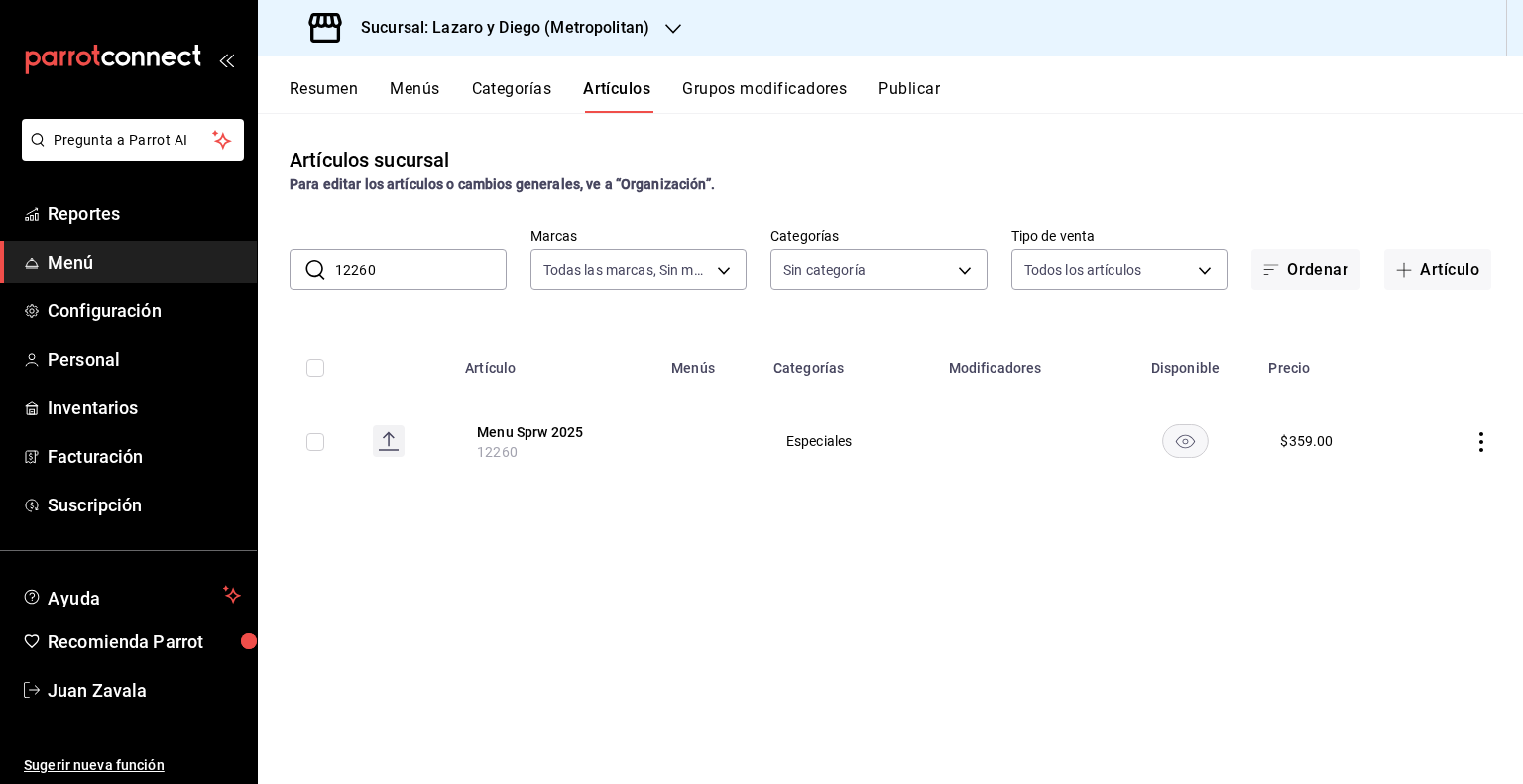 click on "Sucursal: Lazaro y Diego (Metropolitan)" at bounding box center [497, 28] 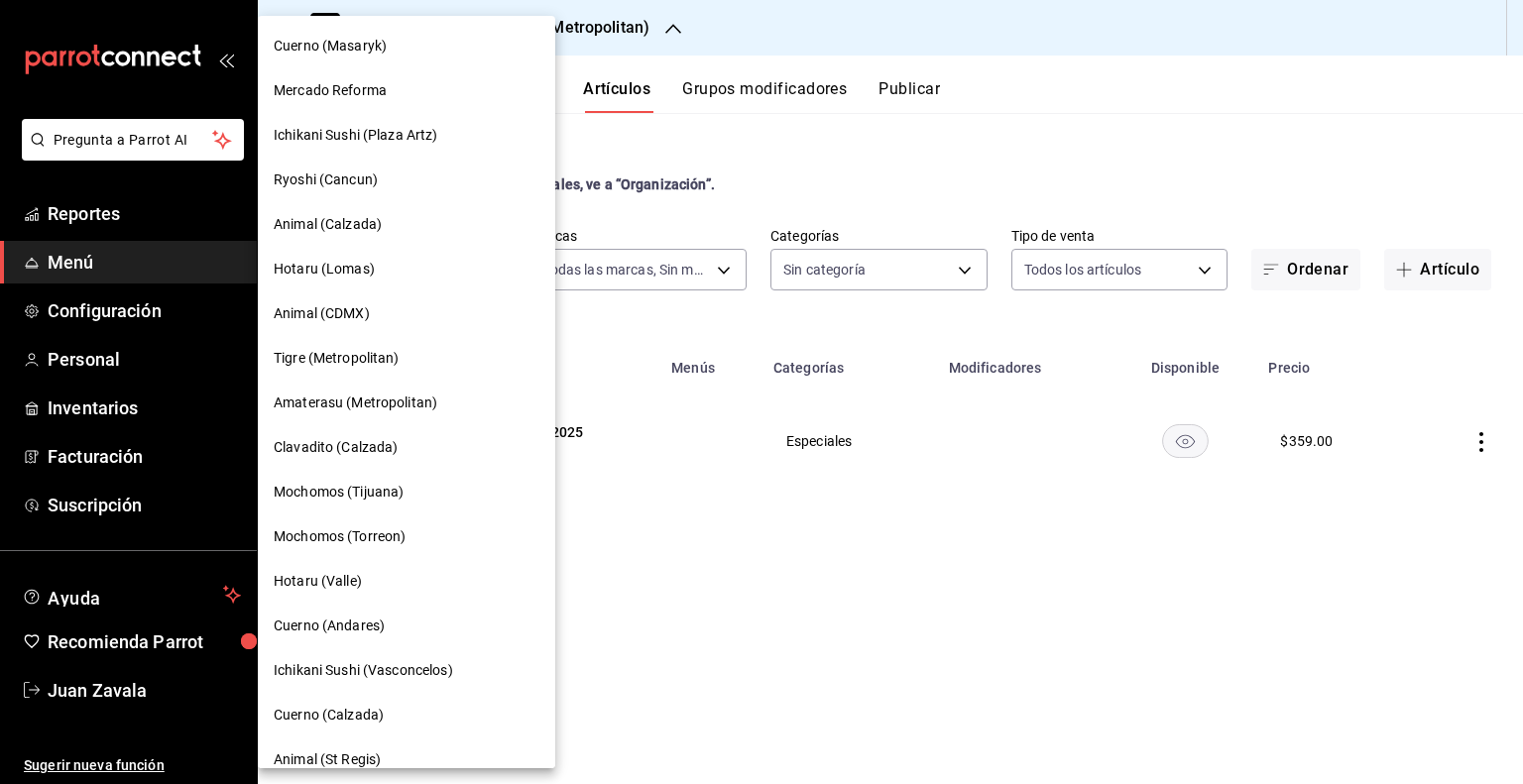 click on "Tigre (Metropolitan)" at bounding box center (407, 358) 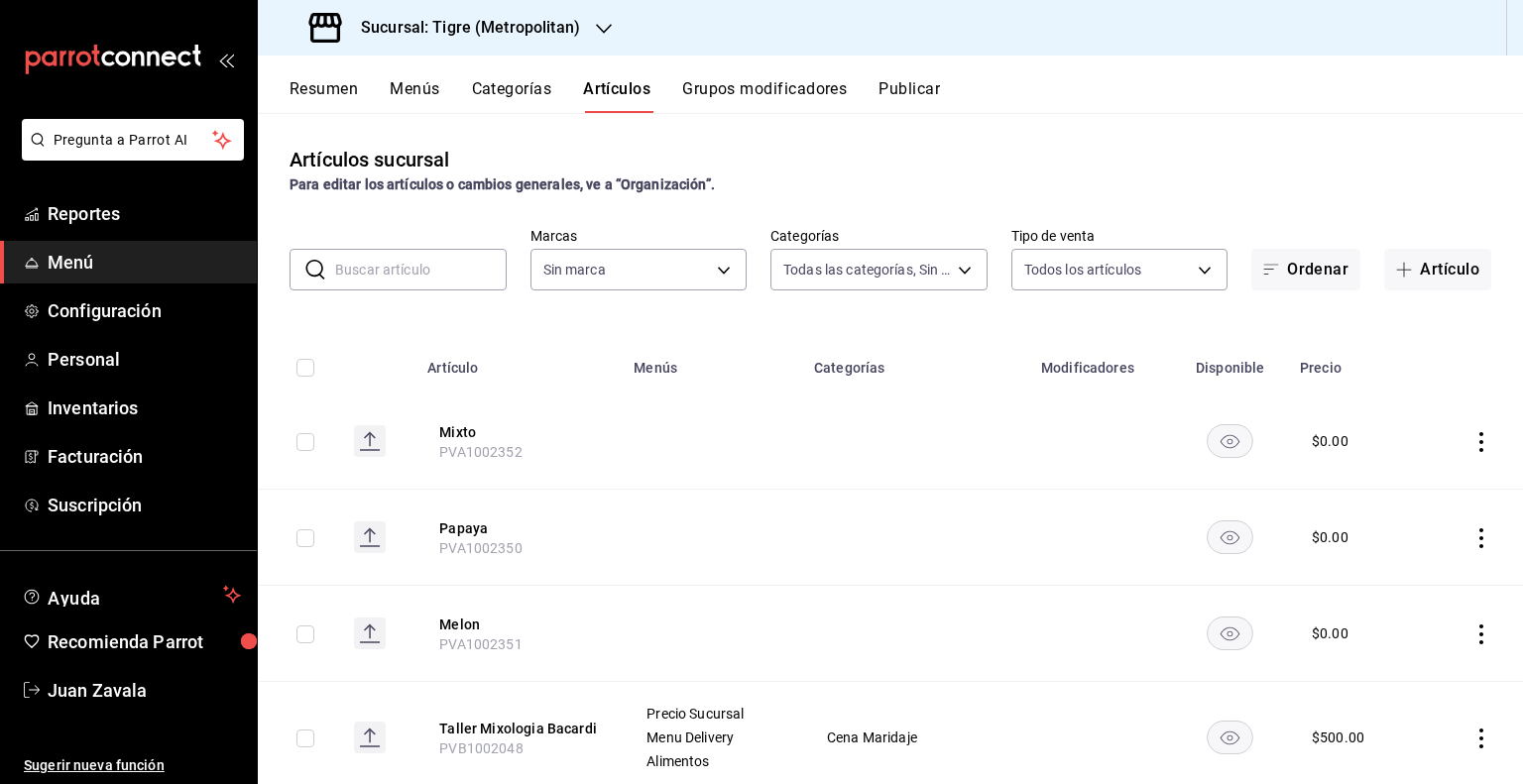 type on "95de3a49-3e71-4222-9a00-2b077991daeb,0ce31c32-a5a6-498b-be74-31ce48fb35ae,30be13c7-83fd-41f6-a228-3b14be6d94d8,caf99542-990c-4e8d-88fe-5fb1a1487ffc,6ed932c3-fe41-4cc4-af35-316ac4beab7d,b9185f32-85c2-490c-a6ac-e89ea656be29,44faf17c-7d7c-411a-813e-99a9344280f9,5b3d3477-0217-42cd-9efc-befb4d82f962,f9964fff-a676-4154-b417-73a12fc9acae,a6c4169a-6c96-4b99-9e30-4159fd5996a8,f8f188b8-112b-4cc4-a7fd-8ffd40a84ba9,0d350b28-2fd3-479d-aea3-3b197f57f2a2,6cc0ca04-caef-4251-9f5a-60f930f66248,d59511b3-a47f-4ba0-b107-8f149b3242de,74c27143-111e-4bb9-a573-a48c5d160e95,8281a534-dbcf-485a-8894-d4505872b229,0f074240-ccfd-4f92-a01c-ad9577d5ba20,06b7c283-846e-4291-b05e-b10cd9f0c9d1,4f2c0ef6-fef9-4dd0-ba22-34a6105d8f4c,bbf0947f-5c82-4391-8151-a195d12e9573,af1e0ca2-17ab-4322-93e5-ca0371fc783c,41dd404b-cc54-4c59-a351-9d81cf4dda6a,73dd98cd-de51-498f-817c-bec8d8b32d87,864183c5-ef5a-419d-9c95-98fc6ec4a1e4,298d13bd-27ef-4696-8430-f16121a19f83,155cf97f-5676-4d49-8b7d-f43f92807e5e,b6bf9777-081f-4063-b5f2-a16c2083a363,0f67ad81-f3d2-41a7-93c..." 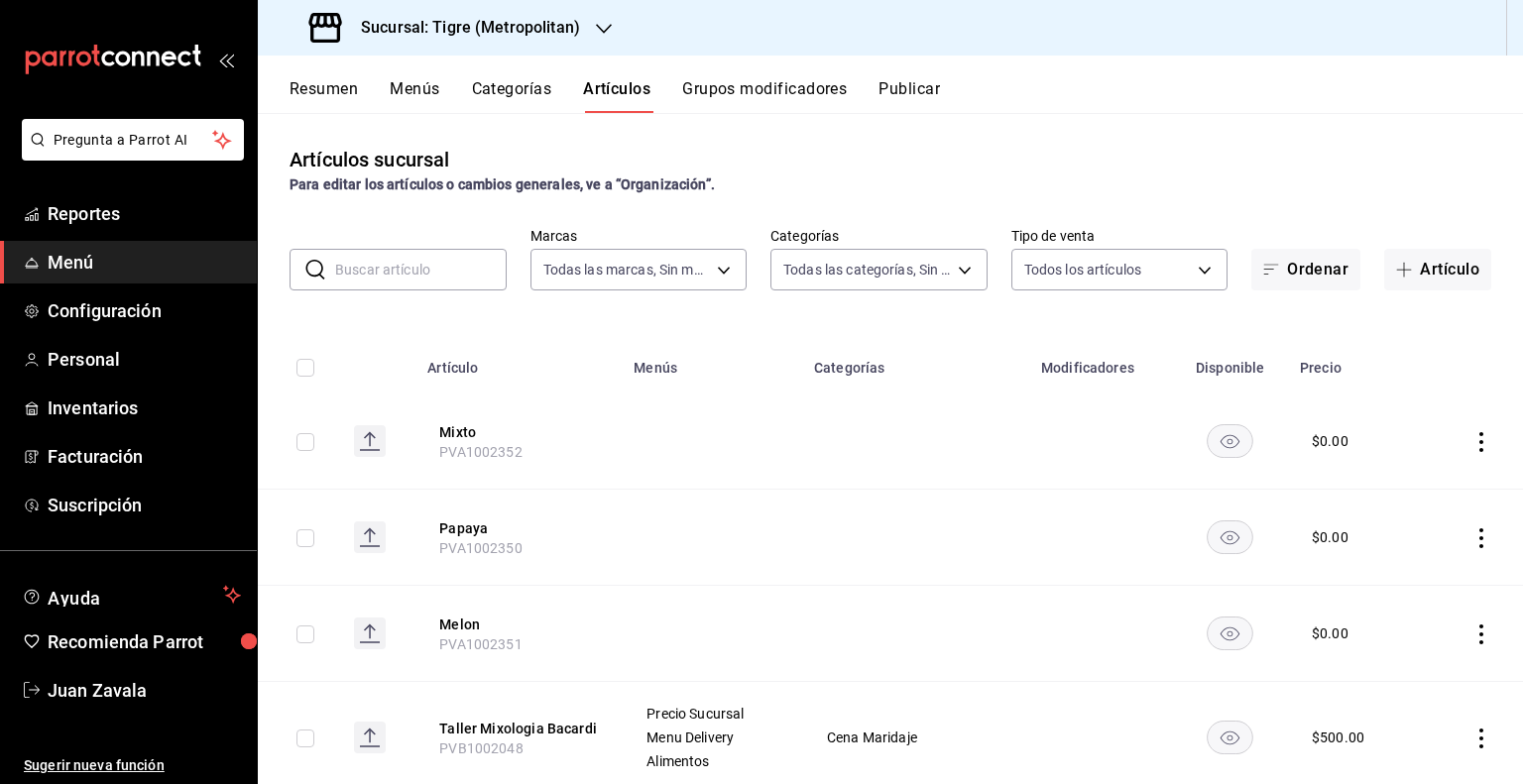 click at bounding box center (420, 270) 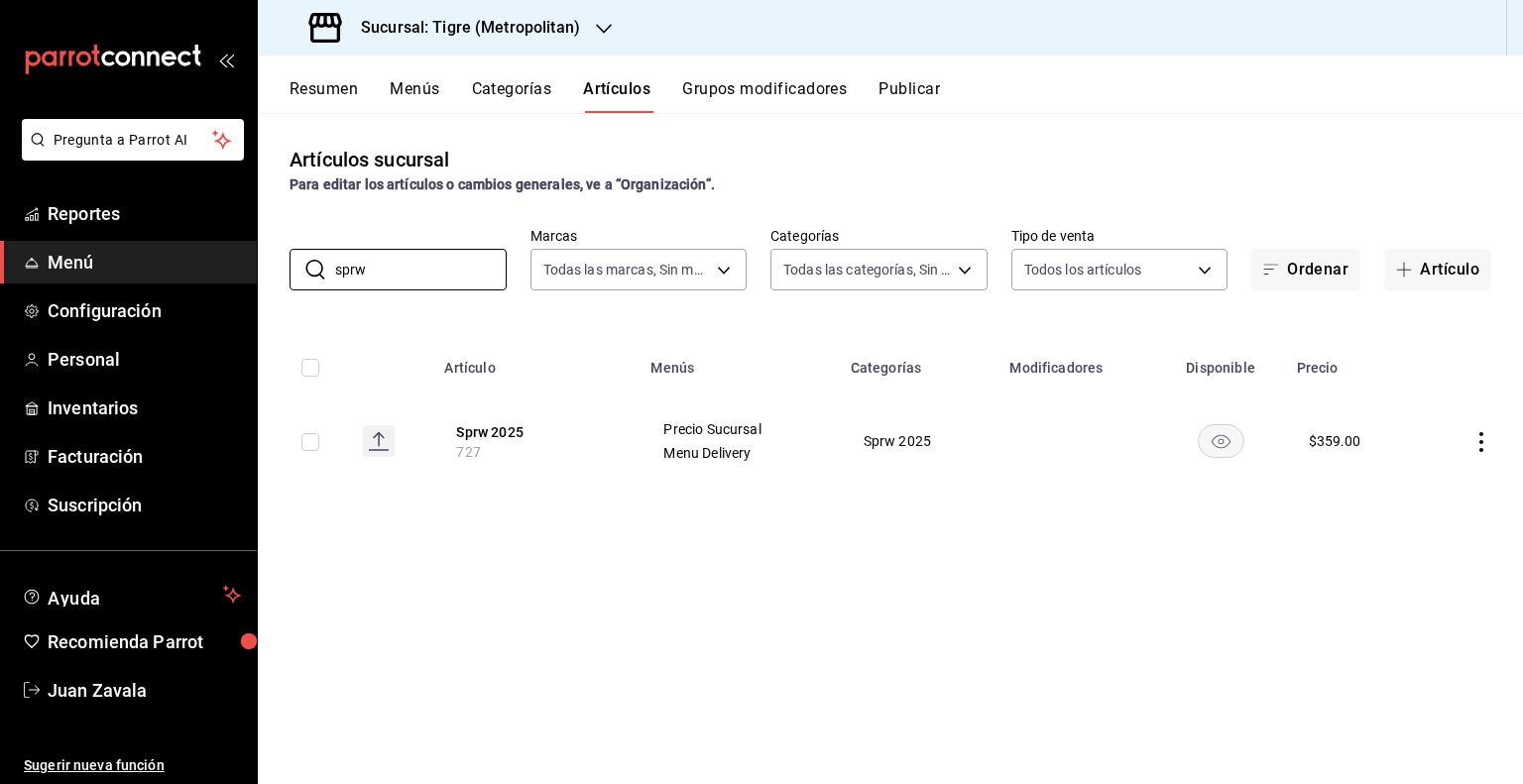type on "sprw" 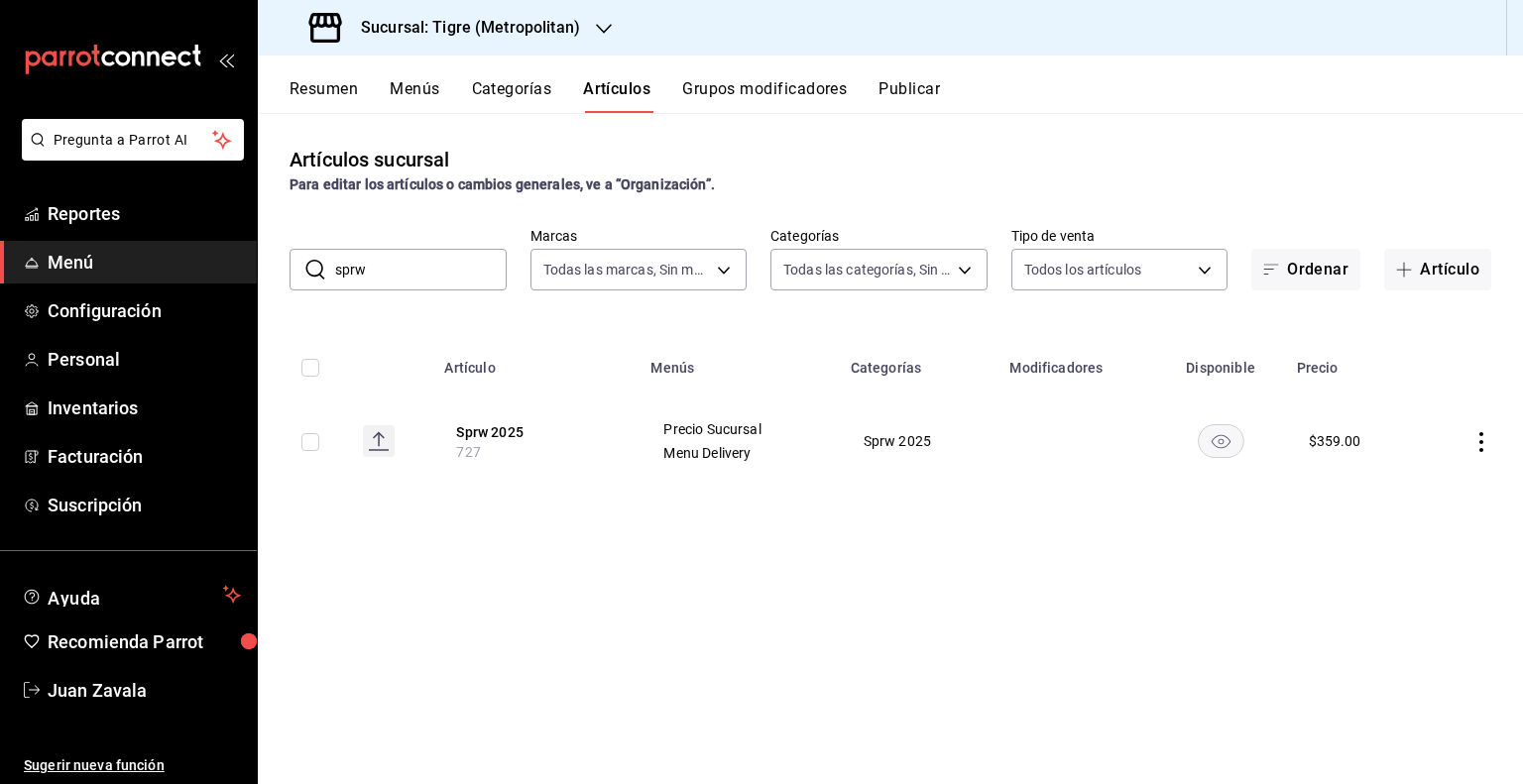 click on "Sprw 2025 727" at bounding box center [535, 441] 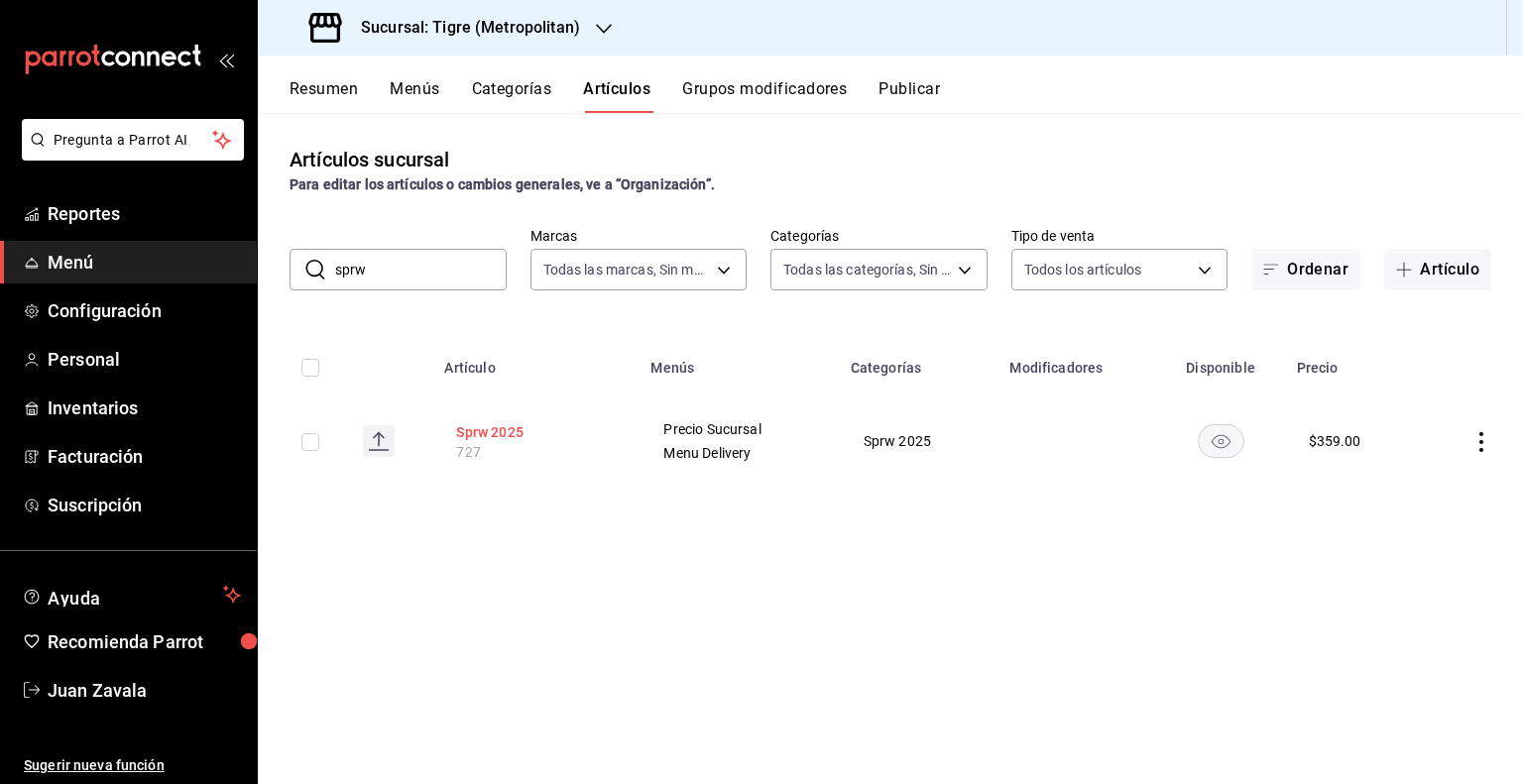 click on "Sprw 2025" at bounding box center [535, 432] 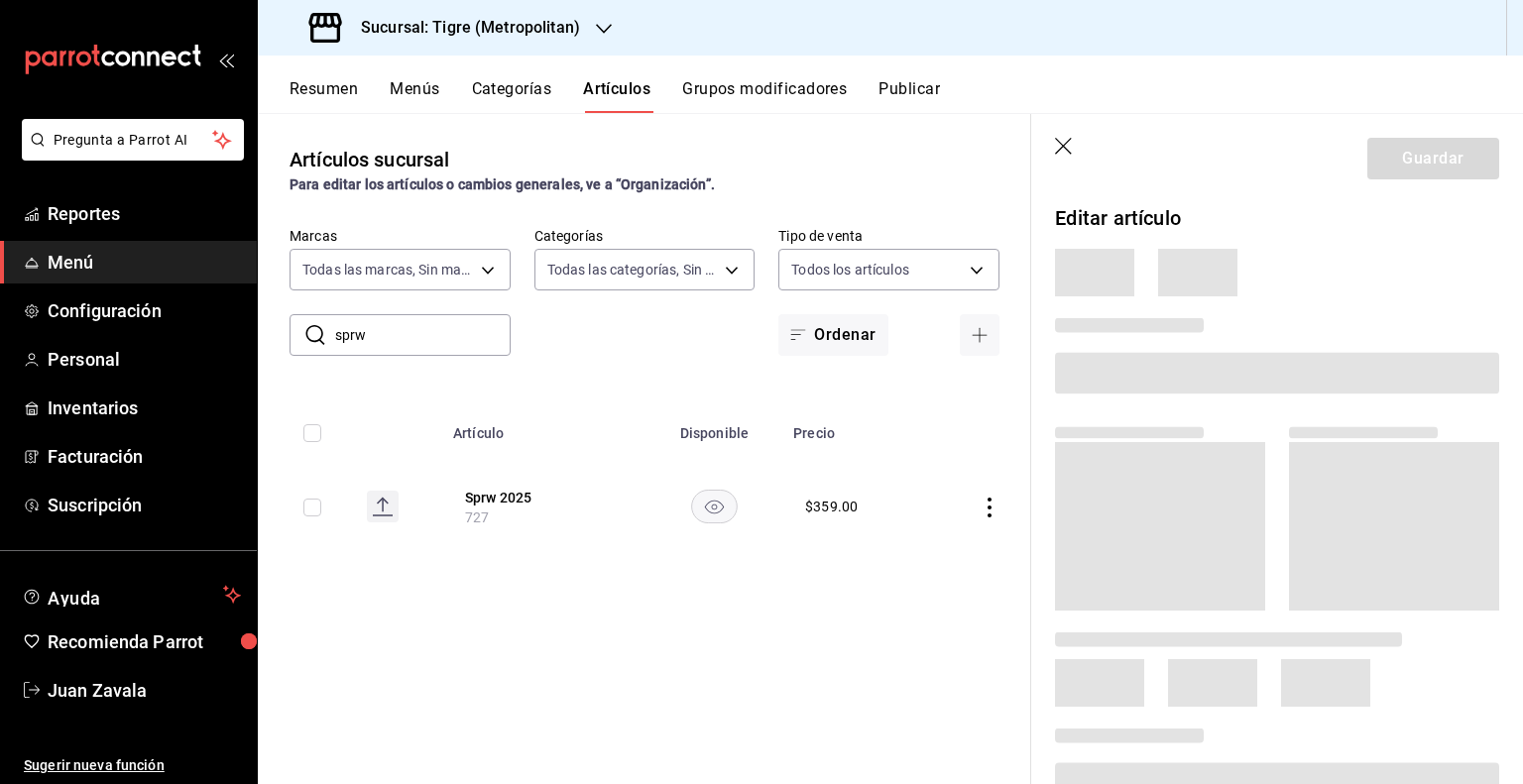 type 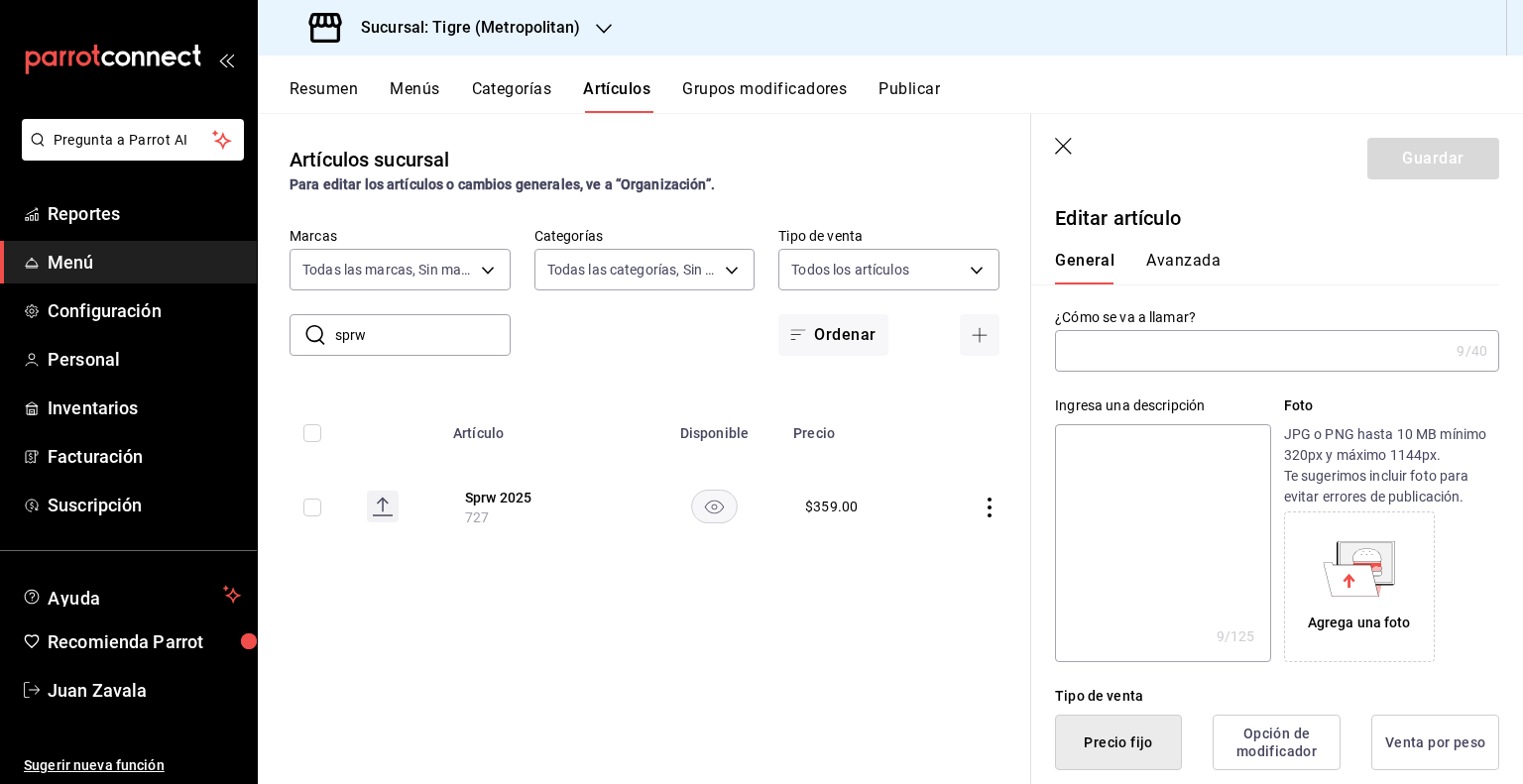 type on "Sprw 2025" 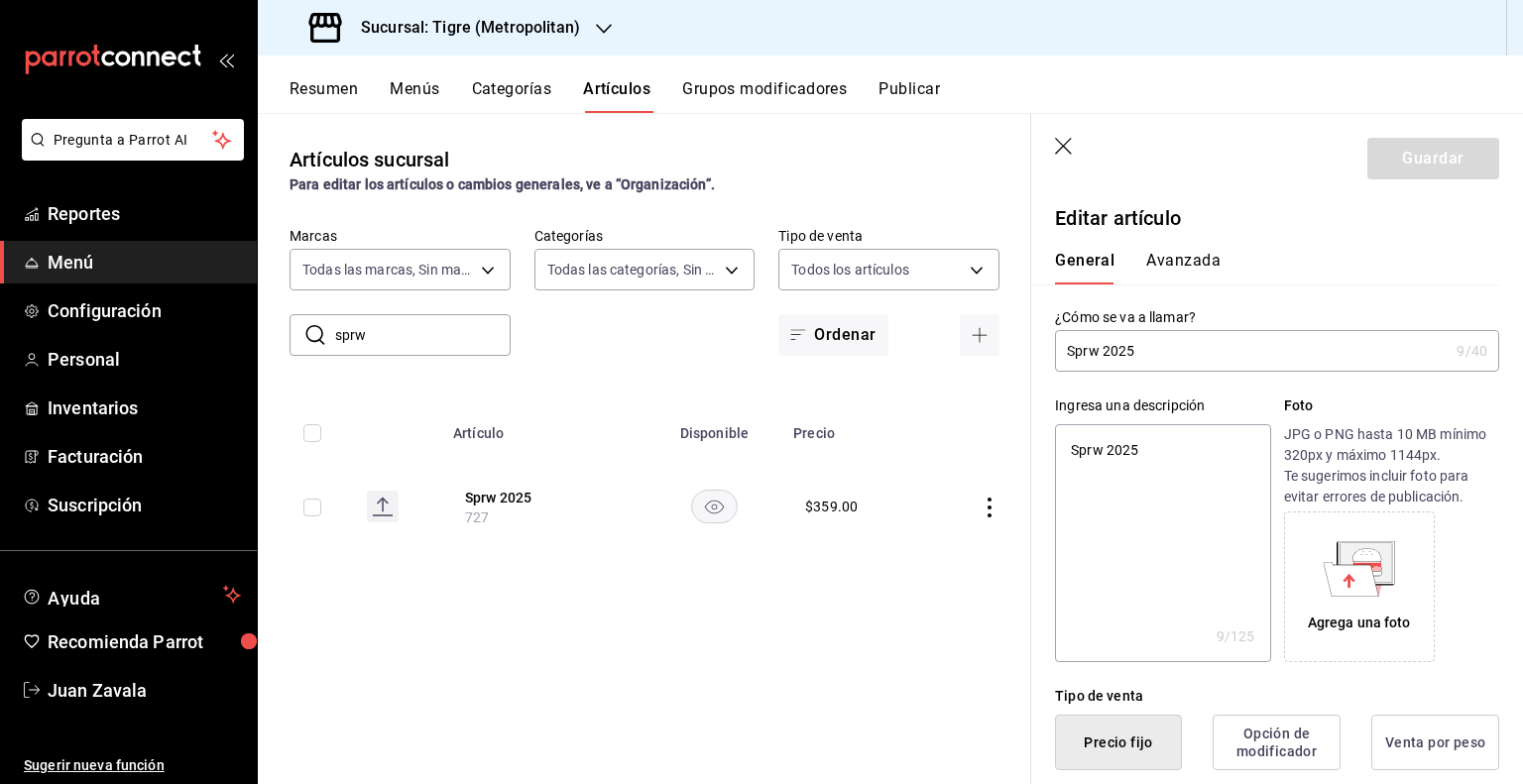 type on "x" 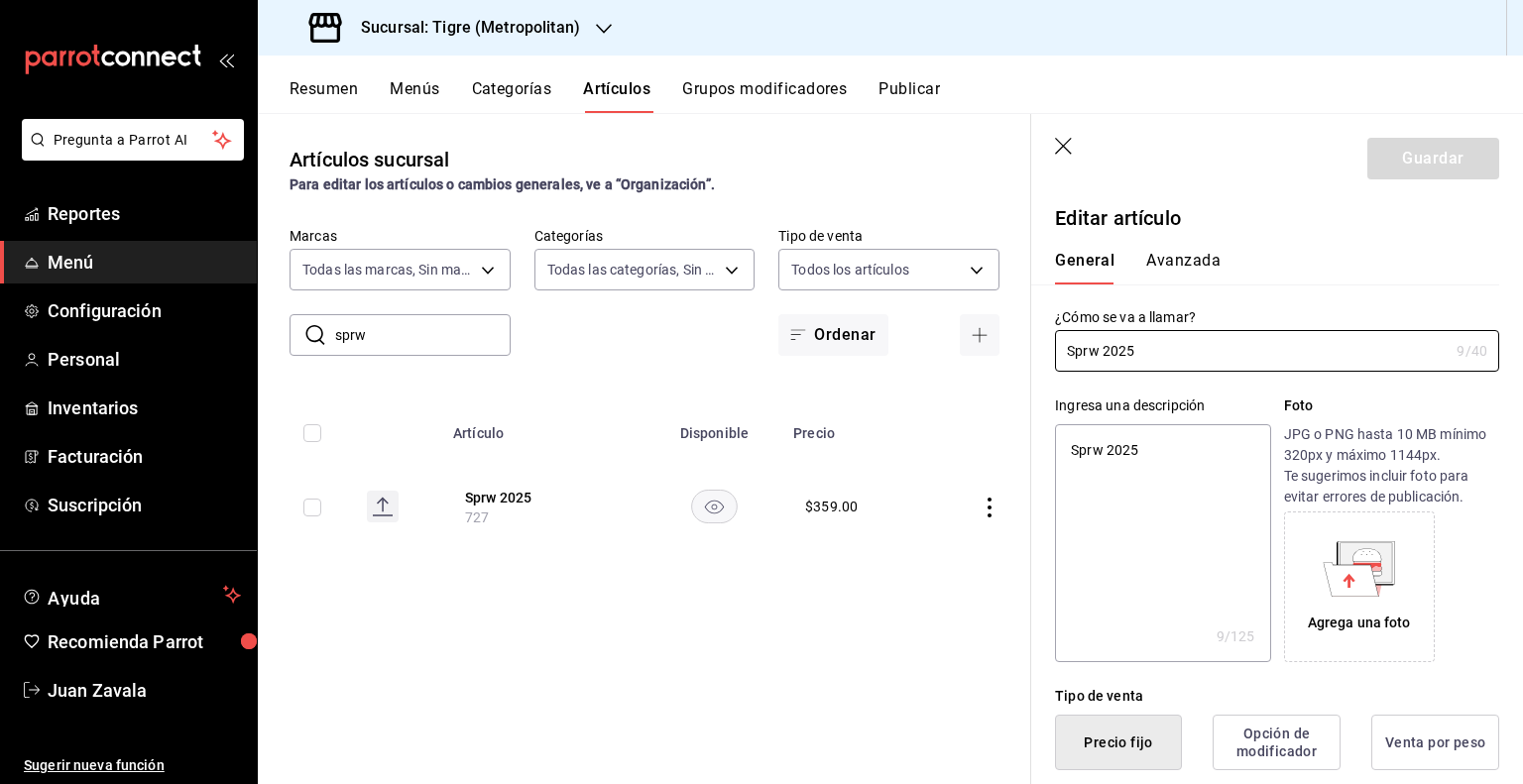 click on "727" at bounding box center (477, 517) 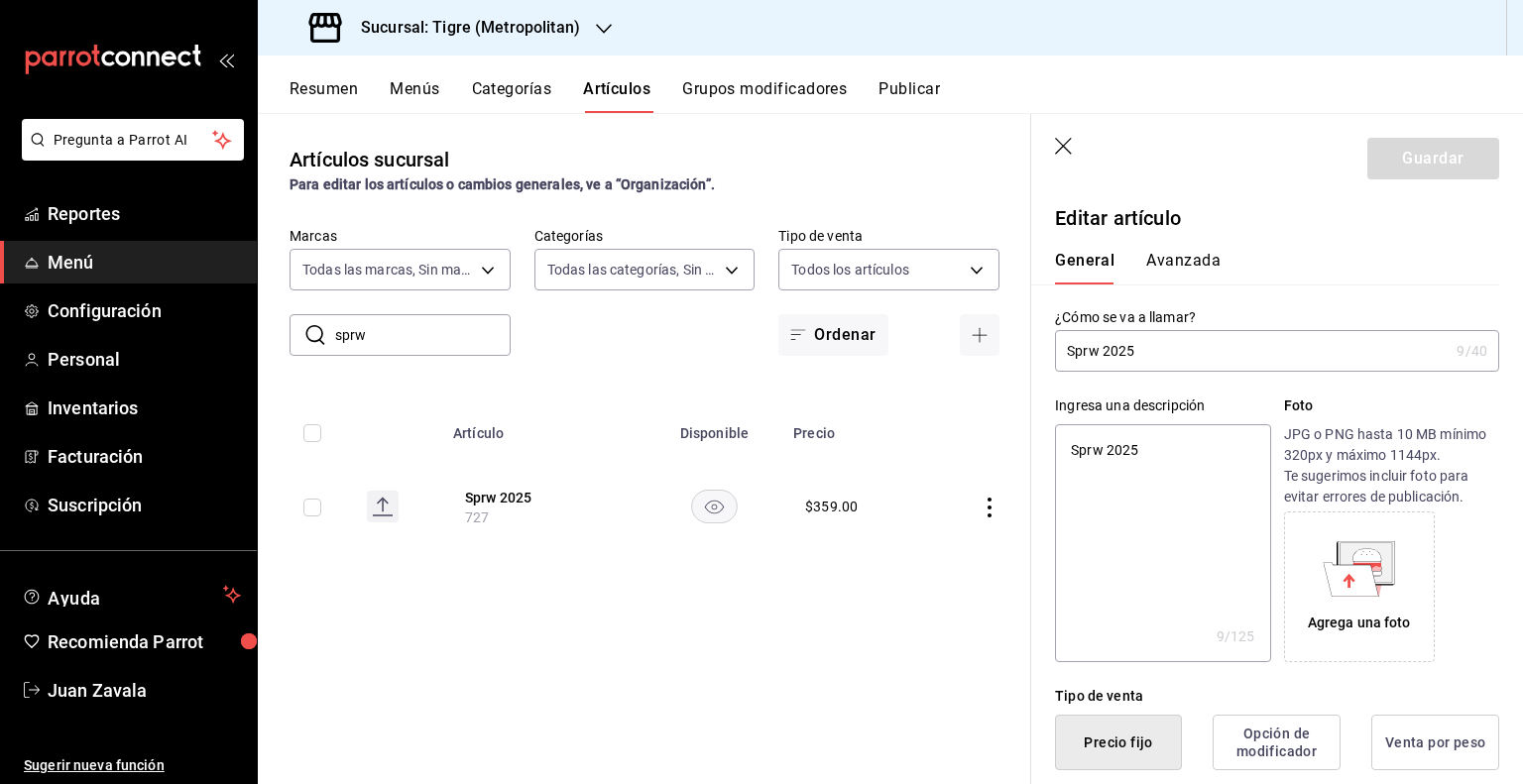 click on "727" at bounding box center (477, 517) 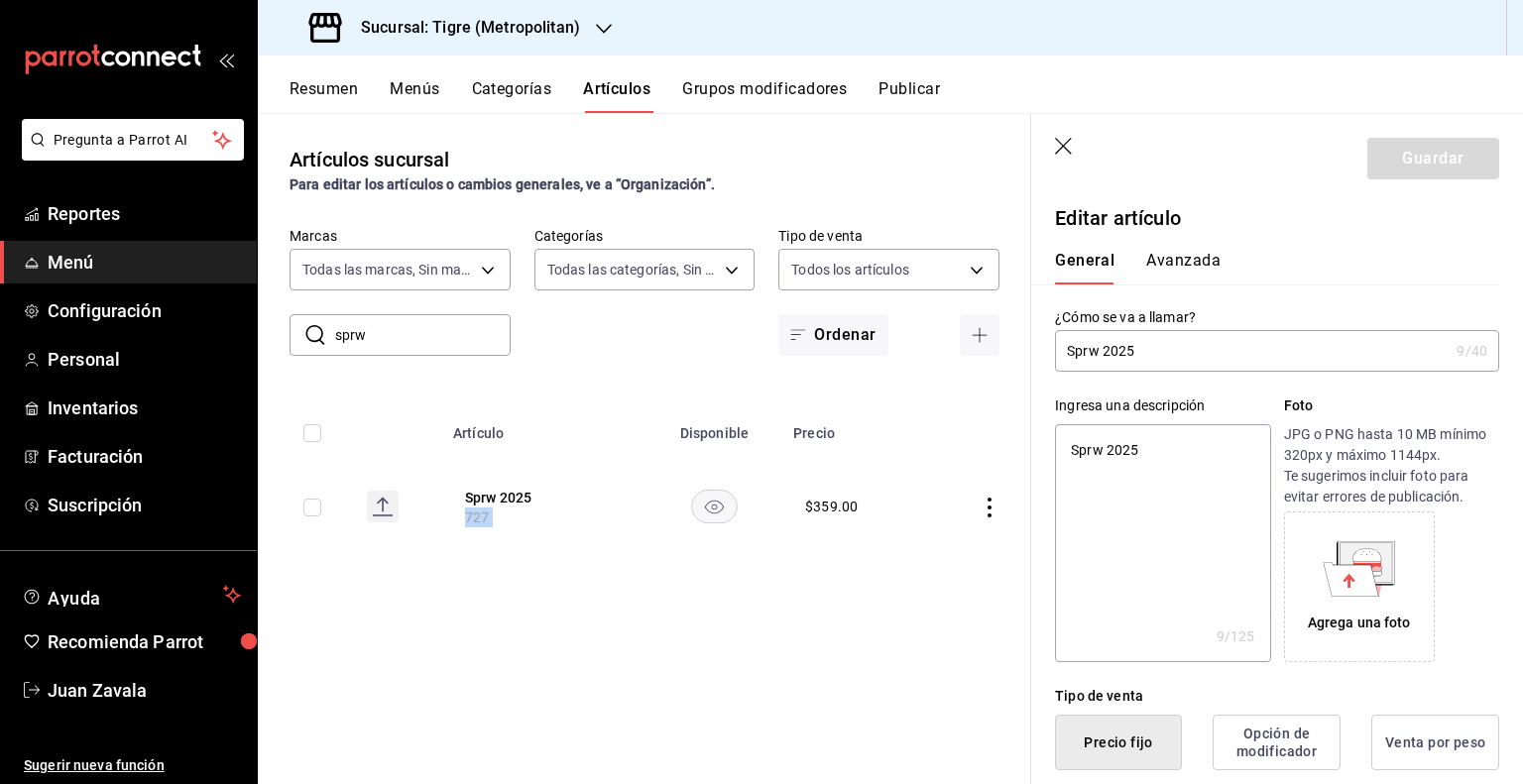 click on "727" at bounding box center (477, 517) 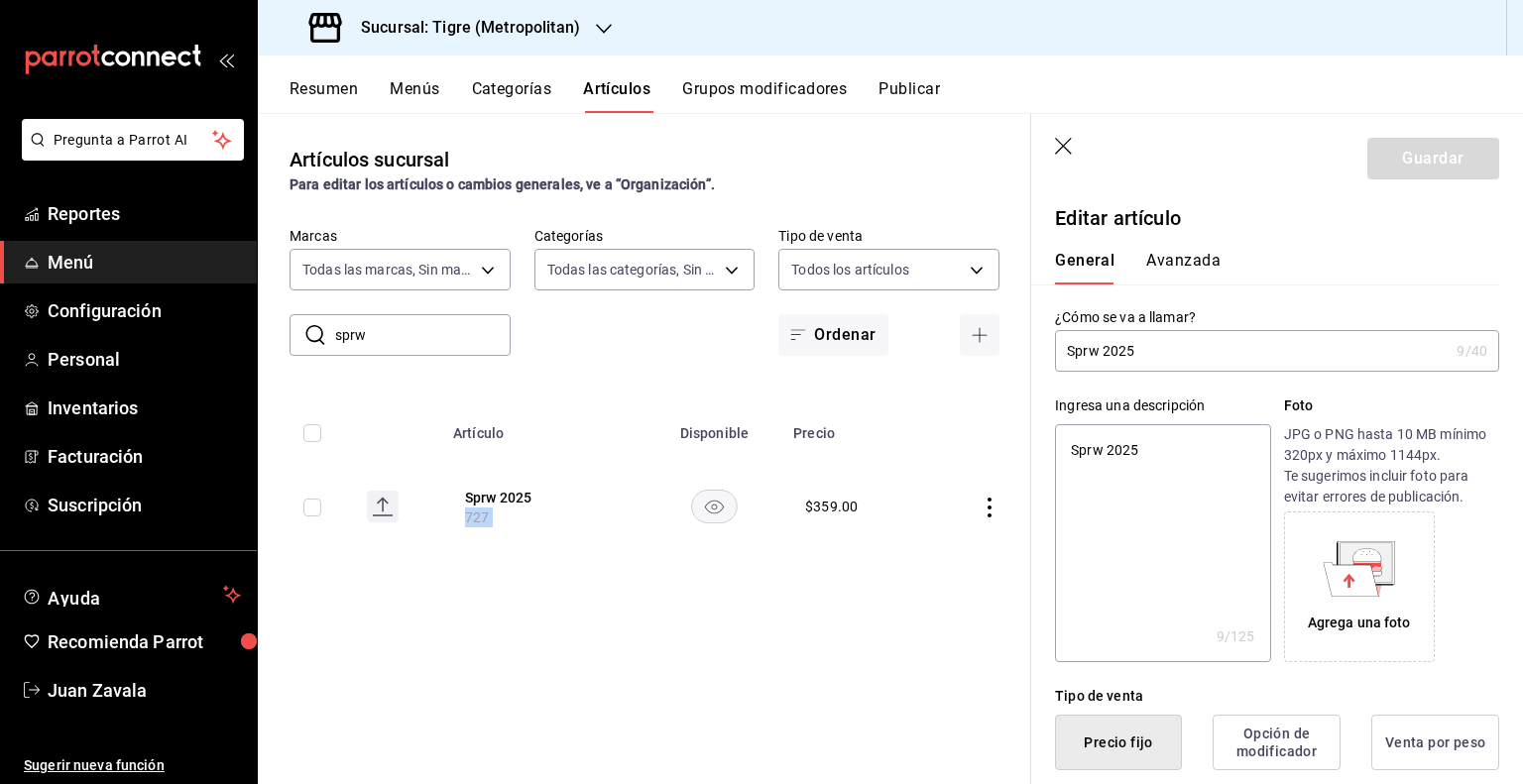 click 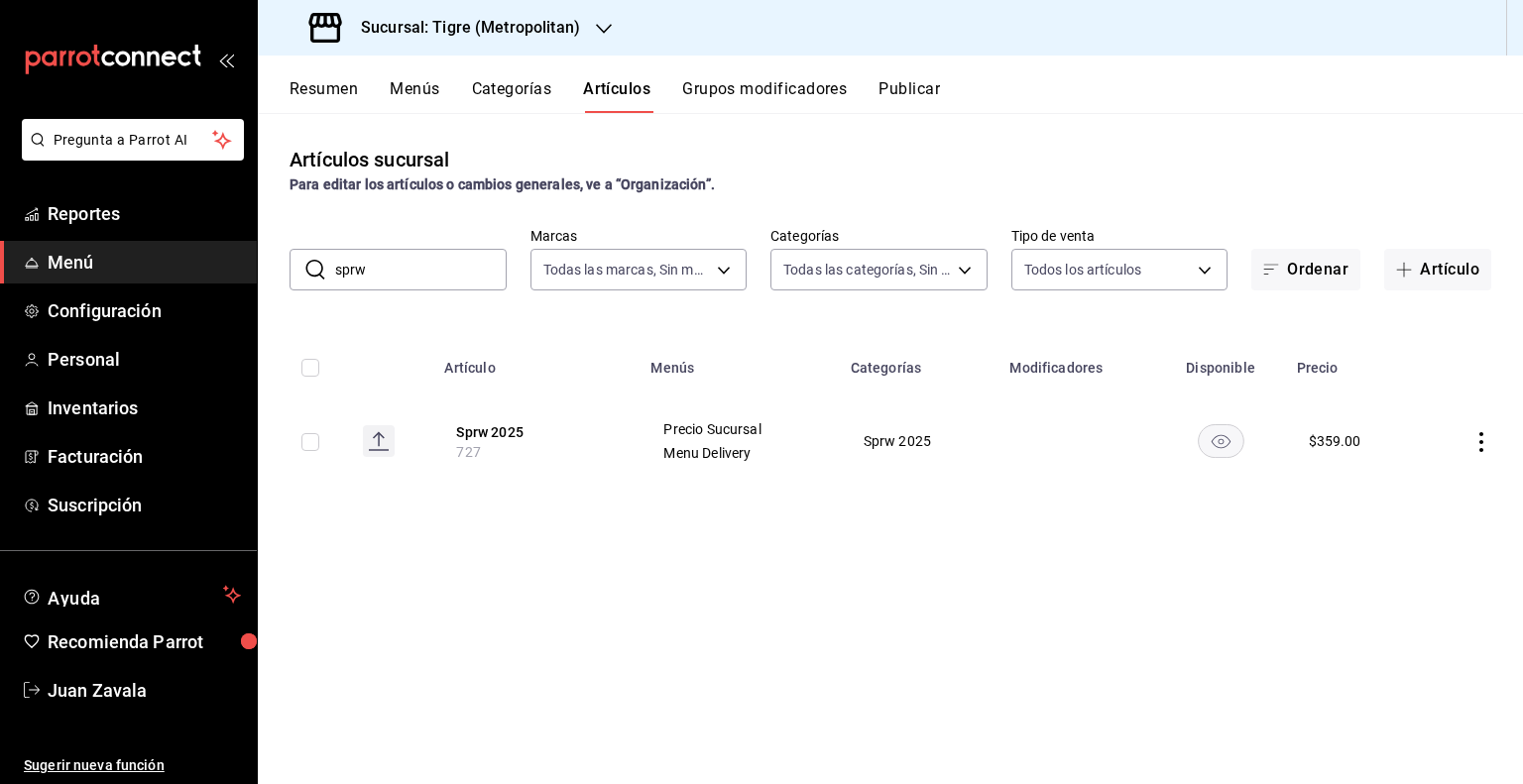 click on "Artículos sucursal Para editar los artículos o cambios generales, ve a “Organización”. ​ sprw ​ Marcas Todas las marcas, Sin marca d2a20516-989b-40fe-838d-c8b0b31ef0ff Categorías Todas las categorías, Sin categoría Tipo de venta Todos los artículos ALL Ordenar Artículo Artículo Menús Categorías Modificadores Disponible Precio Sprw 2025 727 Precio Sucursal Menu Delivery Sprw 2025 $ 359.00" at bounding box center [890, 448] 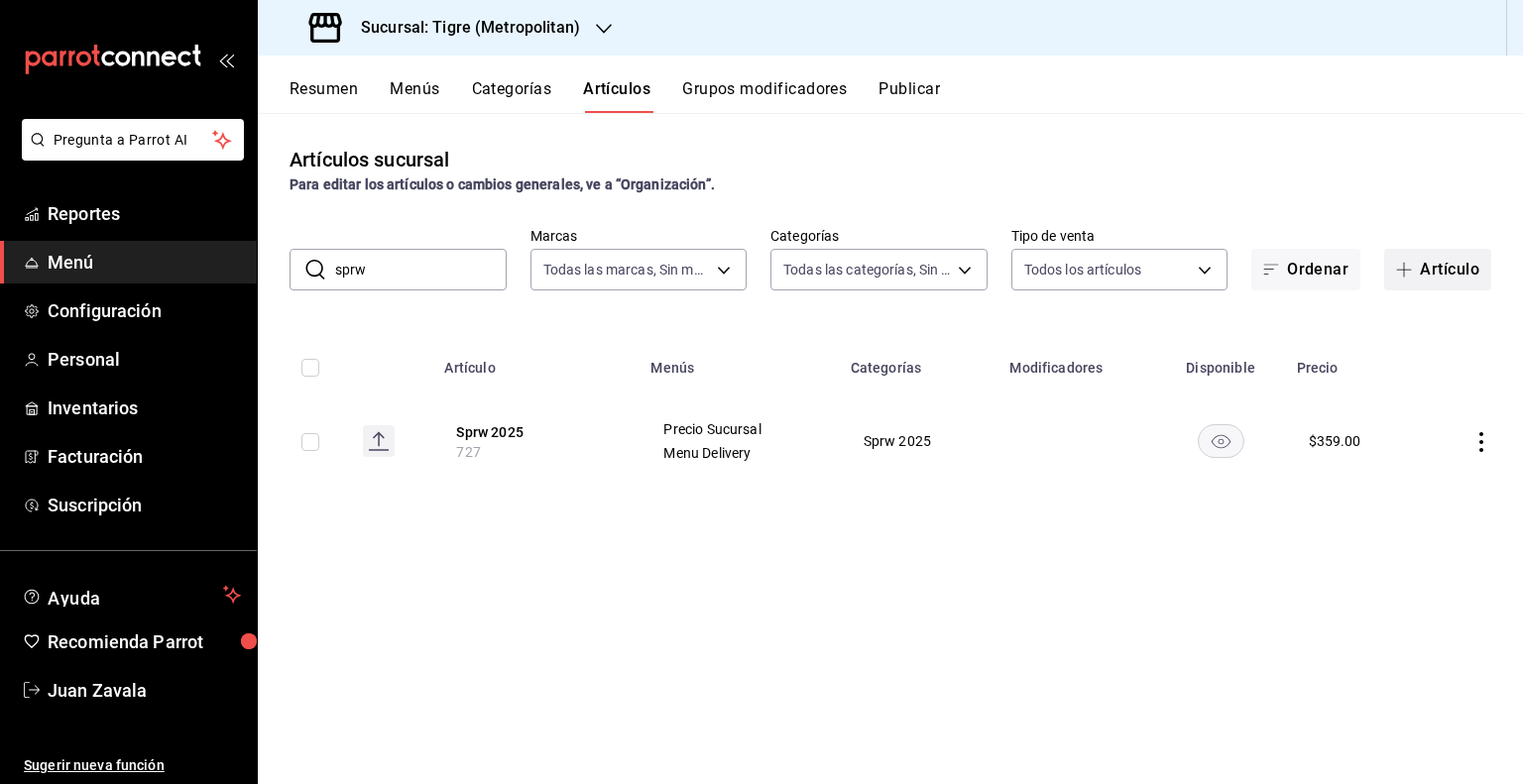 click on "Artículo" at bounding box center (1438, 270) 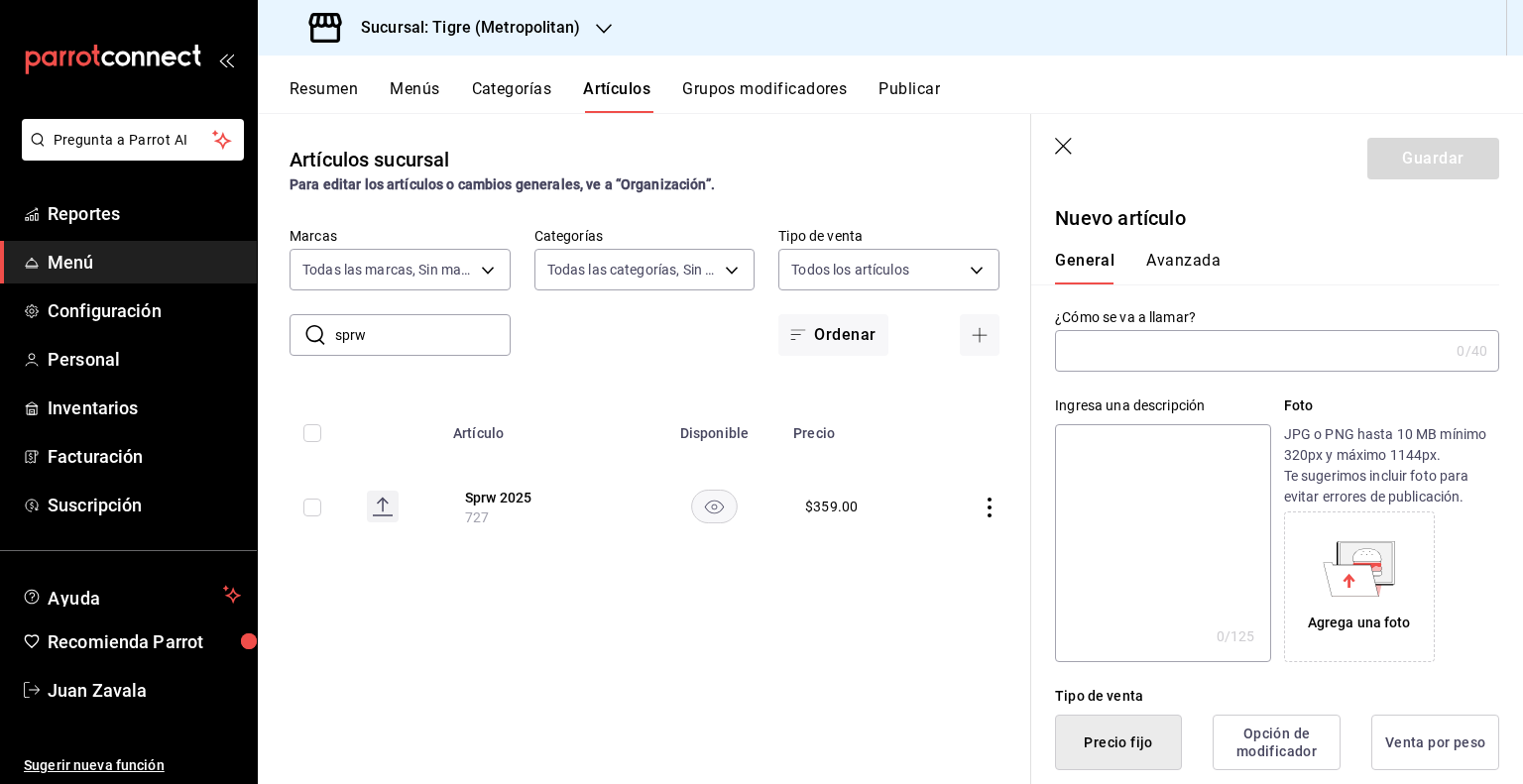 click 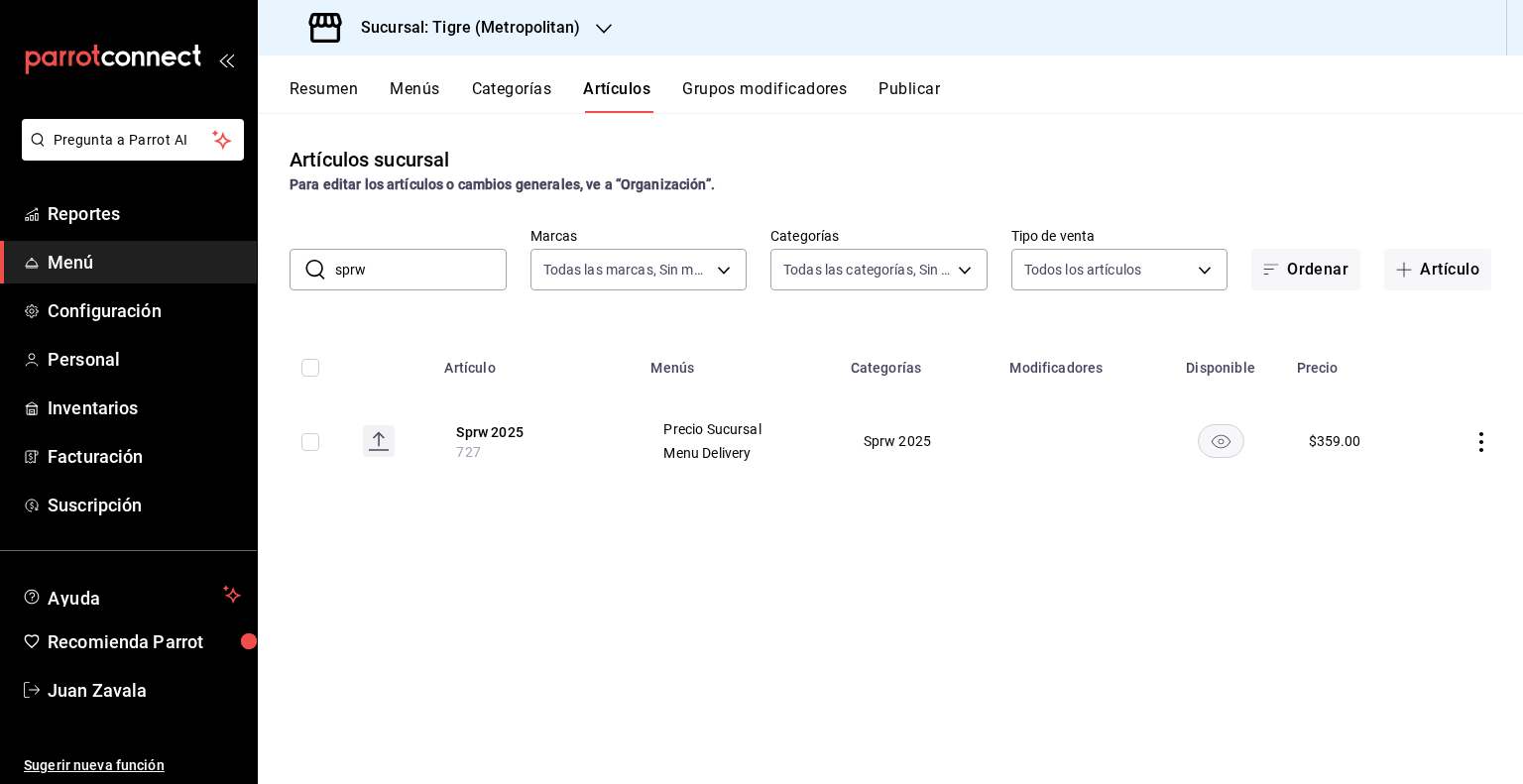 click on "sprw" at bounding box center [420, 270] 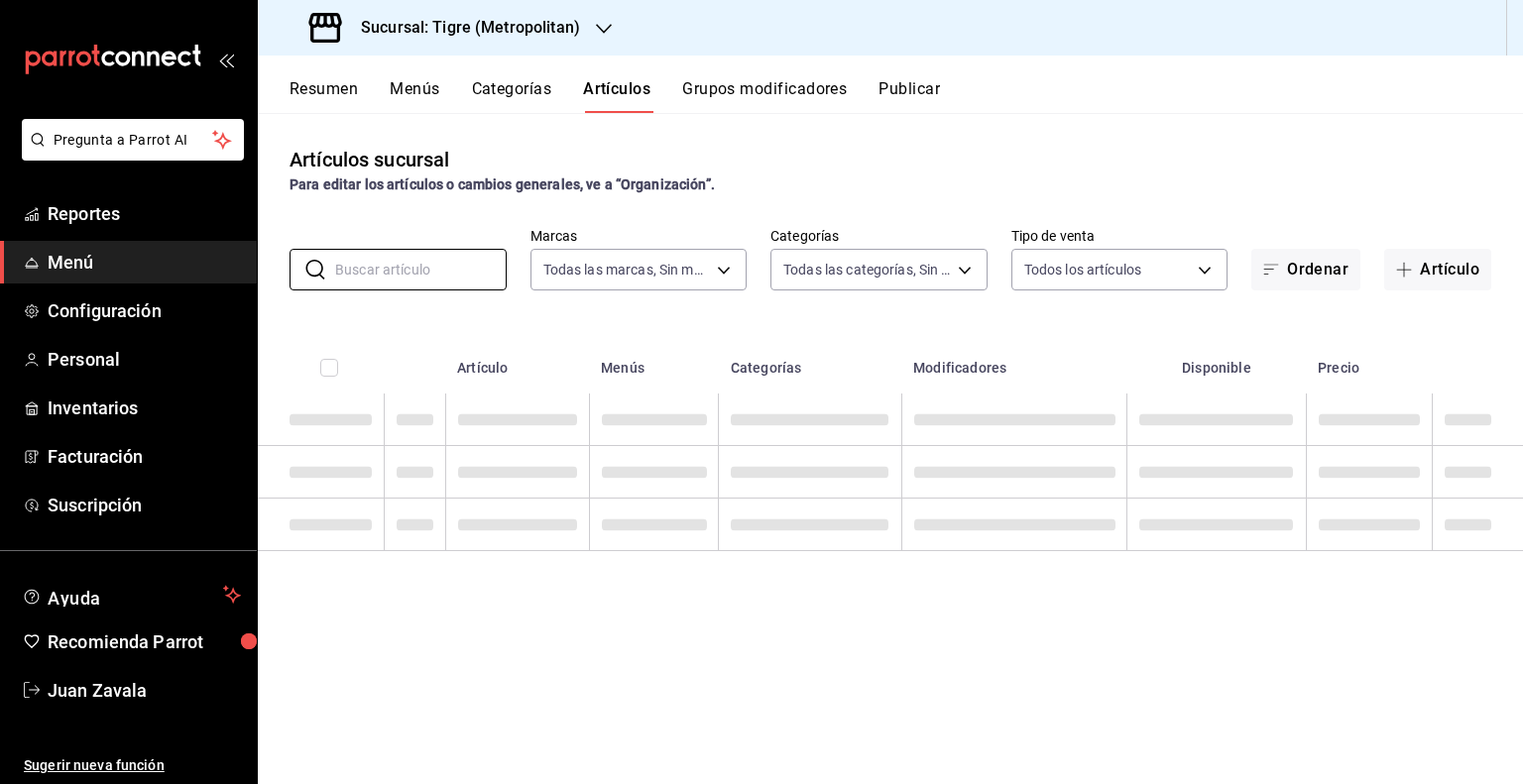 type 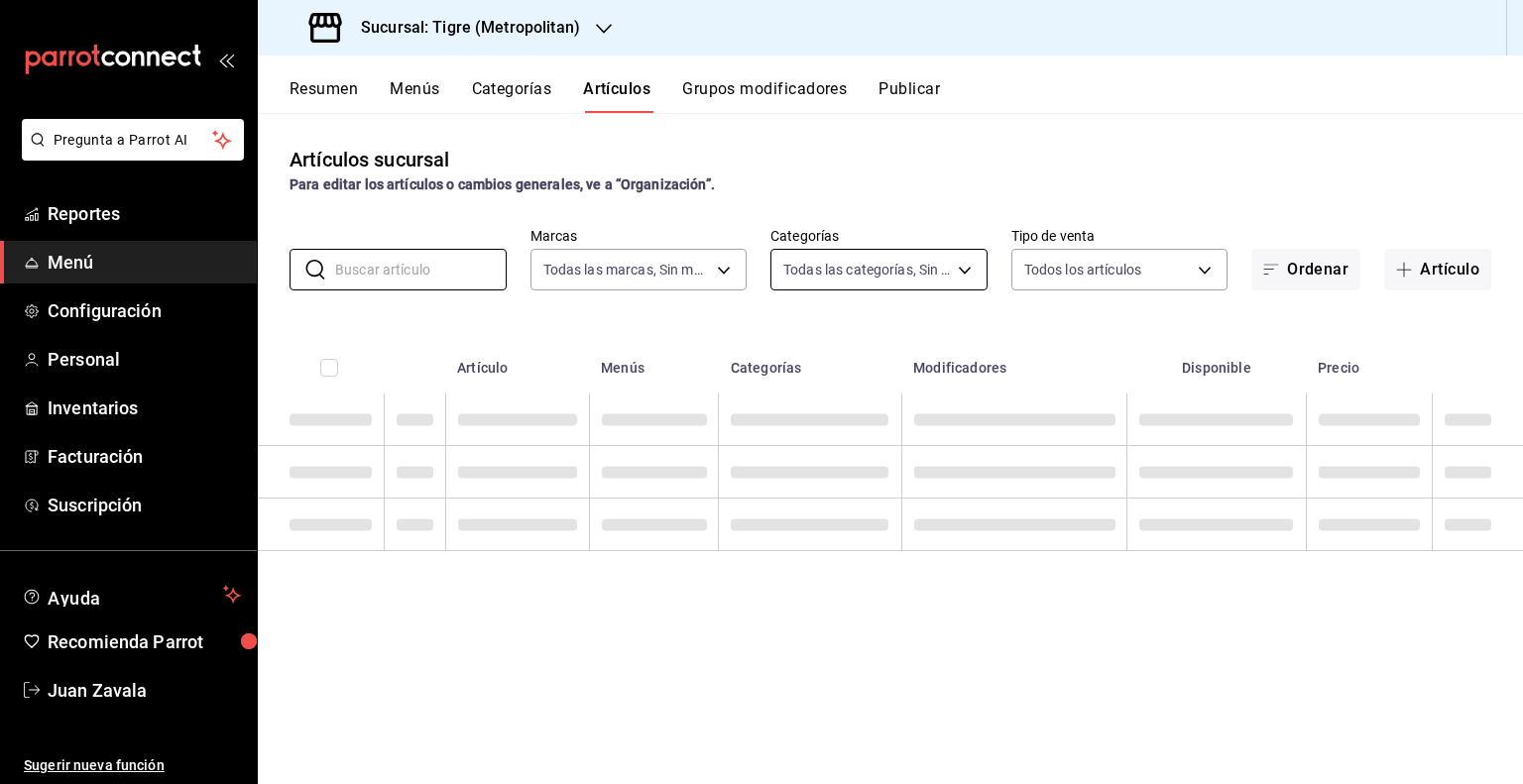 click on "​ ​ Marcas Todas las marcas, Sin marca d2a20516-989b-40fe-838d-c8b0b31ef0ff Categorías Todas las categorías, Sin categoría Tipo de venta Todos los artículos ALL Ordenar Artículo" at bounding box center [890, 259] 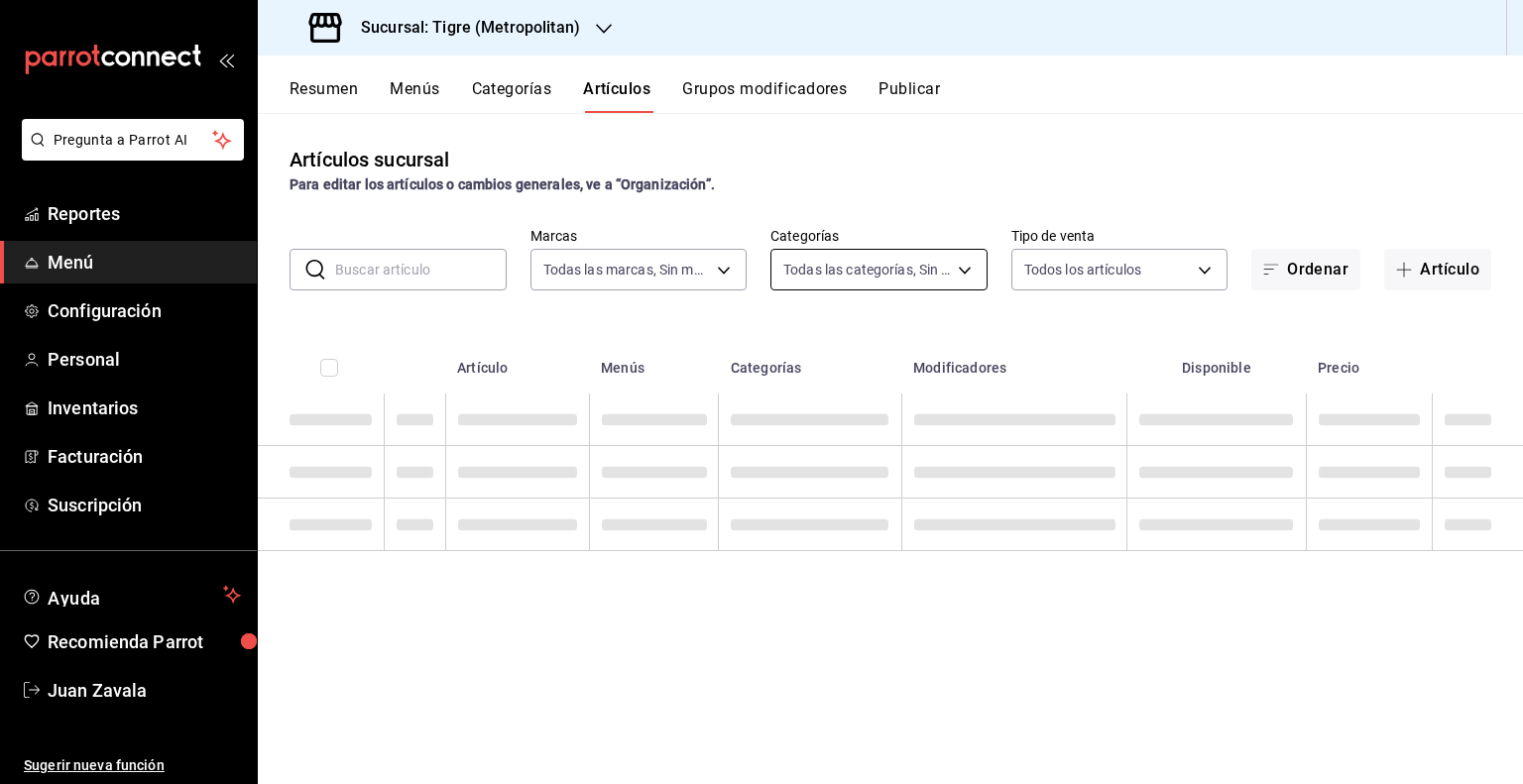 click on "Pregunta a Parrot AI Reportes   Menú   Configuración   Personal   Inventarios   Facturación   Suscripción   Ayuda Recomienda Parrot   Juan Zavala   Sugerir nueva función   Sucursal: Tigre (Metropolitan) Resumen Menús Categorías Artículos Grupos modificadores Publicar Artículos sucursal Para editar los artículos o cambios generales, ve a “Organización”. ​ ​ Marcas Todas las marcas, Sin marca d2a20516-989b-40fe-838d-c8b0b31ef0ff Categorías Todas las categorías, Sin categoría Tipo de venta Todos los artículos ALL Ordenar Artículo Artículo Menús Categorías Modificadores Disponible Precio Guardar GANA 1 MES GRATIS EN TU SUSCRIPCIÓN AQUÍ ¿Recuerdas cómo empezó tu restaurante?
Hoy puedes ayudar a un colega a tener el mismo cambio que tú viviste.
Recomienda Parrot directamente desde tu Portal Administrador.
Es fácil y rápido.
🎁 Por cada restaurante que se una, ganas 1 mes gratis. Ver video tutorial Ir a video Pregunta a Parrot AI Reportes   Menú   Configuración   Personal" at bounding box center (762, 392) 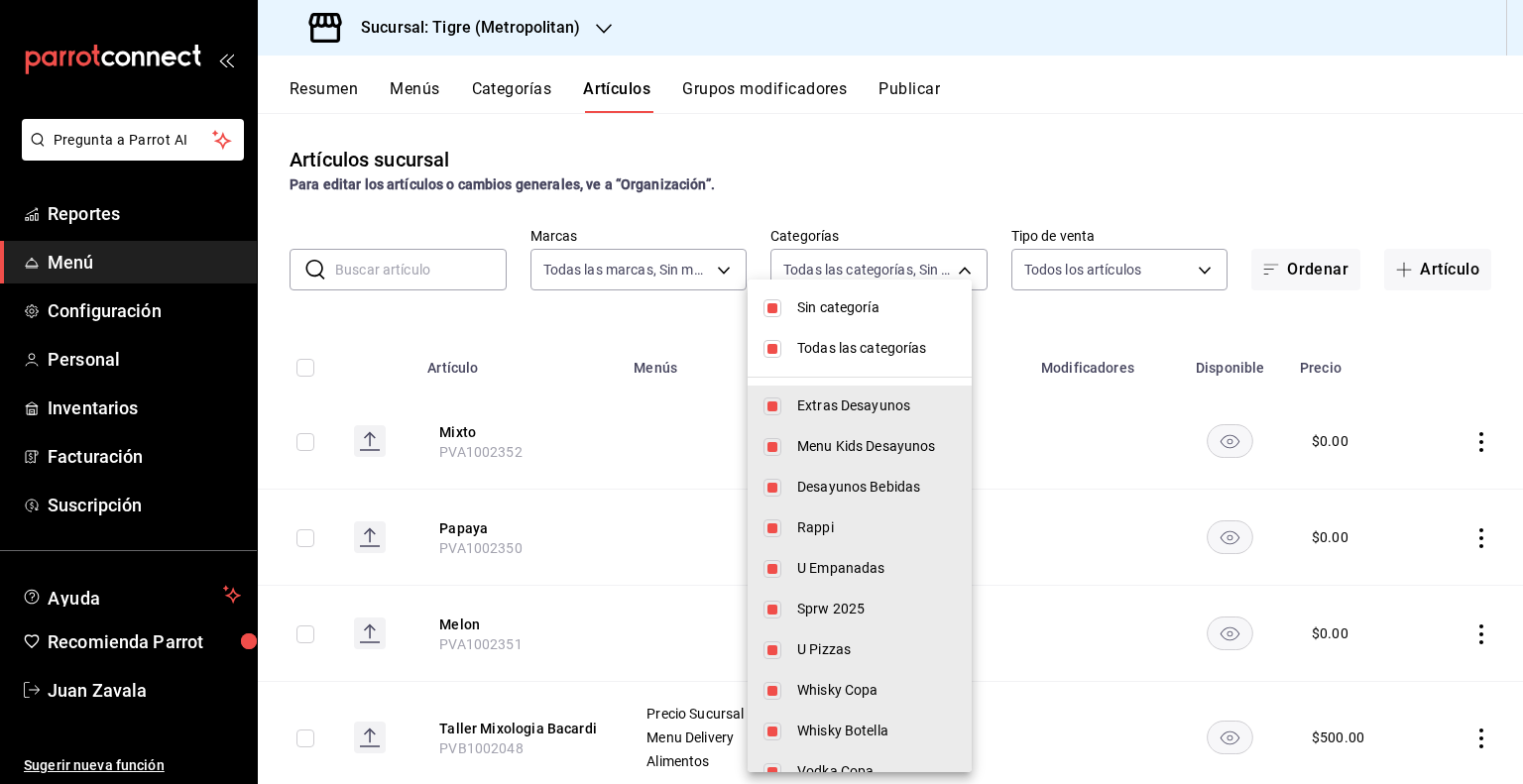 click on "Sin categoría" at bounding box center (877, 307) 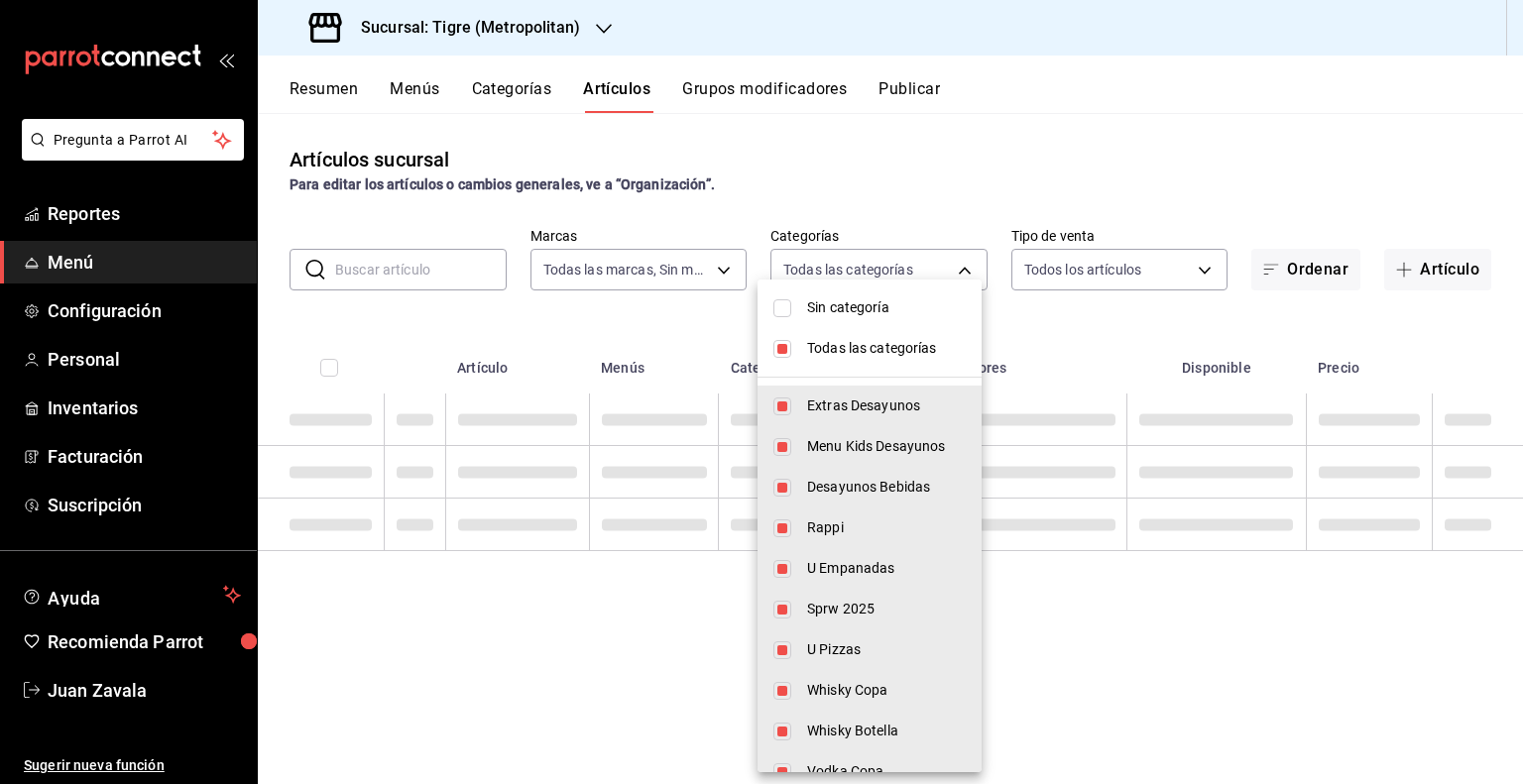 click on "Todas las categorías" at bounding box center [886, 348] 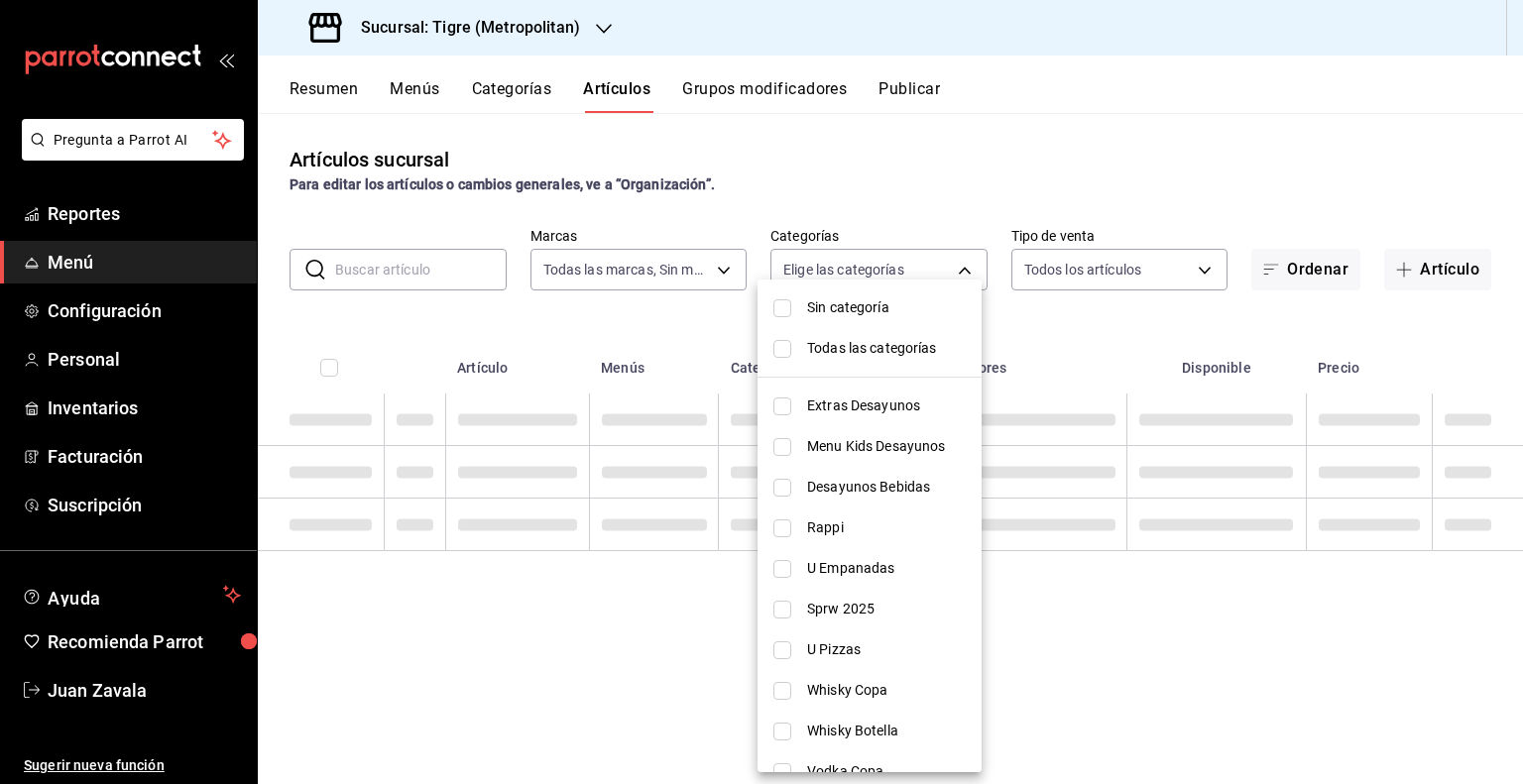 type 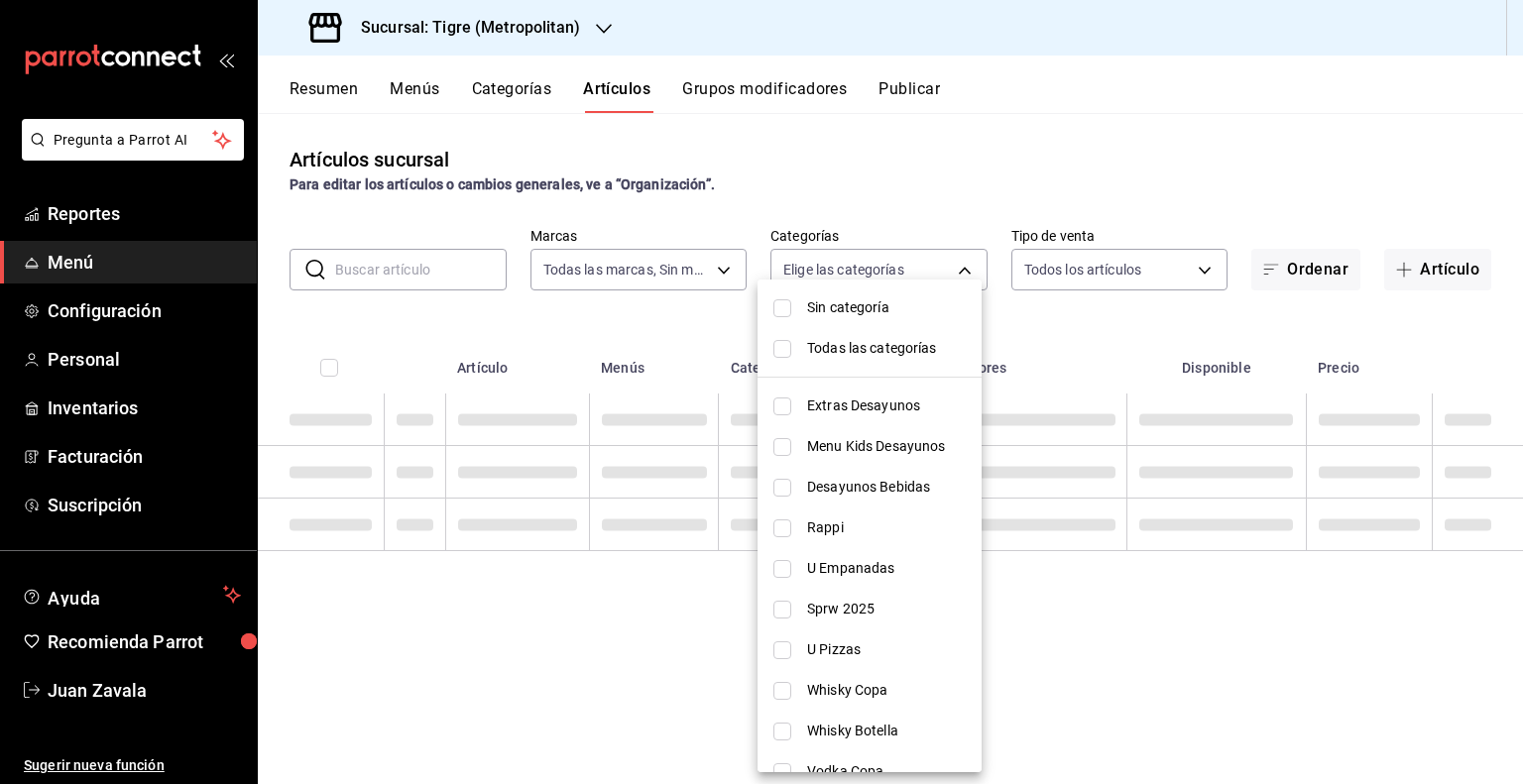checkbox on "false" 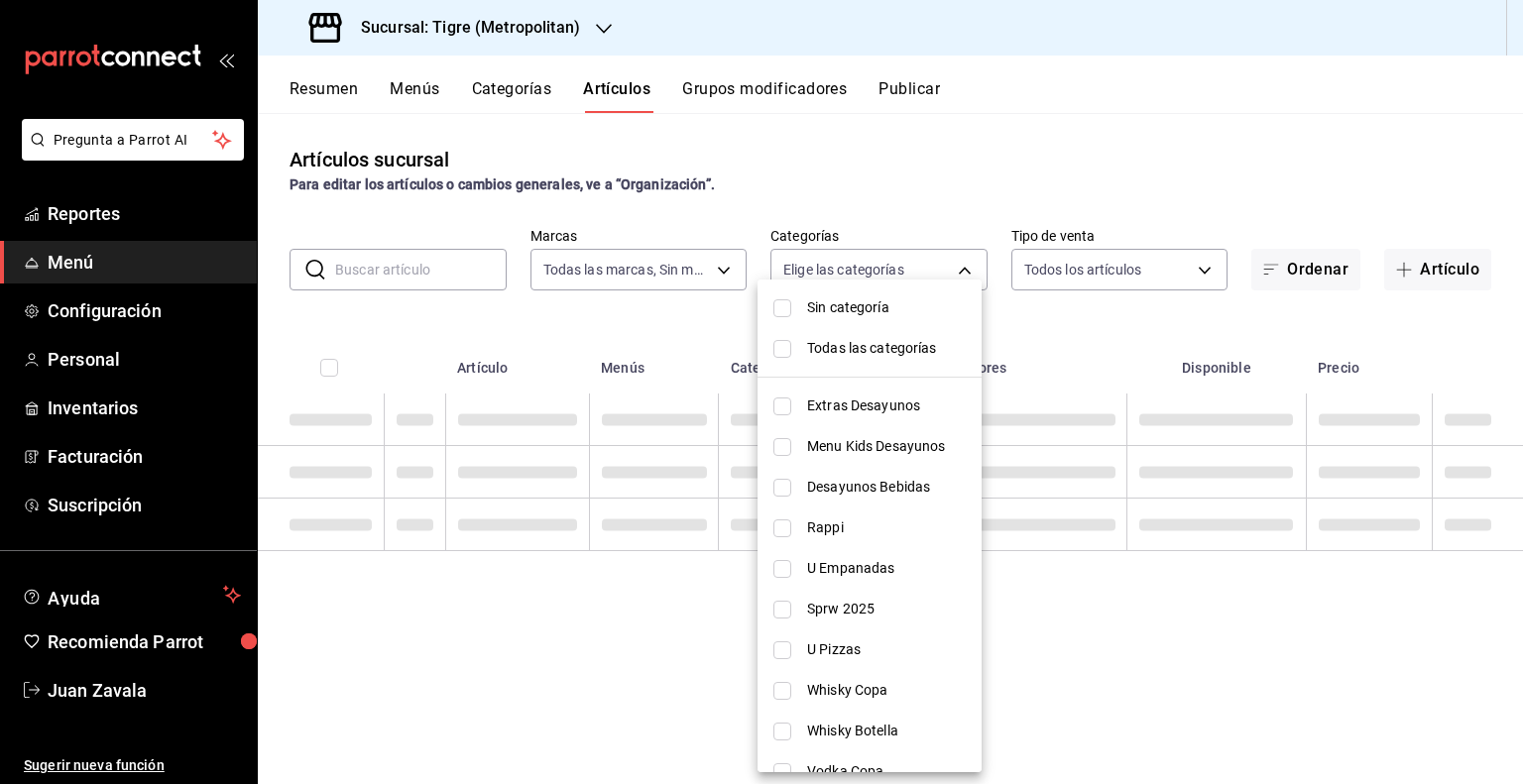 checkbox on "false" 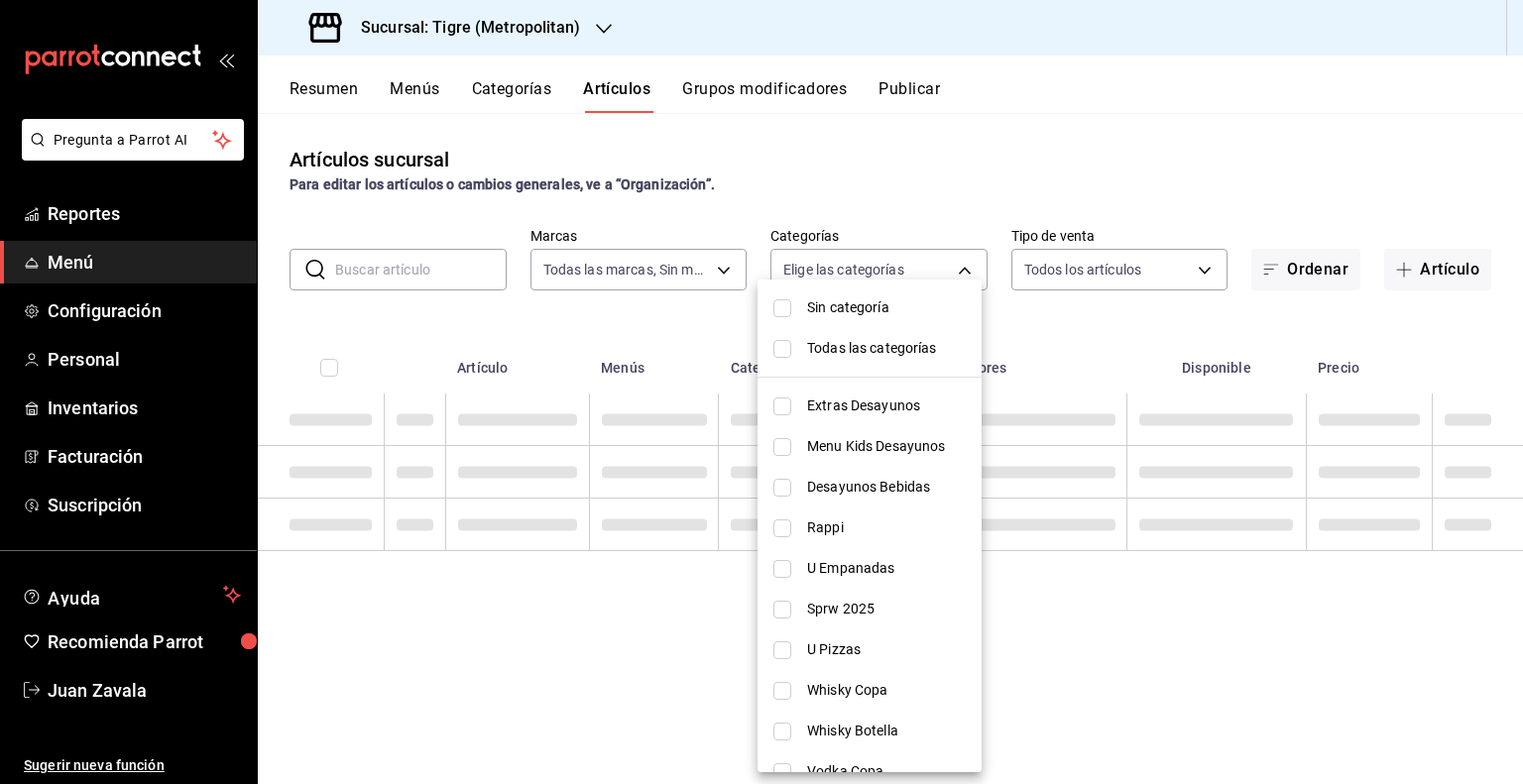 checkbox on "false" 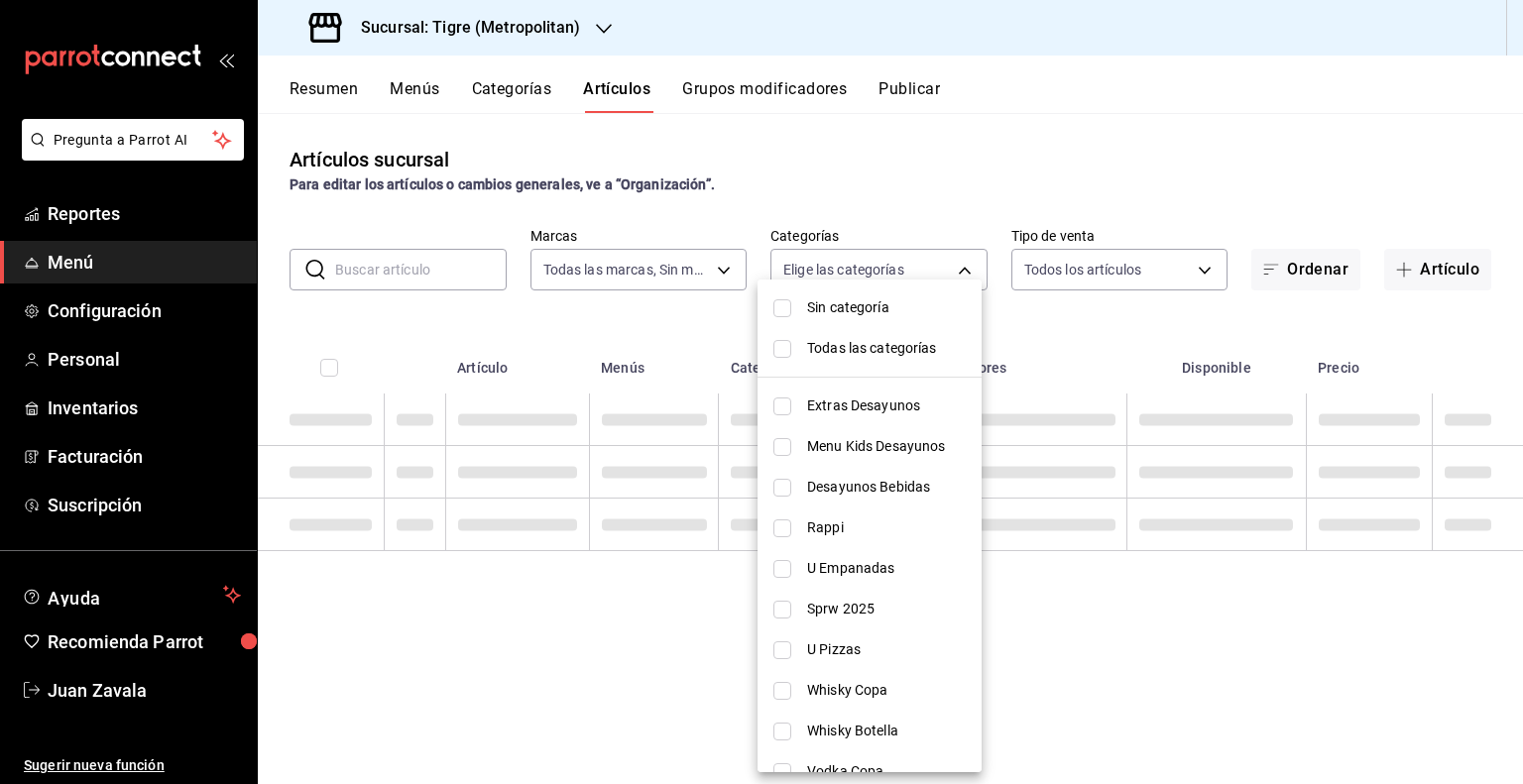 checkbox on "false" 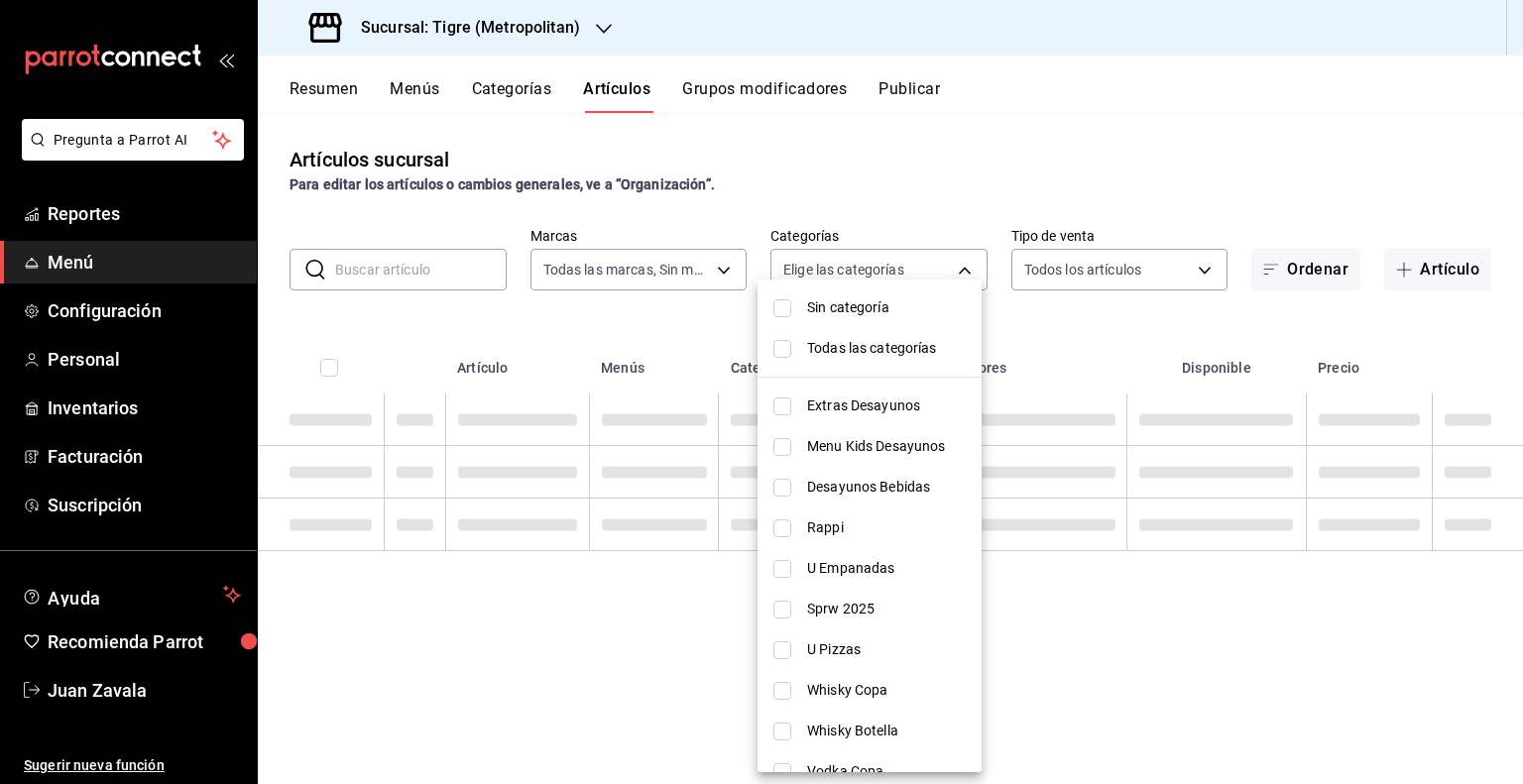 checkbox on "false" 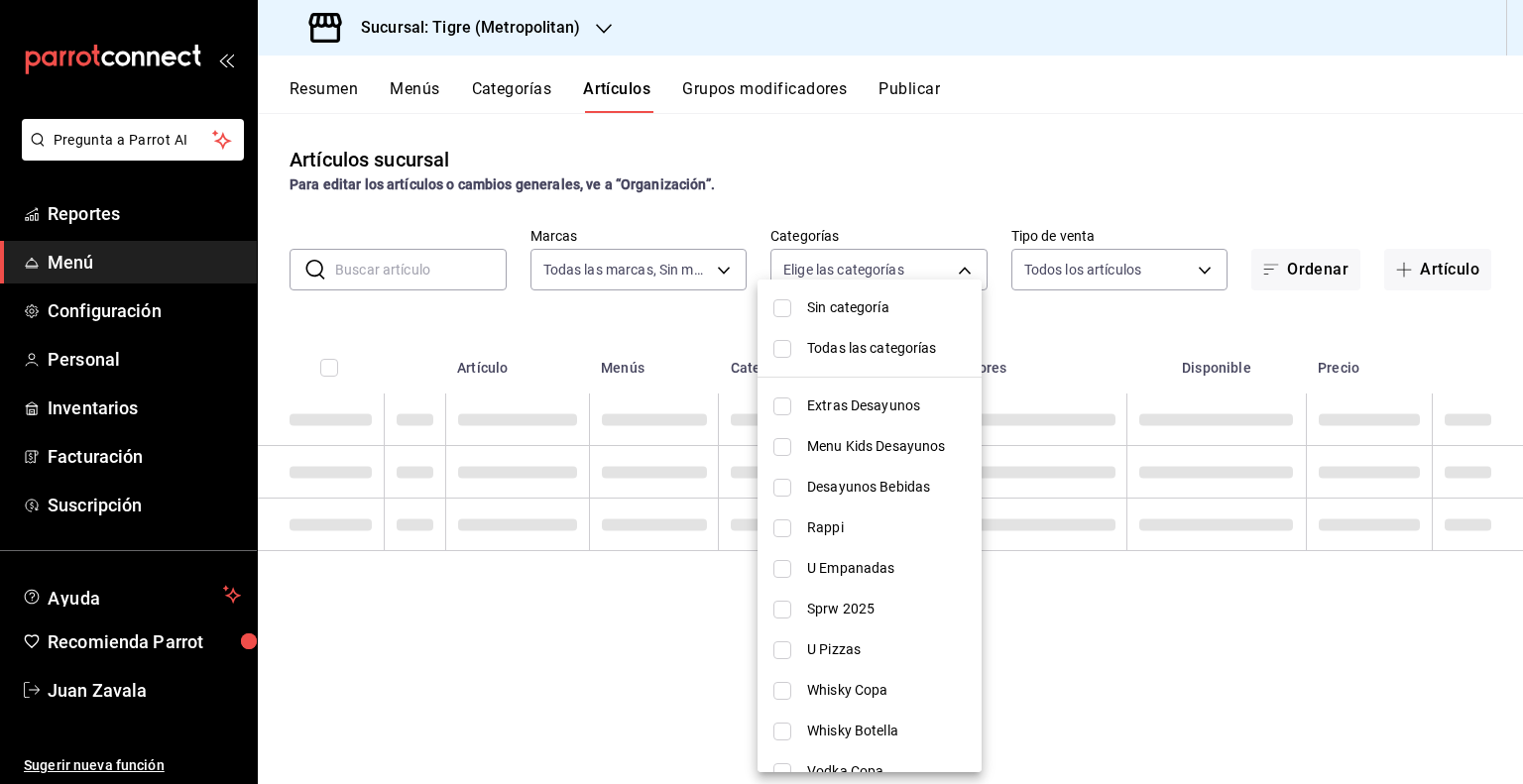 checkbox on "false" 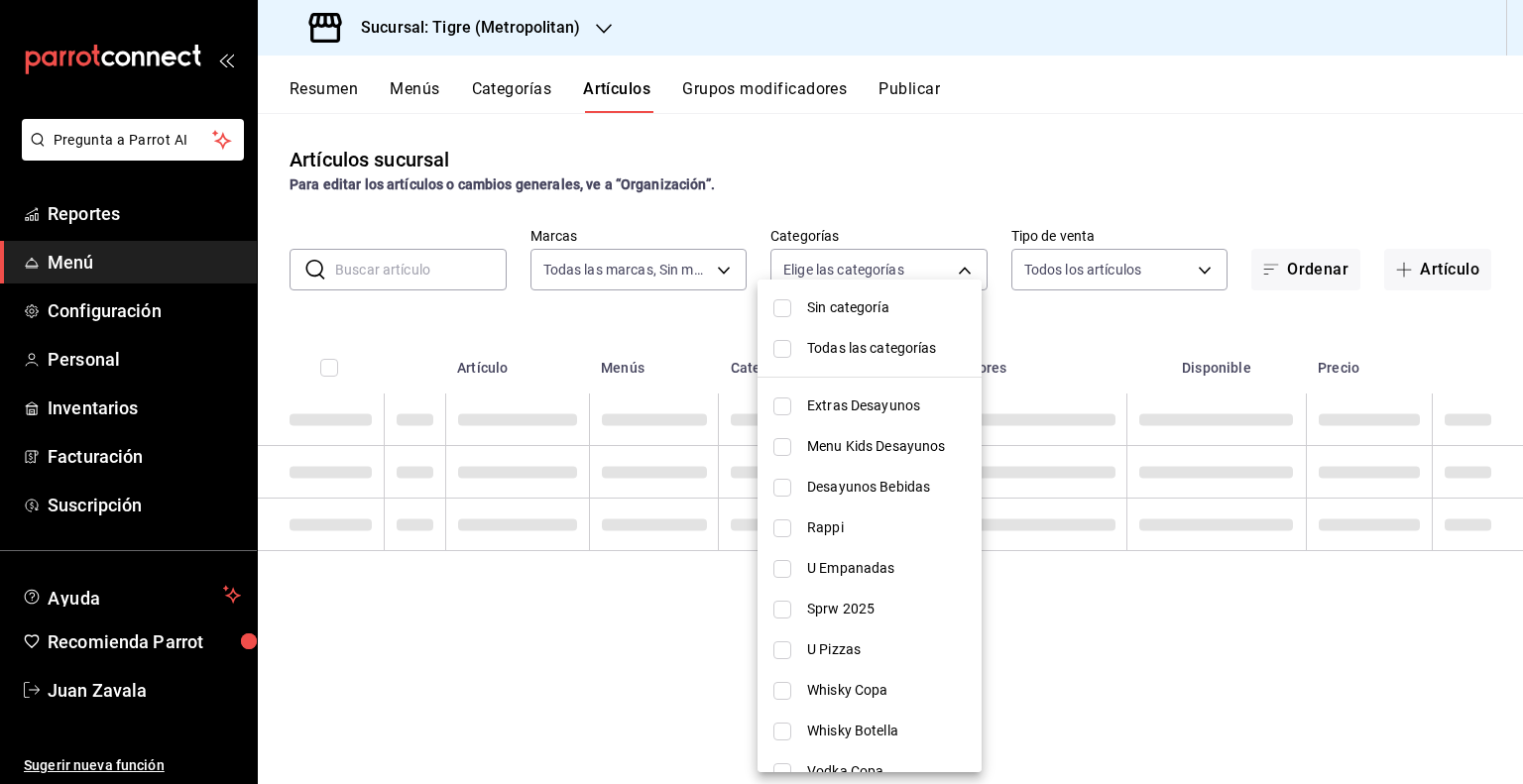 checkbox on "false" 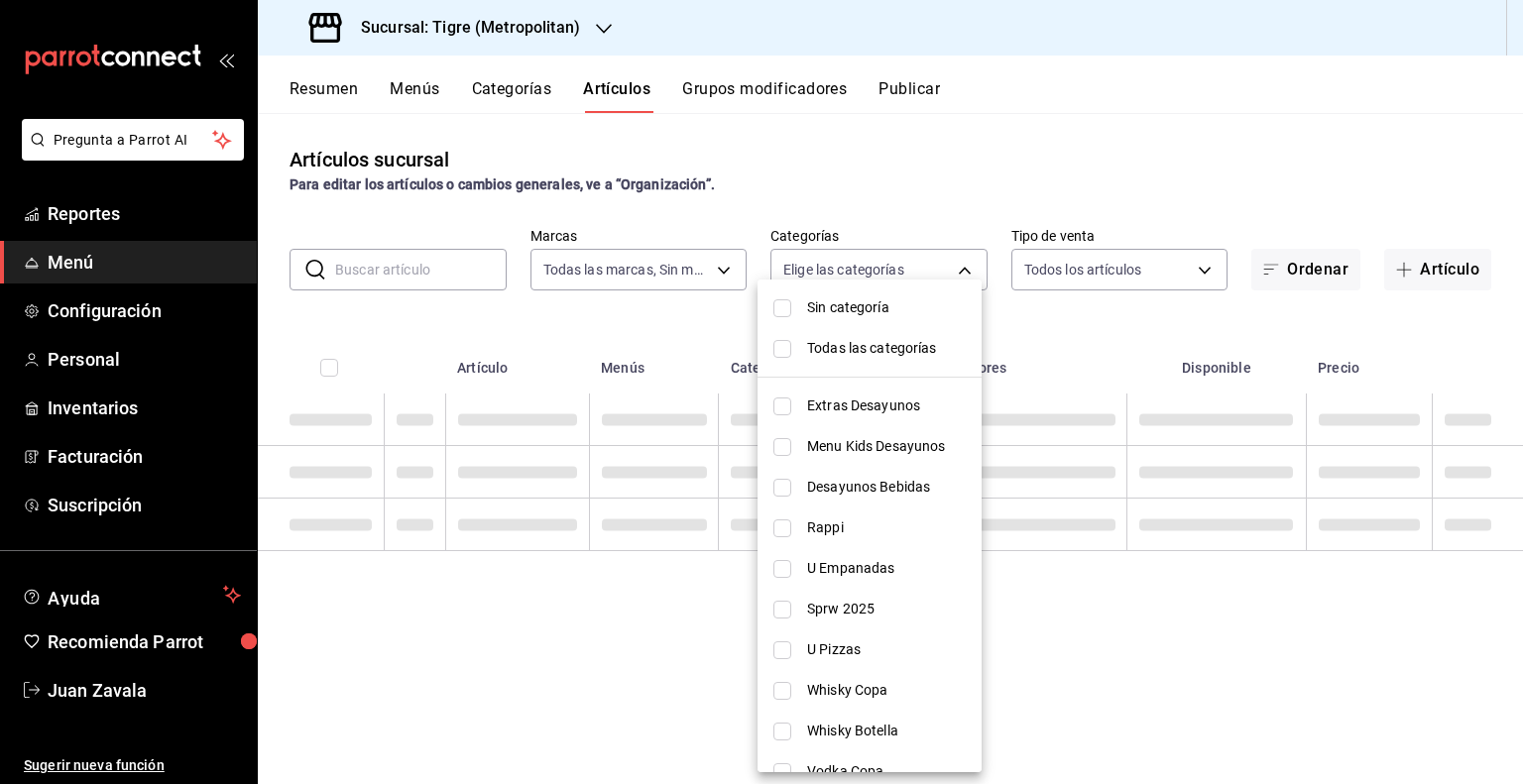 checkbox on "false" 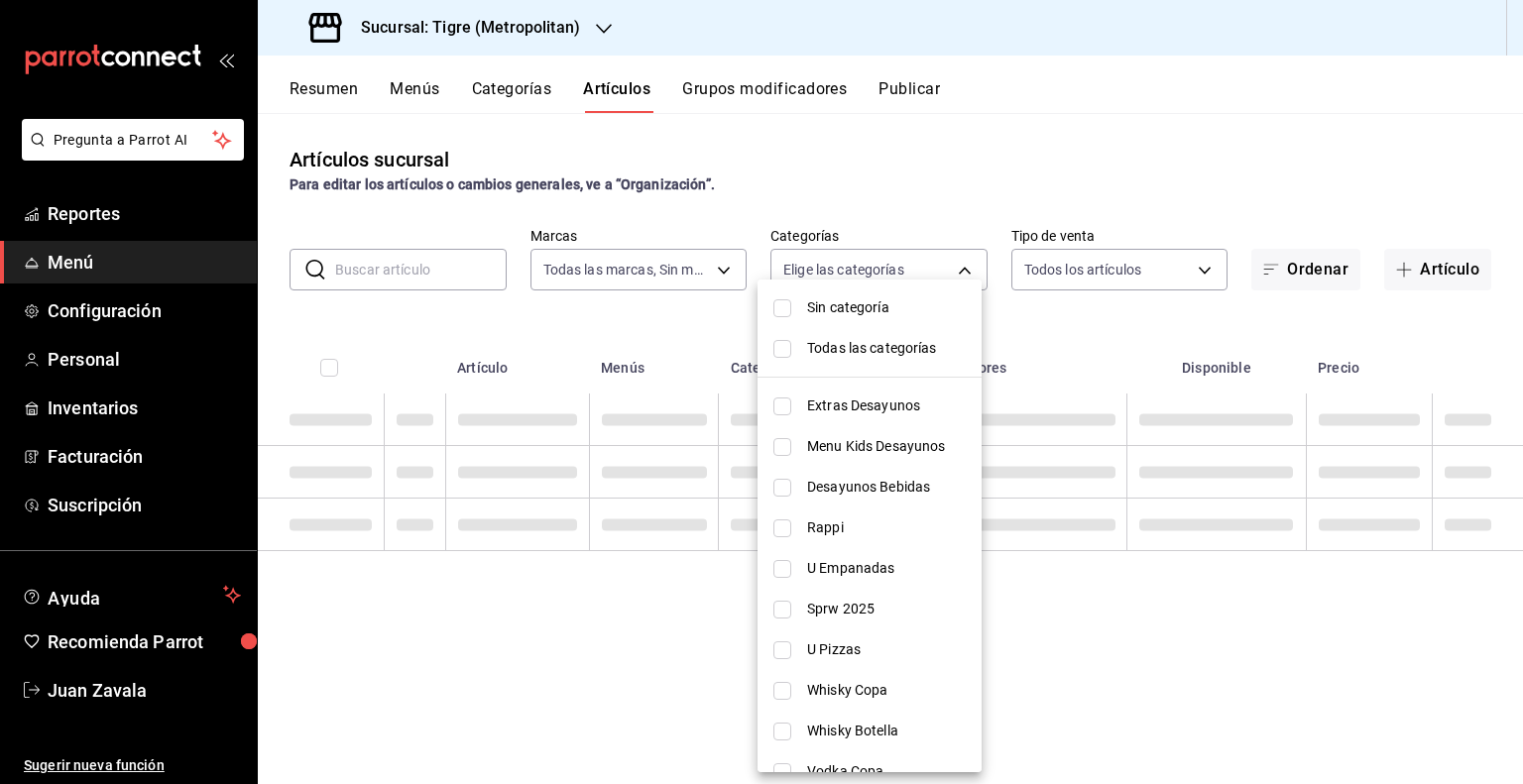 checkbox on "false" 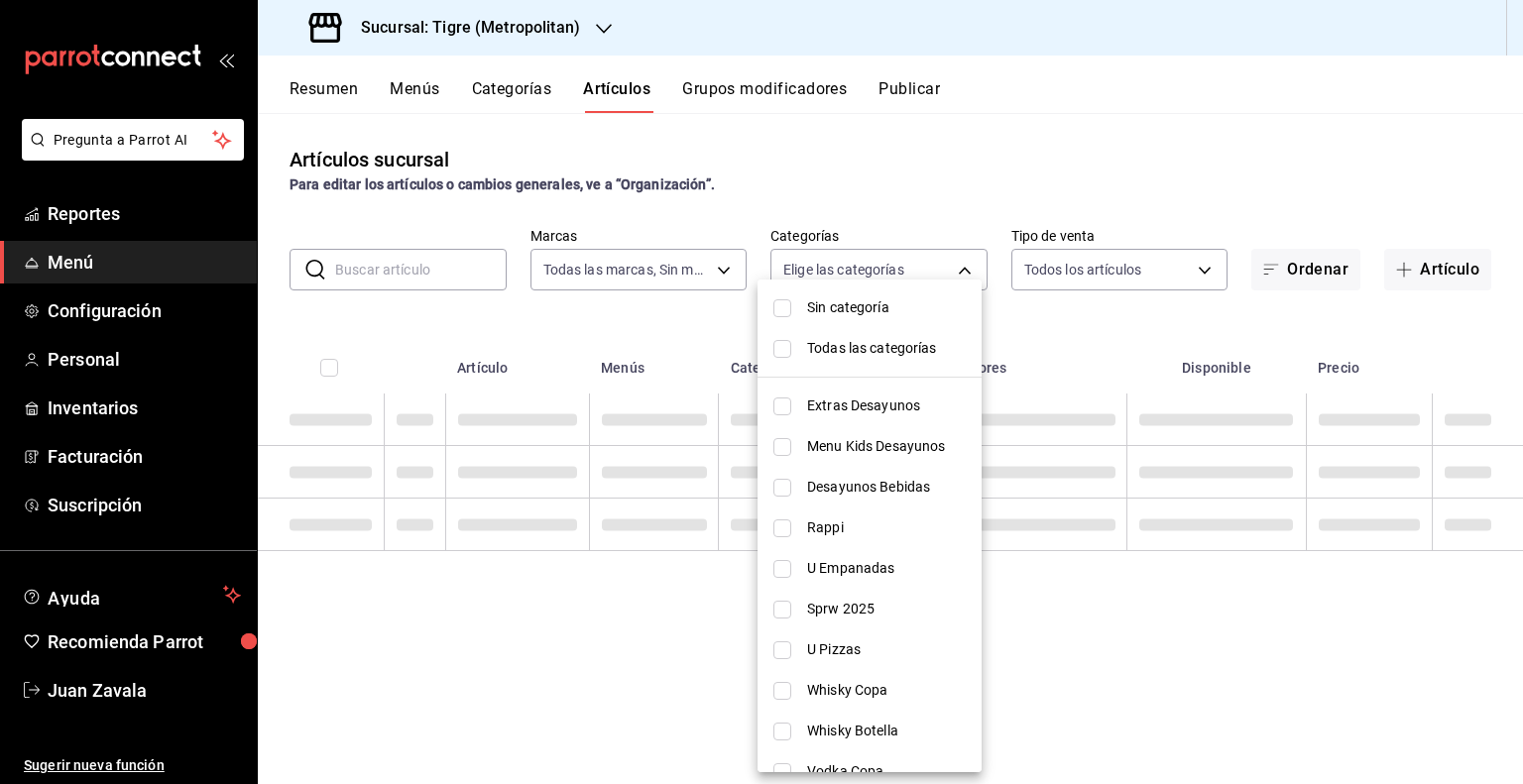 checkbox on "false" 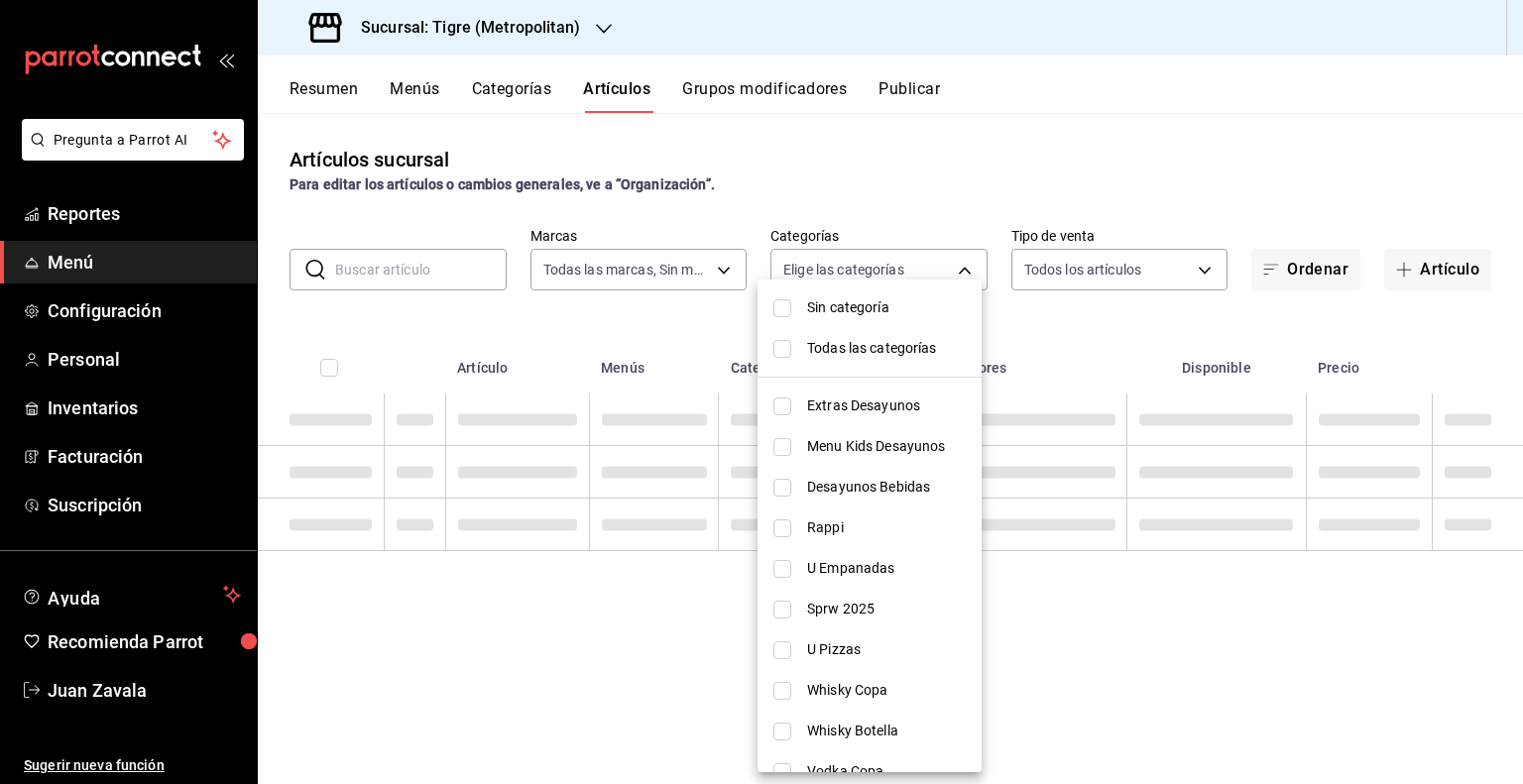 checkbox on "false" 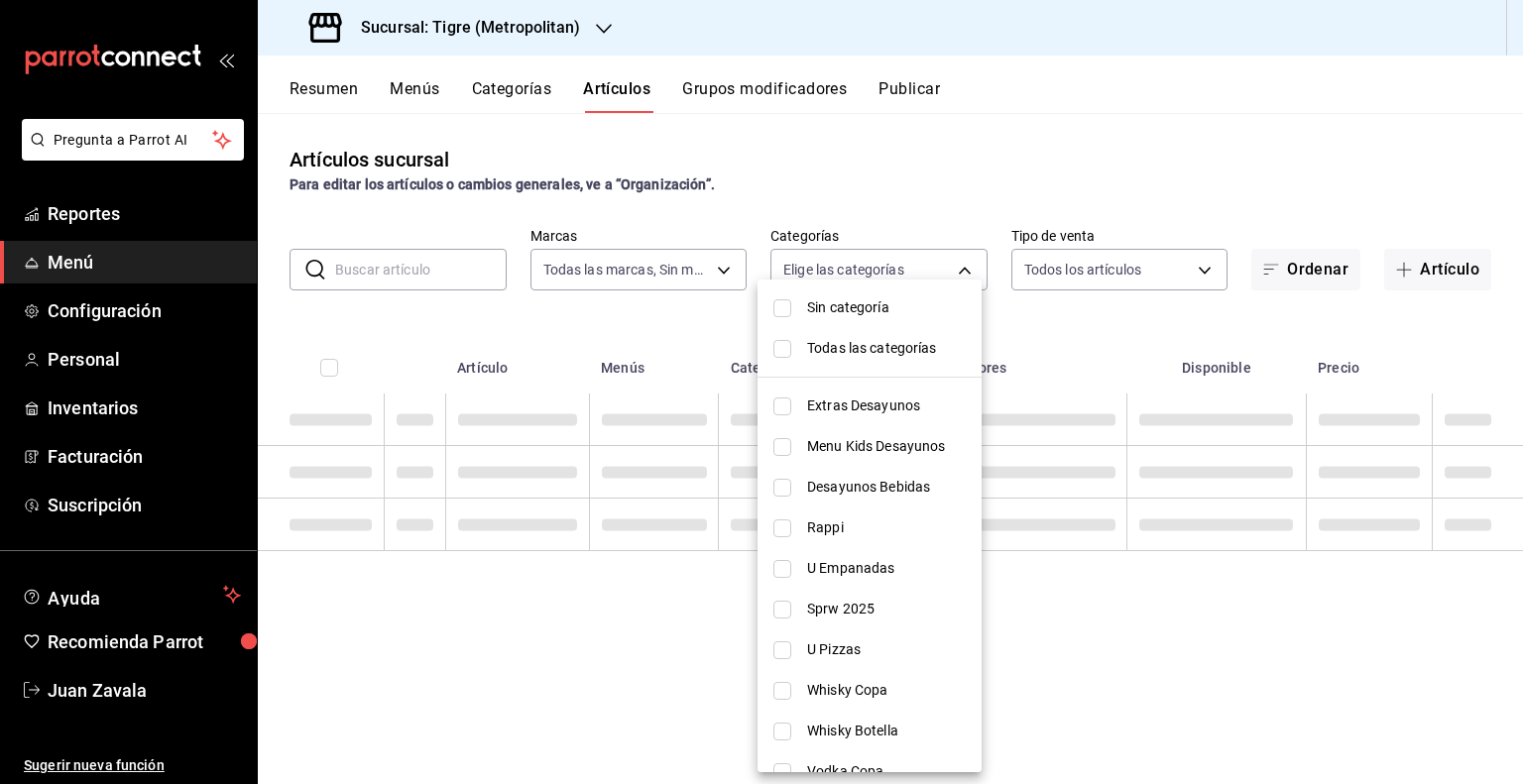 checkbox on "false" 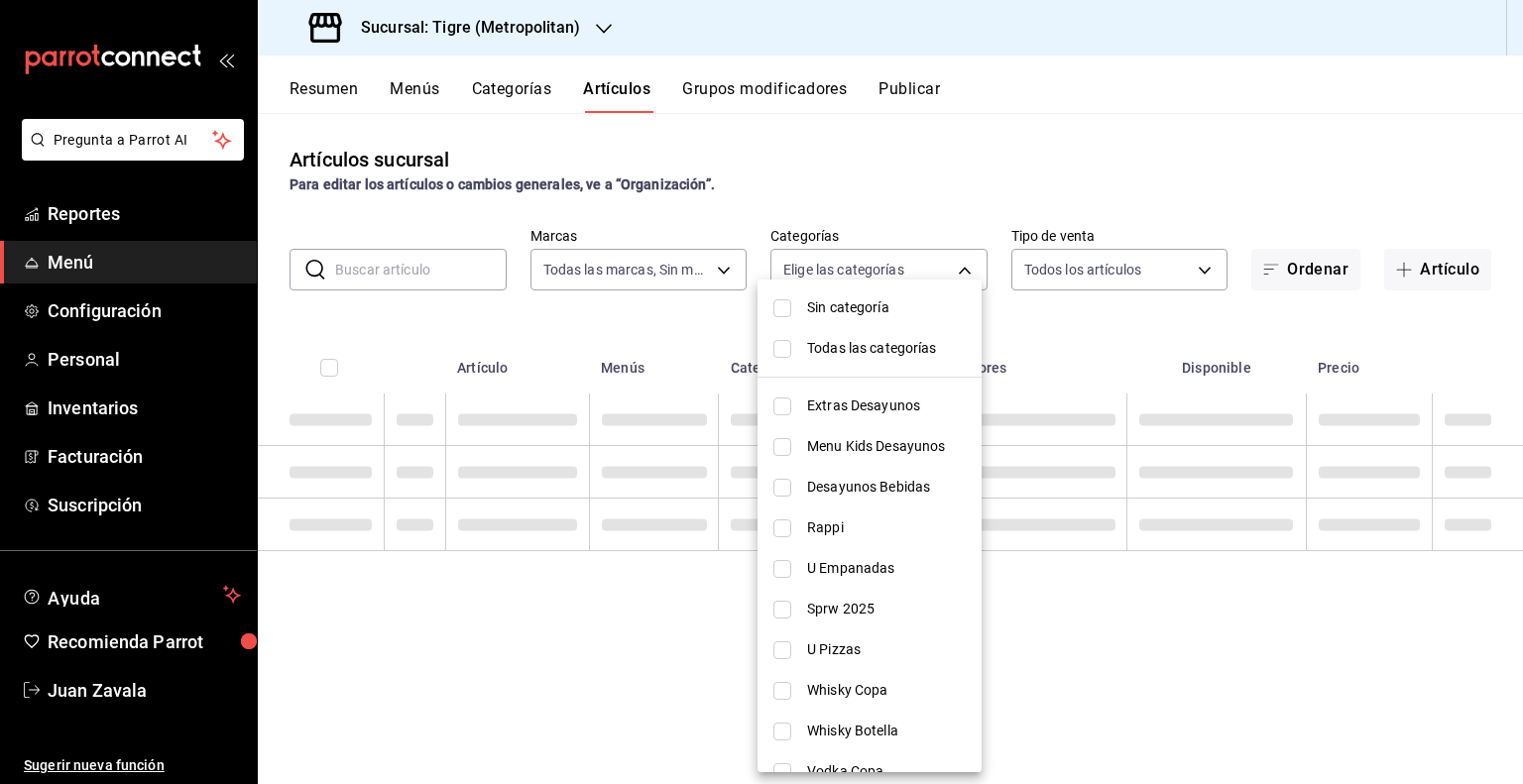 checkbox on "false" 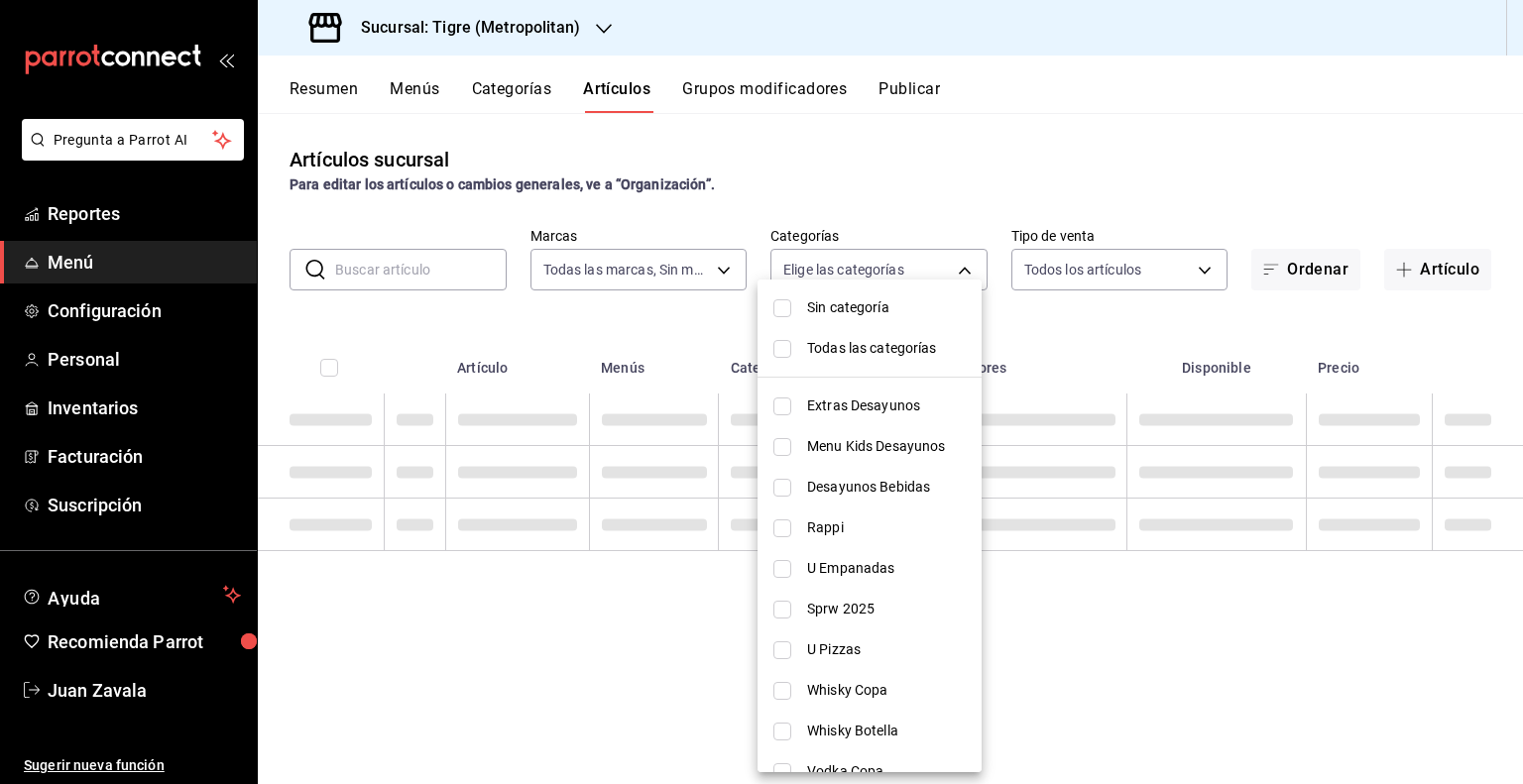 checkbox on "false" 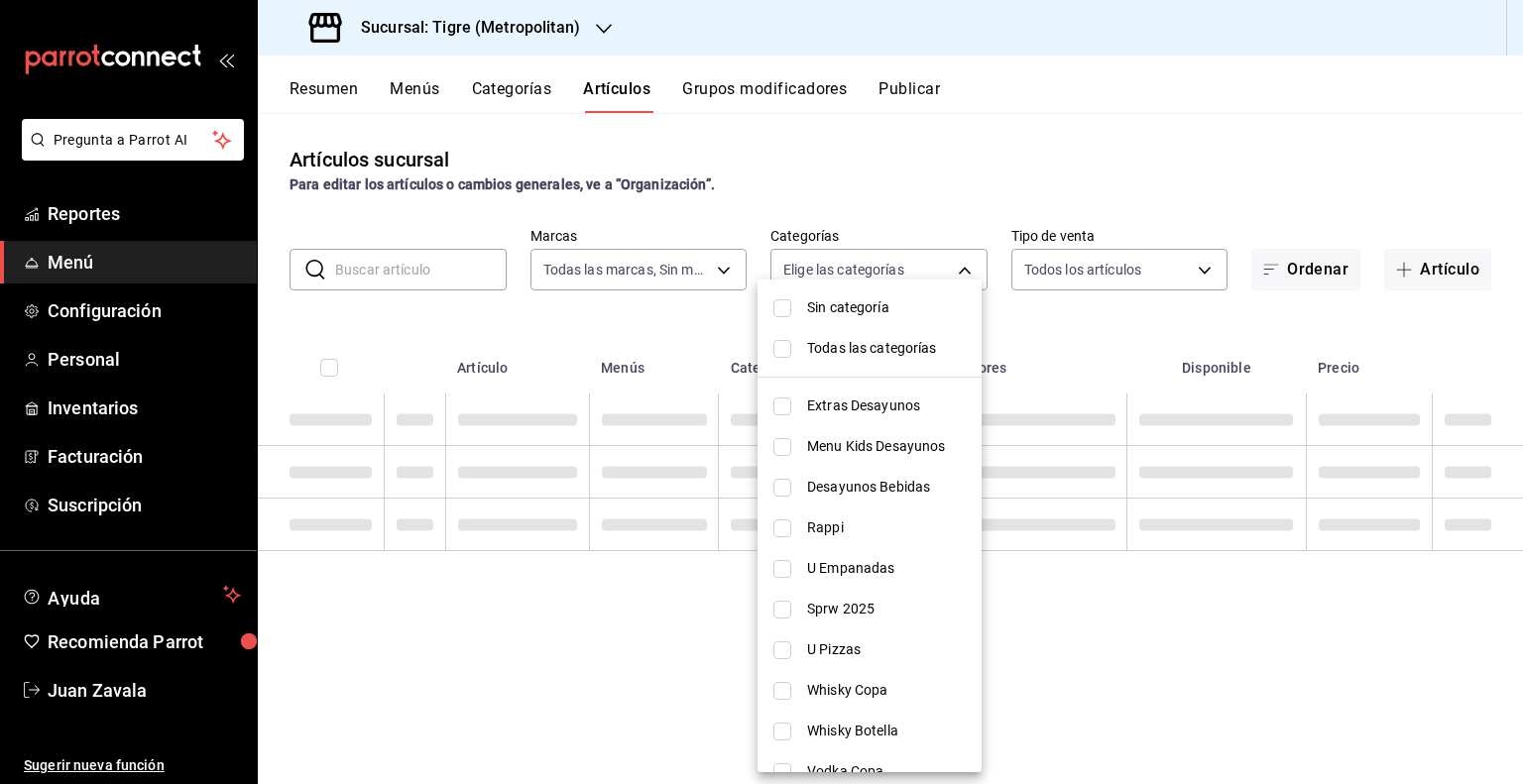 checkbox on "false" 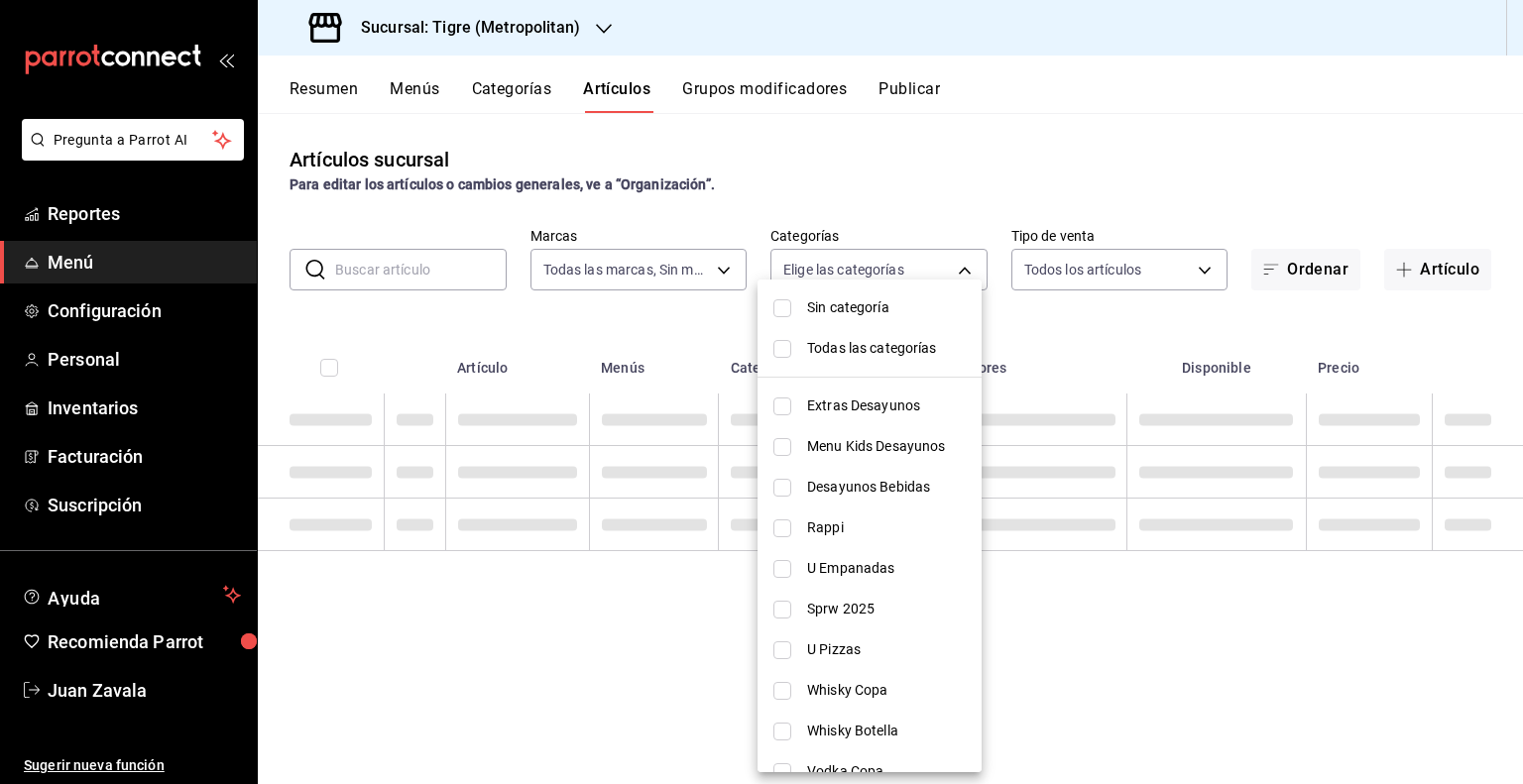 checkbox on "false" 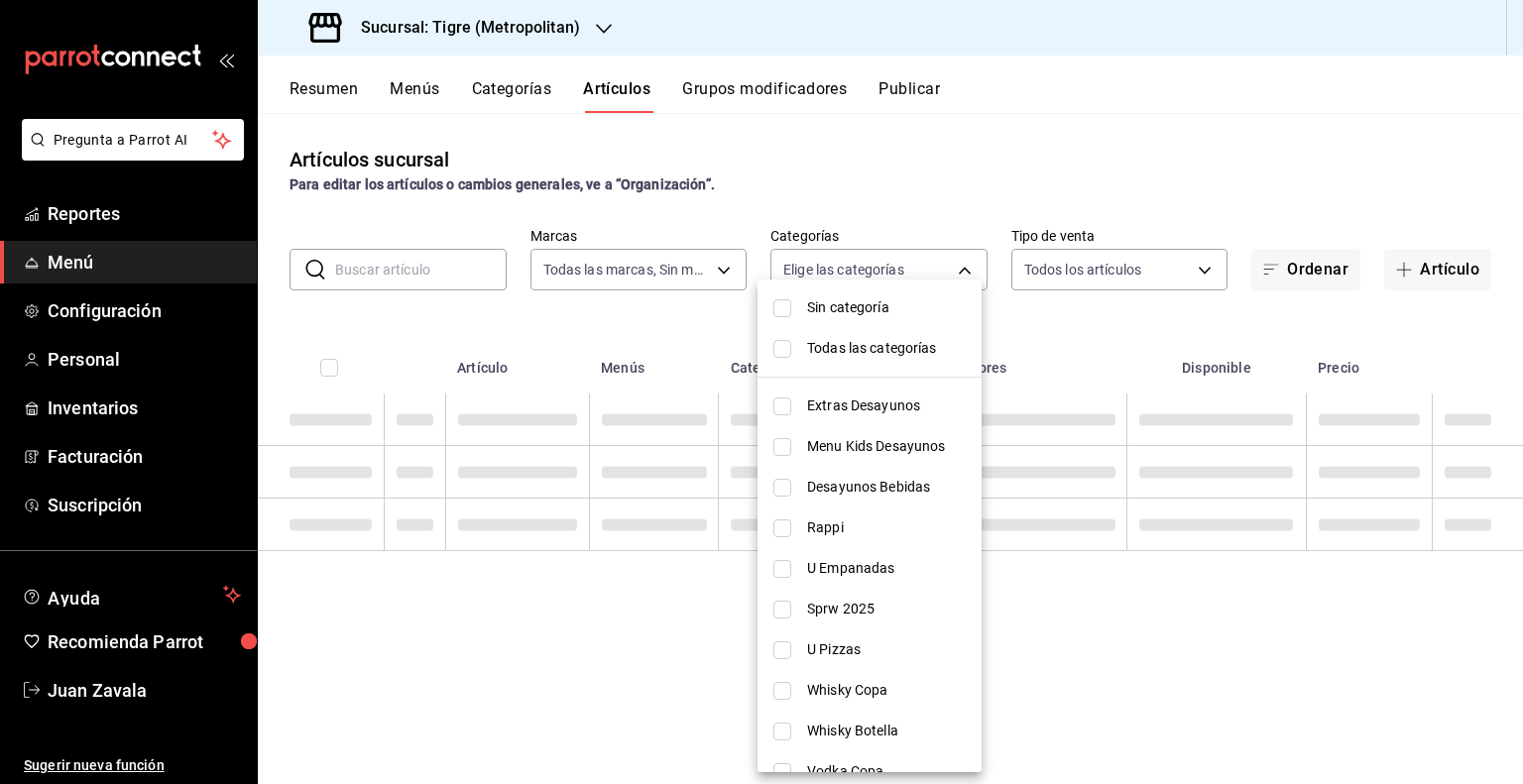 checkbox on "false" 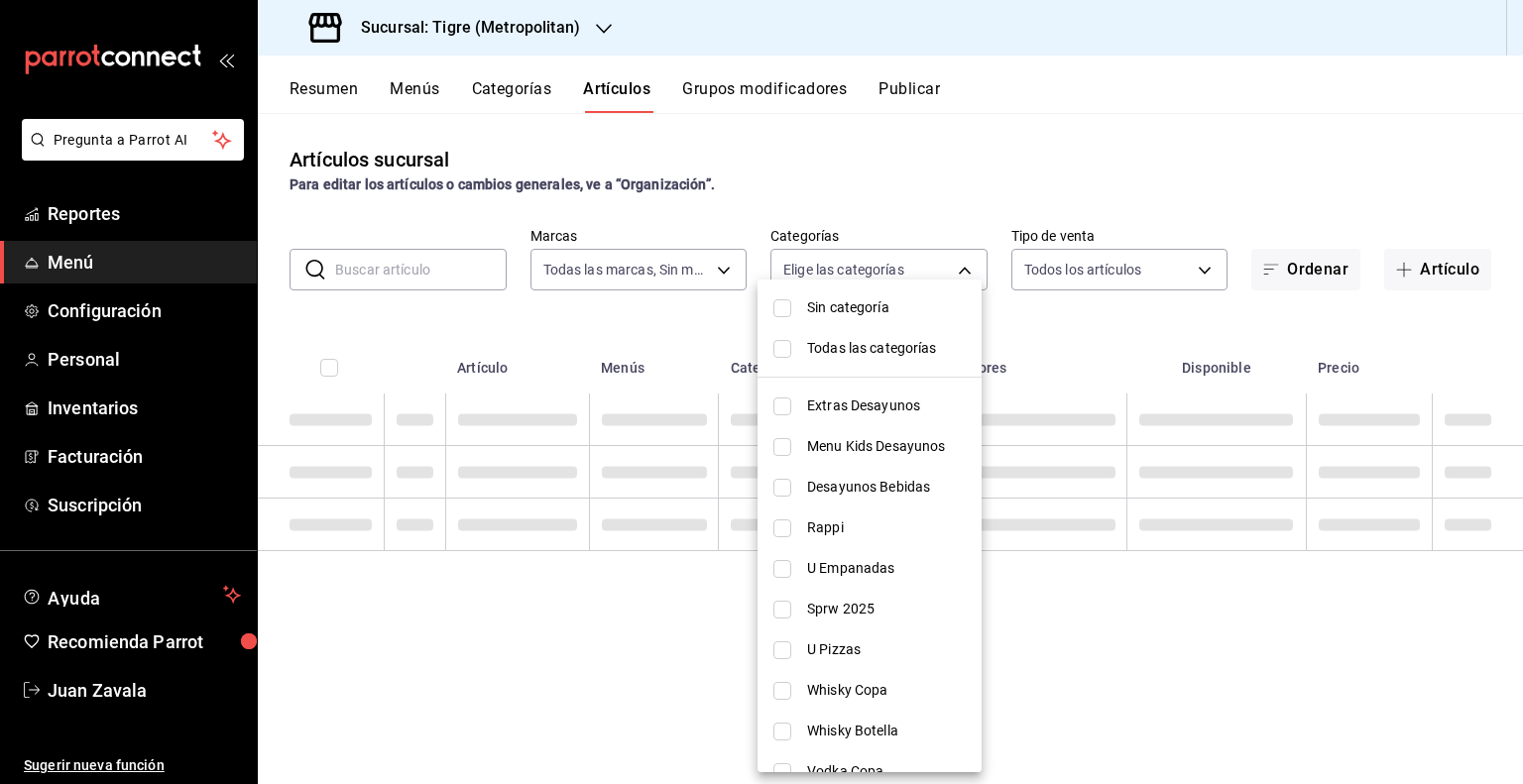 checkbox on "false" 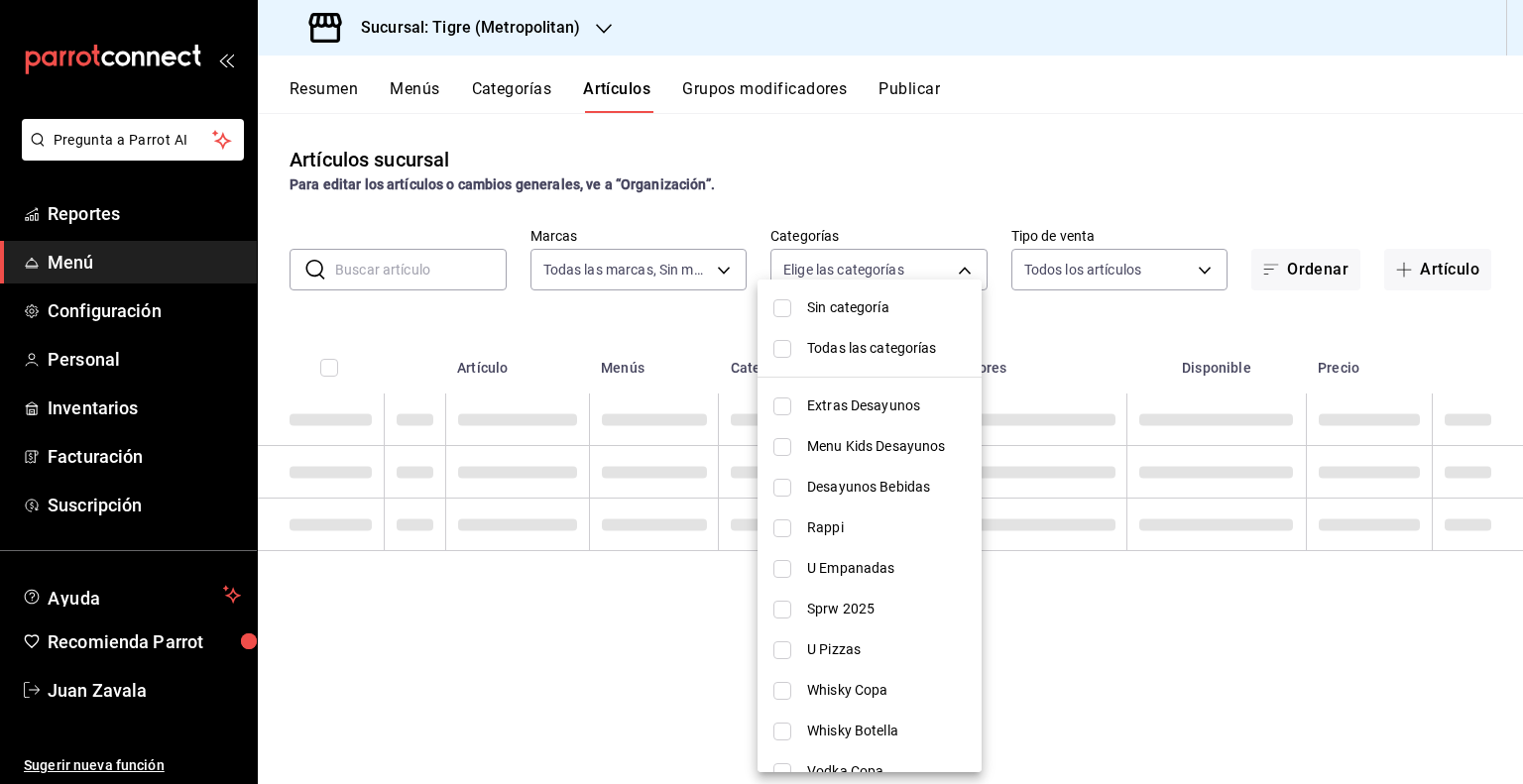 checkbox on "false" 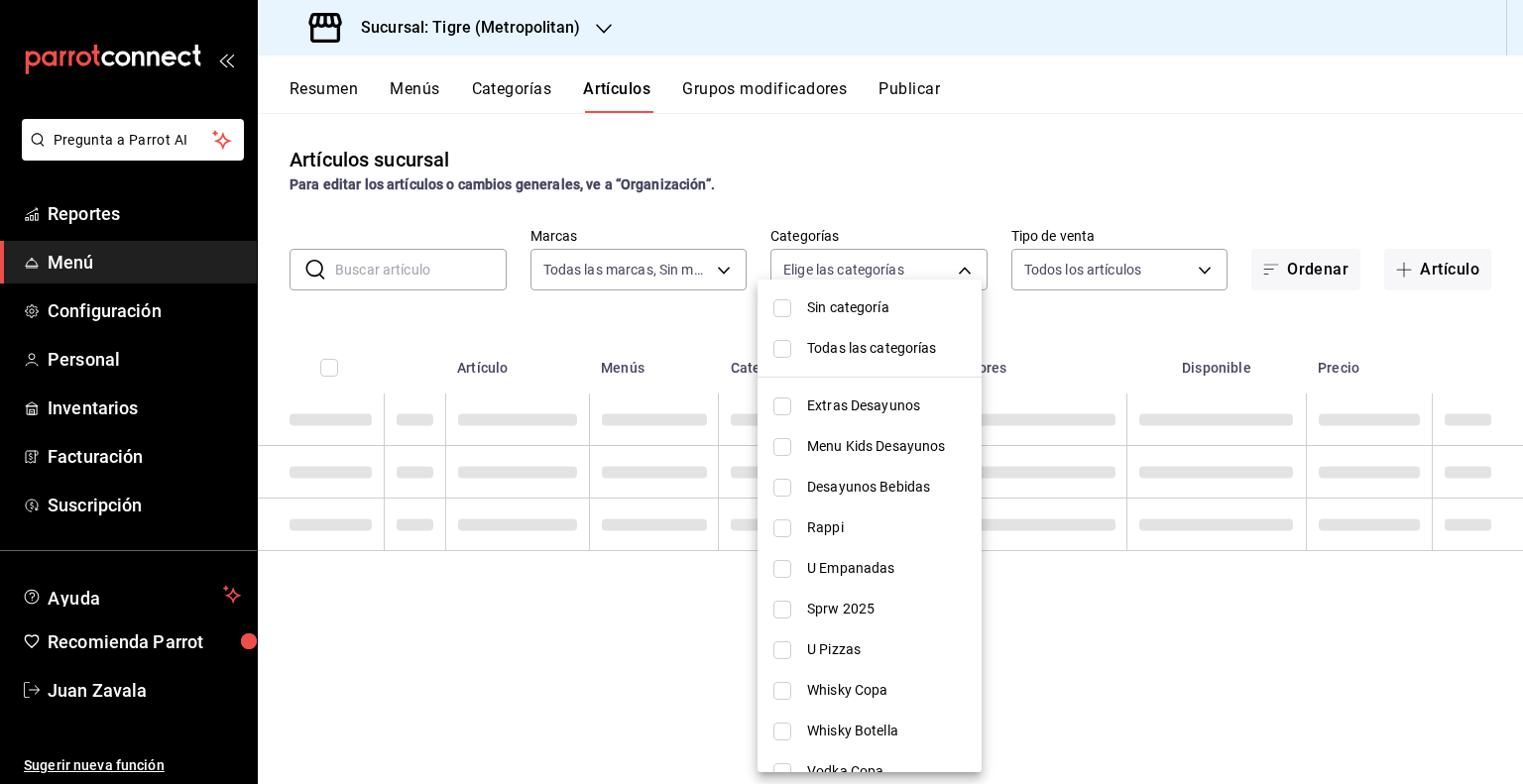 checkbox on "false" 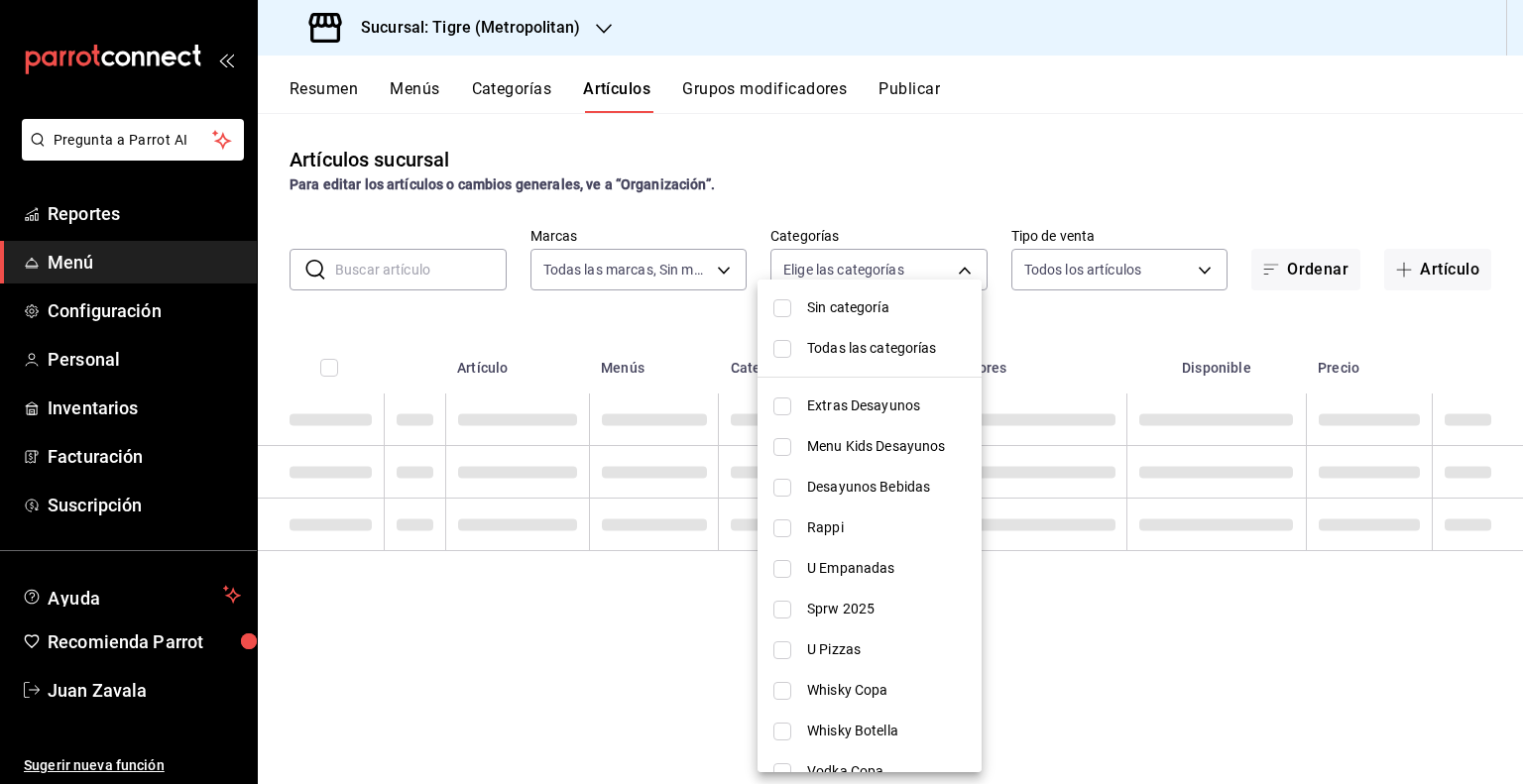 checkbox on "false" 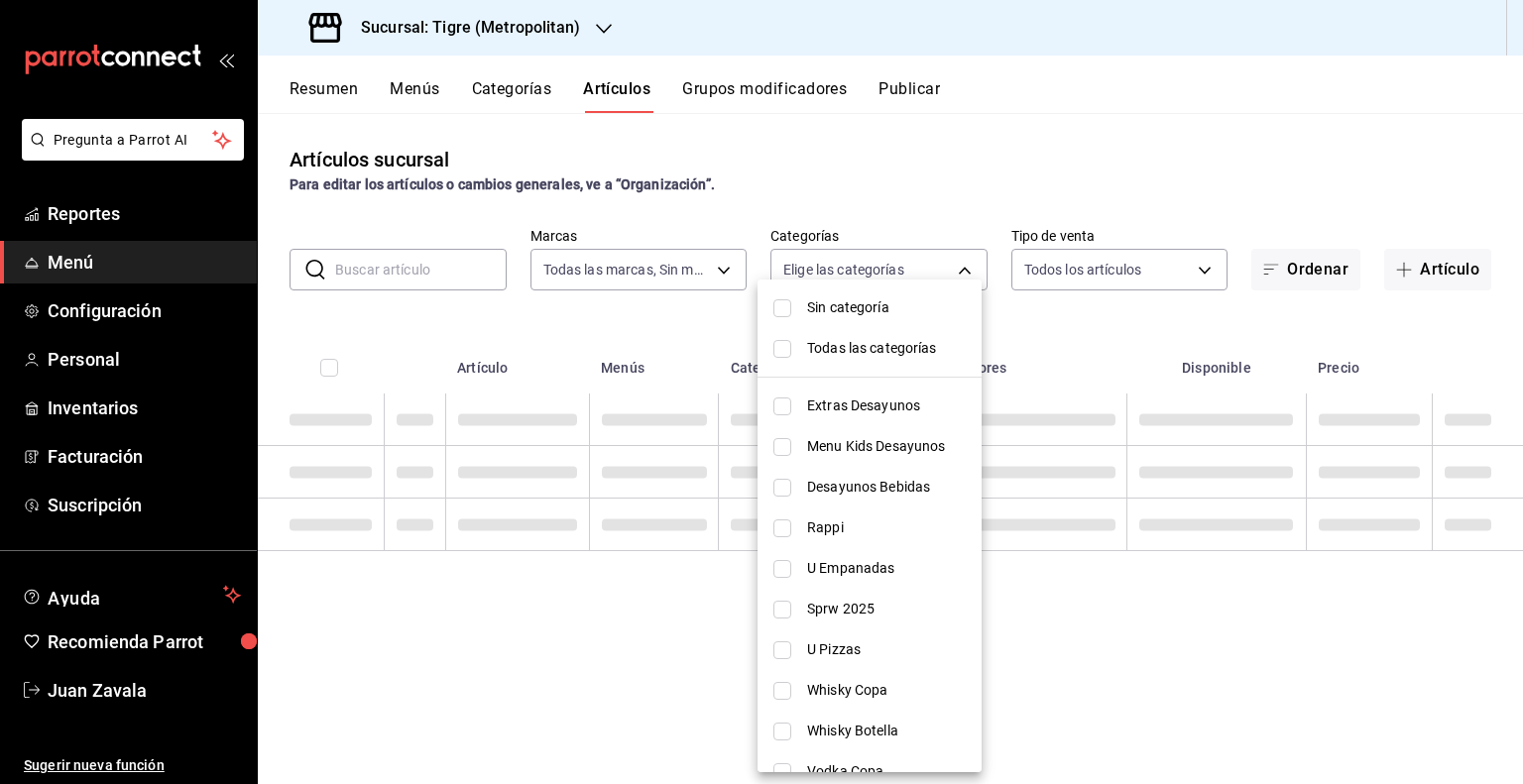 checkbox on "false" 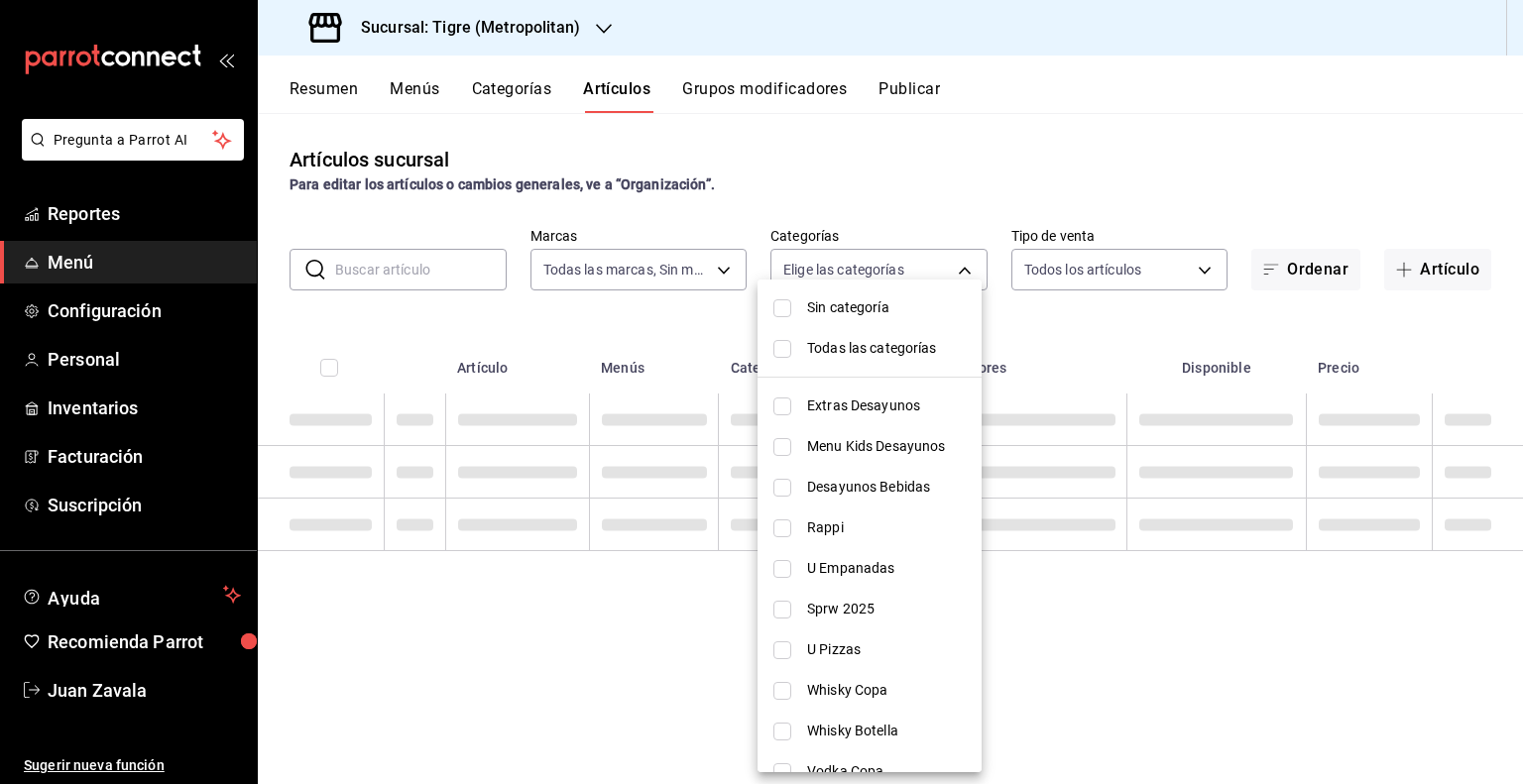 checkbox on "false" 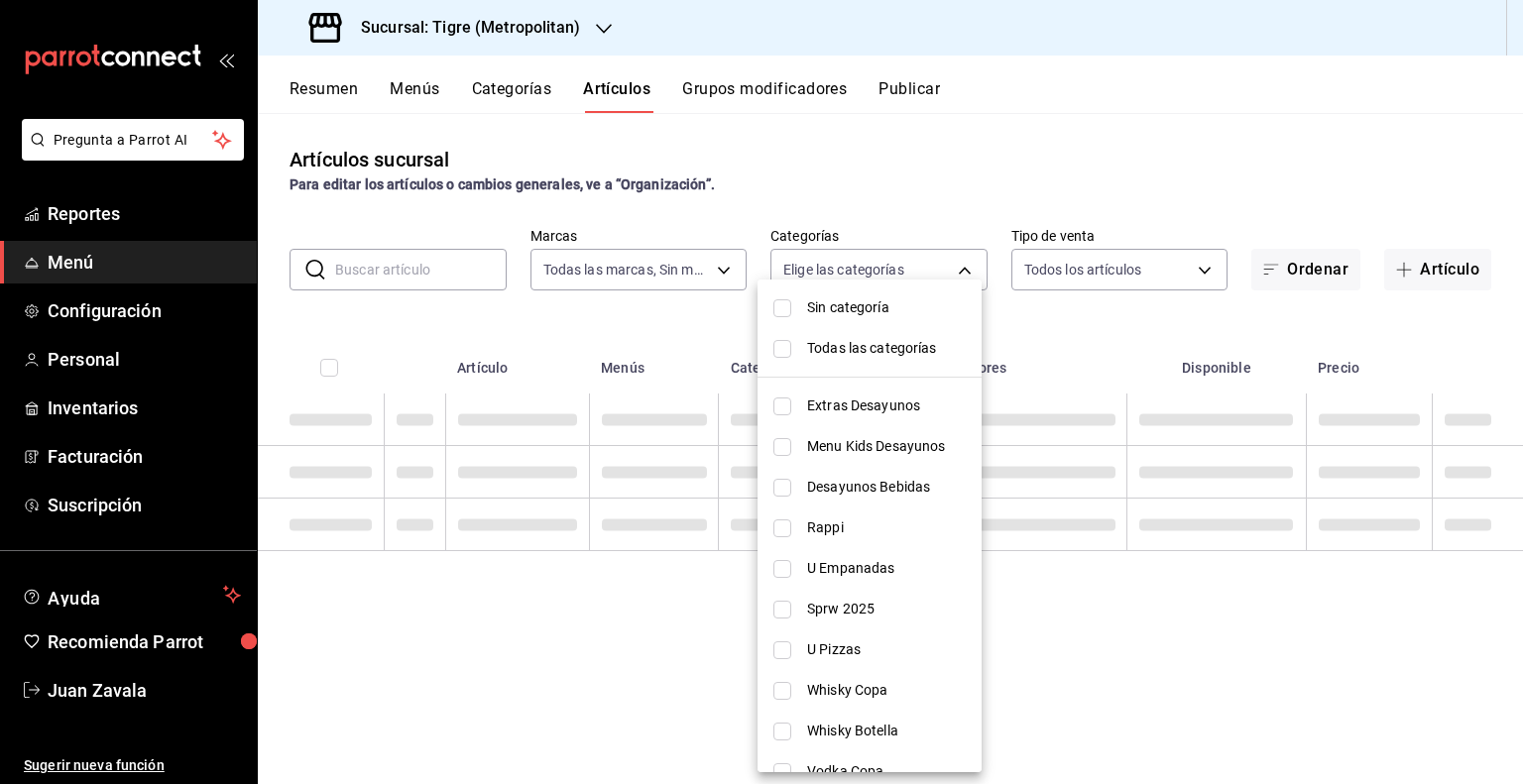 checkbox on "false" 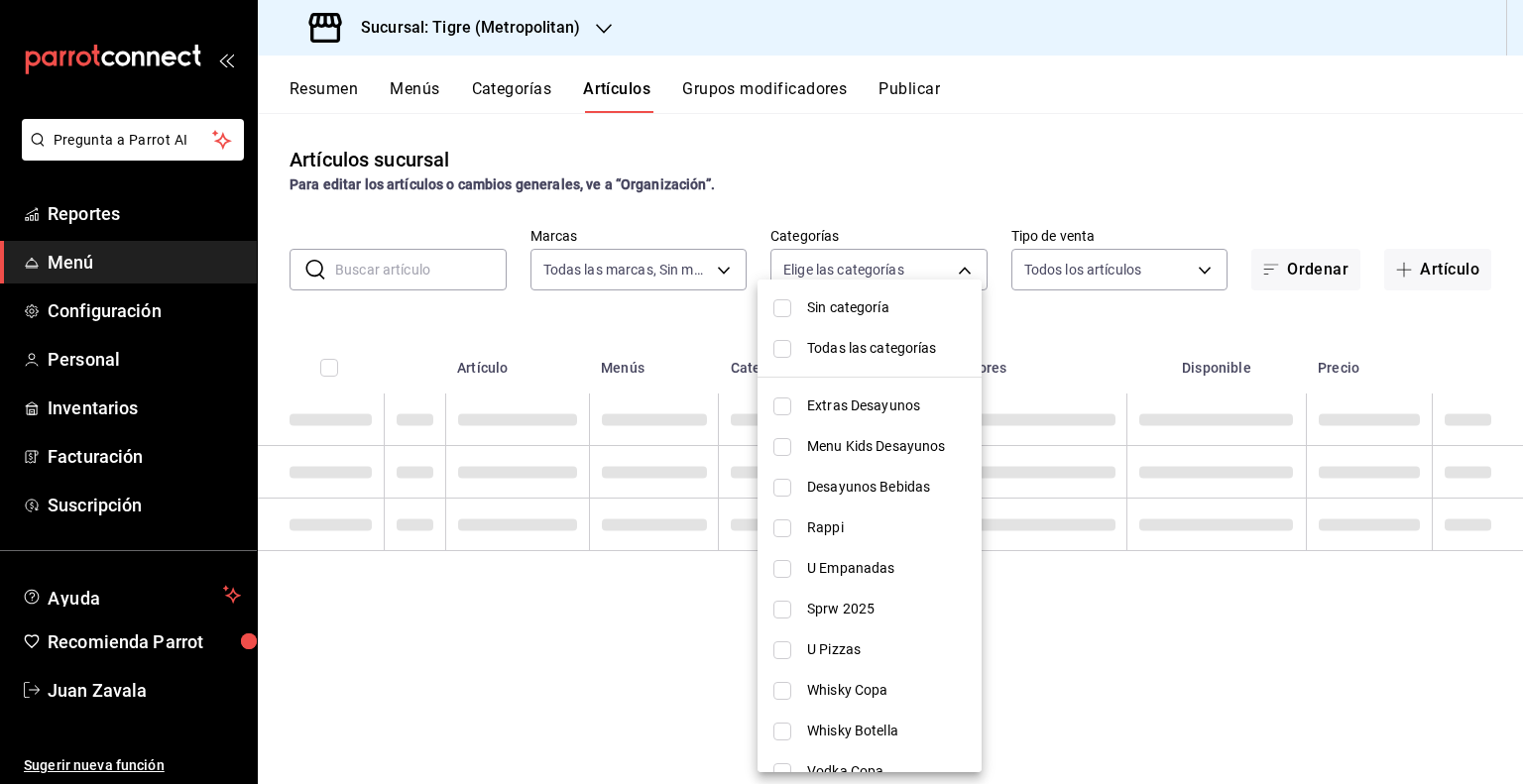 checkbox on "false" 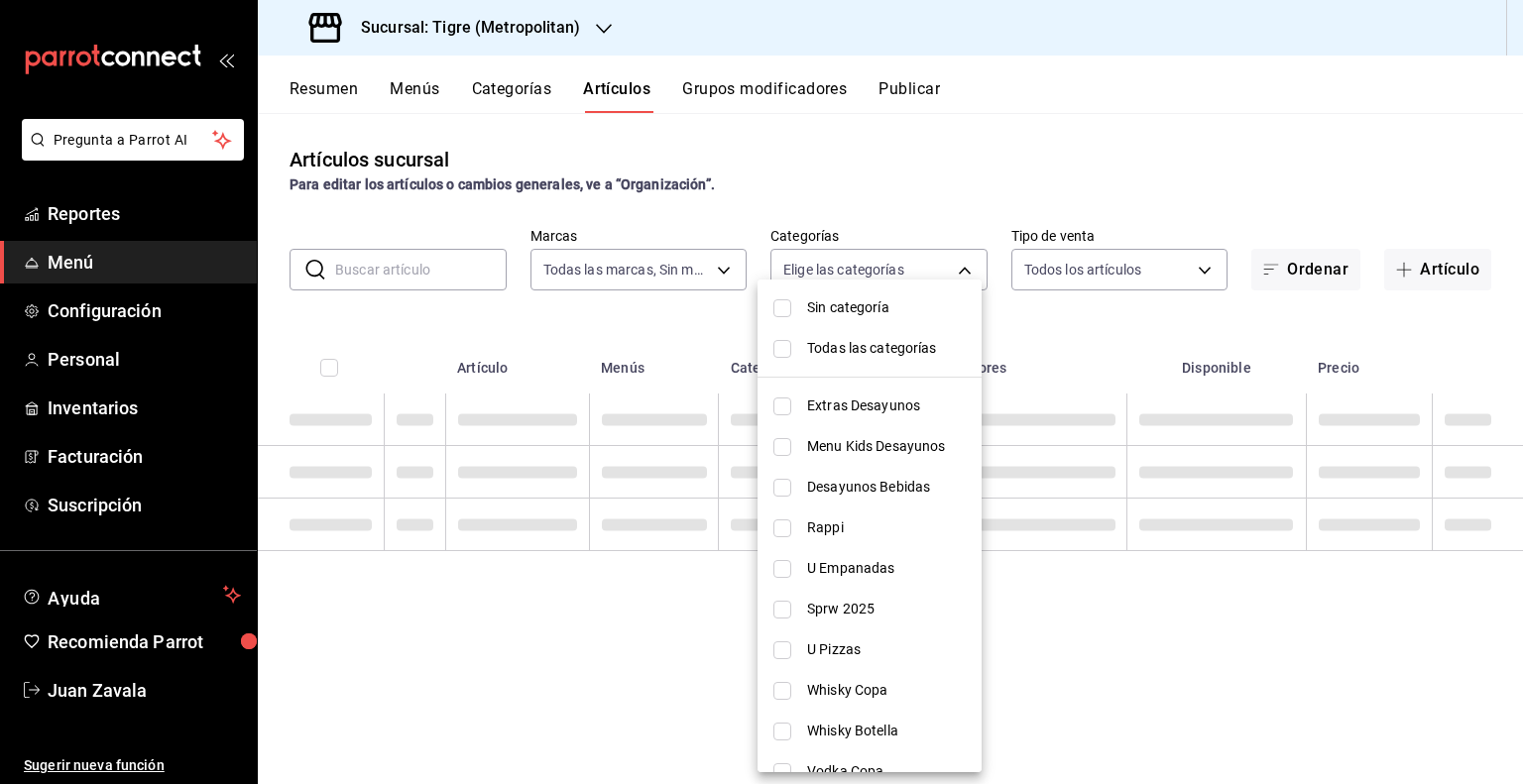 checkbox on "false" 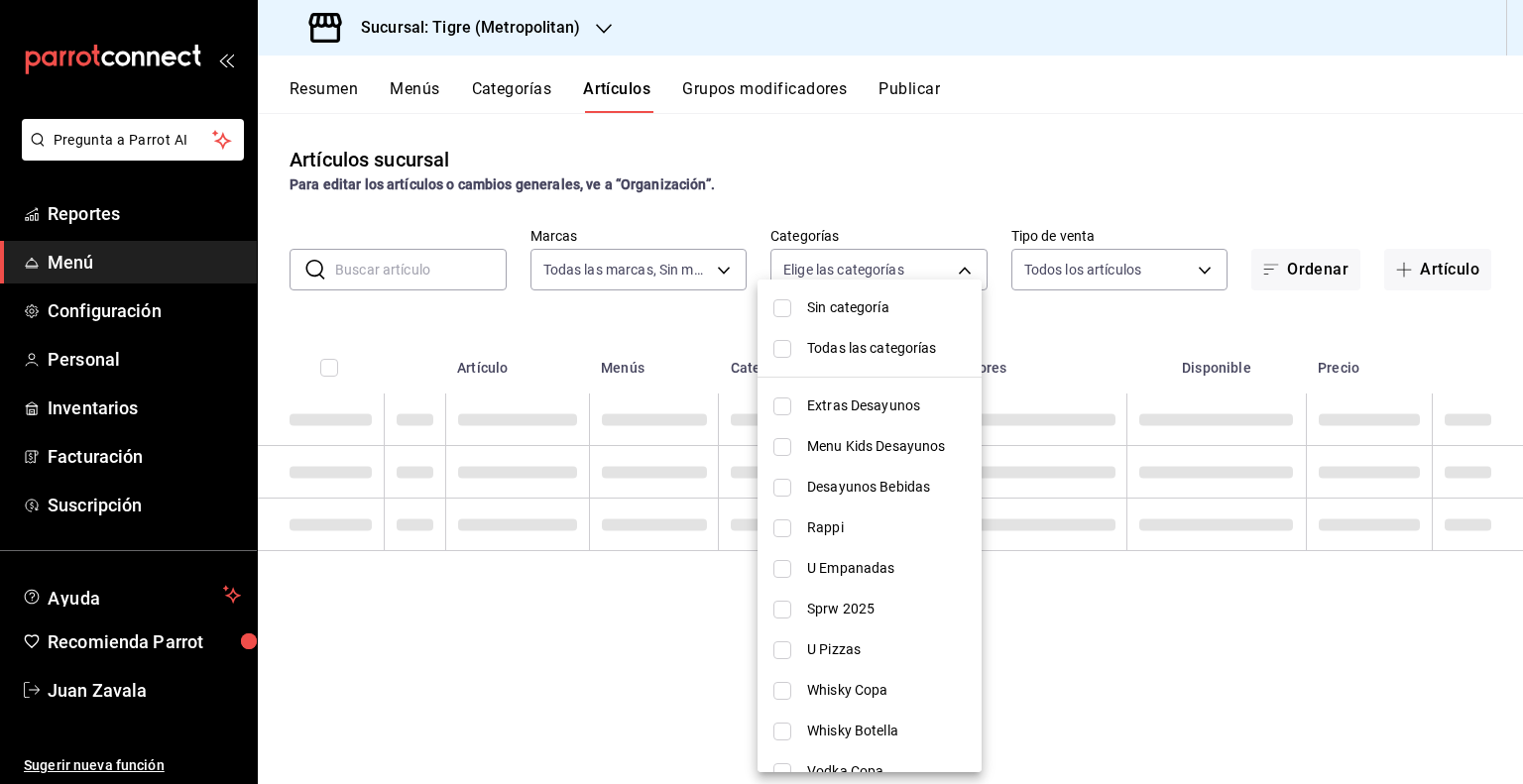 checkbox on "false" 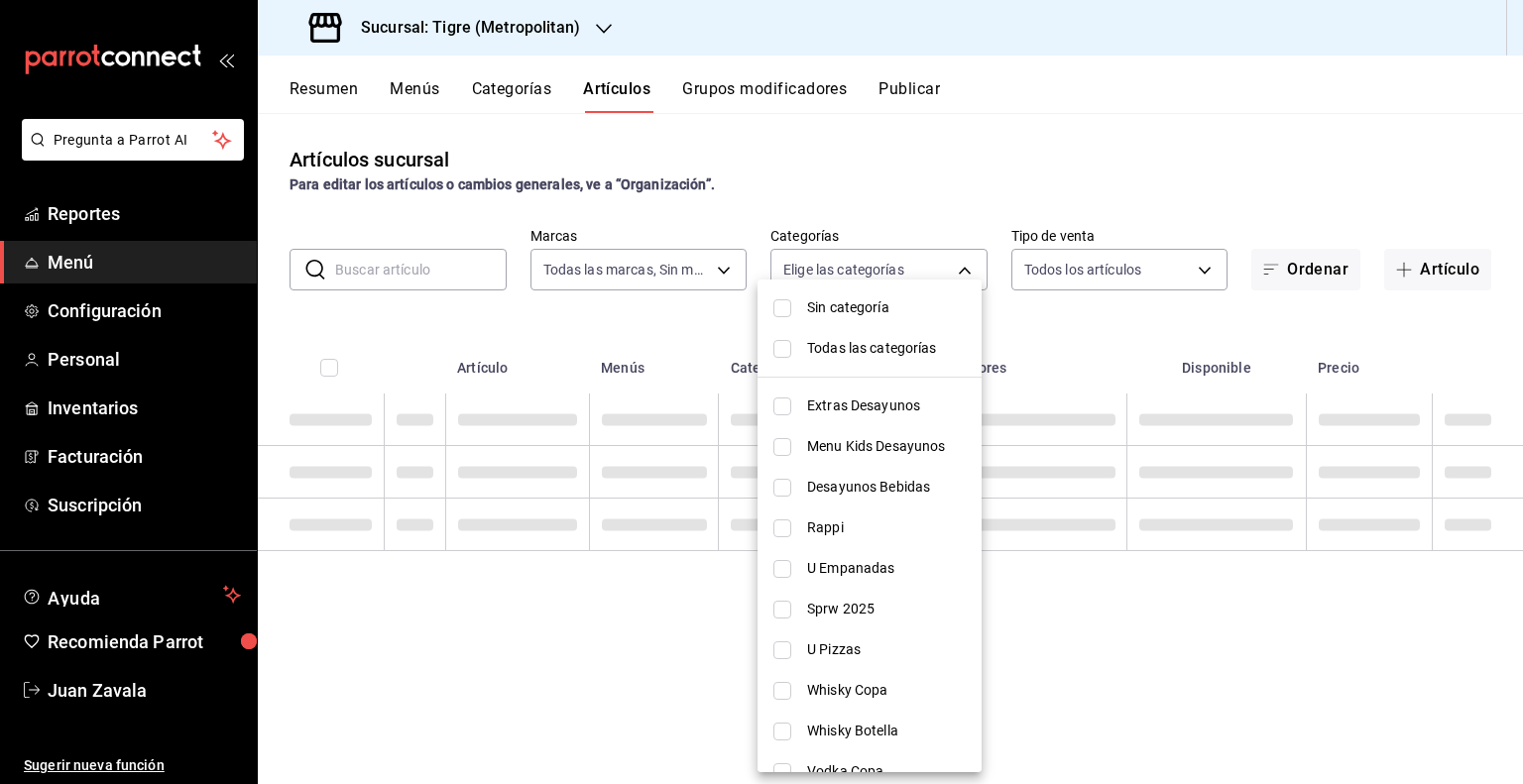 checkbox on "false" 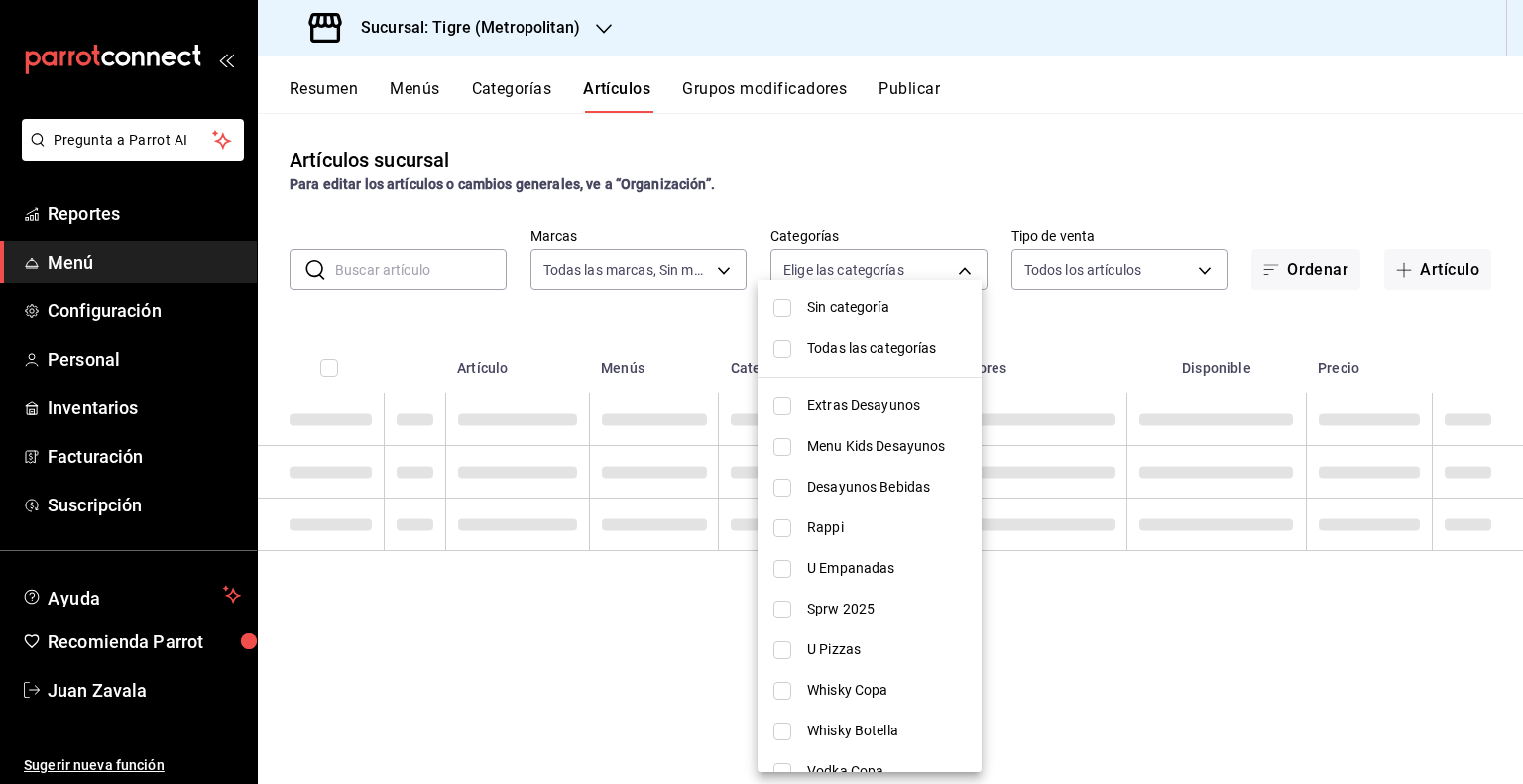 checkbox on "false" 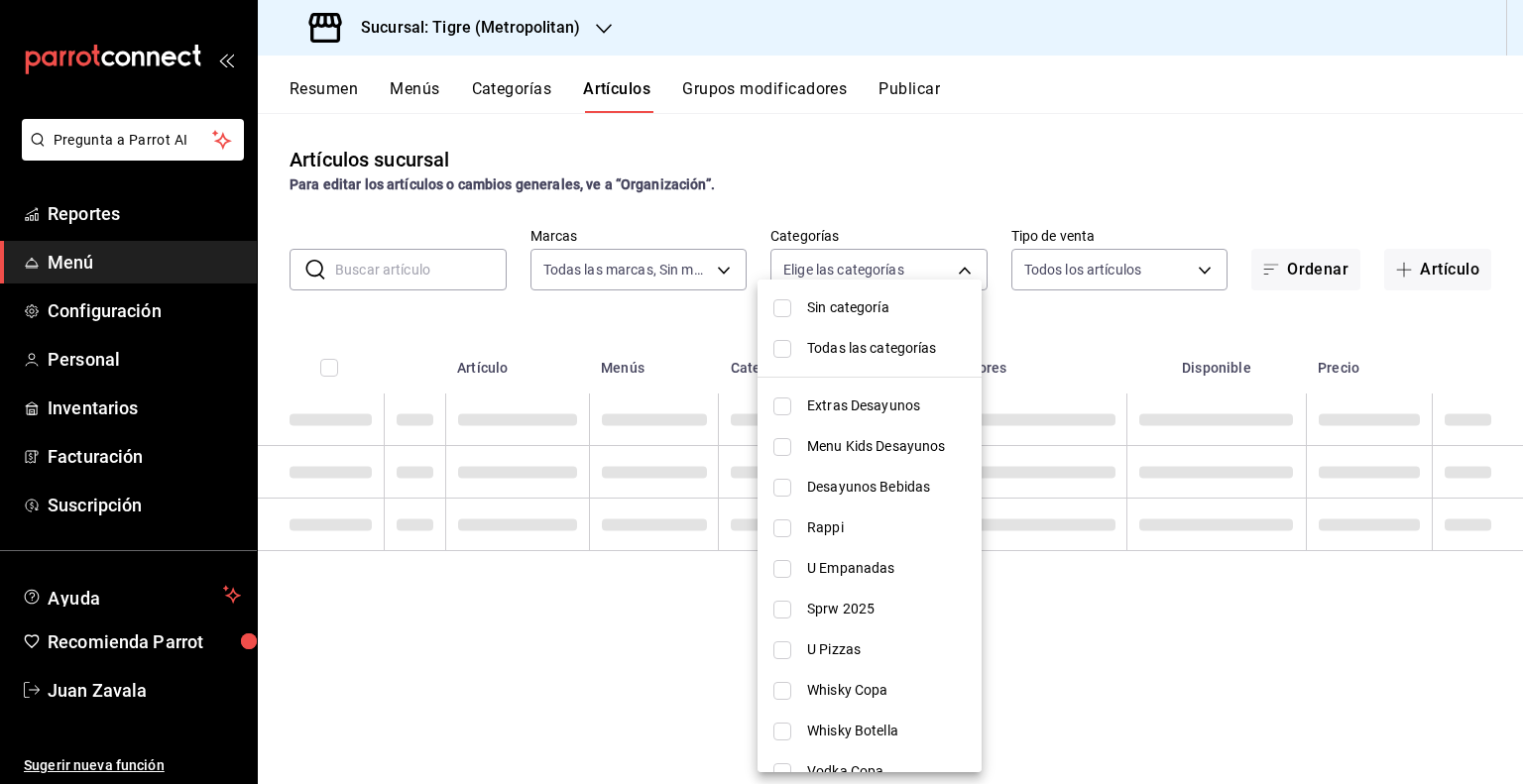 checkbox on "false" 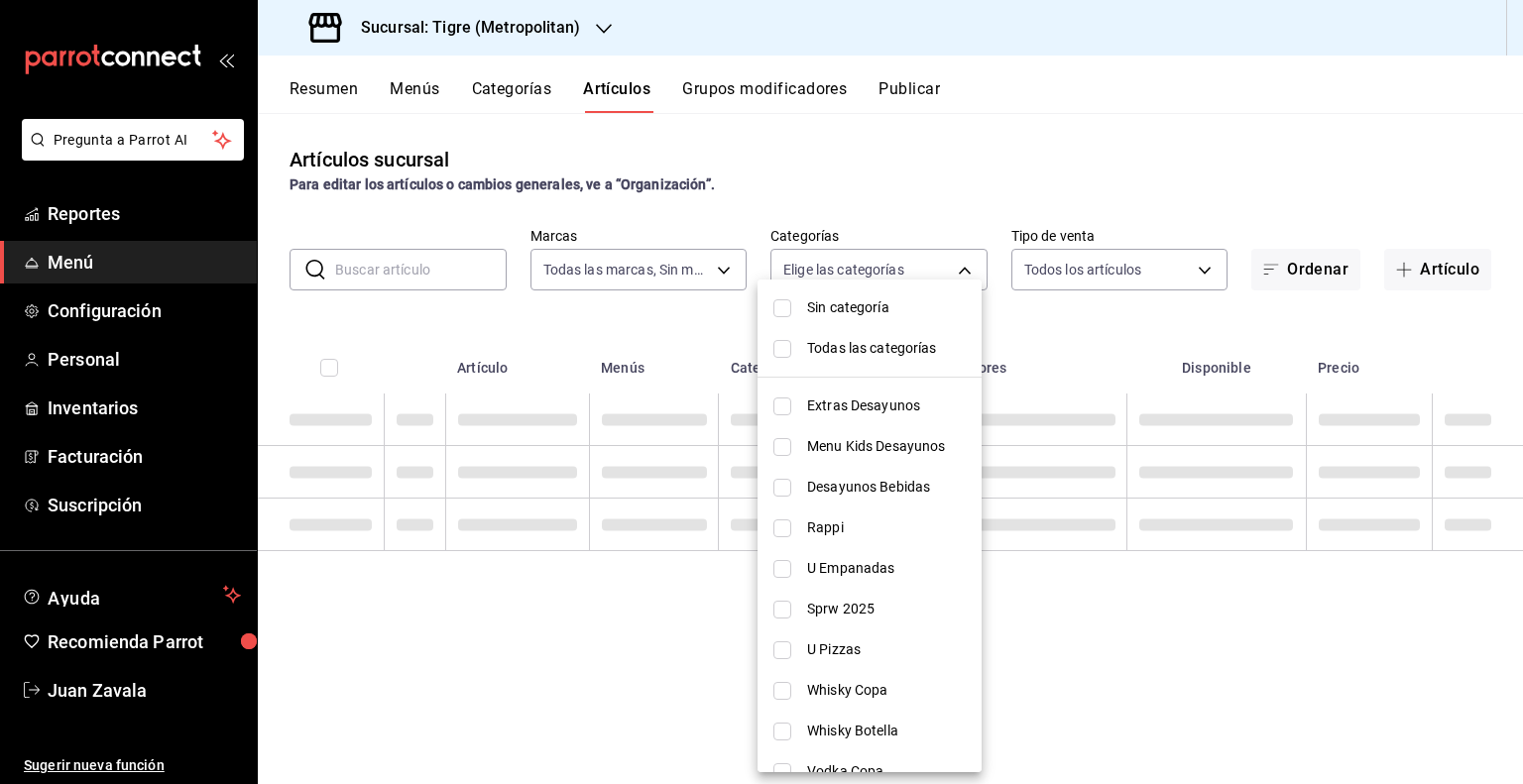 checkbox on "false" 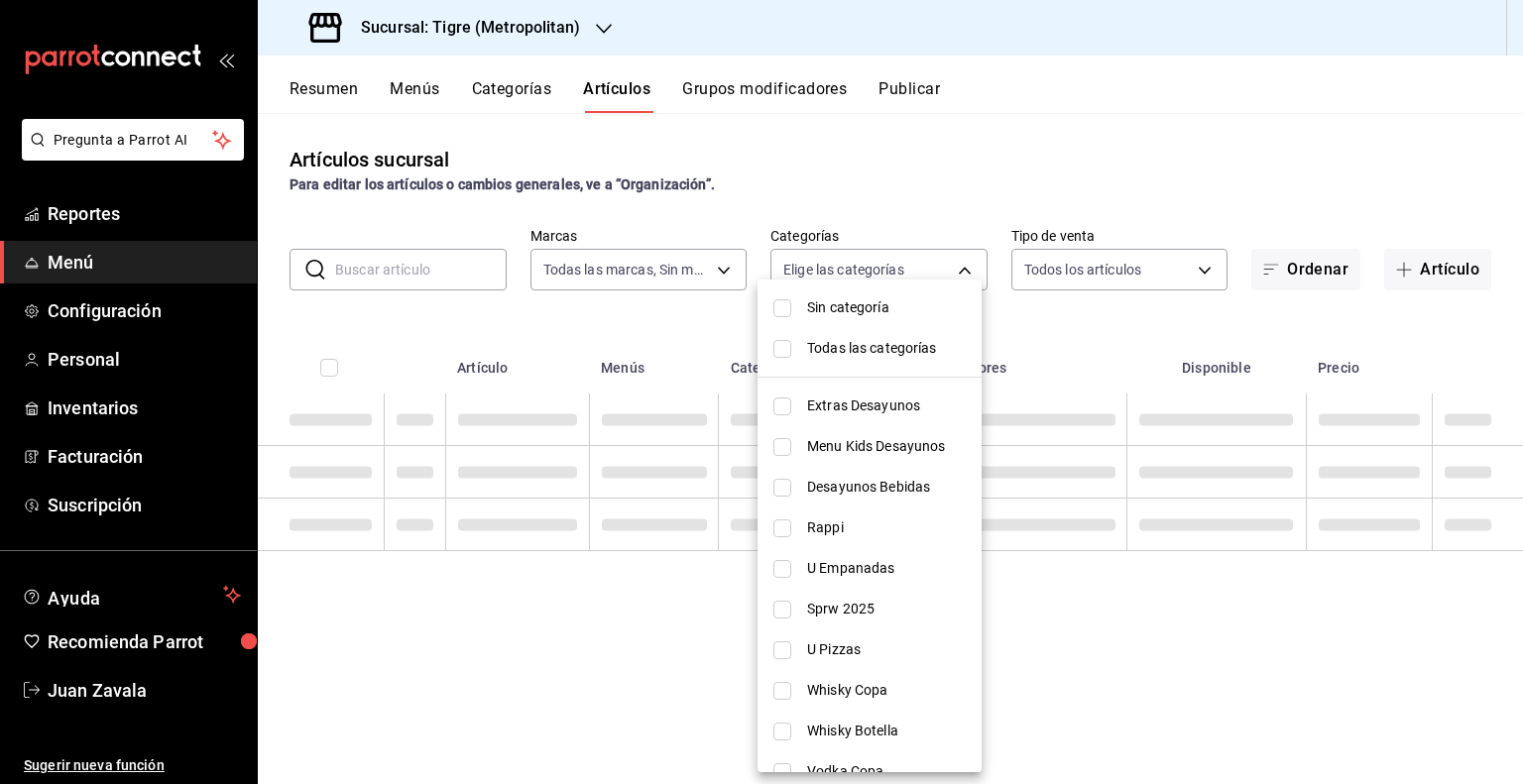 checkbox on "false" 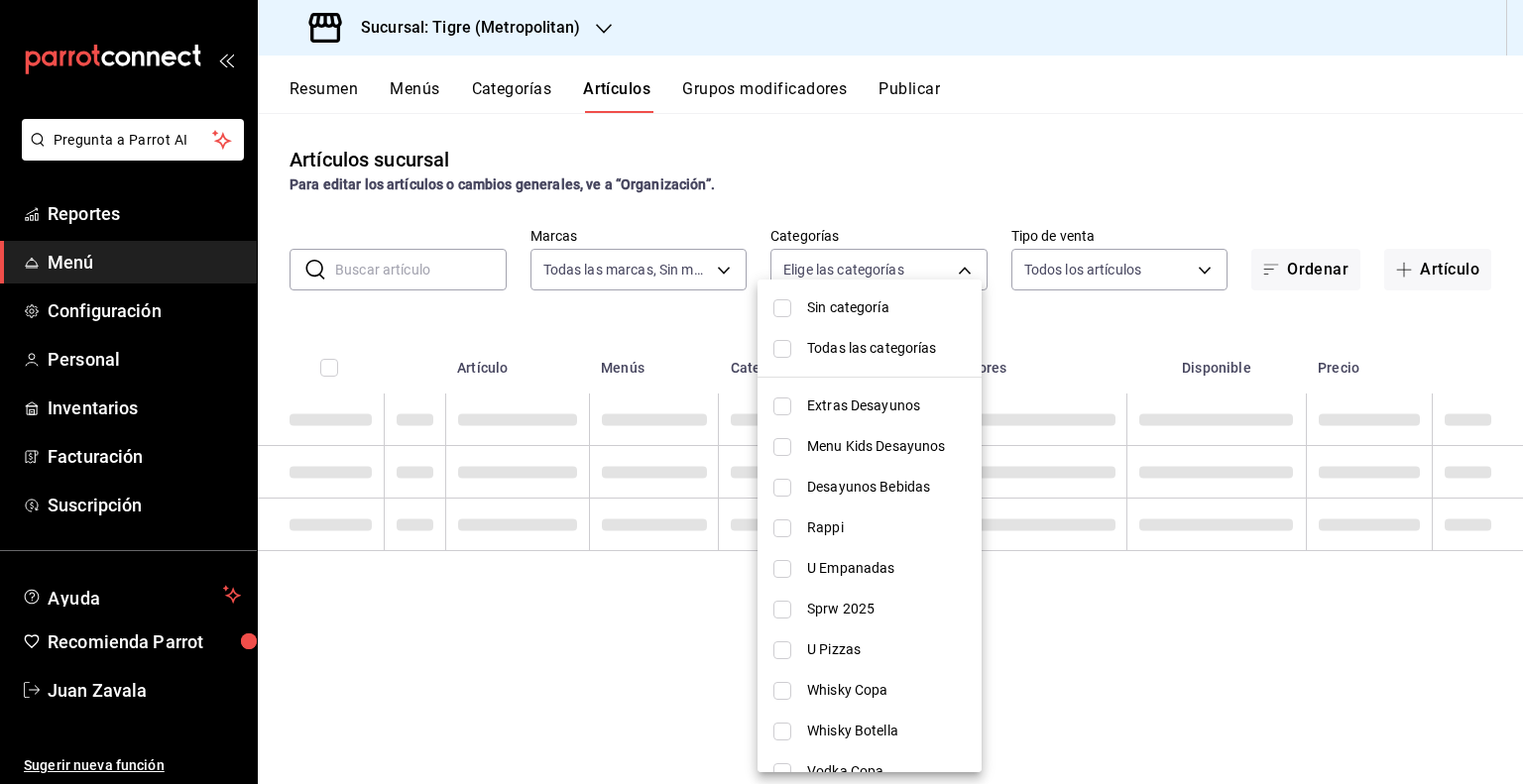 checkbox on "false" 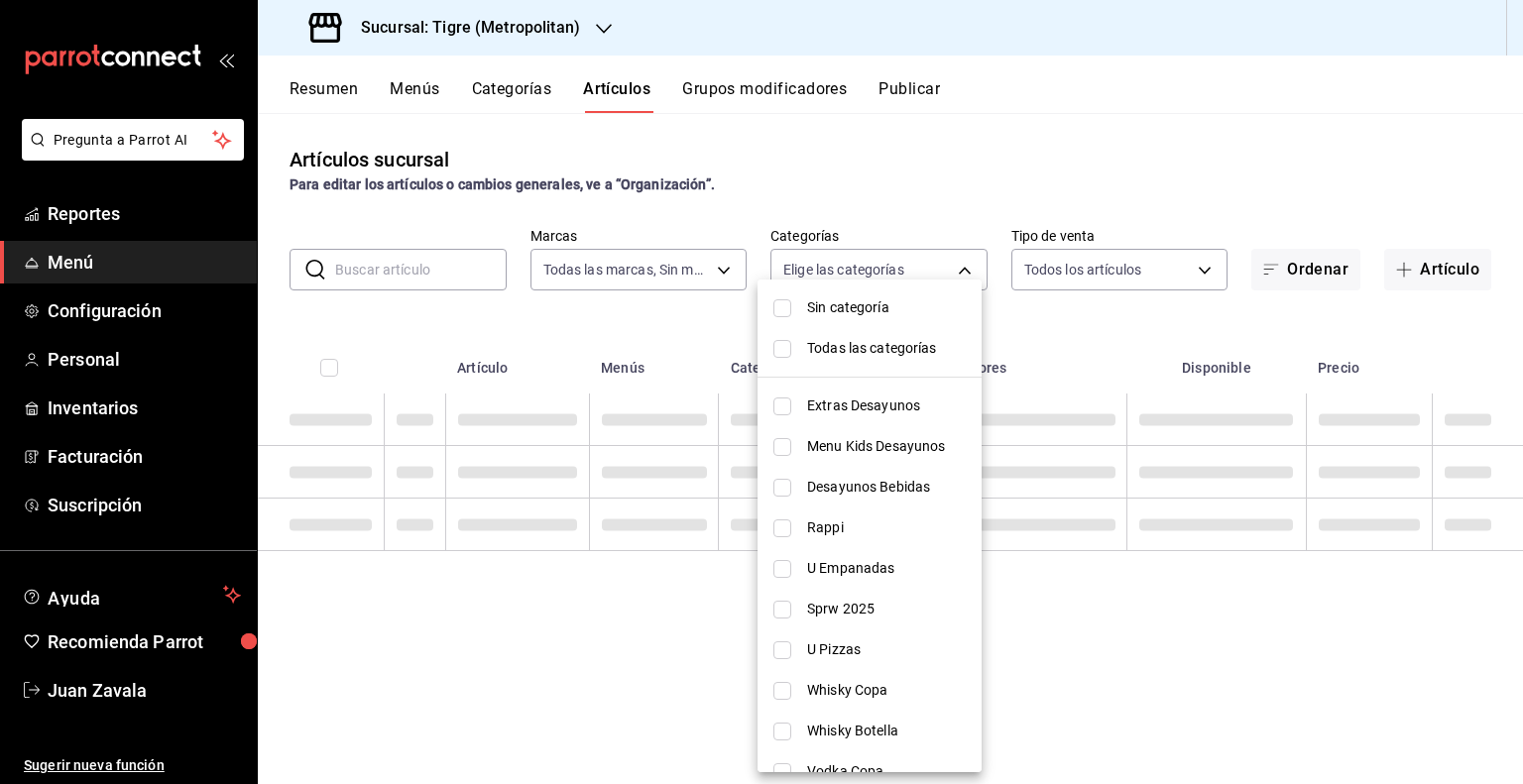 checkbox on "false" 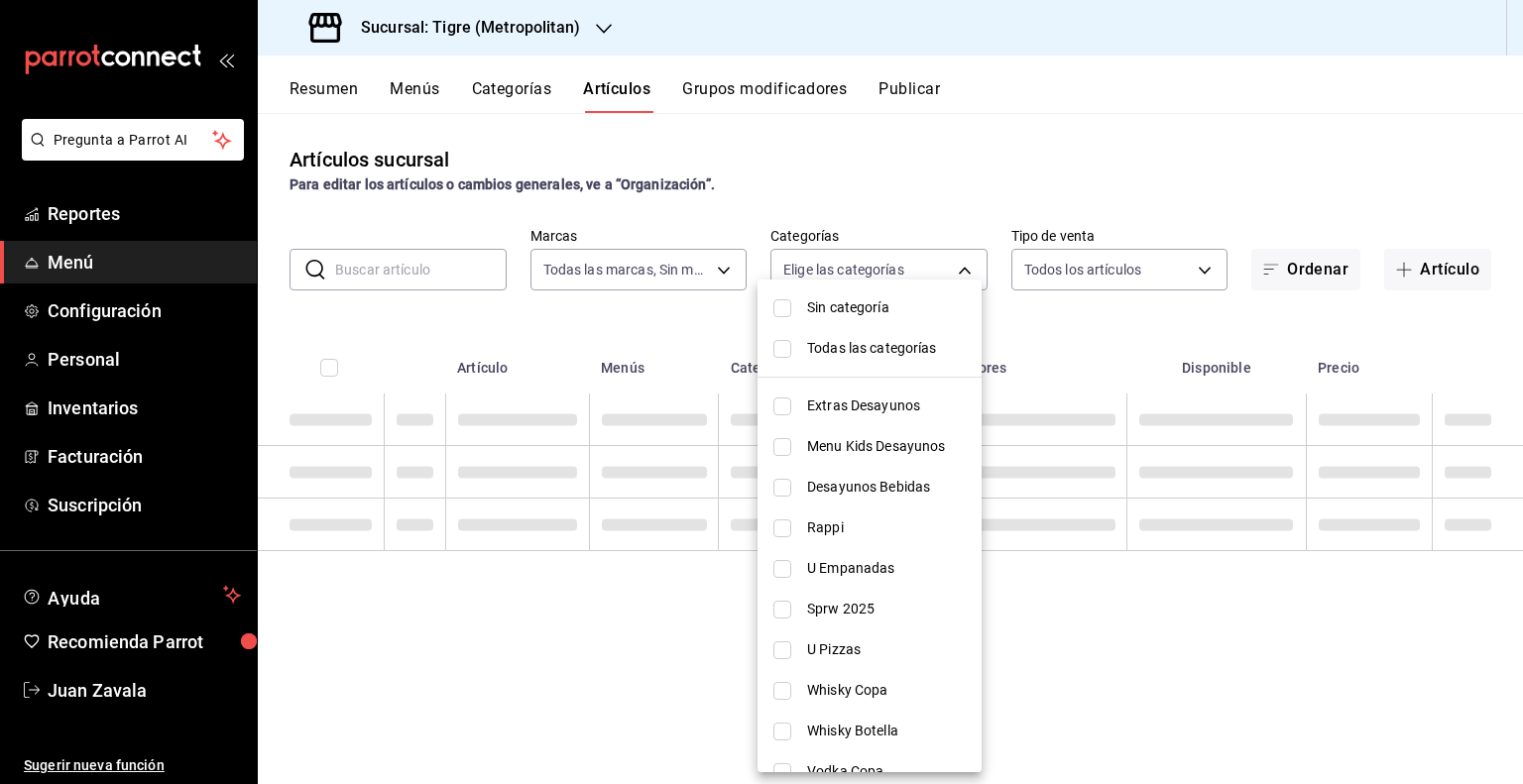checkbox on "false" 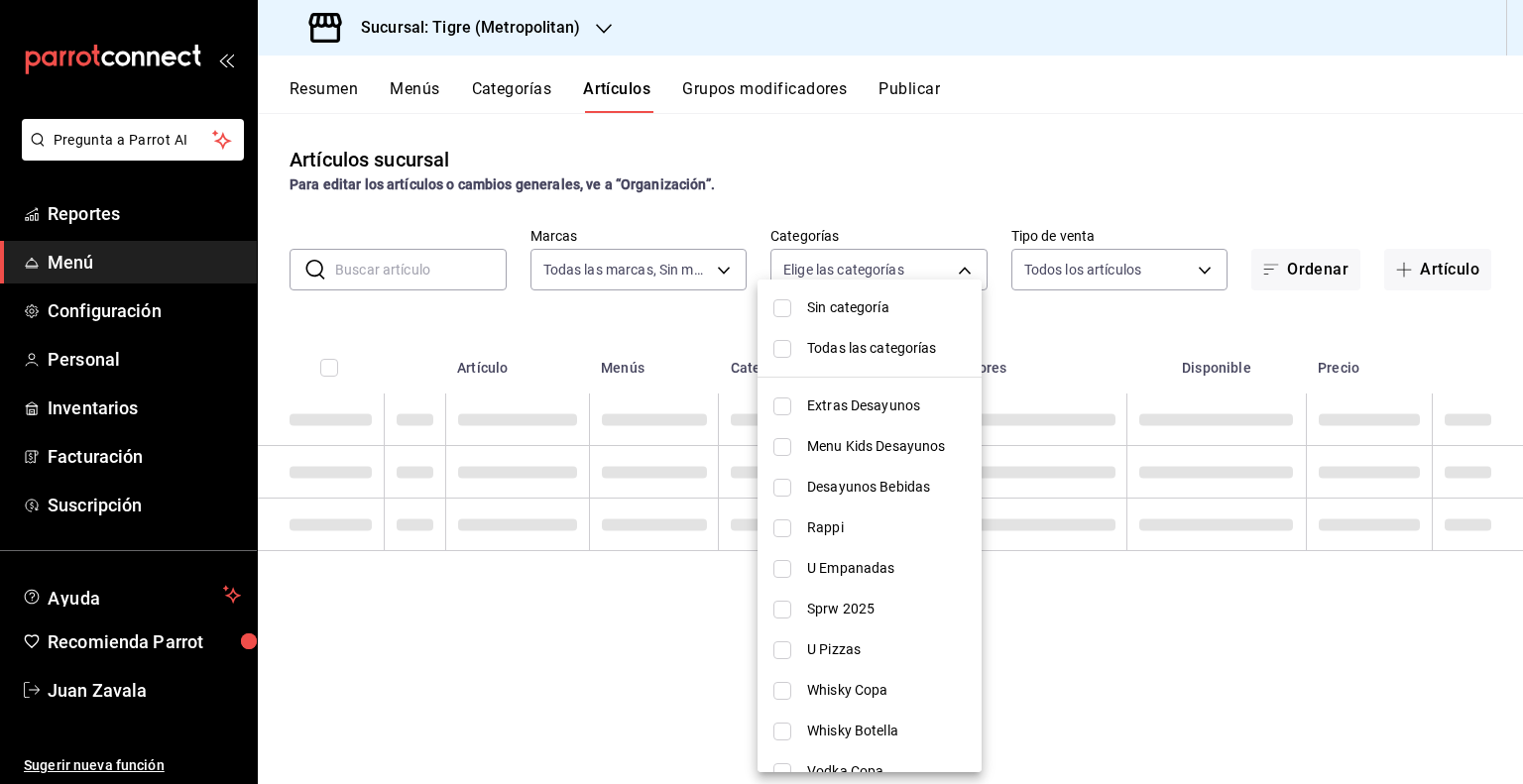 checkbox on "false" 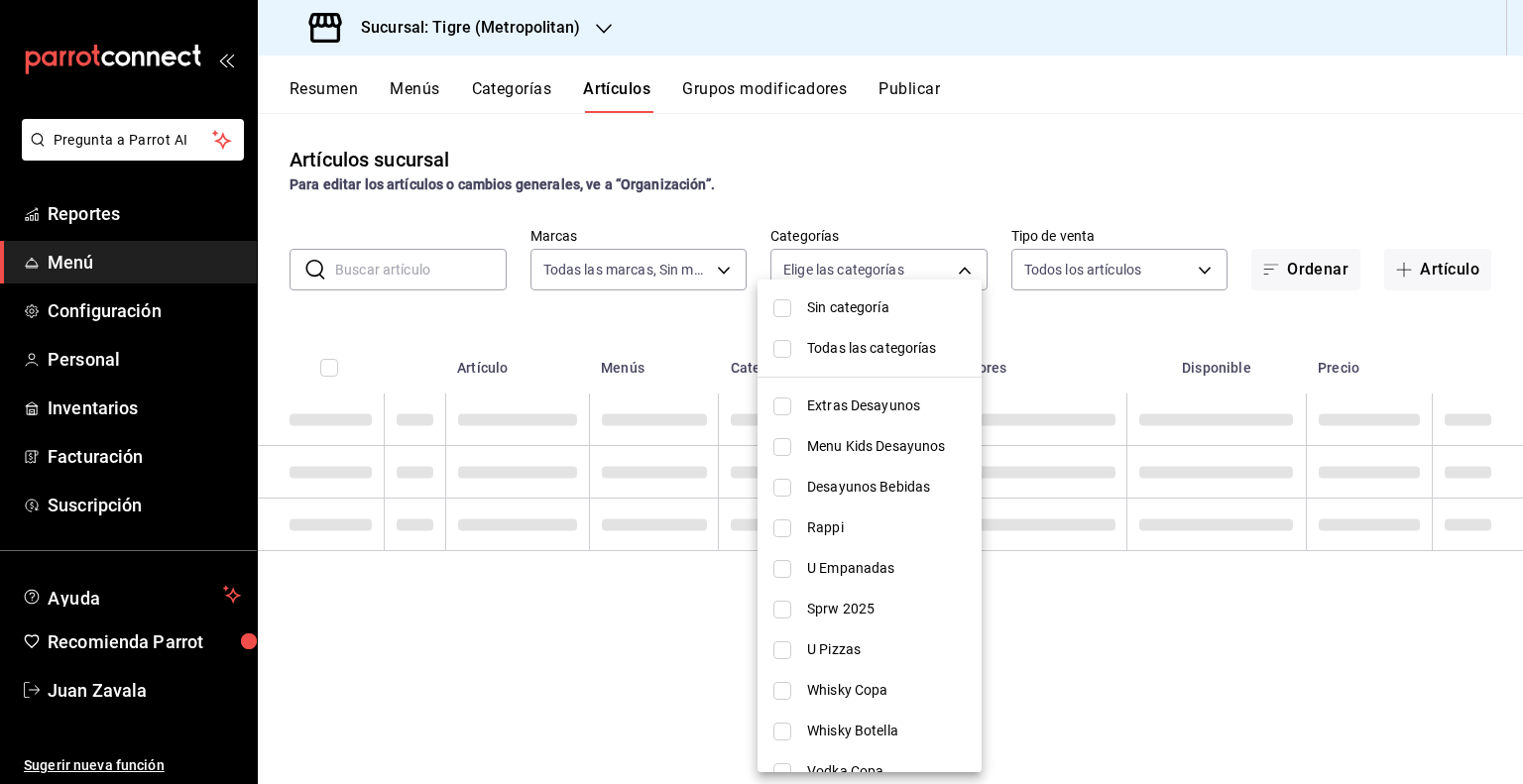 checkbox on "false" 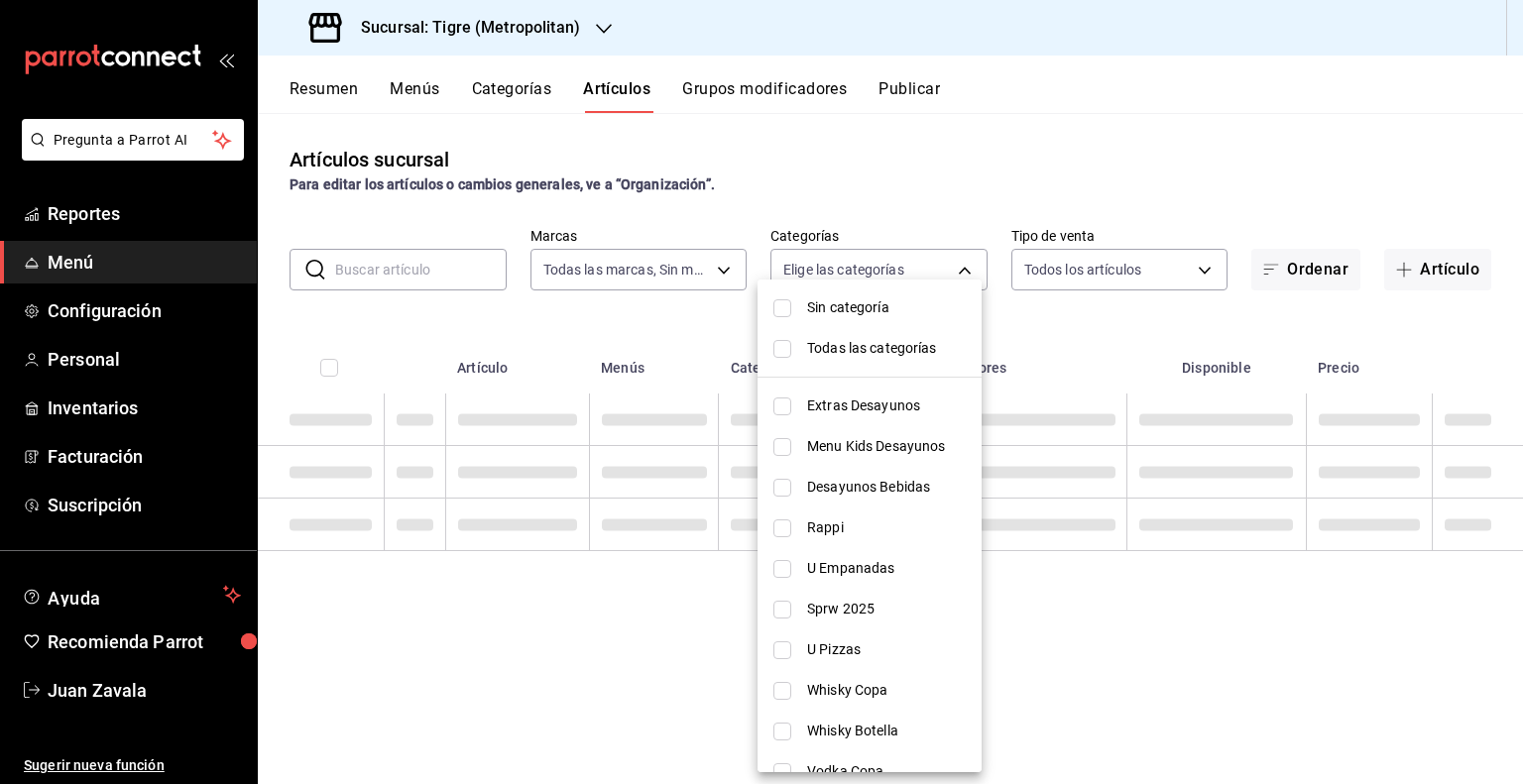 checkbox on "false" 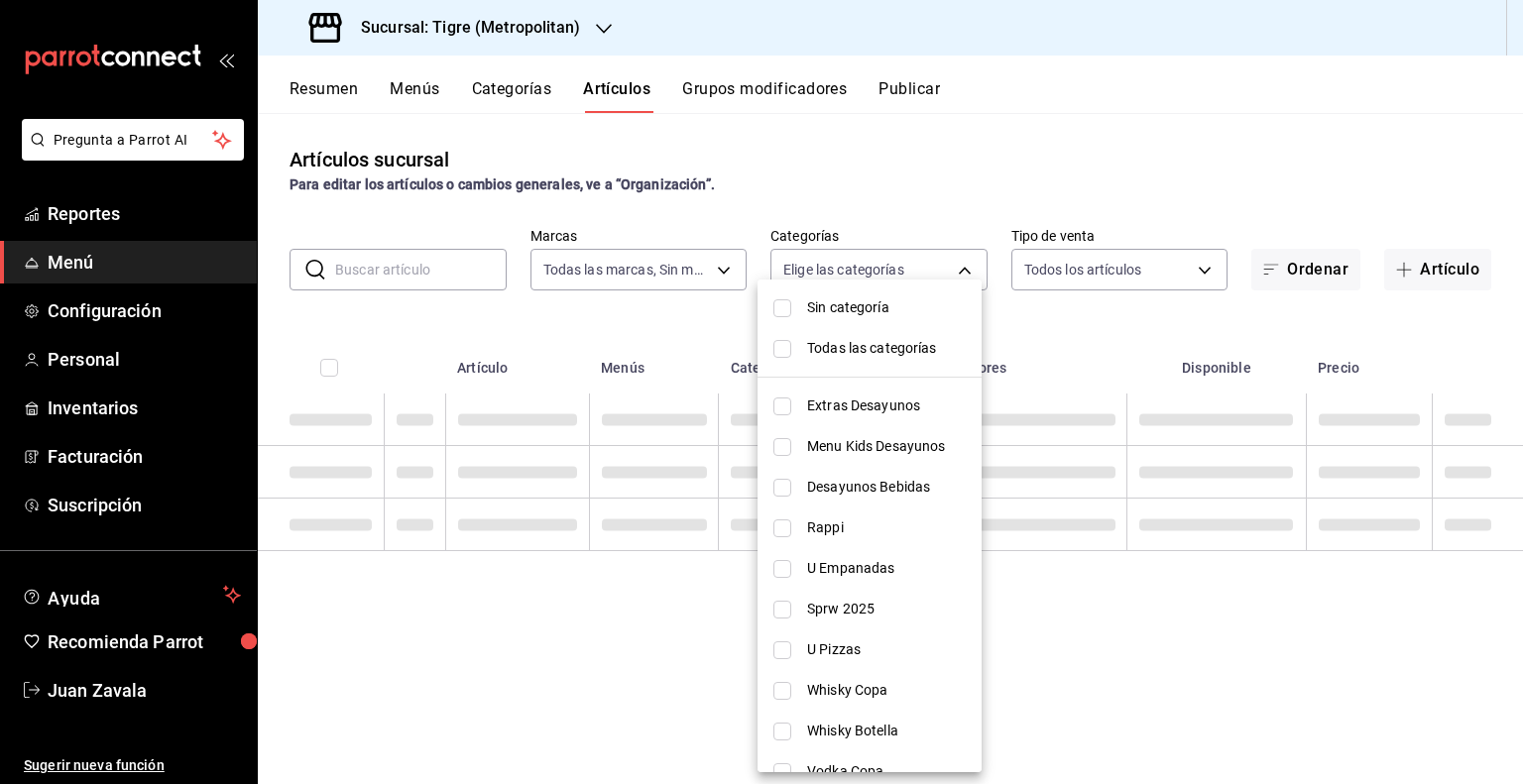 checkbox on "false" 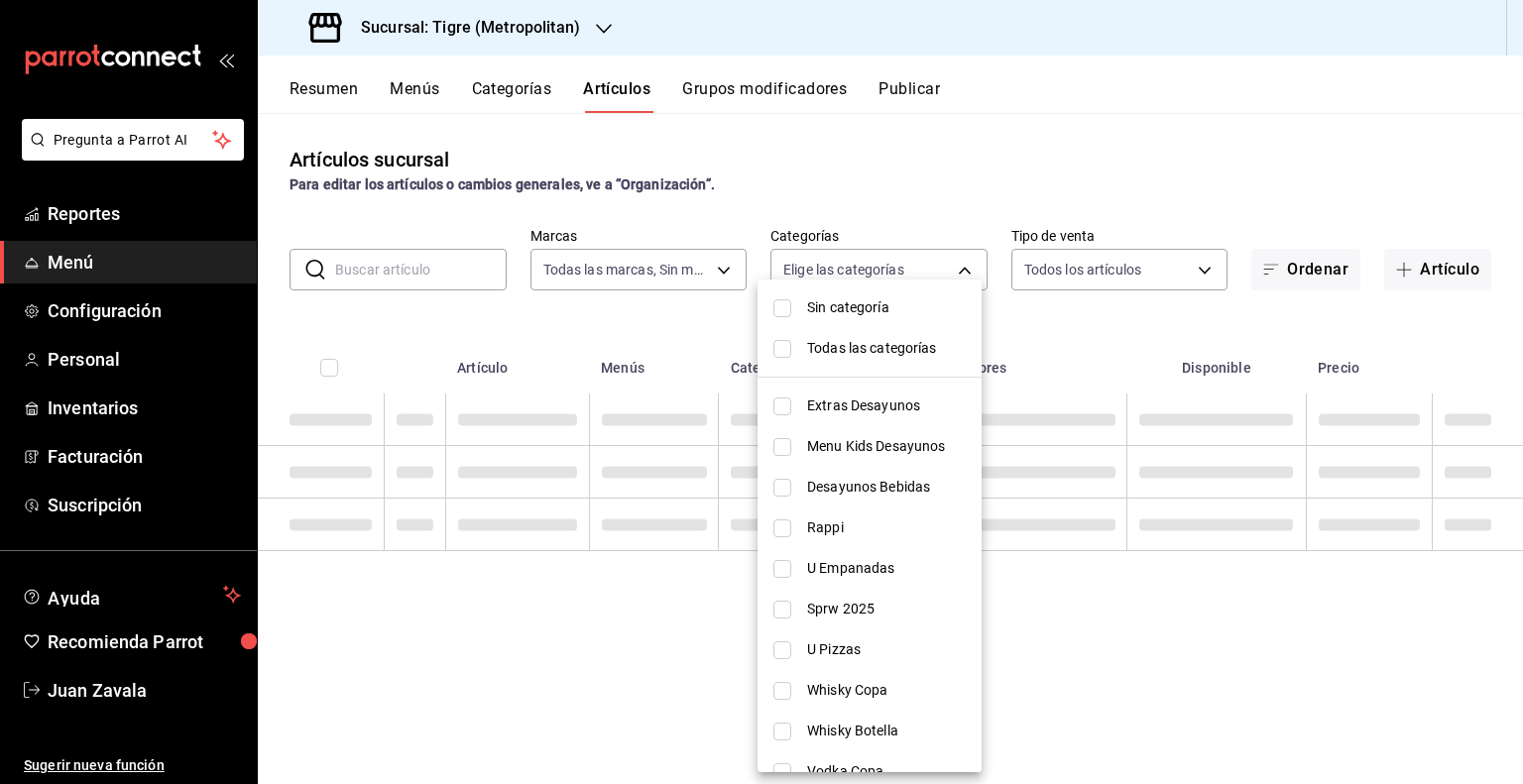 checkbox on "false" 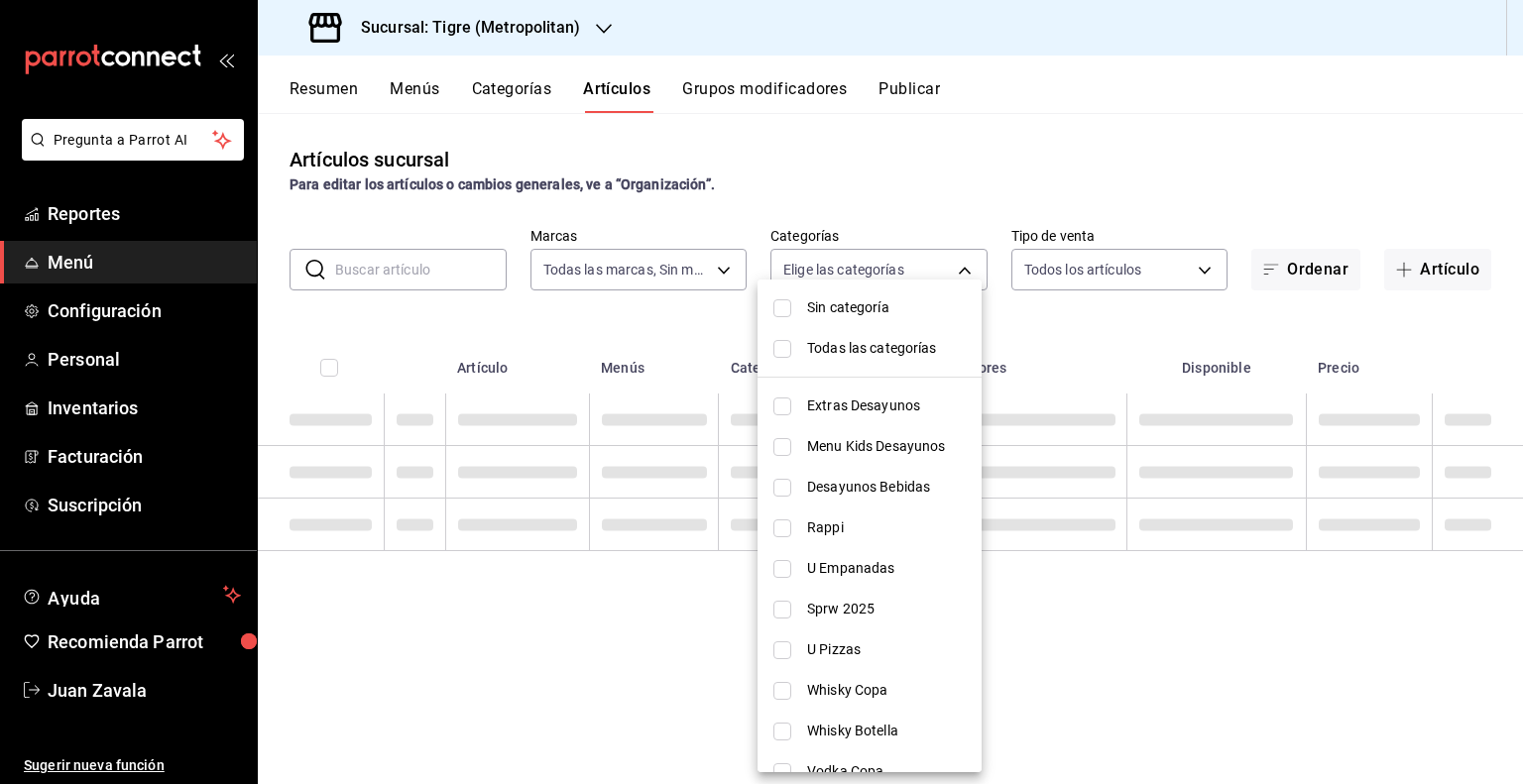 checkbox on "false" 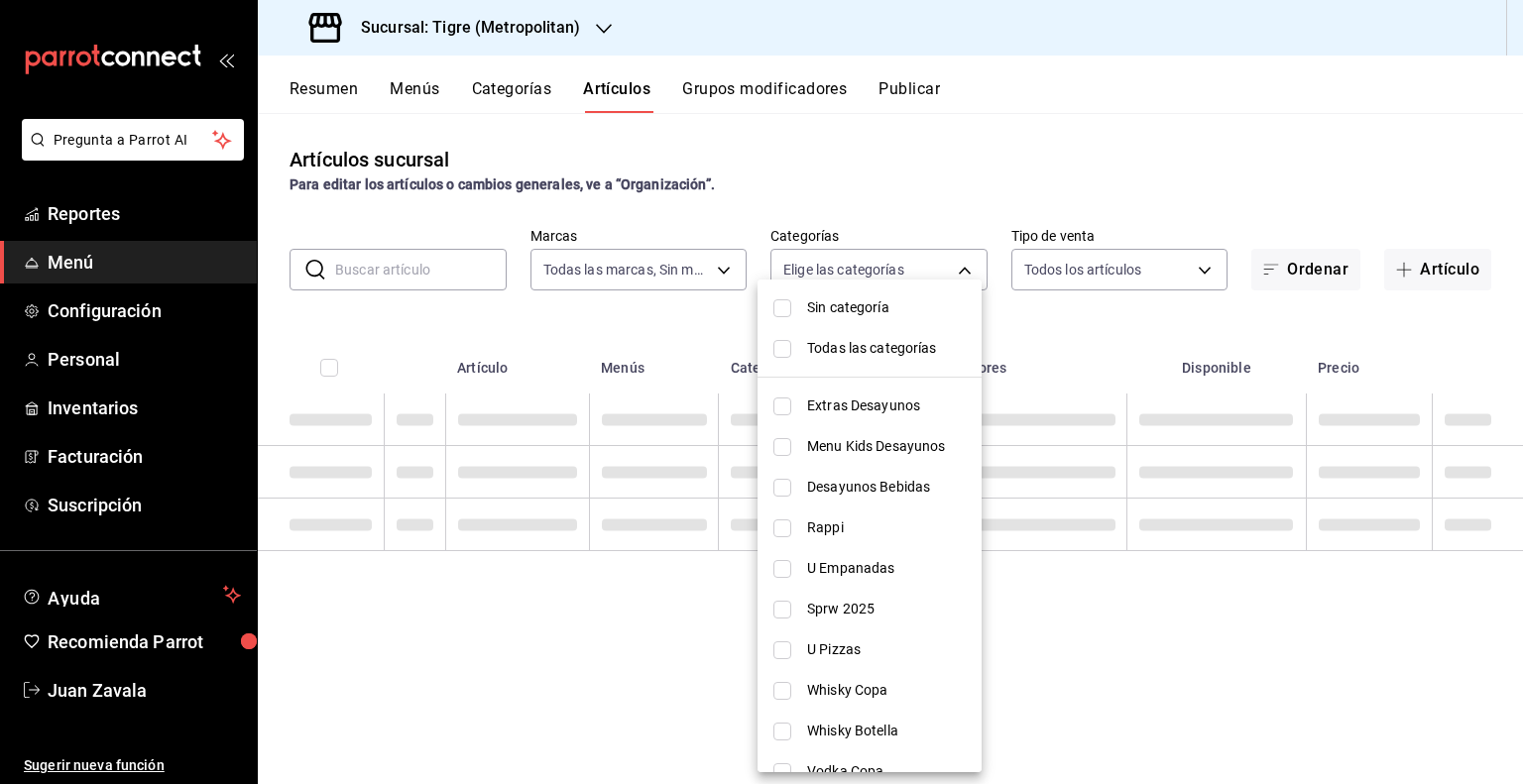 checkbox on "false" 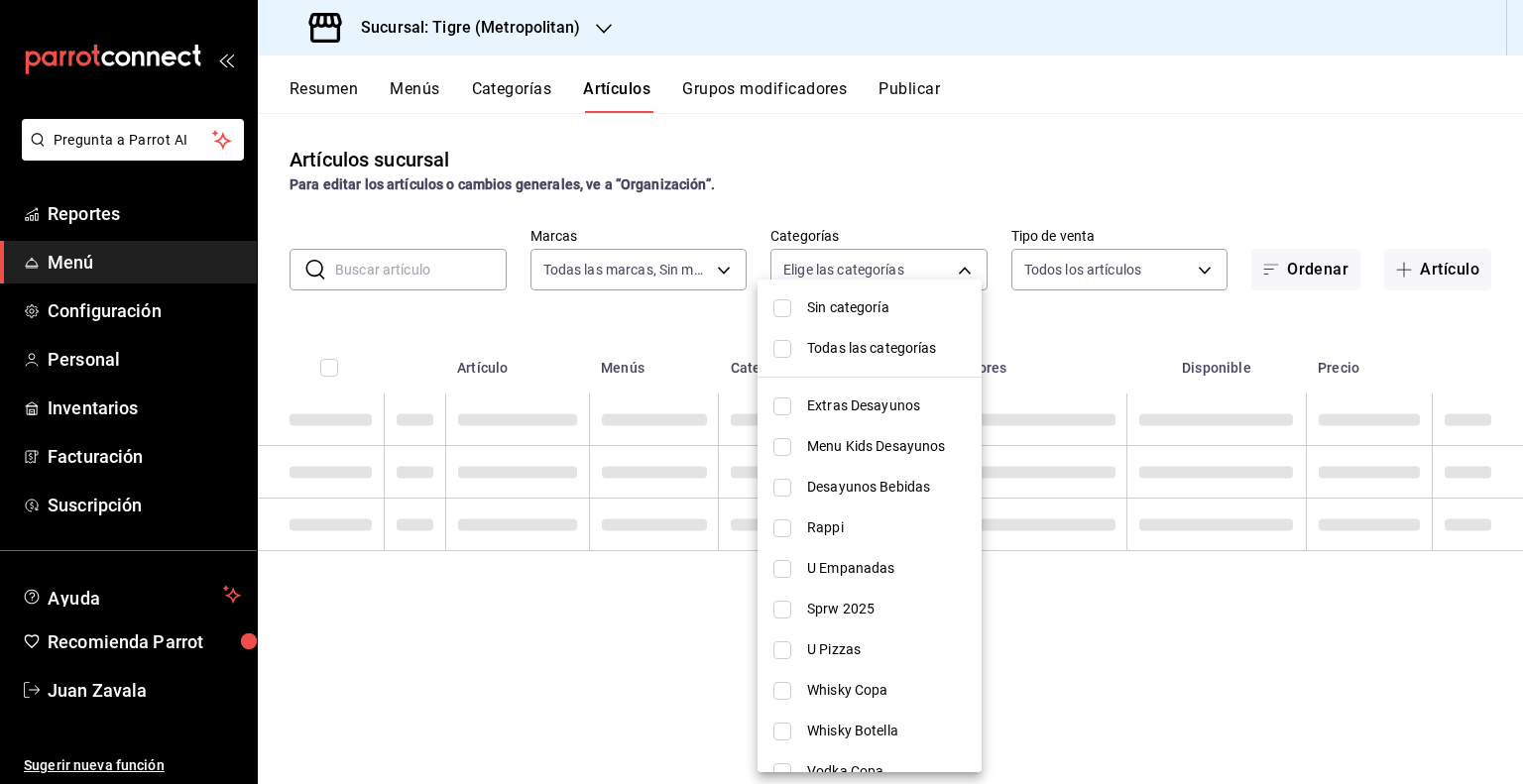 checkbox on "false" 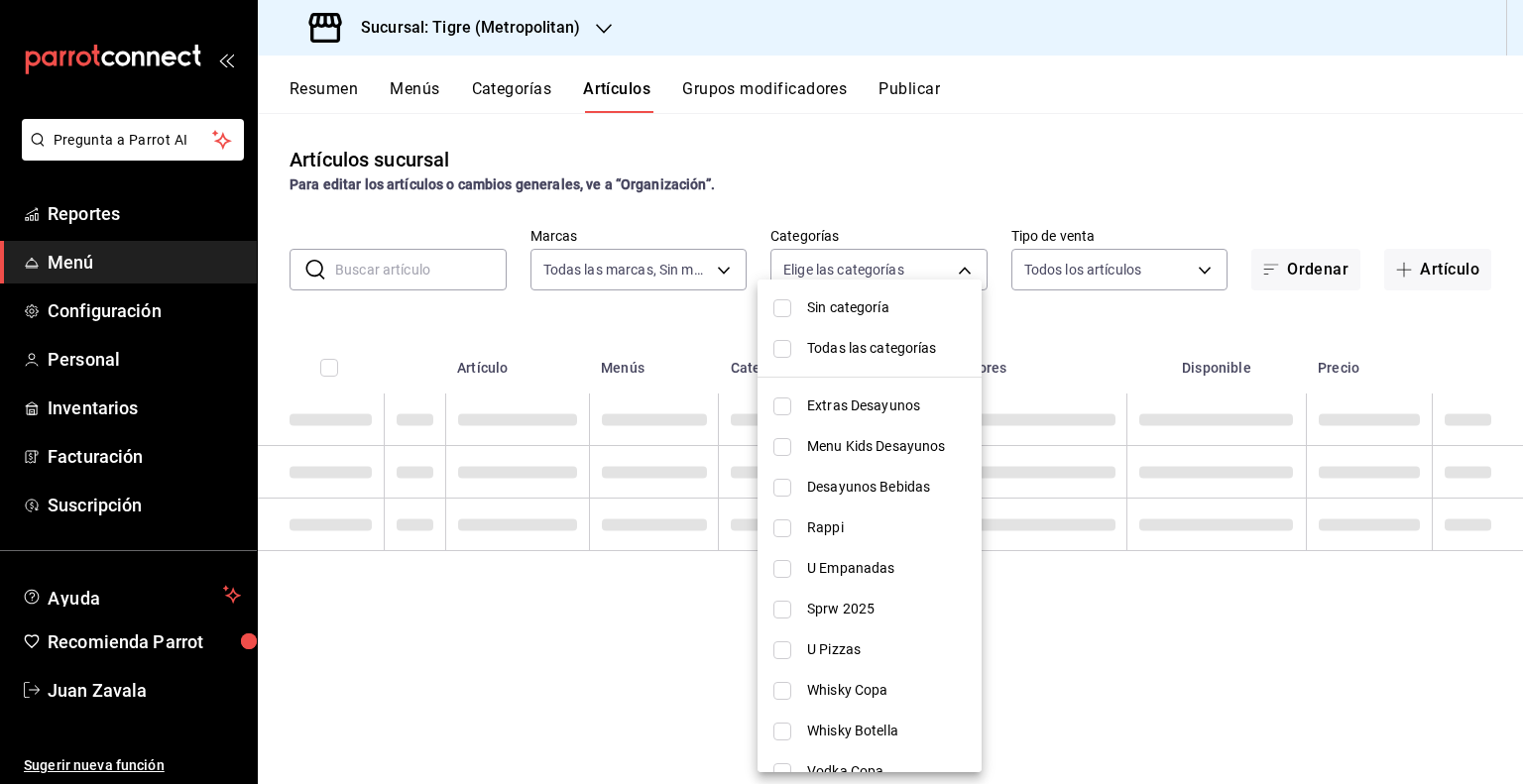 checkbox on "false" 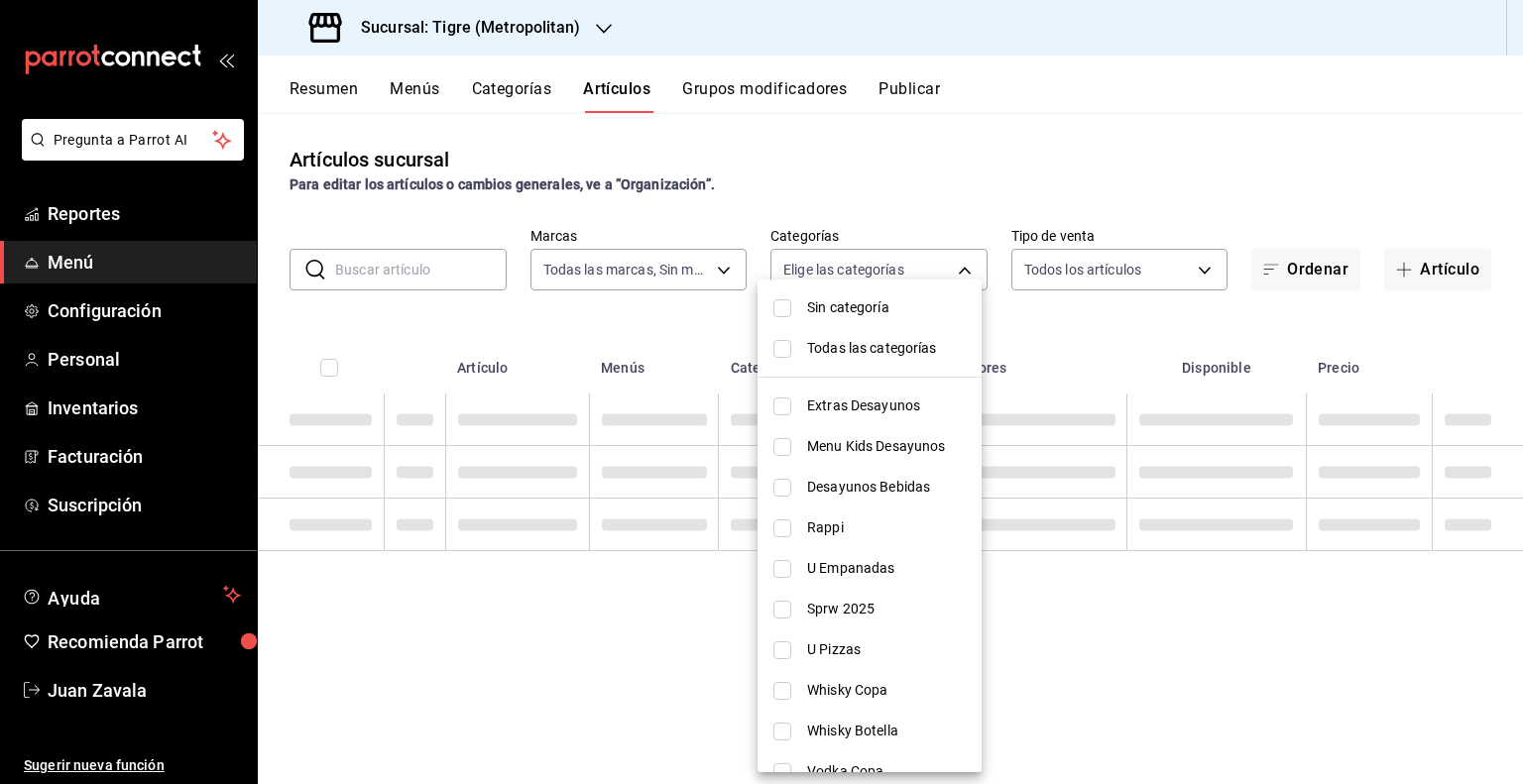 checkbox on "false" 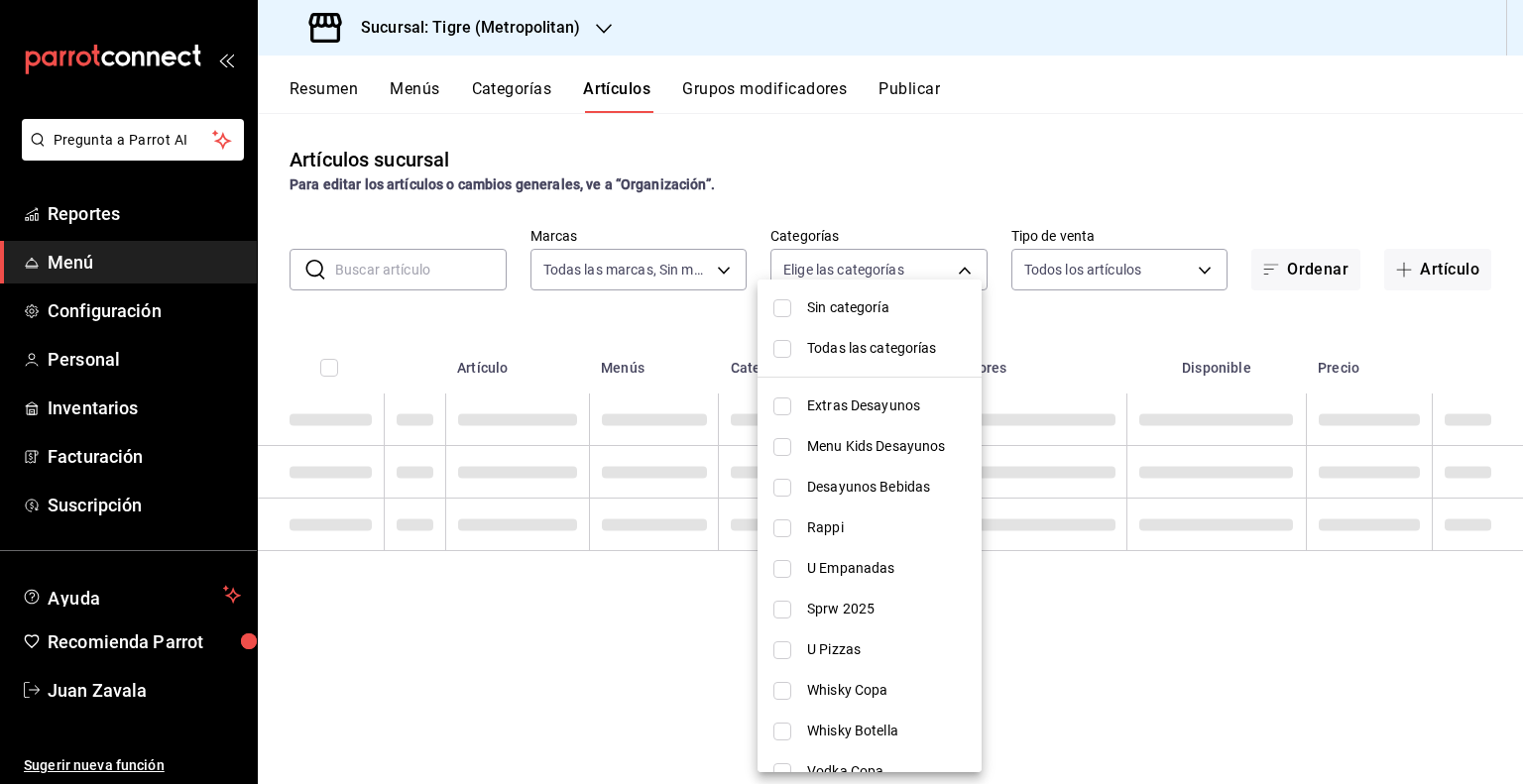 checkbox on "false" 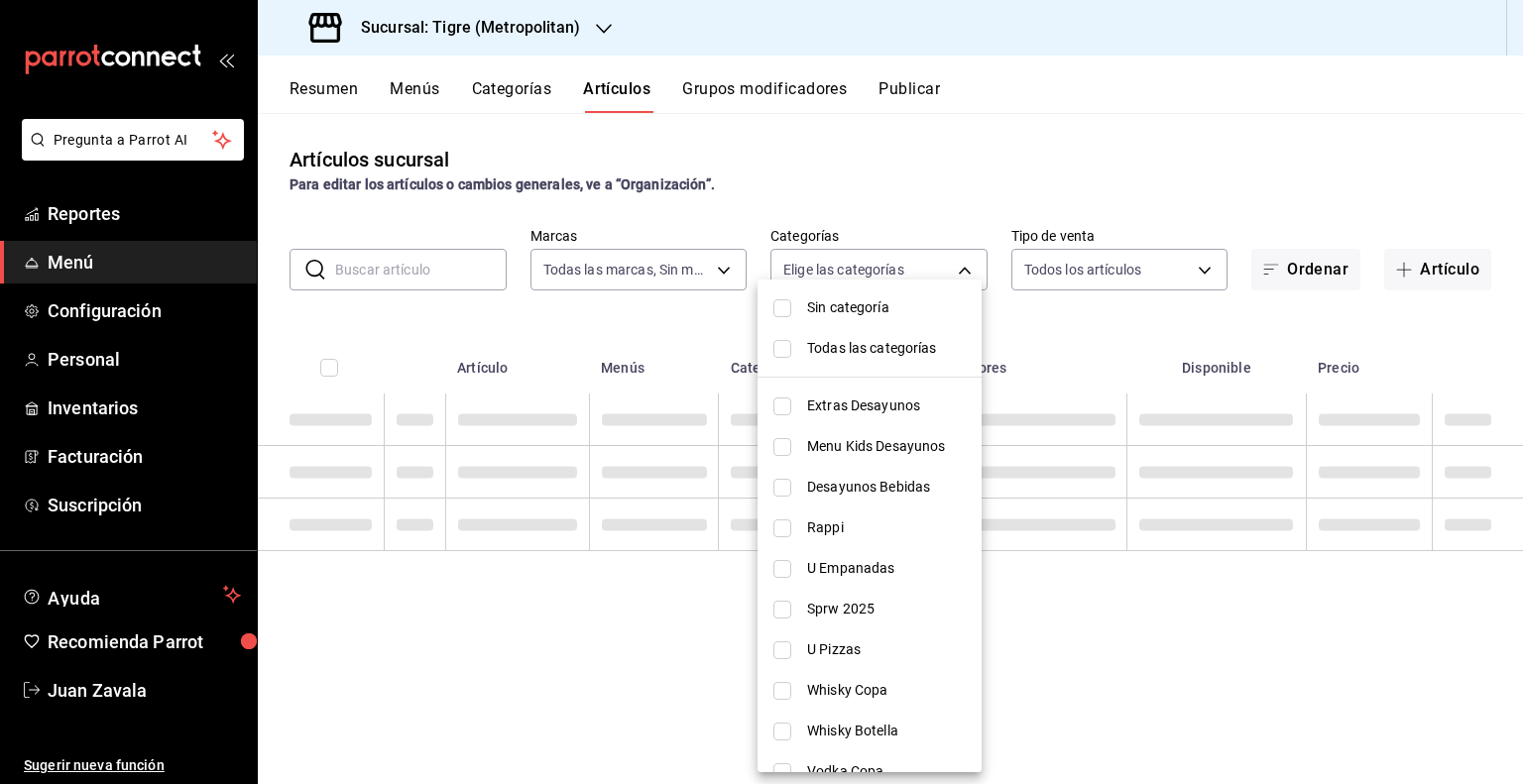 checkbox on "false" 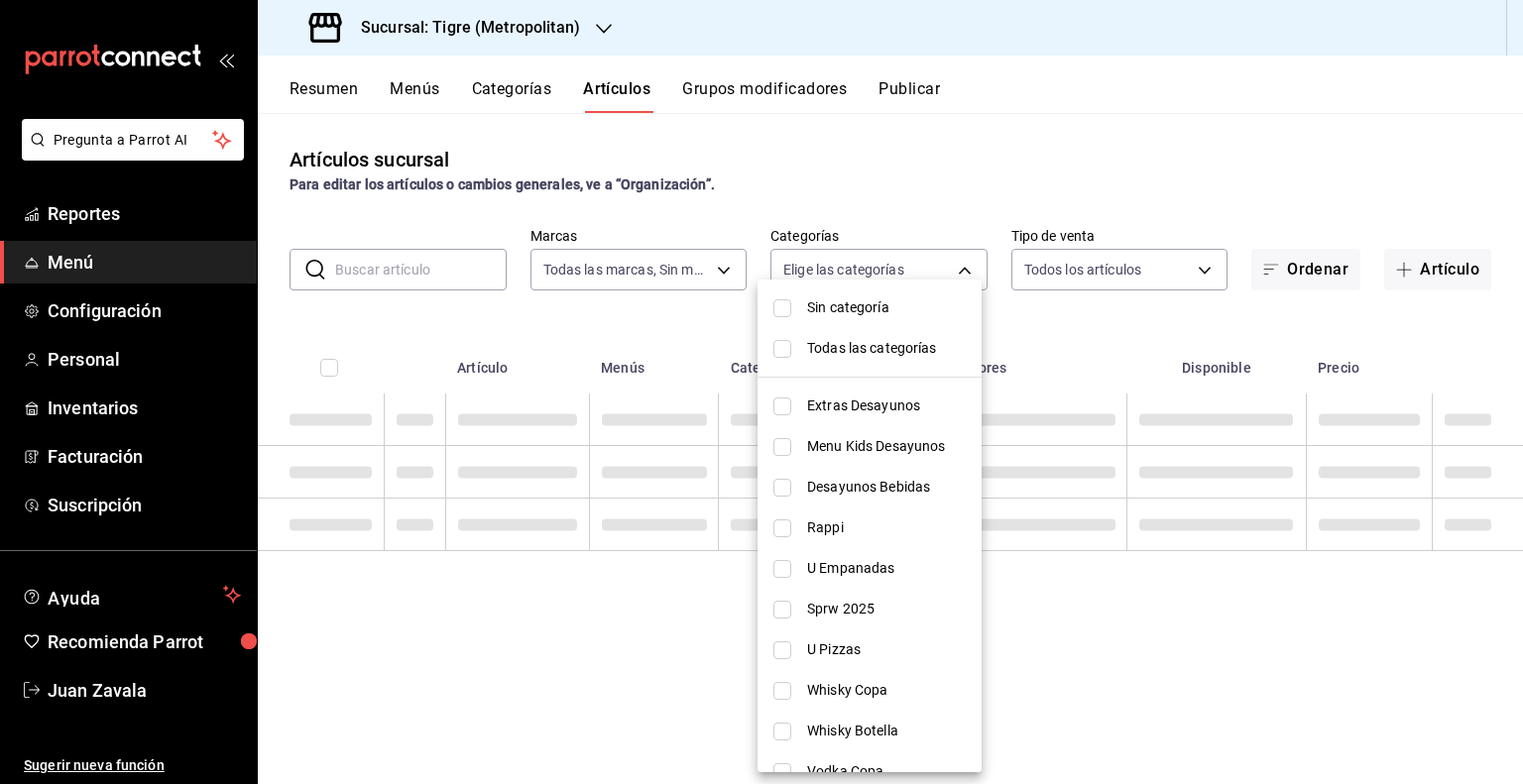 checkbox on "false" 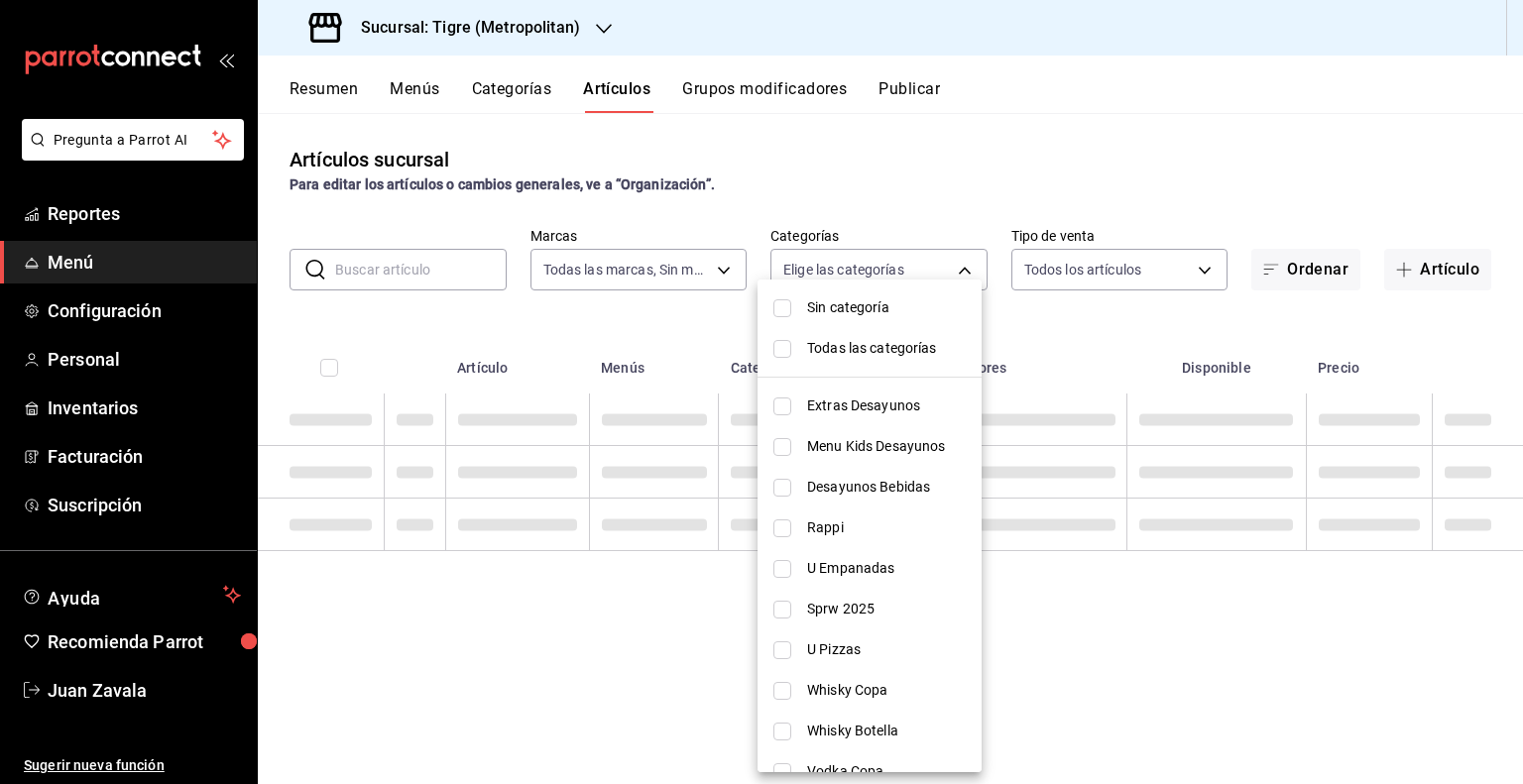 checkbox on "false" 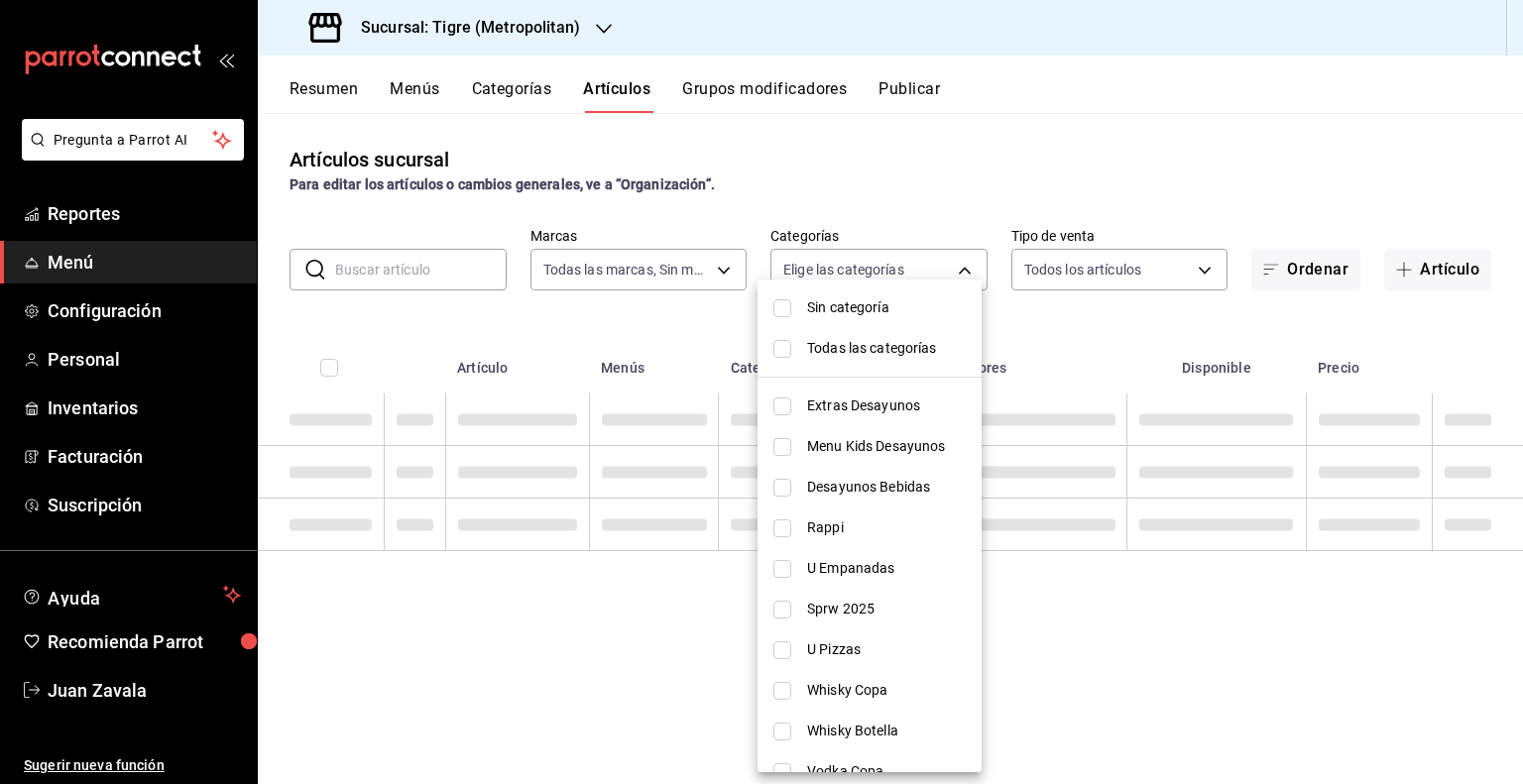 checkbox on "false" 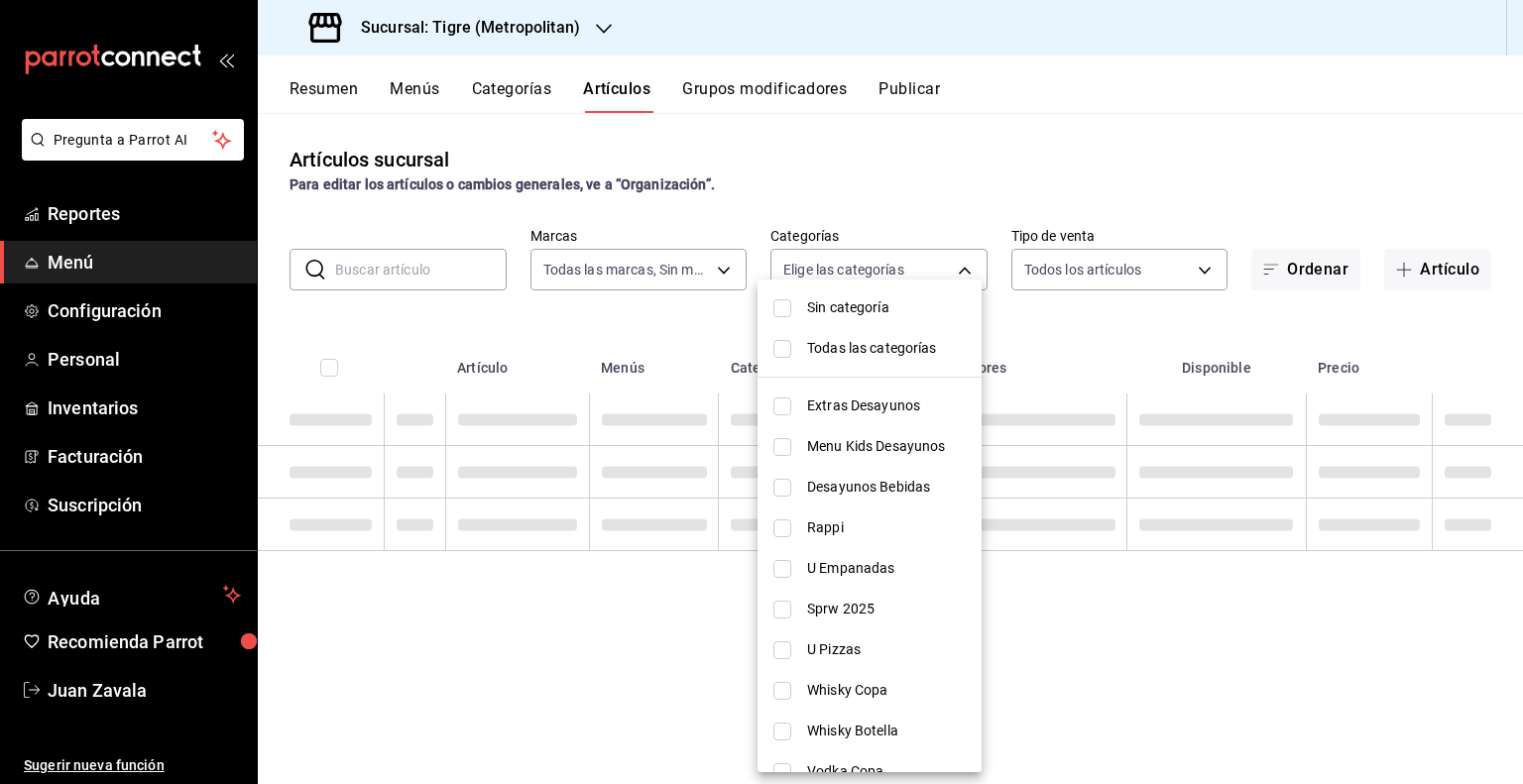 checkbox on "false" 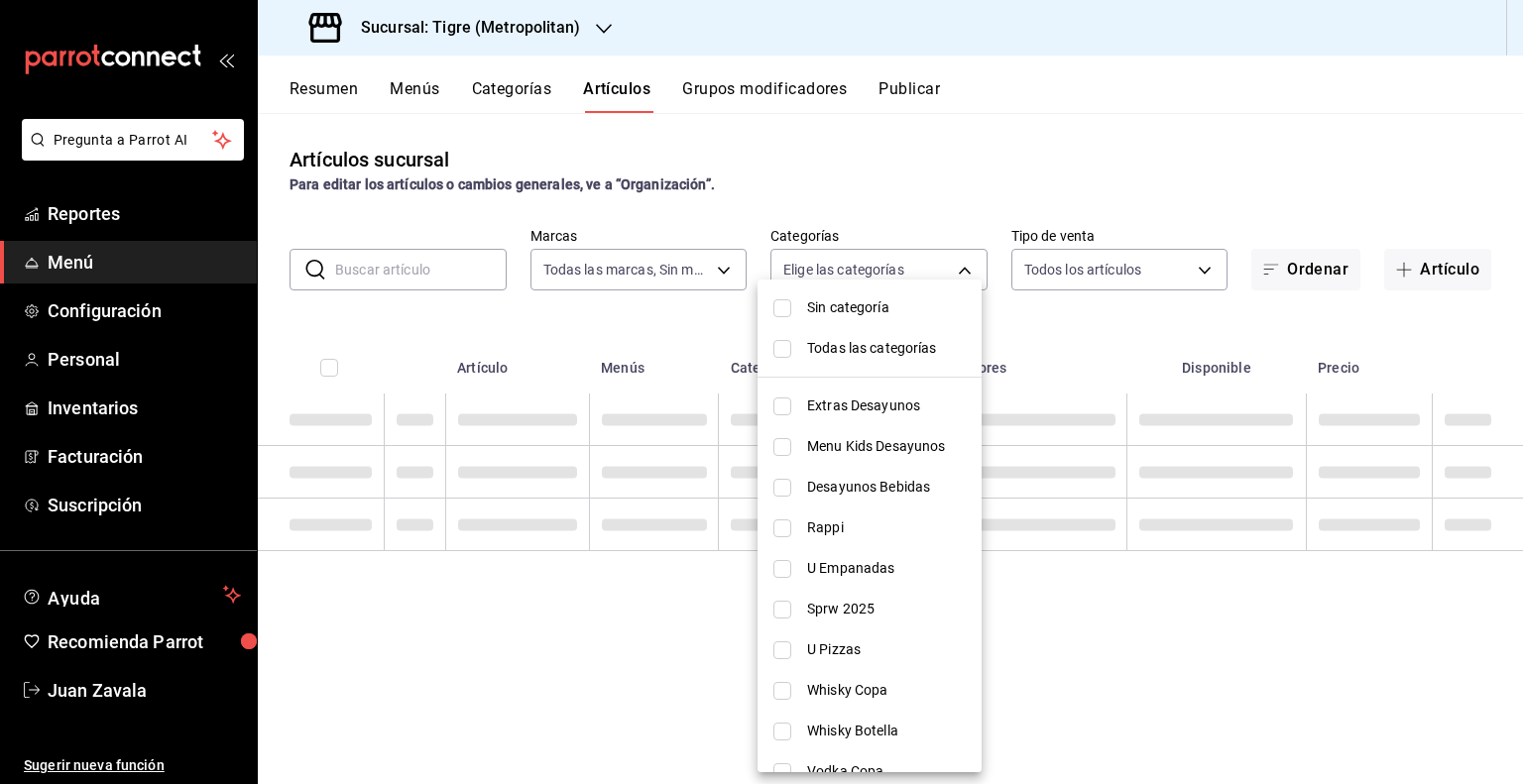 checkbox on "false" 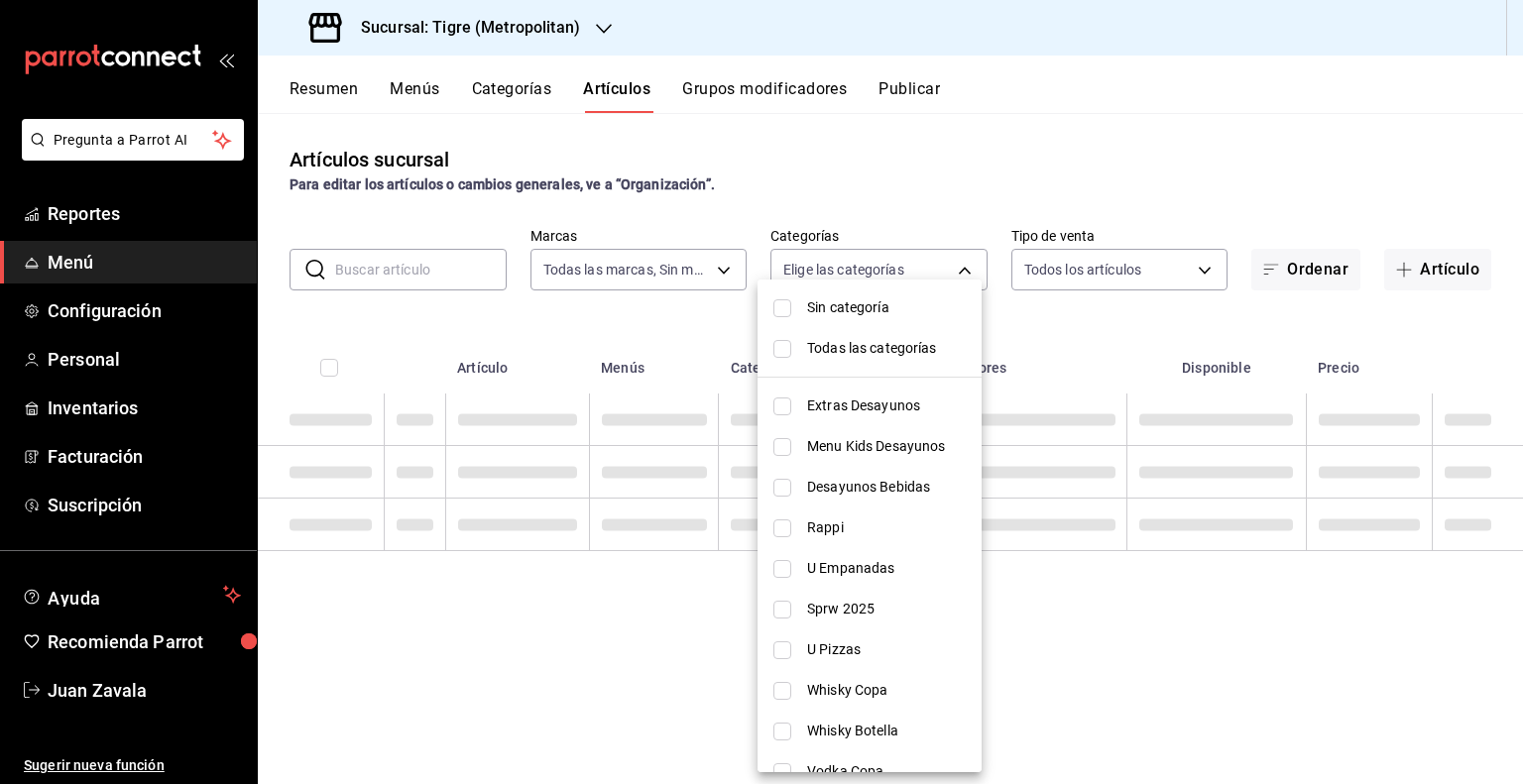 checkbox on "false" 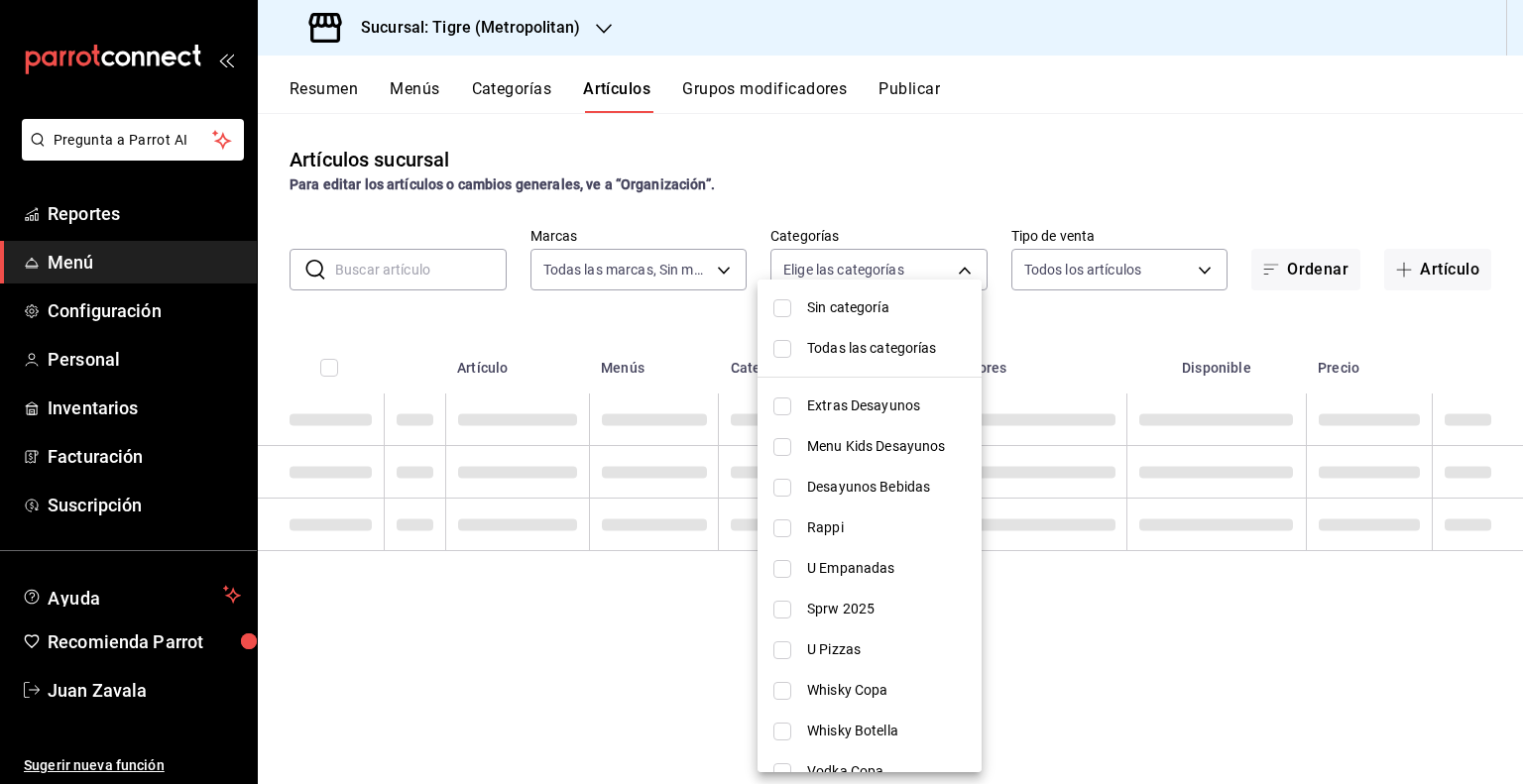 checkbox on "false" 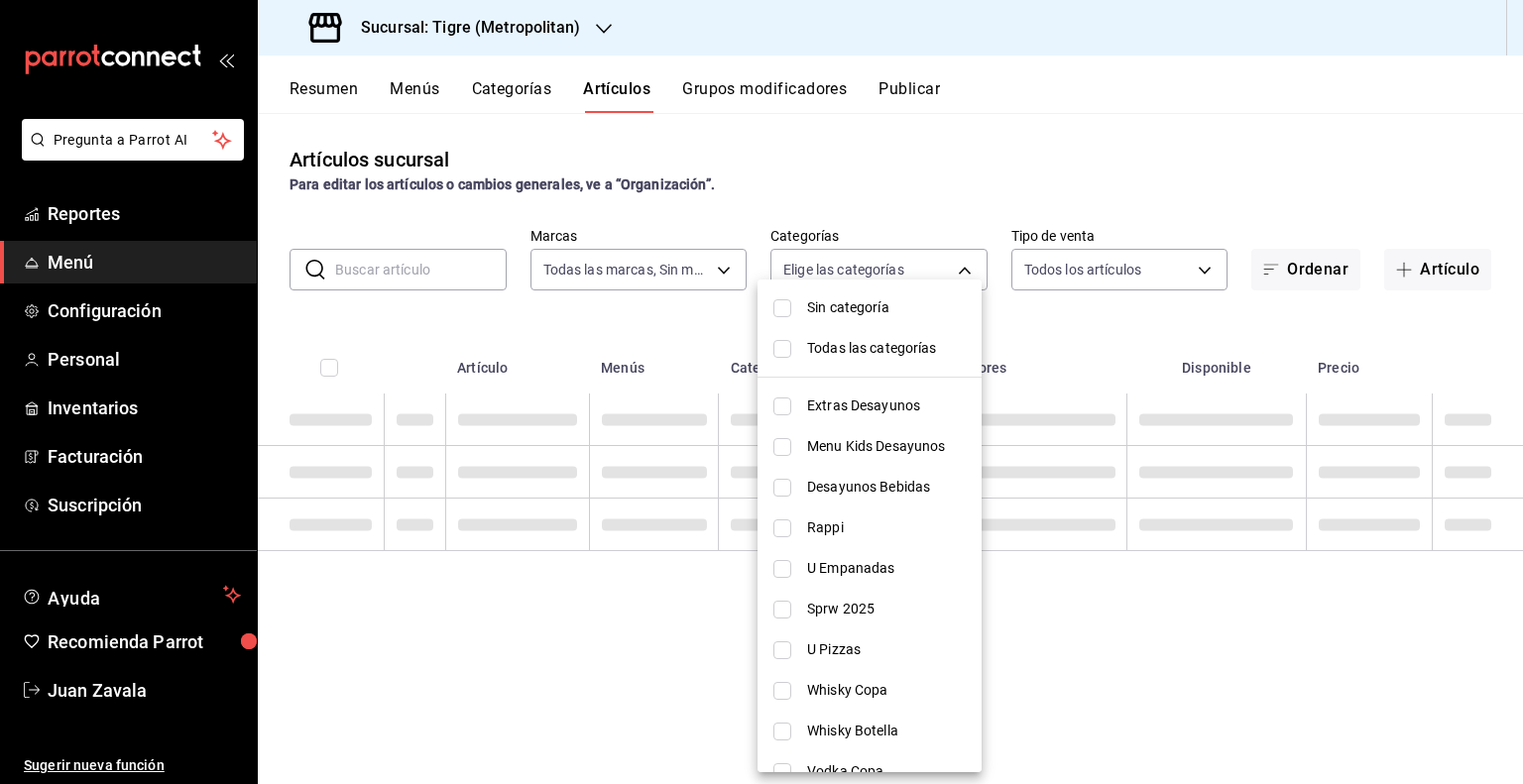 checkbox on "false" 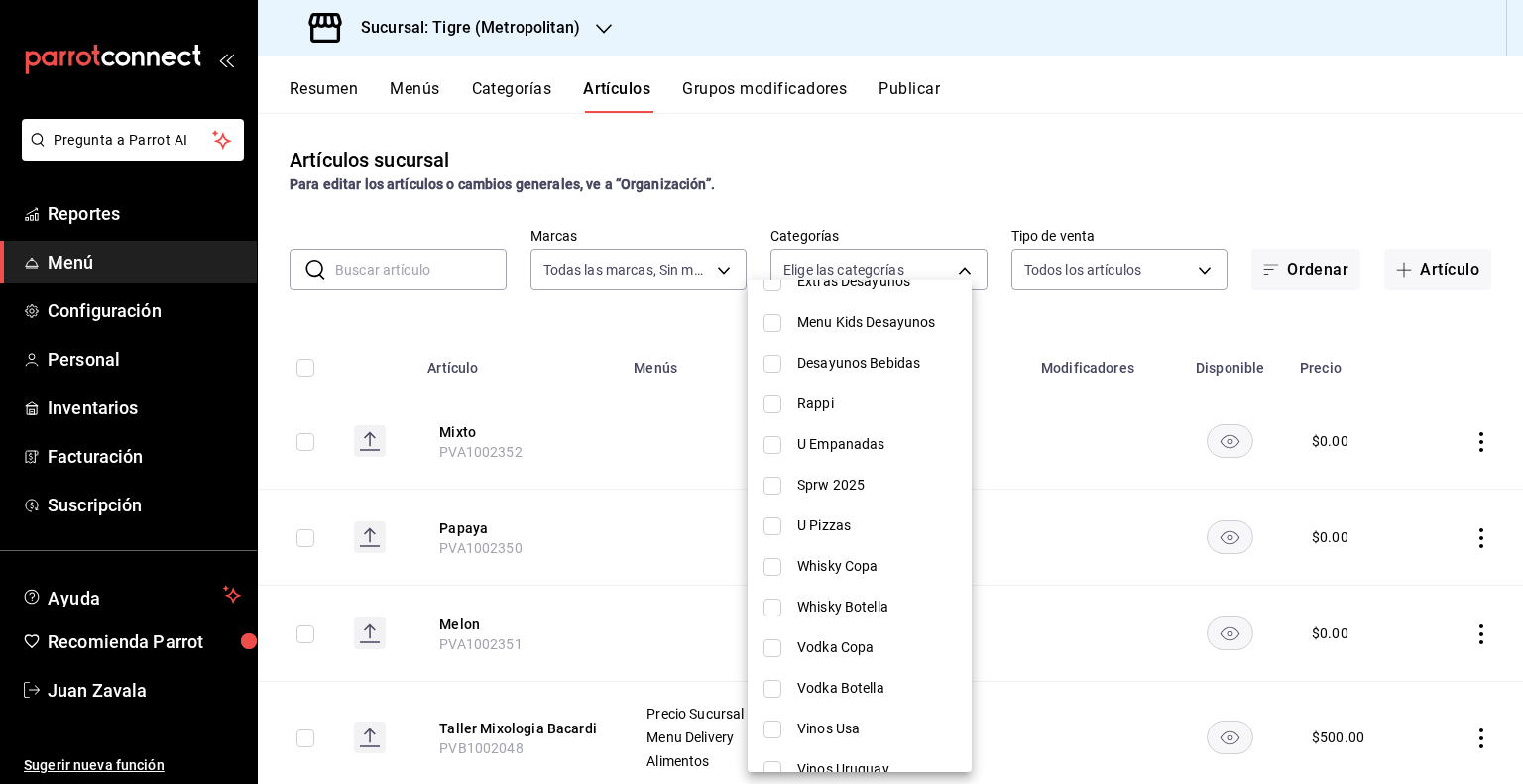 scroll, scrollTop: 117, scrollLeft: 0, axis: vertical 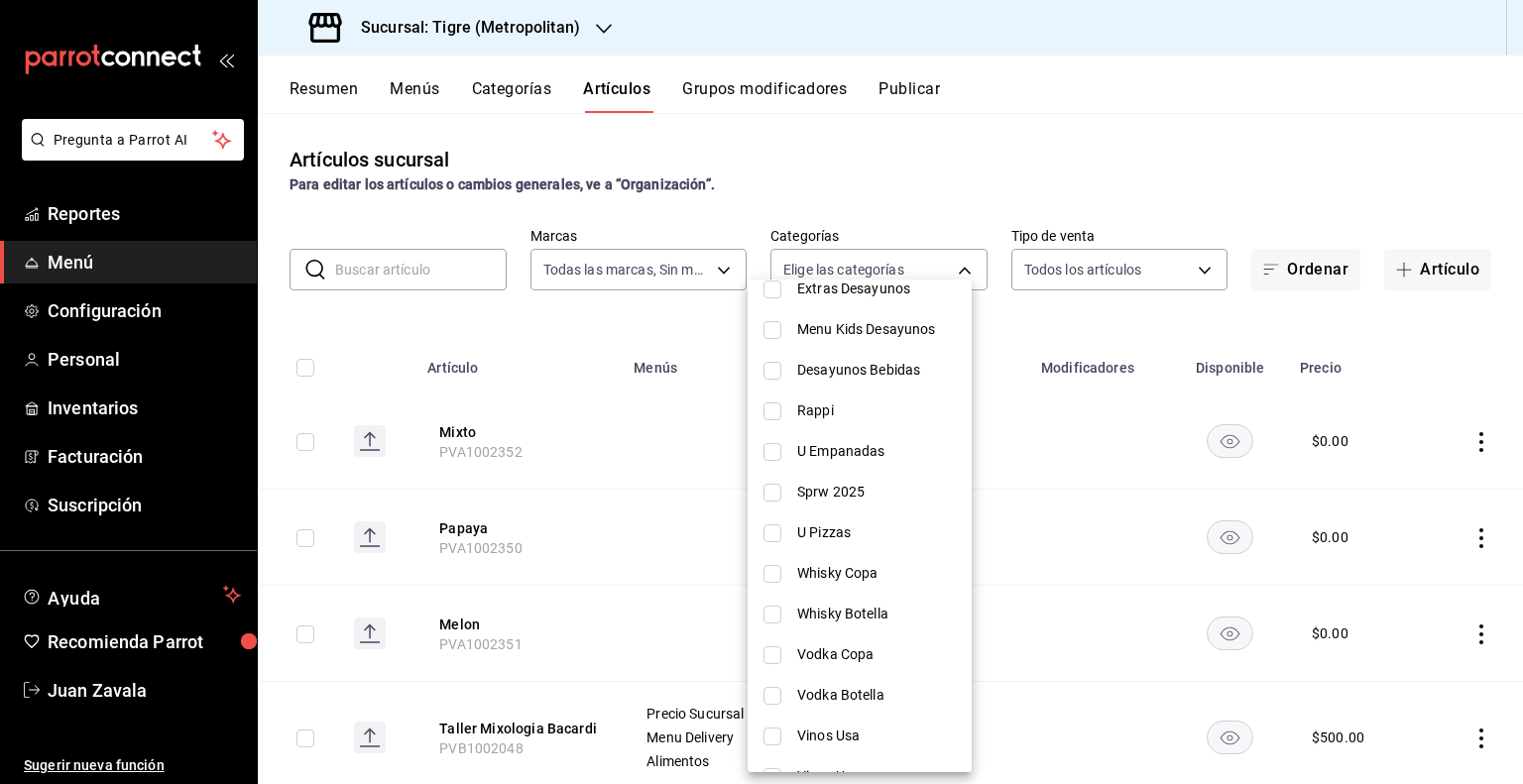 click on "Sprw 2025" at bounding box center [877, 492] 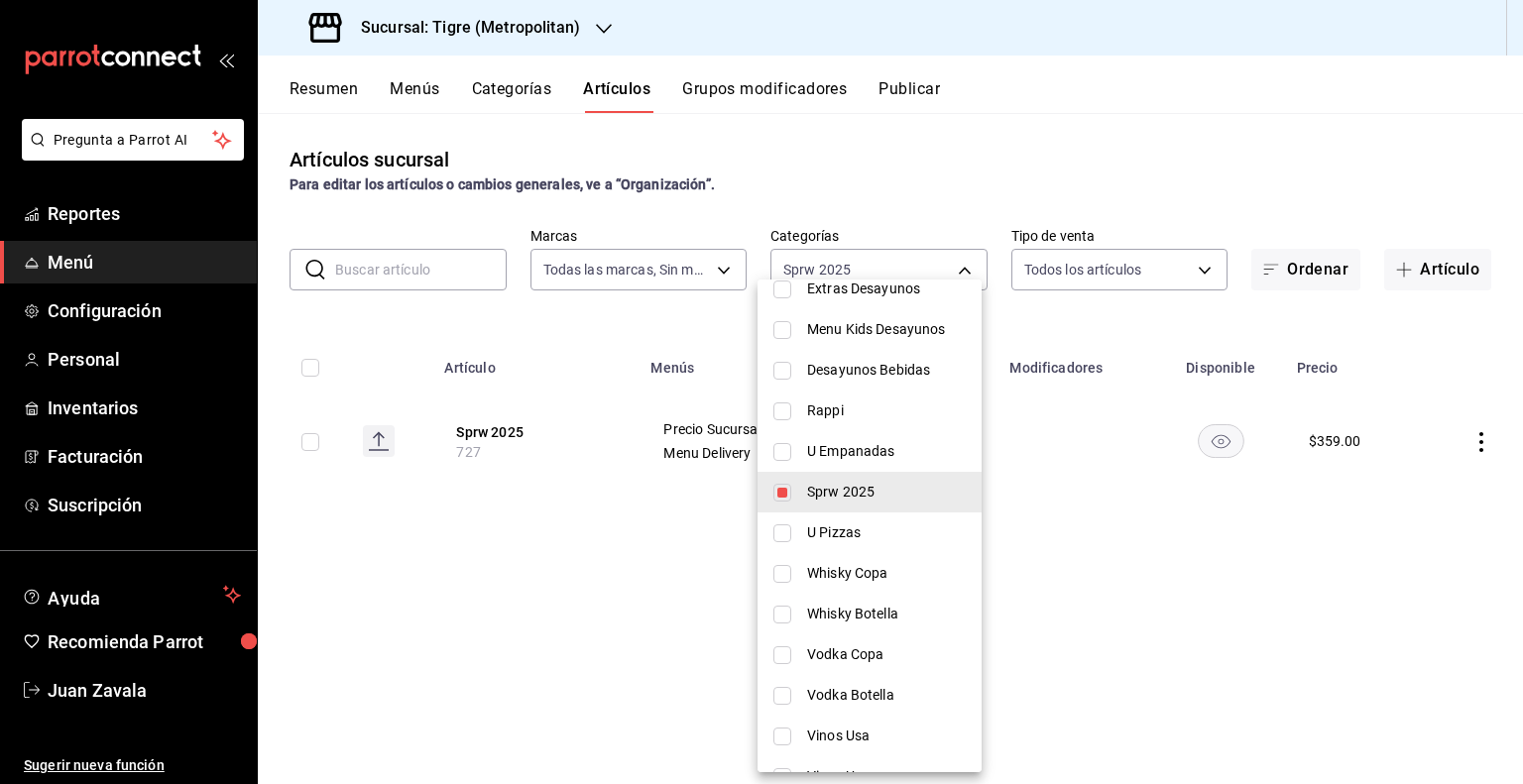click at bounding box center [762, 392] 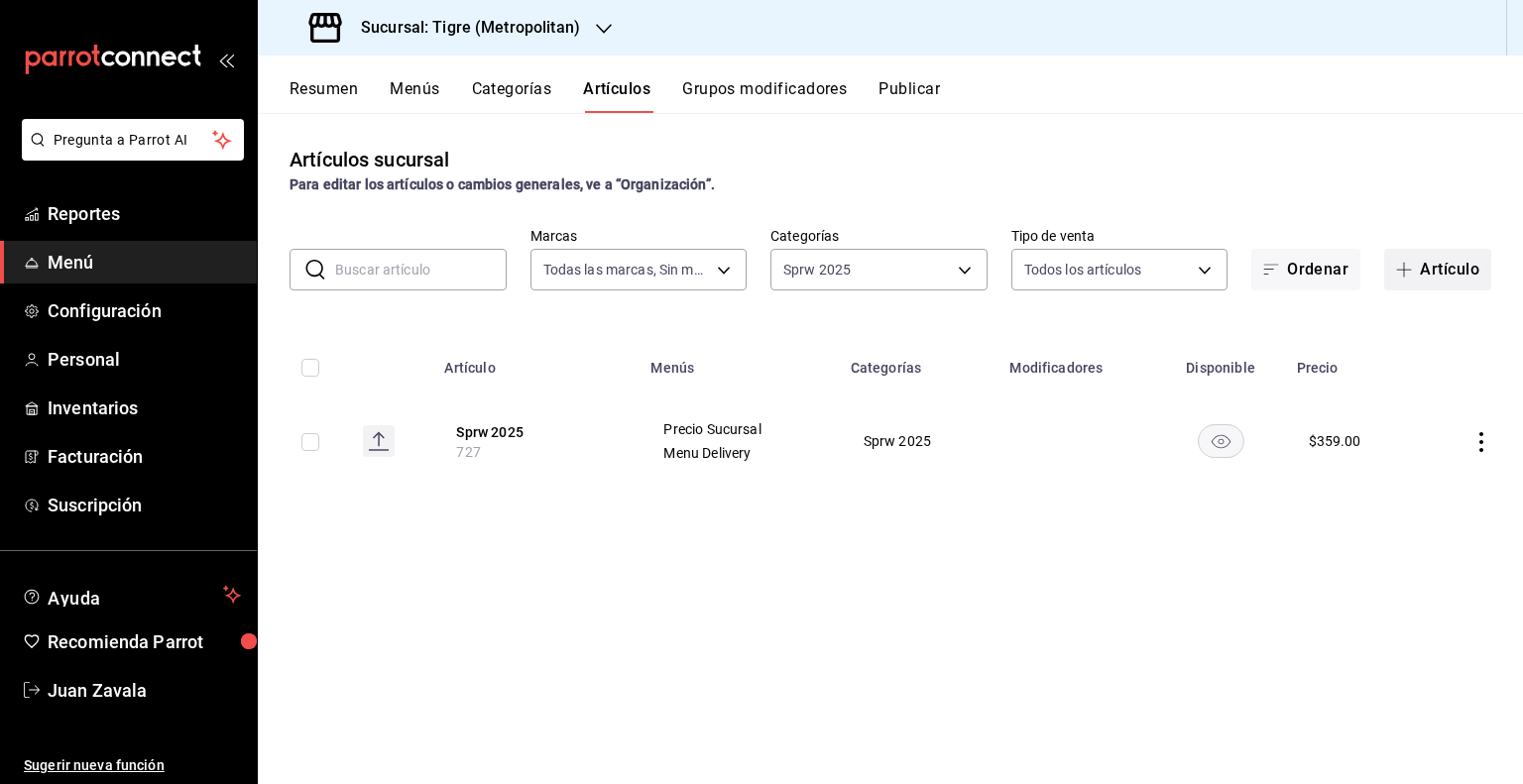 click on "Artículo" at bounding box center [1438, 270] 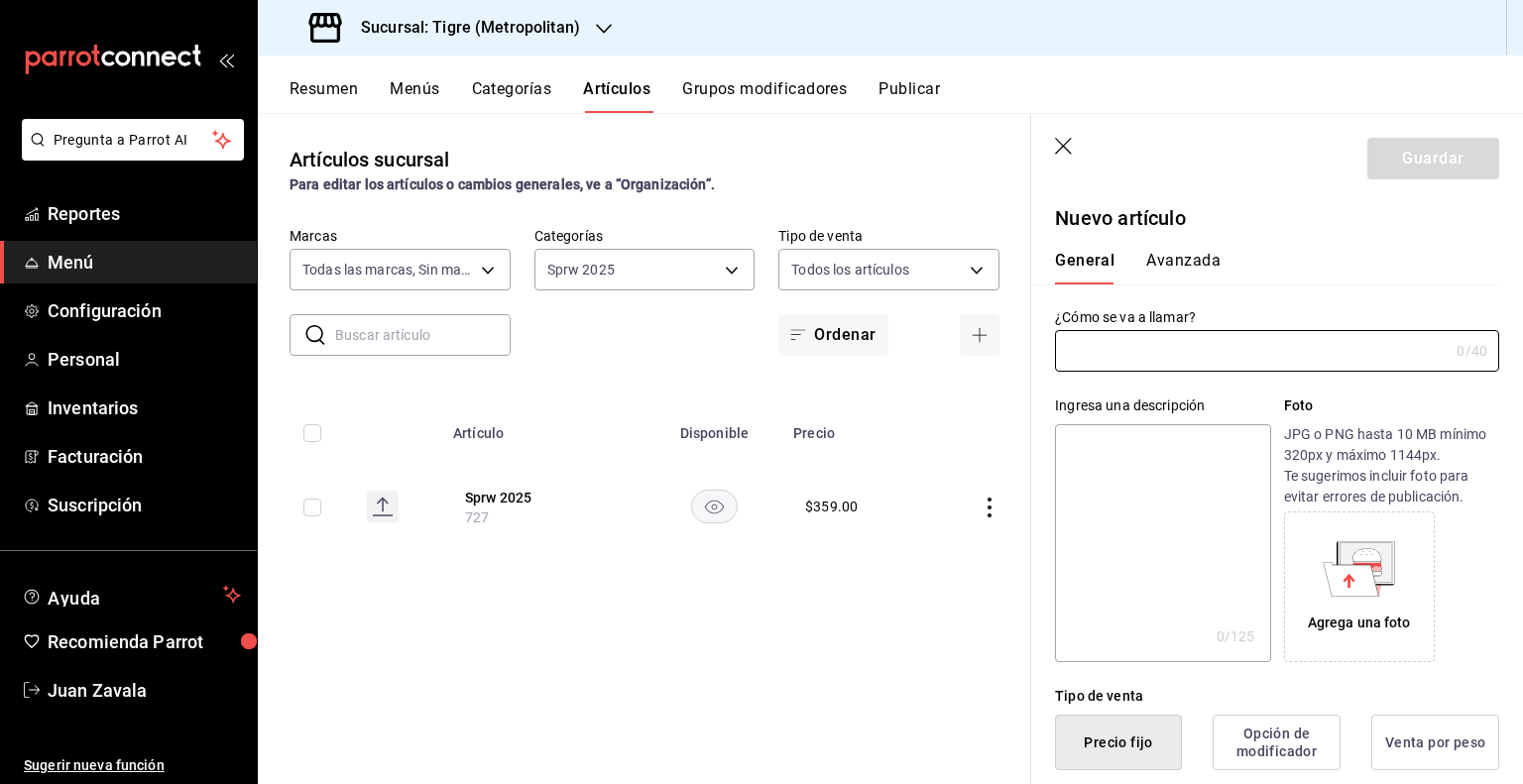 click at bounding box center (1251, 351) 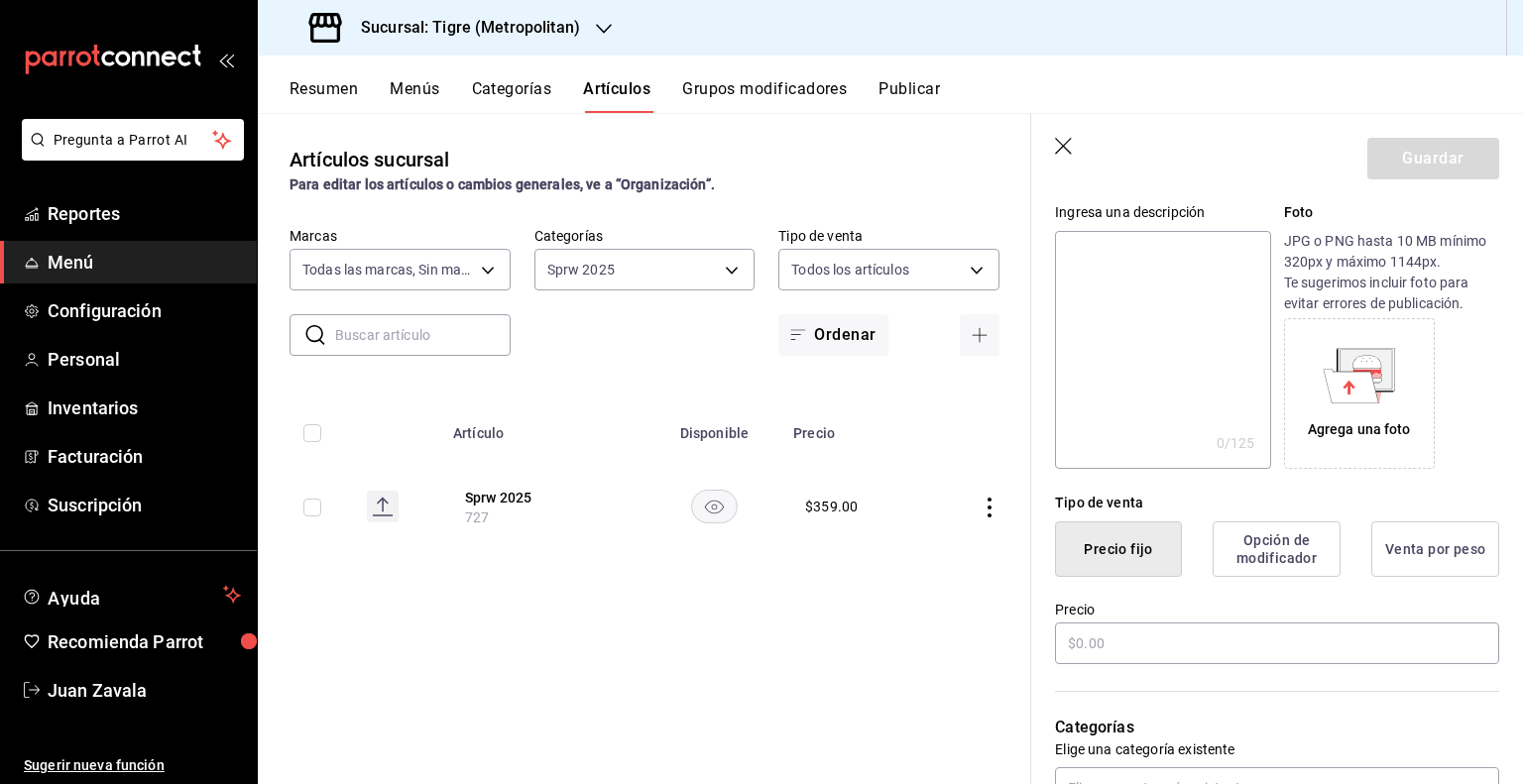 scroll, scrollTop: 198, scrollLeft: 0, axis: vertical 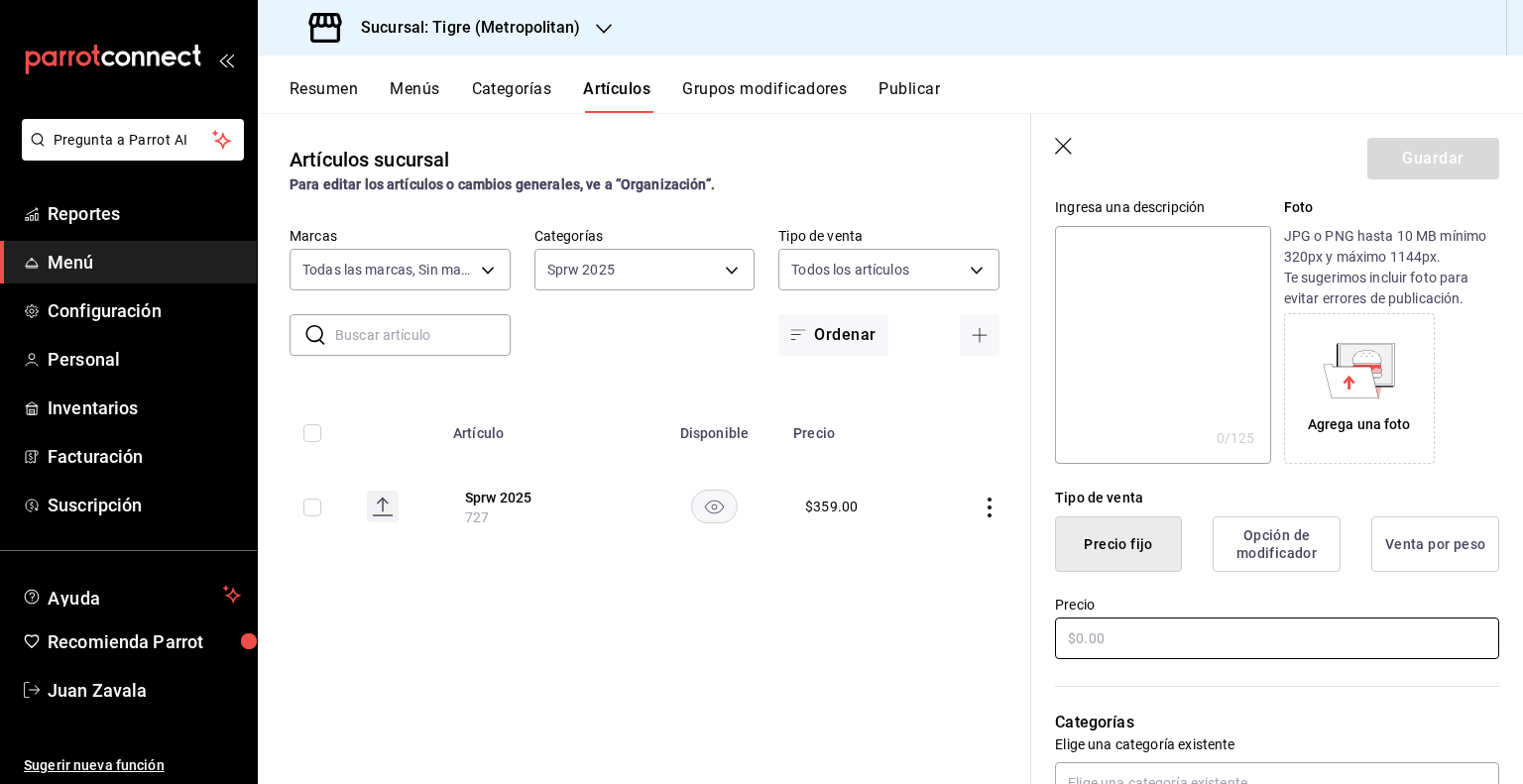 type on "Elotes Baby Asados" 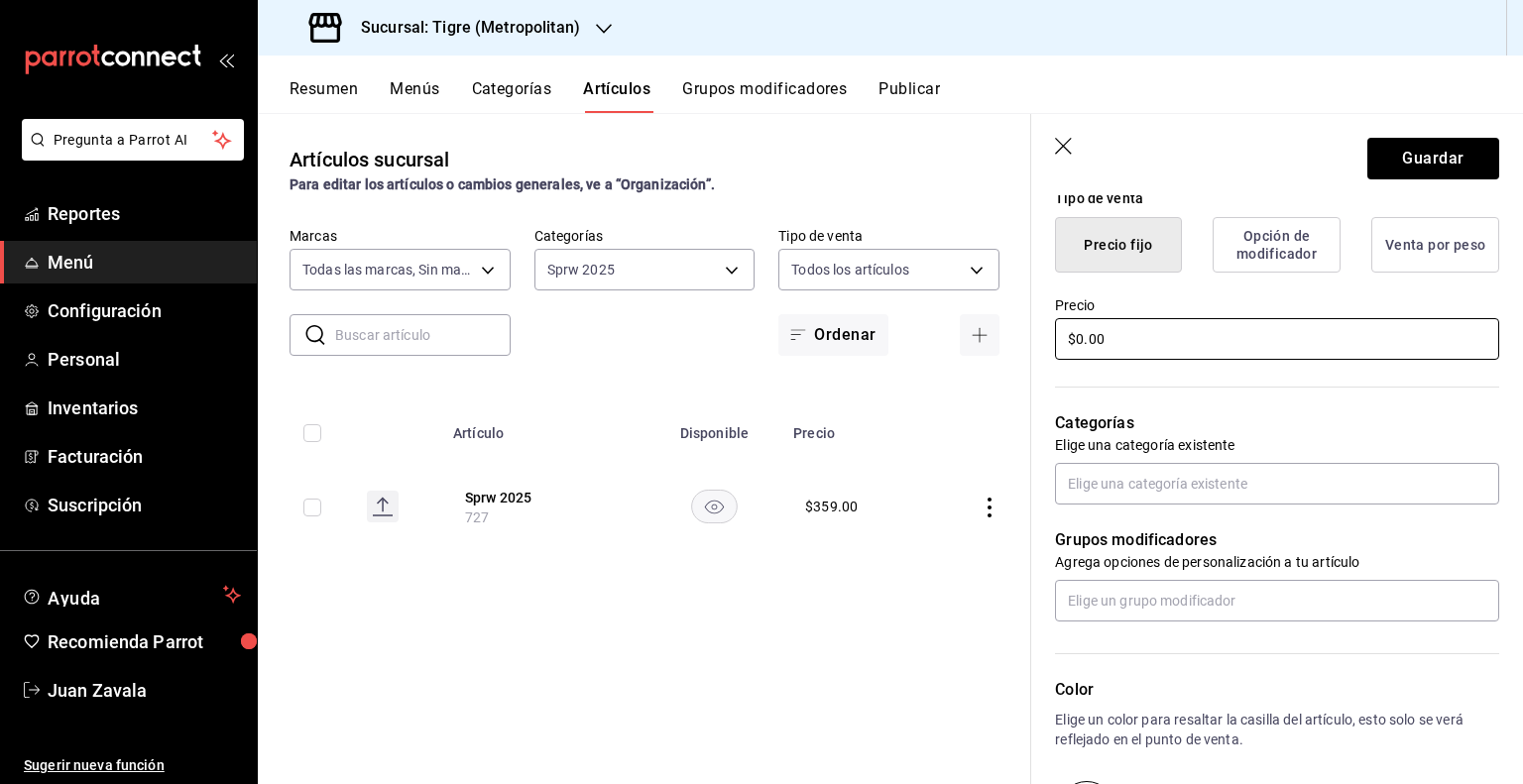 scroll, scrollTop: 595, scrollLeft: 0, axis: vertical 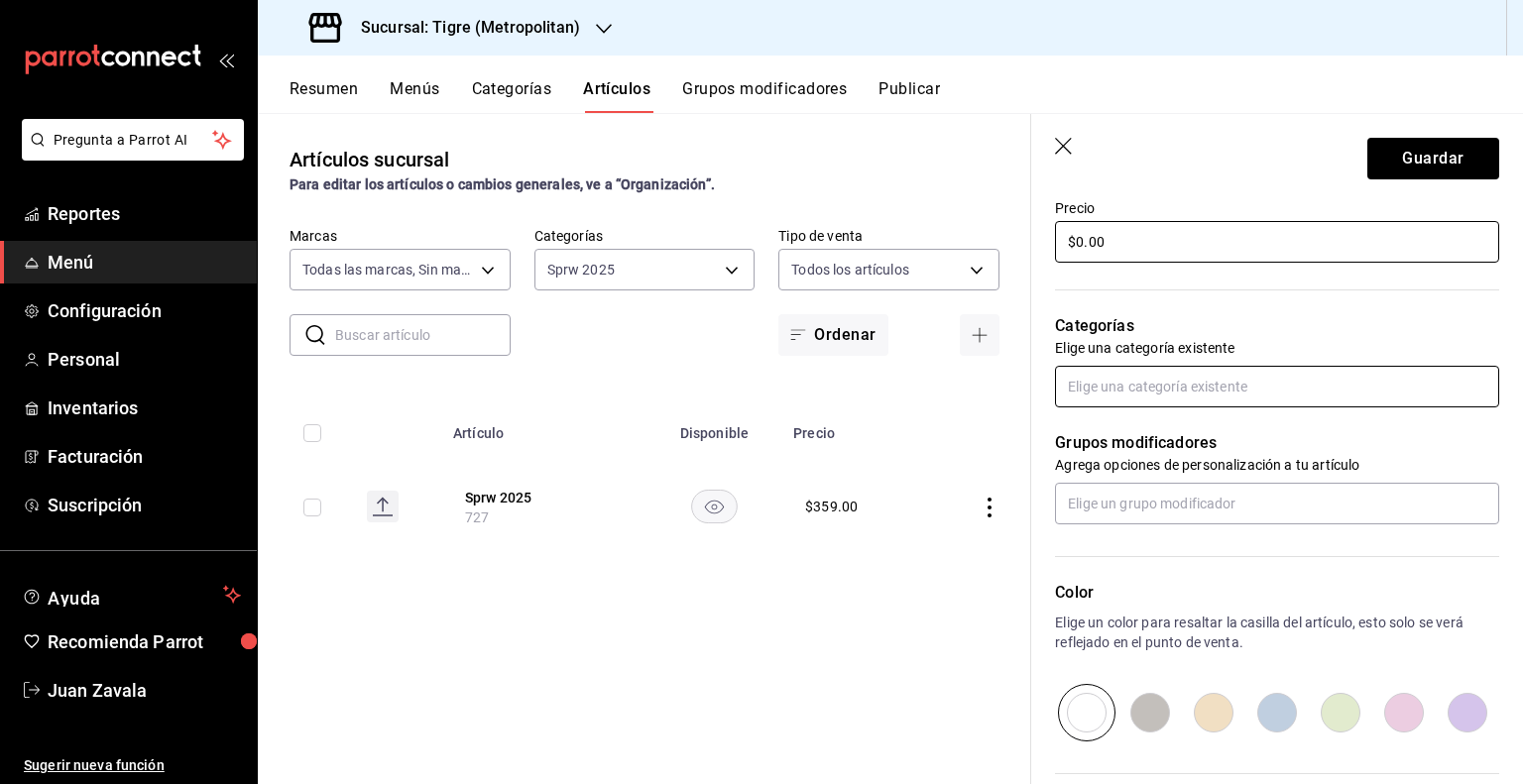 type on "$0.00" 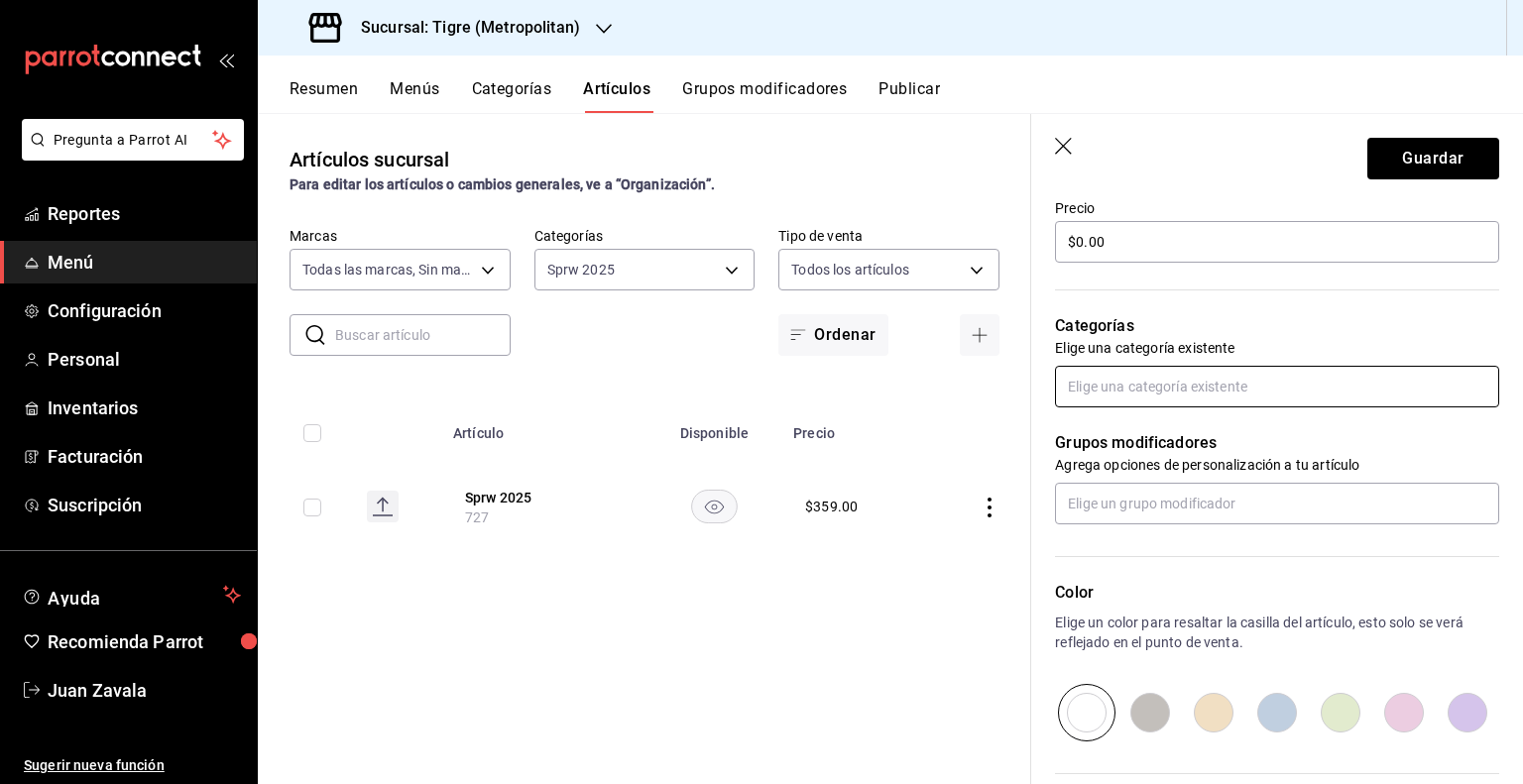 click at bounding box center [1277, 387] 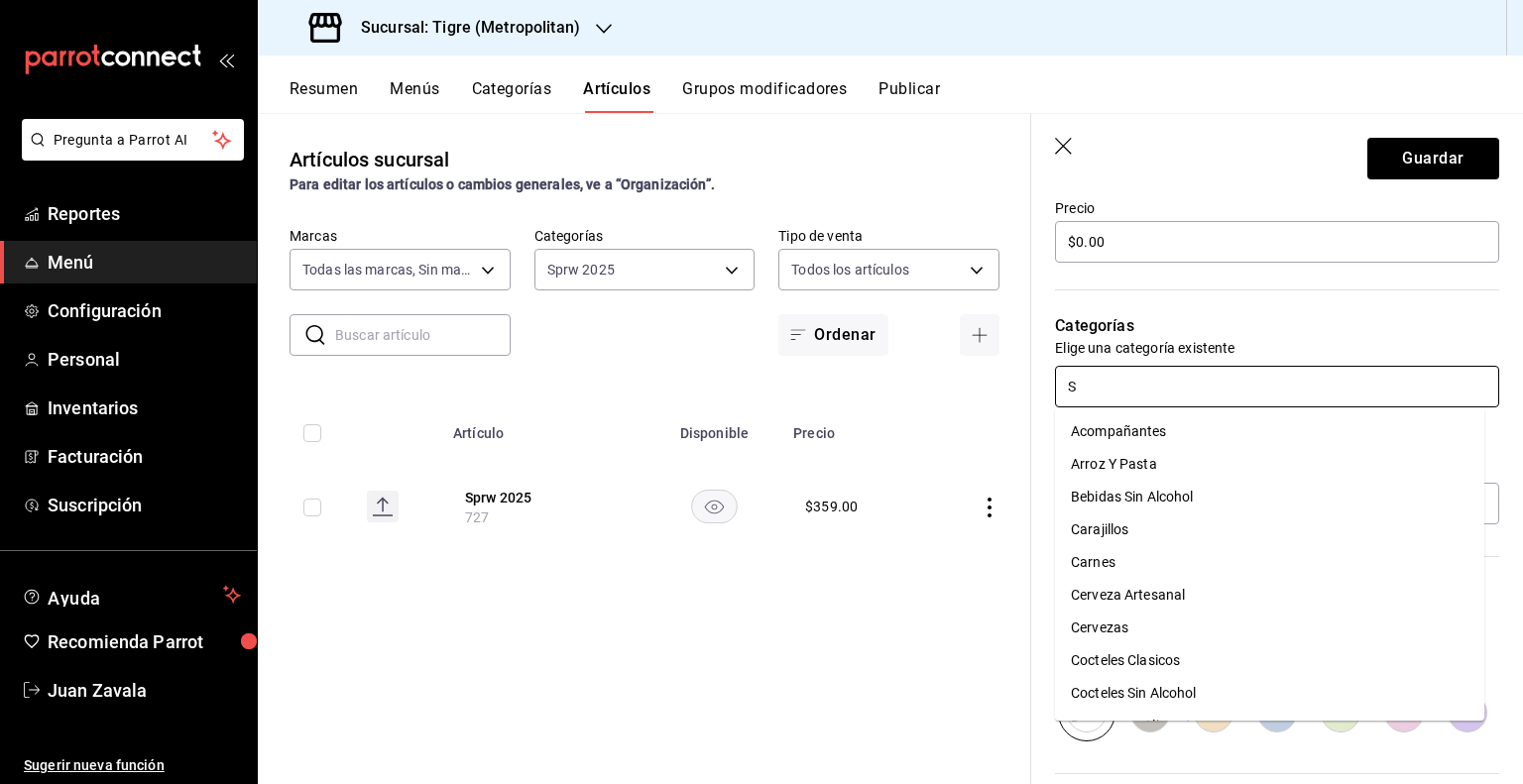 type on "SP" 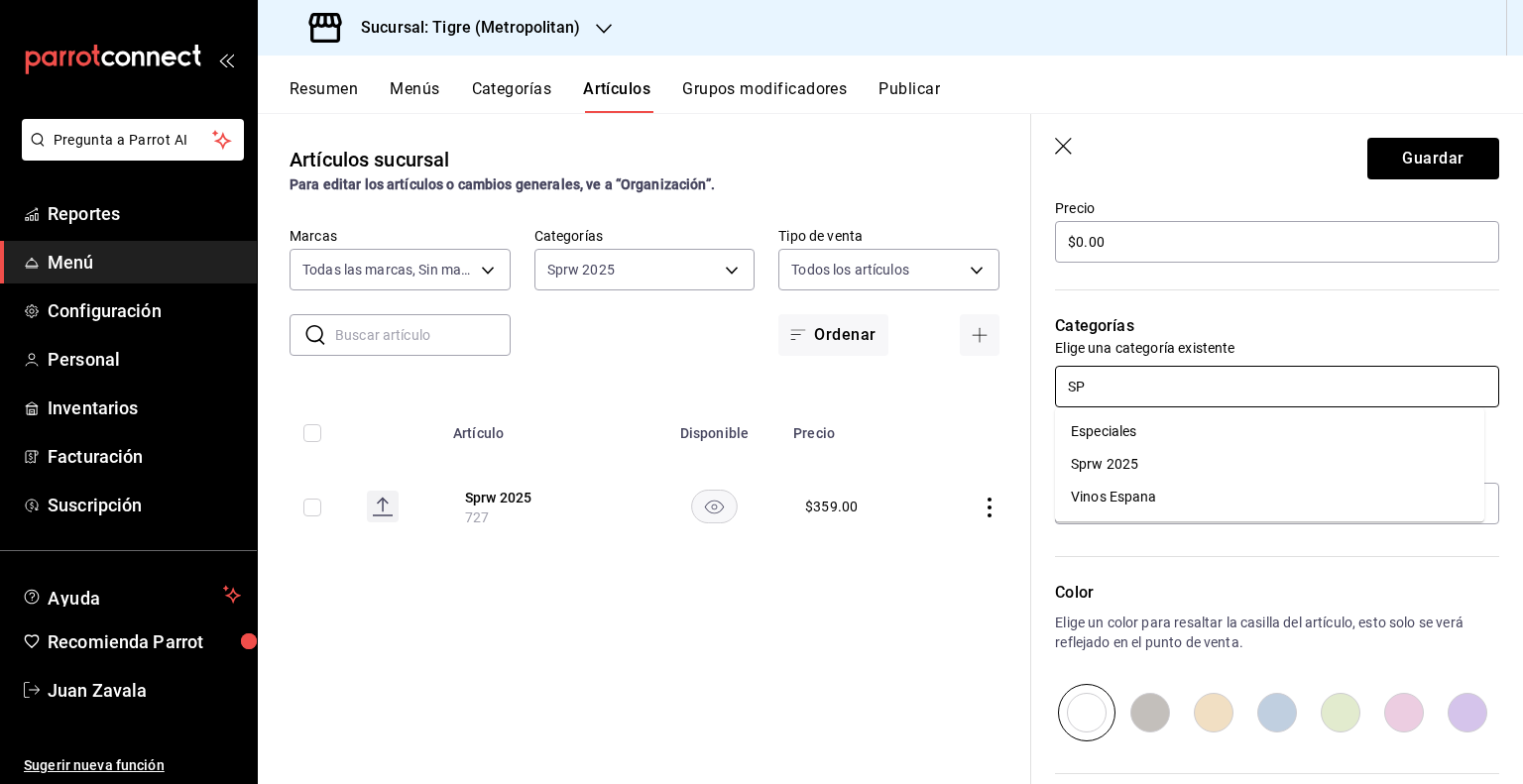 click on "Sprw 2025" at bounding box center (1269, 464) 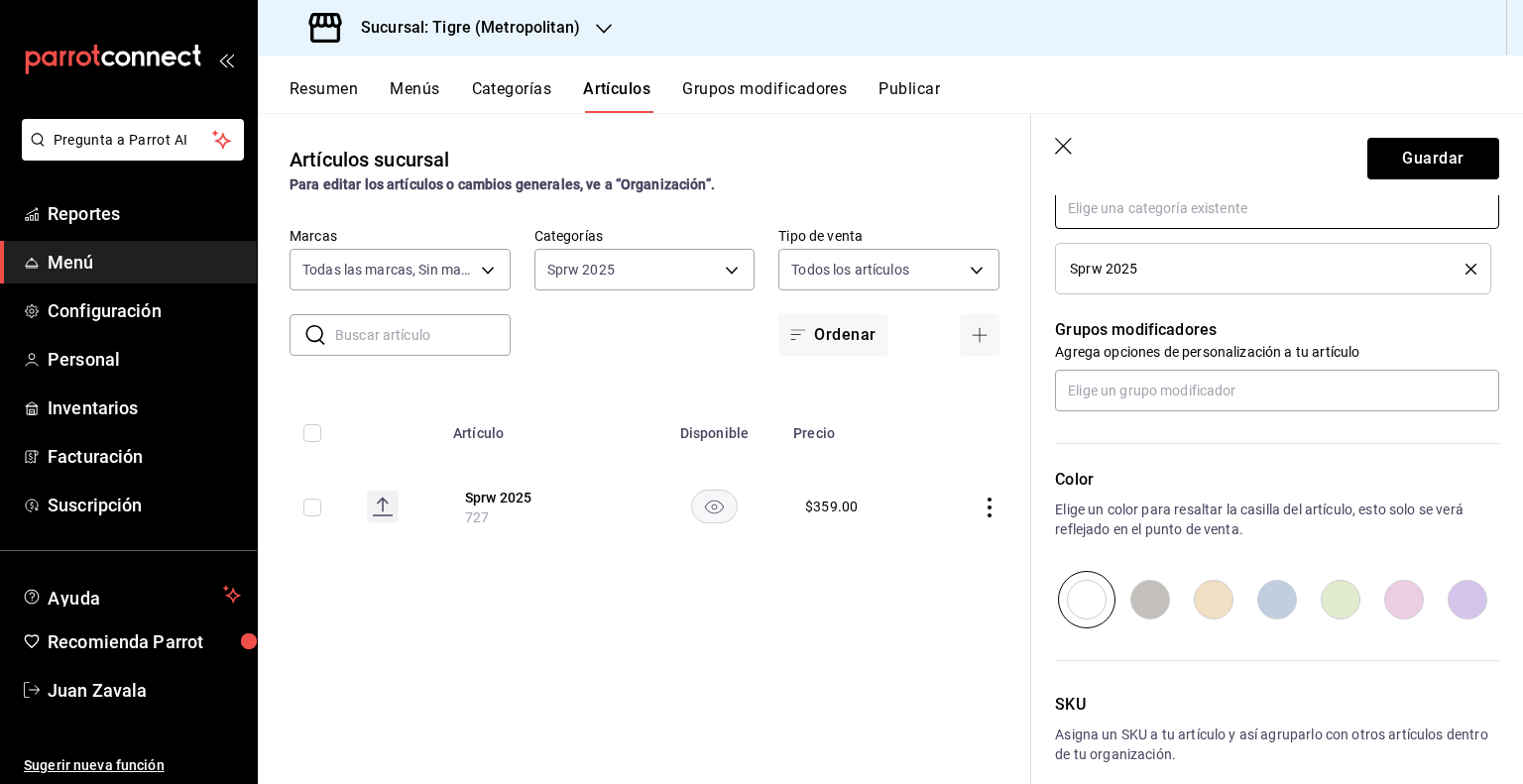 scroll, scrollTop: 864, scrollLeft: 0, axis: vertical 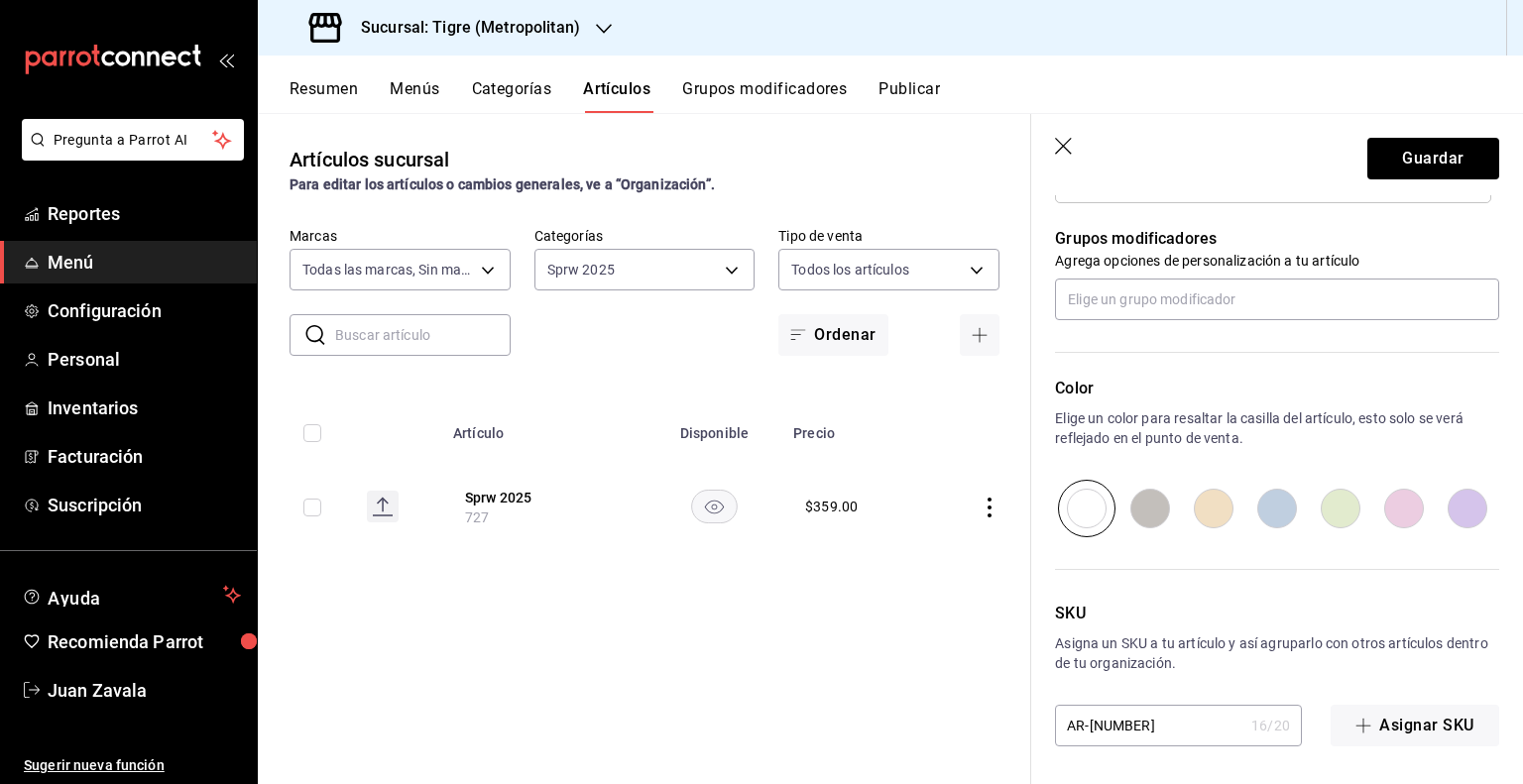 click on "AR-1754506832660" at bounding box center [1149, 726] 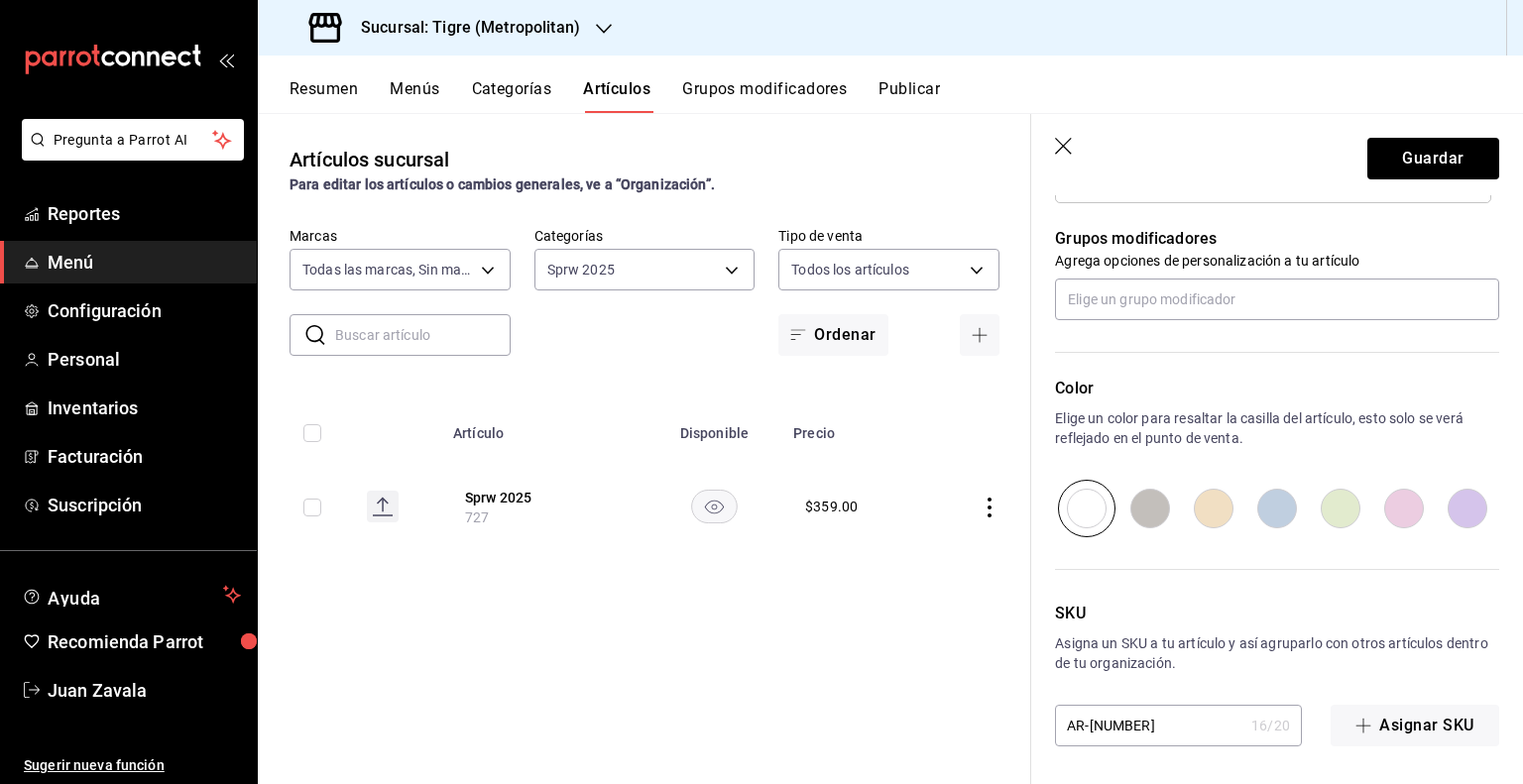 paste 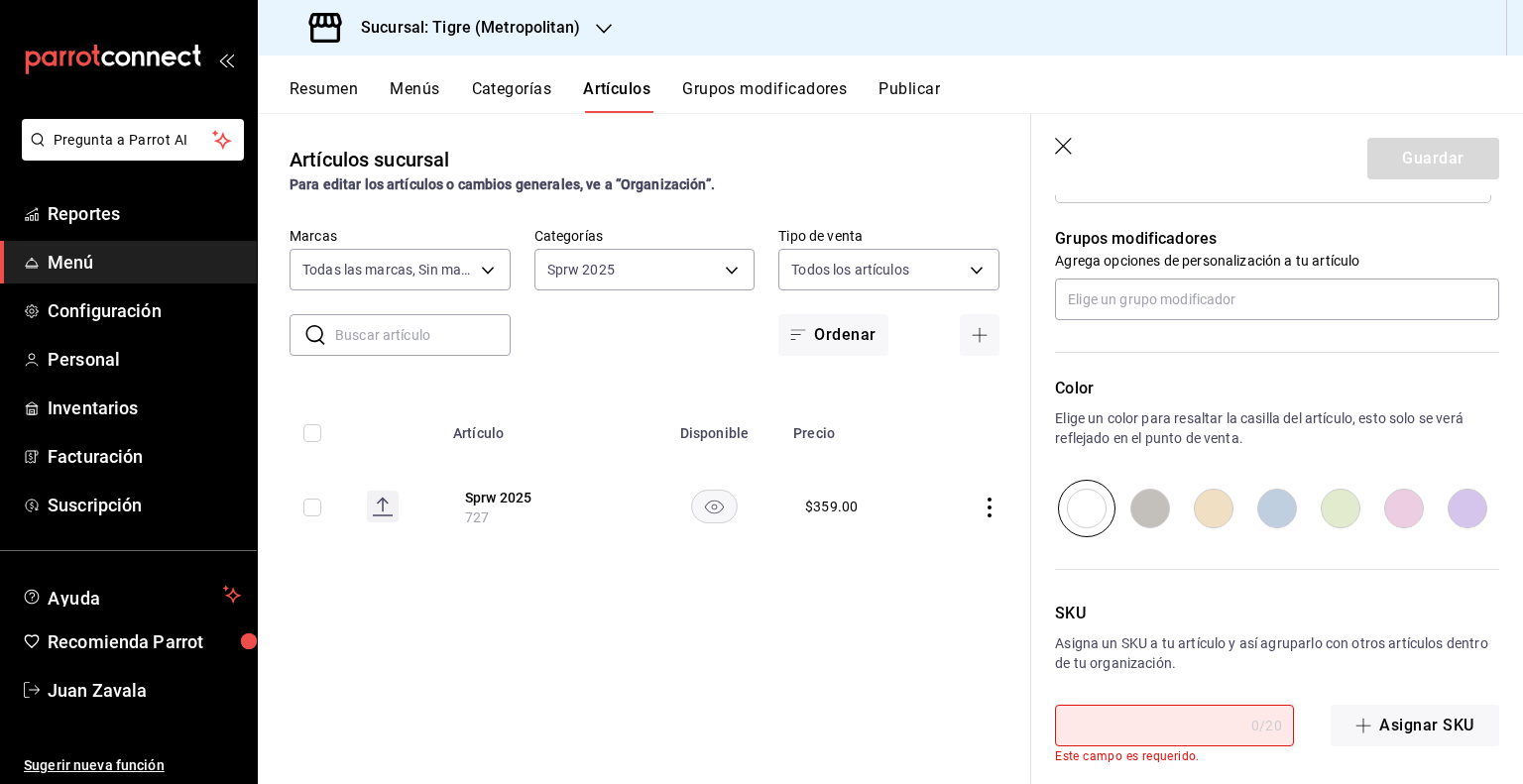 click at bounding box center [1149, 726] 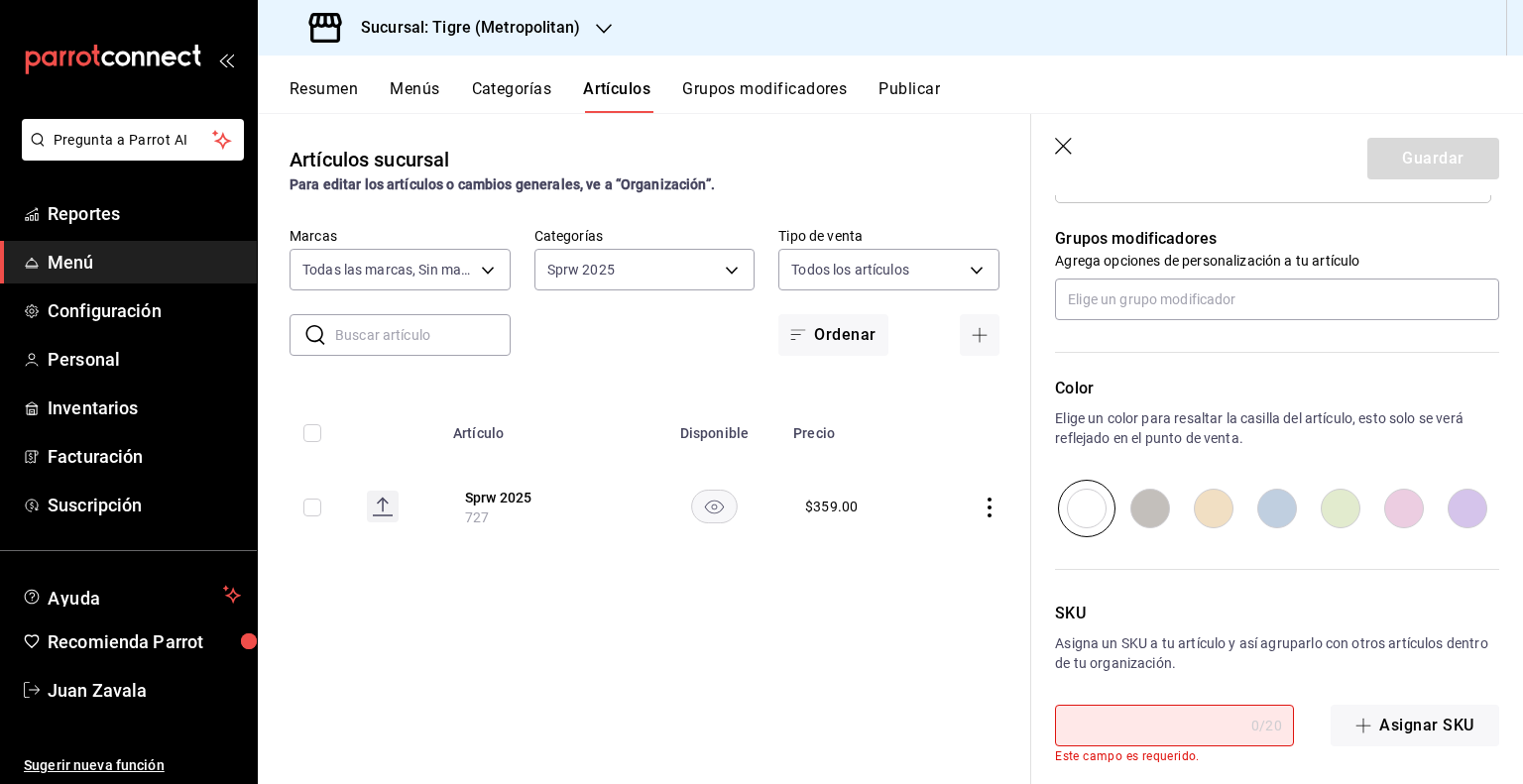 paste 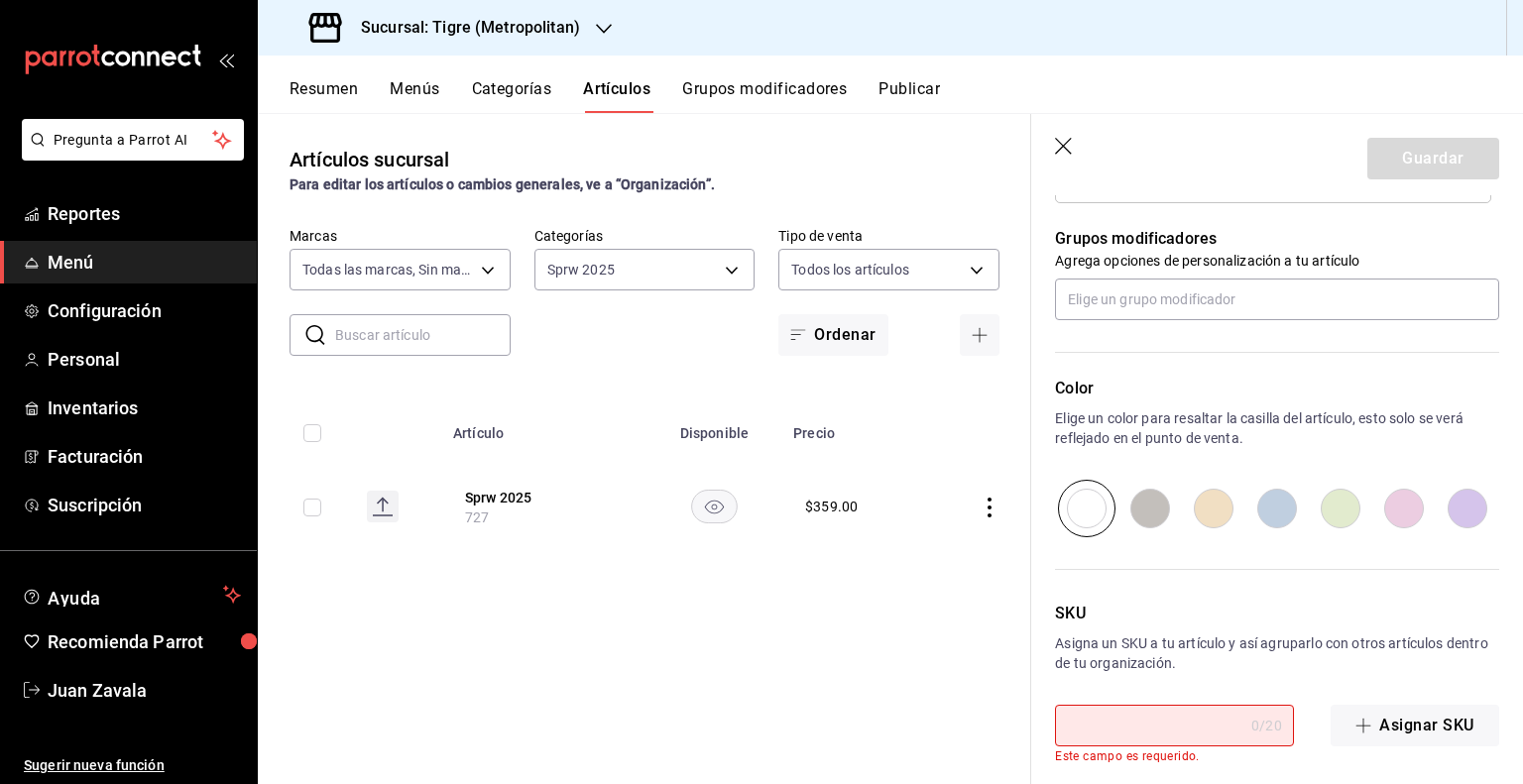click at bounding box center (1149, 726) 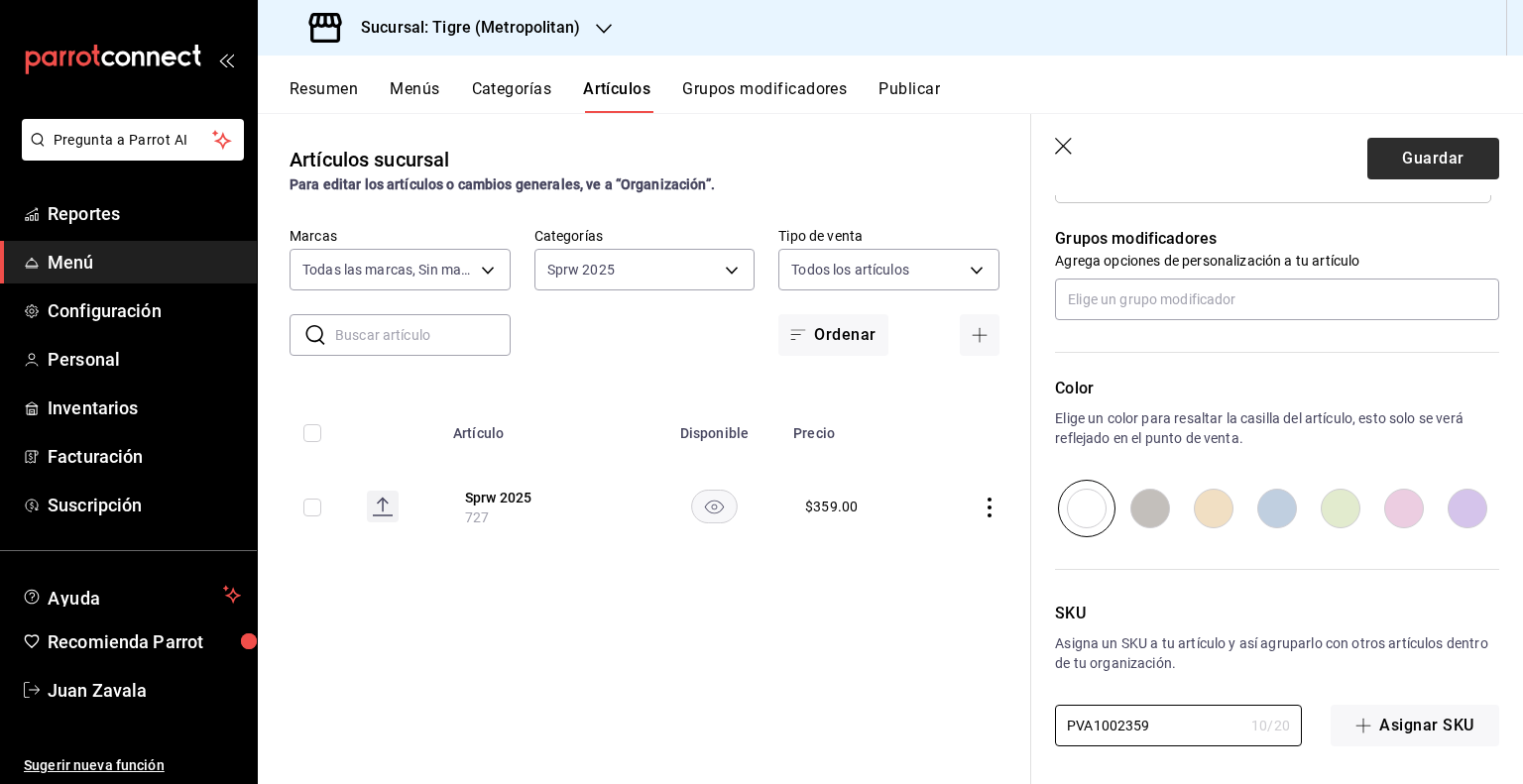 type on "PVA1002359" 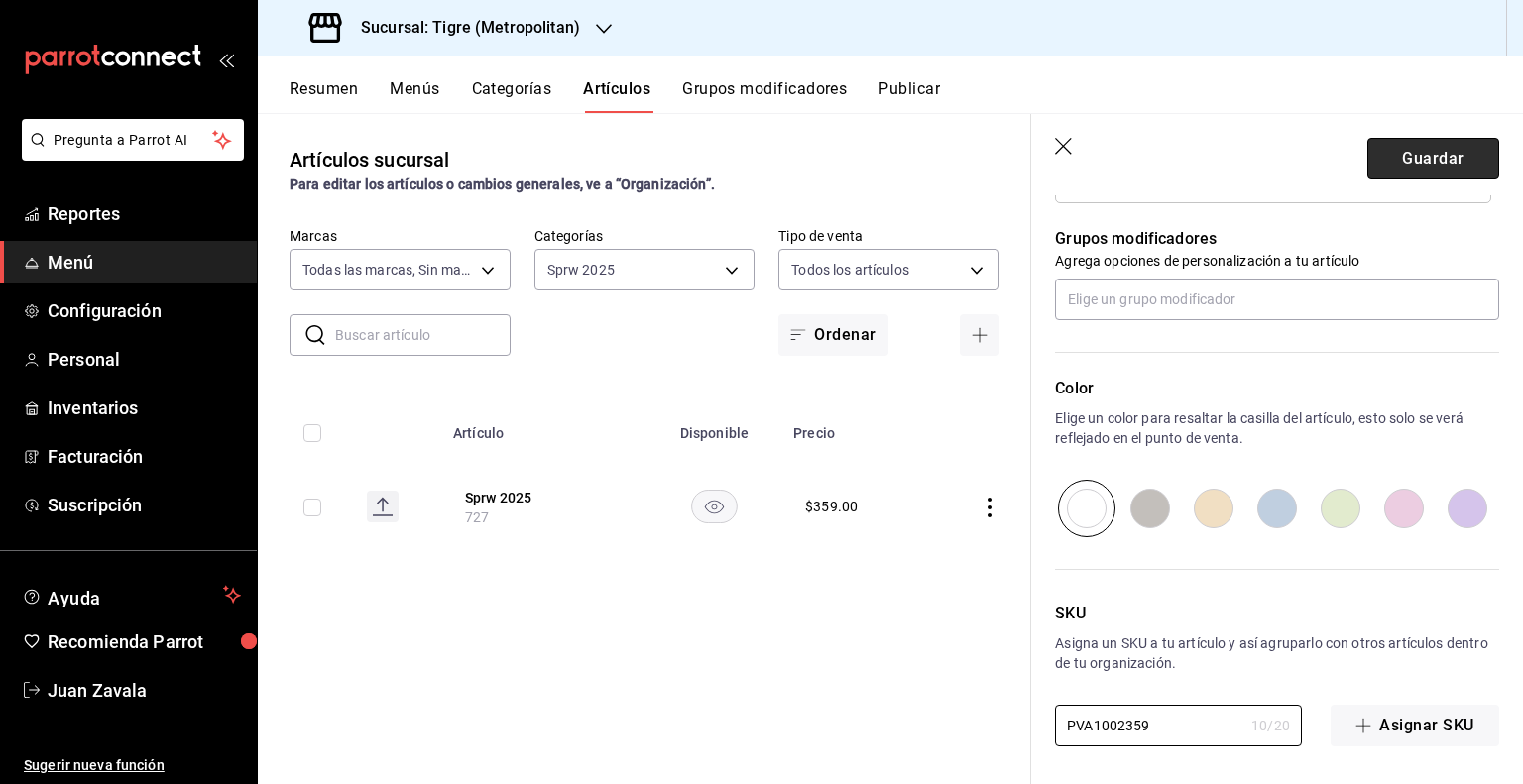 click on "Guardar" at bounding box center [1433, 159] 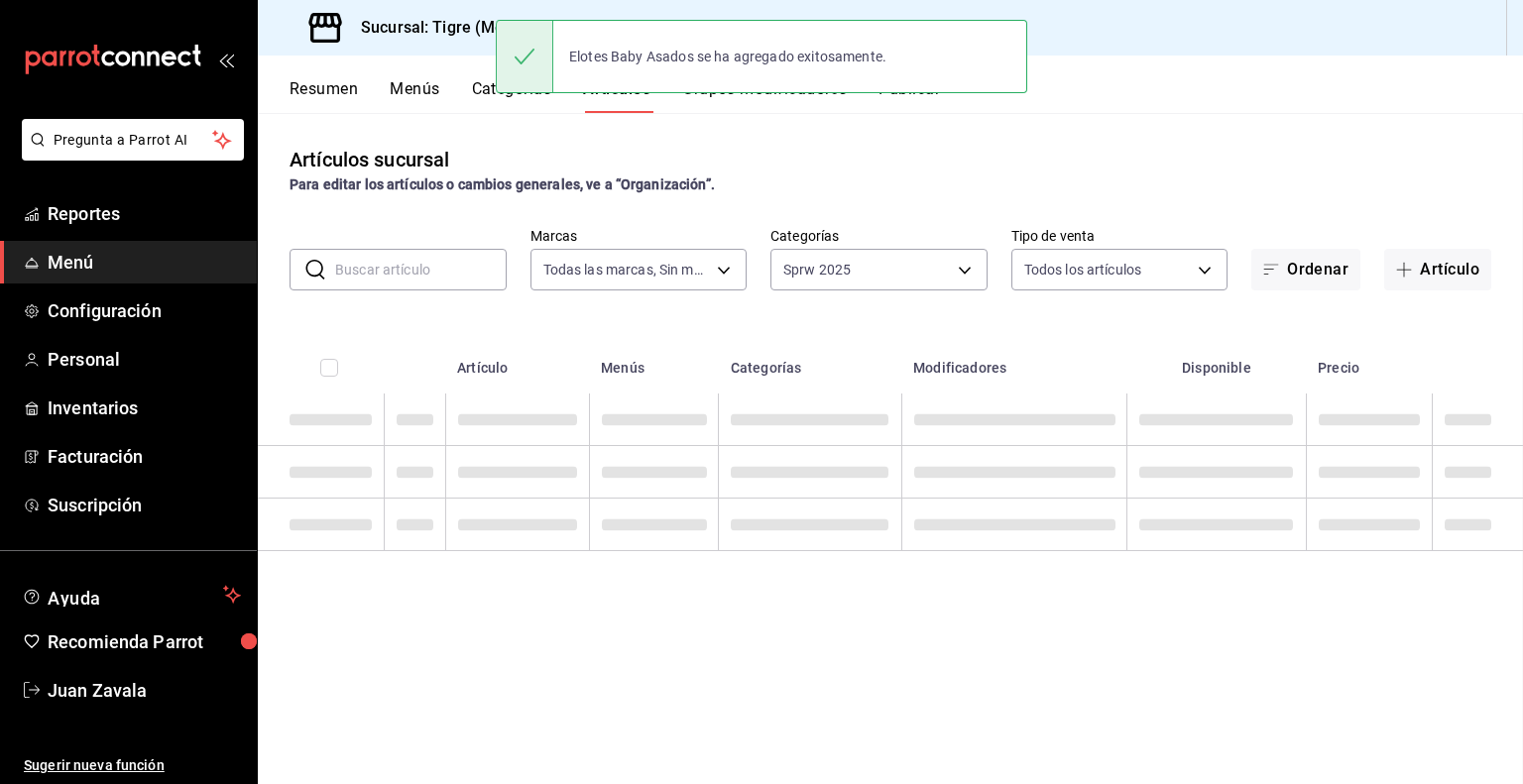 scroll, scrollTop: 0, scrollLeft: 0, axis: both 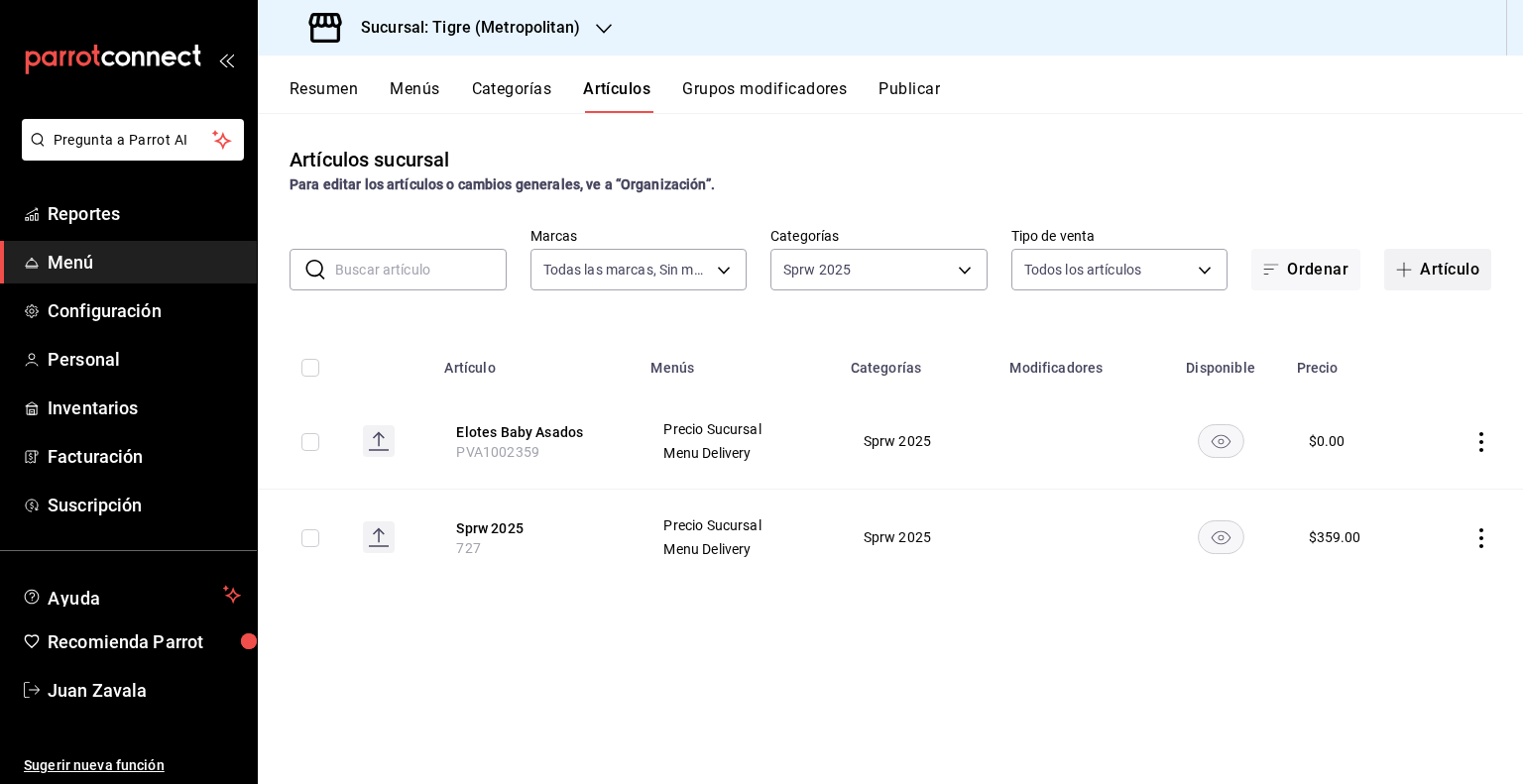 click on "Artículo" at bounding box center [1438, 270] 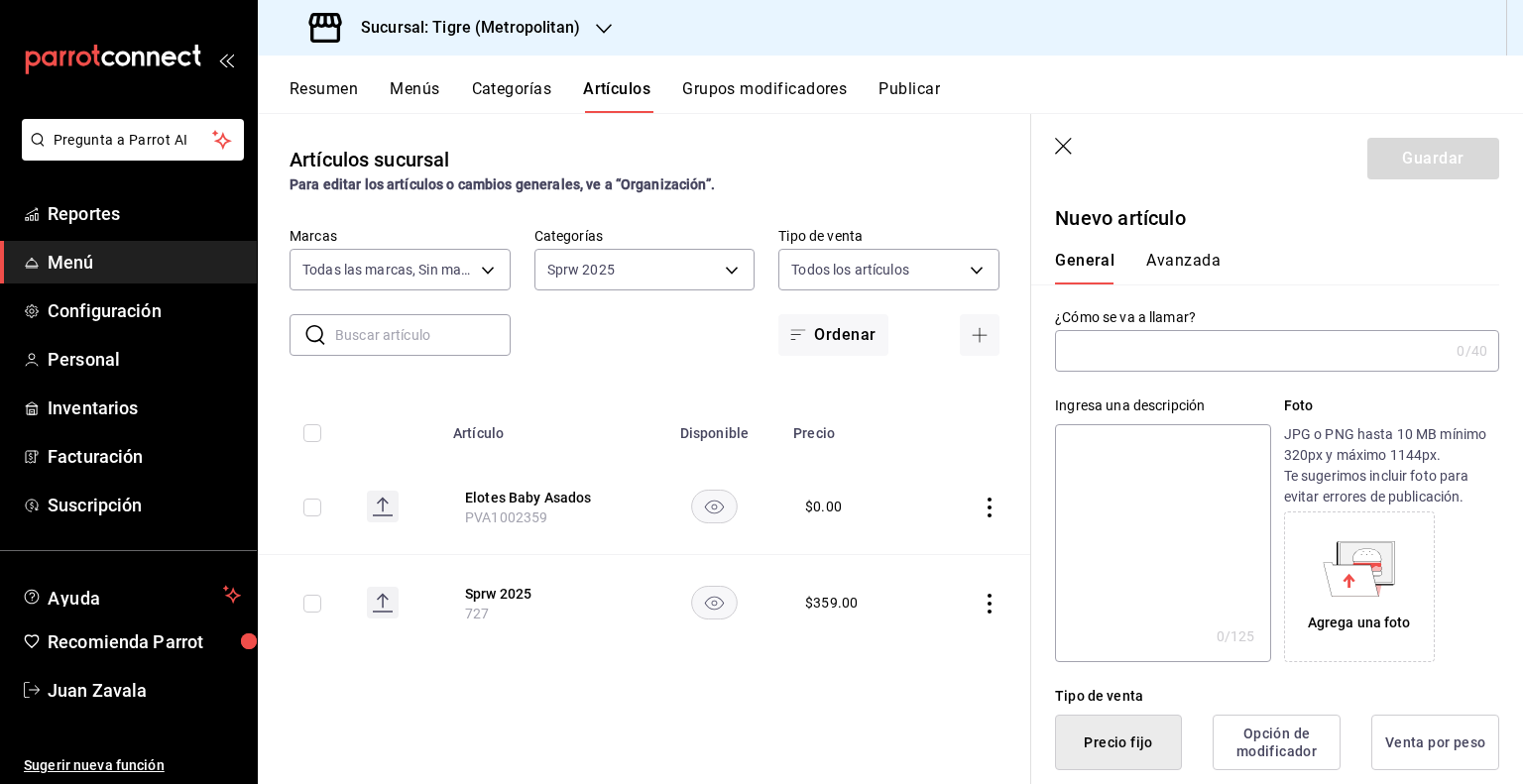 click at bounding box center (1251, 351) 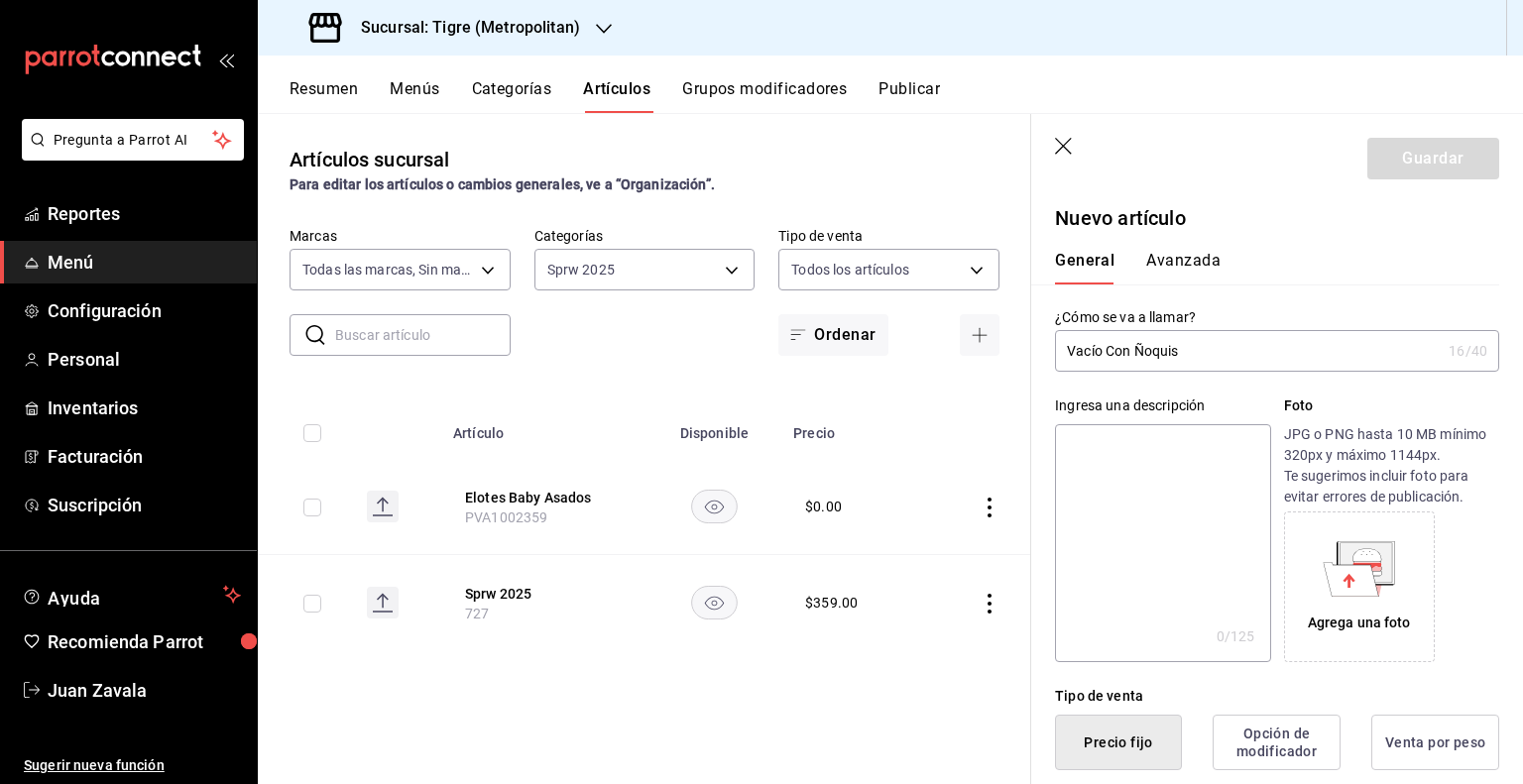click on "Vacío Con Ñoquis" at bounding box center [1247, 351] 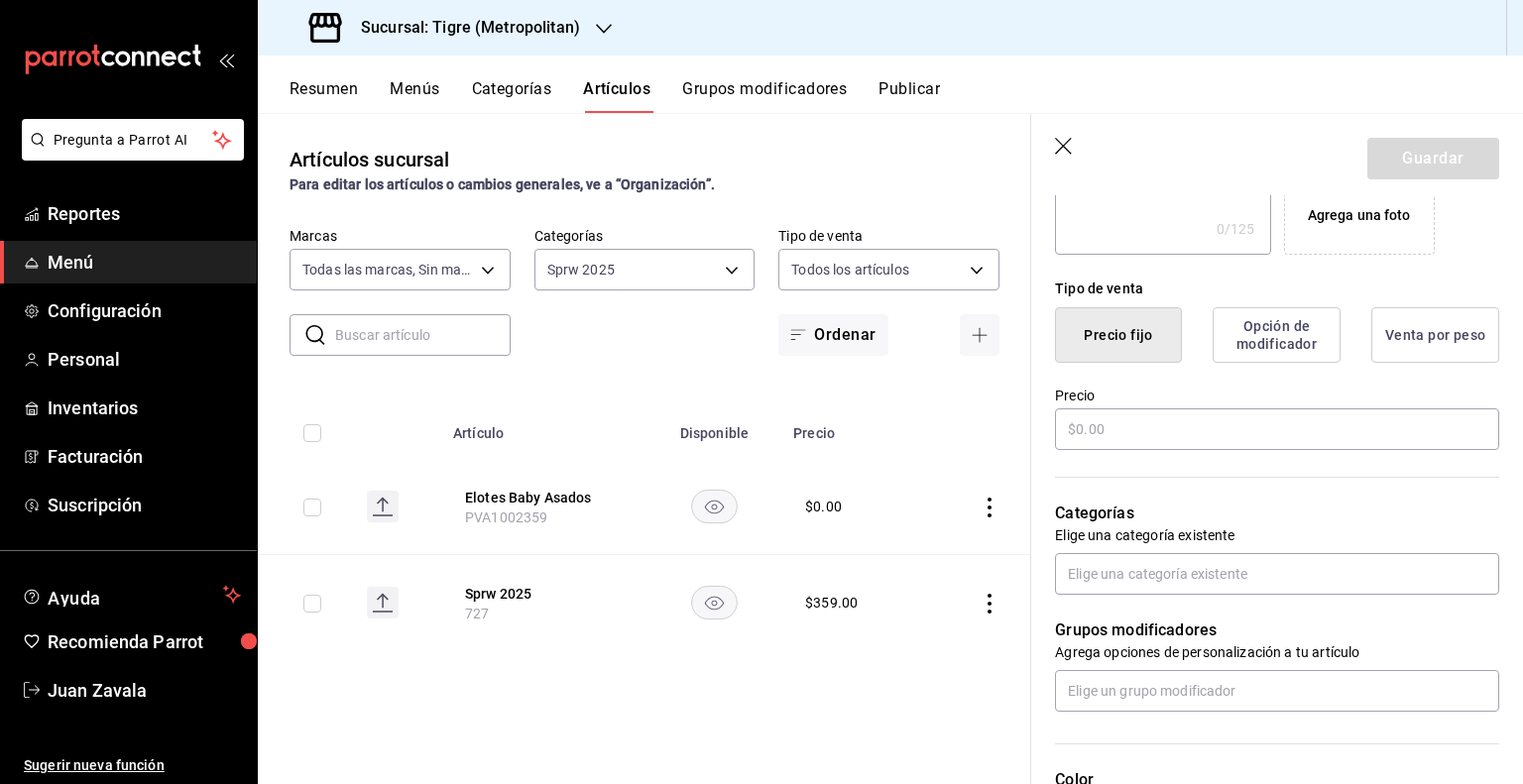 scroll, scrollTop: 403, scrollLeft: 0, axis: vertical 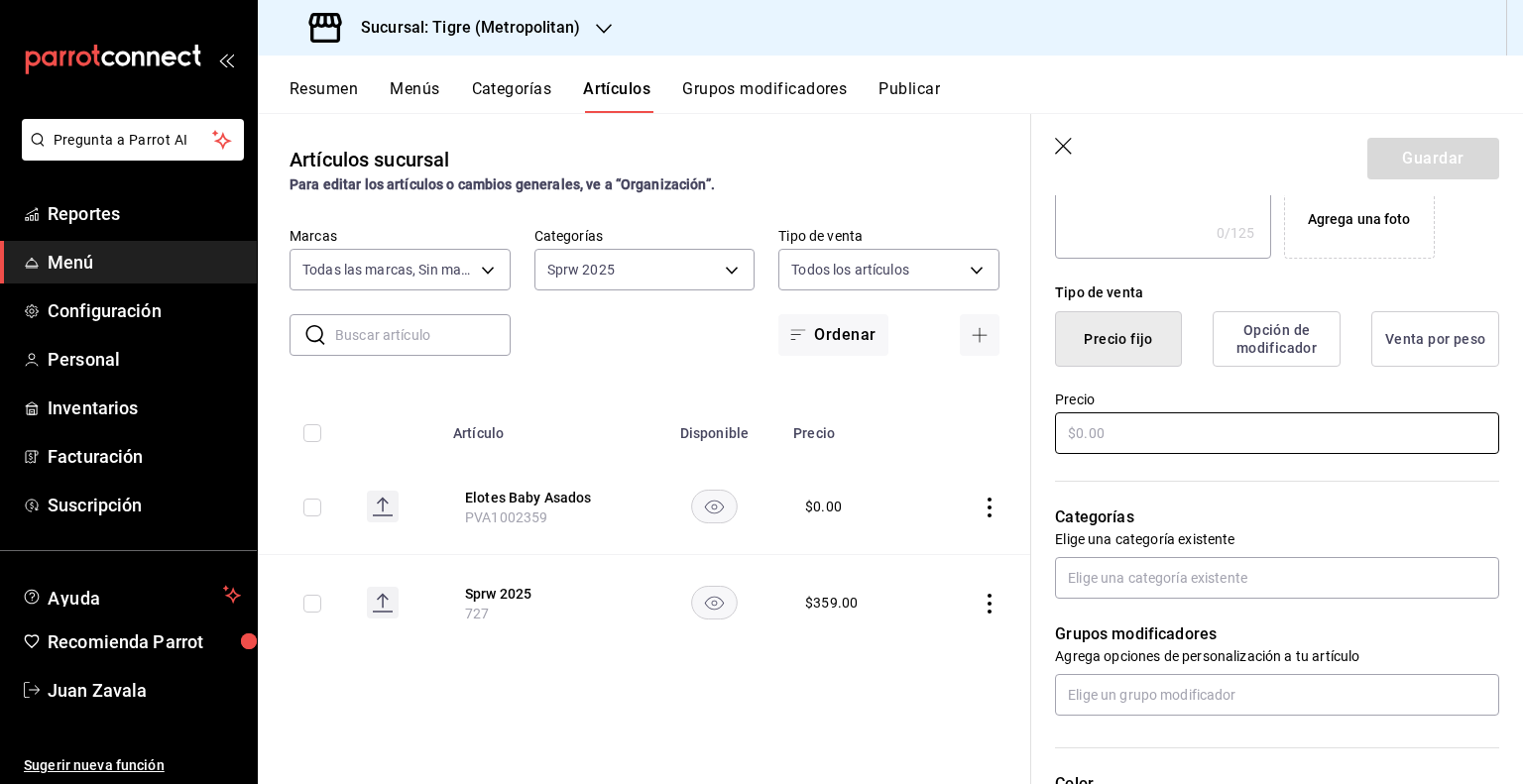 type on "Vacío Con Noquis" 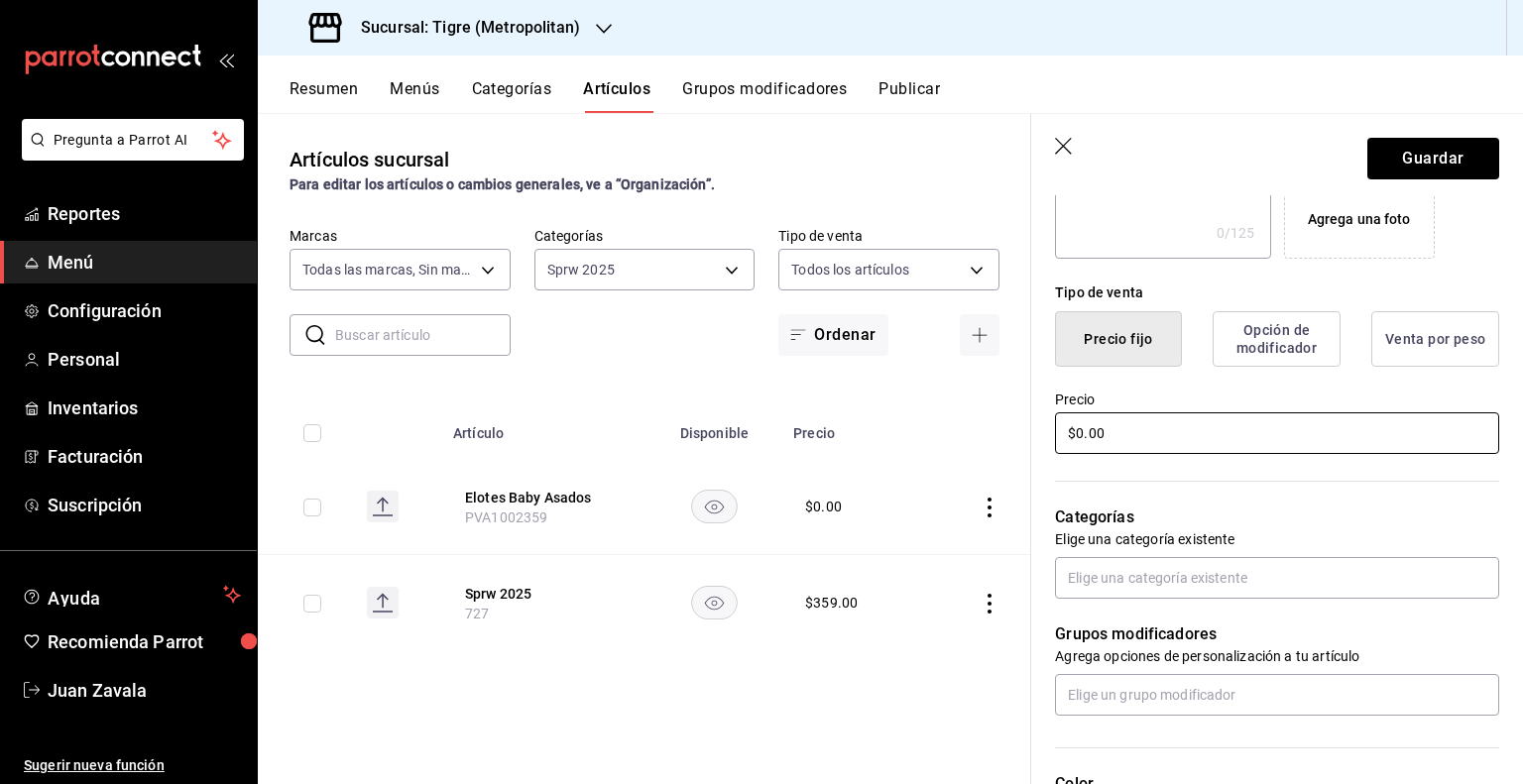 scroll, scrollTop: 602, scrollLeft: 0, axis: vertical 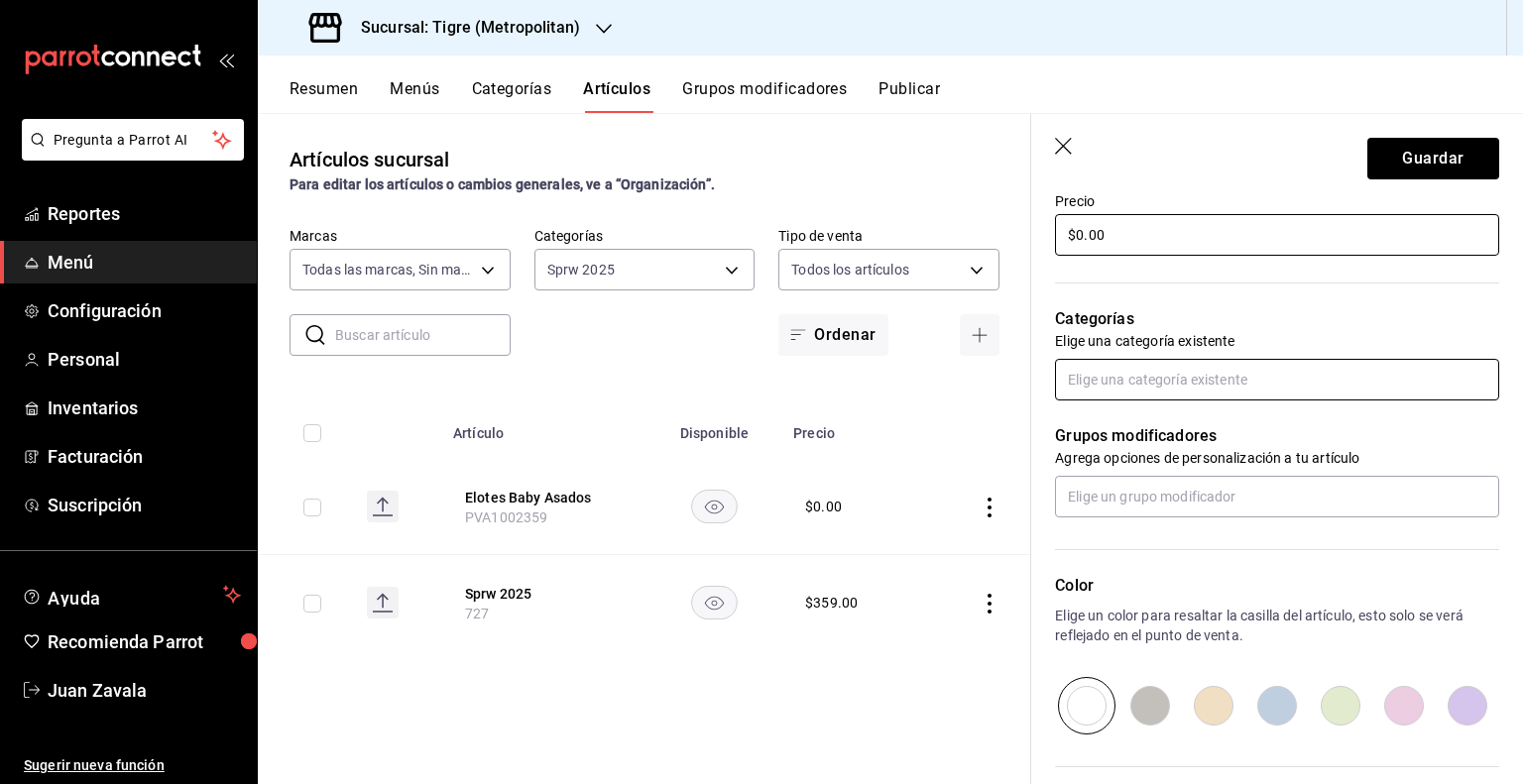 type on "$0.00" 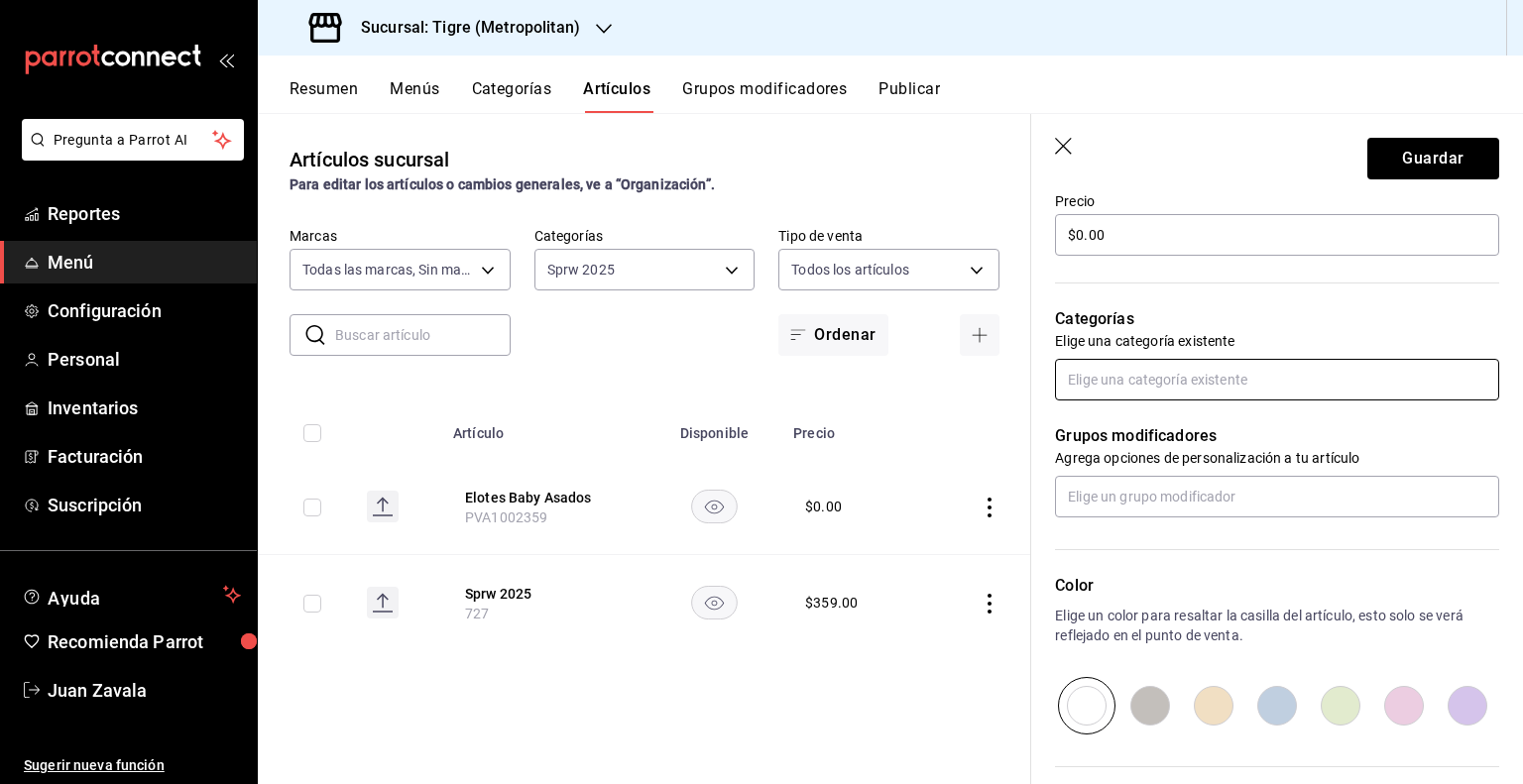 click at bounding box center (1277, 380) 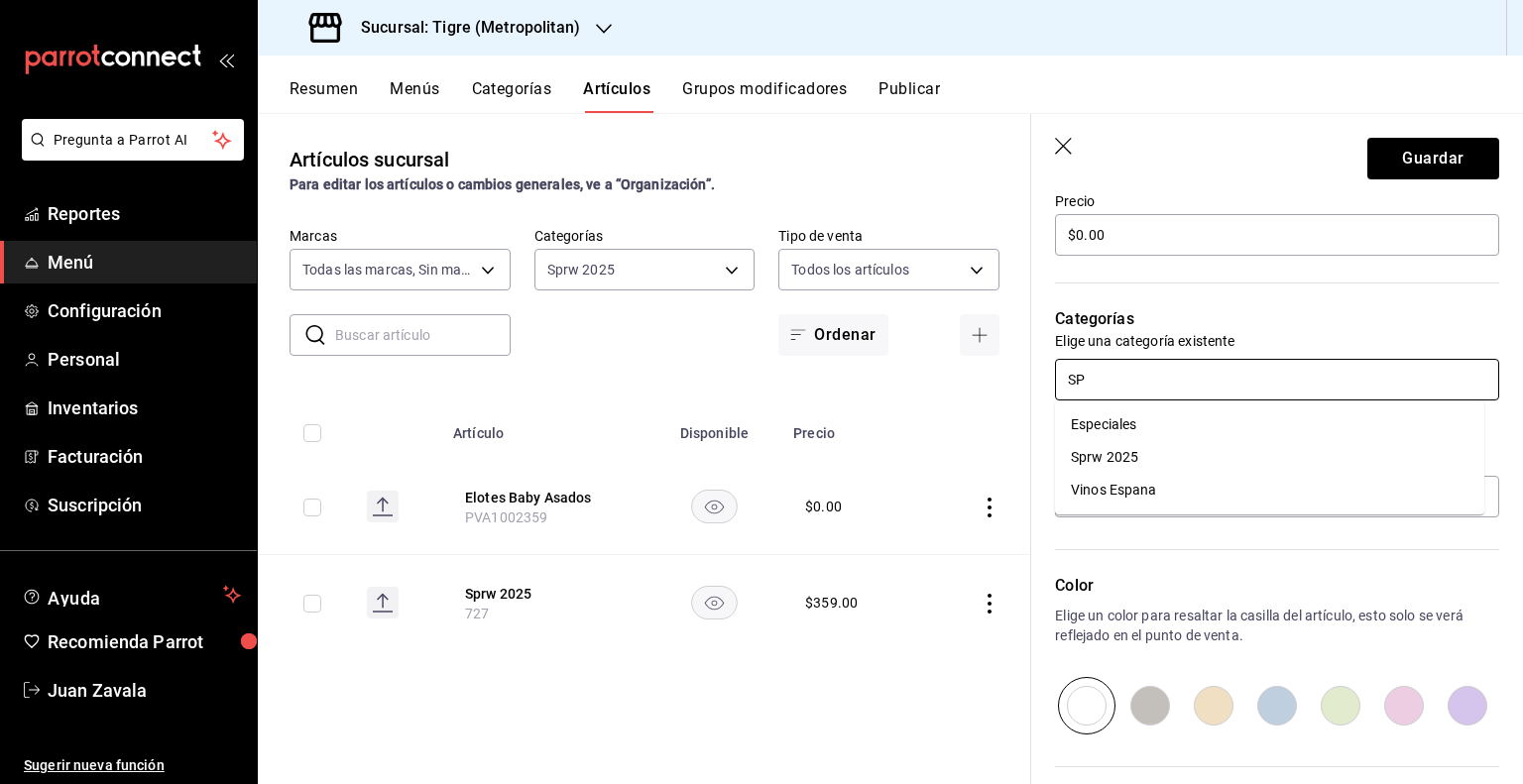 type on "SPR" 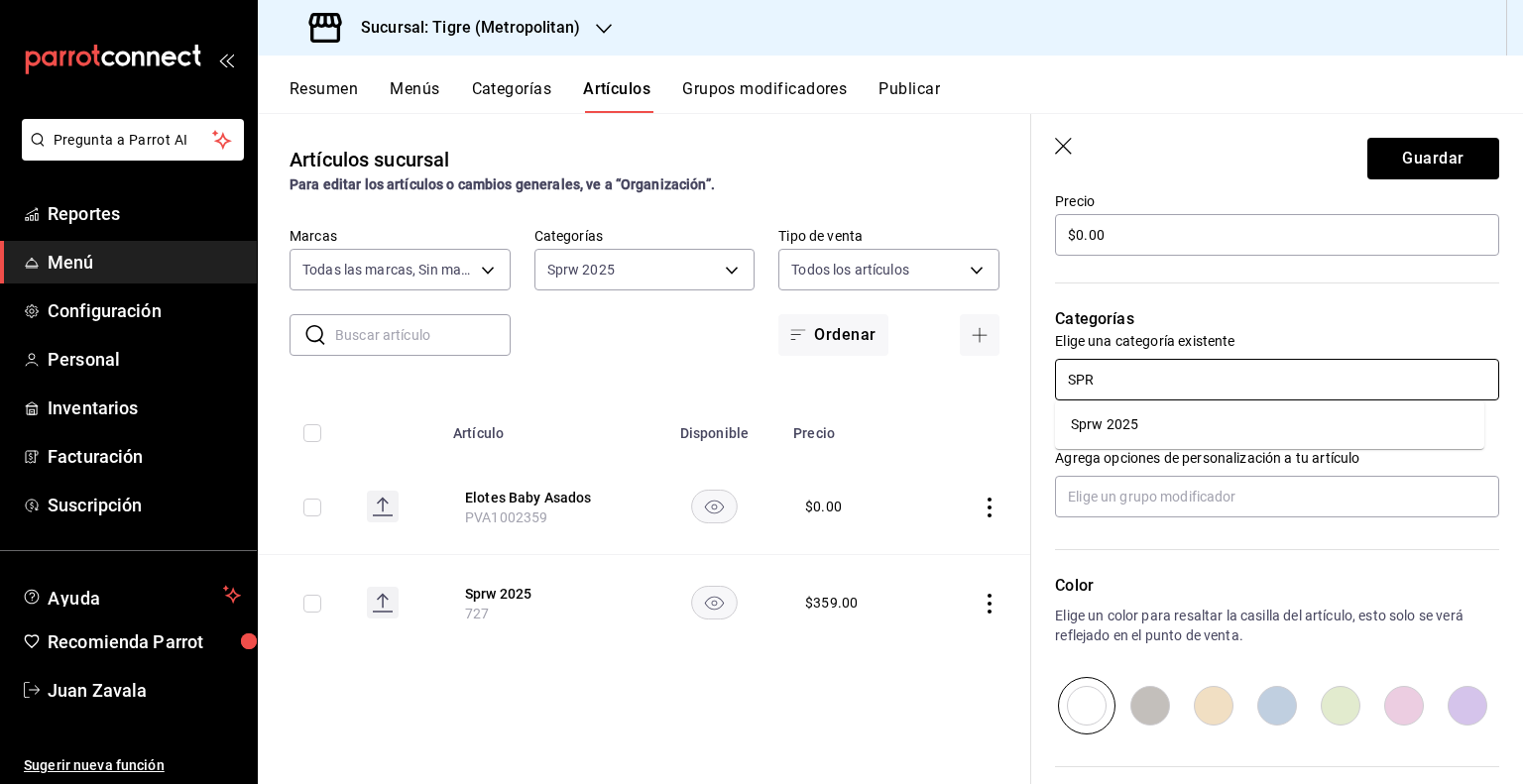 click on "Sprw 2025" at bounding box center (1269, 424) 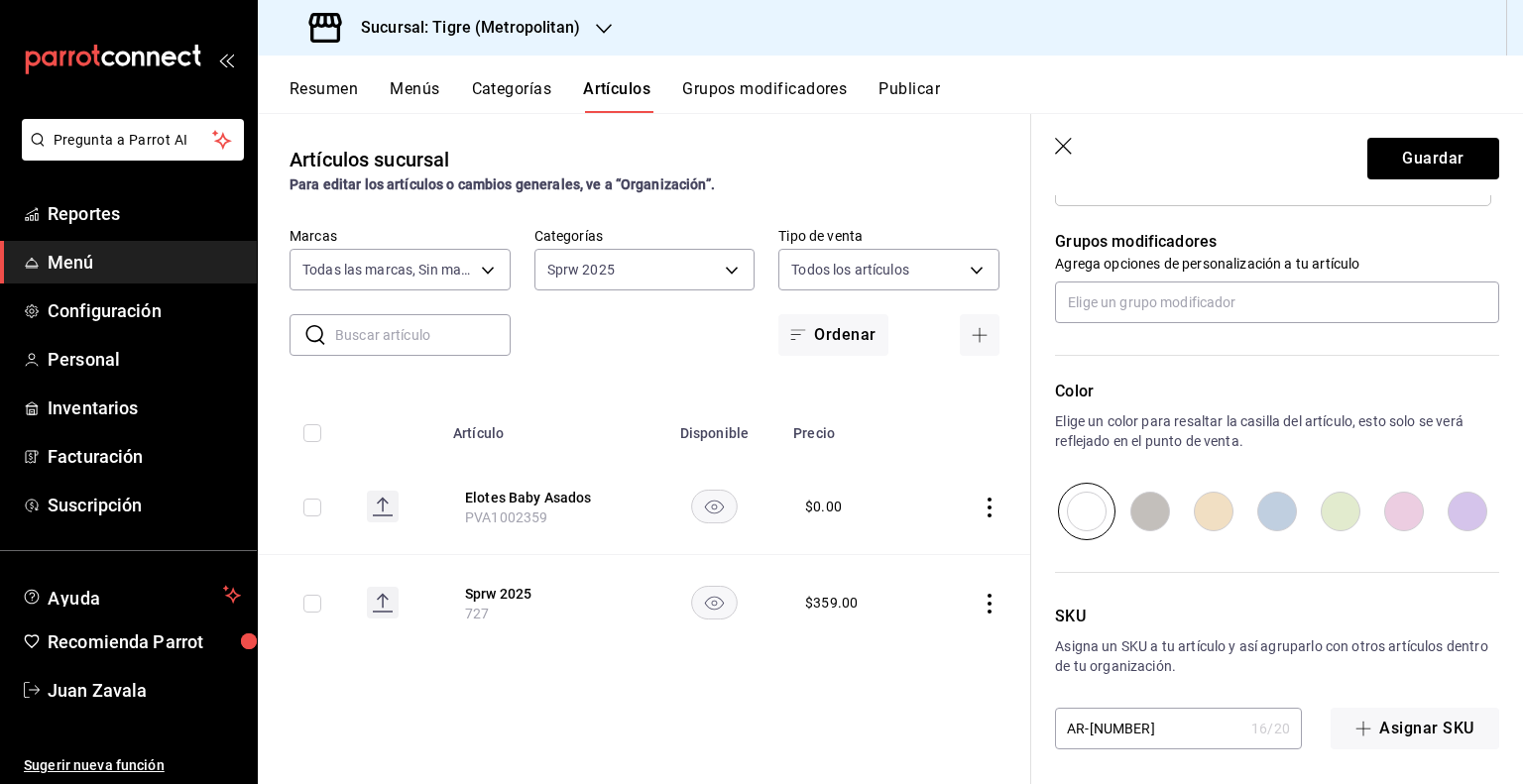 scroll, scrollTop: 864, scrollLeft: 0, axis: vertical 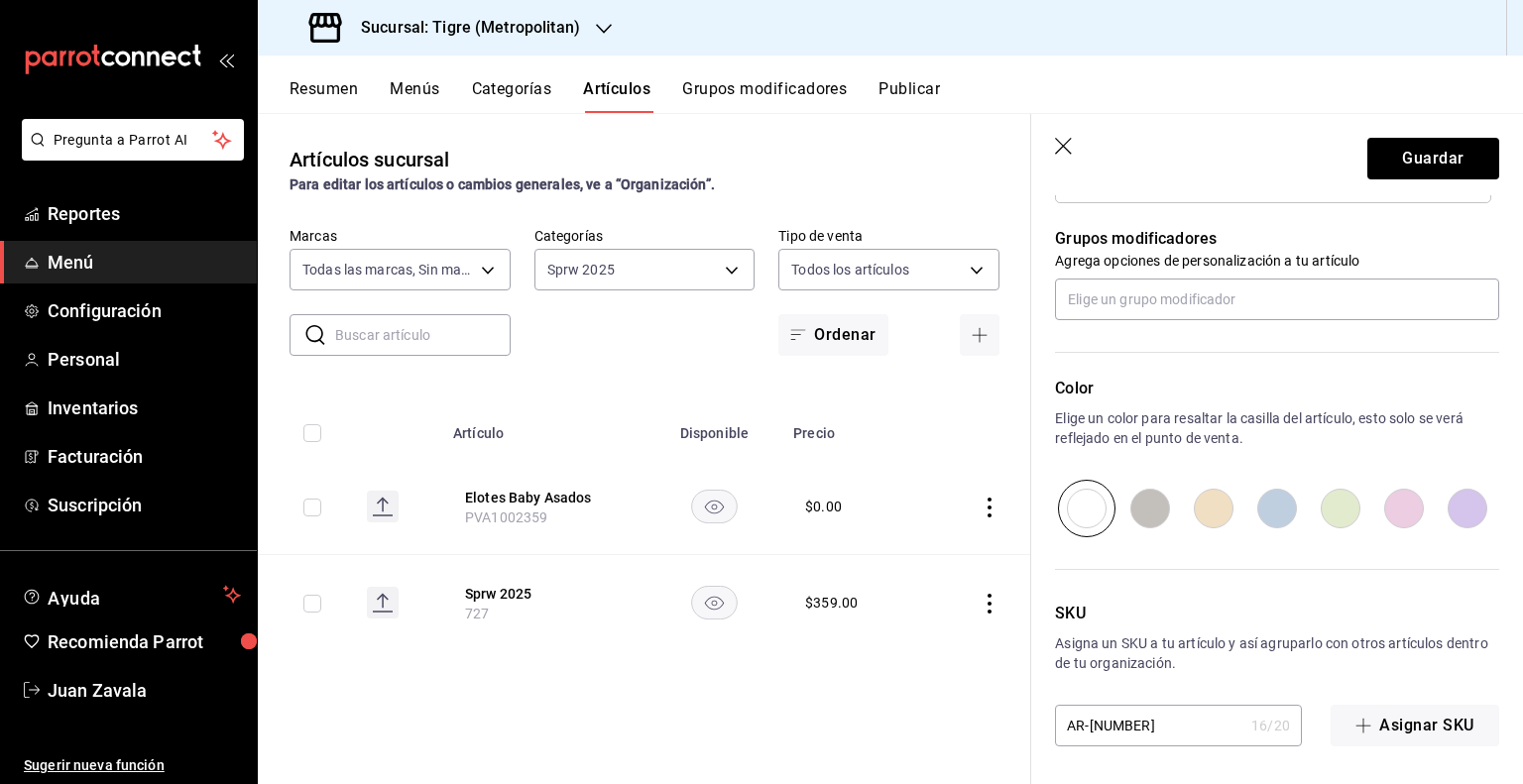 click on "AR-1754506868156" at bounding box center (1149, 726) 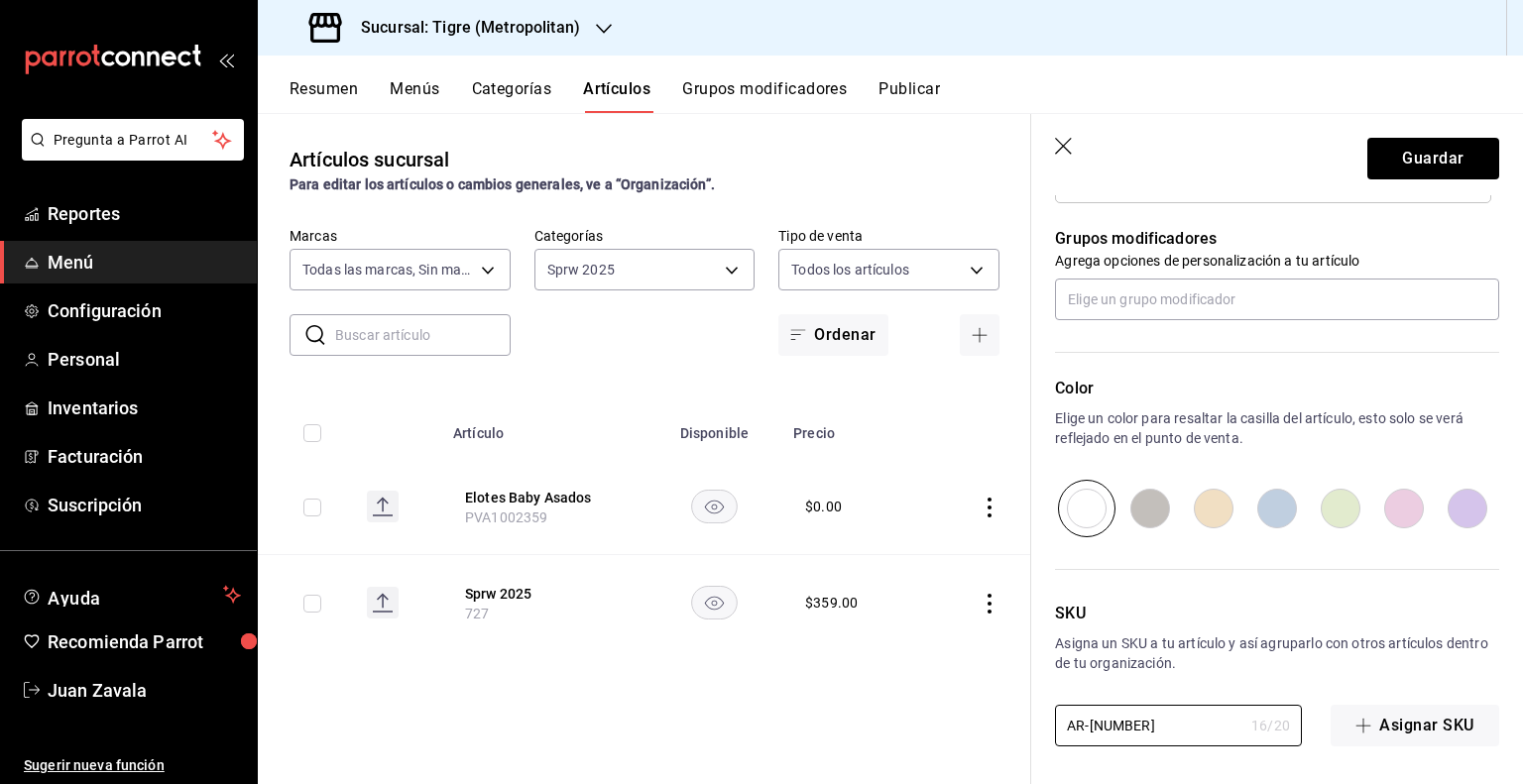paste on "PVA1002360" 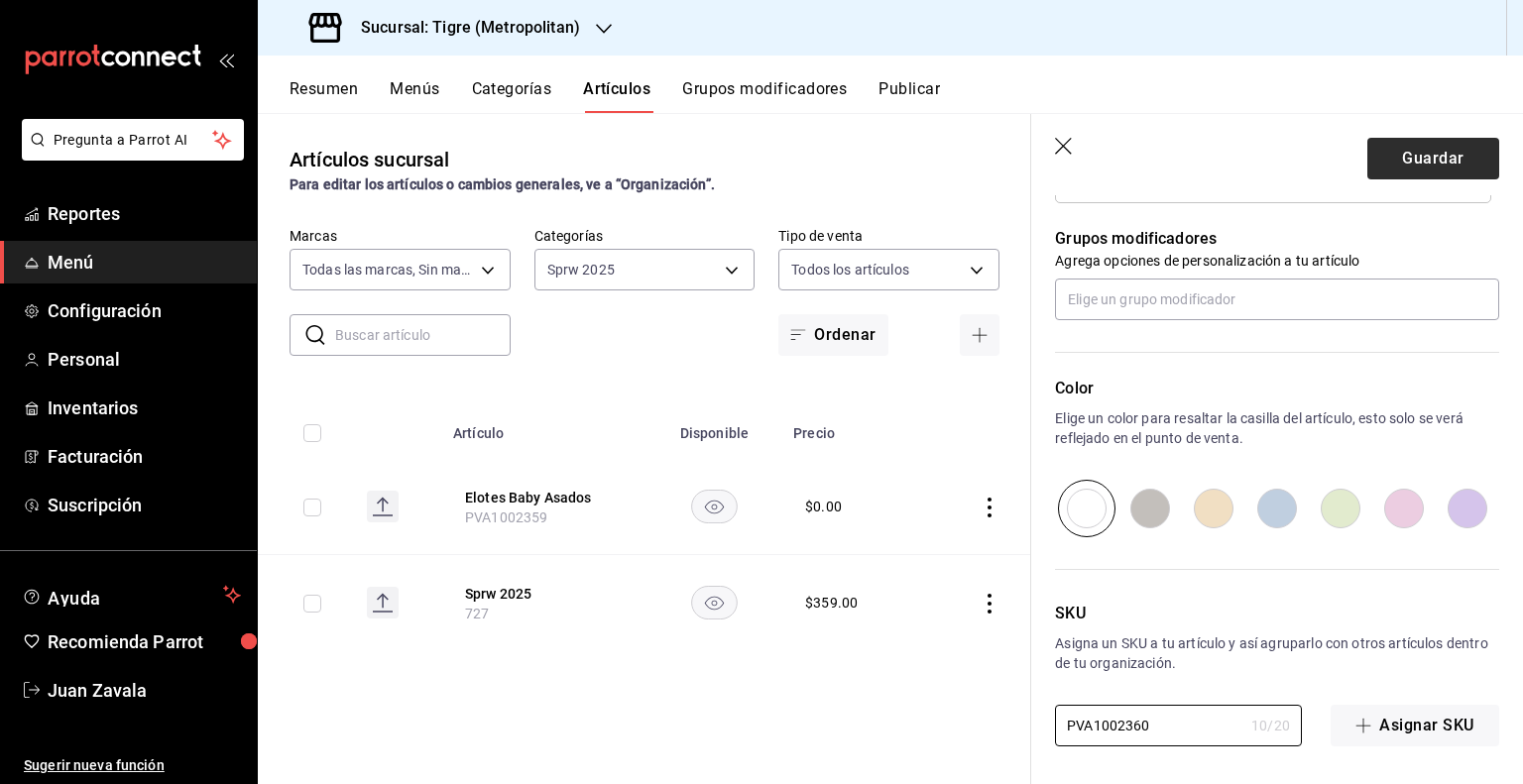 type on "PVA1002360" 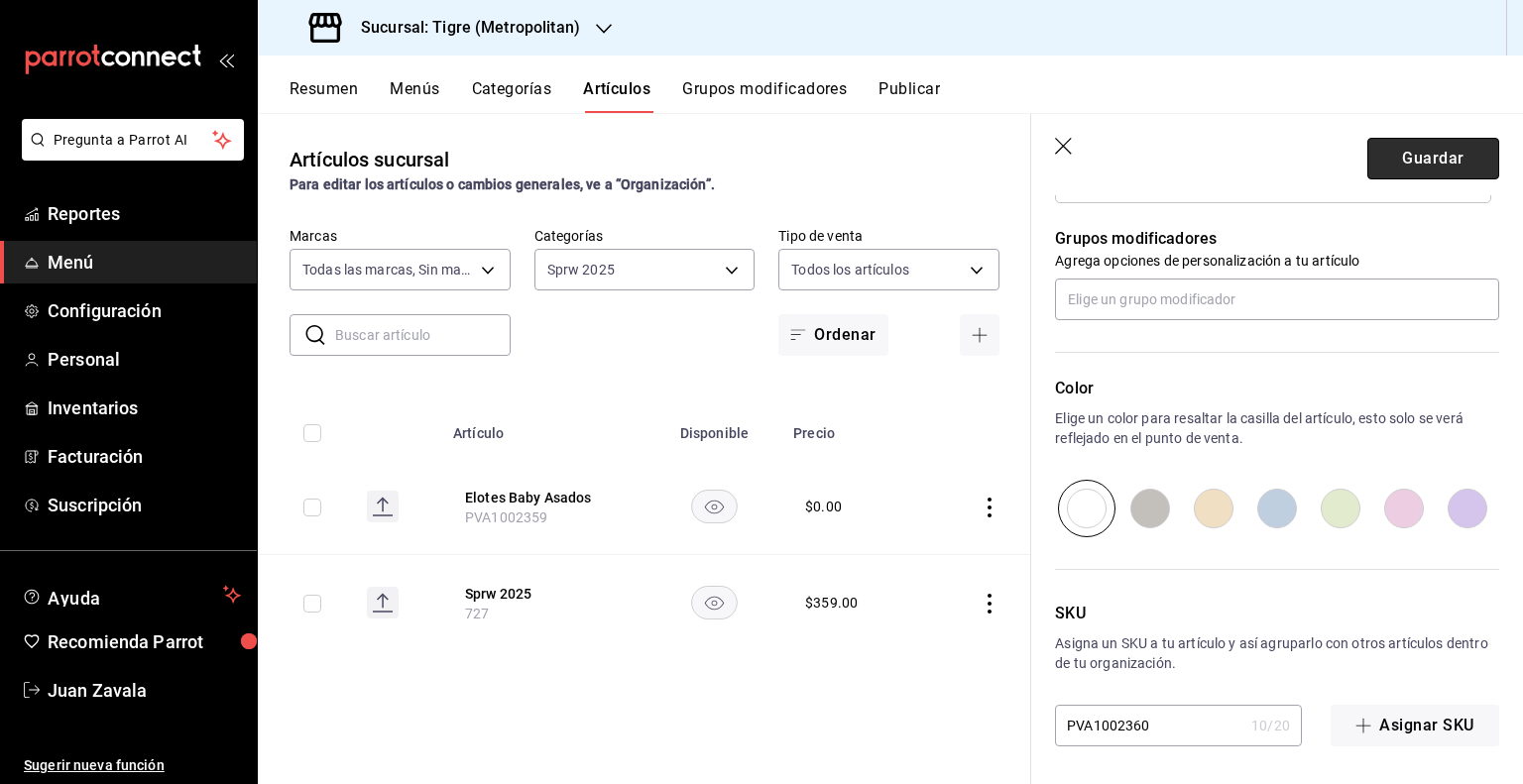 click on "Guardar" at bounding box center (1433, 159) 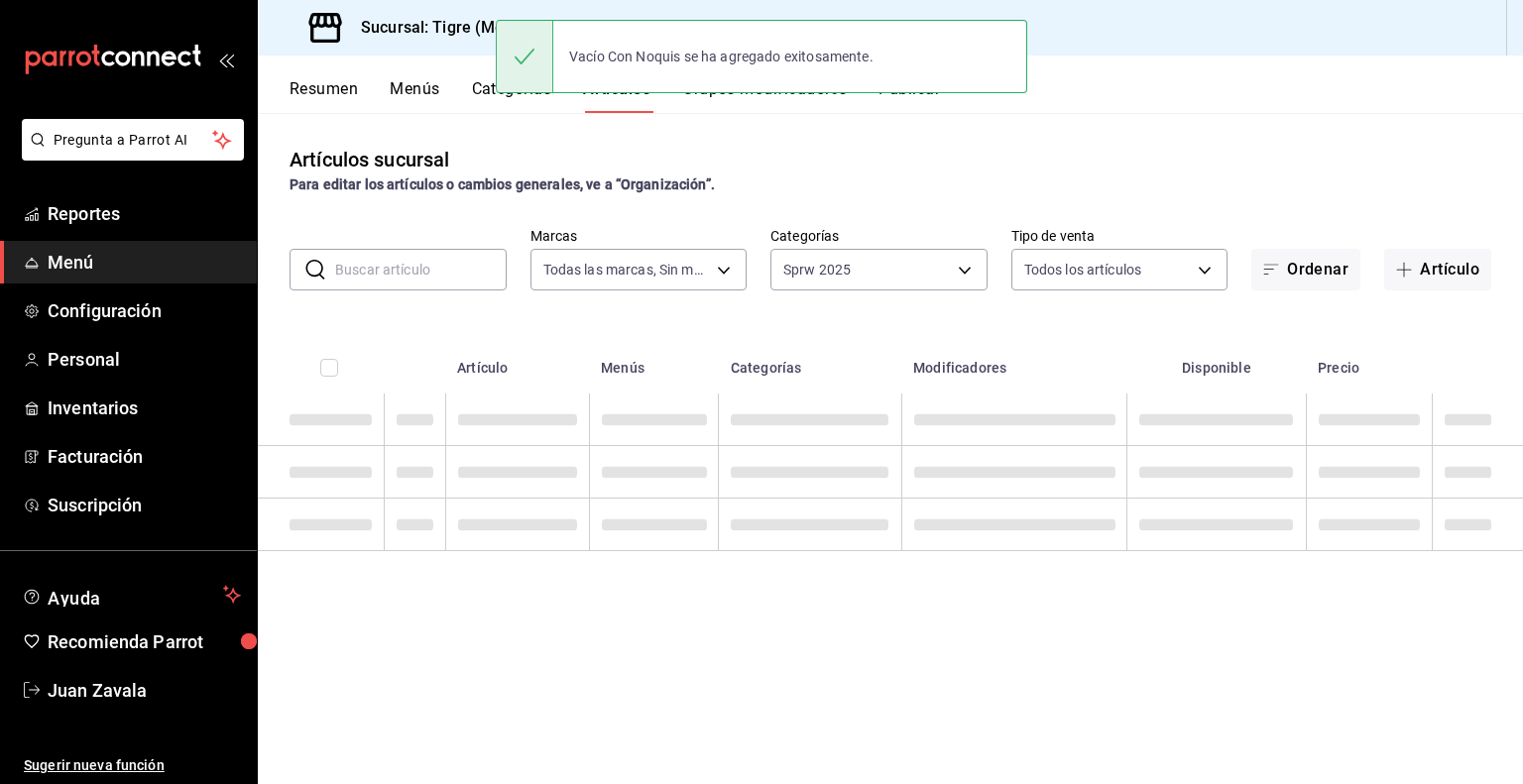 scroll, scrollTop: 0, scrollLeft: 0, axis: both 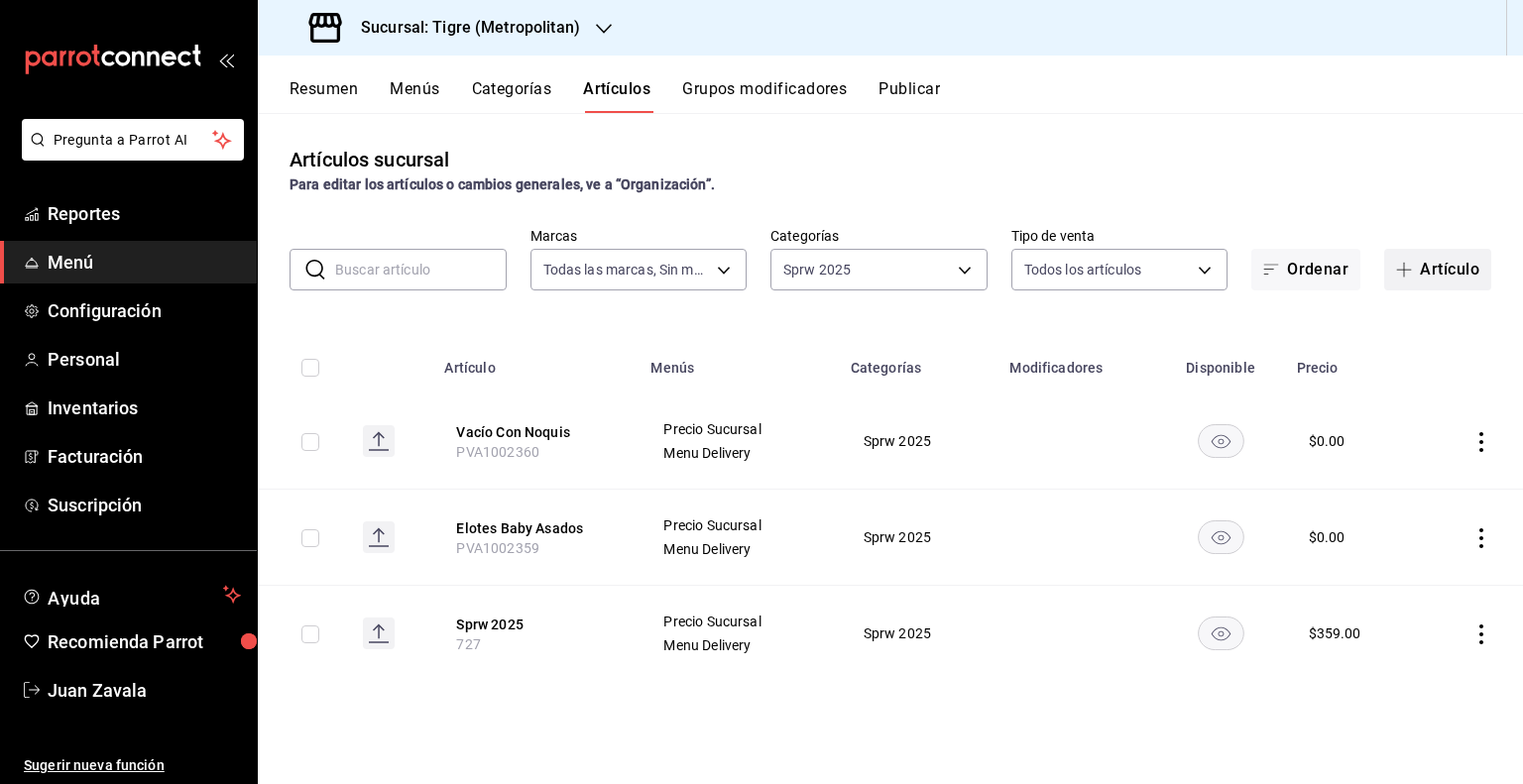 click on "Artículo" at bounding box center [1438, 270] 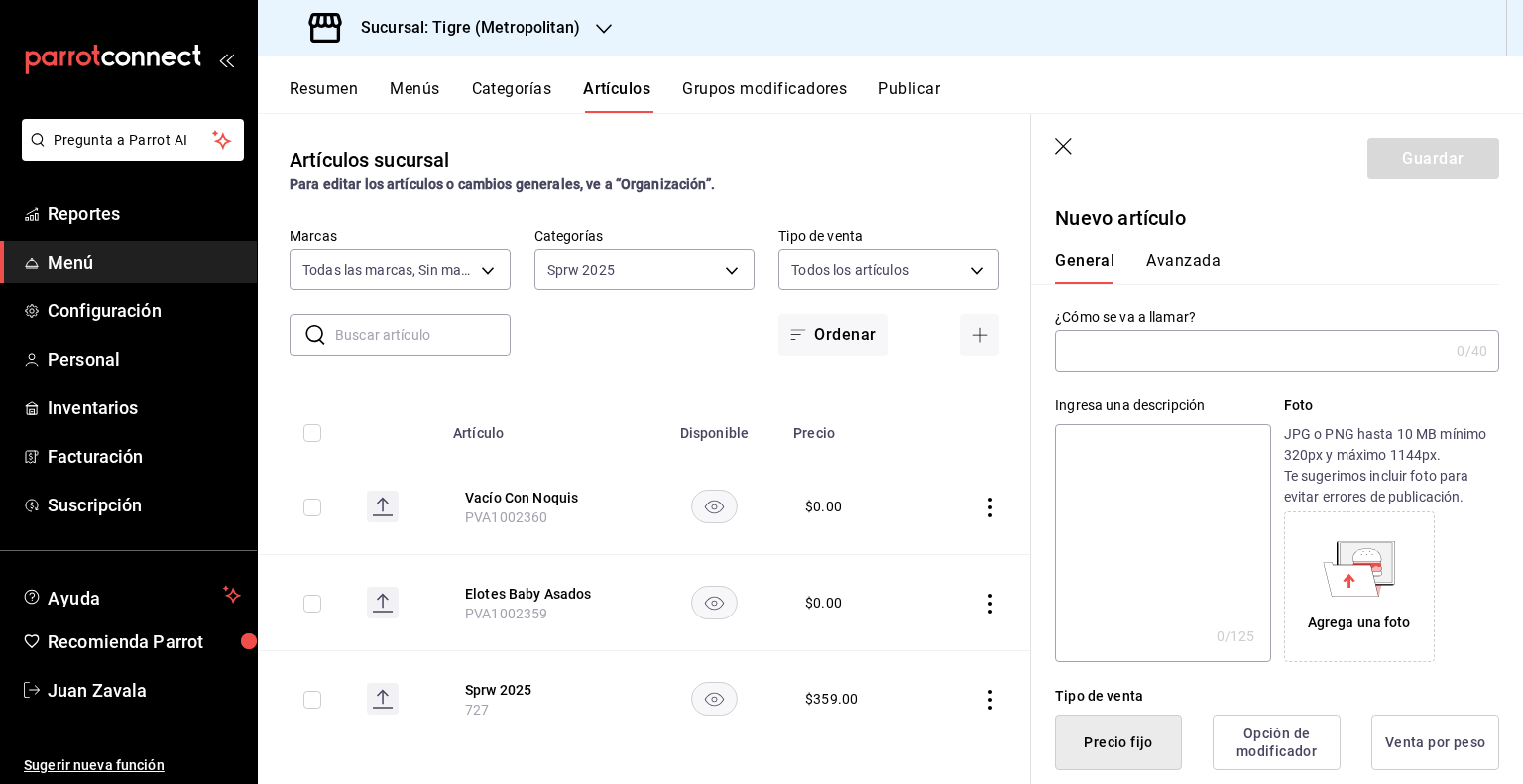 click at bounding box center (1251, 351) 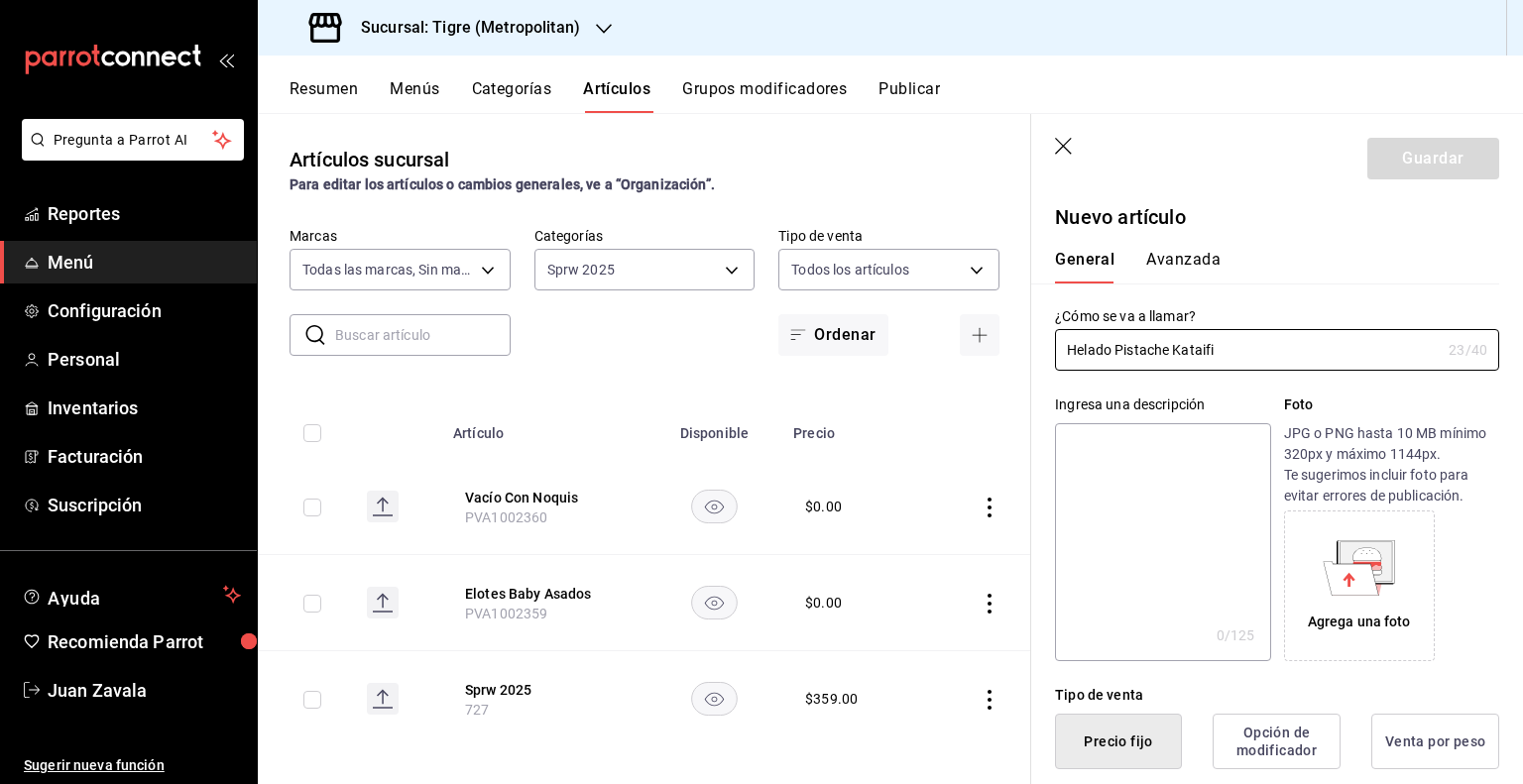 scroll, scrollTop: 198, scrollLeft: 0, axis: vertical 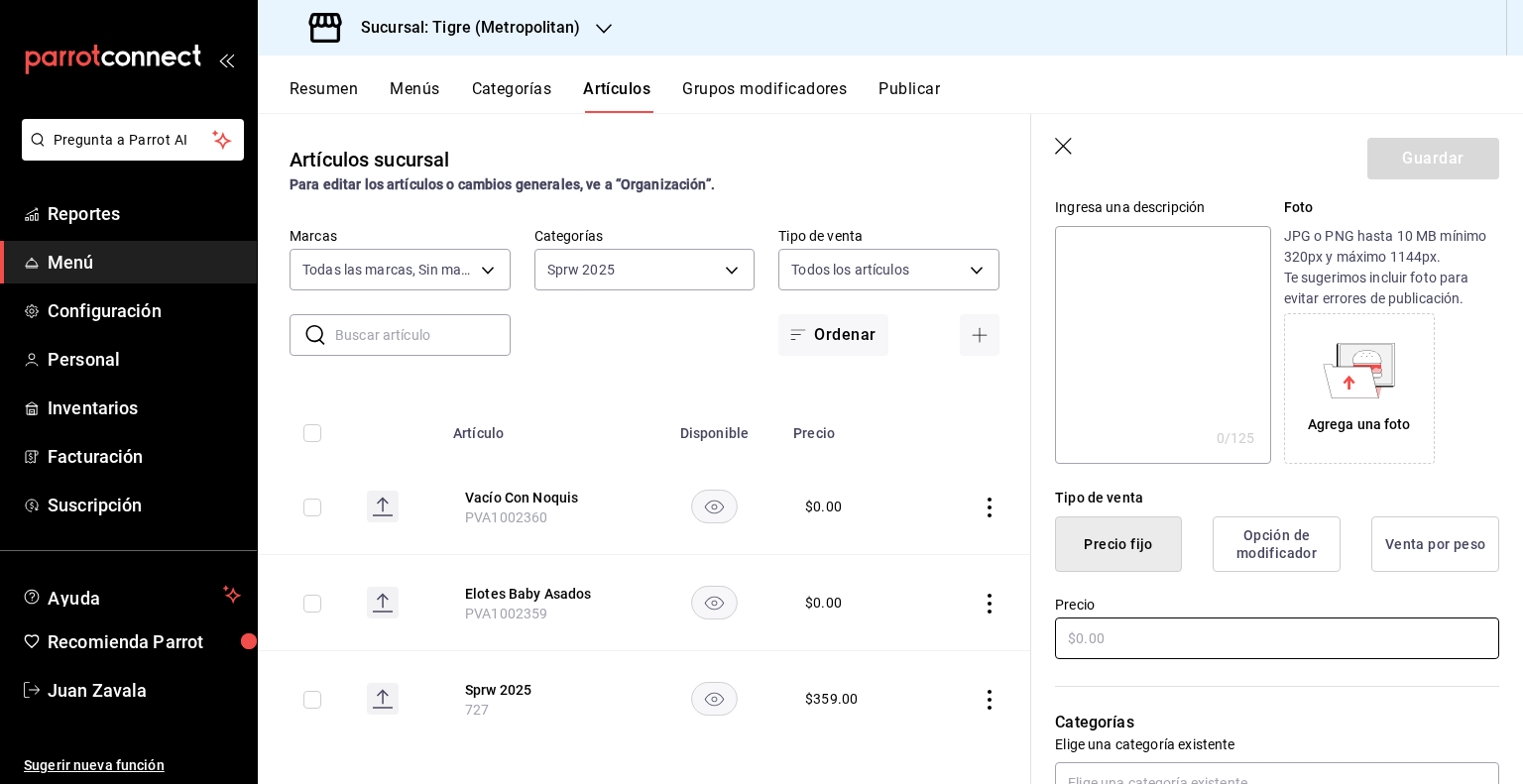 type on "Helado Pistache Kataifi" 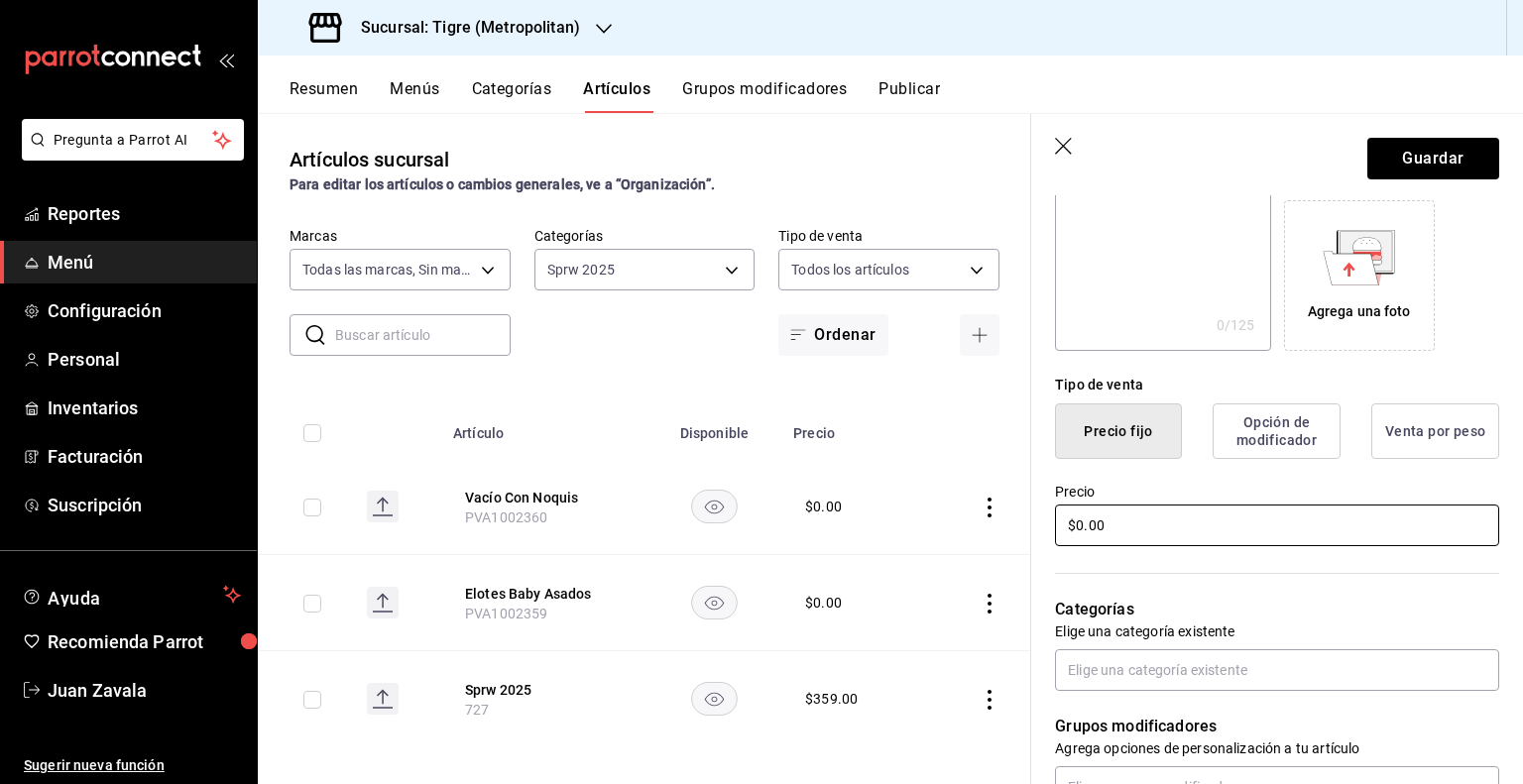 scroll, scrollTop: 396, scrollLeft: 0, axis: vertical 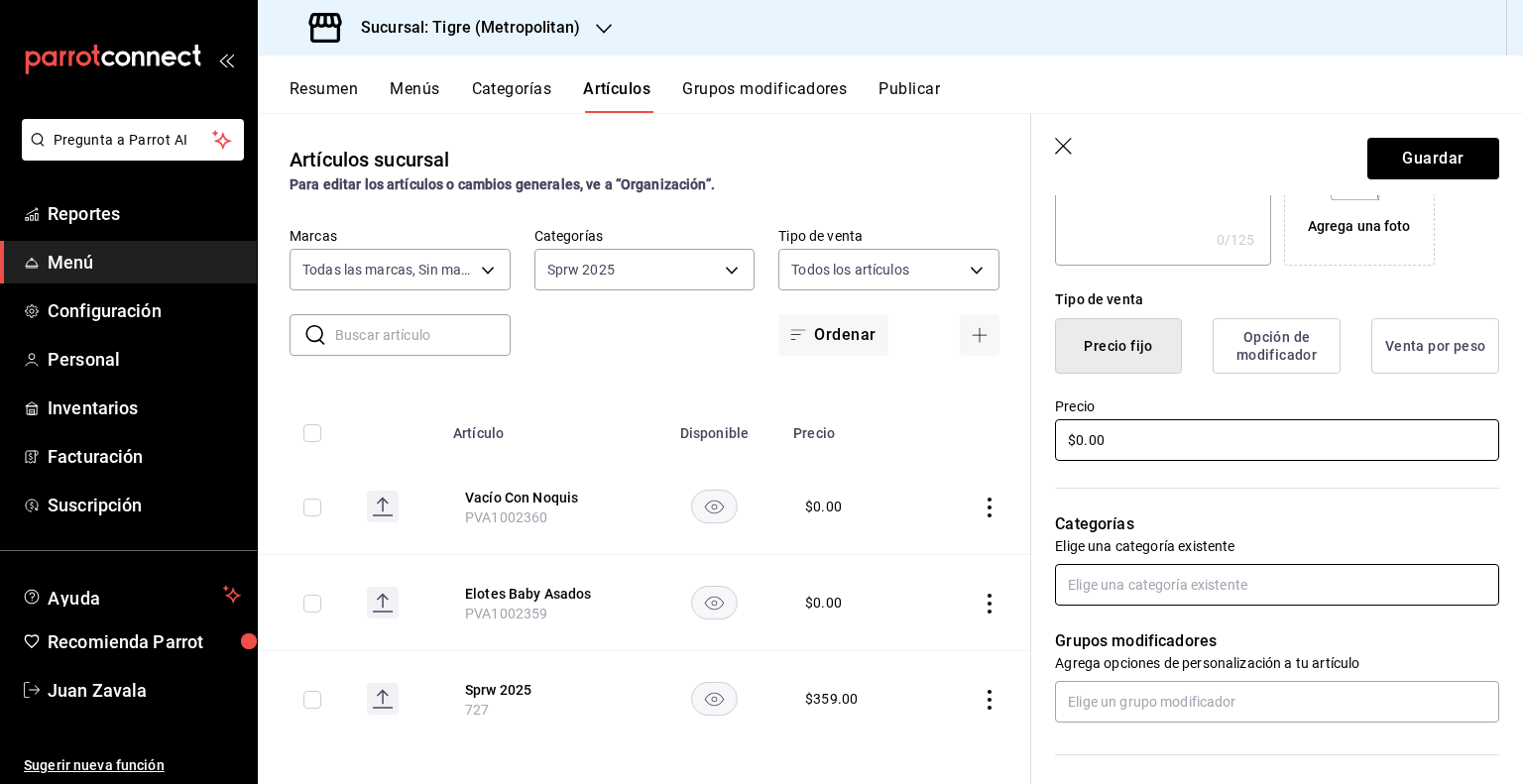 type on "$0.00" 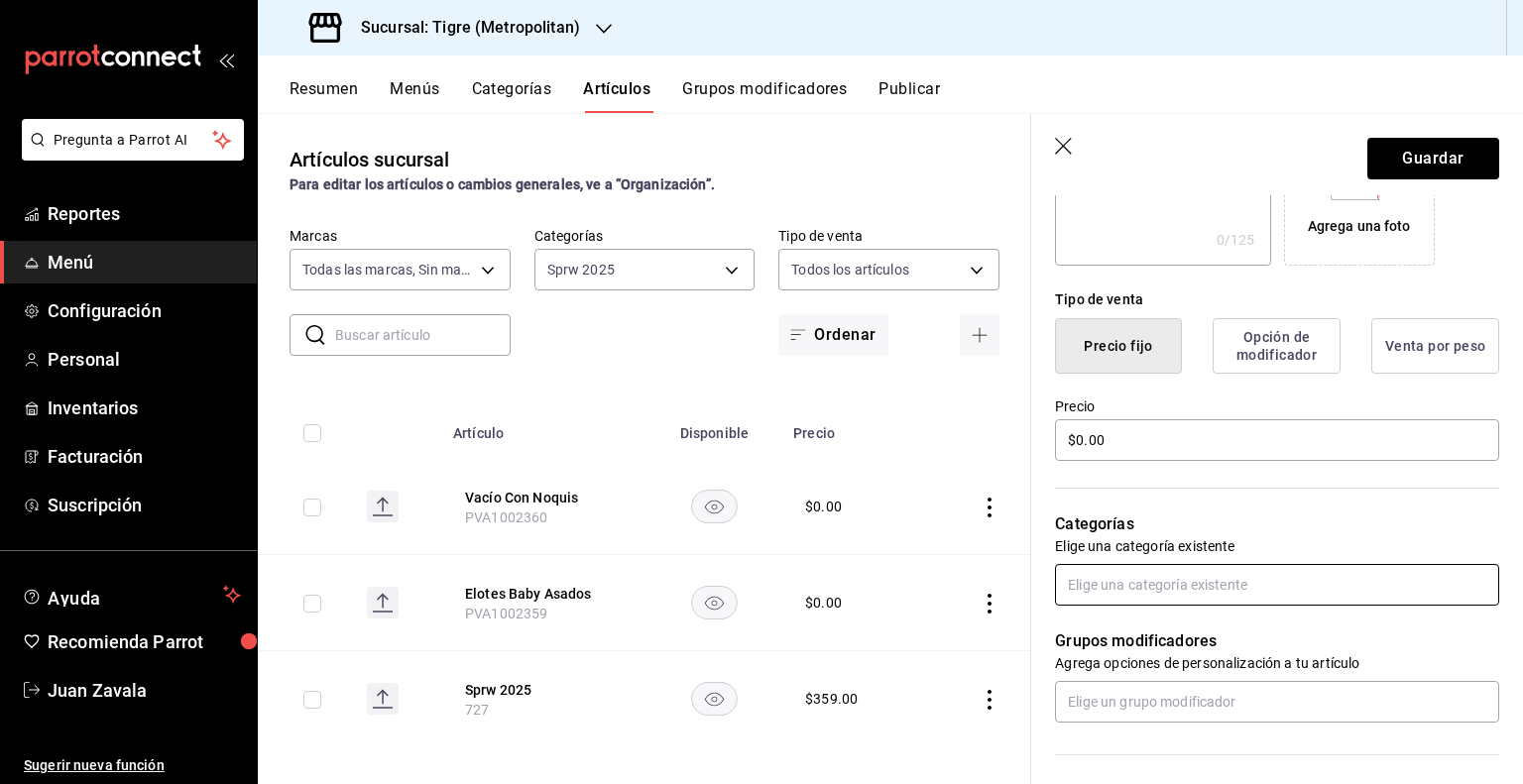 click at bounding box center (1277, 585) 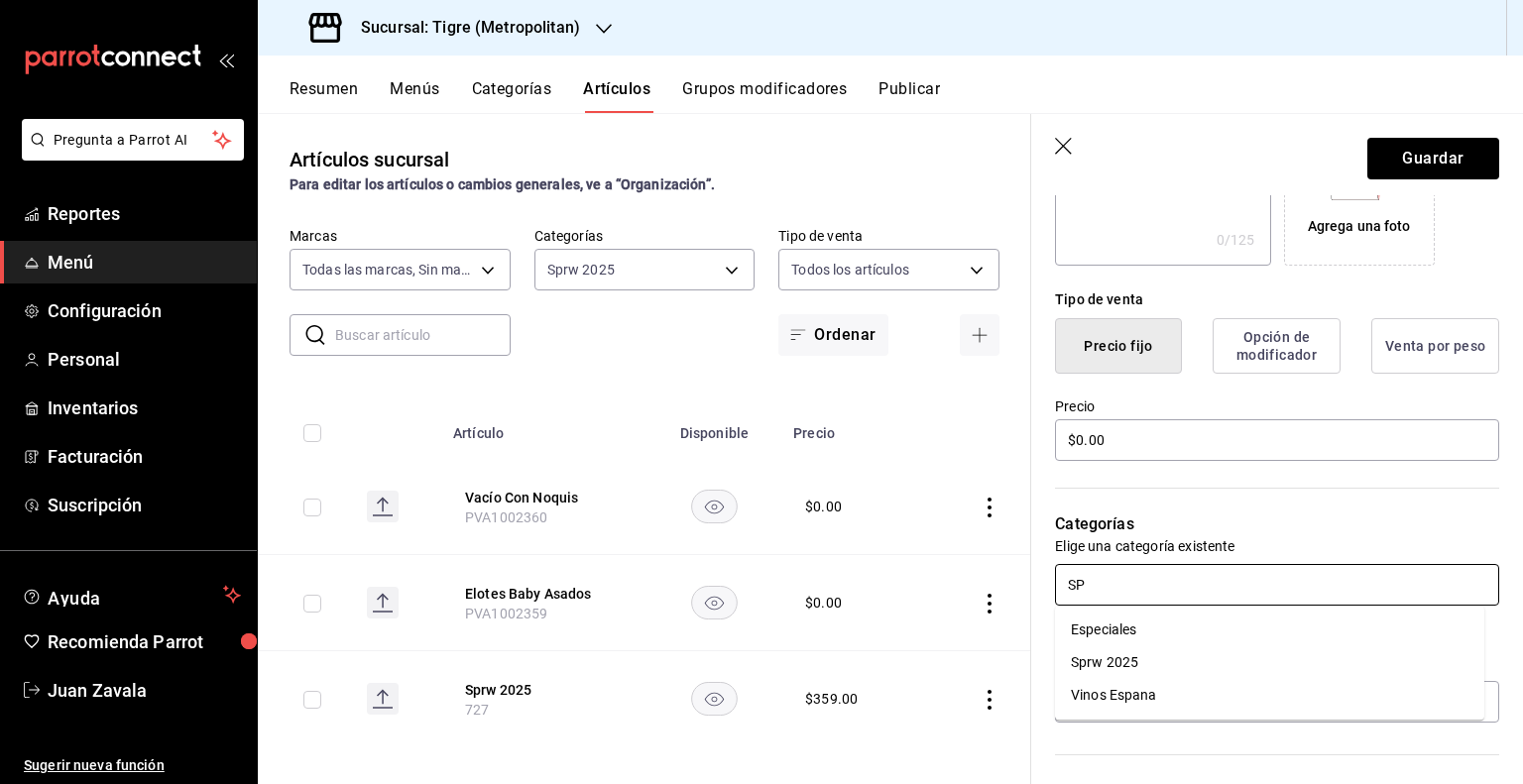type on "SPR" 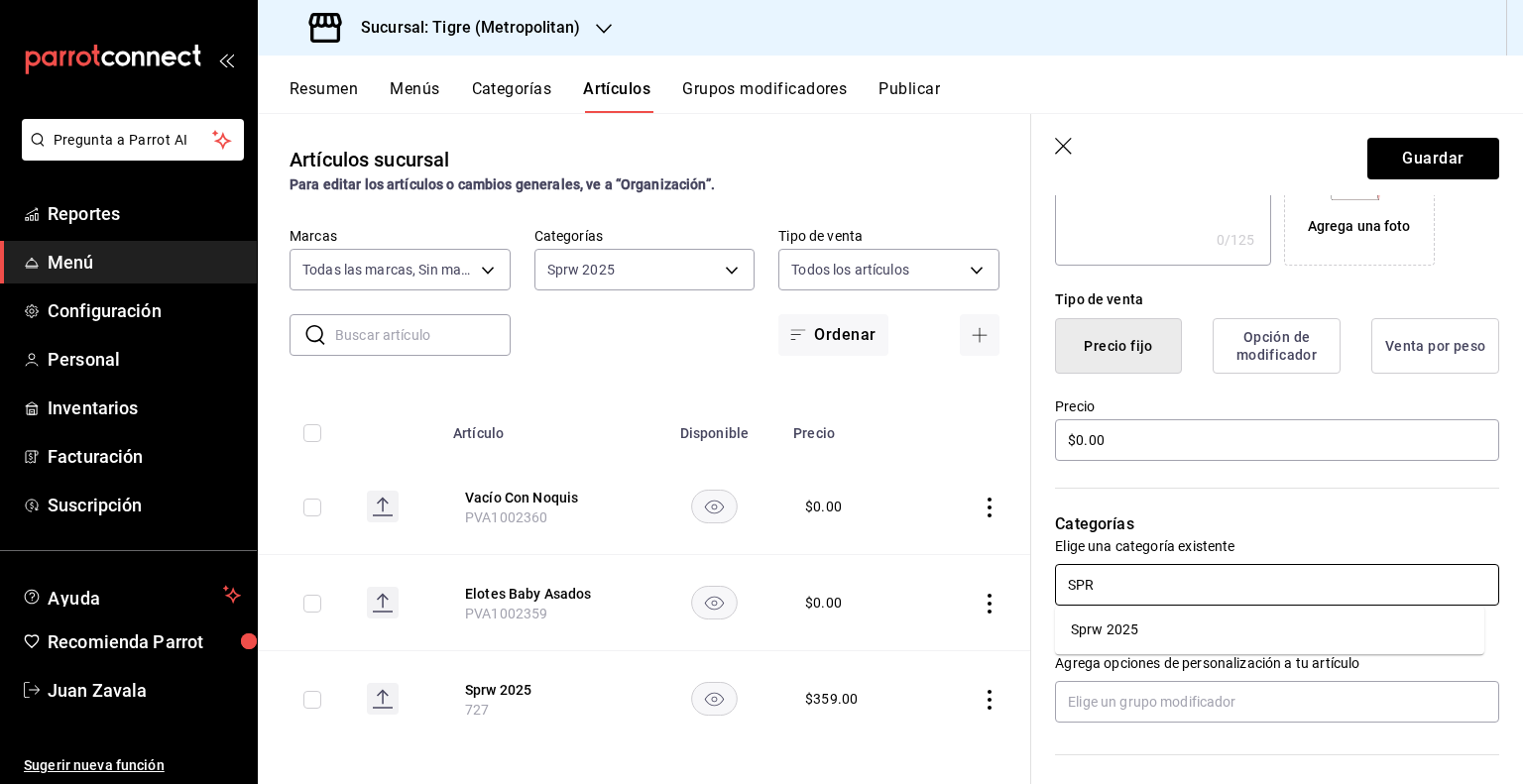 click on "Sprw 2025" at bounding box center [1269, 629] 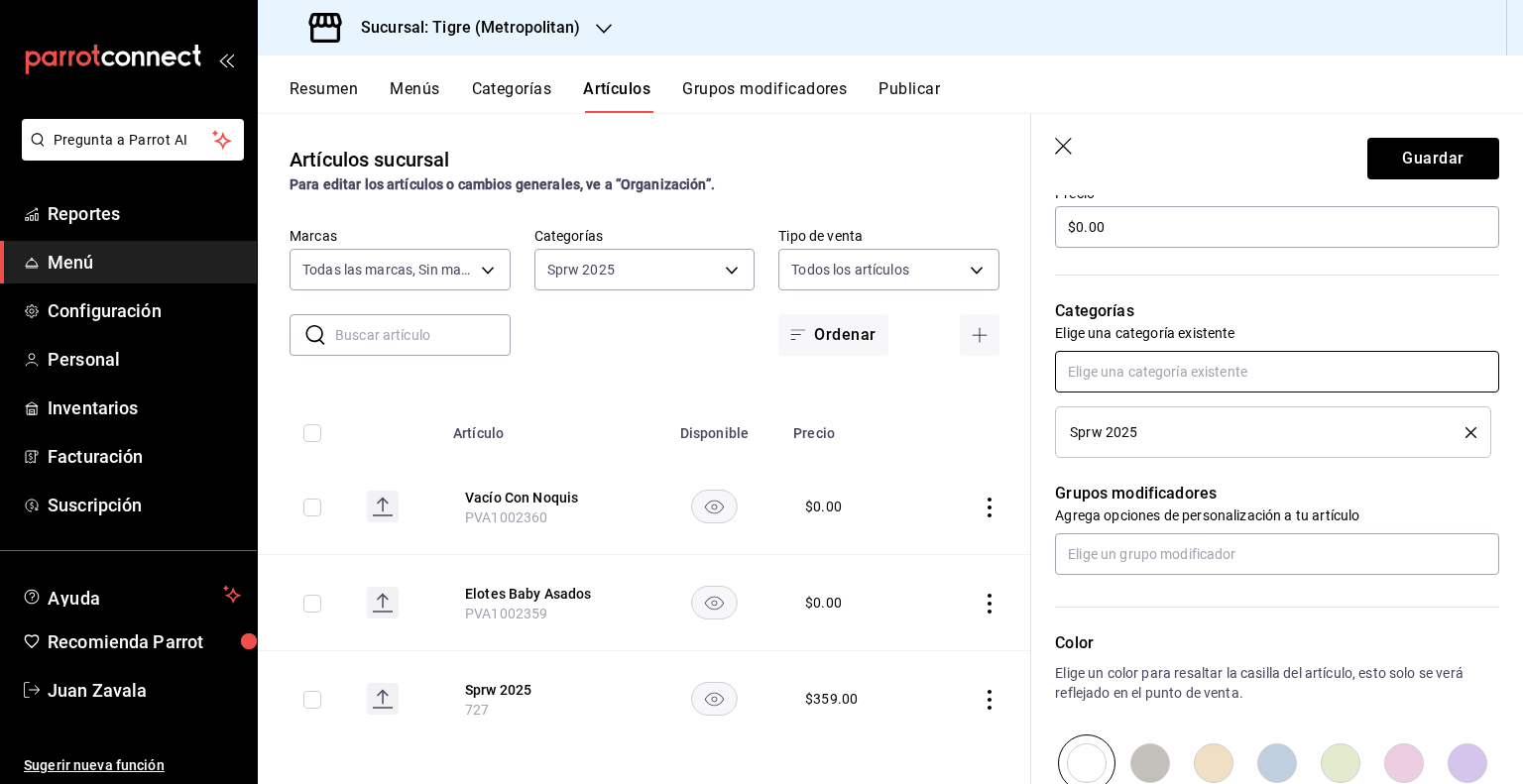 scroll, scrollTop: 864, scrollLeft: 0, axis: vertical 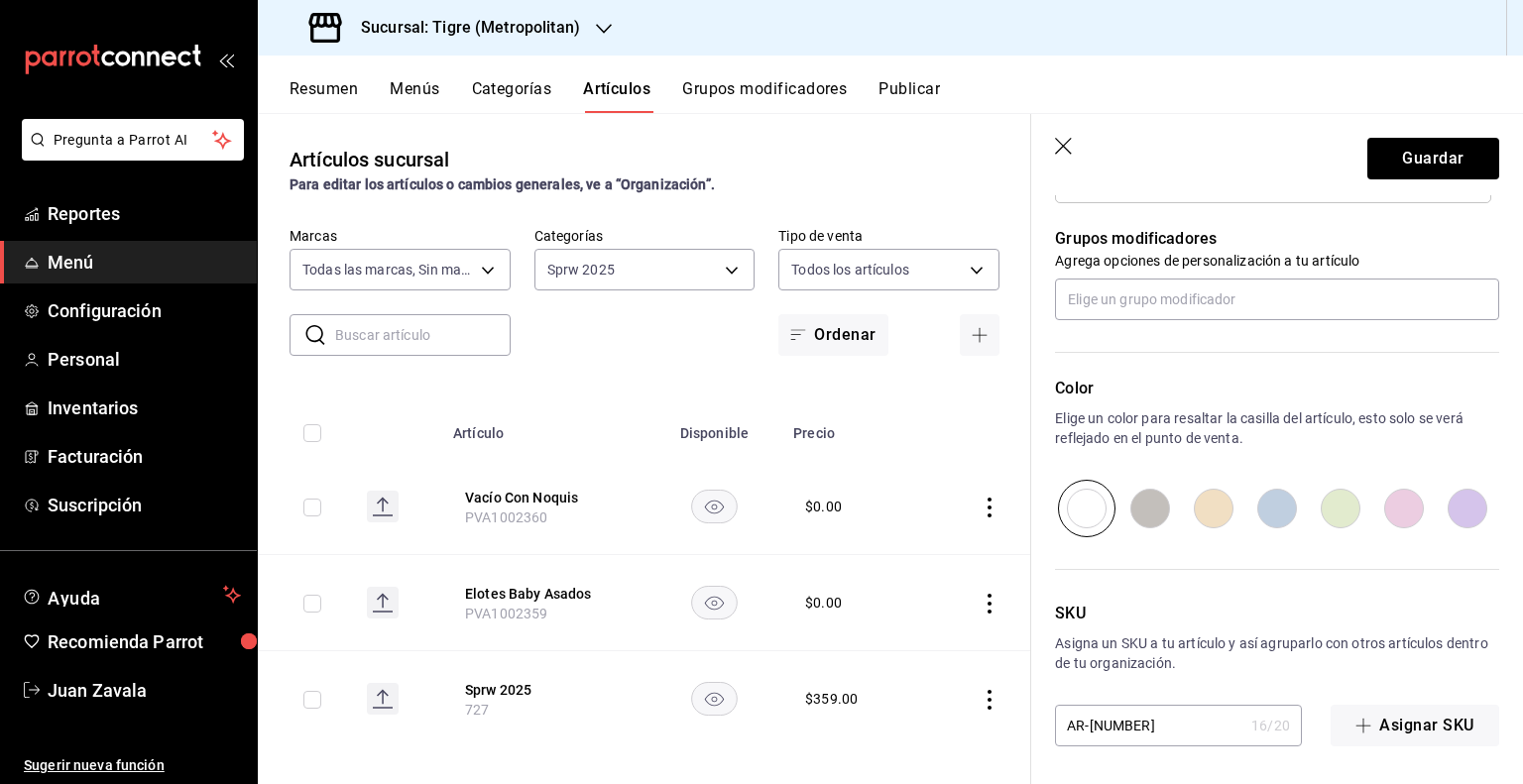 click on "AR-1754506911751" at bounding box center [1149, 726] 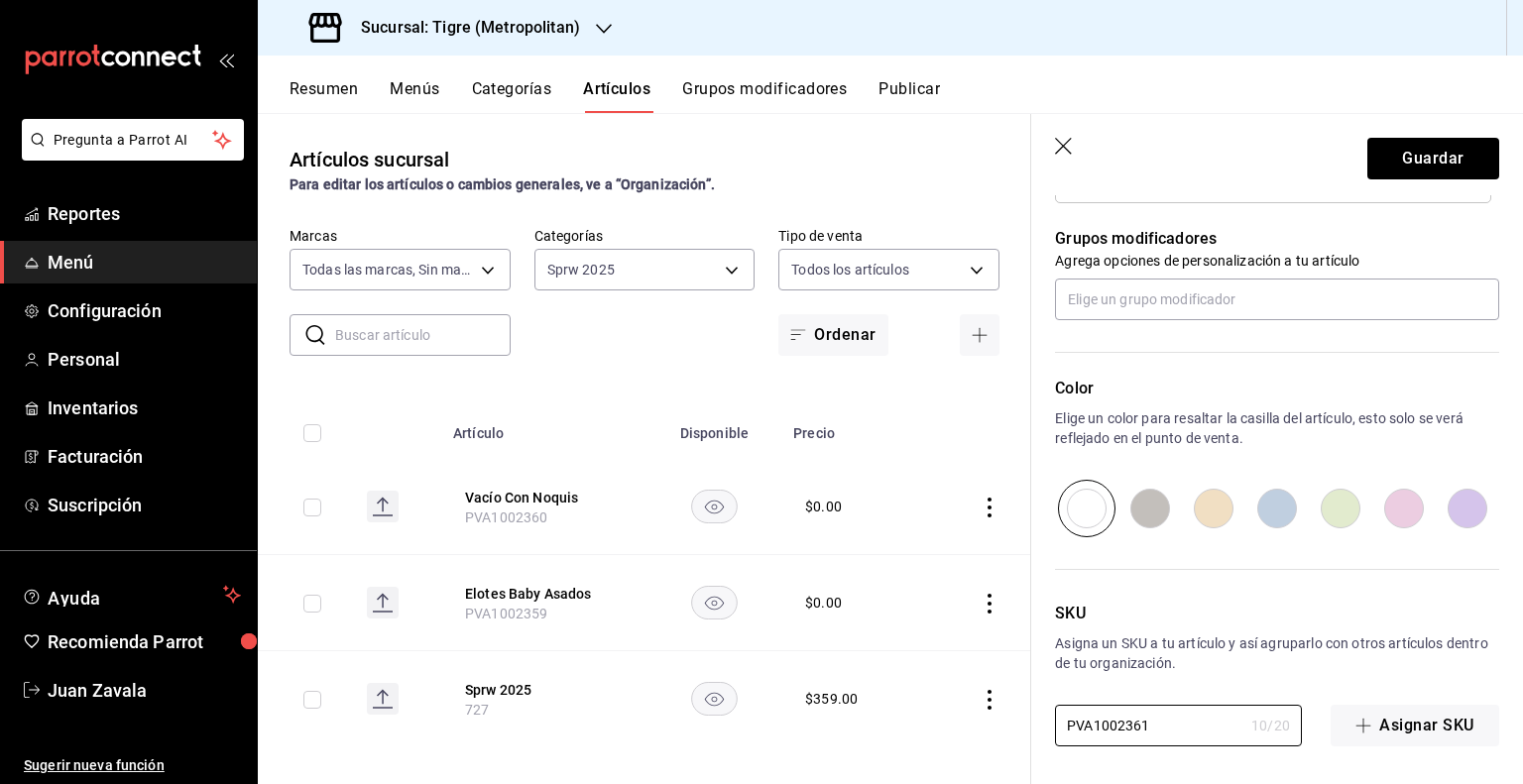 type on "PVA1002361" 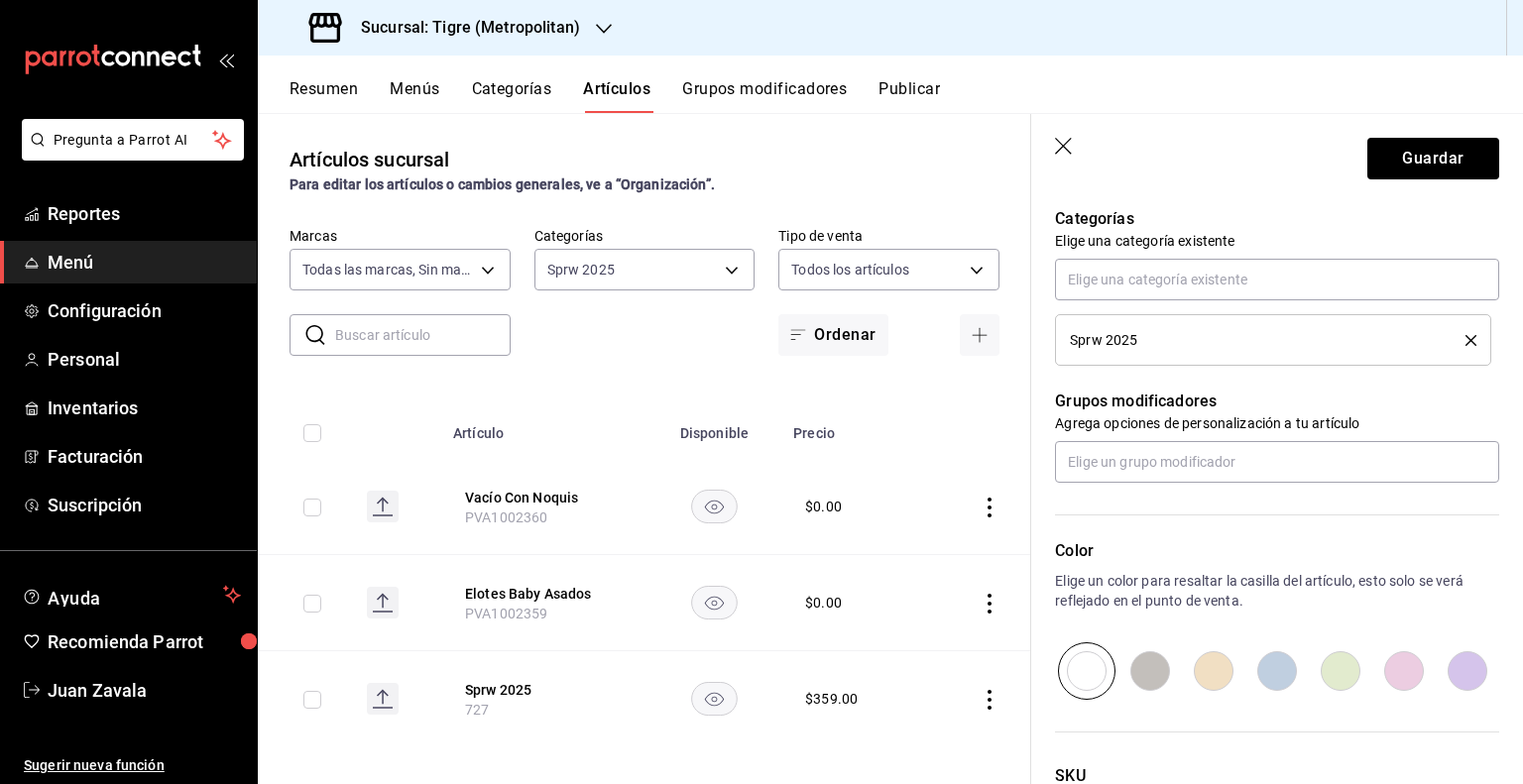 scroll, scrollTop: 666, scrollLeft: 0, axis: vertical 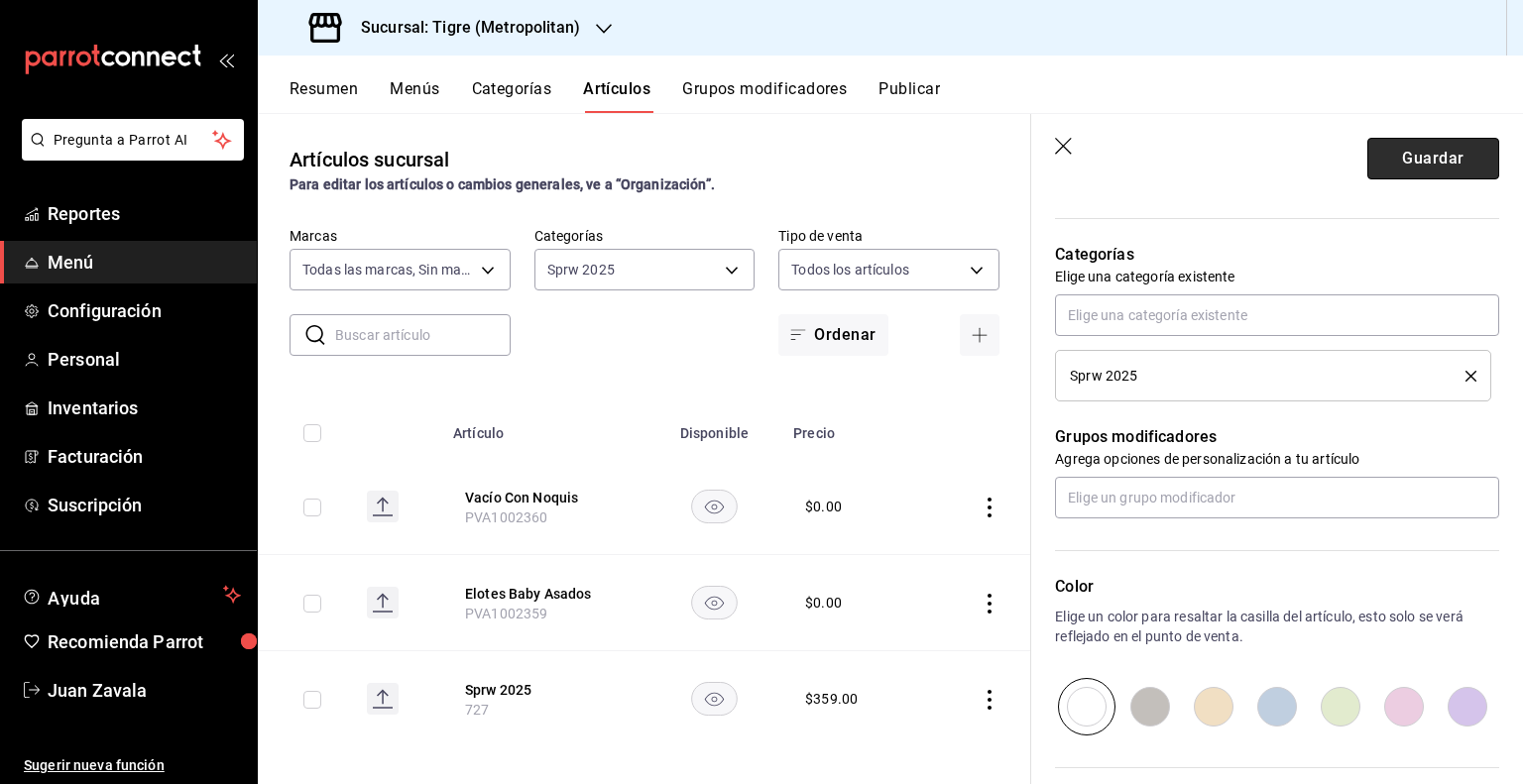 click on "Guardar" at bounding box center (1433, 159) 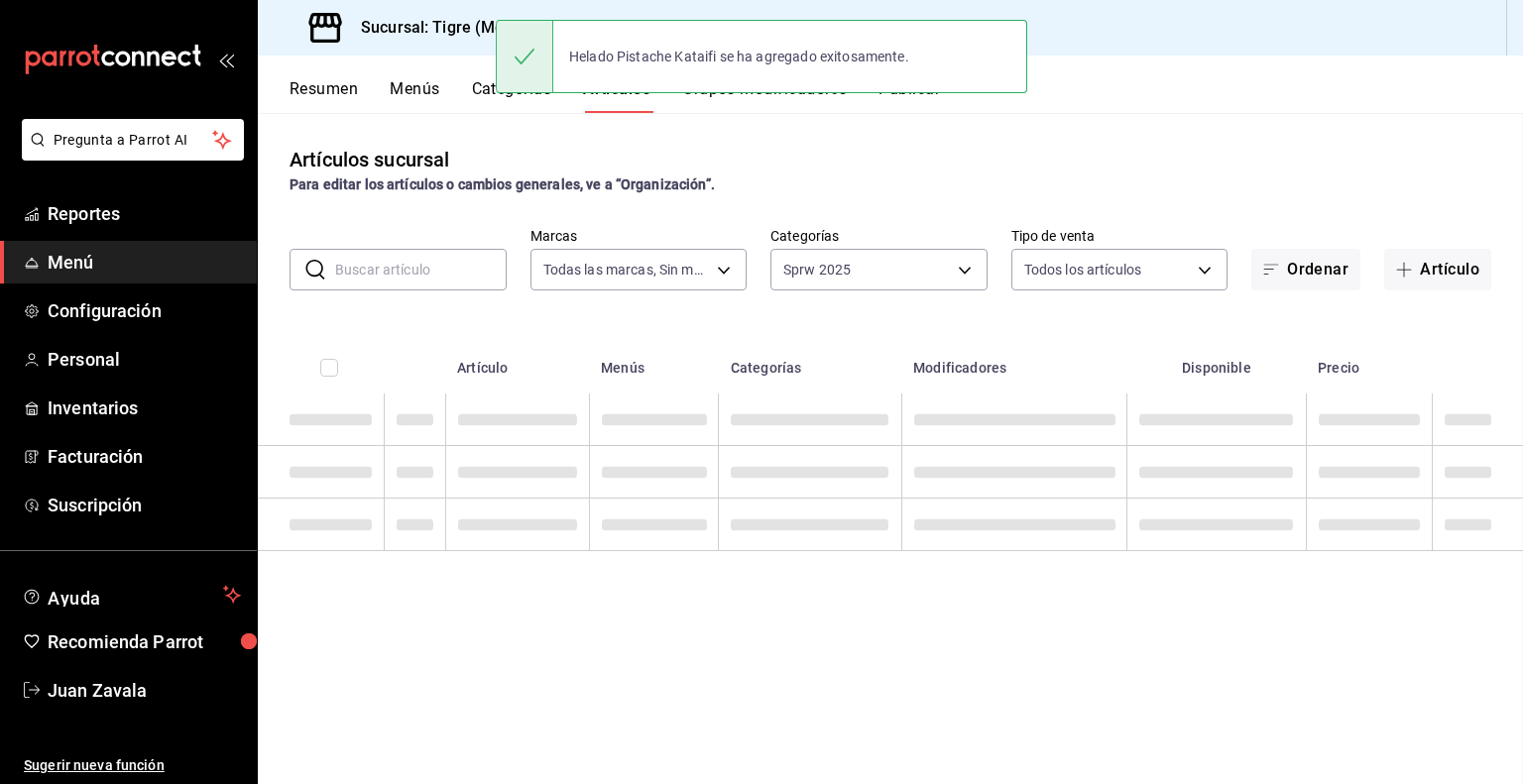 scroll, scrollTop: 0, scrollLeft: 0, axis: both 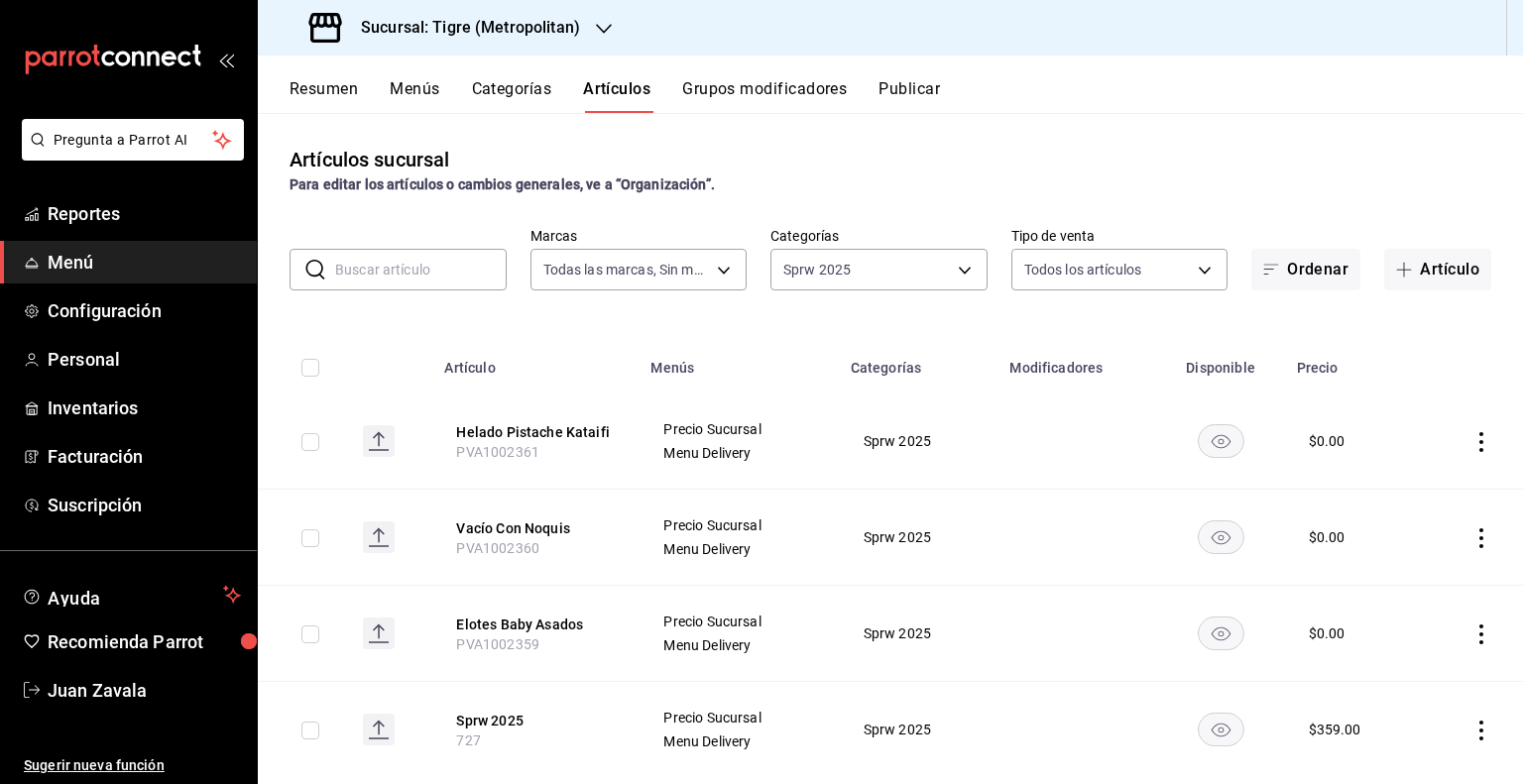click at bounding box center [310, 634] 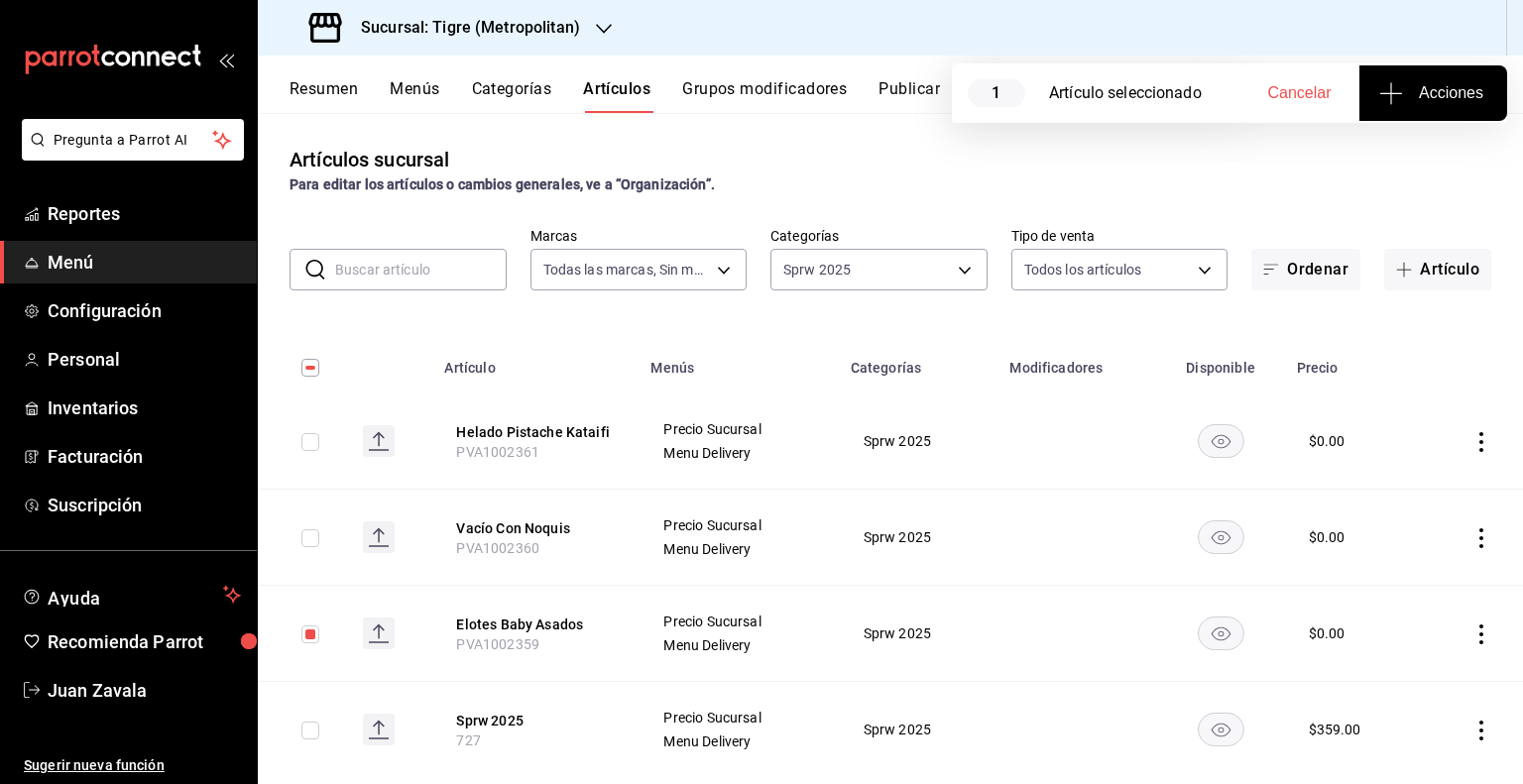 click at bounding box center (310, 538) 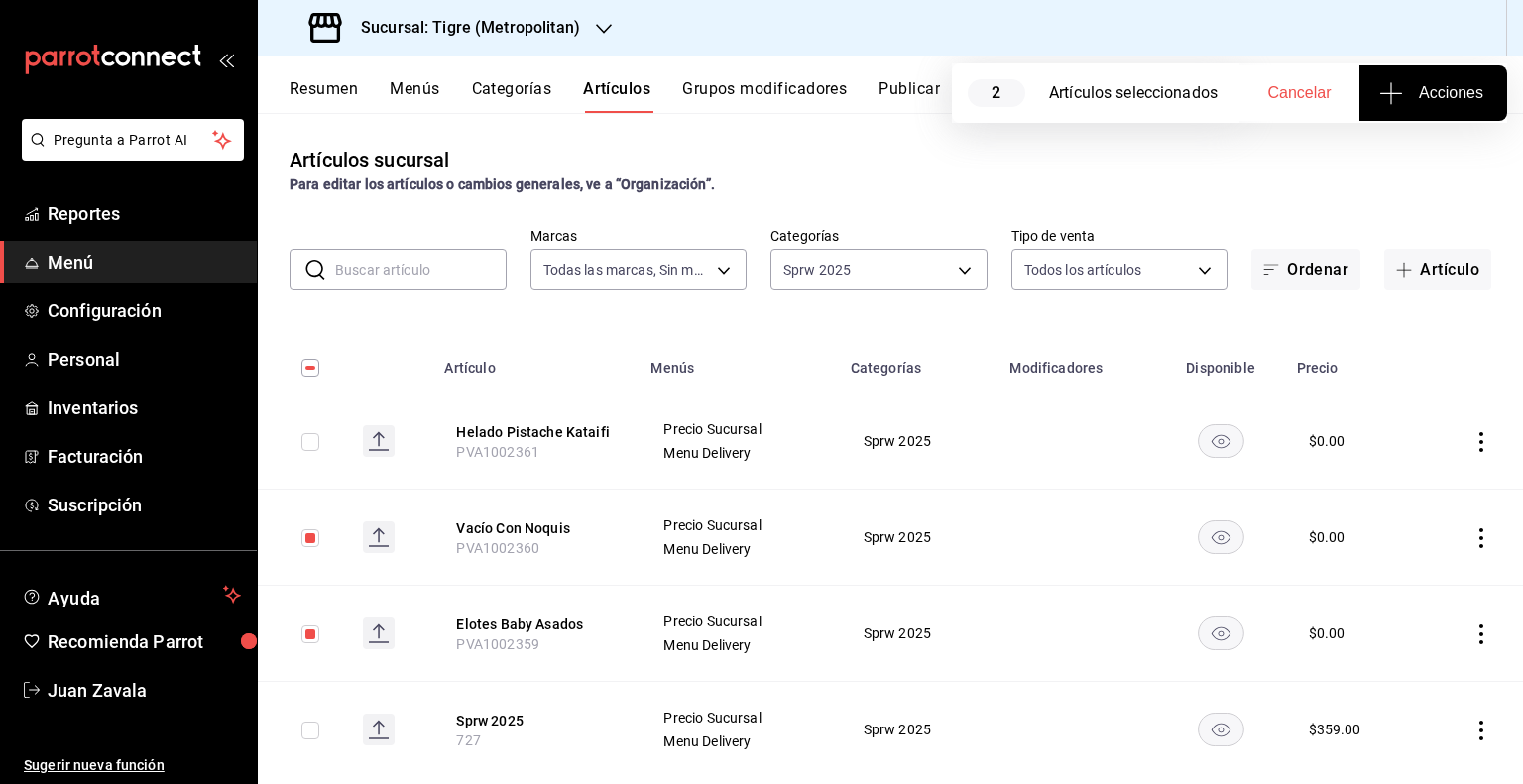 click at bounding box center [310, 442] 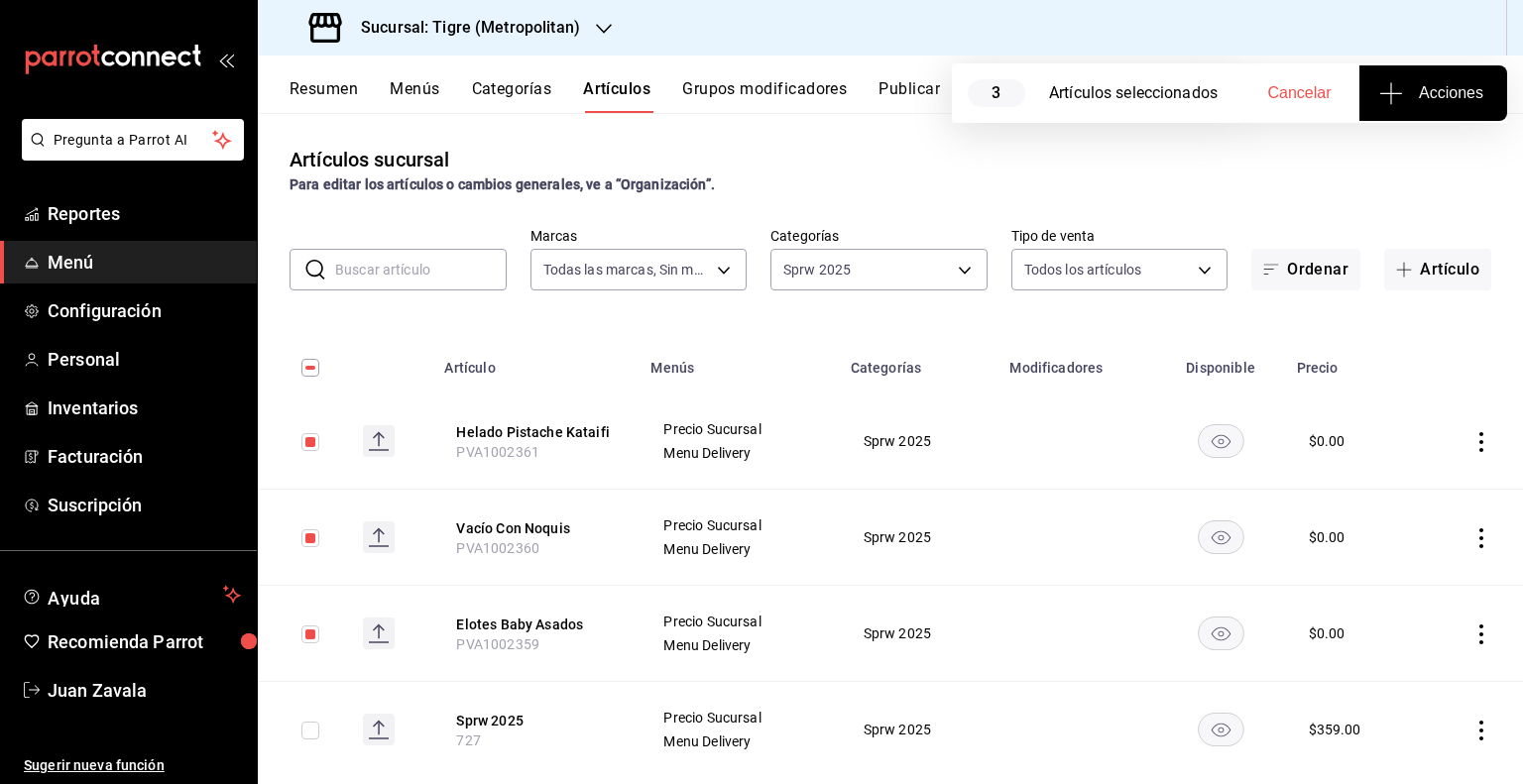 click on "Acciones" at bounding box center (1433, 93) 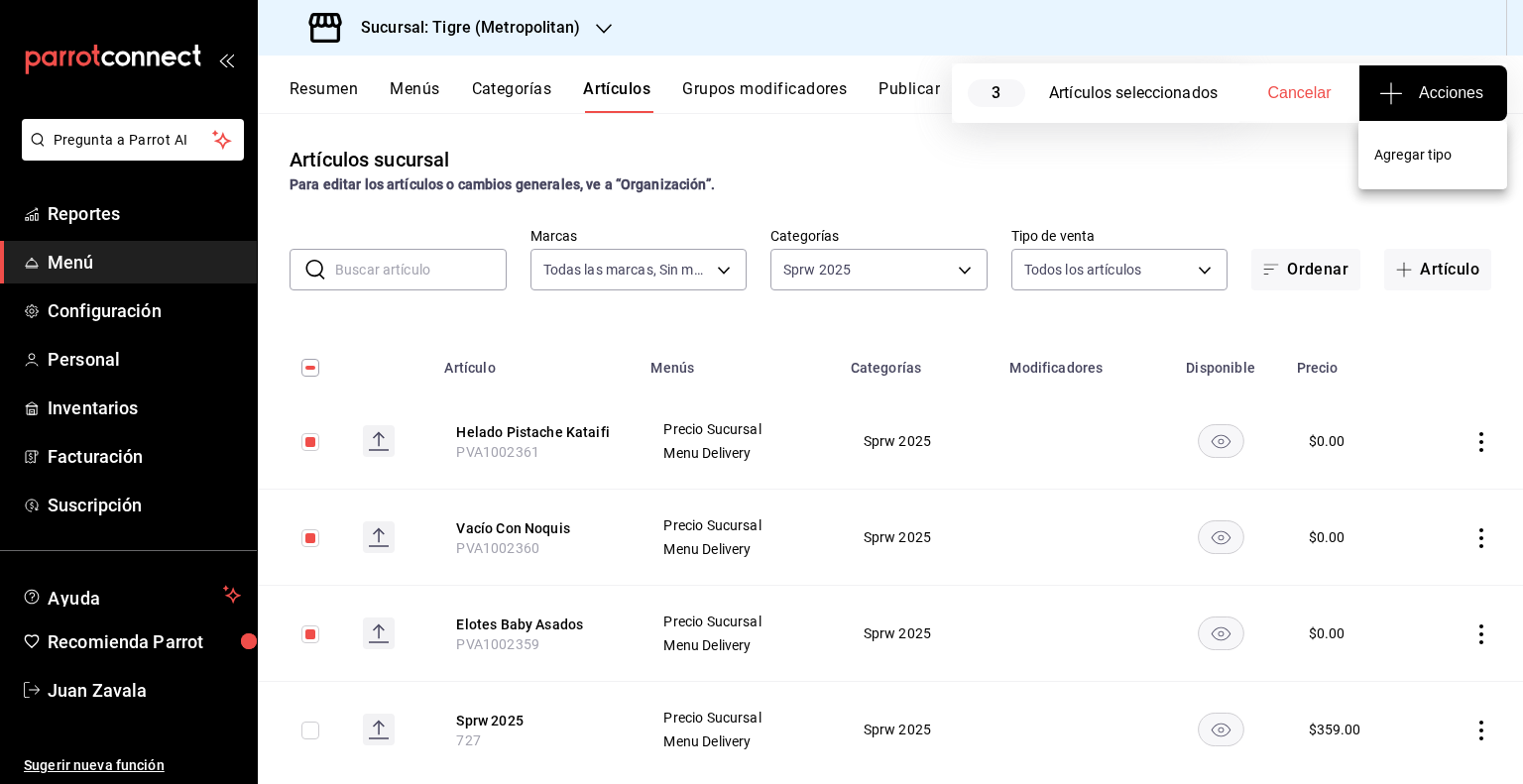 click on "Agregar tipo" at bounding box center (1433, 155) 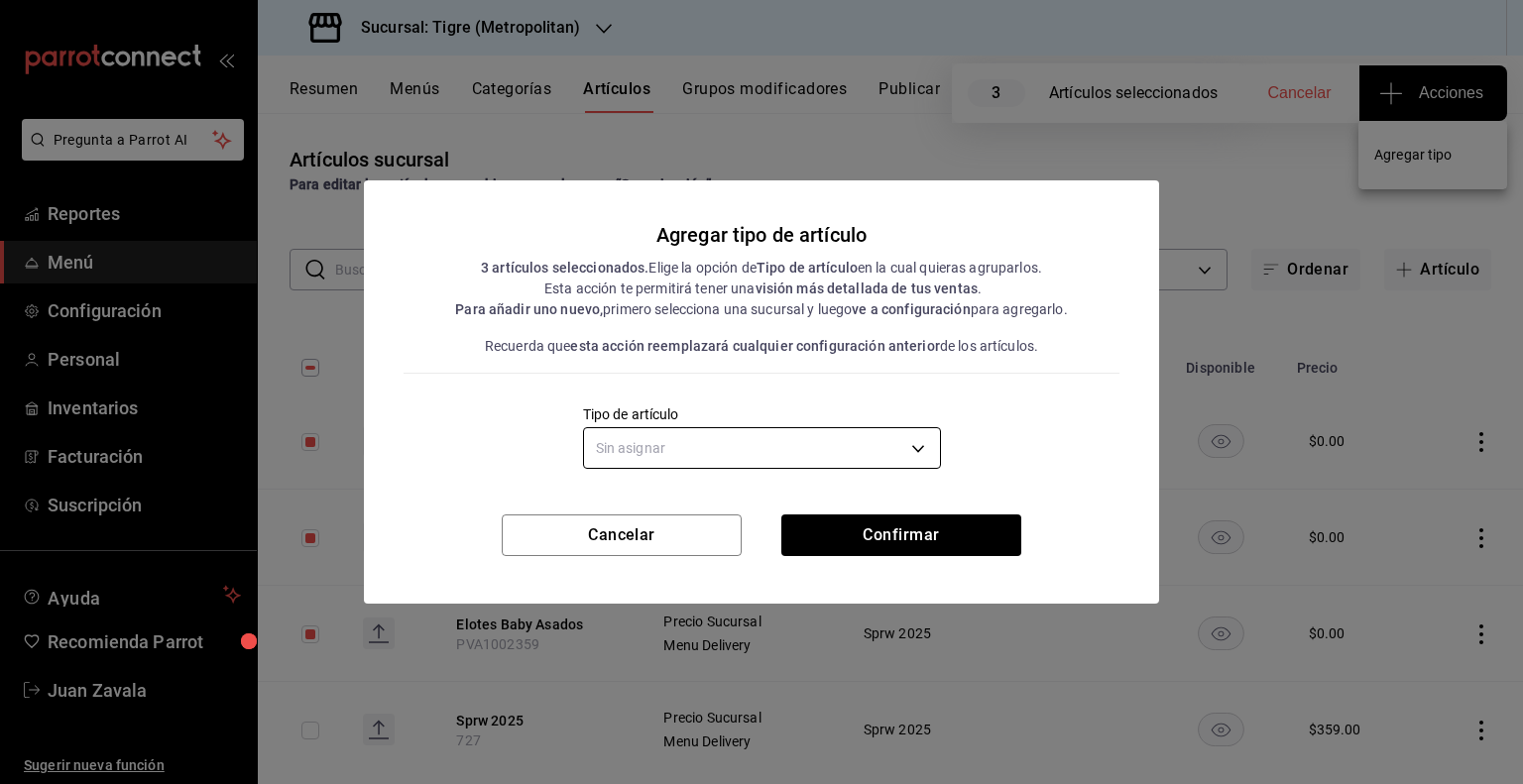 click on "Pregunta a Parrot AI Reportes   Menú   Configuración   Personal   Inventarios   Facturación   Suscripción   Ayuda Recomienda Parrot   Juan Zavala   Sugerir nueva función   Sucursal: Tigre (Metropolitan) Resumen Menús Categorías Artículos Grupos modificadores Publicar 3 Artículos seleccionados Cancelar Acciones Artículos sucursal Para editar los artículos o cambios generales, ve a “Organización”. ​ ​ Marcas Todas las marcas, Sin marca d2a20516-989b-40fe-838d-c8b0b31ef0ff Categorías Sprw 2025 b9185f32-85c2-490c-a6ac-e89ea656be29 Tipo de venta Todos los artículos ALL Ordenar Artículo Artículo Menús Categorías Modificadores Disponible Precio Helado Pistache Kataifi PVA1002361 Precio Sucursal Menu Delivery Sprw 2025 $ 0.00 Vacío Con Noquis PVA1002360 Precio Sucursal Menu Delivery Sprw 2025 $ 0.00 Elotes Baby Asados PVA1002359 Precio Sucursal Menu Delivery Sprw 2025 $ 0.00 Sprw 2025 727 Precio Sucursal Menu Delivery Sprw 2025 $ 359.00 Guardar GANA 1 MES GRATIS EN TU SUSCRIPCIÓN AQUÍ" at bounding box center (762, 392) 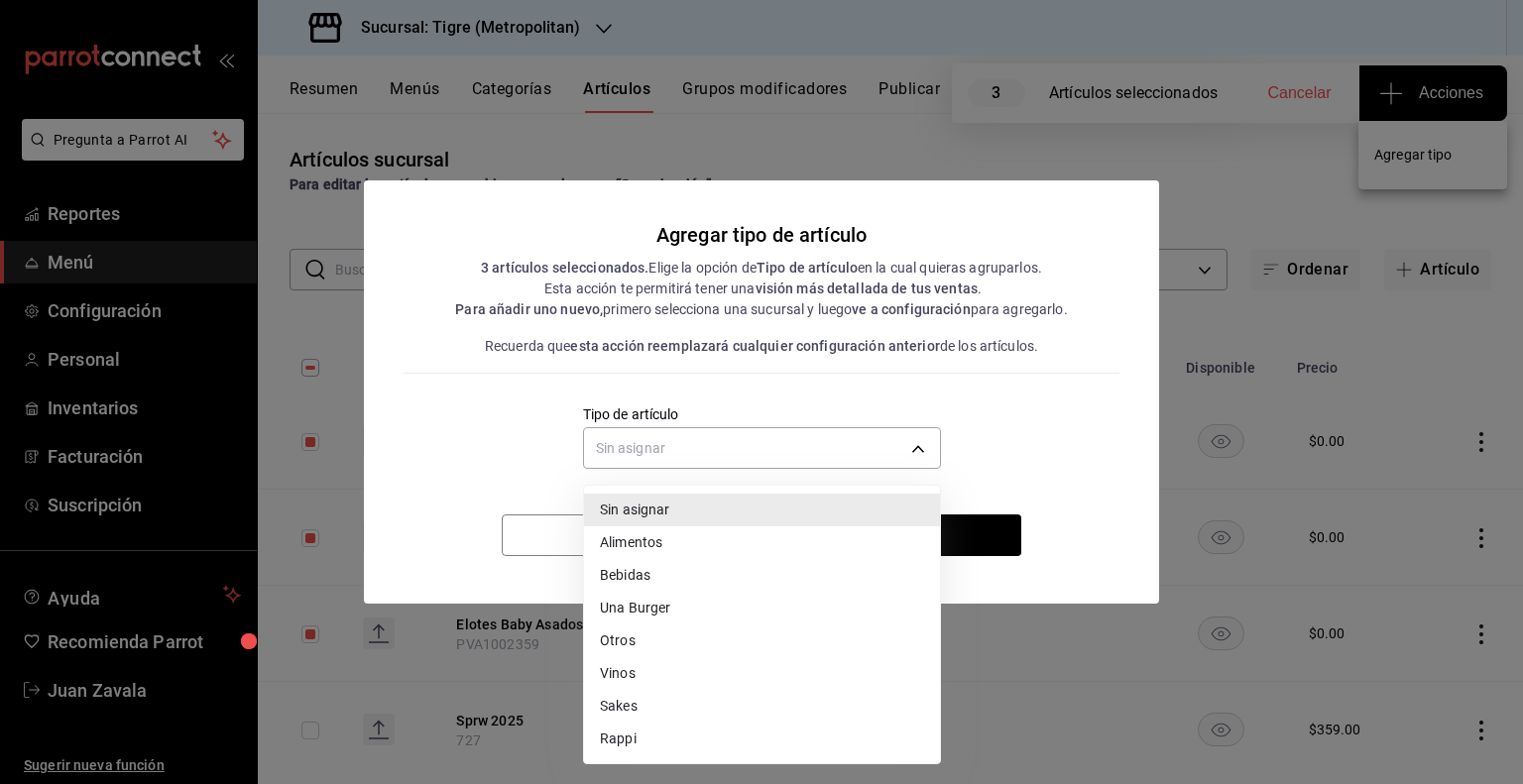 click on "Alimentos" at bounding box center (762, 542) 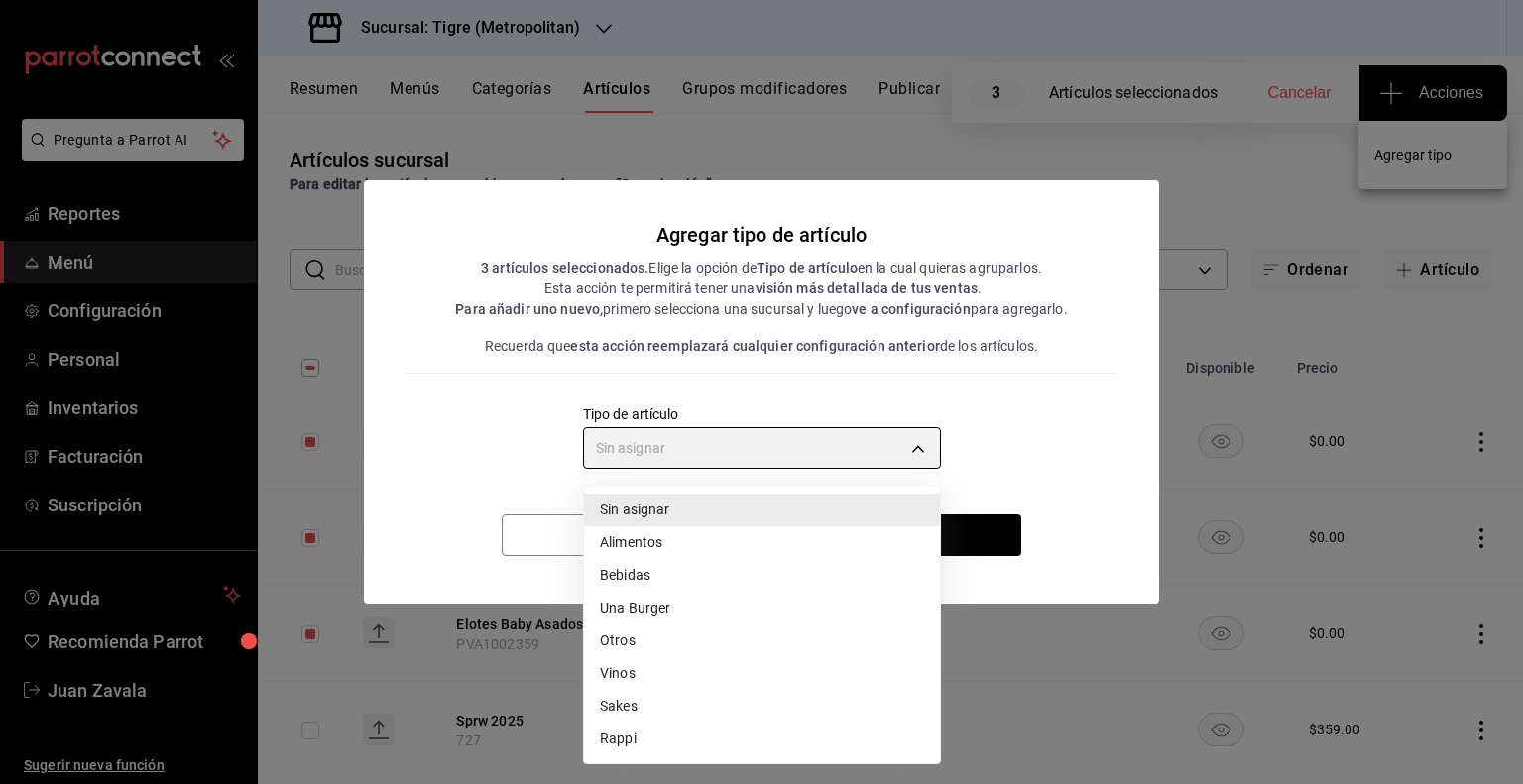 type on "a9c5c5d7-09f7-4d61-88a6-a13d33eec0fd" 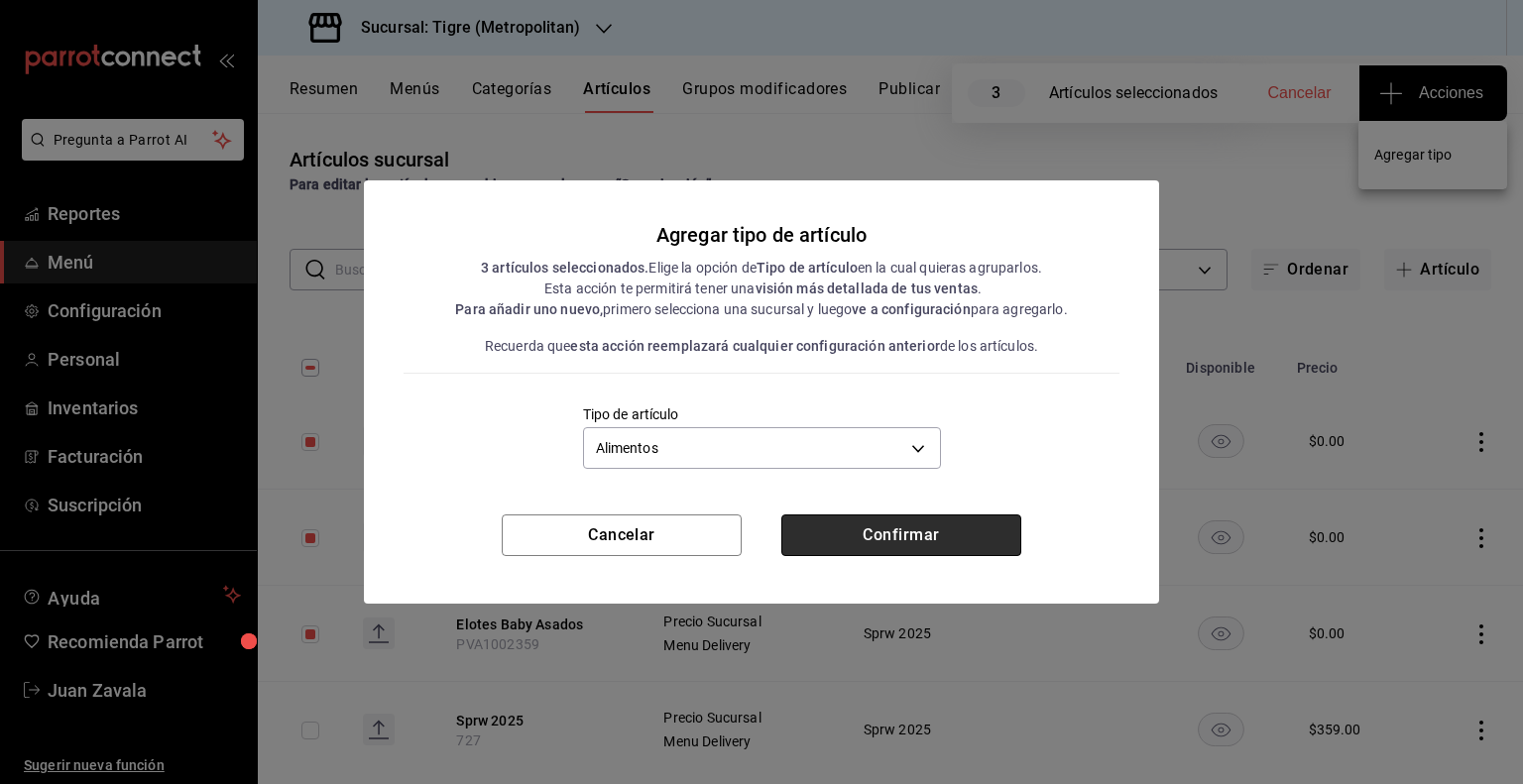 click on "Confirmar" at bounding box center (901, 535) 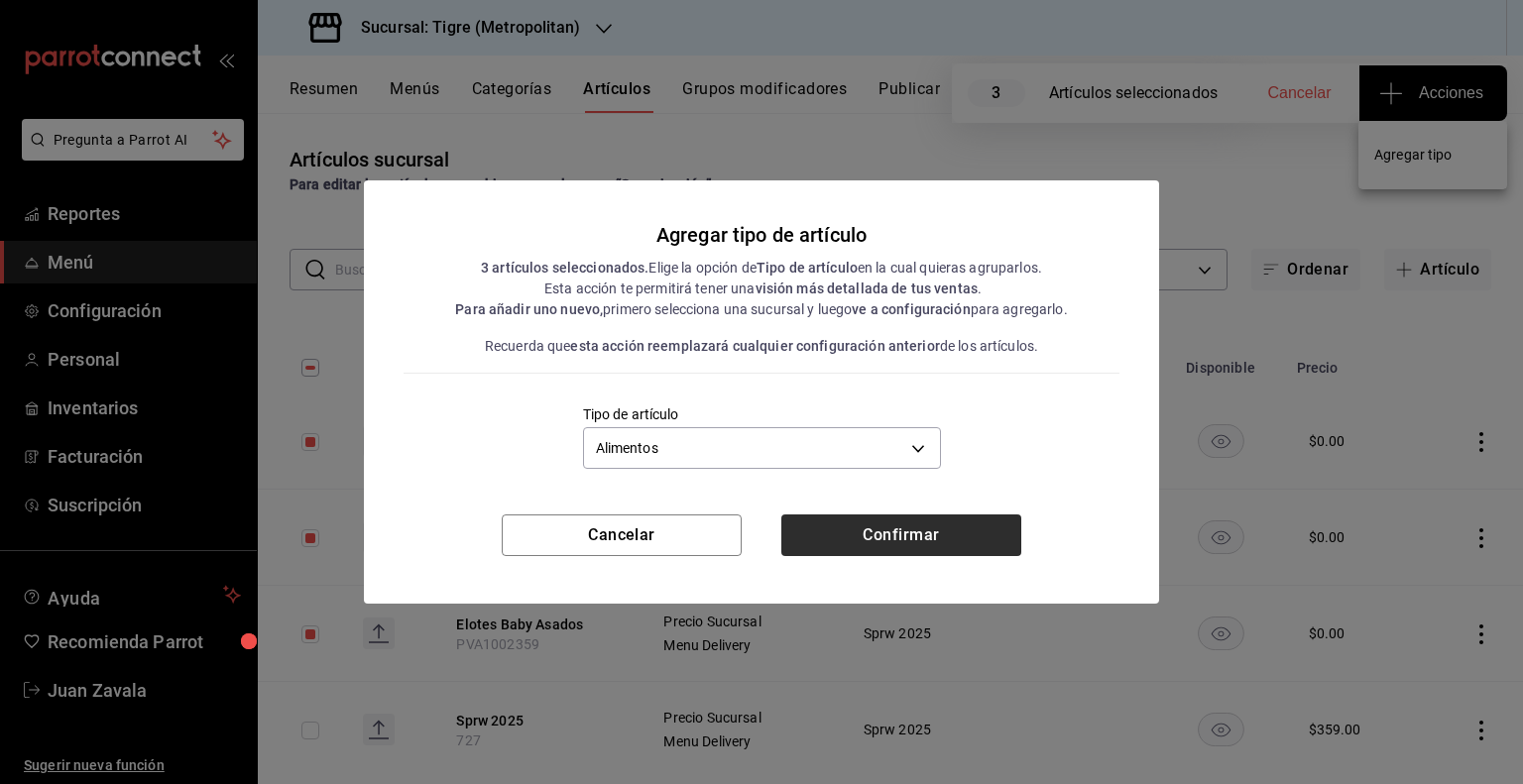 type 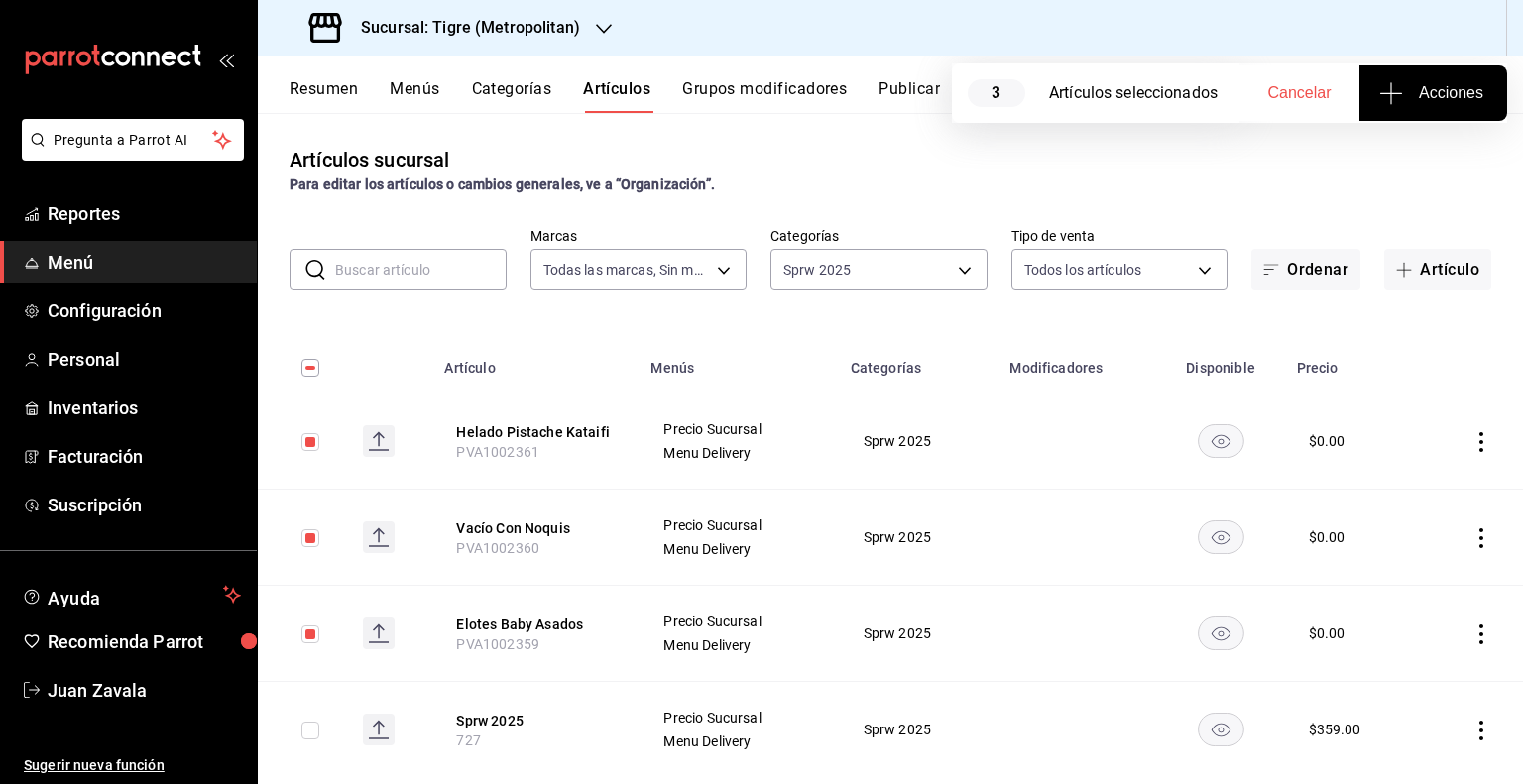 click on "Publicar" at bounding box center (909, 96) 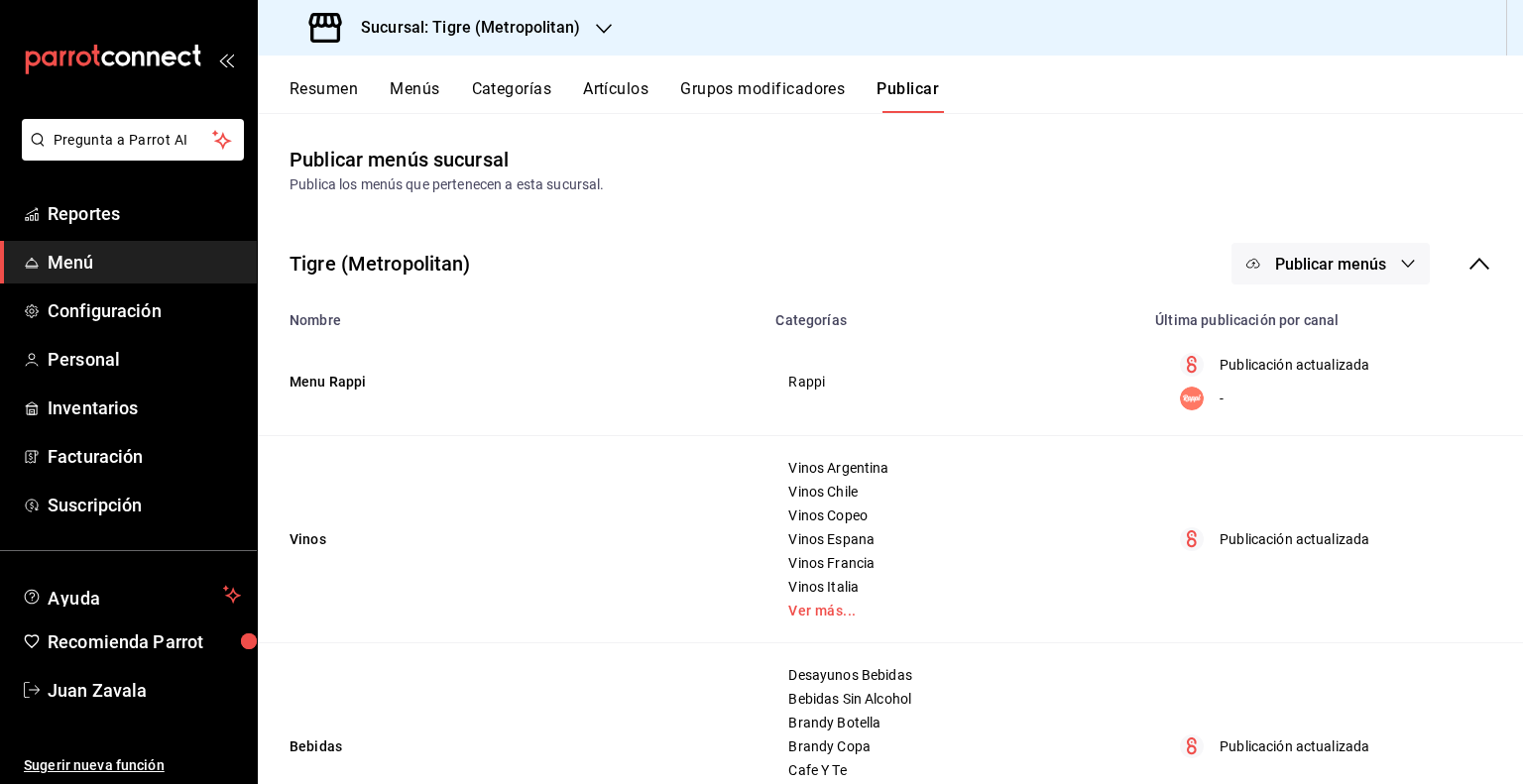 click on "Publicar menús" at bounding box center (1331, 264) 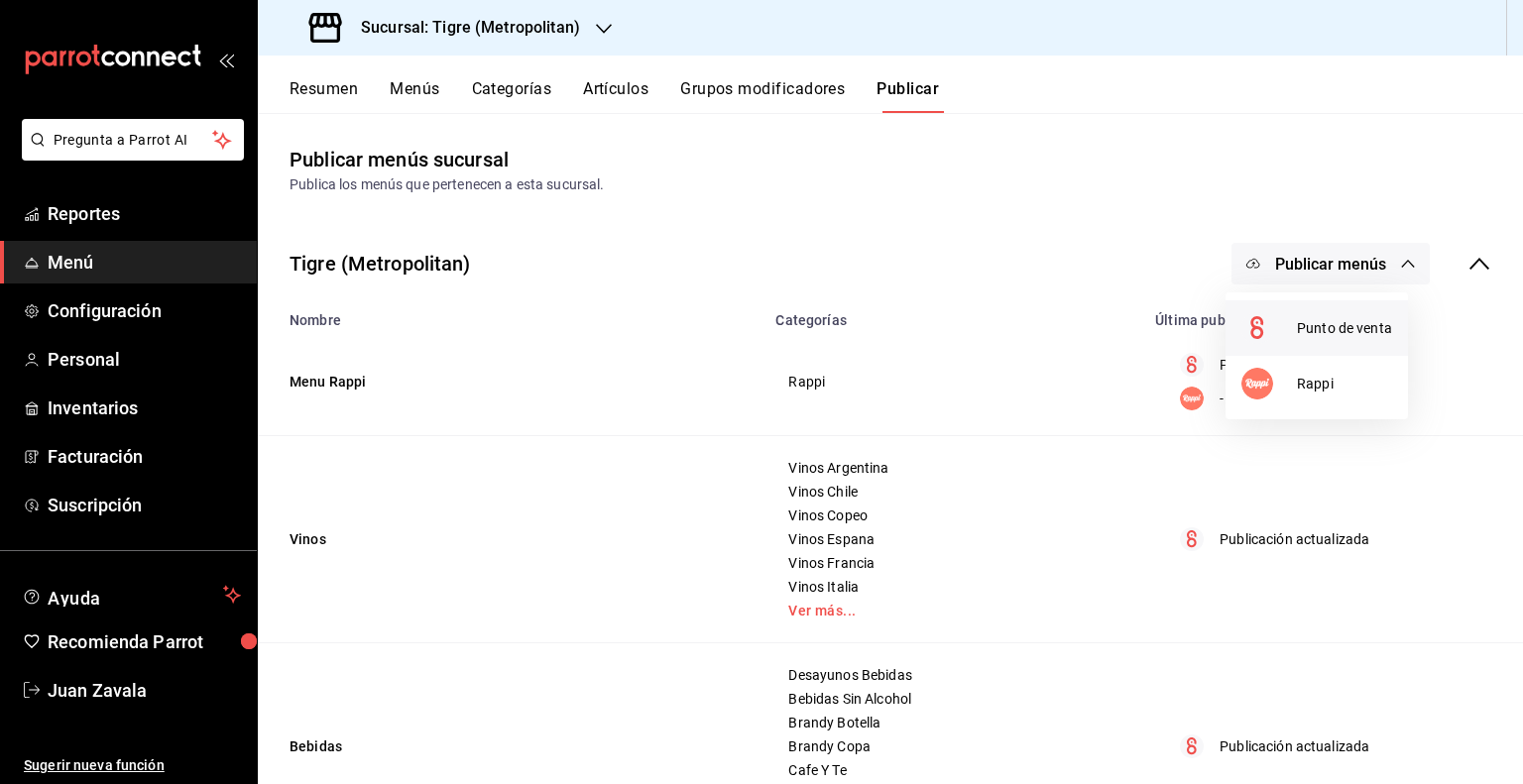 click at bounding box center (1269, 328) 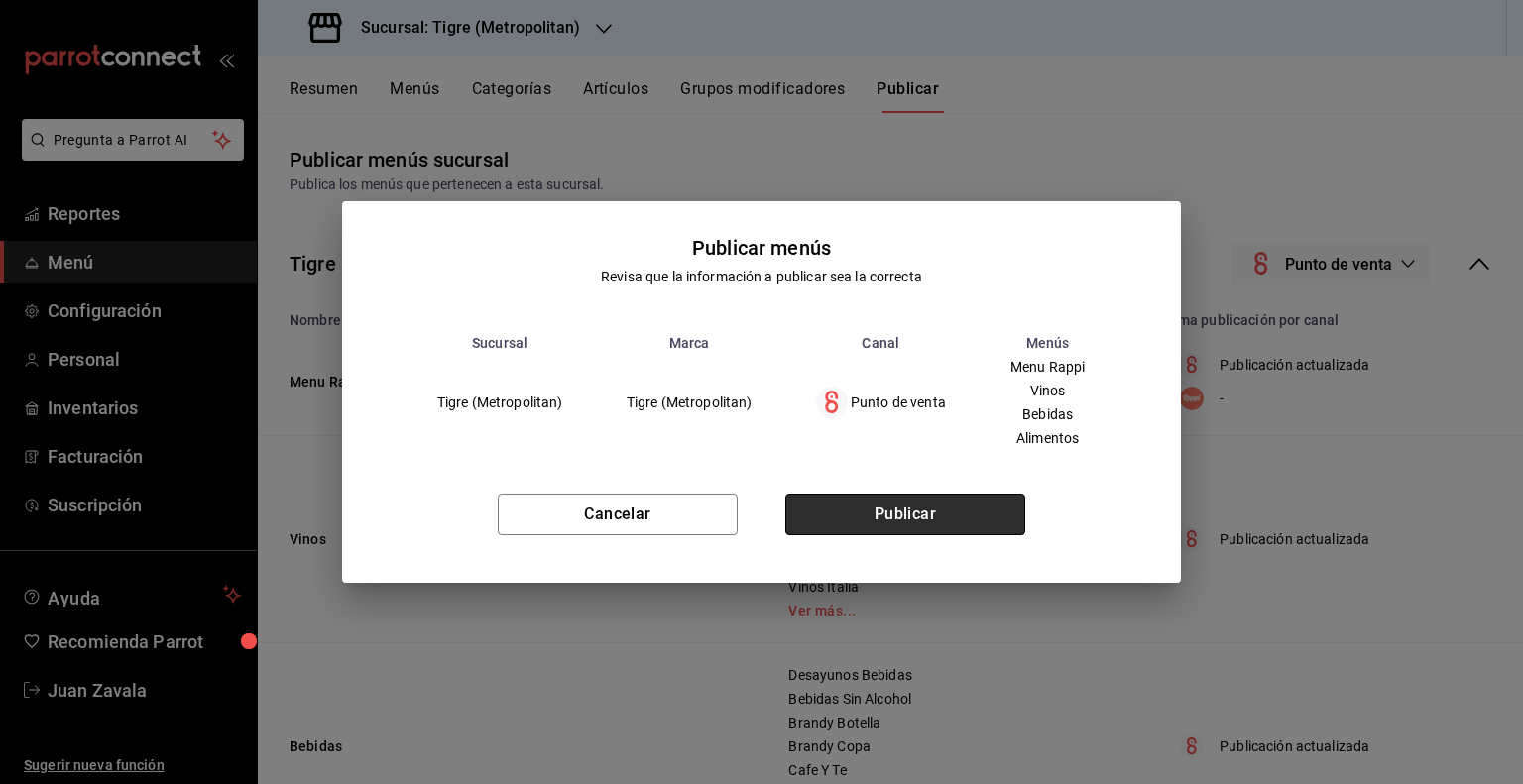 click on "Publicar" at bounding box center [905, 514] 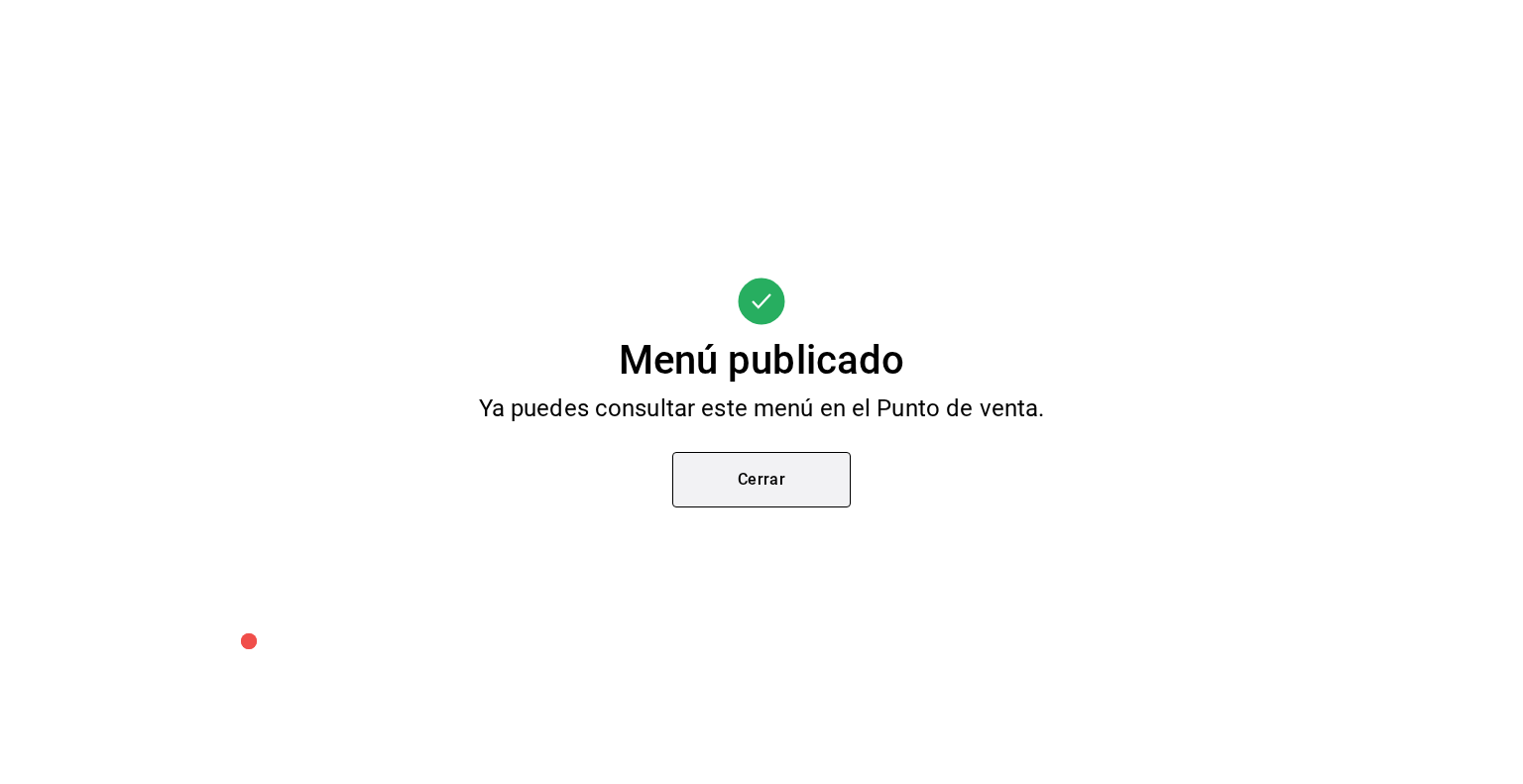 click on "Cerrar" at bounding box center [762, 480] 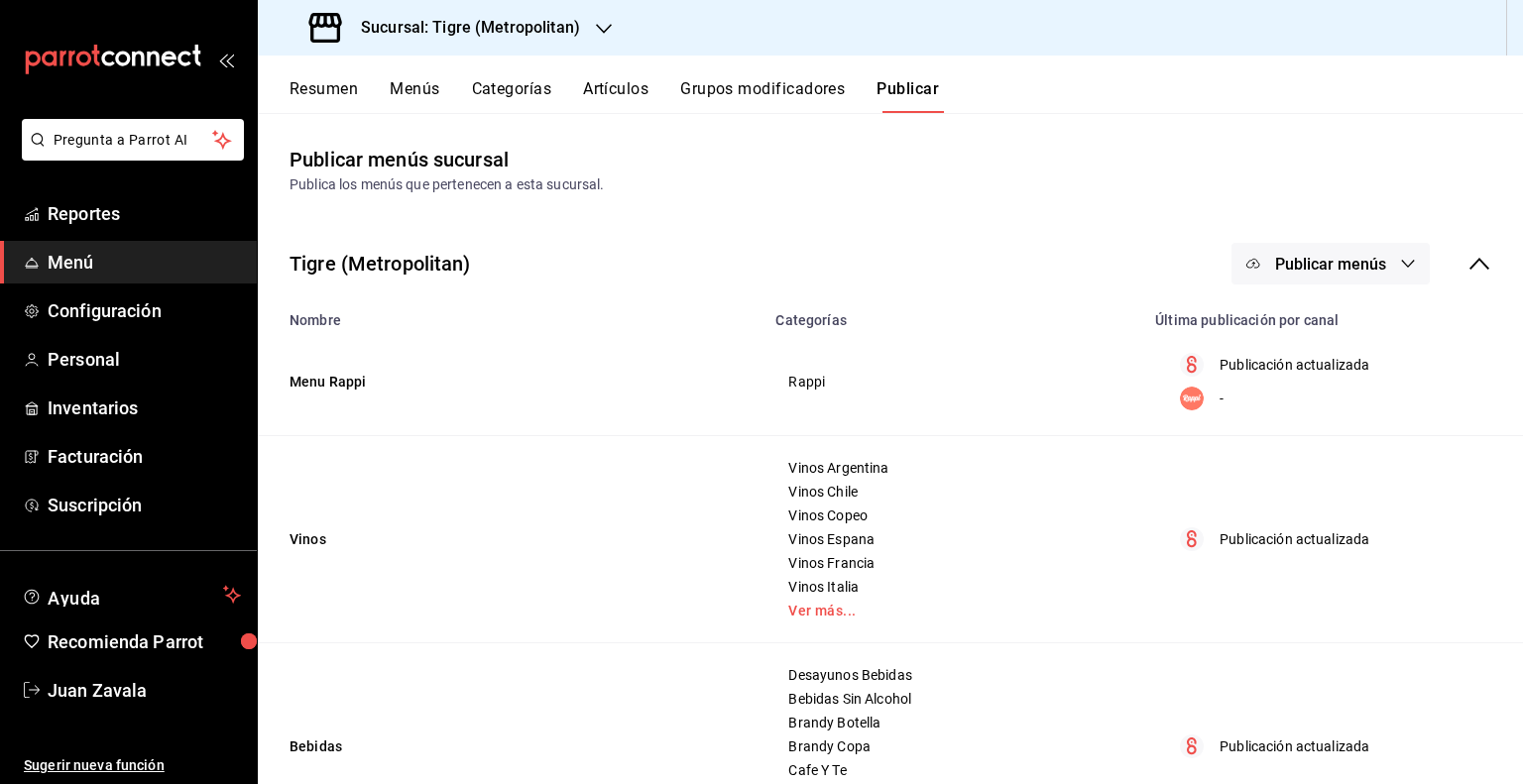 click on "Artículos" at bounding box center (616, 96) 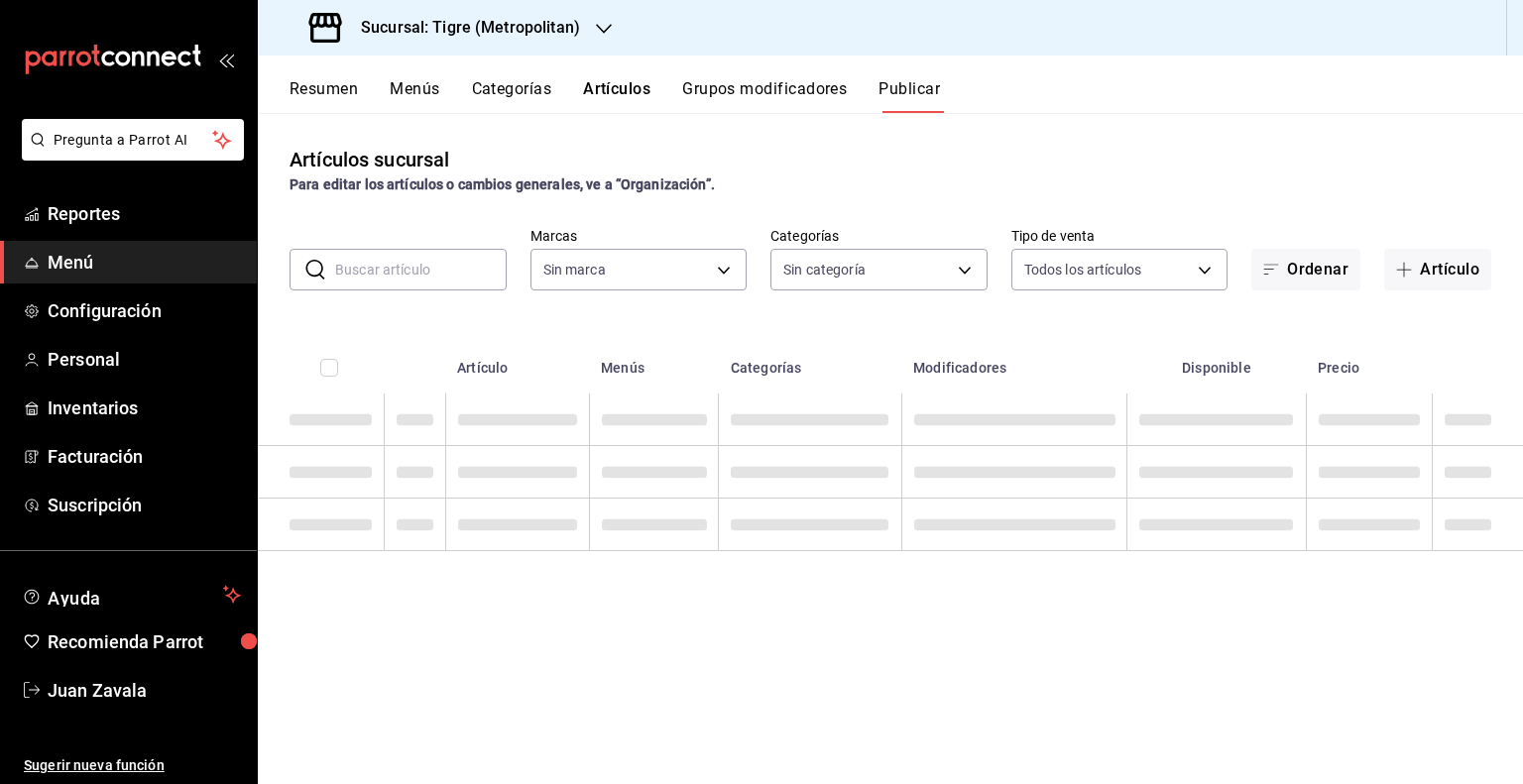 type on "d2a20516-989b-40fe-838d-c8b0b31ef0ff" 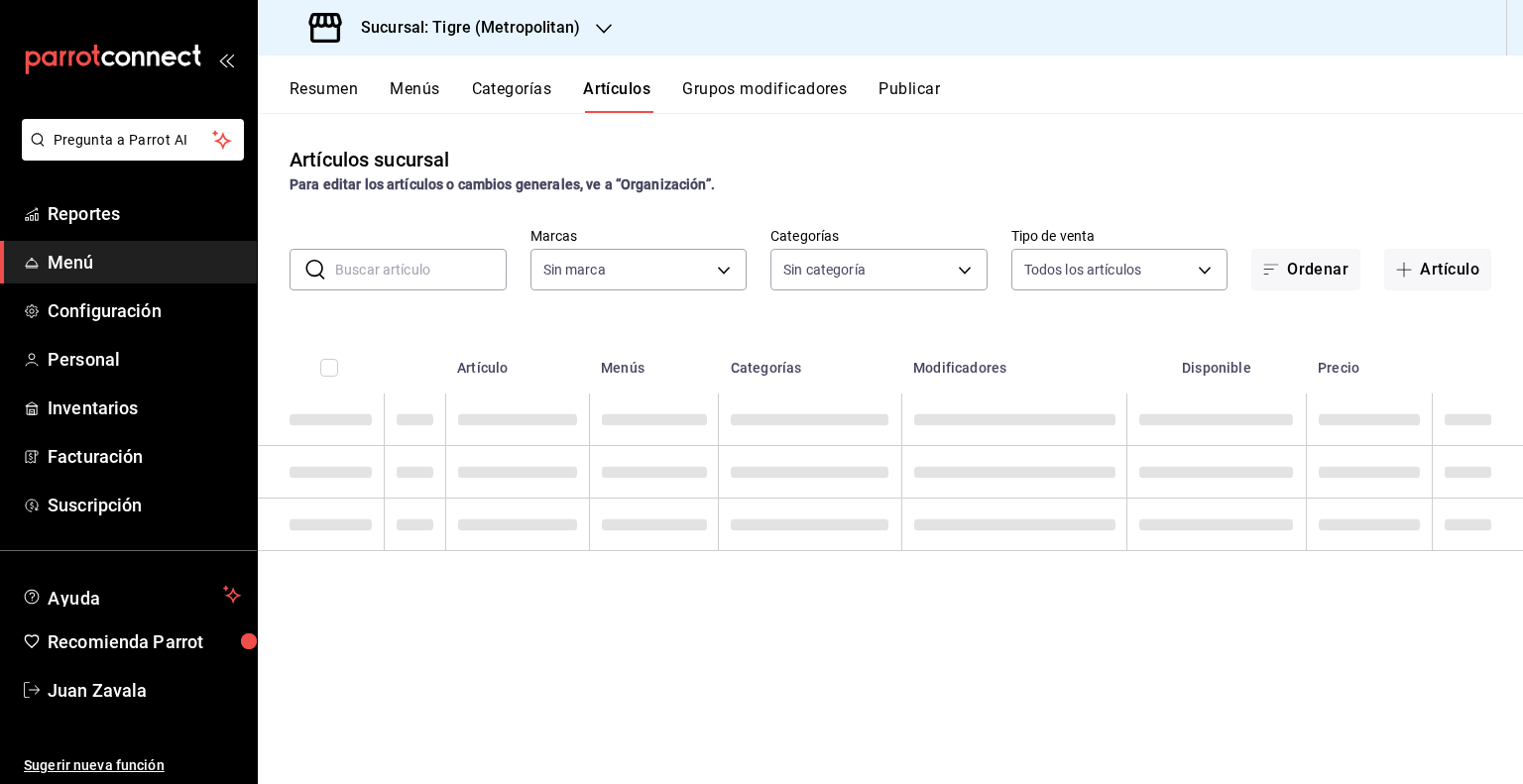 type on "d2a20516-989b-40fe-838d-c8b0b31ef0ff" 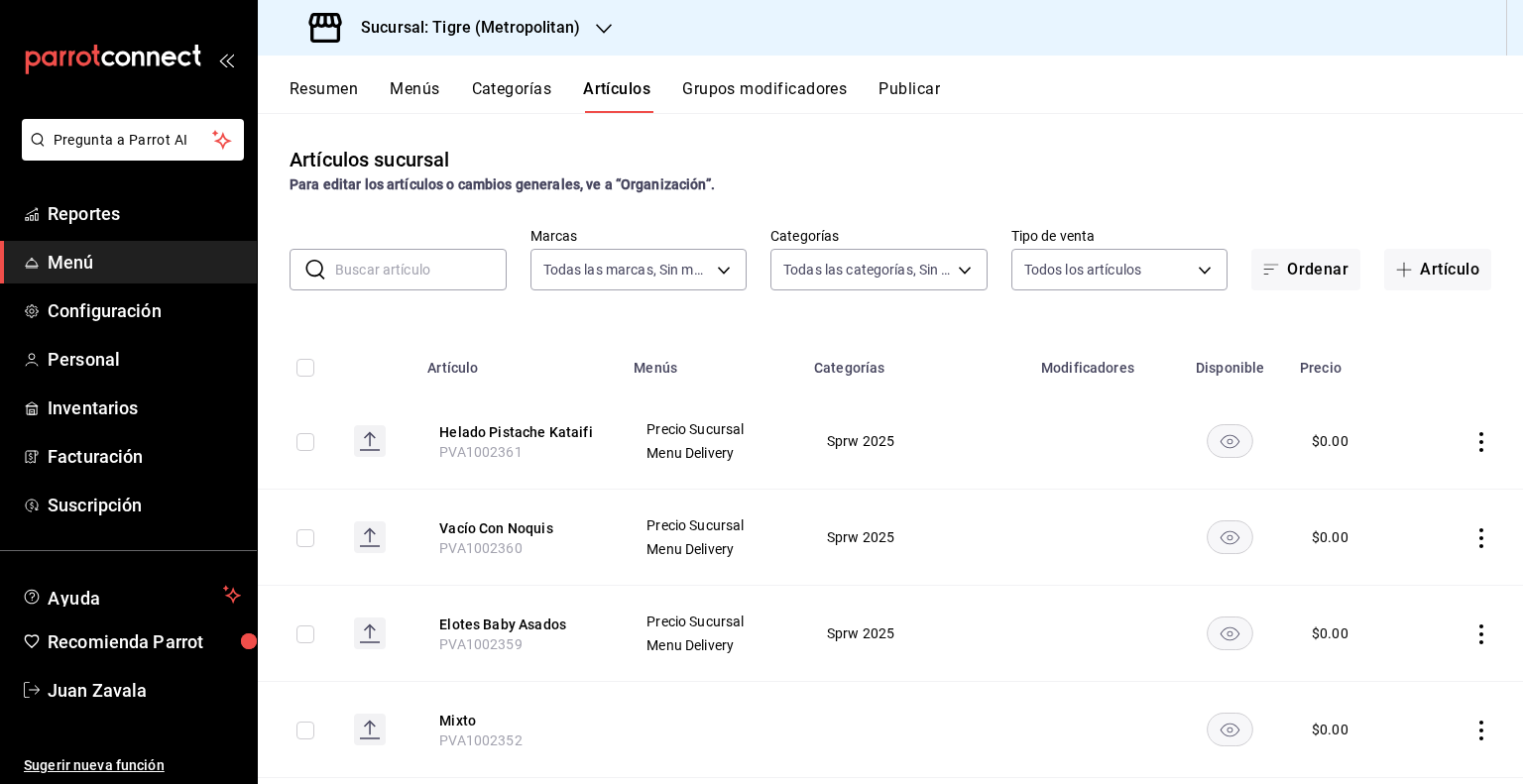 type on "95de3a49-3e71-4222-9a00-2b077991daeb,0ce31c32-a5a6-498b-be74-31ce48fb35ae,30be13c7-83fd-41f6-a228-3b14be6d94d8,caf99542-990c-4e8d-88fe-5fb1a1487ffc,6ed932c3-fe41-4cc4-af35-316ac4beab7d,b9185f32-85c2-490c-a6ac-e89ea656be29,44faf17c-7d7c-411a-813e-99a9344280f9,5b3d3477-0217-42cd-9efc-befb4d82f962,f9964fff-a676-4154-b417-73a12fc9acae,a6c4169a-6c96-4b99-9e30-4159fd5996a8,f8f188b8-112b-4cc4-a7fd-8ffd40a84ba9,0d350b28-2fd3-479d-aea3-3b197f57f2a2,6cc0ca04-caef-4251-9f5a-60f930f66248,d59511b3-a47f-4ba0-b107-8f149b3242de,74c27143-111e-4bb9-a573-a48c5d160e95,8281a534-dbcf-485a-8894-d4505872b229,0f074240-ccfd-4f92-a01c-ad9577d5ba20,06b7c283-846e-4291-b05e-b10cd9f0c9d1,4f2c0ef6-fef9-4dd0-ba22-34a6105d8f4c,bbf0947f-5c82-4391-8151-a195d12e9573,af1e0ca2-17ab-4322-93e5-ca0371fc783c,41dd404b-cc54-4c59-a351-9d81cf4dda6a,73dd98cd-de51-498f-817c-bec8d8b32d87,864183c5-ef5a-419d-9c95-98fc6ec4a1e4,298d13bd-27ef-4696-8430-f16121a19f83,155cf97f-5676-4d49-8b7d-f43f92807e5e,b6bf9777-081f-4063-b5f2-a16c2083a363,0f67ad81-f3d2-41a7-93c..." 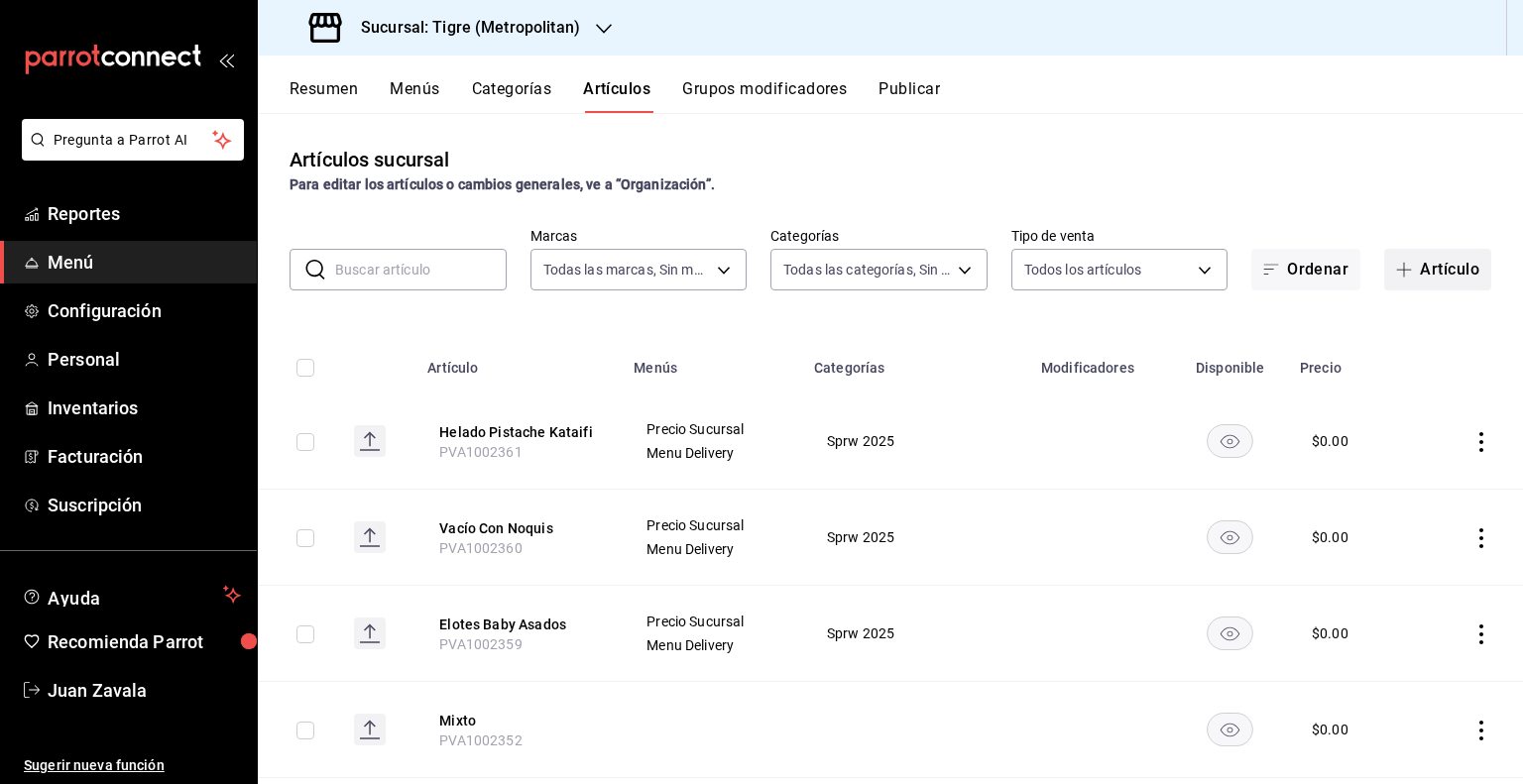 click on "Artículo" at bounding box center (1438, 270) 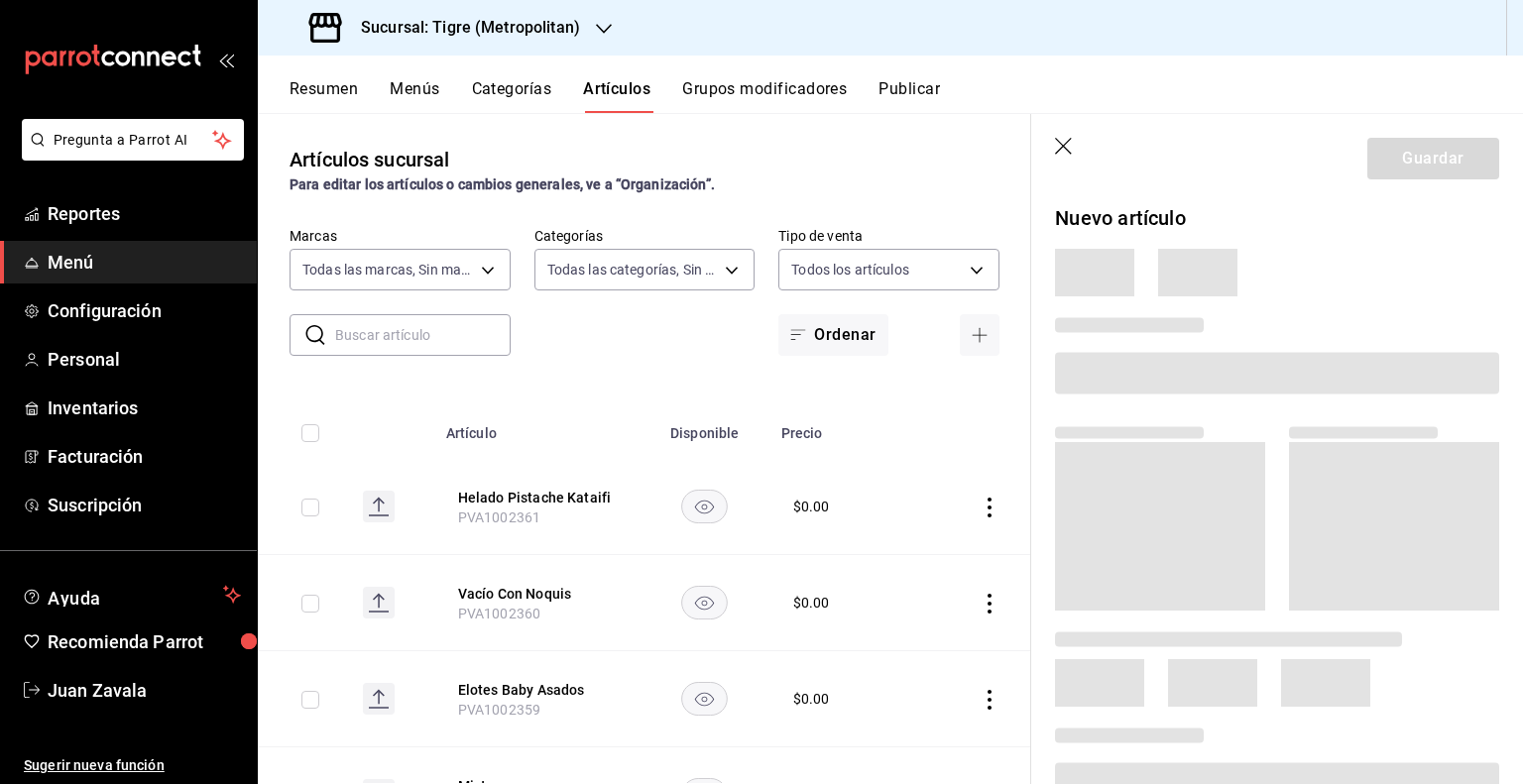 click on "Guardar" at bounding box center (1277, 155) 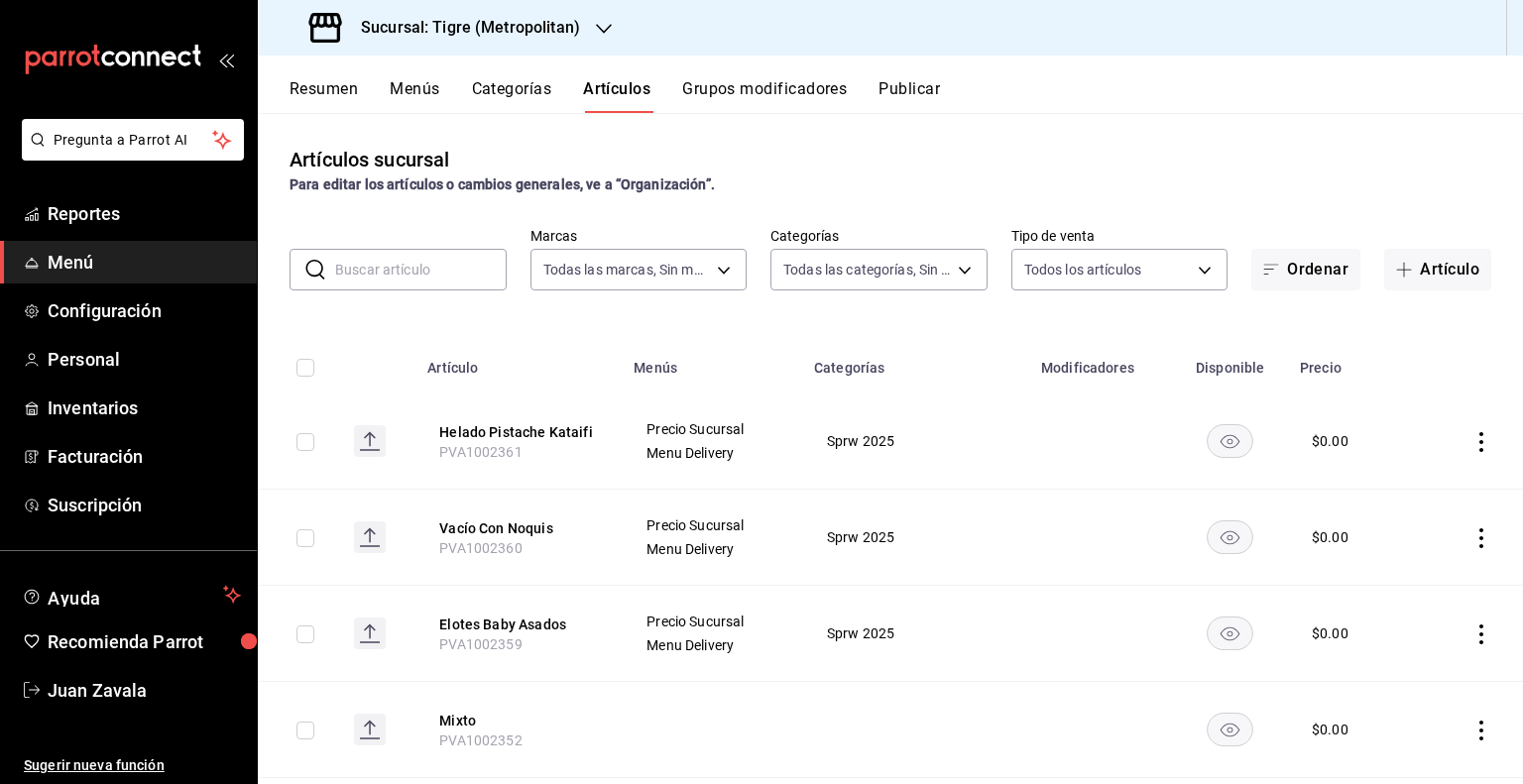 click on "Sucursal: Tigre (Metropolitan)" at bounding box center (462, 28) 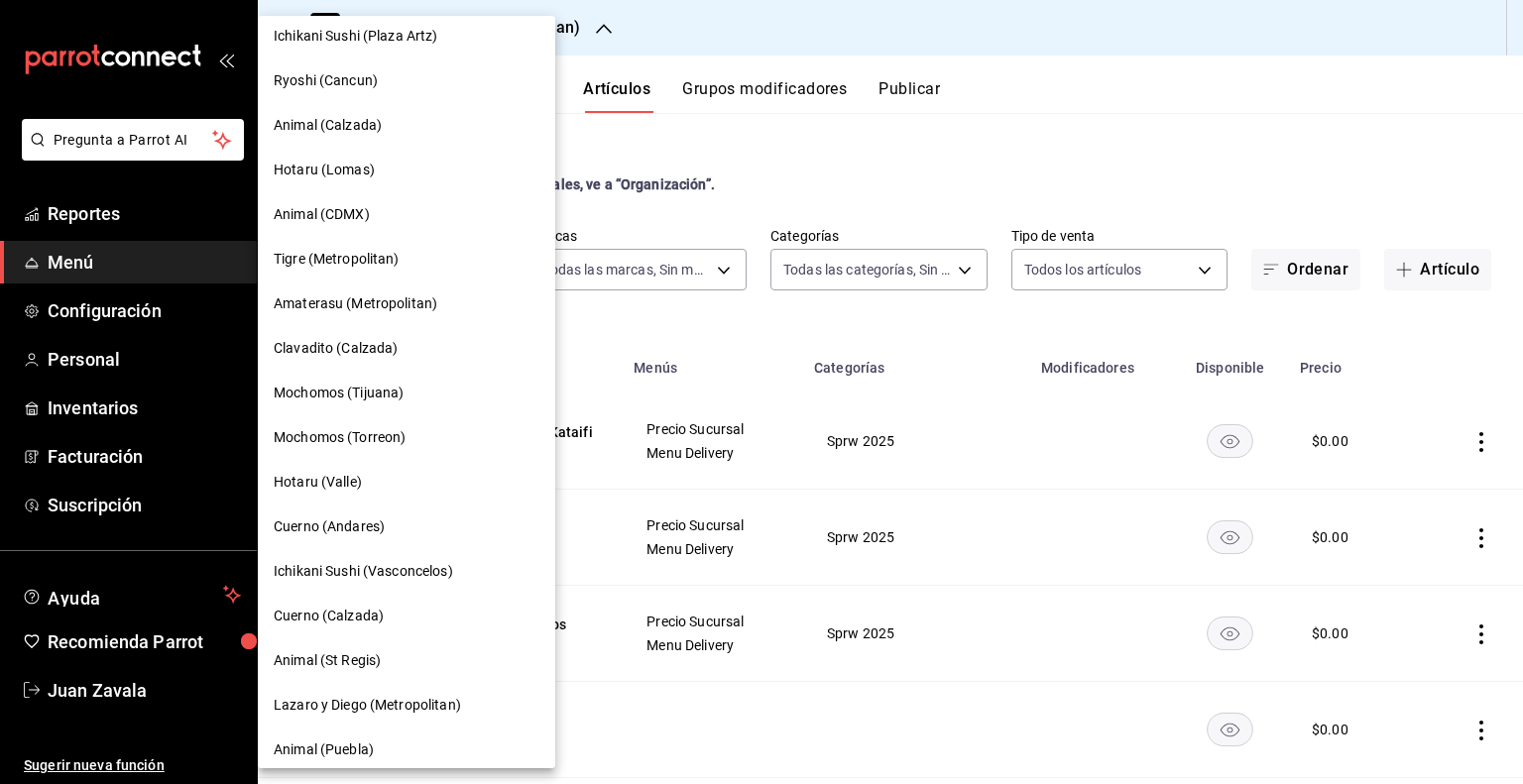 scroll, scrollTop: 198, scrollLeft: 0, axis: vertical 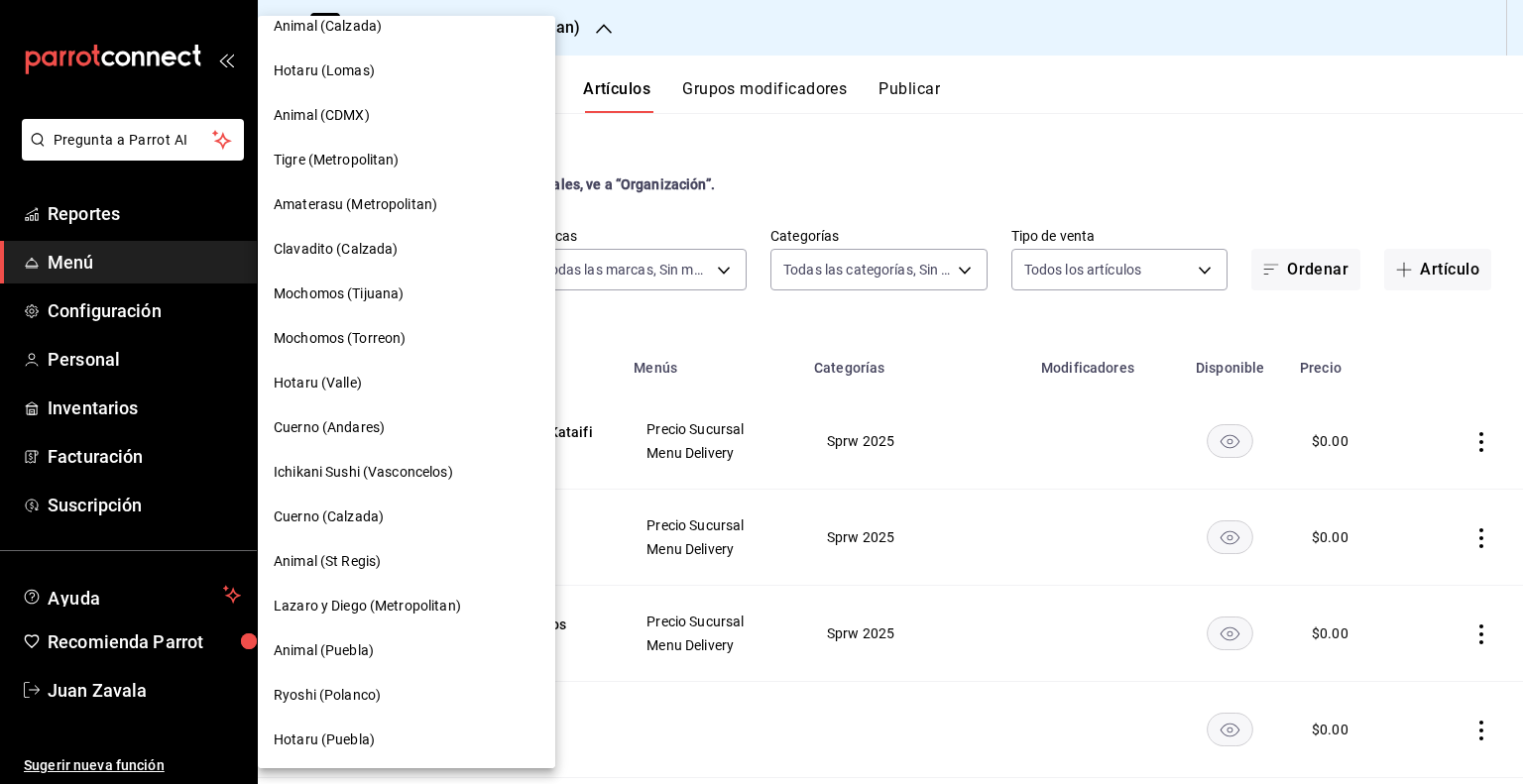 click on "Lazaro y Diego (Metropolitan)" at bounding box center [367, 606] 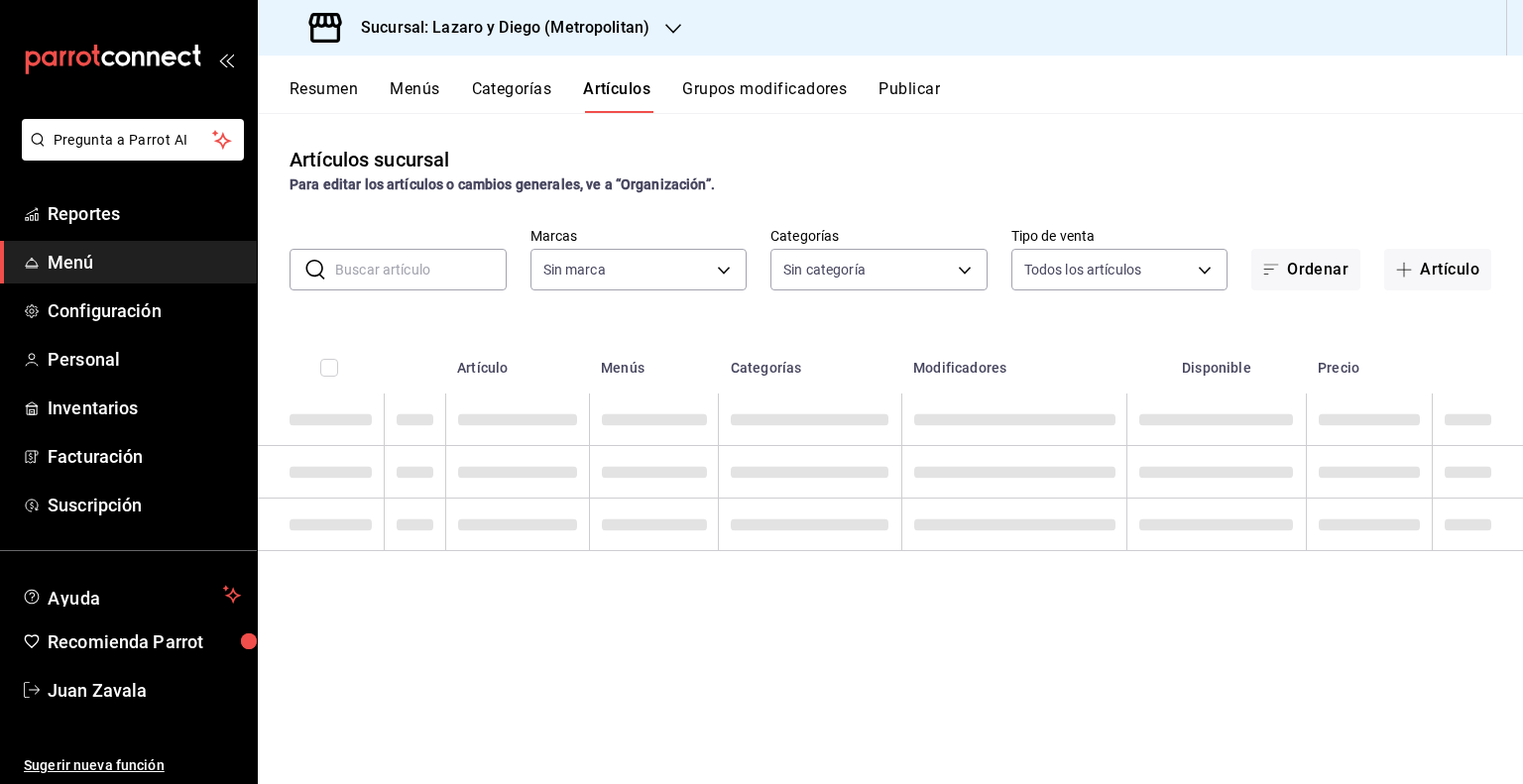 type on "5c4b5436-b9cd-4a1a-b4e8-85329c7394cf" 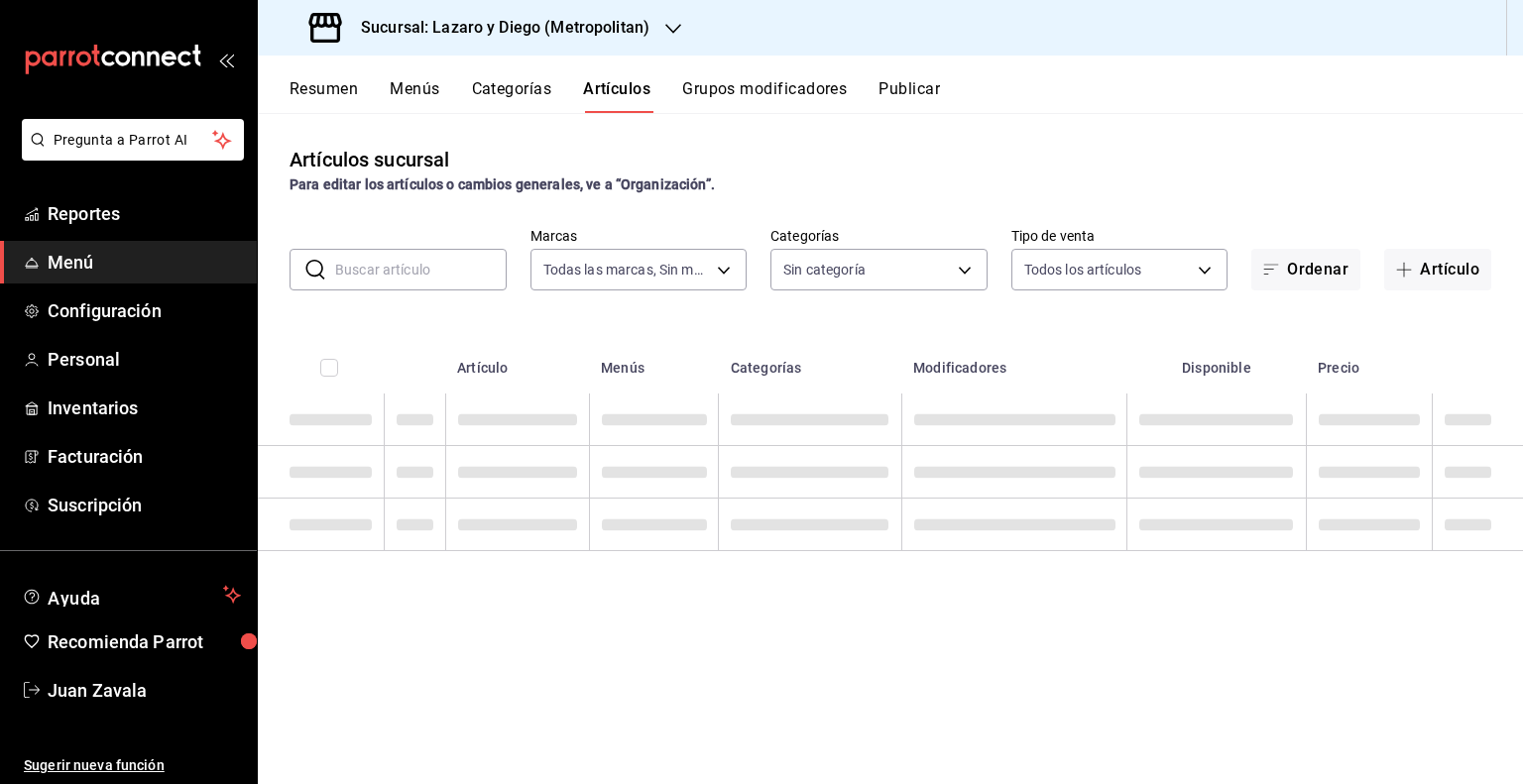 type on "463cbe58-69f9-49c2-85c9-e7a3a82fd125,93b19971-b18f-4184-ad12-5f617cec116c,3e3b7fd2-fbe5-449e-8f2b-2816b629dbaa,5a1b0904-299f-4861-a40a-4c9b54b9e0f5,a10f5fa6-e5a3-4ec9-8d08-73bd07e8c094,6583a41f-bf16-4b3a-ad5a-6581b2e594bb,86059014-425b-41bb-8e3a-e320931160e4,6daebc2a-9508-44ac-b022-665f2c0790fb,54286ba9-cf5c-4196-87a8-8f8e9bd0d037,479d78a9-6bf2-42cc-a128-bf610351d6d3,1a613fc0-28a6-4572-84bf-5cc6dcf88251,5a480f70-d415-41e3-b755-736d1fe566fc,7d64f8c2-62be-4009-b752-040da1bbbd95,e162842c-bf13-4fab-8246-9728bdb43a2e,bf899d29-29e6-498f-a72c-6b218d2f476b,a1d88024-ba67-4dea-baf0-7120600be829,a7fb629b-59fa-48bf-baec-10c8bde41583,71307c59-b7ec-4af6-9209-0f4a17063317,a20362bd-40c8-45c8-85b6-02b682dcdcec,2f68bcd2-937a-499d-bf98-ba977e1fe7c3,c37e0305-bb46-4203-84d2-0000c661ff4a,289a5705-396c-4804-bfcb-ff5e9783d239,30f59af2-e901-4811-8688-7d1fbaef4016,407fa3d9-67e5-4486-bd8c-6bb3102b93a9,5ba76c35-2e6b-43e1-9198-b74c2a5917d3,9b65893b-c648-4ffa-ab7d-1af92bbd36e7,1670c078-e9f0-450e-9e9f-a58fe02f7832,03e2caf1-fbdd-4cae-a53..." 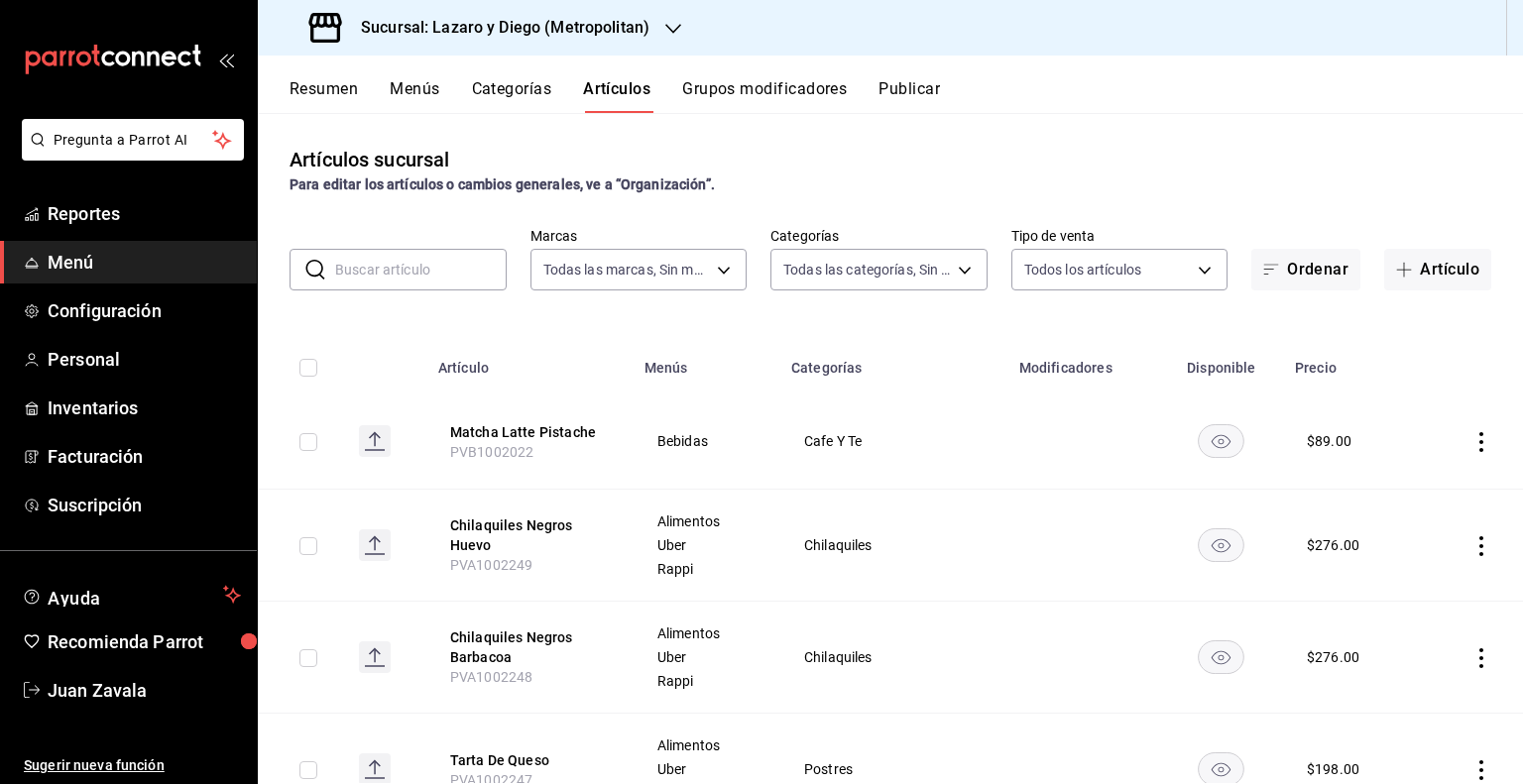 click at bounding box center [420, 270] 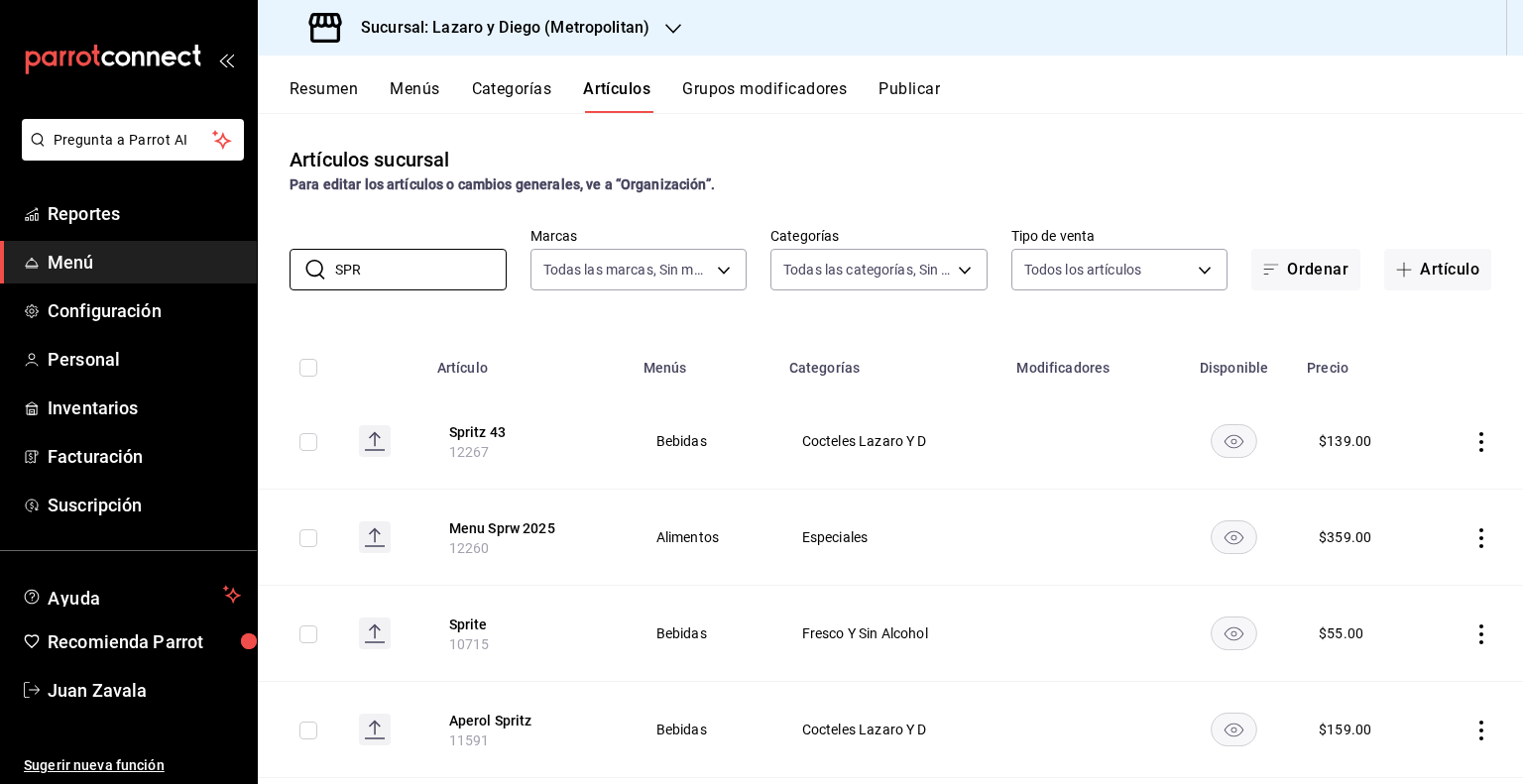 type on "SPR" 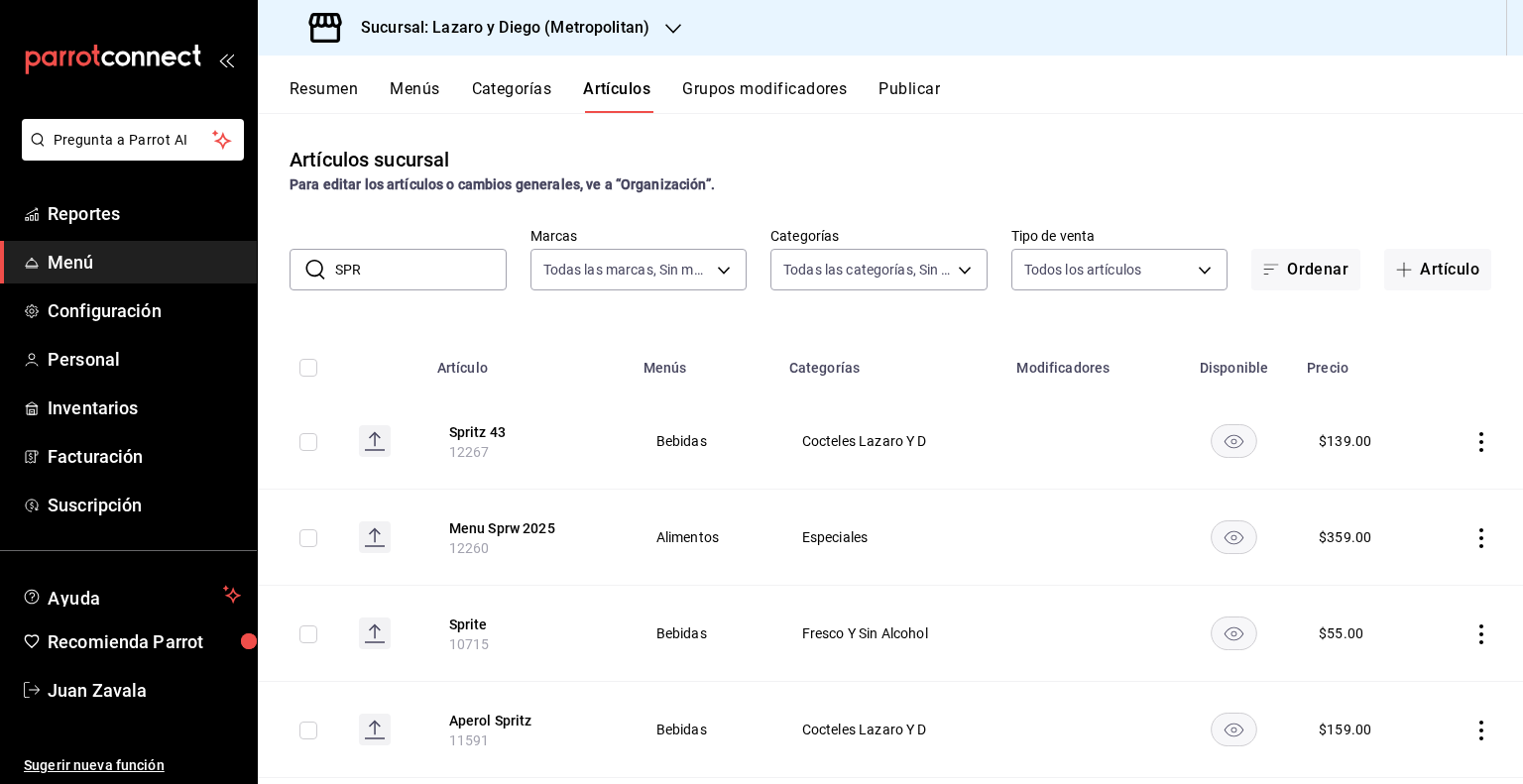 click on "Categorías" at bounding box center [891, 362] 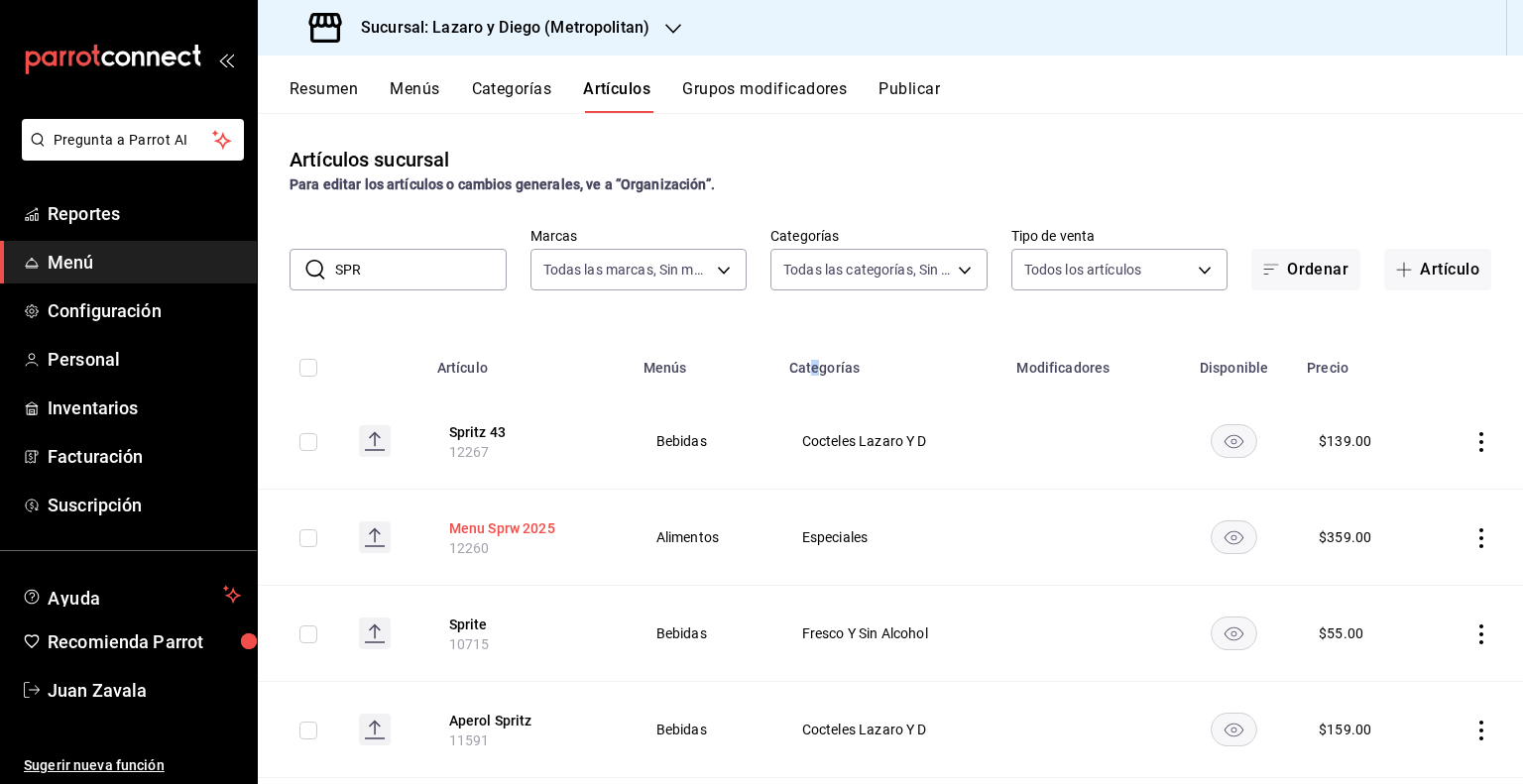 drag, startPoint x: 521, startPoint y: 524, endPoint x: 593, endPoint y: 524, distance: 72 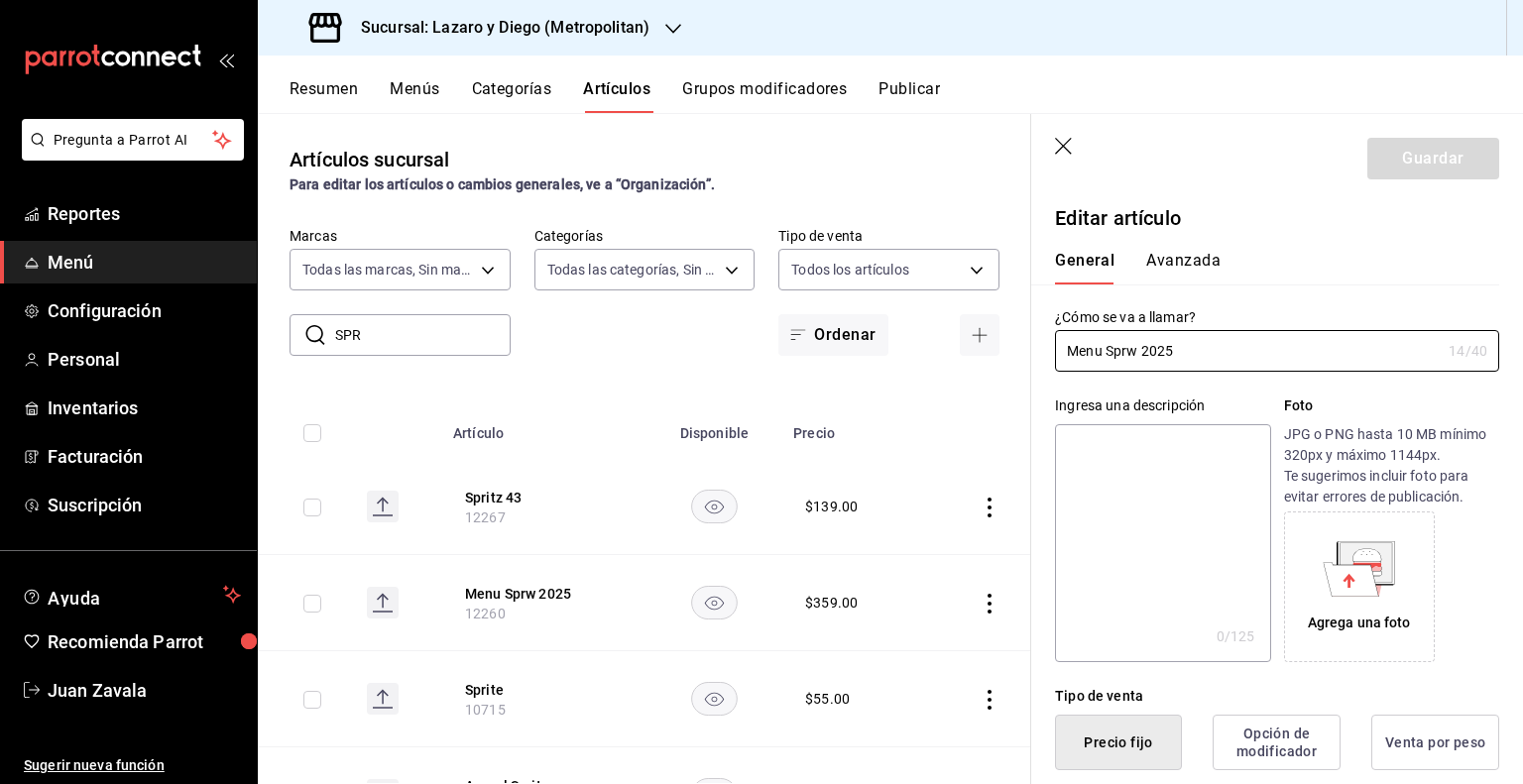 type on "$359.00" 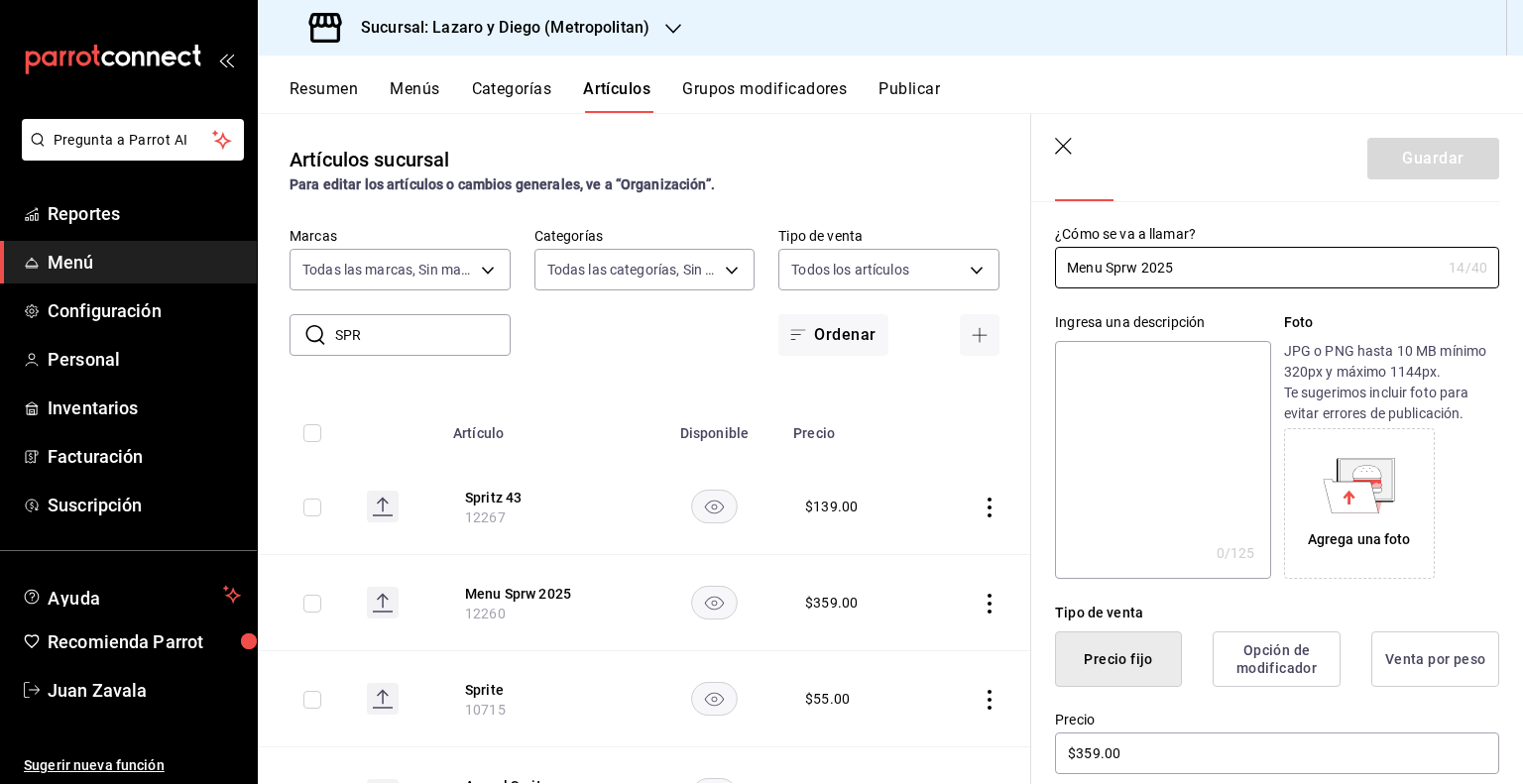 scroll, scrollTop: 0, scrollLeft: 0, axis: both 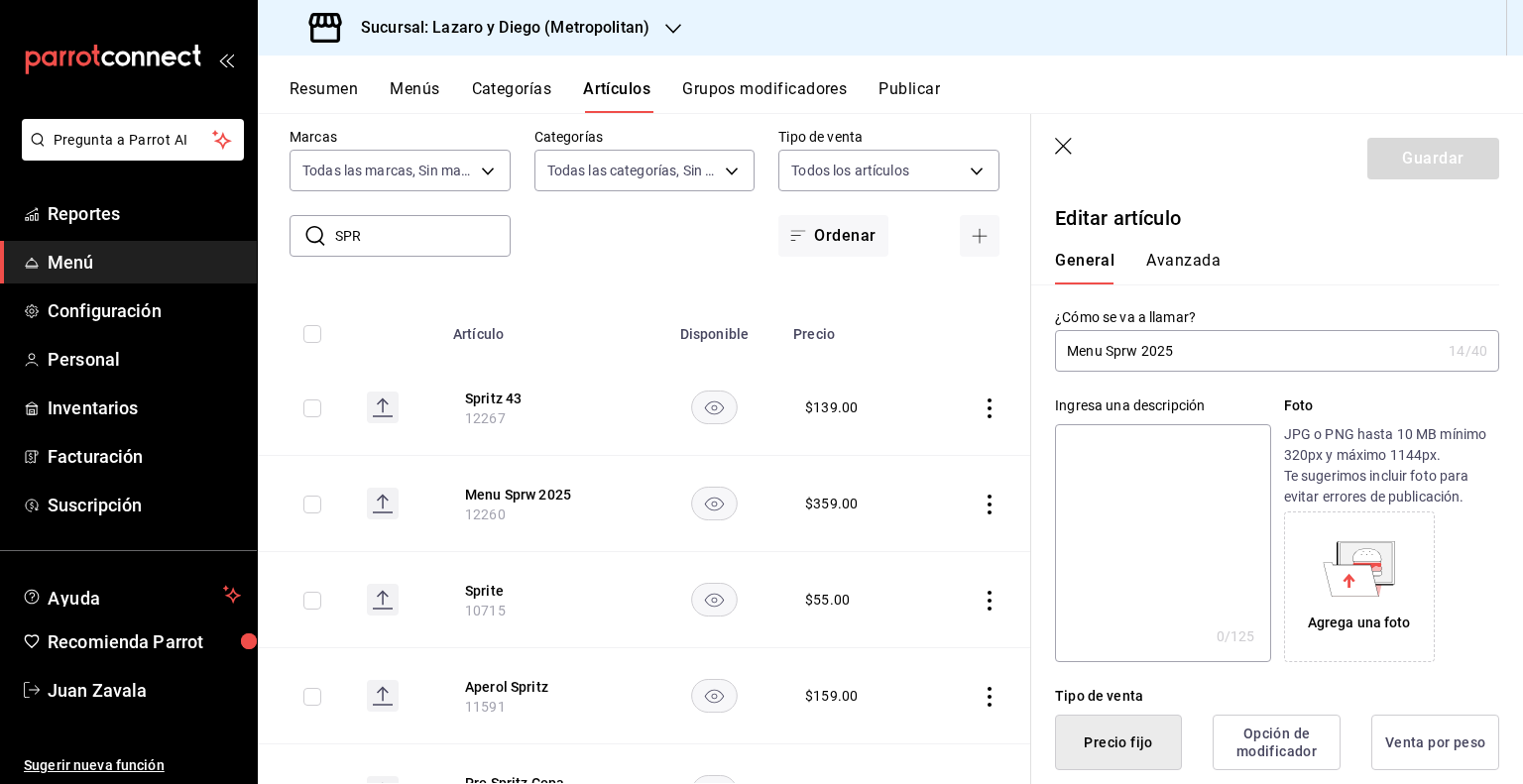 click 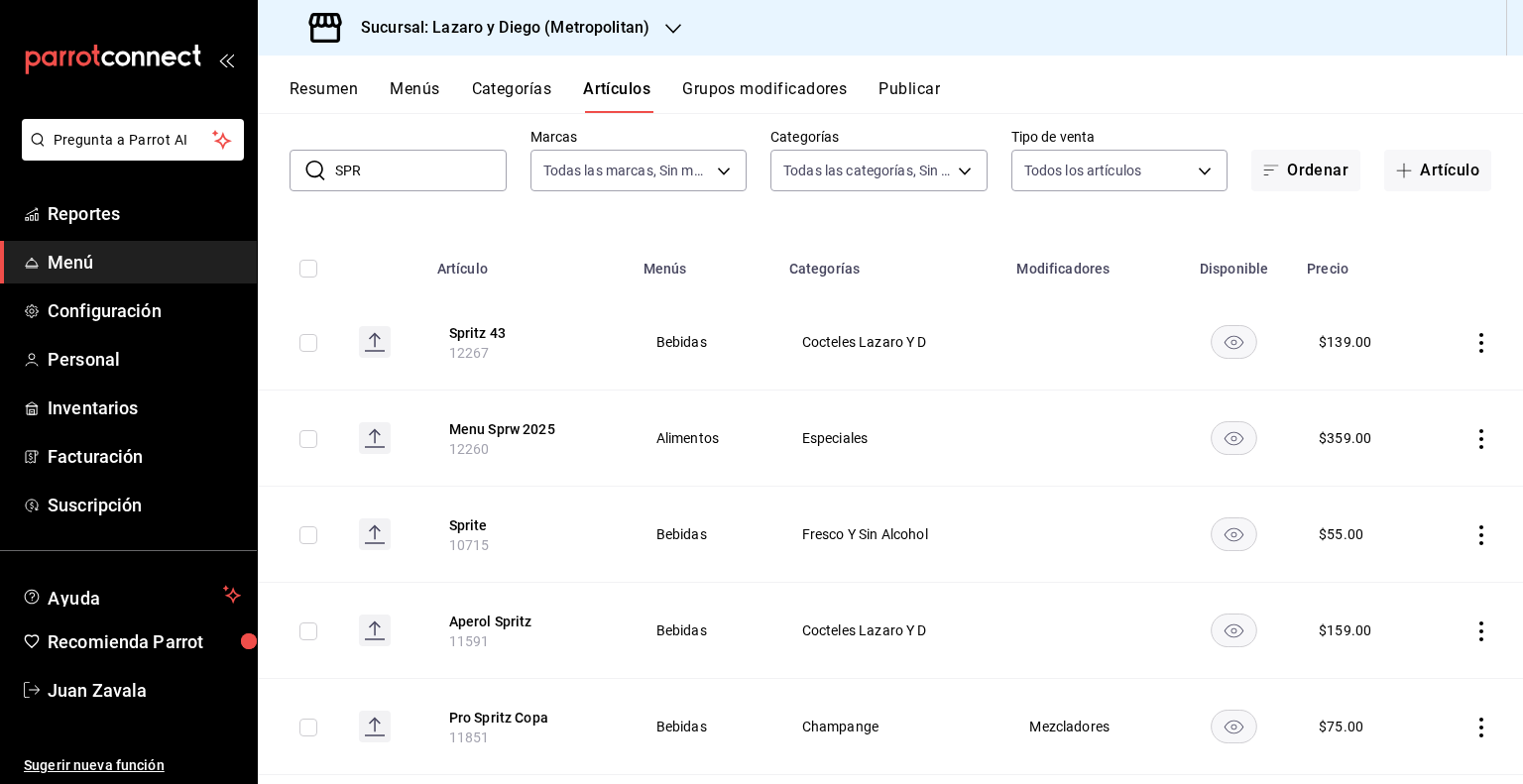click on "Publicar" at bounding box center [909, 96] 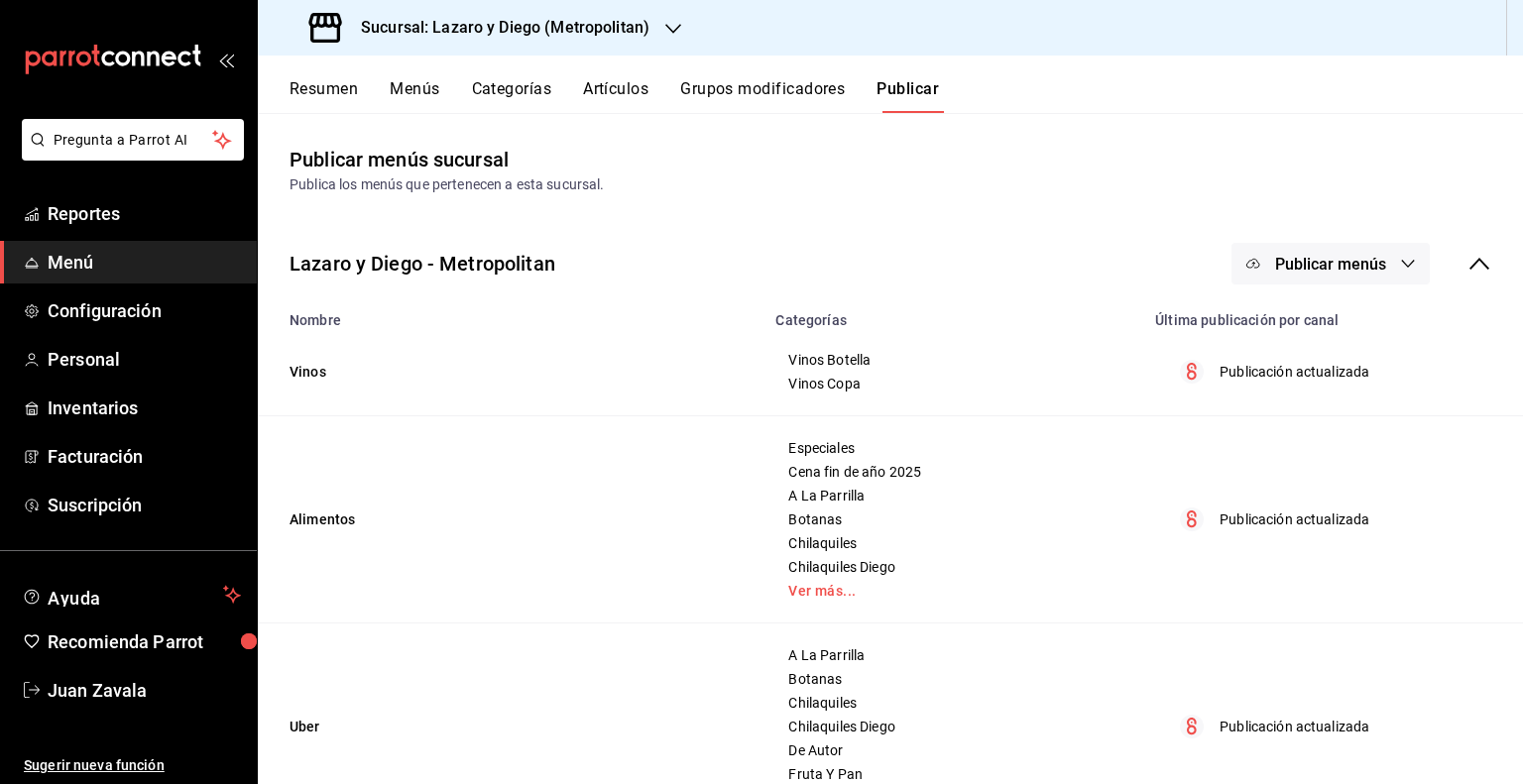 click on "Publicar menús" at bounding box center [1331, 264] 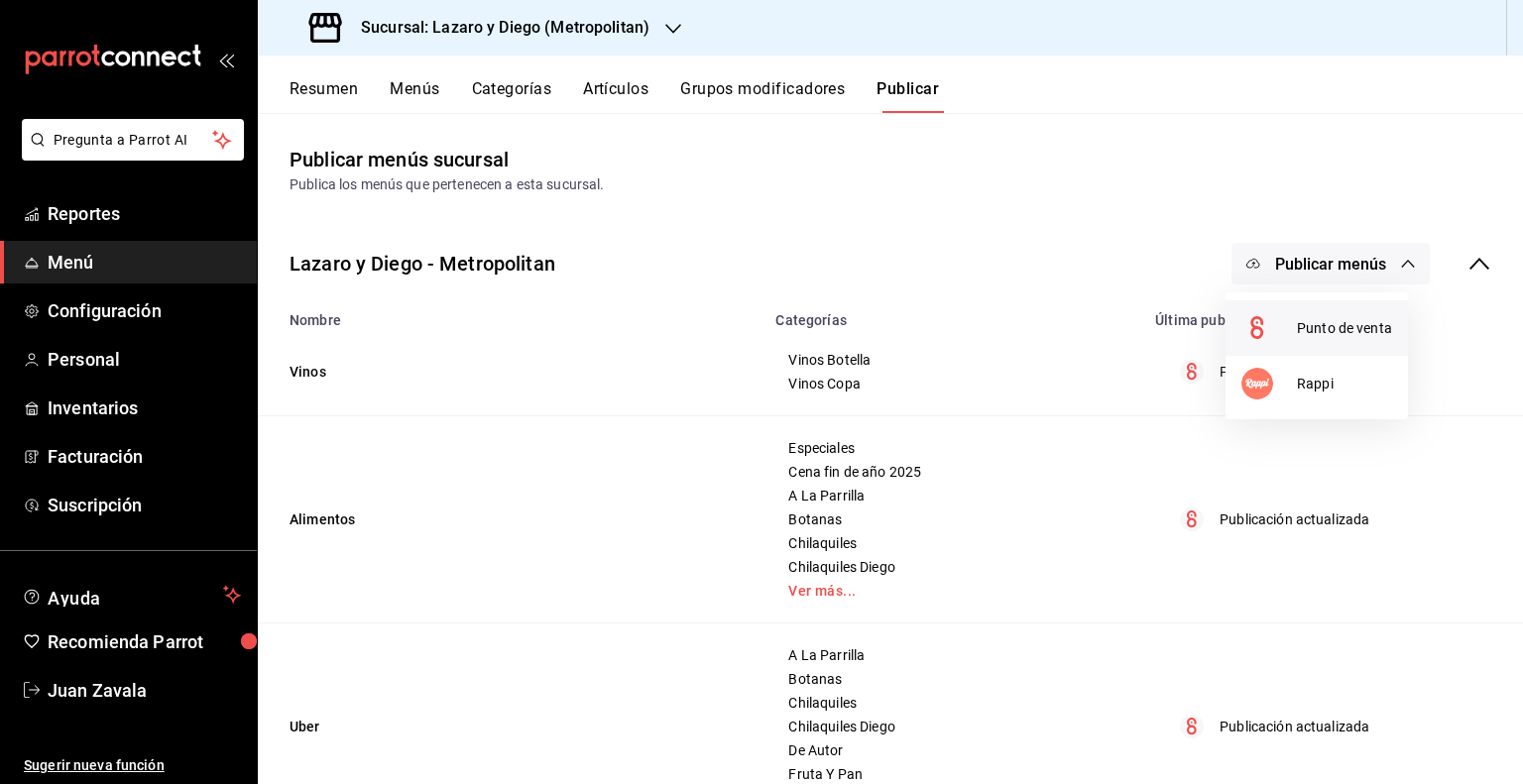 click at bounding box center [1269, 328] 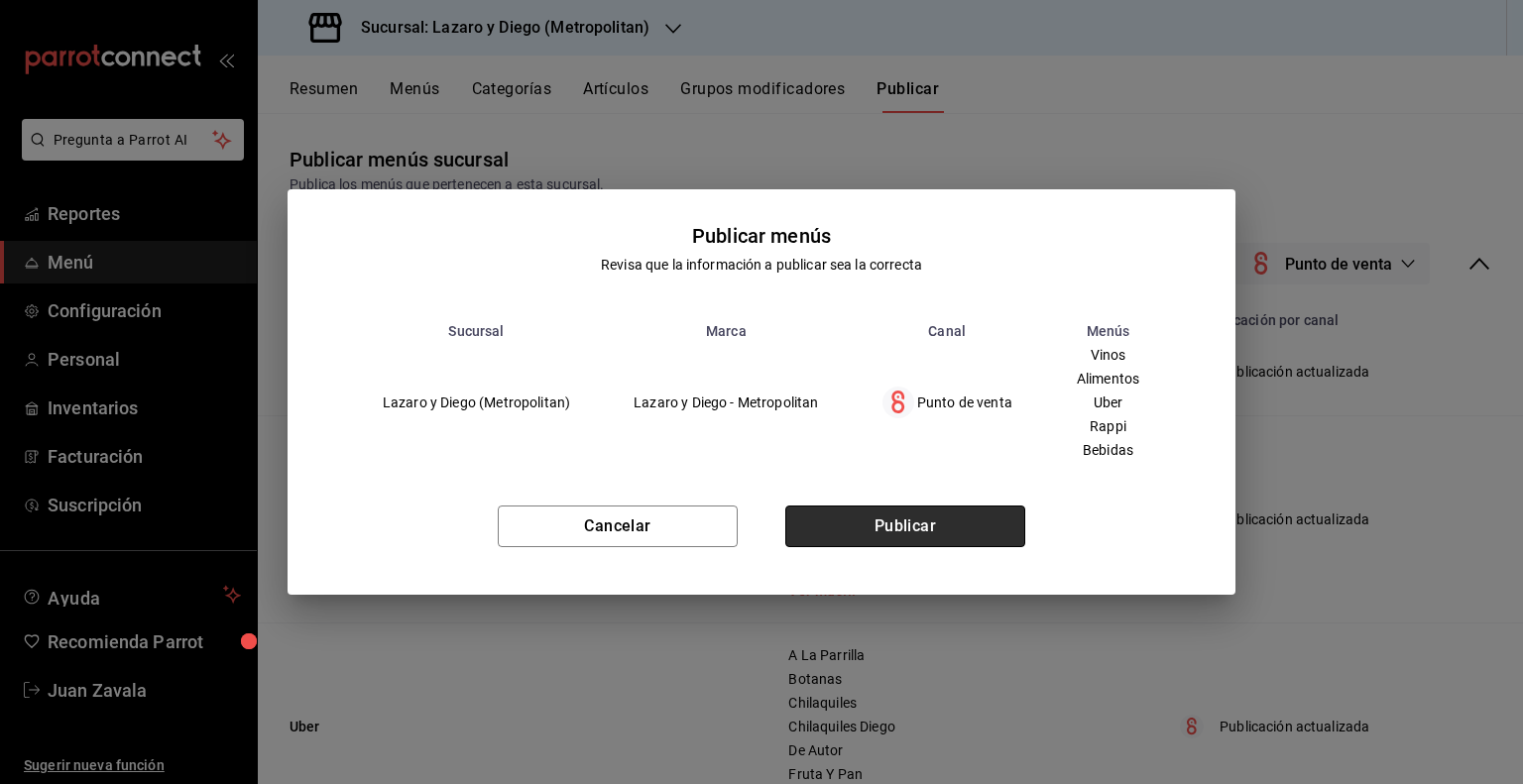 click on "Publicar" at bounding box center (905, 526) 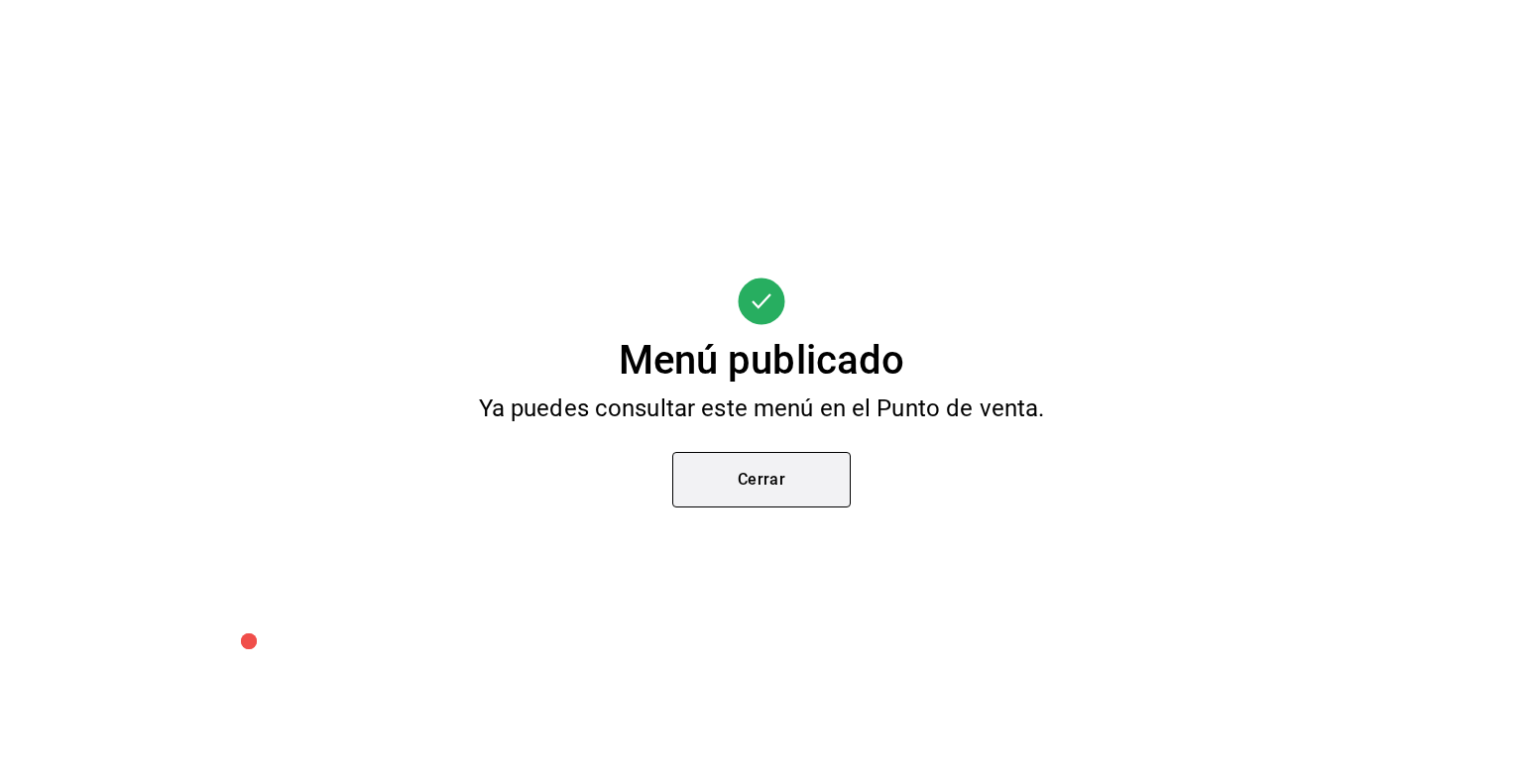 click on "Cerrar" at bounding box center [762, 480] 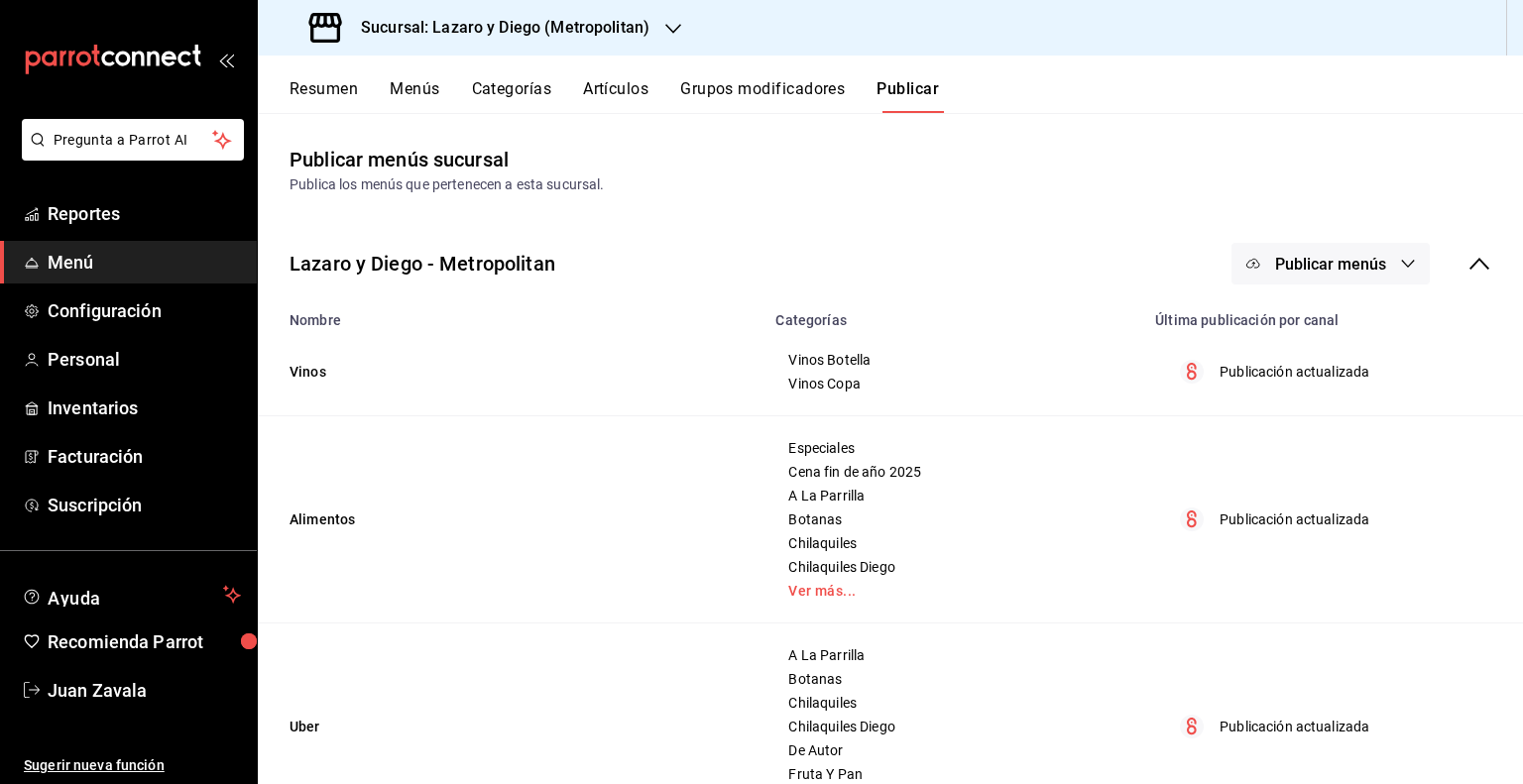 click on "Artículos" at bounding box center [616, 96] 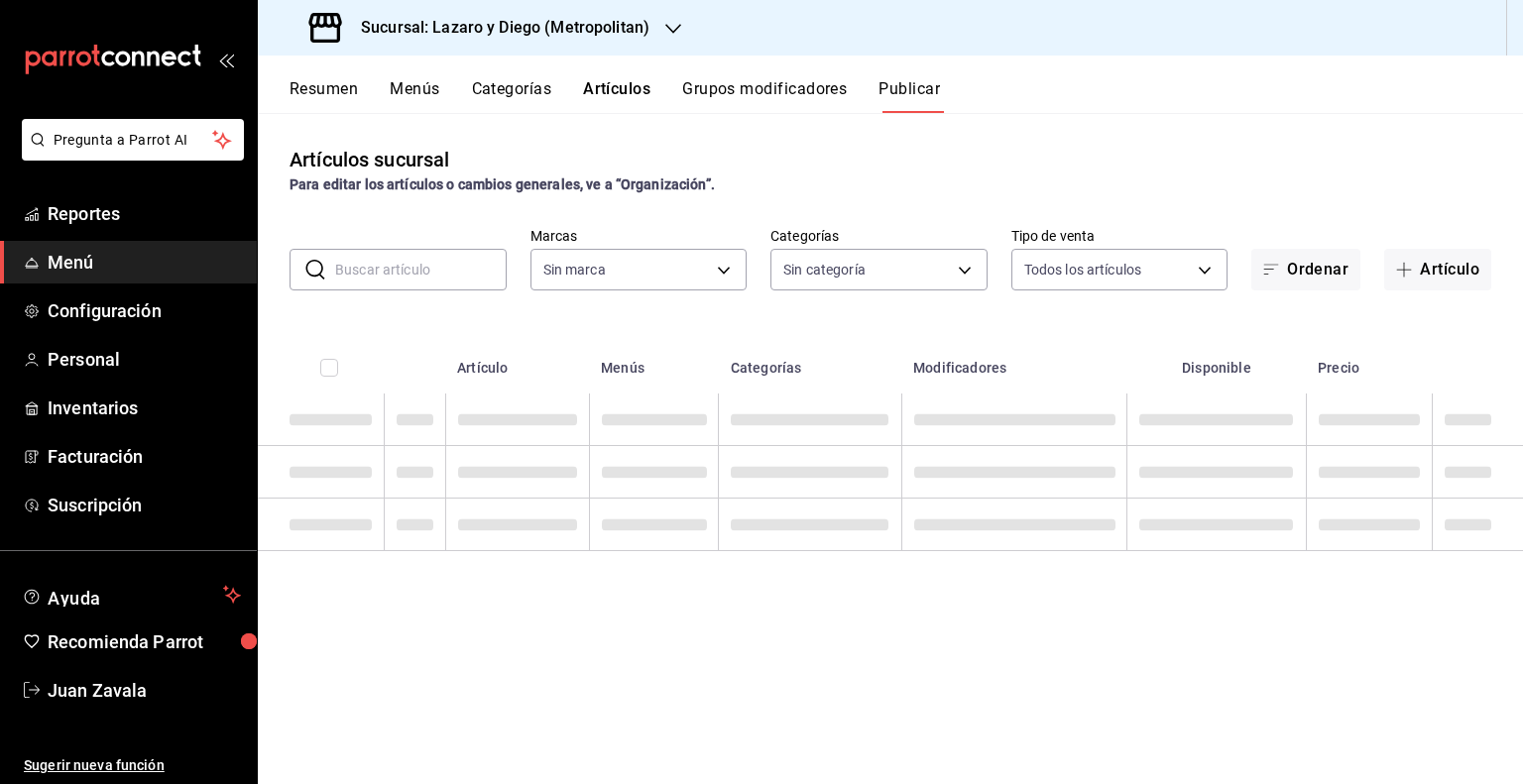 type on "5c4b5436-b9cd-4a1a-b4e8-85329c7394cf" 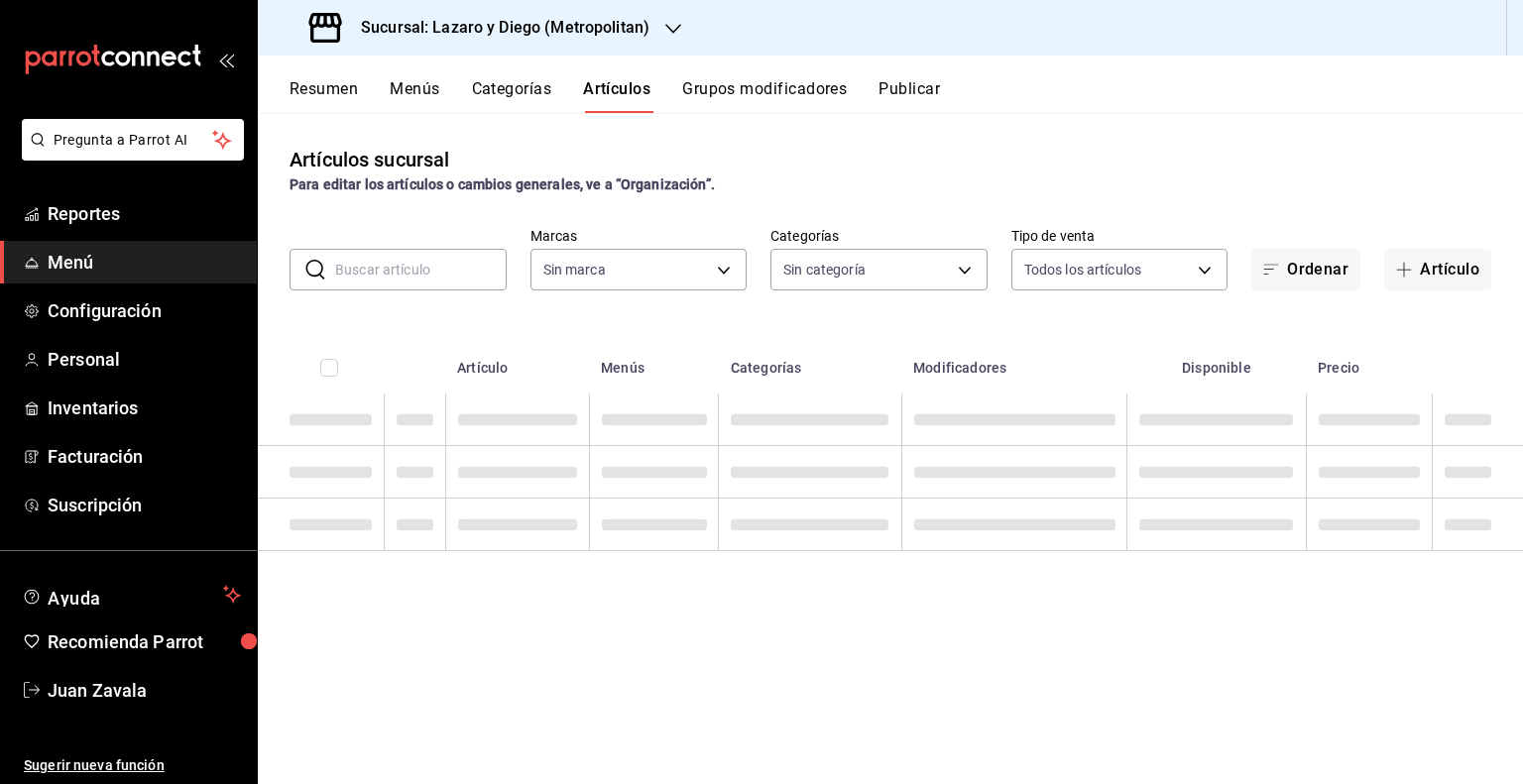 type on "5c4b5436-b9cd-4a1a-b4e8-85329c7394cf" 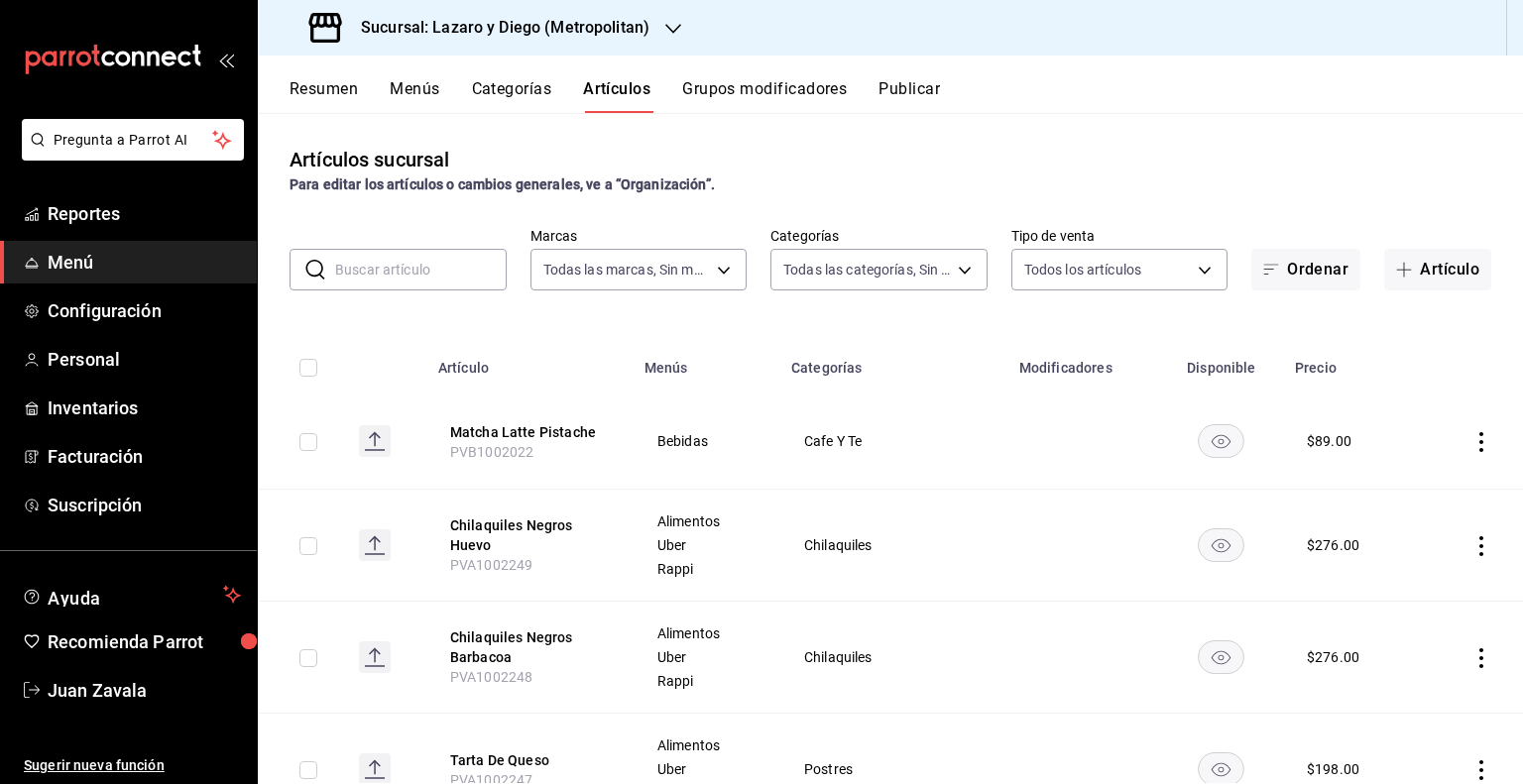 type on "463cbe58-69f9-49c2-85c9-e7a3a82fd125,93b19971-b18f-4184-ad12-5f617cec116c,3e3b7fd2-fbe5-449e-8f2b-2816b629dbaa,5a1b0904-299f-4861-a40a-4c9b54b9e0f5,a10f5fa6-e5a3-4ec9-8d08-73bd07e8c094,6583a41f-bf16-4b3a-ad5a-6581b2e594bb,86059014-425b-41bb-8e3a-e320931160e4,6daebc2a-9508-44ac-b022-665f2c0790fb,54286ba9-cf5c-4196-87a8-8f8e9bd0d037,479d78a9-6bf2-42cc-a128-bf610351d6d3,1a613fc0-28a6-4572-84bf-5cc6dcf88251,5a480f70-d415-41e3-b755-736d1fe566fc,7d64f8c2-62be-4009-b752-040da1bbbd95,e162842c-bf13-4fab-8246-9728bdb43a2e,bf899d29-29e6-498f-a72c-6b218d2f476b,a1d88024-ba67-4dea-baf0-7120600be829,a7fb629b-59fa-48bf-baec-10c8bde41583,71307c59-b7ec-4af6-9209-0f4a17063317,a20362bd-40c8-45c8-85b6-02b682dcdcec,2f68bcd2-937a-499d-bf98-ba977e1fe7c3,c37e0305-bb46-4203-84d2-0000c661ff4a,289a5705-396c-4804-bfcb-ff5e9783d239,30f59af2-e901-4811-8688-7d1fbaef4016,407fa3d9-67e5-4486-bd8c-6bb3102b93a9,5ba76c35-2e6b-43e1-9198-b74c2a5917d3,9b65893b-c648-4ffa-ab7d-1af92bbd36e7,1670c078-e9f0-450e-9e9f-a58fe02f7832,03e2caf1-fbdd-4cae-a53..." 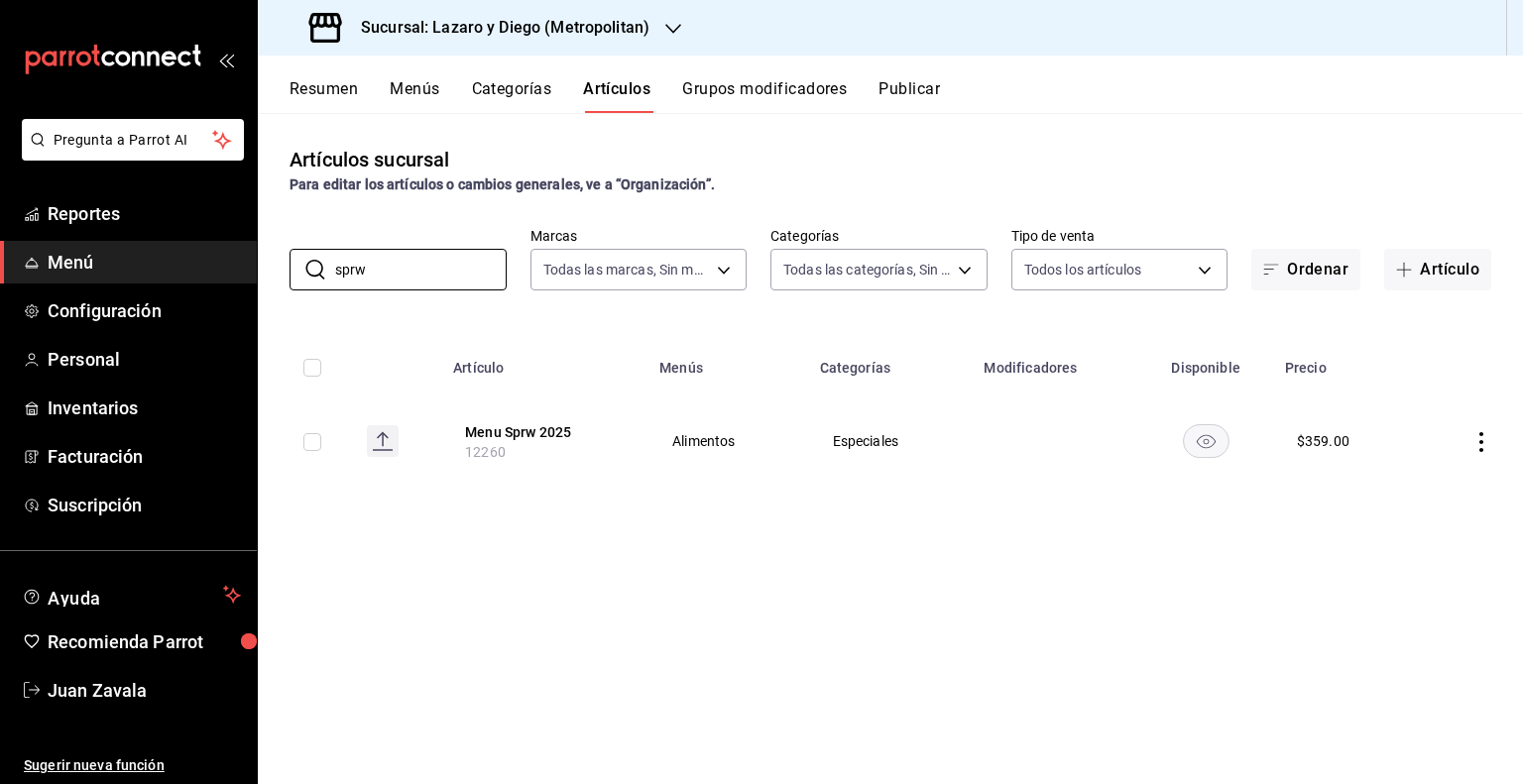 type on "sprw" 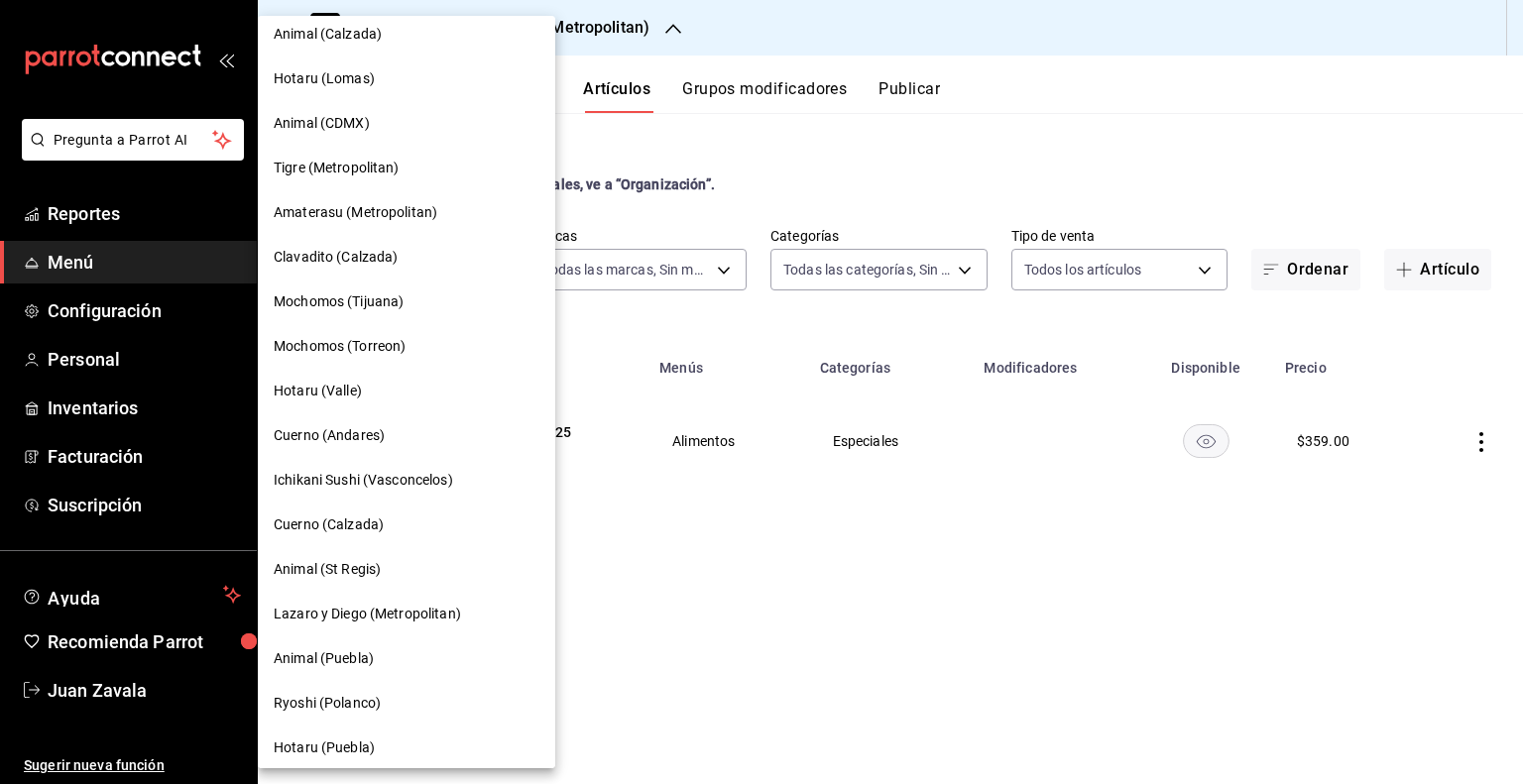 scroll, scrollTop: 0, scrollLeft: 0, axis: both 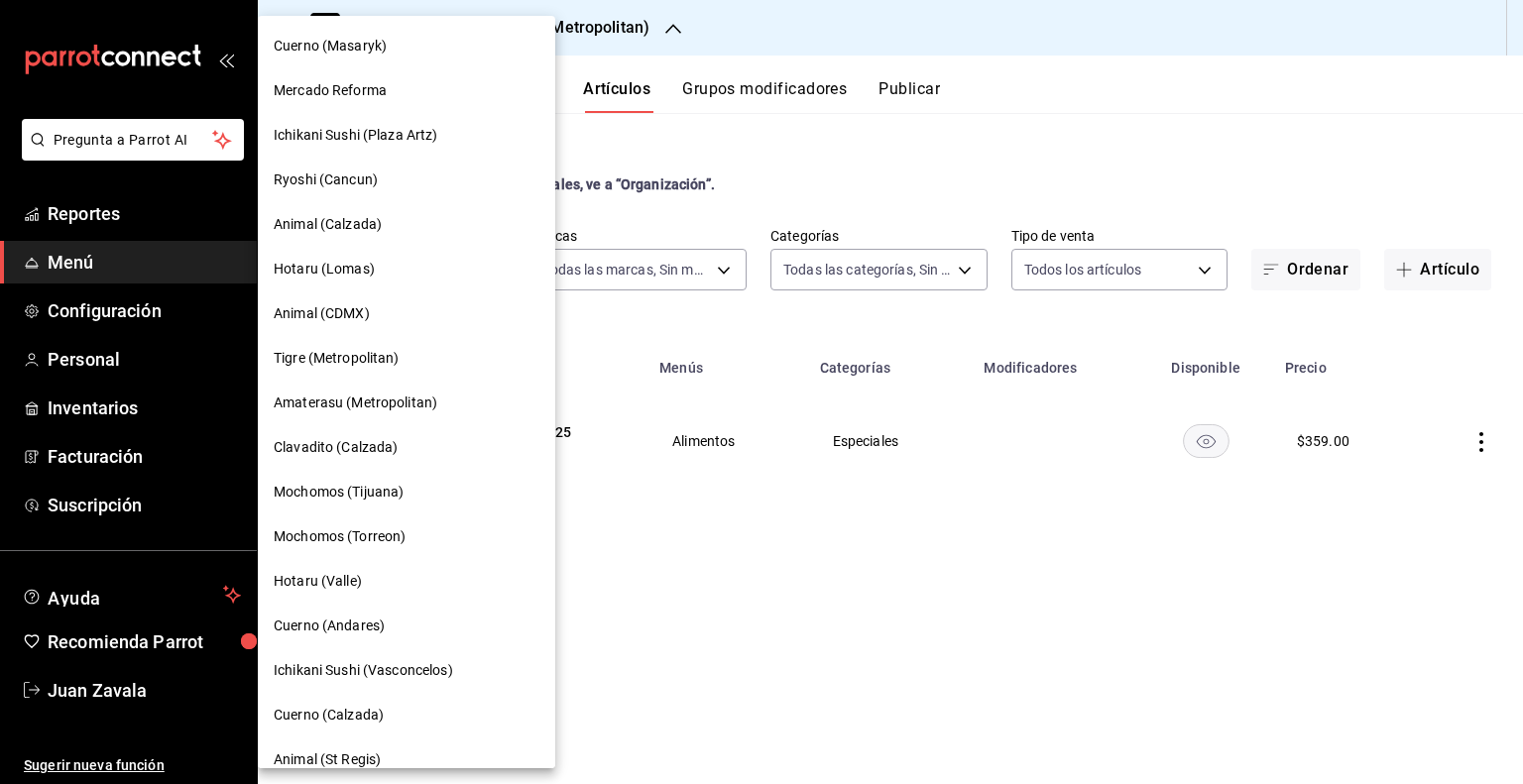 click on "Tigre (Metropolitan)" at bounding box center (407, 358) 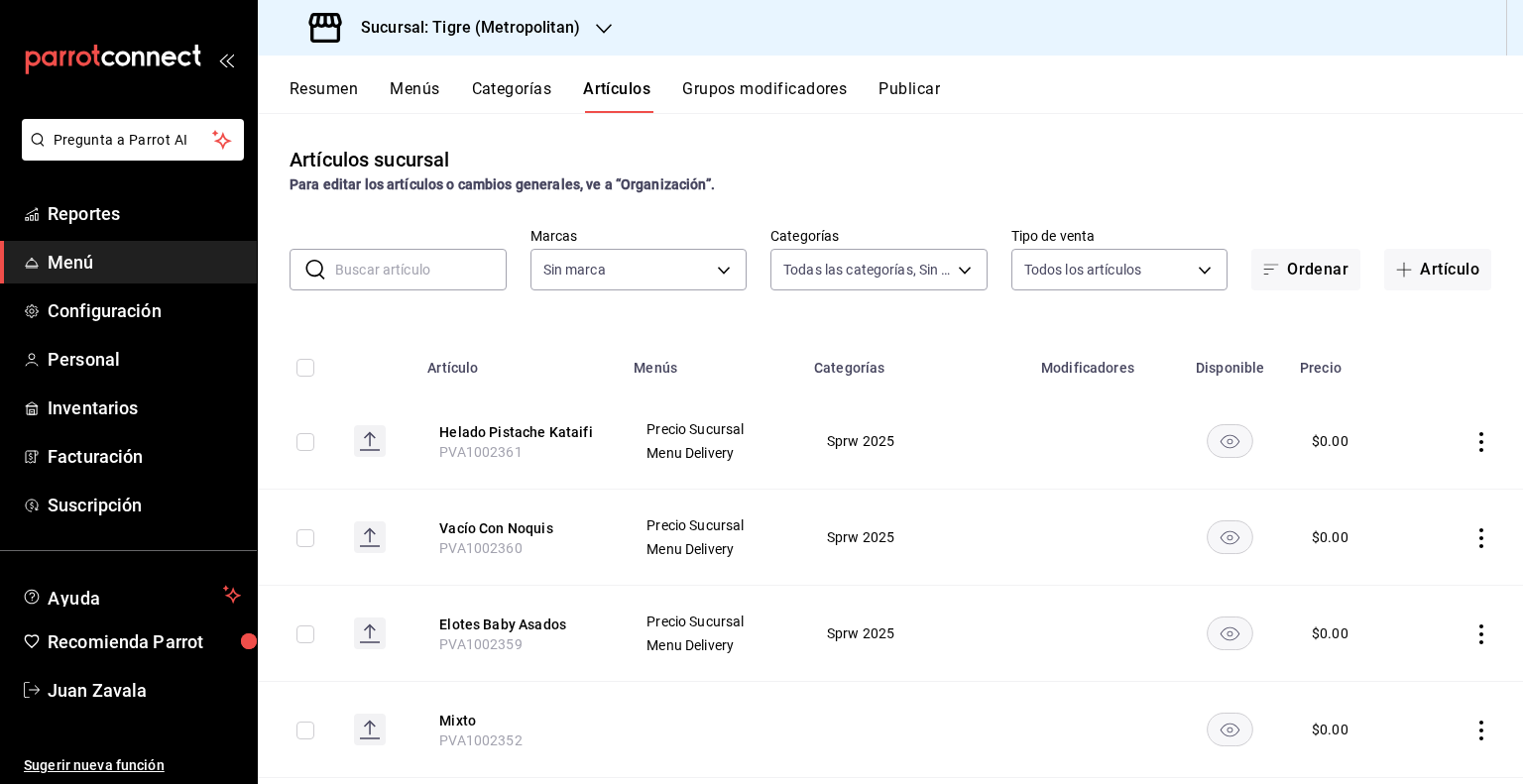 type on "95de3a49-3e71-4222-9a00-2b077991daeb,0ce31c32-a5a6-498b-be74-31ce48fb35ae,30be13c7-83fd-41f6-a228-3b14be6d94d8,caf99542-990c-4e8d-88fe-5fb1a1487ffc,6ed932c3-fe41-4cc4-af35-316ac4beab7d,b9185f32-85c2-490c-a6ac-e89ea656be29,44faf17c-7d7c-411a-813e-99a9344280f9,5b3d3477-0217-42cd-9efc-befb4d82f962,f9964fff-a676-4154-b417-73a12fc9acae,a6c4169a-6c96-4b99-9e30-4159fd5996a8,f8f188b8-112b-4cc4-a7fd-8ffd40a84ba9,0d350b28-2fd3-479d-aea3-3b197f57f2a2,6cc0ca04-caef-4251-9f5a-60f930f66248,d59511b3-a47f-4ba0-b107-8f149b3242de,74c27143-111e-4bb9-a573-a48c5d160e95,8281a534-dbcf-485a-8894-d4505872b229,0f074240-ccfd-4f92-a01c-ad9577d5ba20,06b7c283-846e-4291-b05e-b10cd9f0c9d1,4f2c0ef6-fef9-4dd0-ba22-34a6105d8f4c,bbf0947f-5c82-4391-8151-a195d12e9573,af1e0ca2-17ab-4322-93e5-ca0371fc783c,41dd404b-cc54-4c59-a351-9d81cf4dda6a,73dd98cd-de51-498f-817c-bec8d8b32d87,864183c5-ef5a-419d-9c95-98fc6ec4a1e4,298d13bd-27ef-4696-8430-f16121a19f83,155cf97f-5676-4d49-8b7d-f43f92807e5e,b6bf9777-081f-4063-b5f2-a16c2083a363,0f67ad81-f3d2-41a7-93c..." 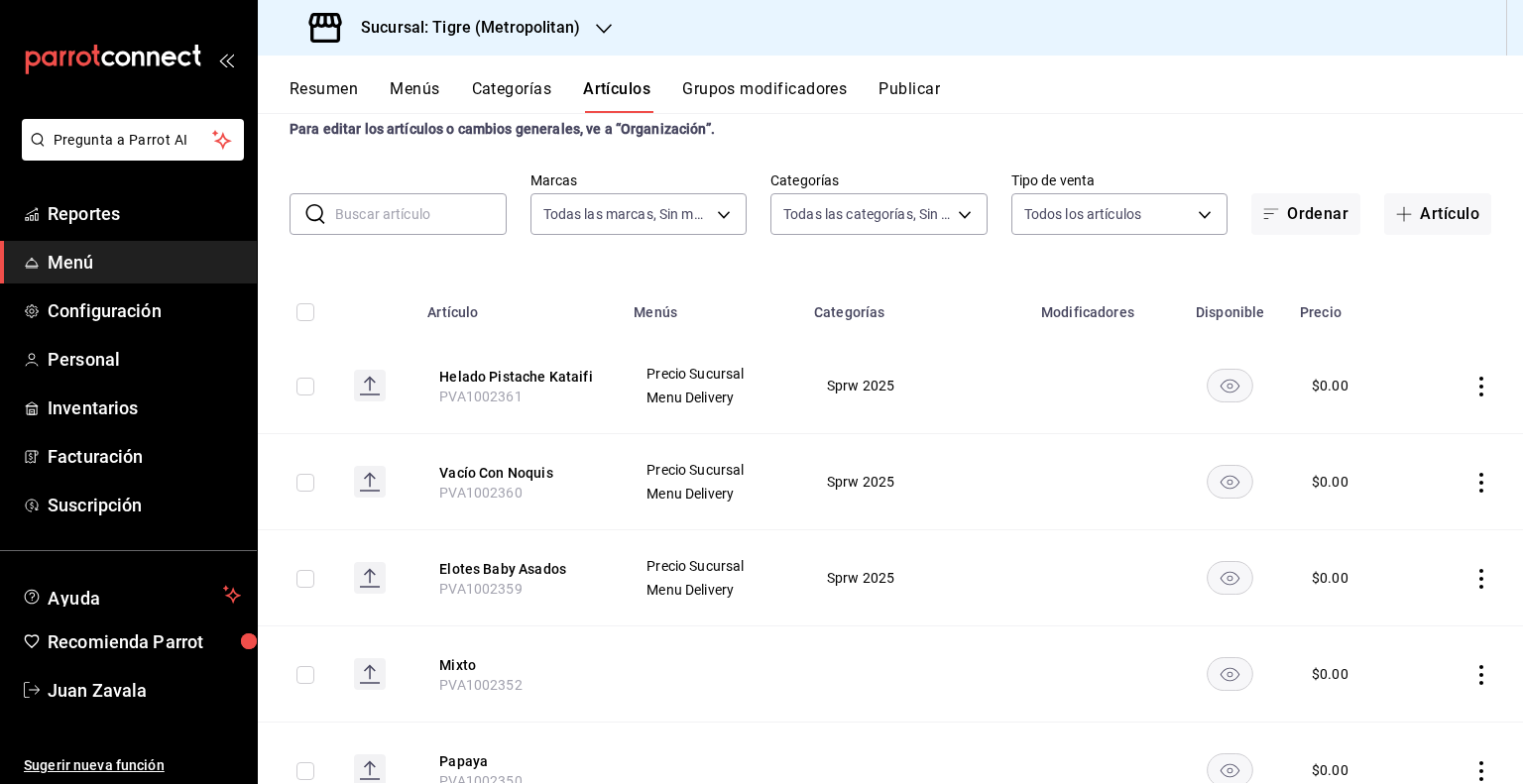 scroll, scrollTop: 99, scrollLeft: 0, axis: vertical 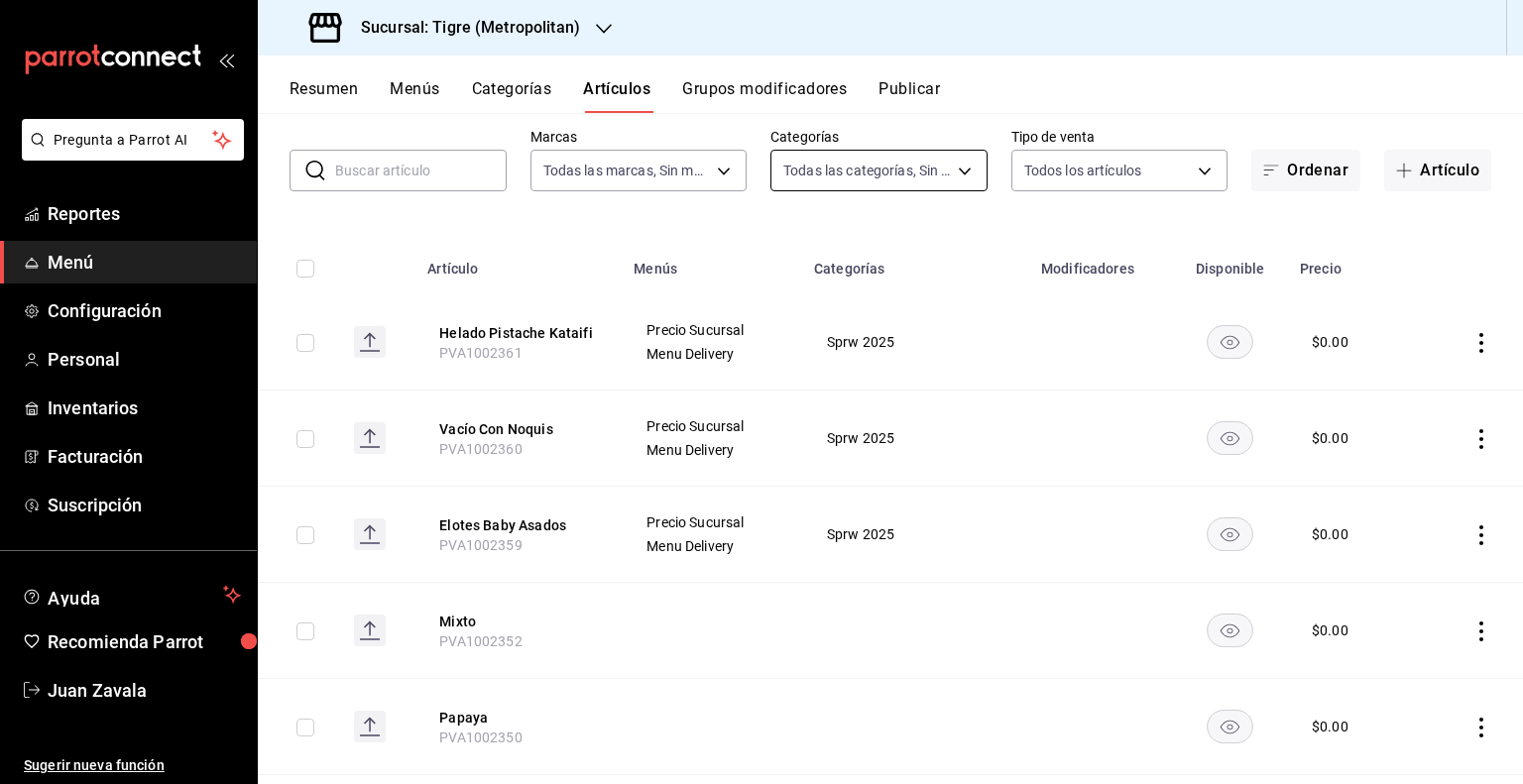 click on "Pregunta a Parrot AI Reportes   Menú   Configuración   Personal   Inventarios   Facturación   Suscripción   Ayuda Recomienda Parrot   Juan Zavala   Sugerir nueva función   Sucursal: Tigre (Metropolitan) Resumen Menús Categorías Artículos Grupos modificadores Publicar Artículos sucursal Para editar los artículos o cambios generales, ve a “Organización”. ​ ​ Marcas Todas las marcas, Sin marca d2a20516-989b-40fe-838d-c8b0b31ef0ff Categorías Todas las categorías, Sin categoría Tipo de venta Todos los artículos ALL Ordenar Artículo Artículo Menús Categorías Modificadores Disponible Precio Helado Pistache Kataifi PVA1002361 Precio Sucursal Menu Delivery Sprw 2025 $ 0.00 Vacío Con Noquis PVA1002360 Precio Sucursal Menu Delivery Sprw 2025 $ 0.00 Elotes Baby Asados PVA1002359 Precio Sucursal Menu Delivery Sprw 2025 $ 0.00 Mixto PVA1002352 $ 0.00 Papaya PVA1002350 $ 0.00 Melon PVA1002351 $ 0.00 Taller Mixologia Bacardi PVB1002048 Precio Sucursal Menu Delivery Alimentos Cena Maridaje $ 500.00" at bounding box center [762, 392] 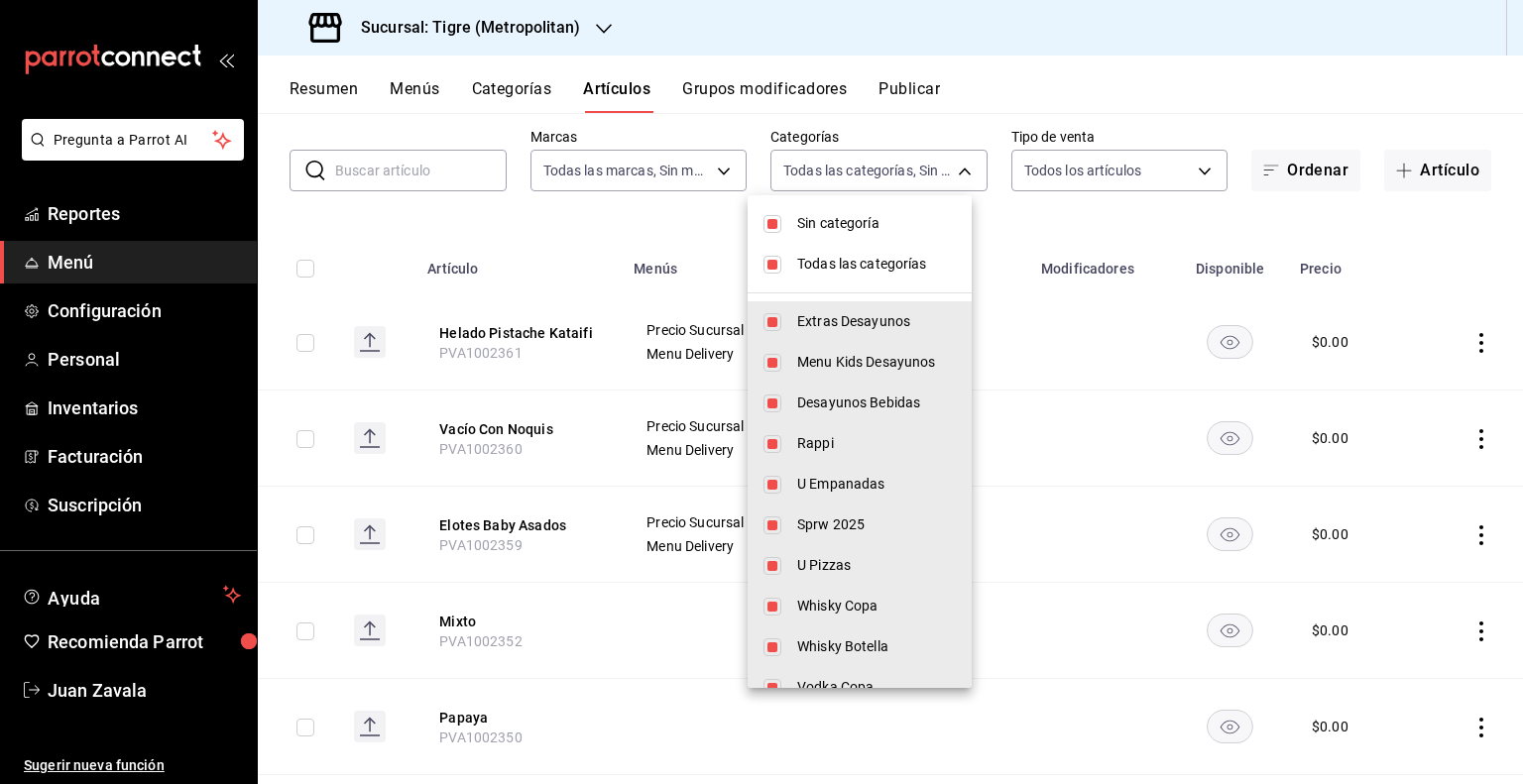 click on "Sin categoría" at bounding box center (877, 223) 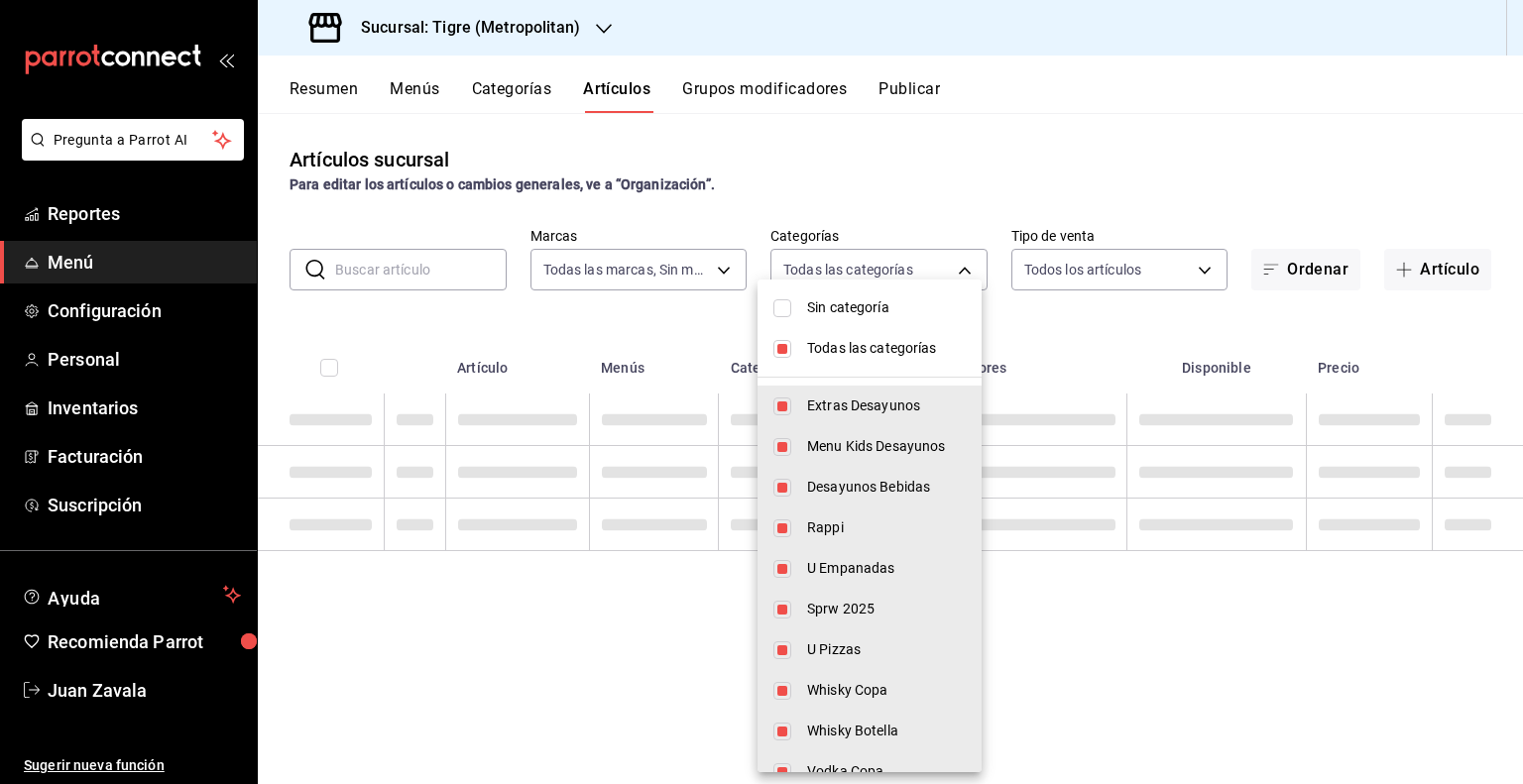 scroll, scrollTop: 0, scrollLeft: 0, axis: both 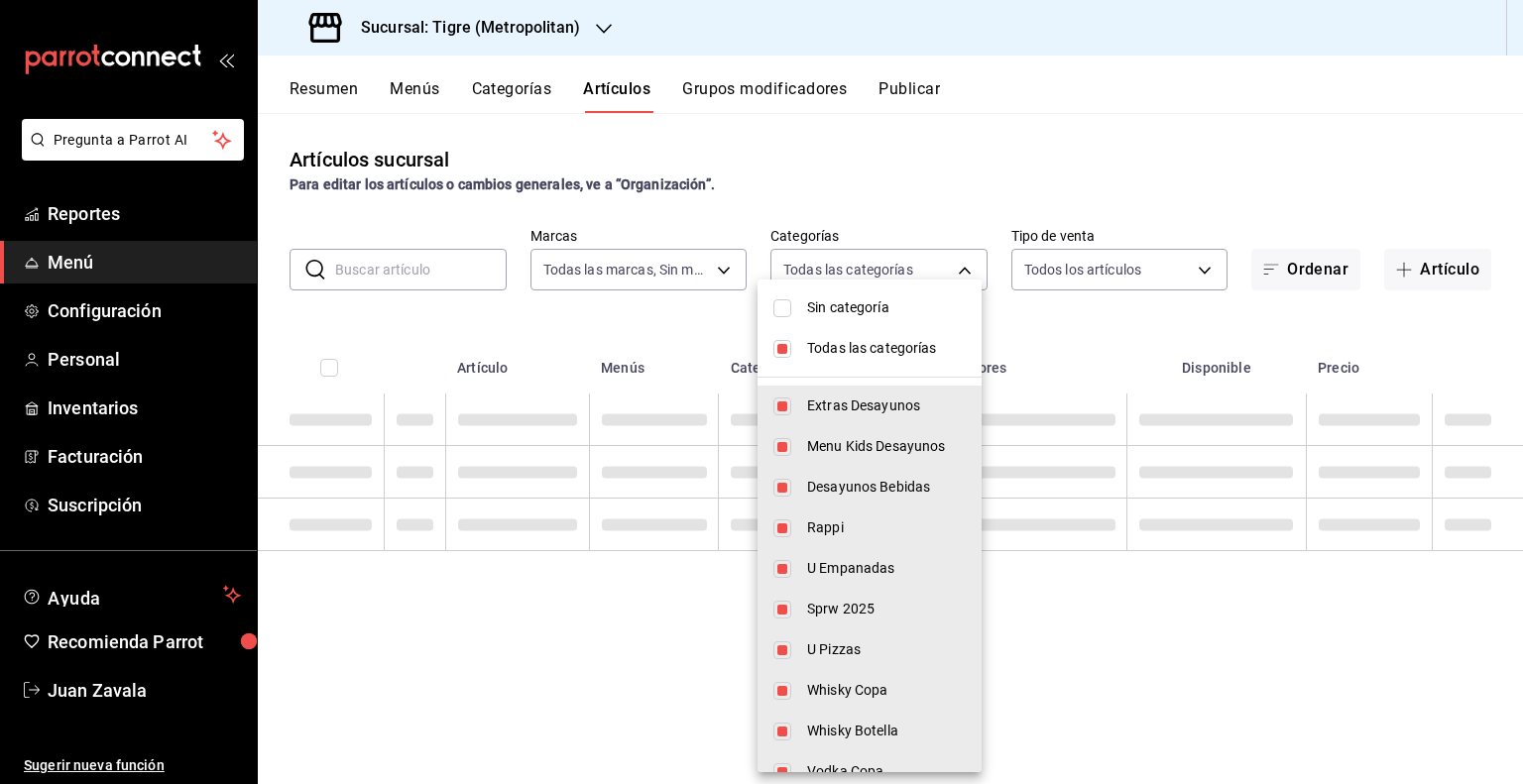 click on "Todas las categorías" at bounding box center [870, 348] 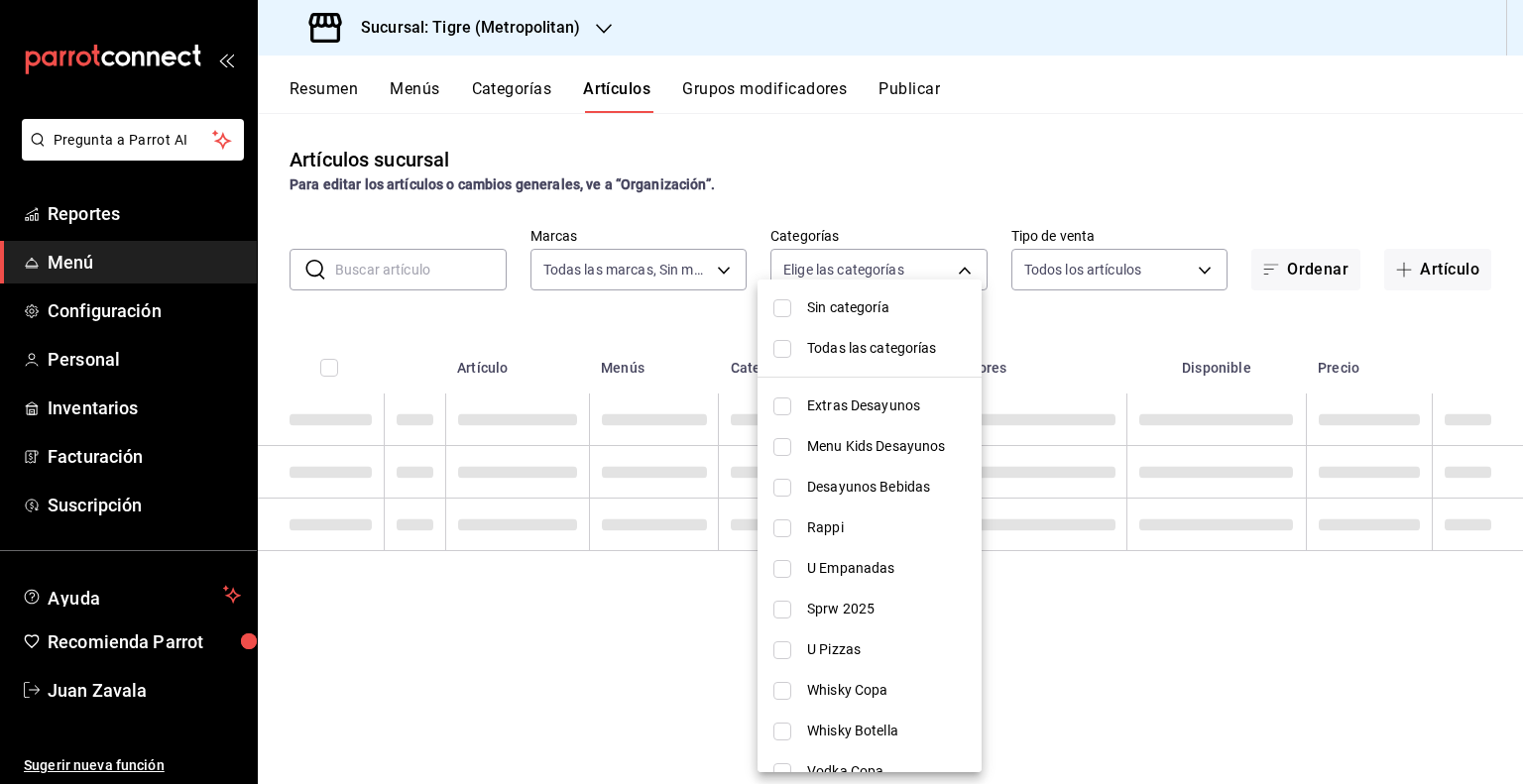 type 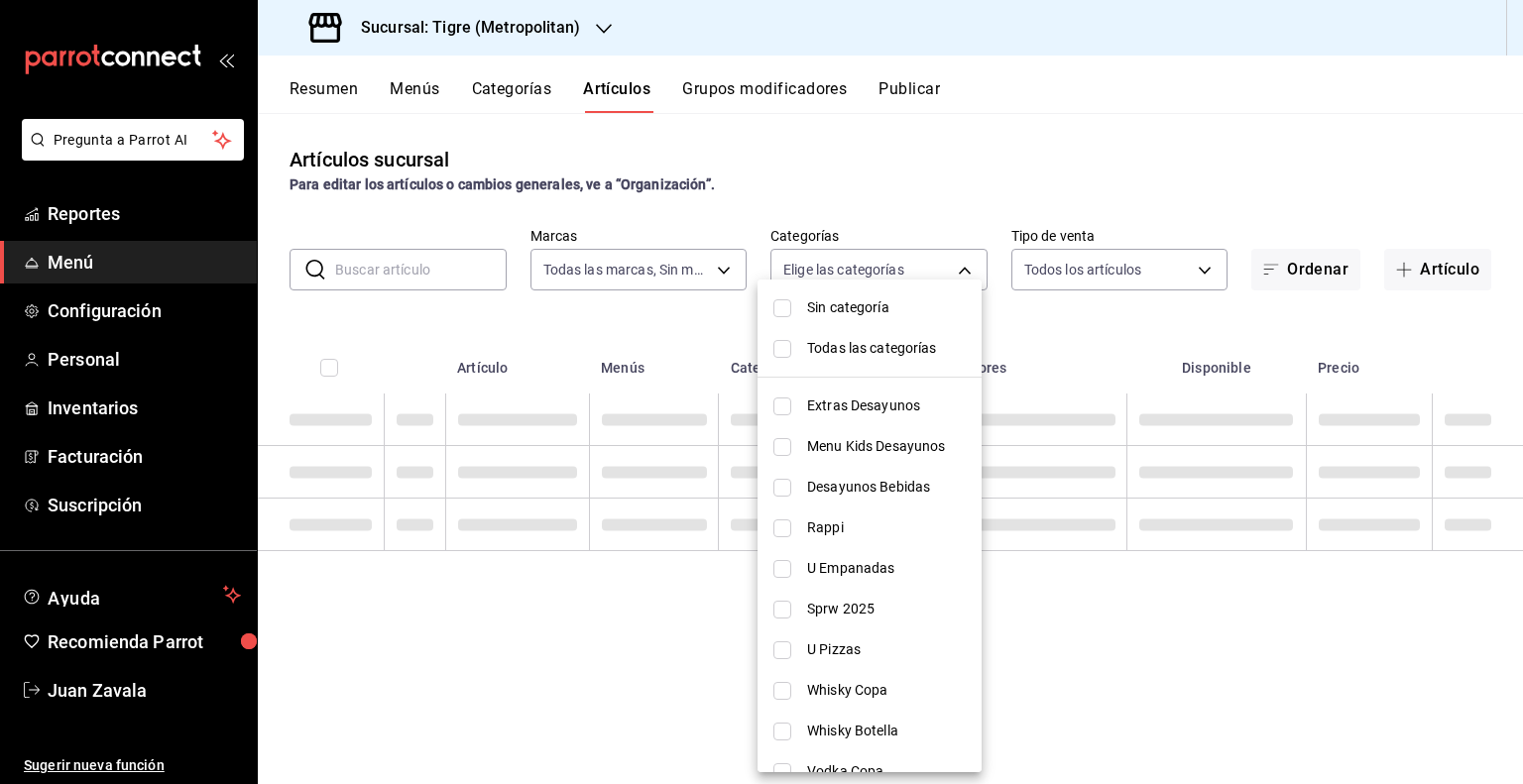 checkbox on "false" 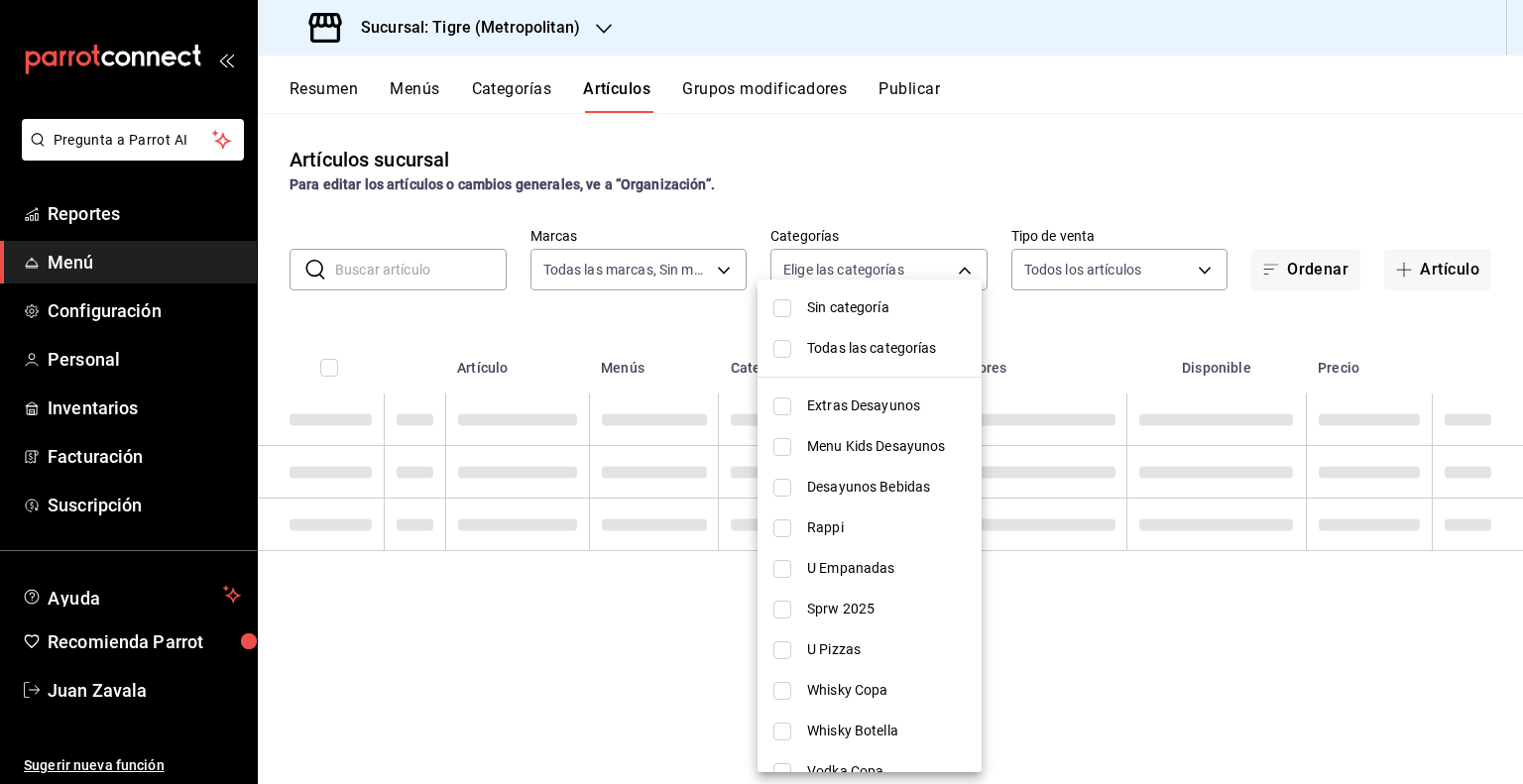 checkbox on "false" 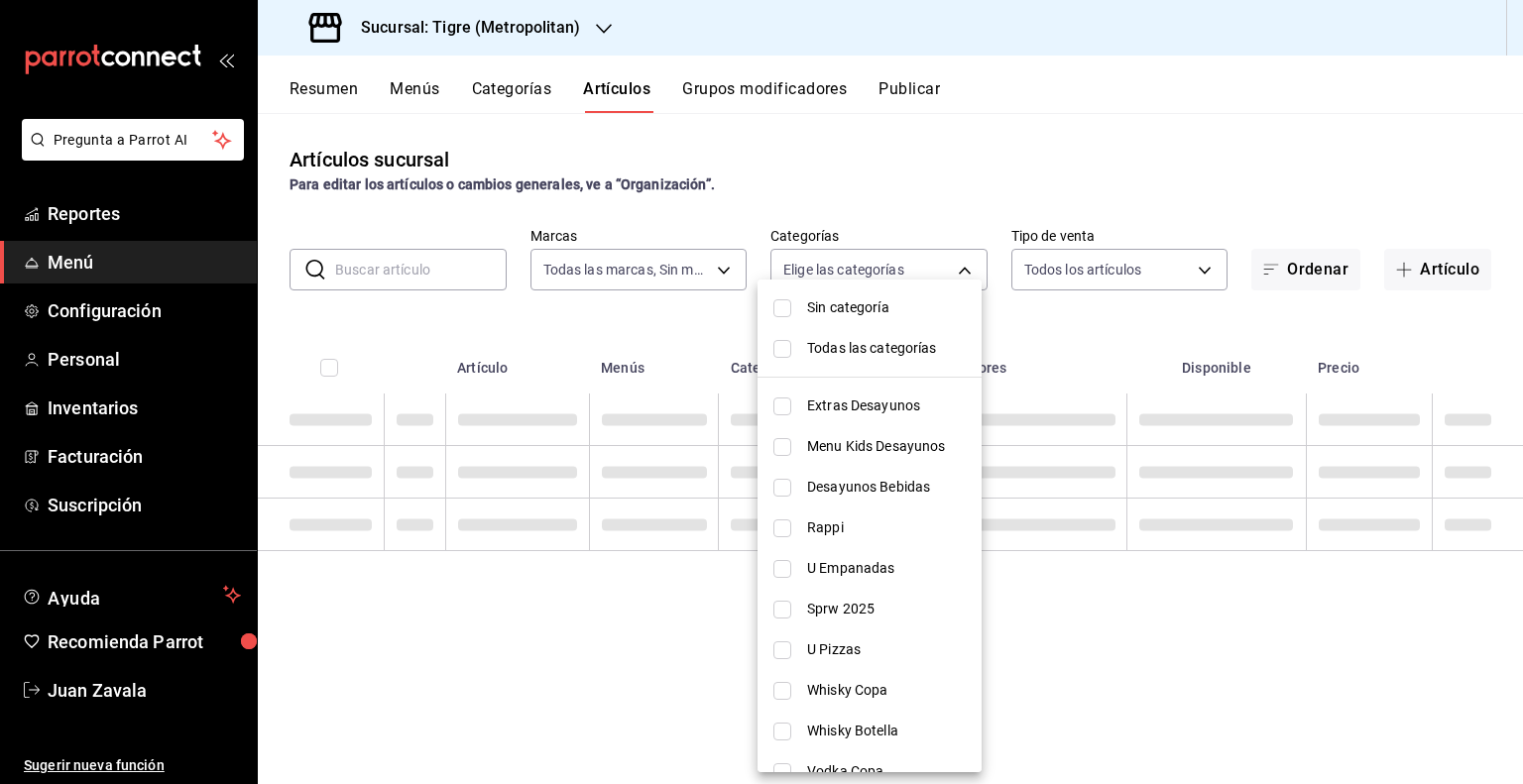 checkbox on "false" 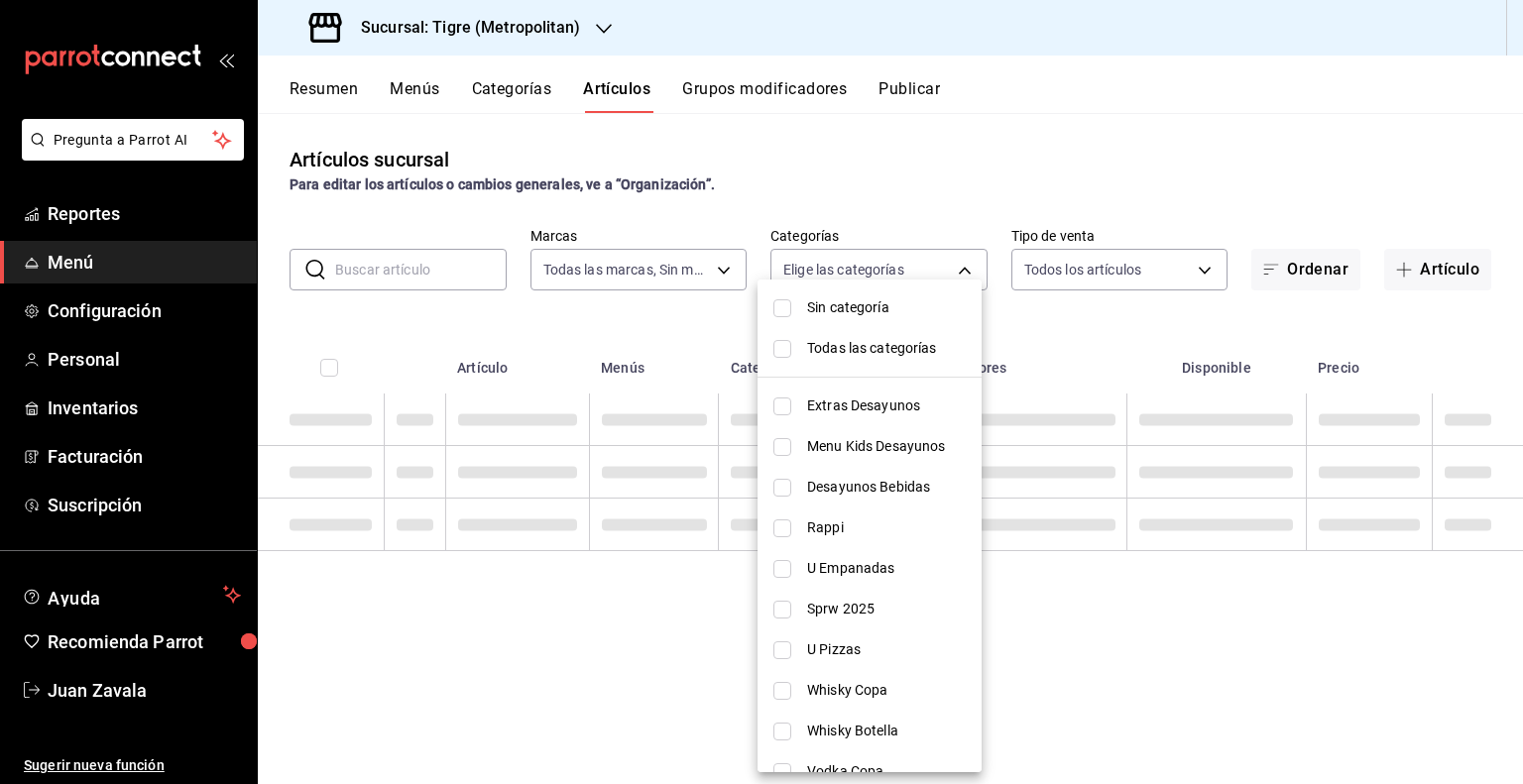checkbox on "false" 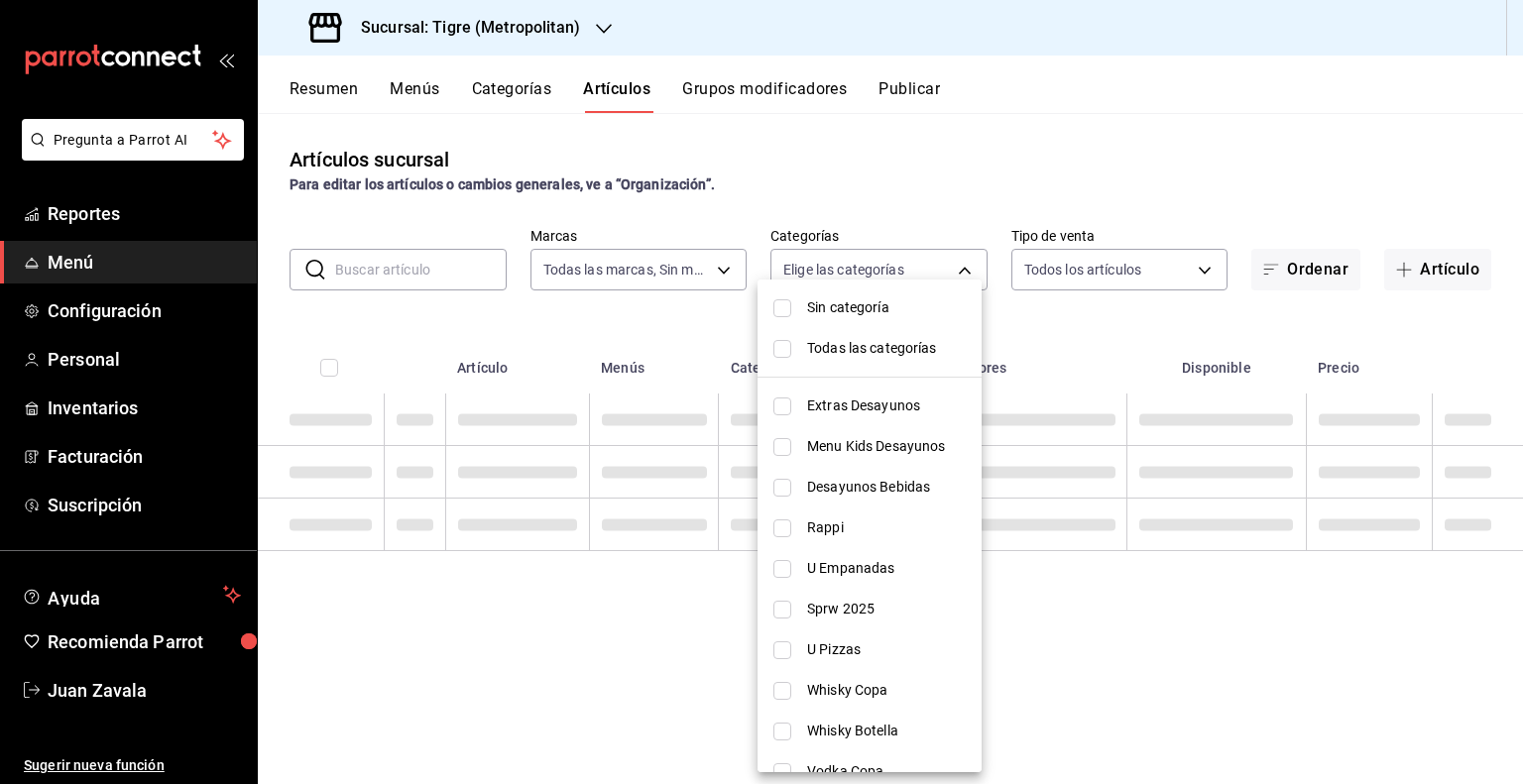 checkbox on "false" 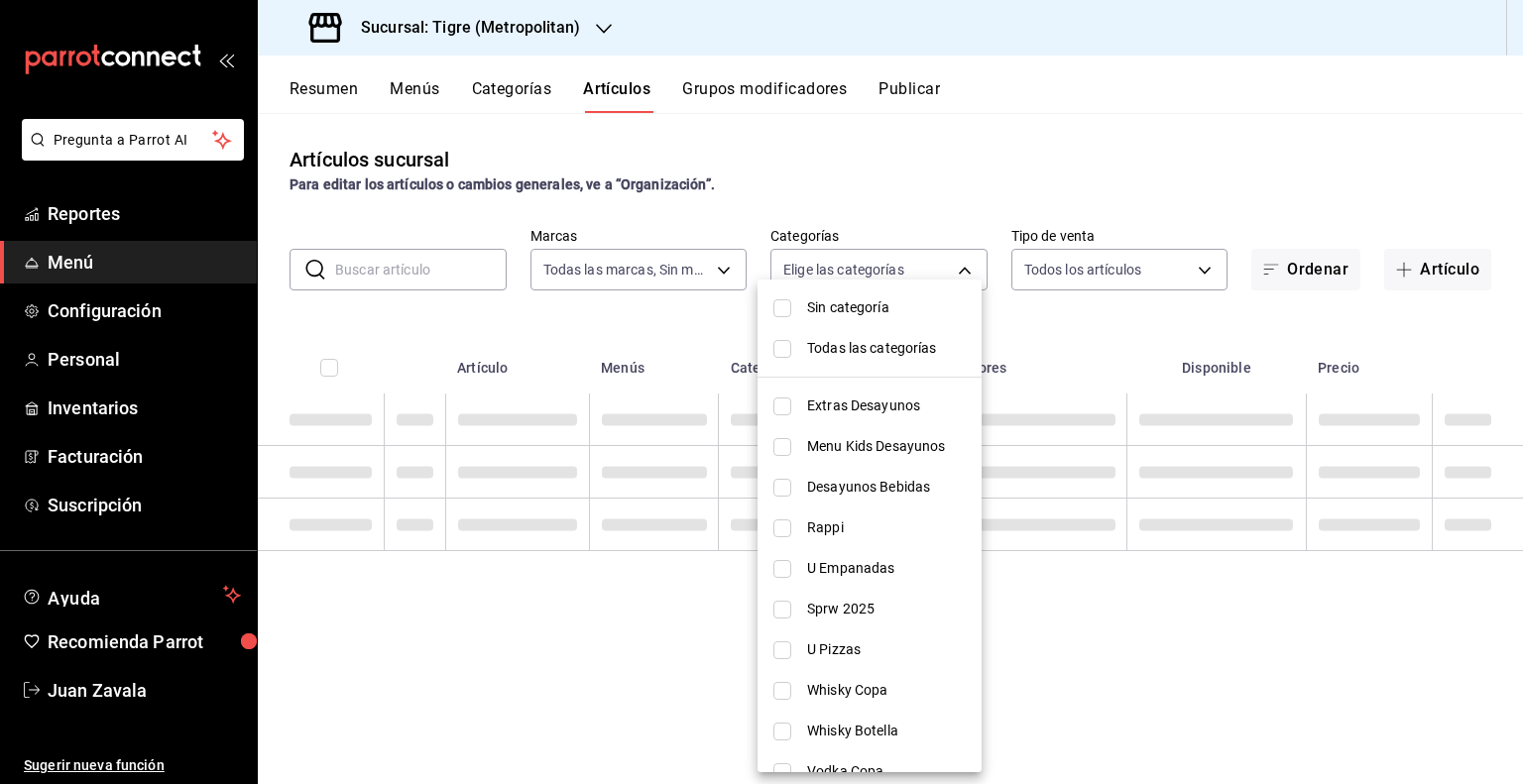 checkbox on "false" 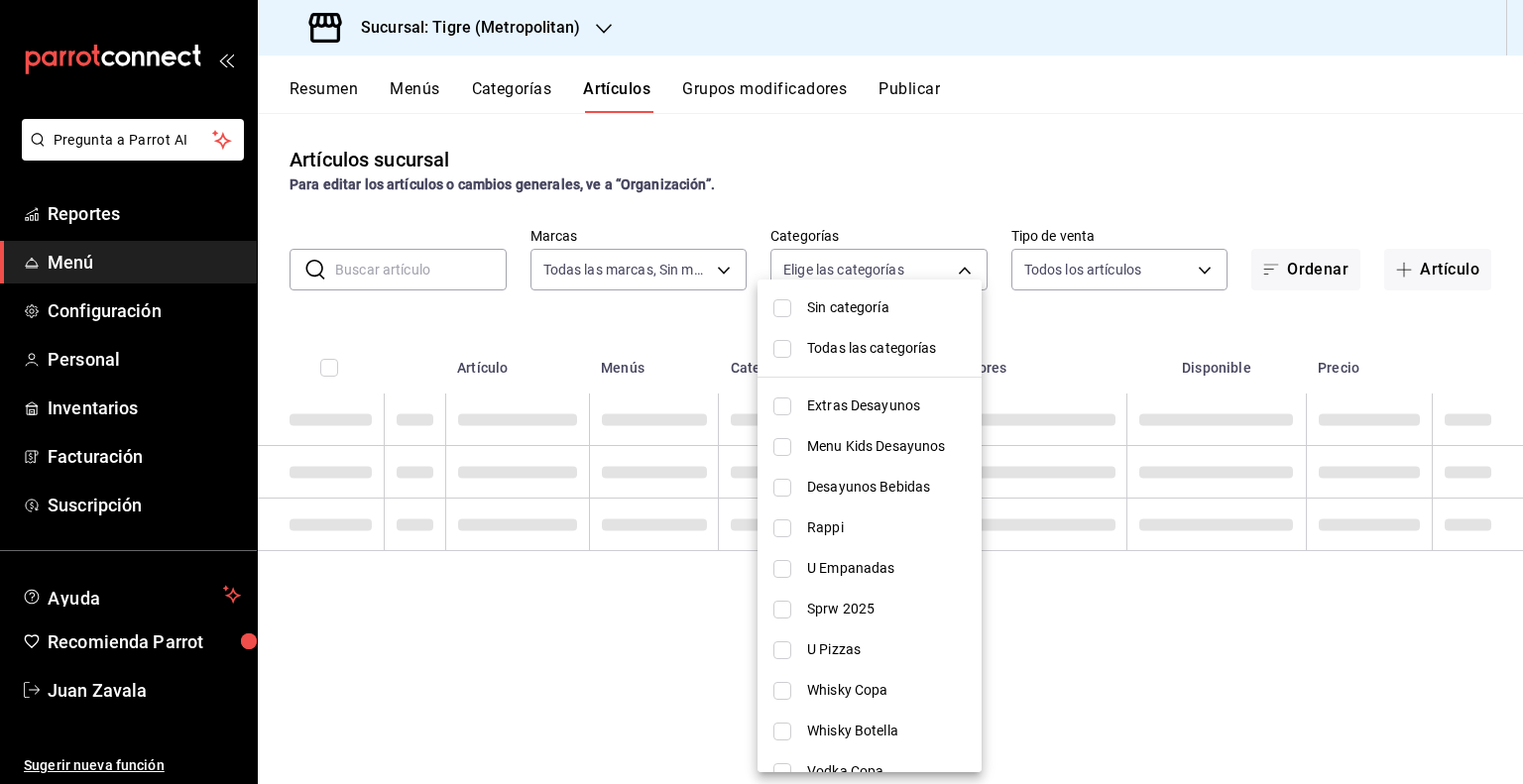 checkbox on "false" 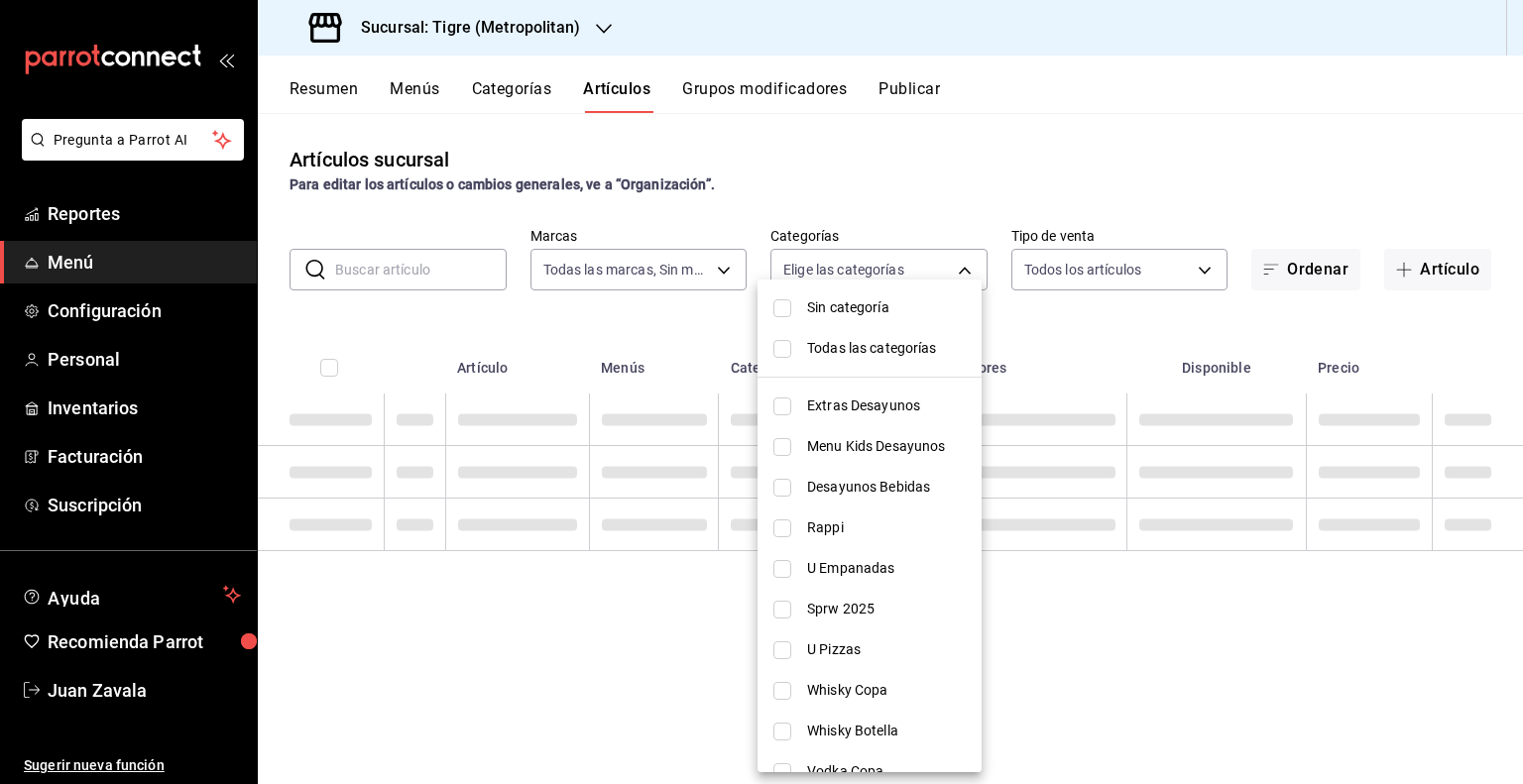 checkbox on "false" 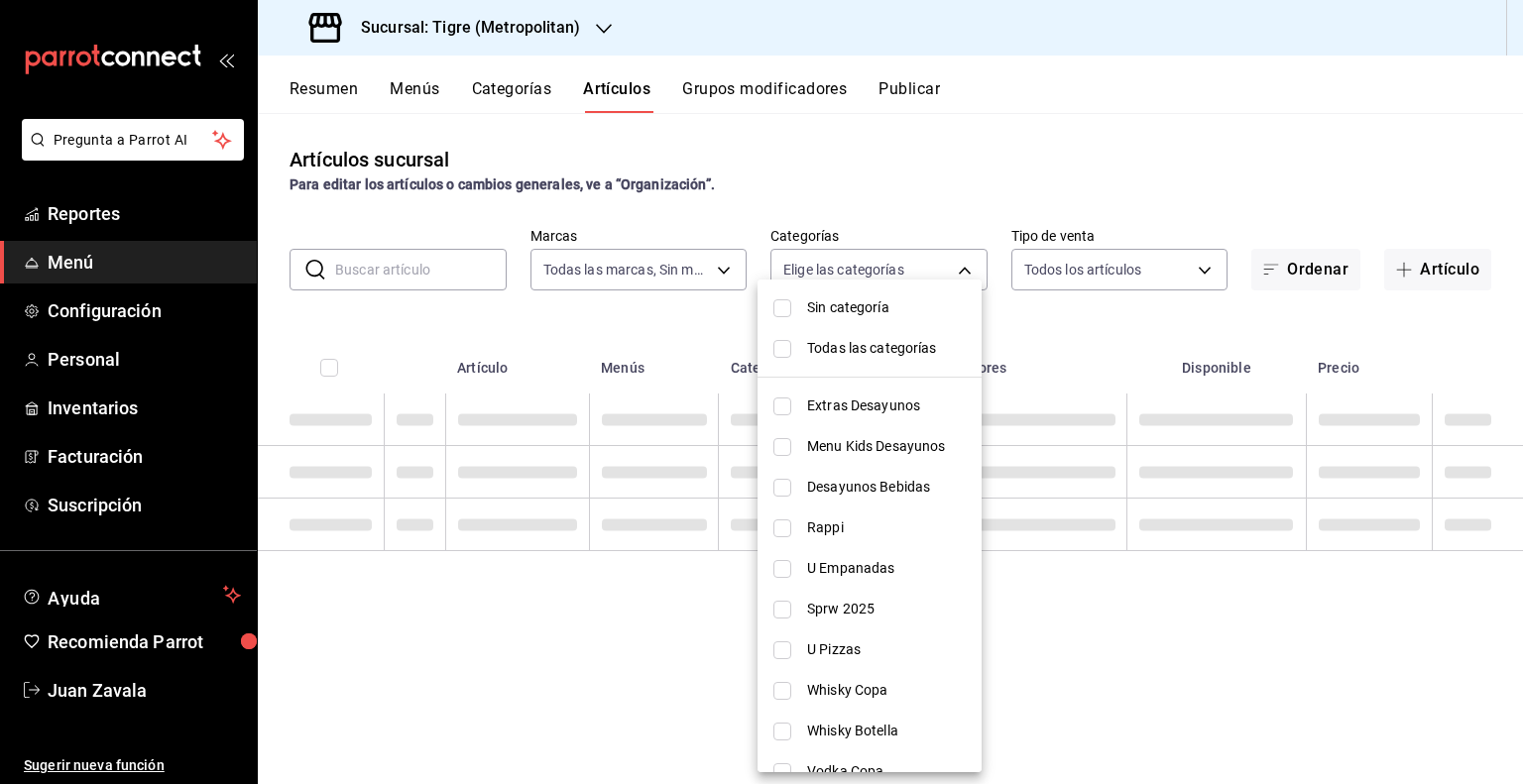 checkbox on "false" 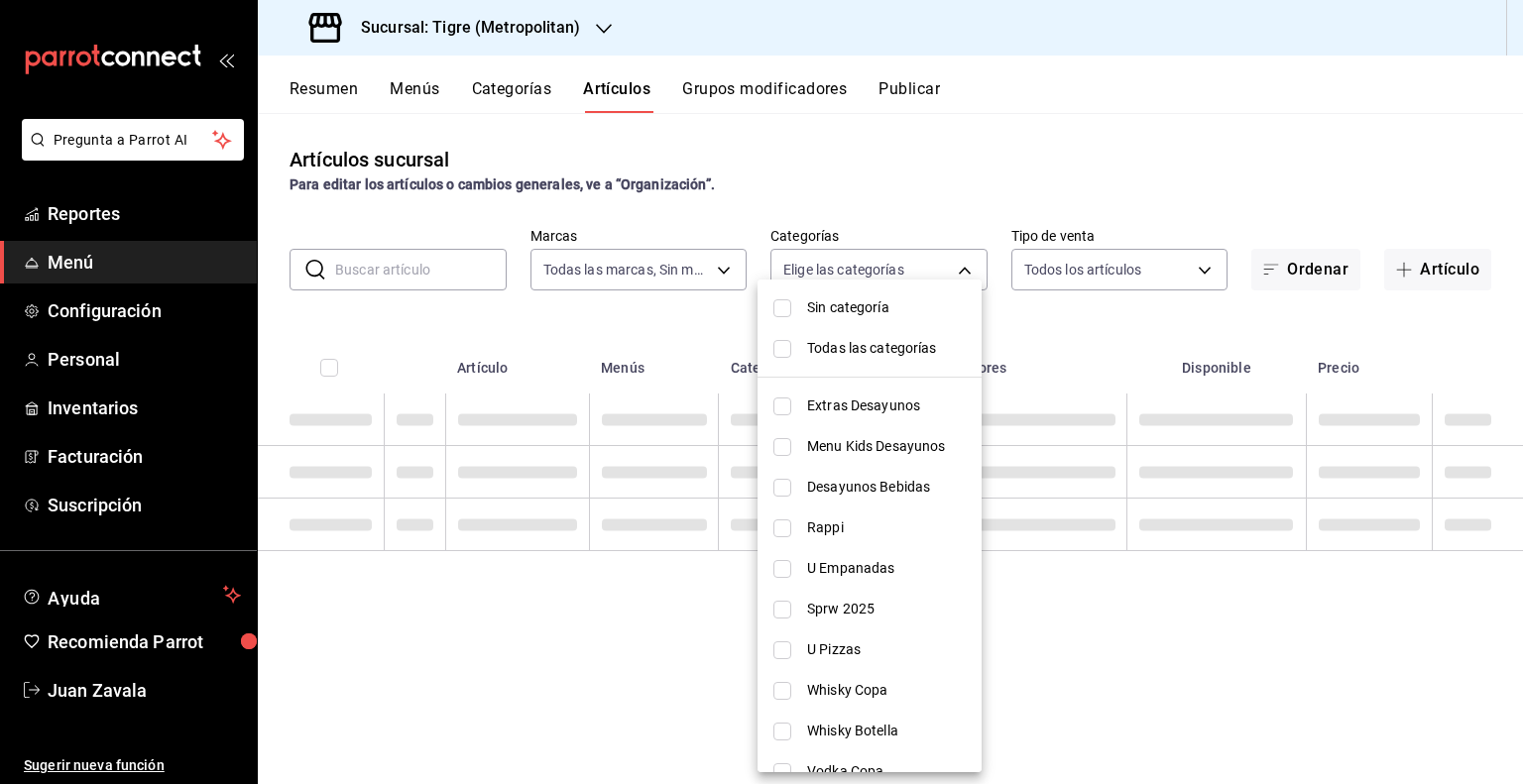 checkbox on "false" 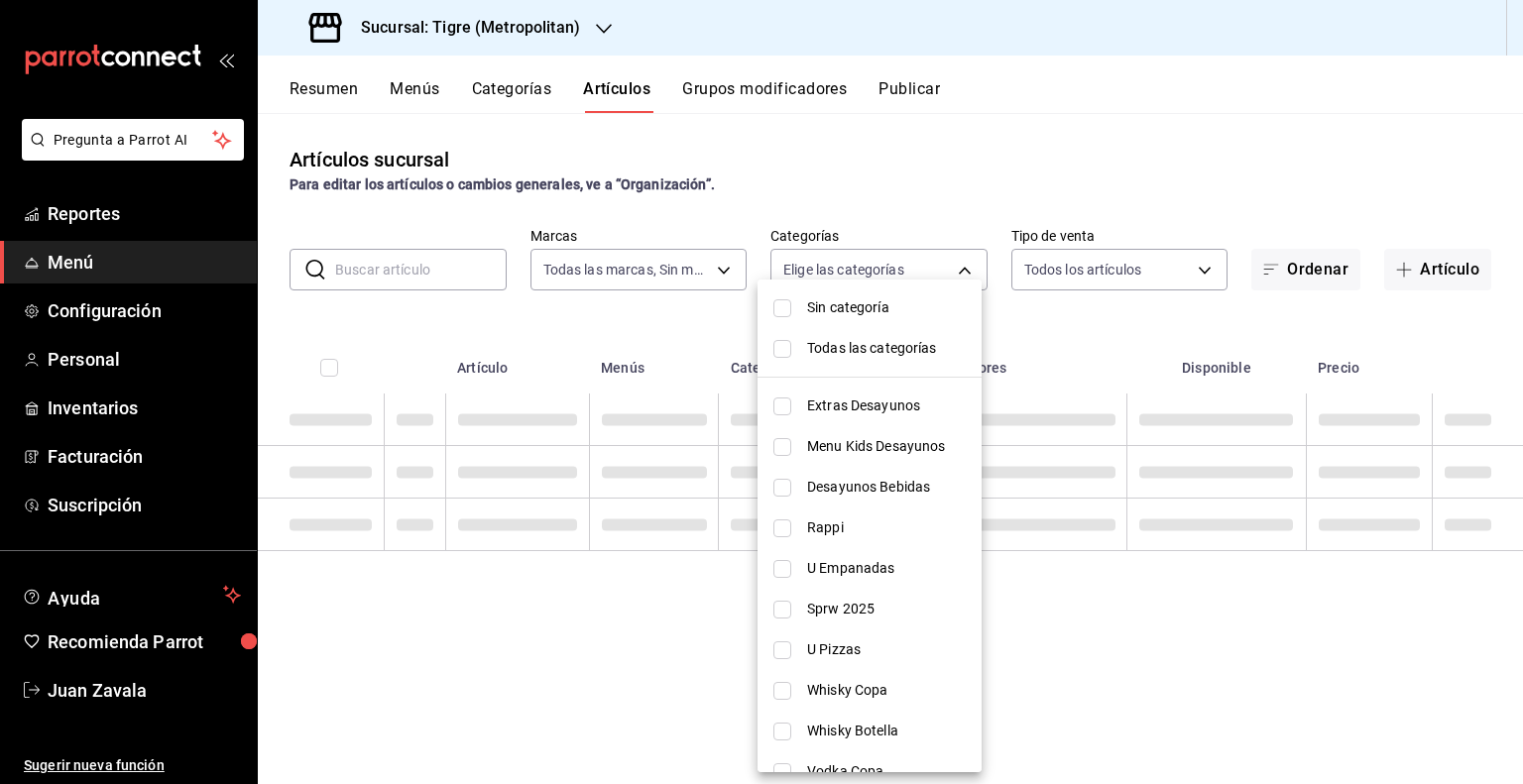 checkbox on "false" 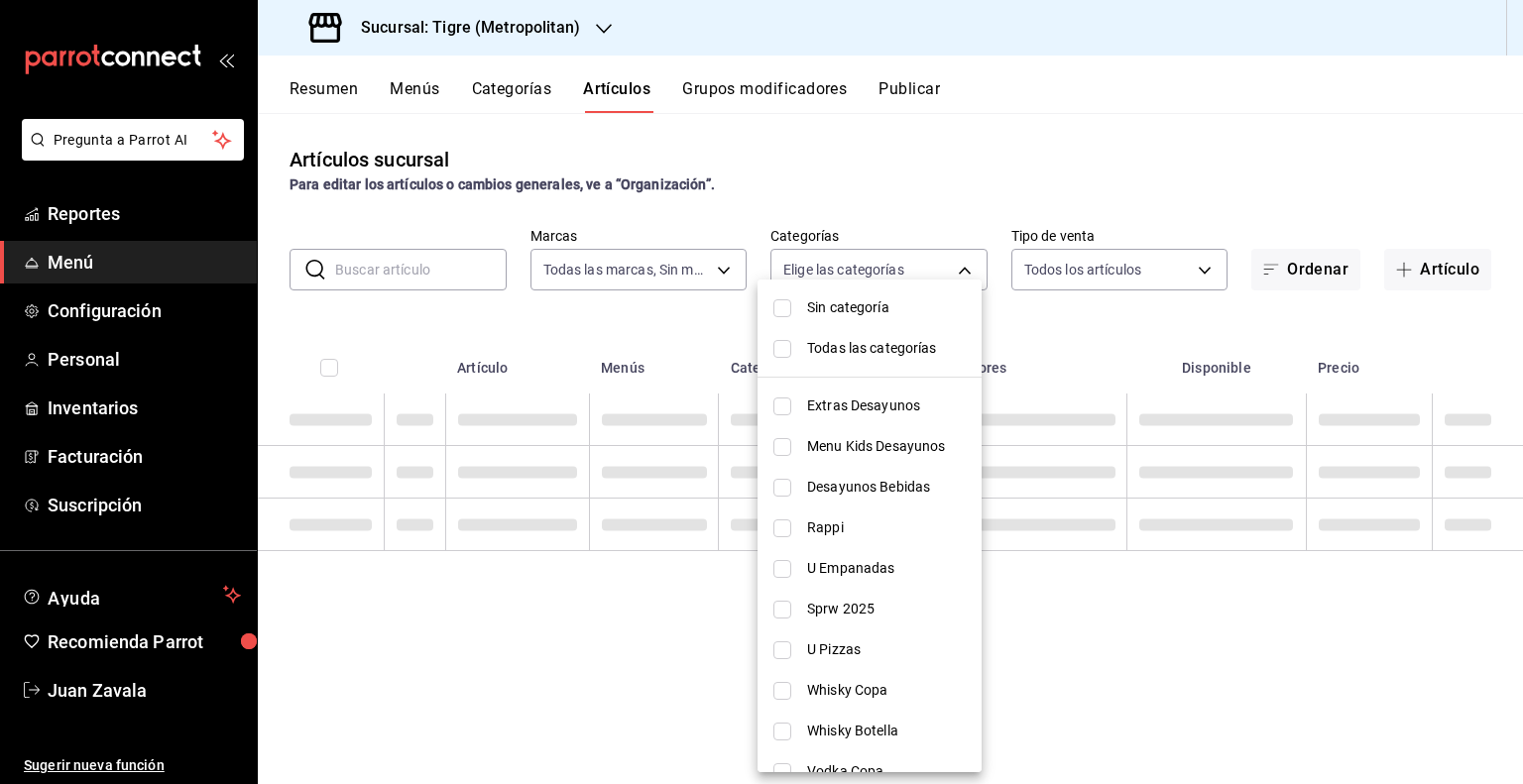 checkbox on "false" 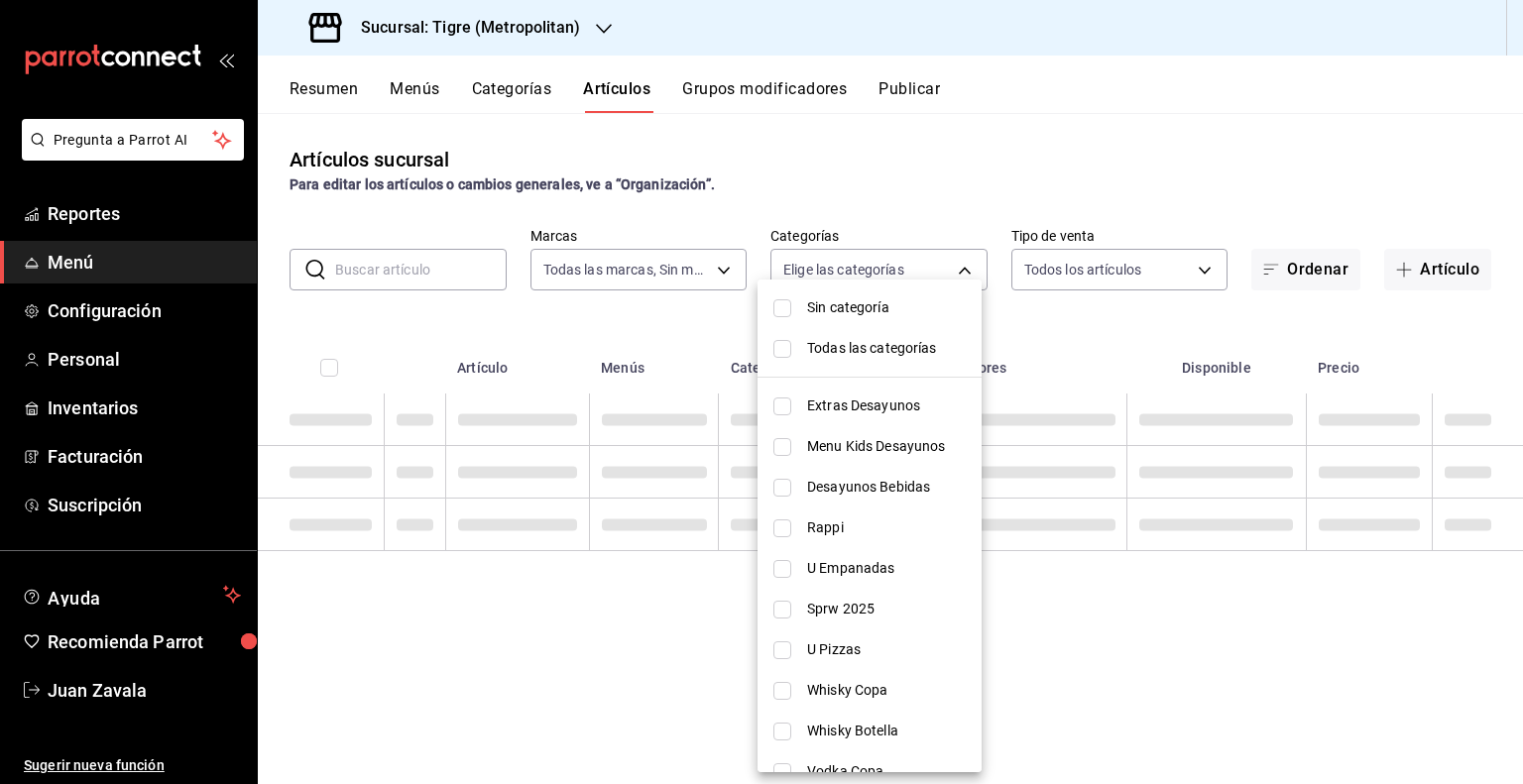 checkbox on "false" 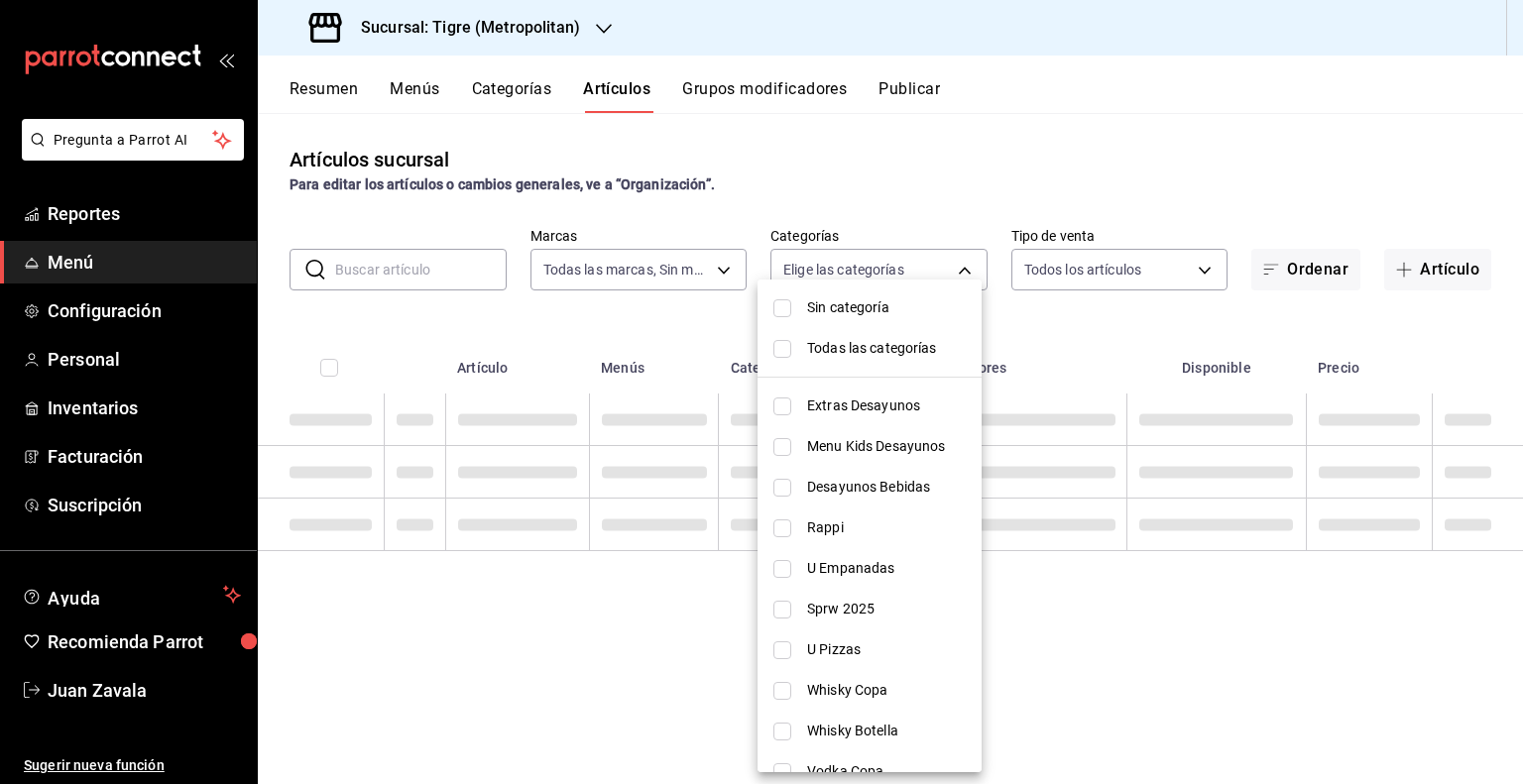 checkbox on "false" 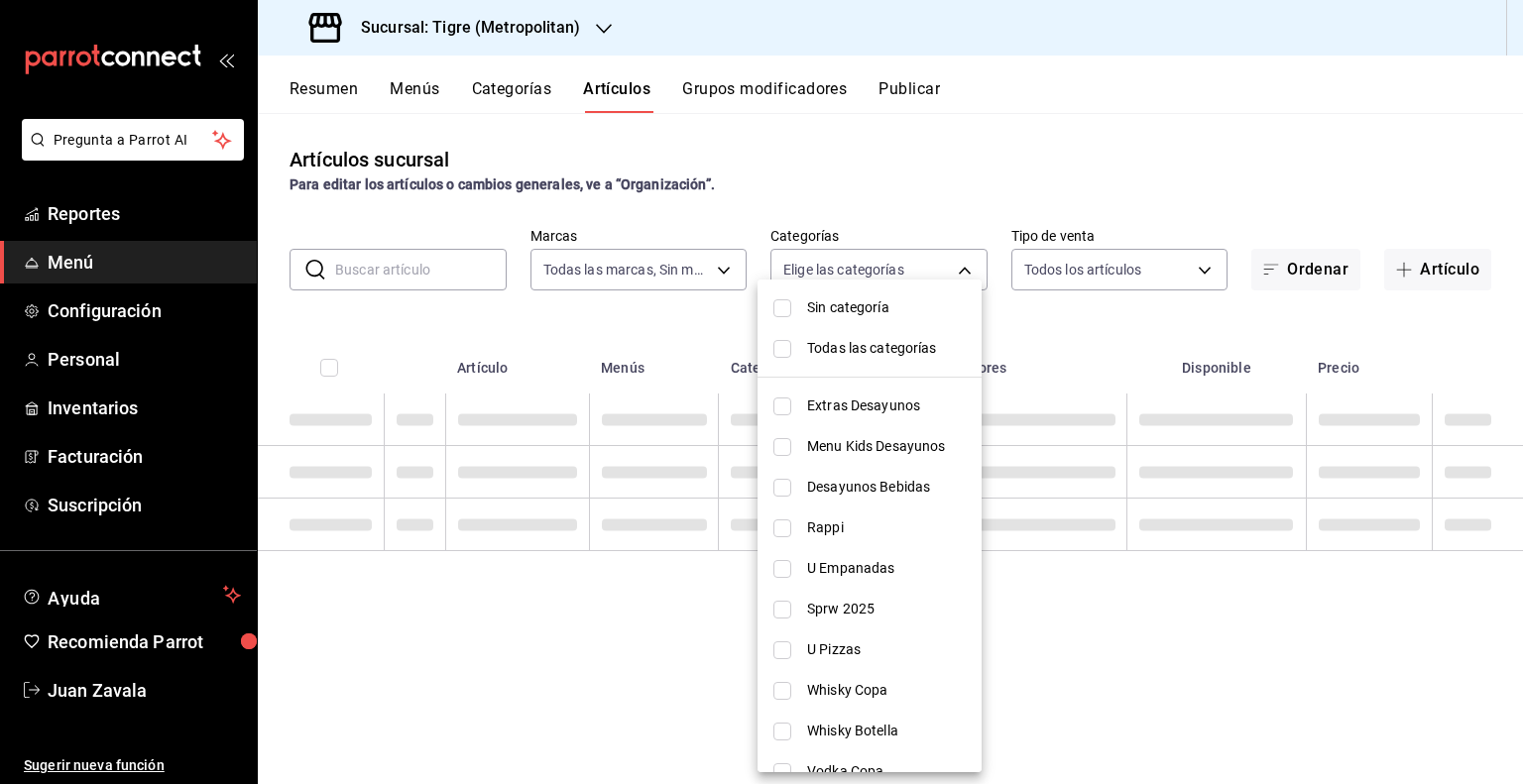 checkbox on "false" 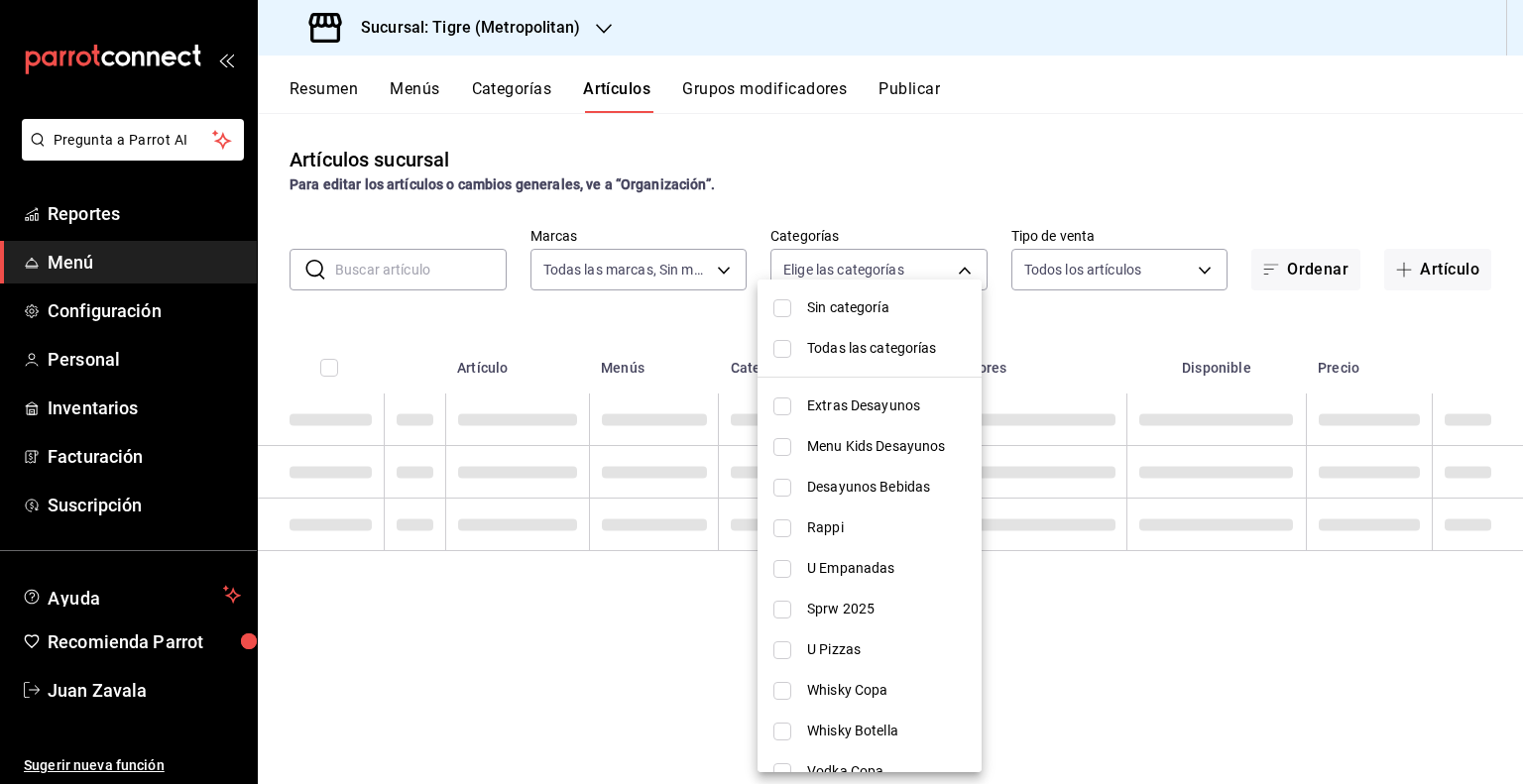checkbox on "false" 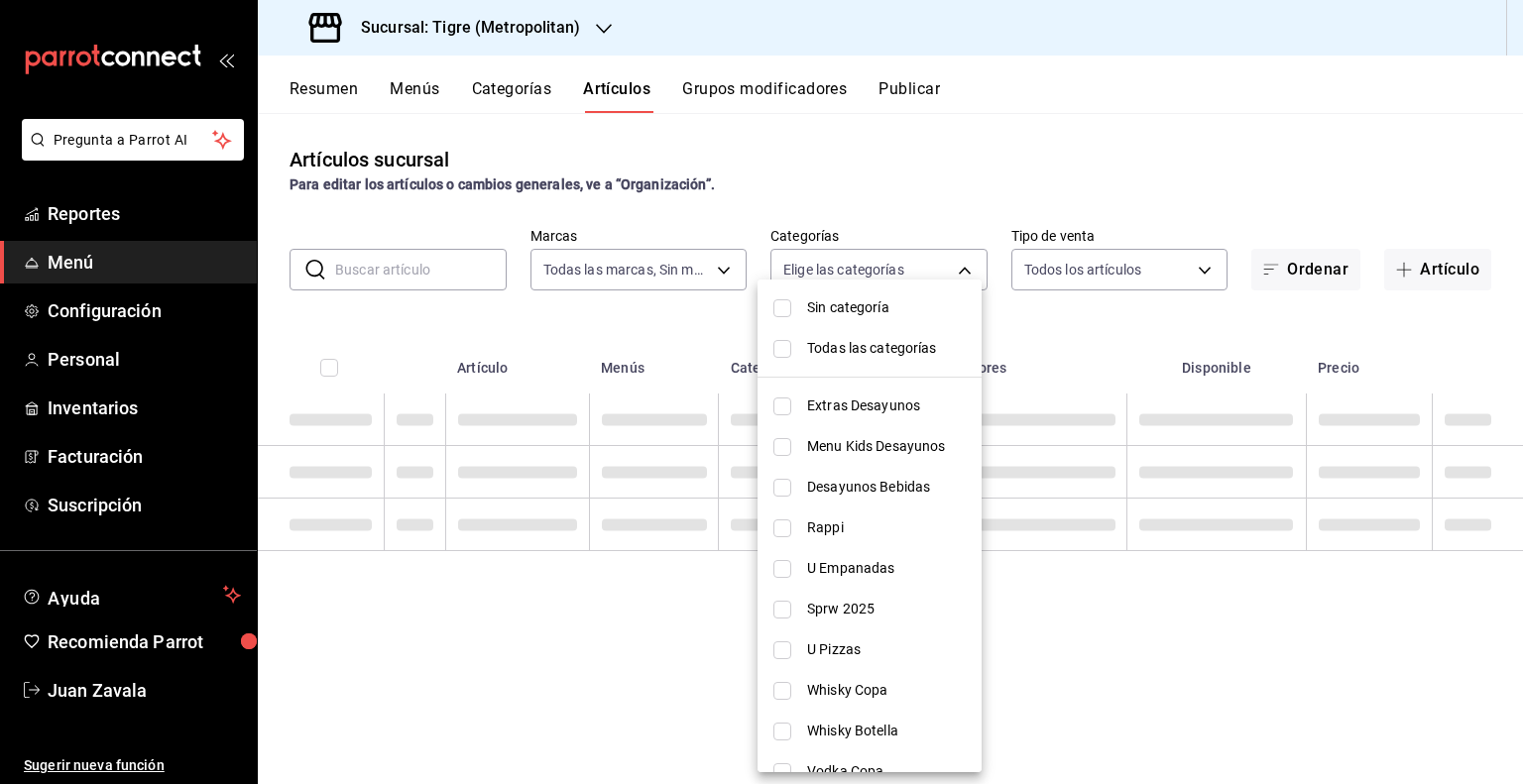 checkbox on "false" 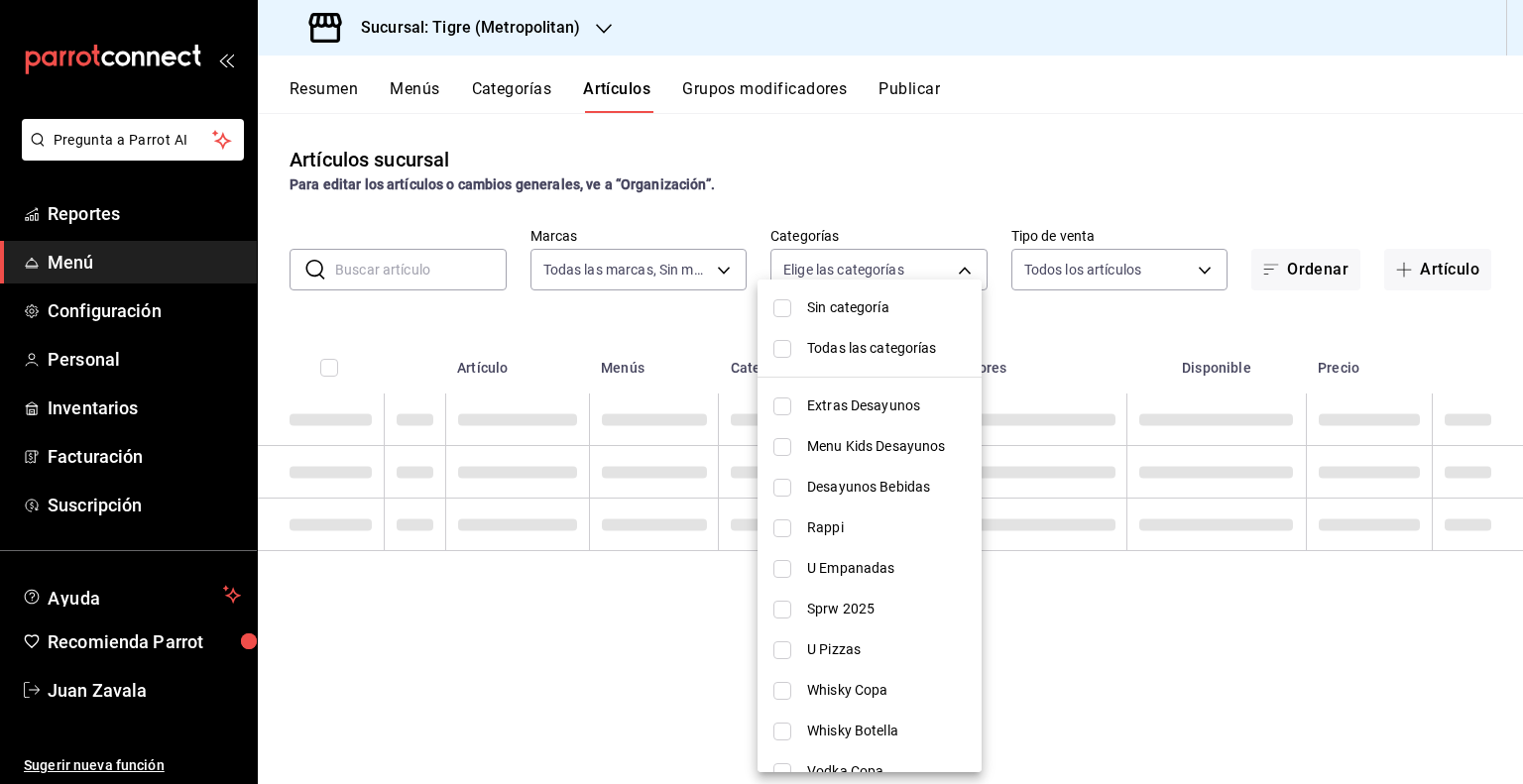 checkbox on "false" 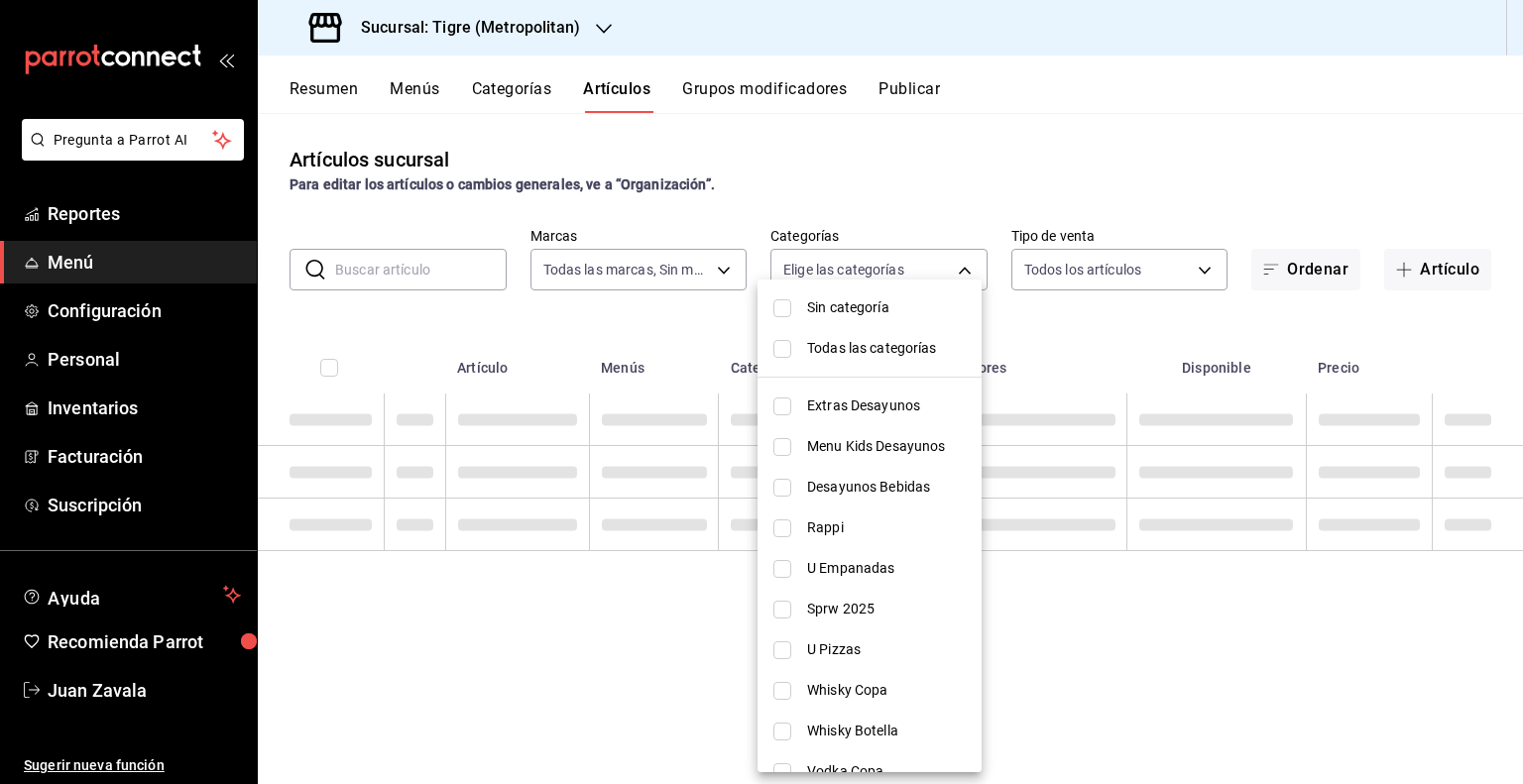 checkbox on "false" 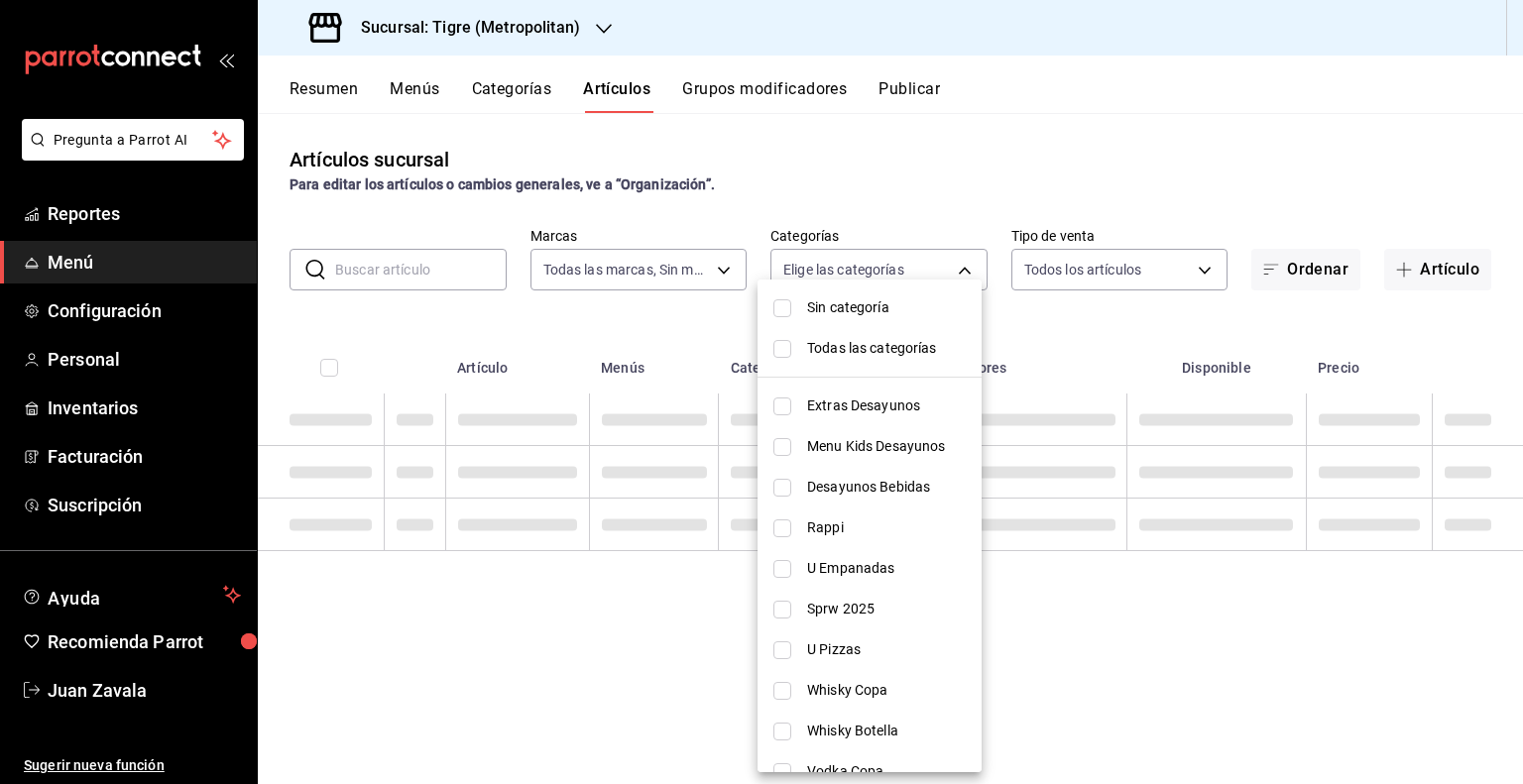 checkbox on "false" 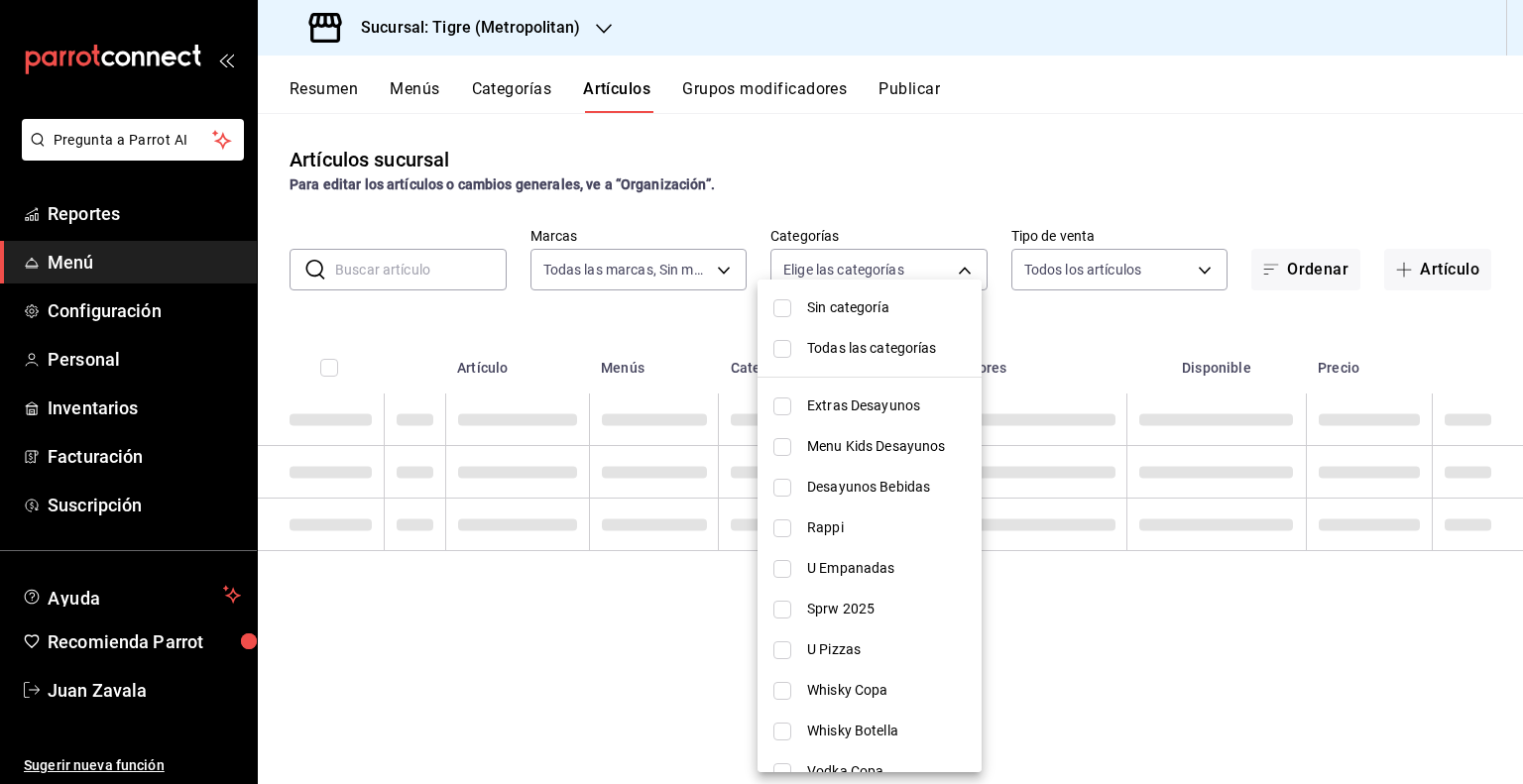 checkbox on "false" 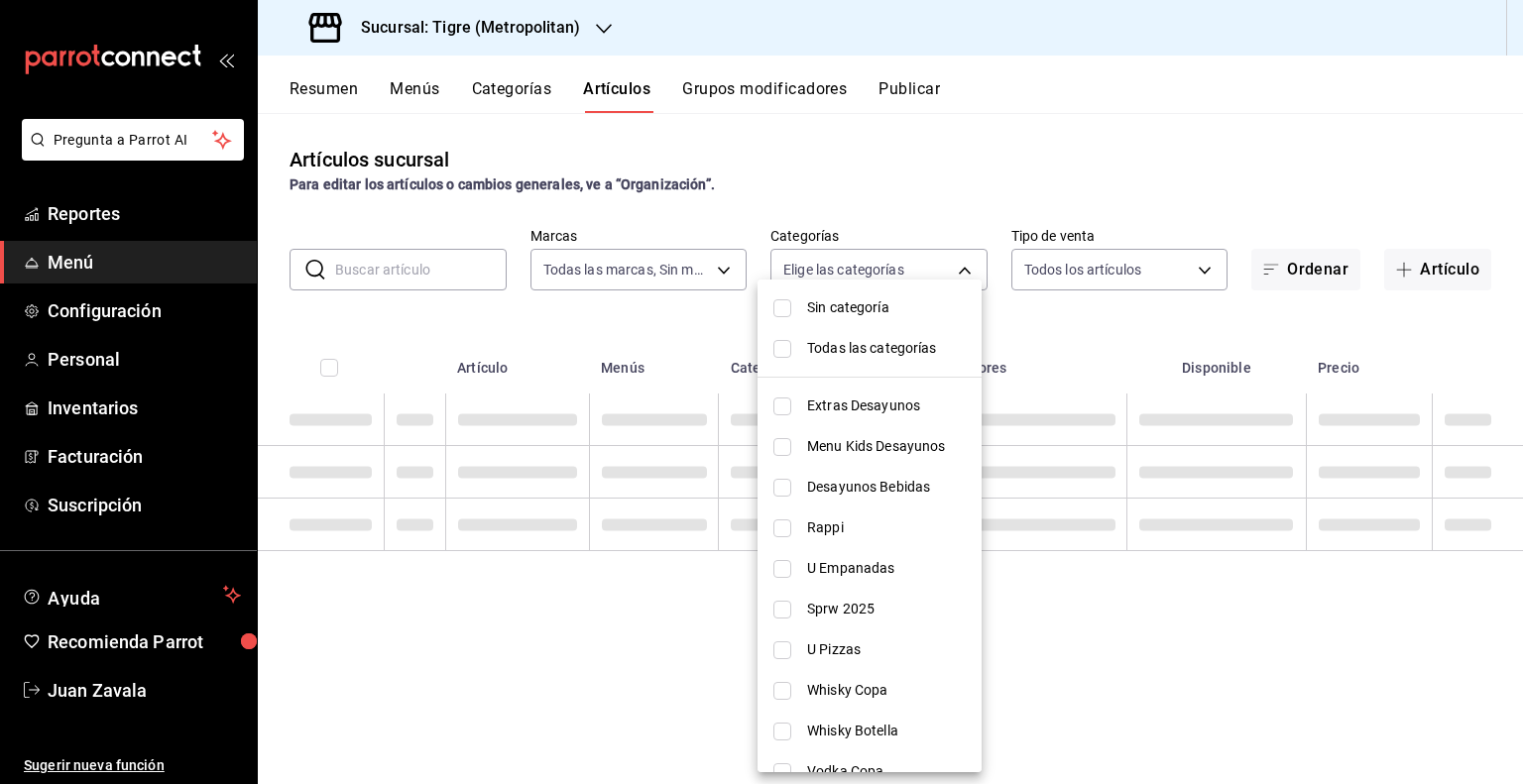 checkbox on "false" 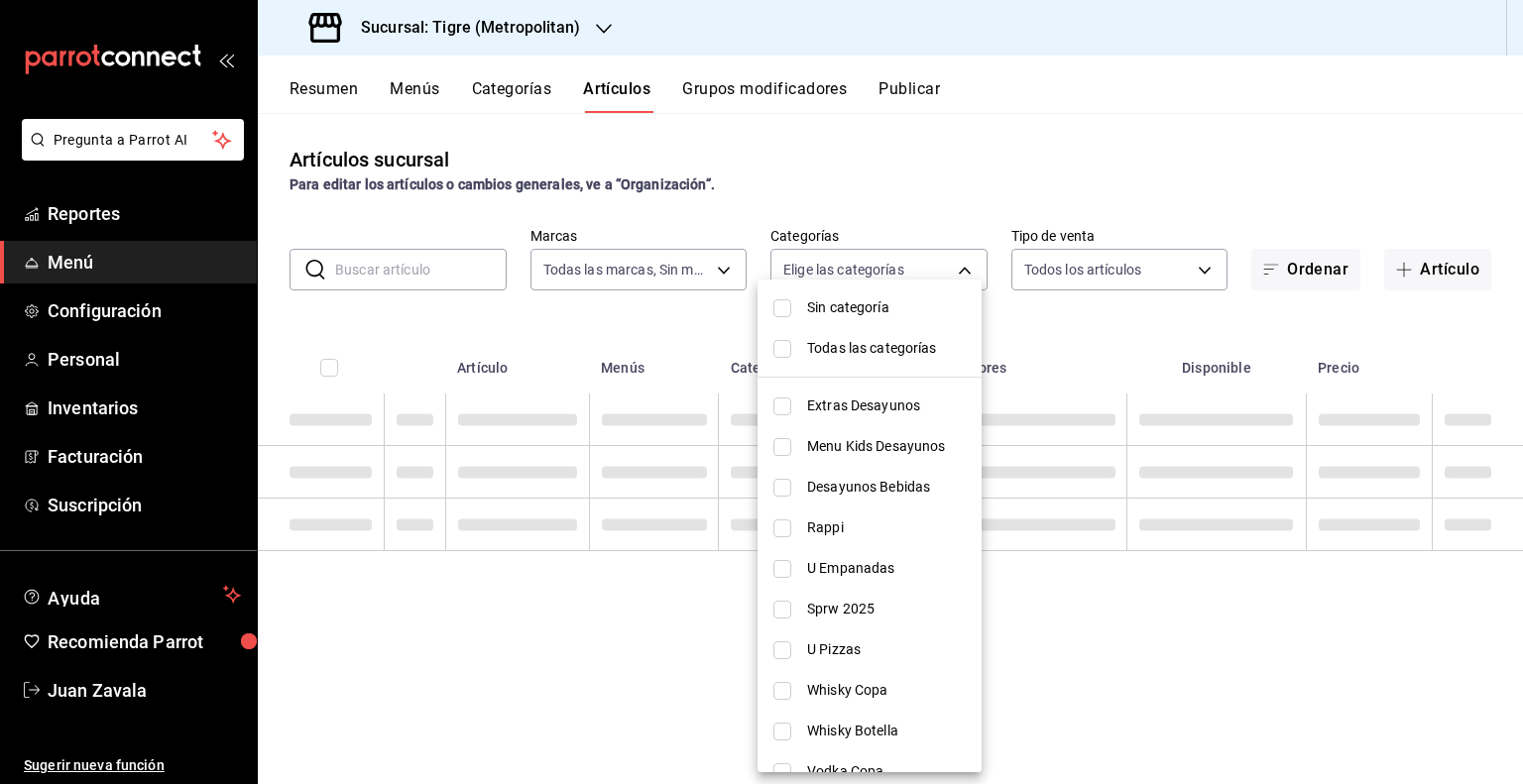 checkbox on "false" 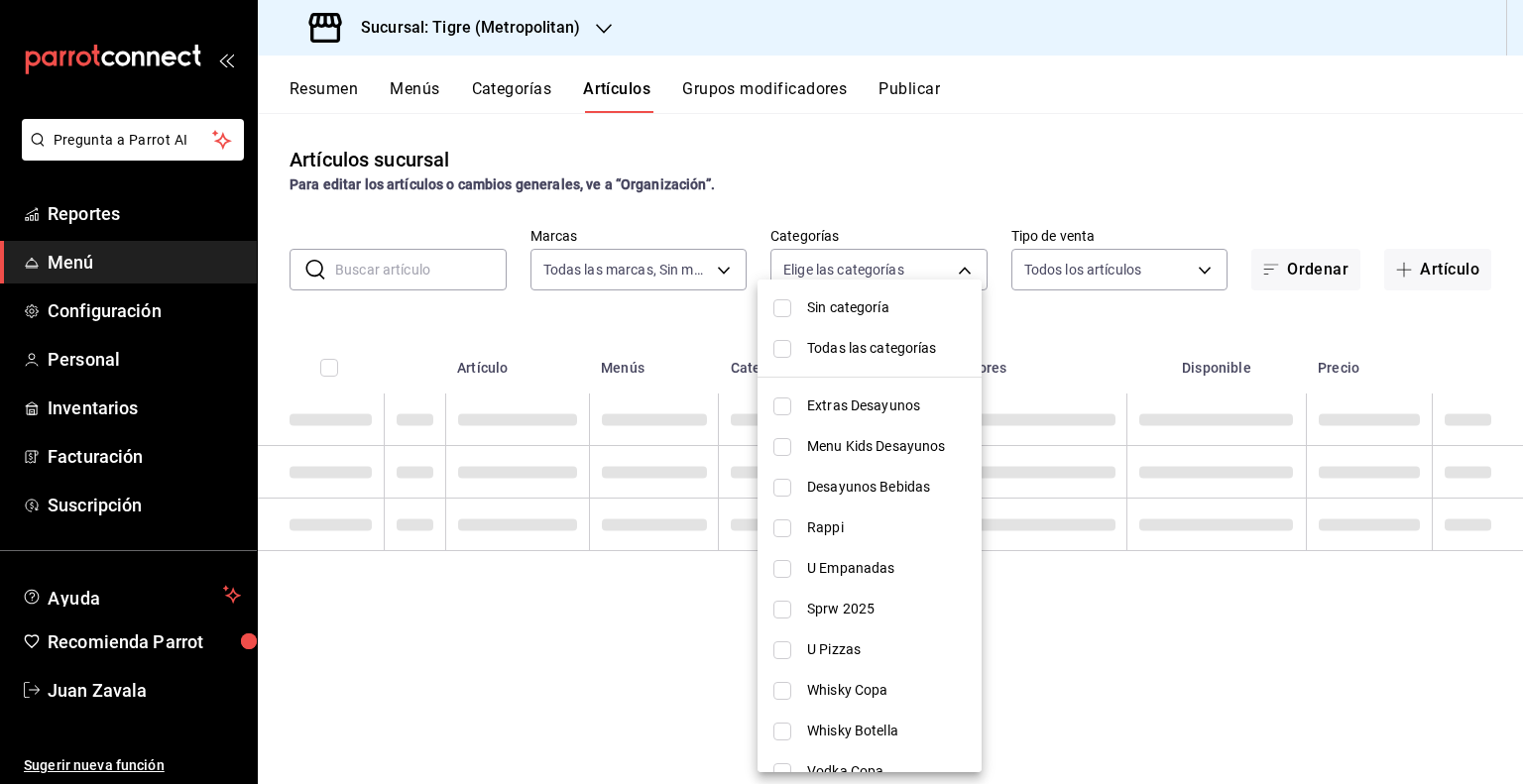 checkbox on "false" 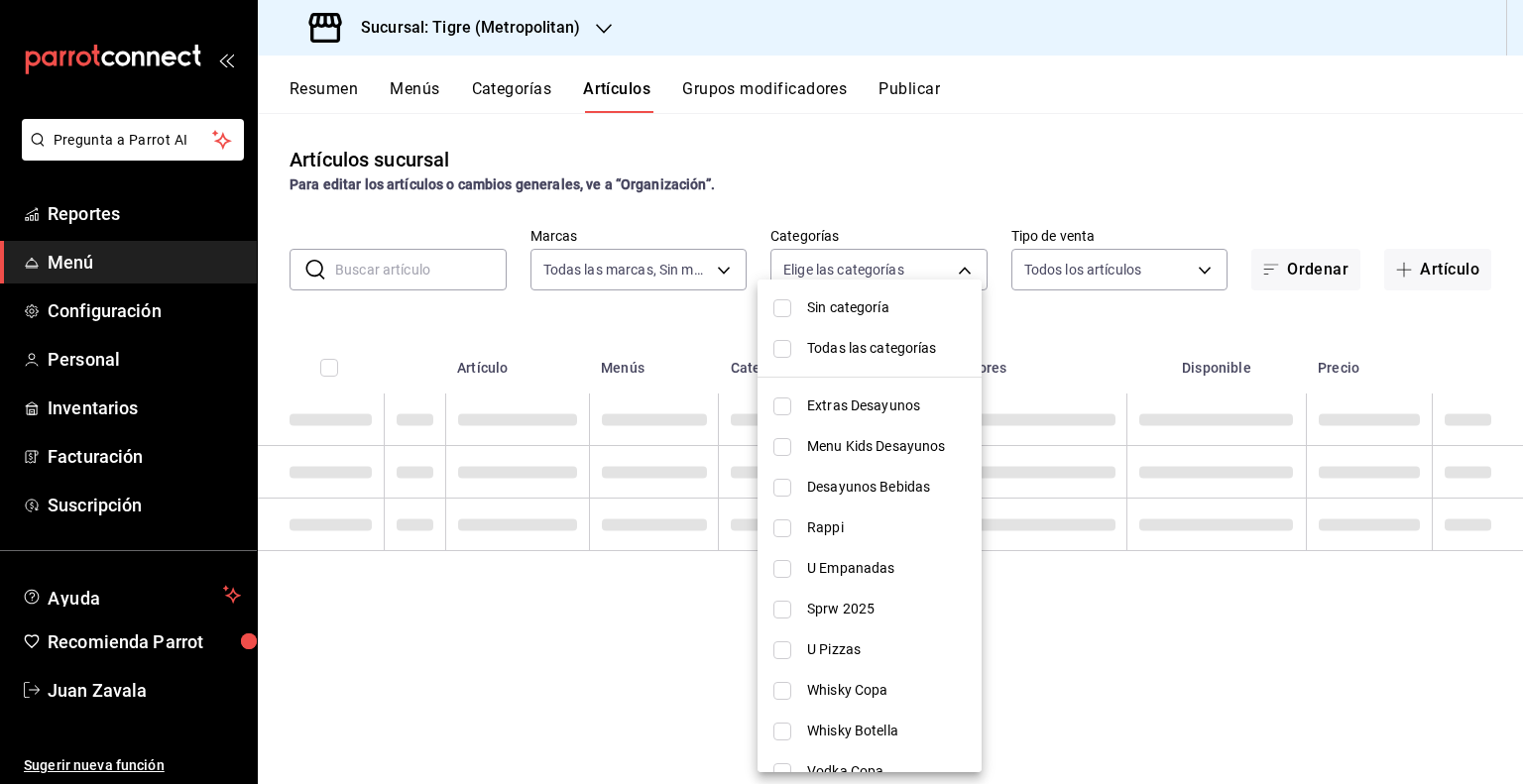 checkbox on "false" 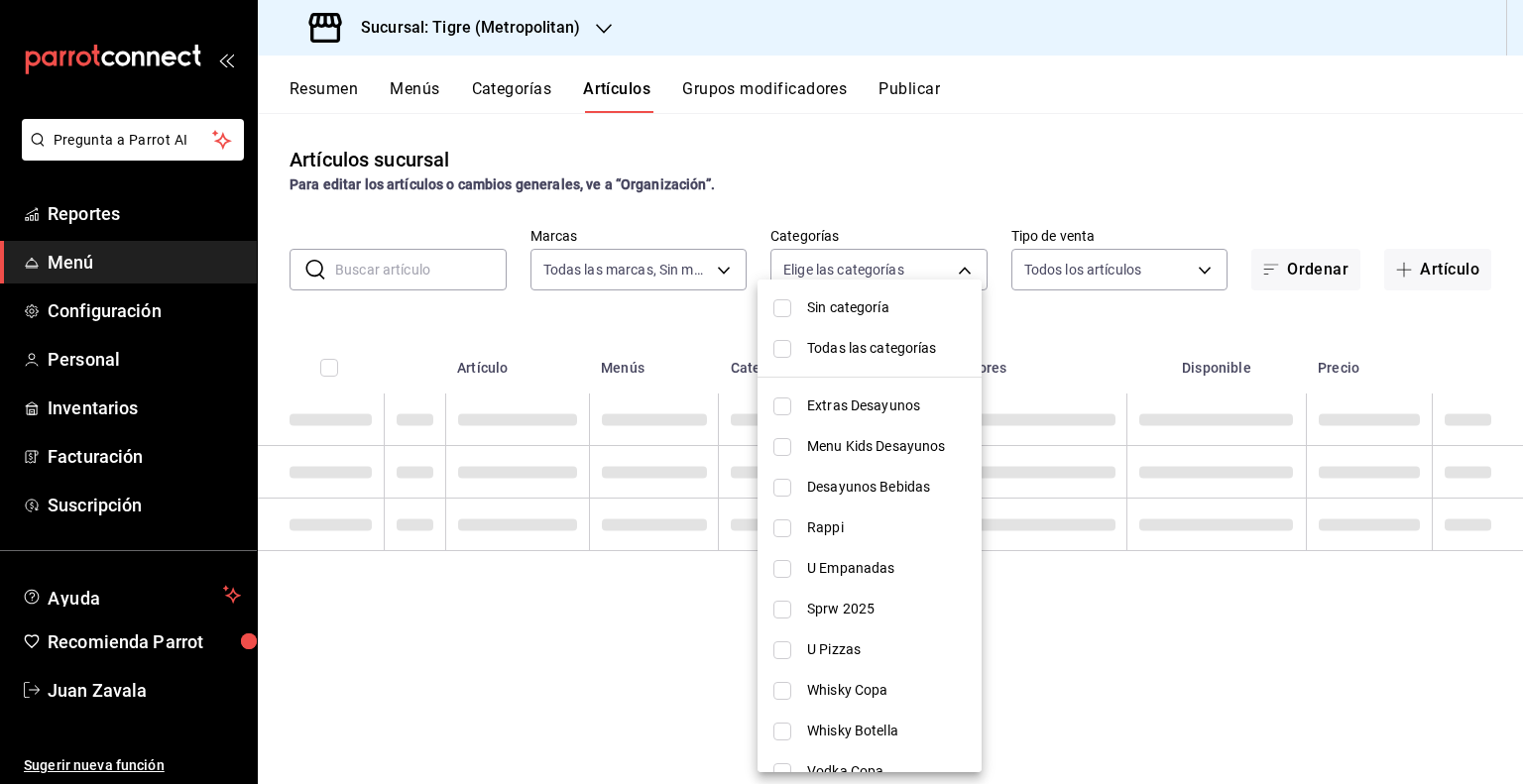 checkbox on "false" 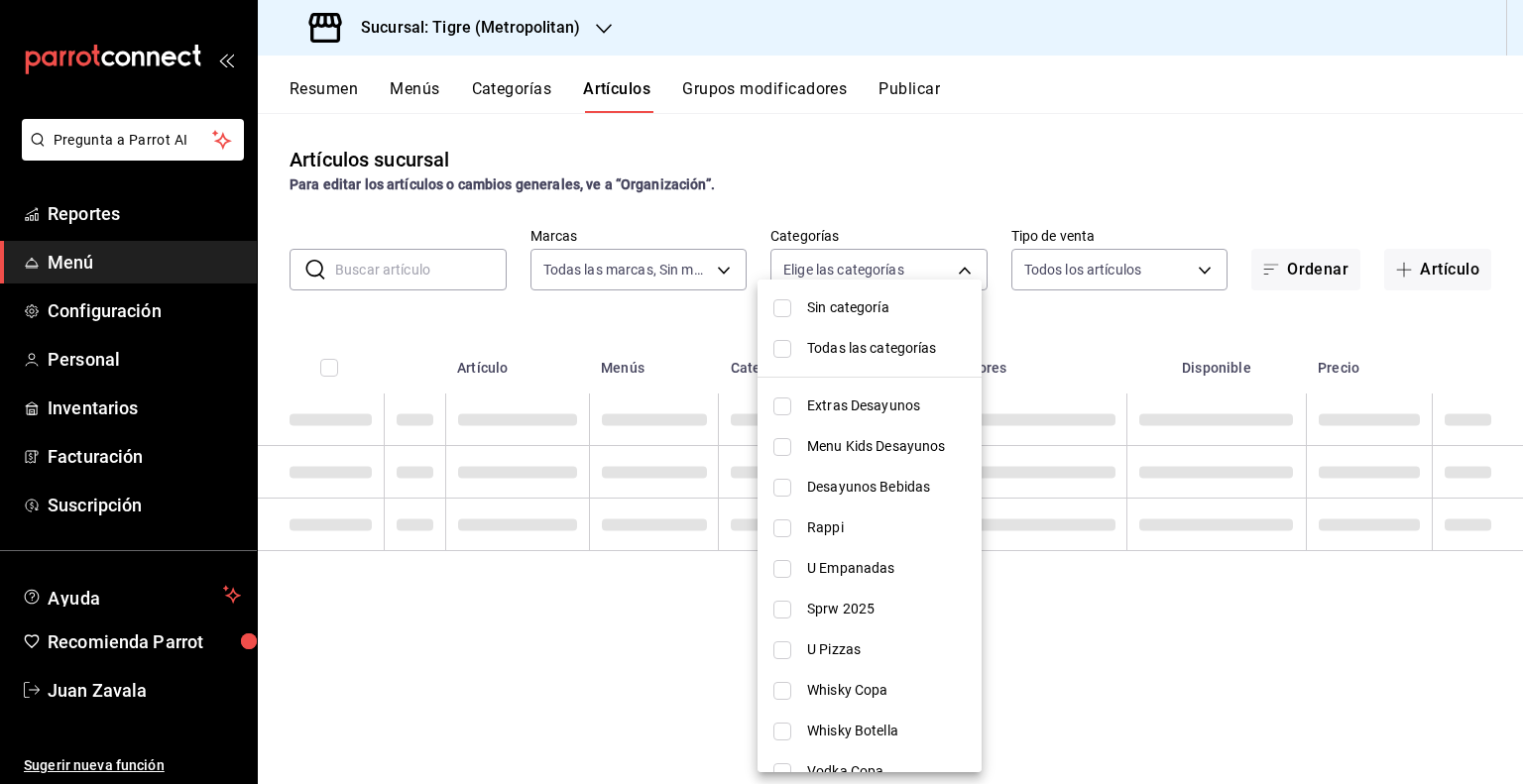 checkbox on "false" 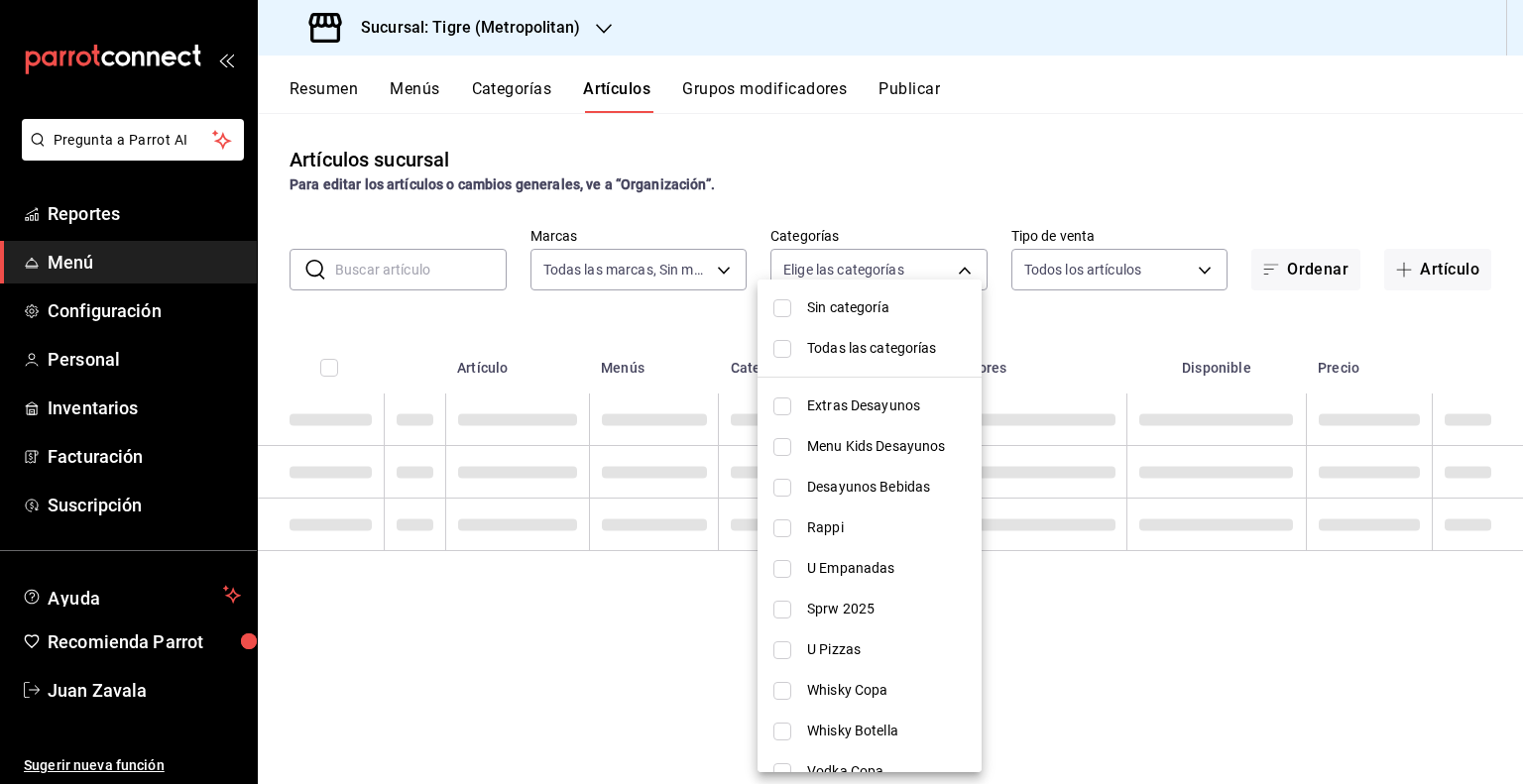 checkbox on "false" 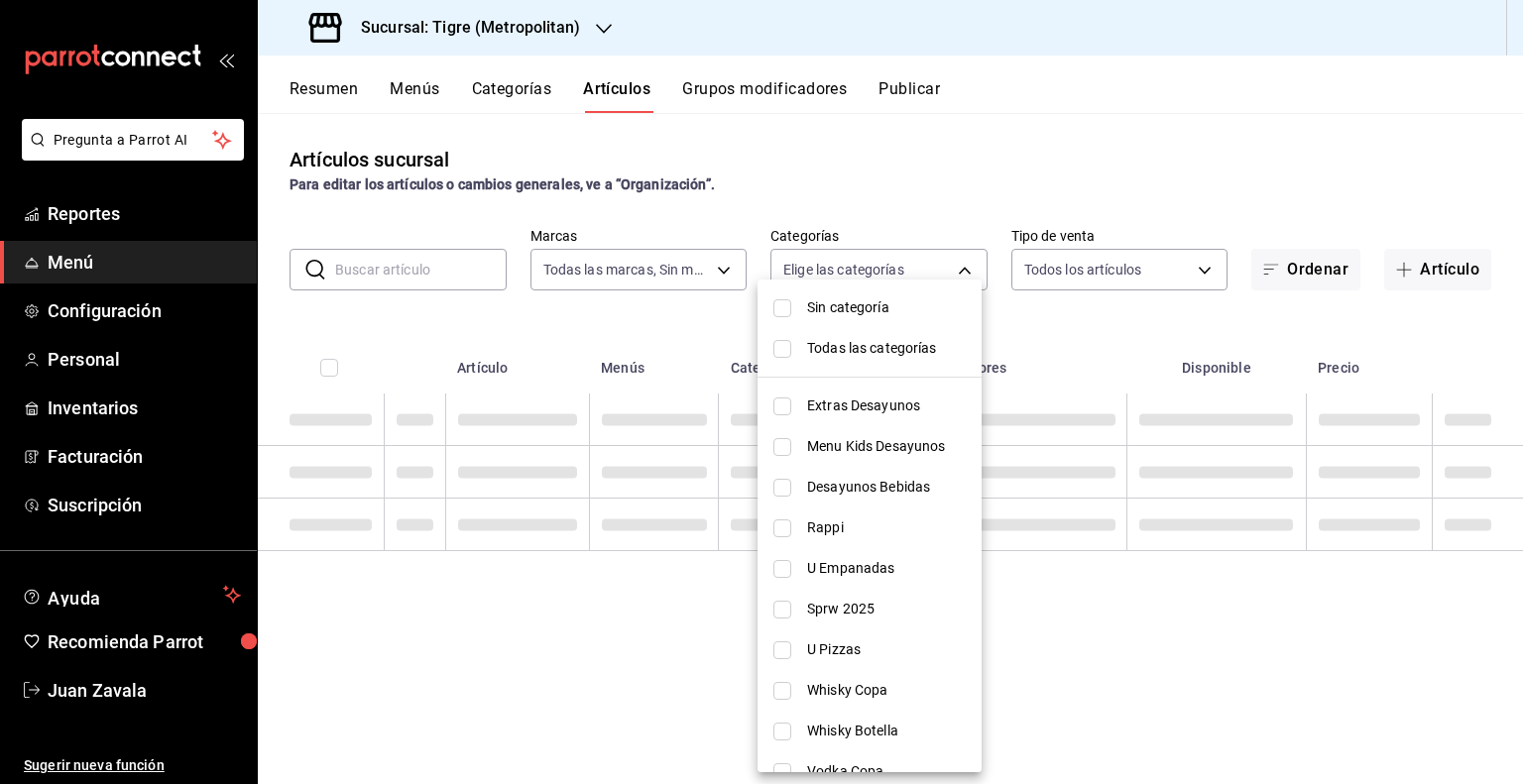 checkbox on "false" 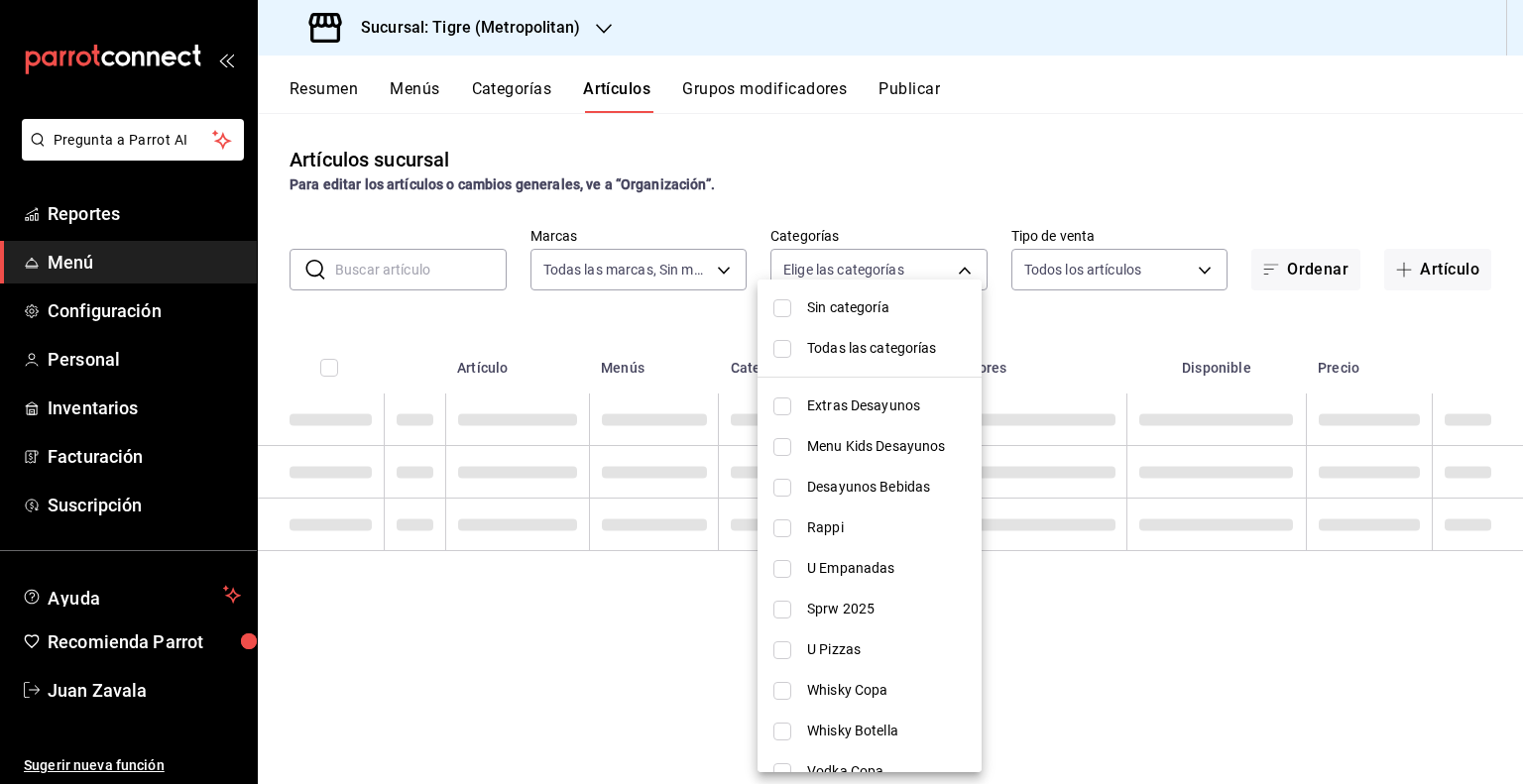 checkbox on "false" 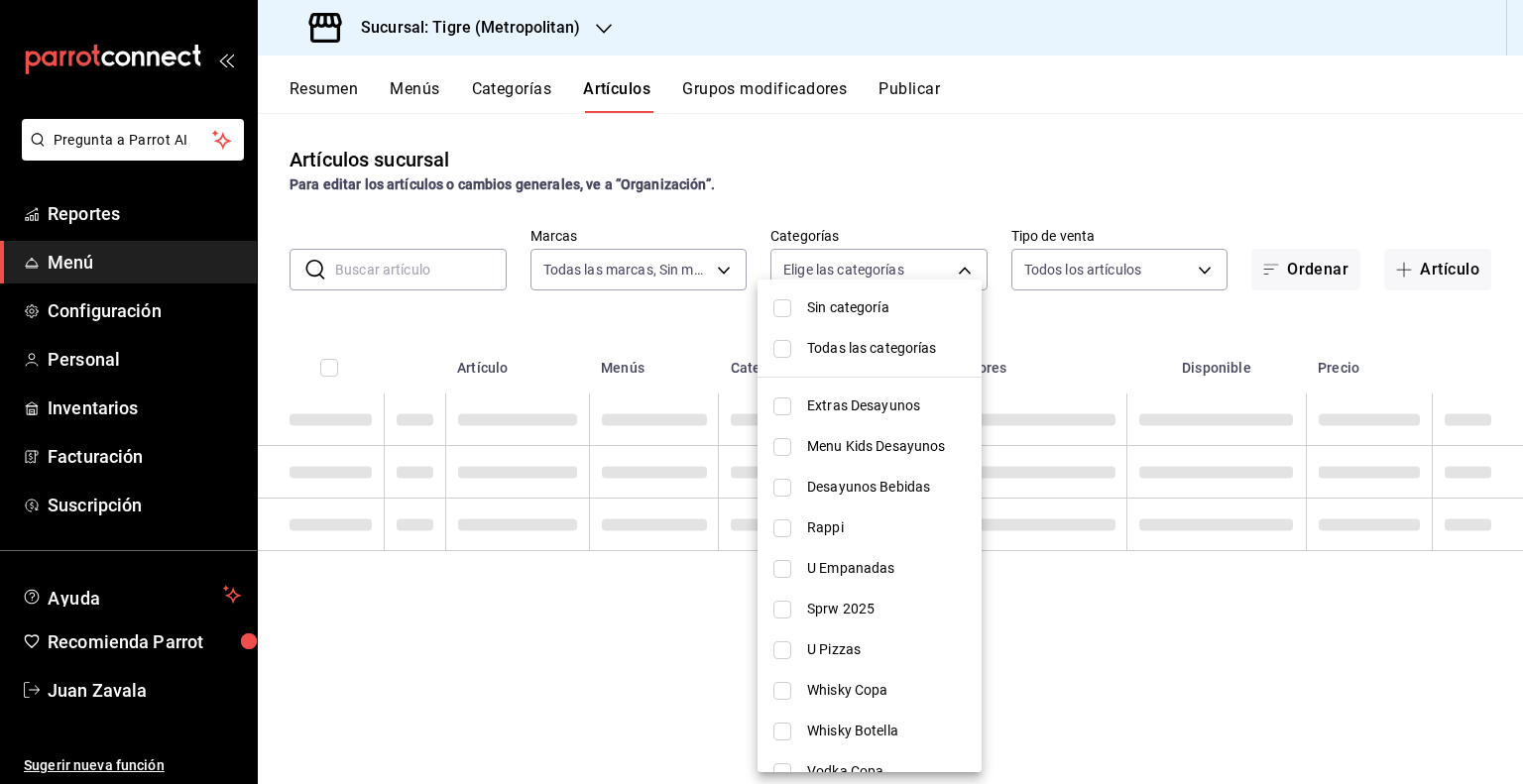 checkbox on "false" 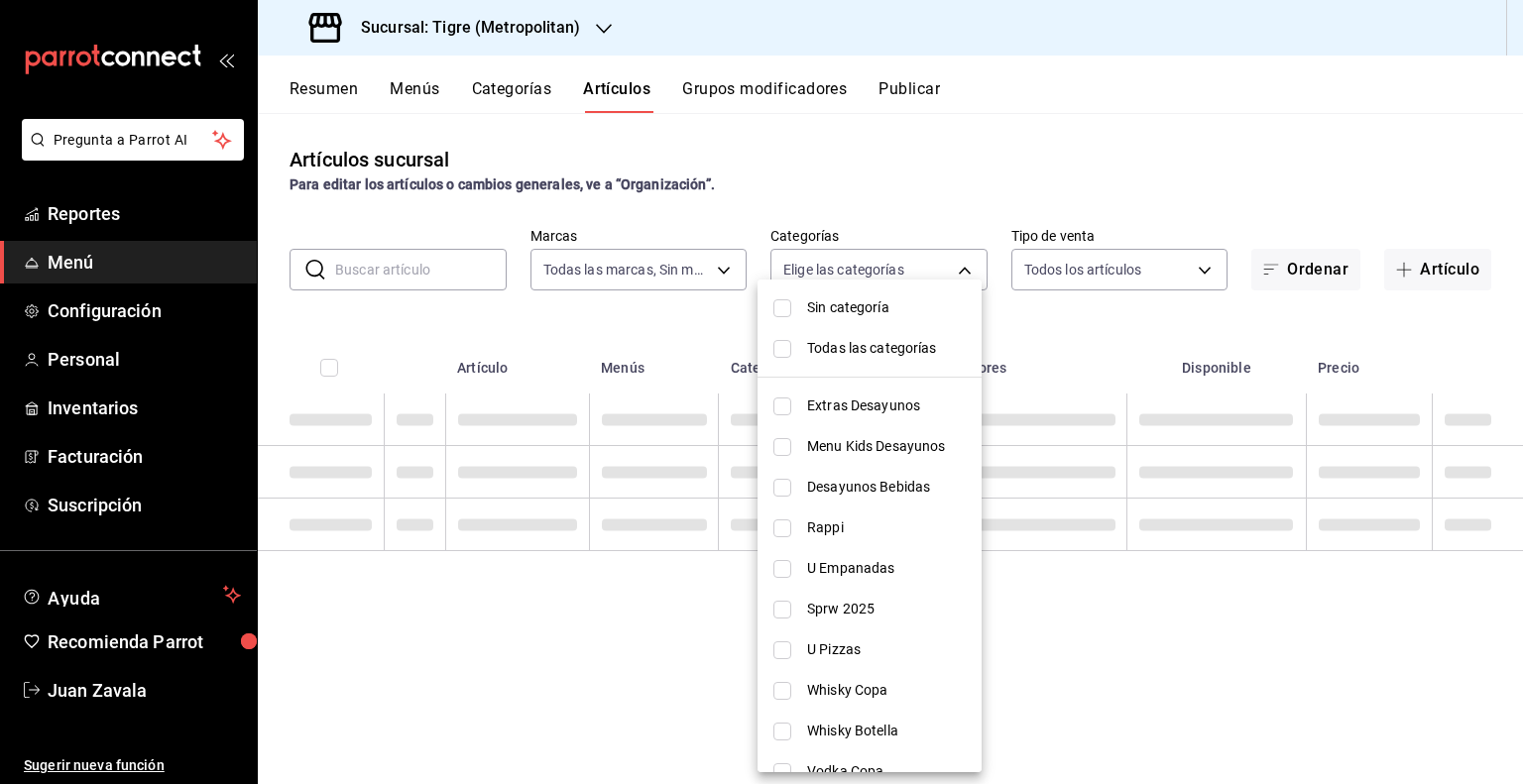 checkbox on "false" 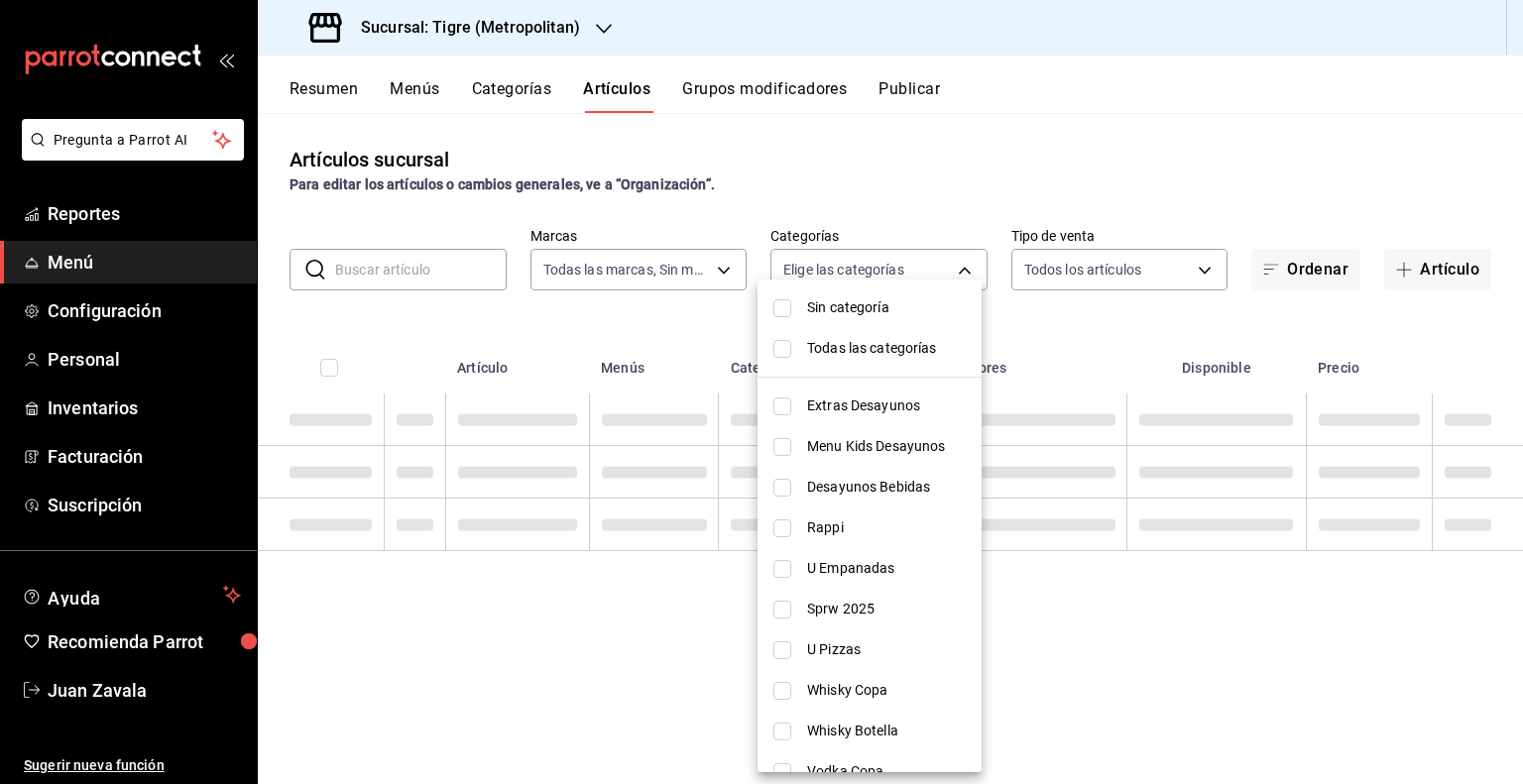 checkbox on "false" 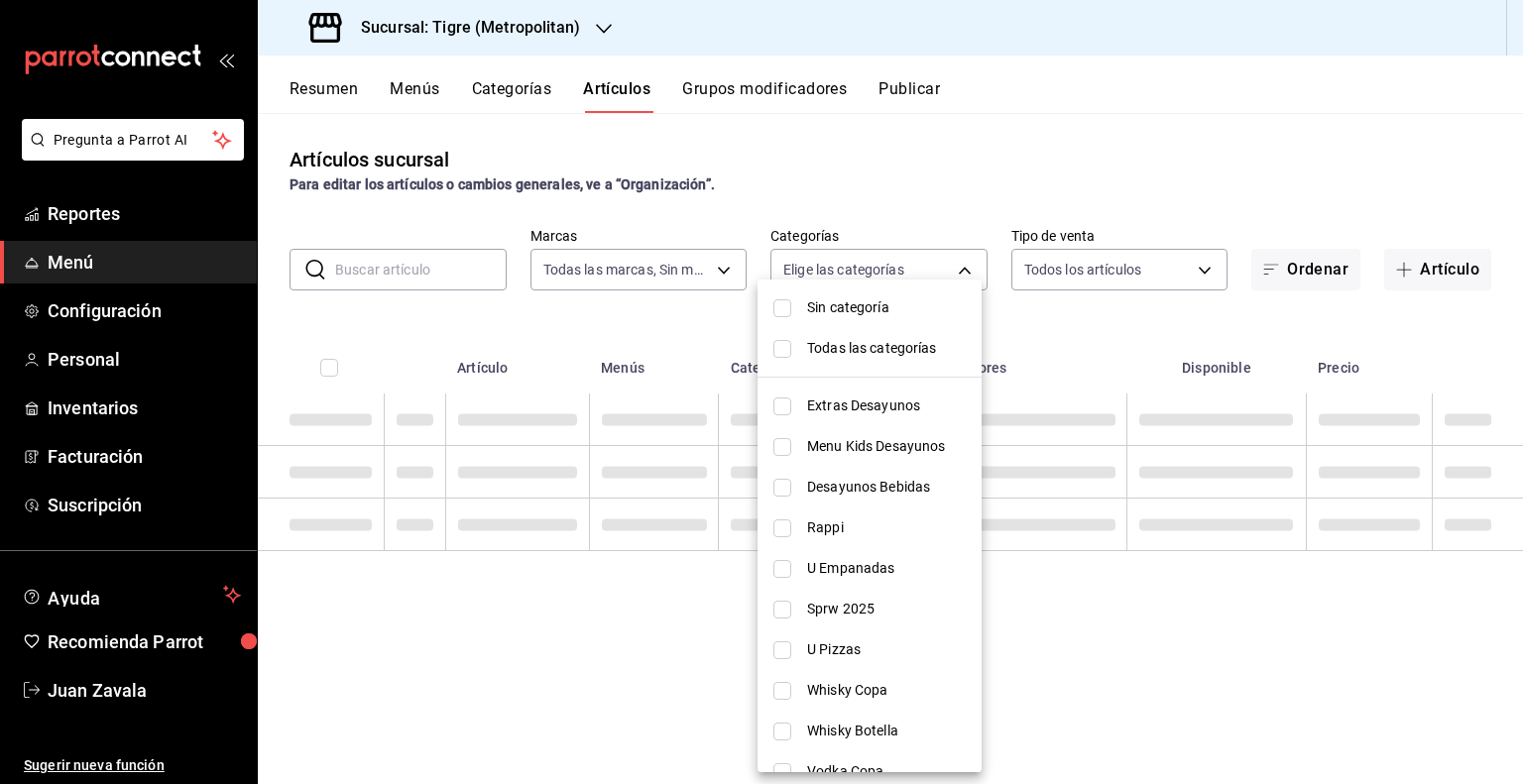 checkbox on "false" 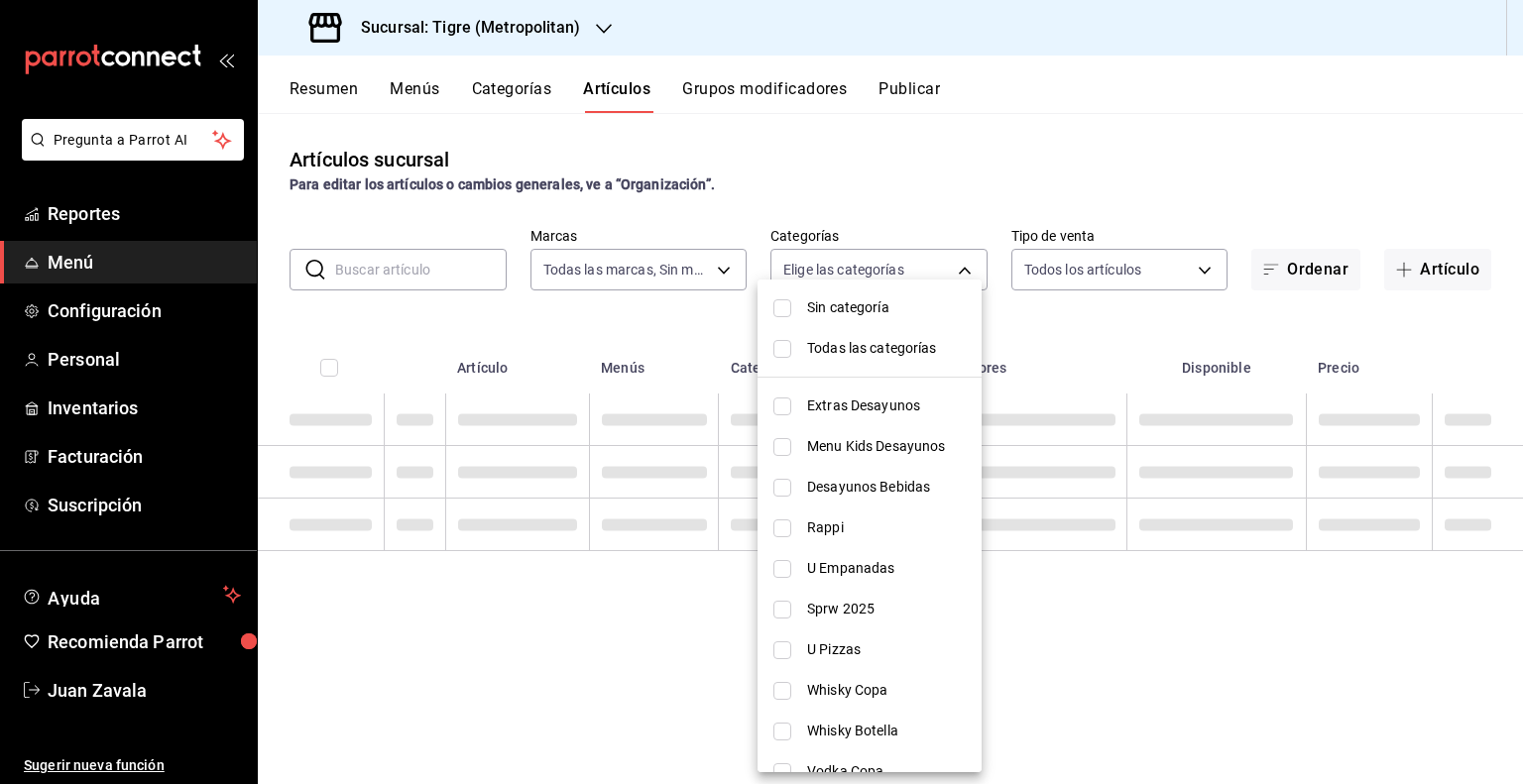 checkbox on "false" 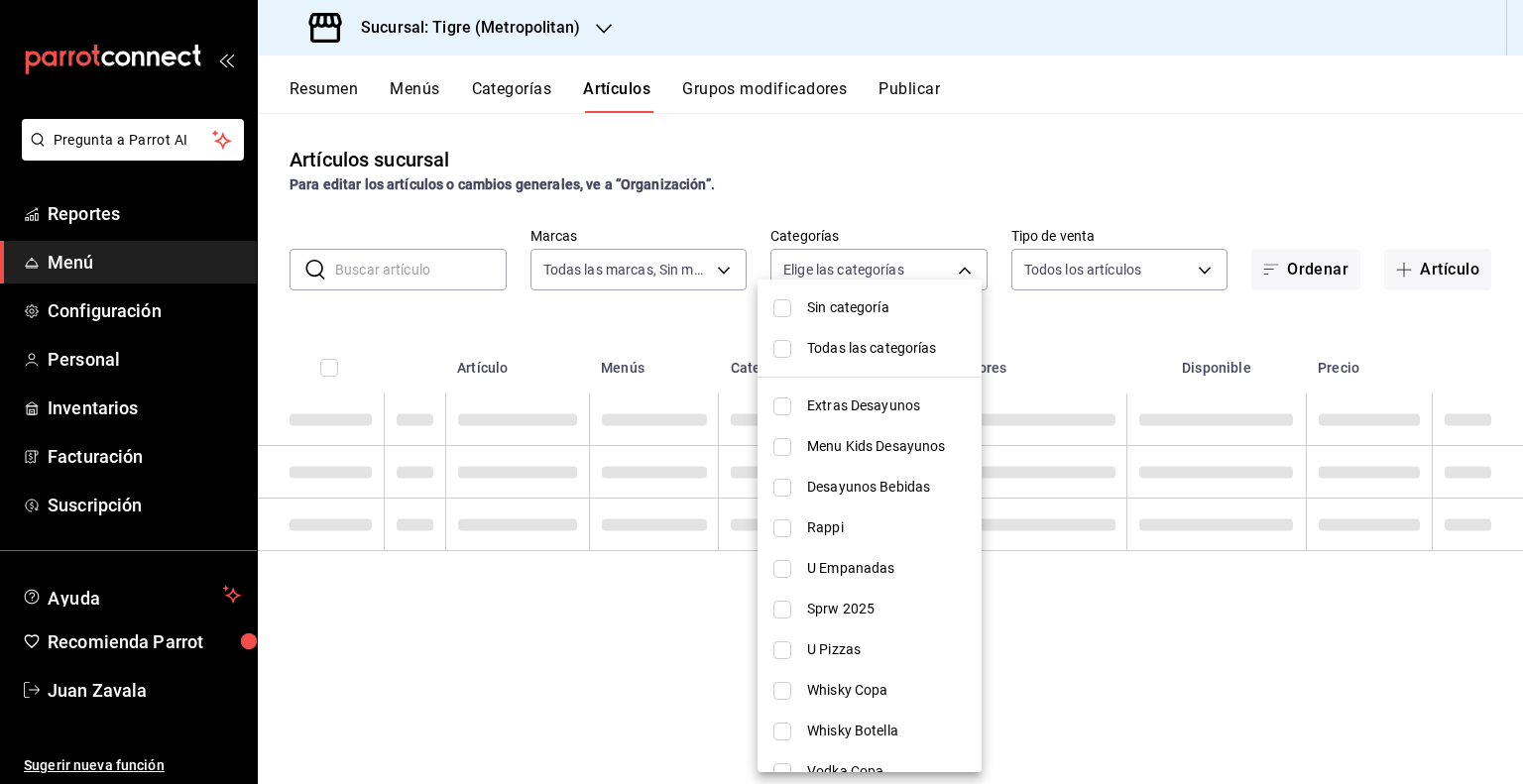 checkbox on "false" 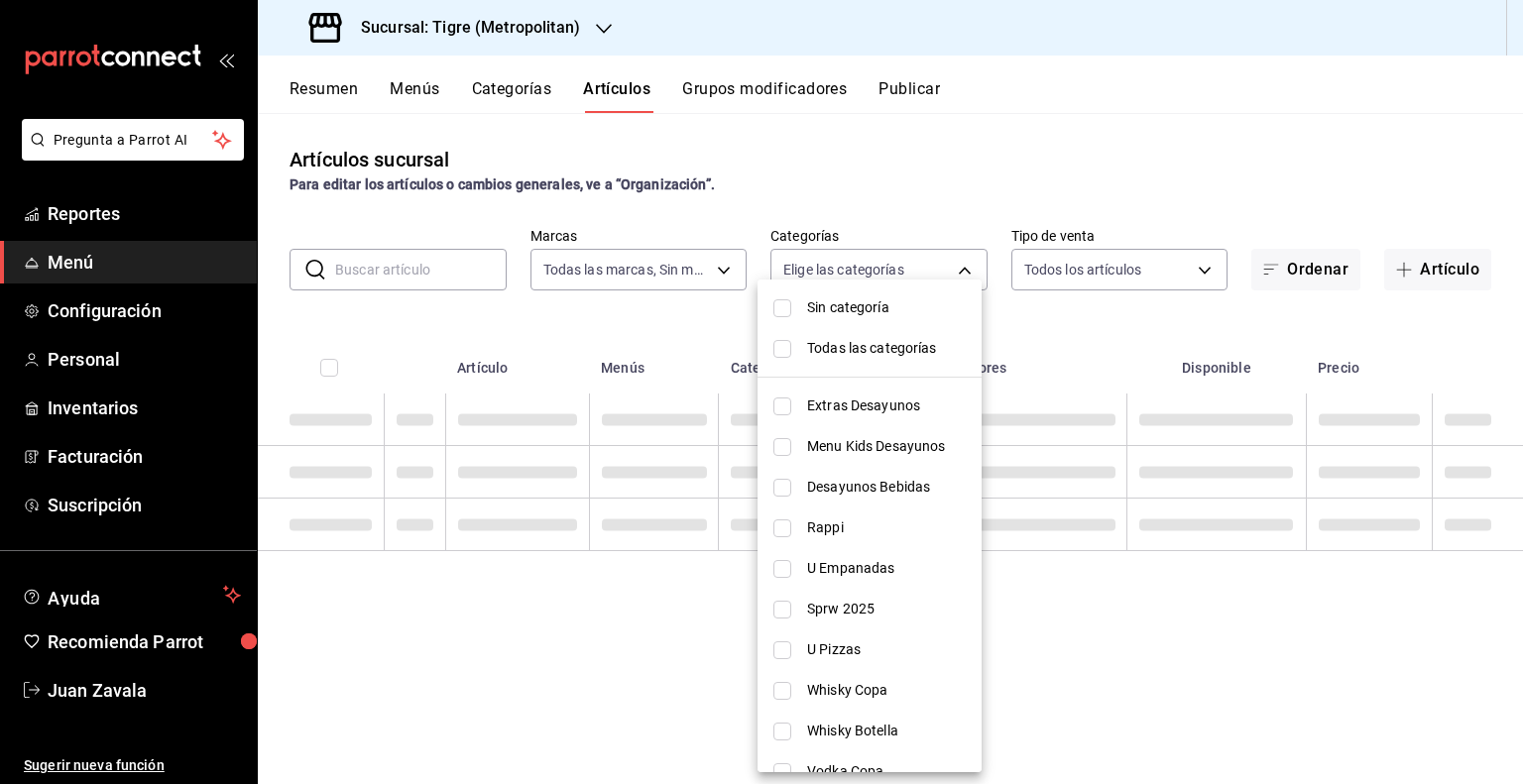 checkbox on "false" 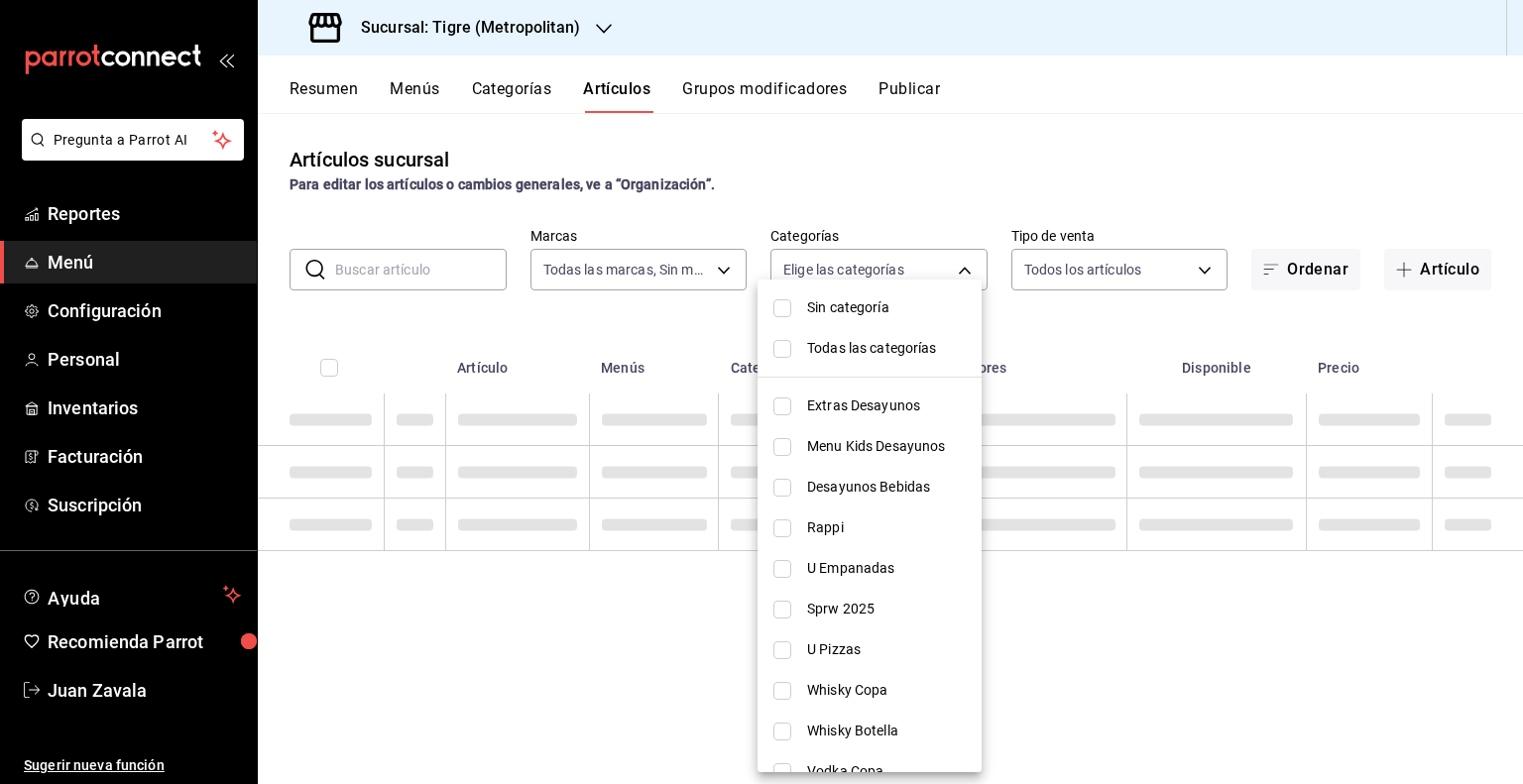 checkbox on "false" 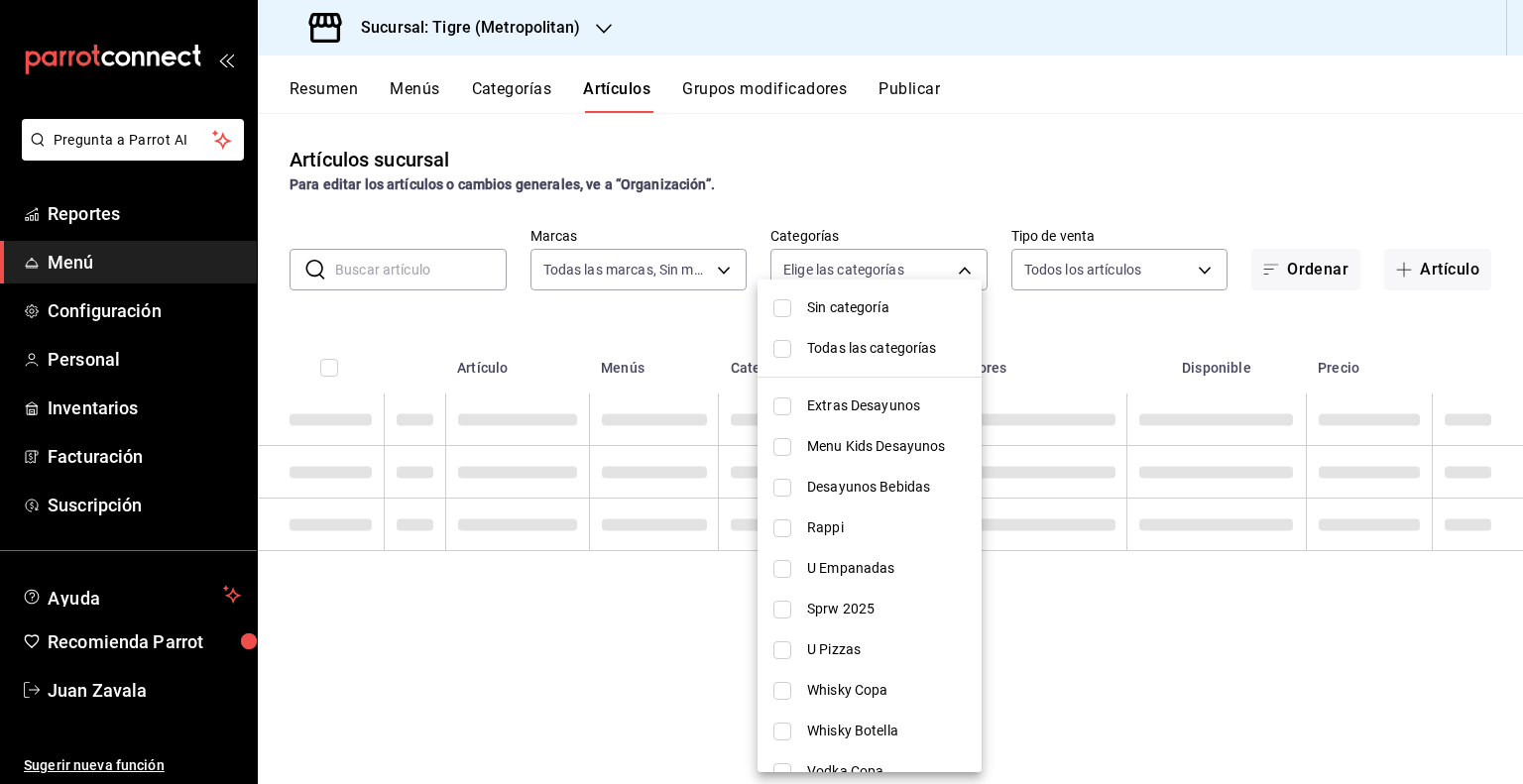 checkbox on "false" 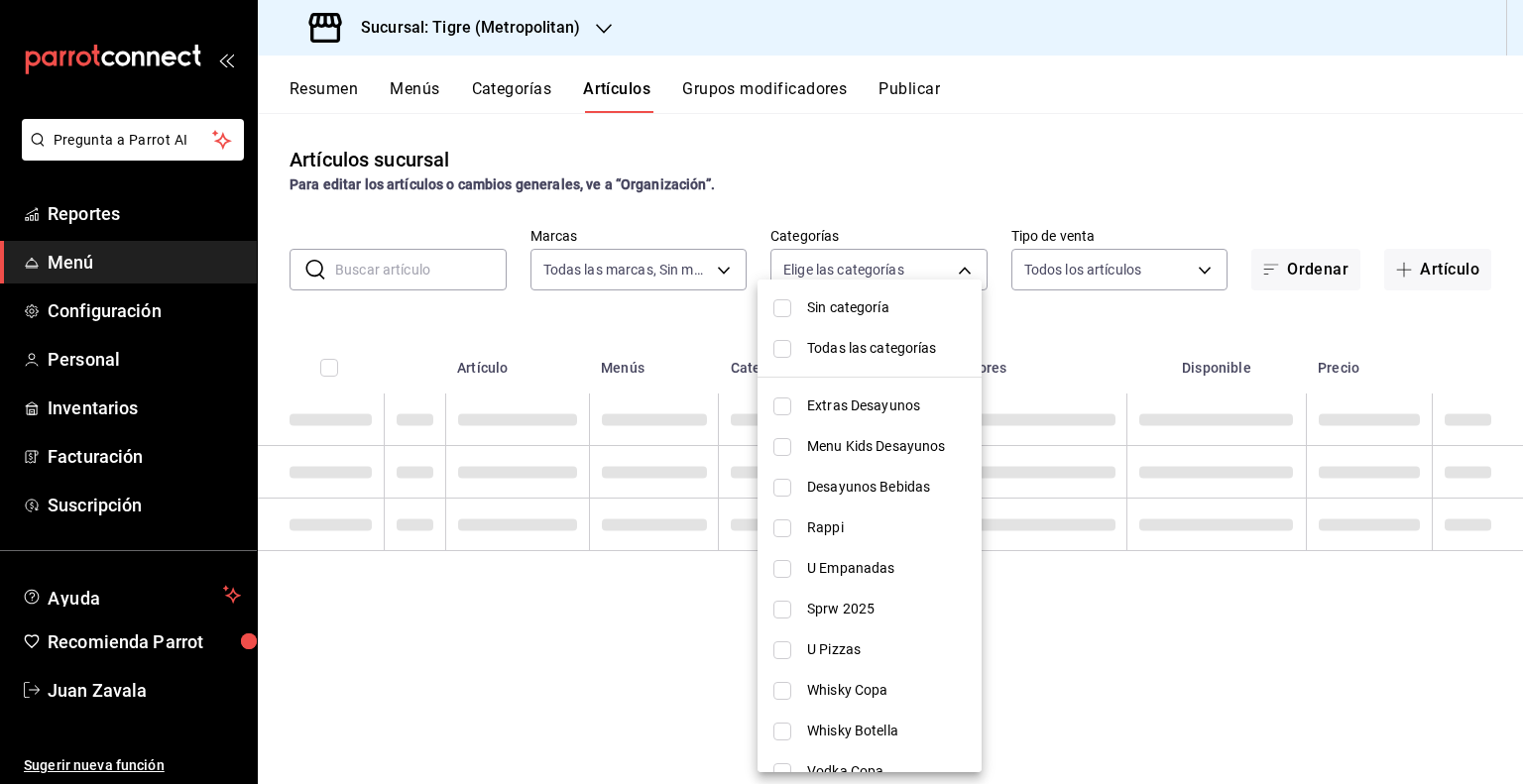checkbox on "false" 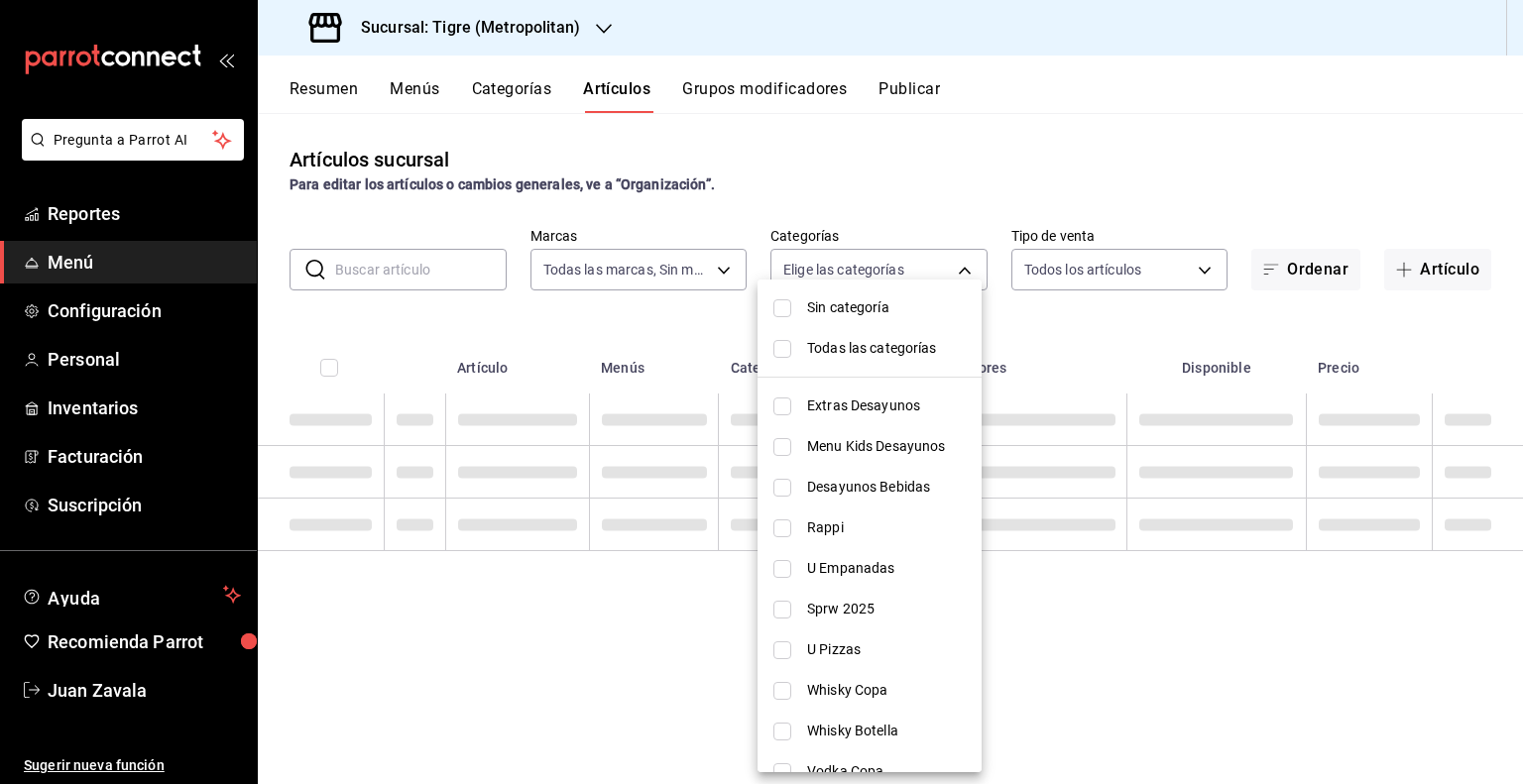 checkbox on "false" 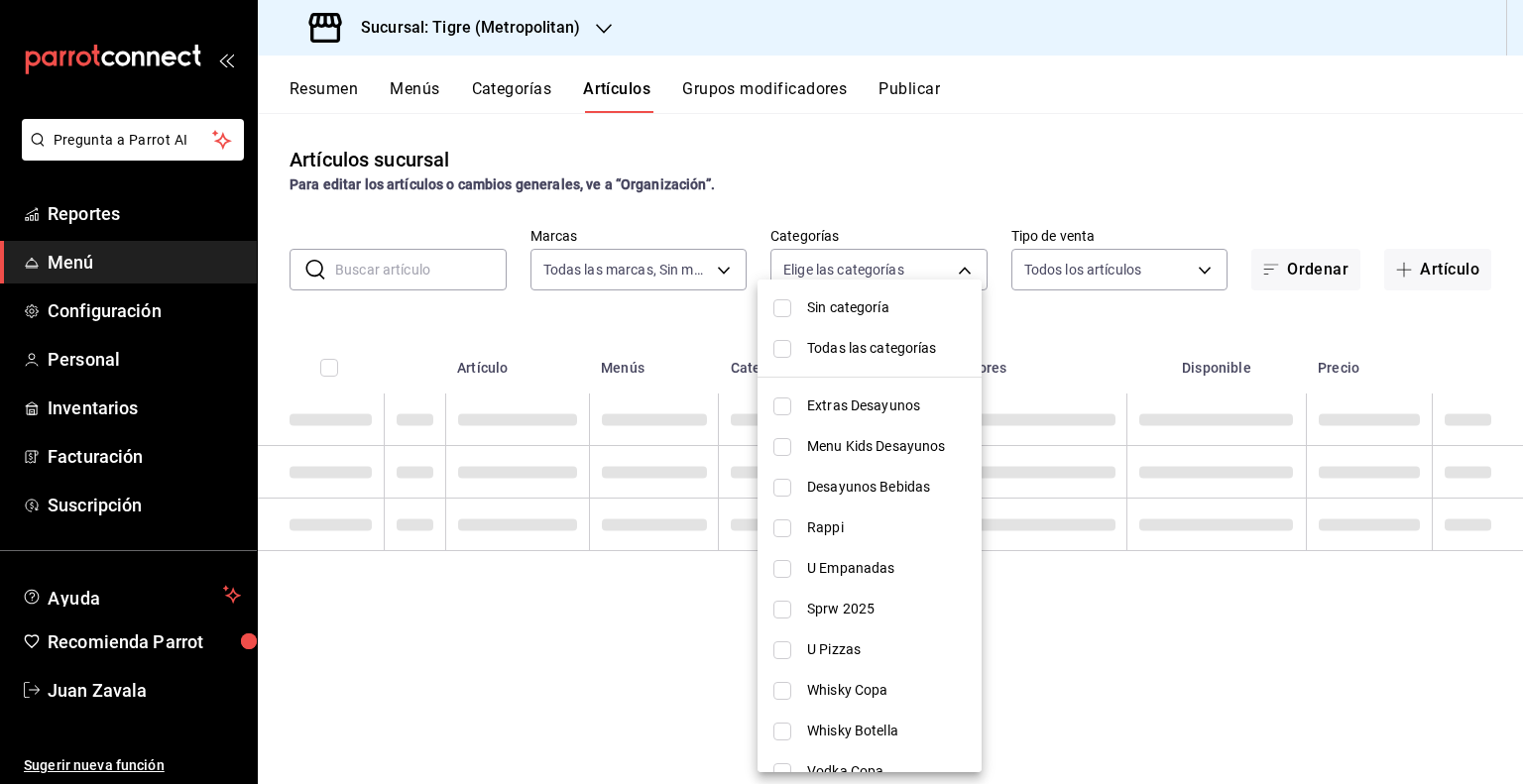 checkbox on "false" 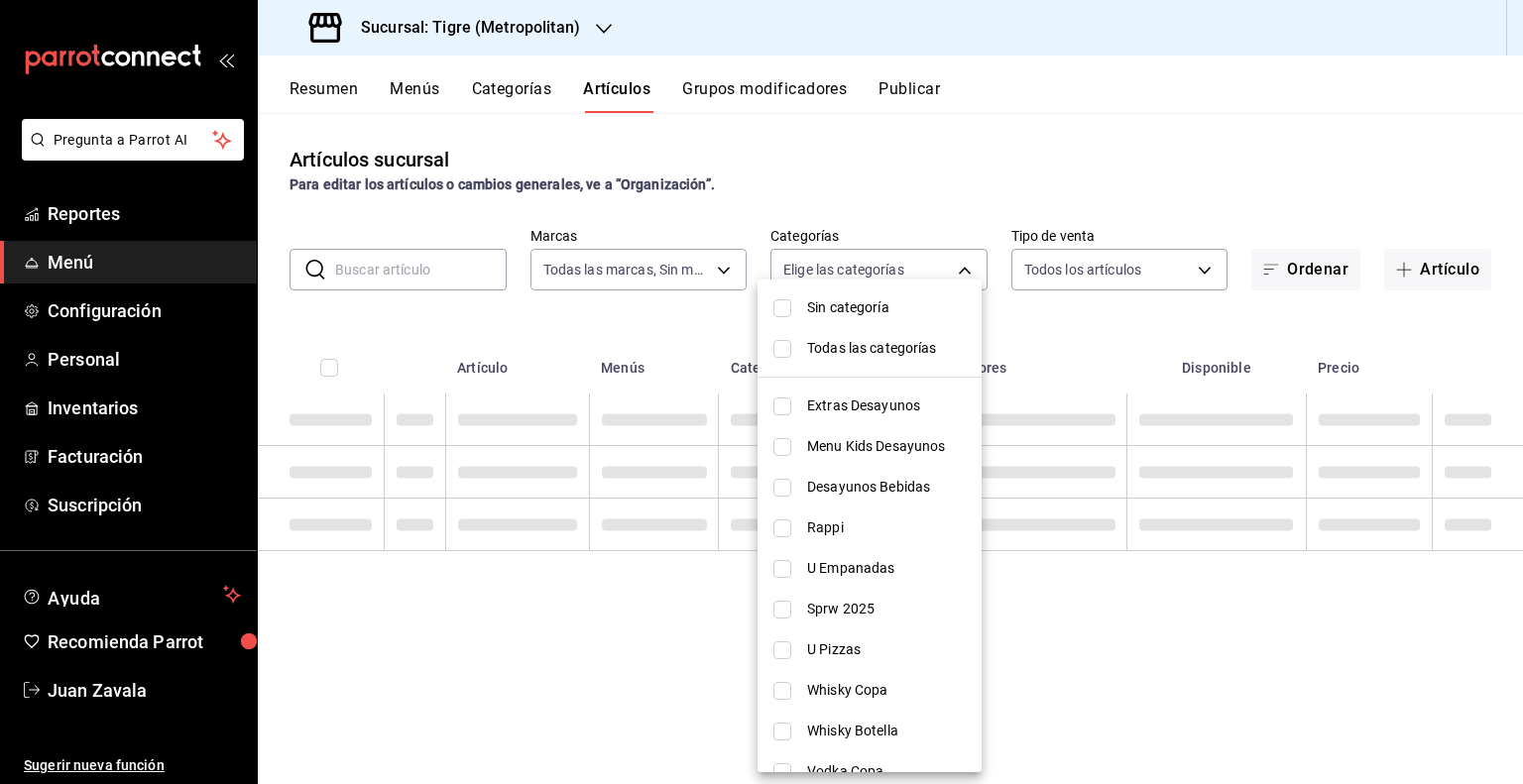 checkbox on "false" 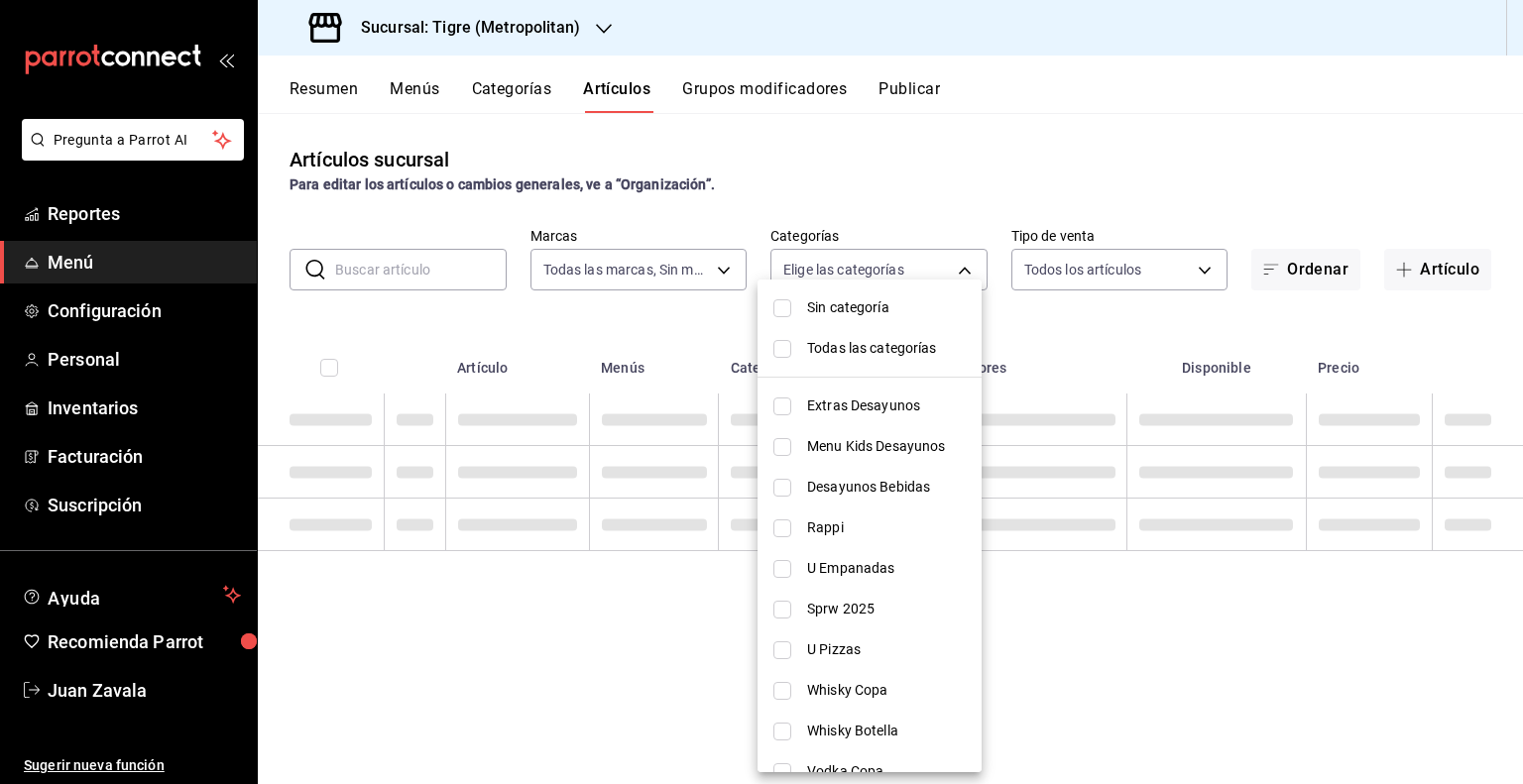 checkbox on "false" 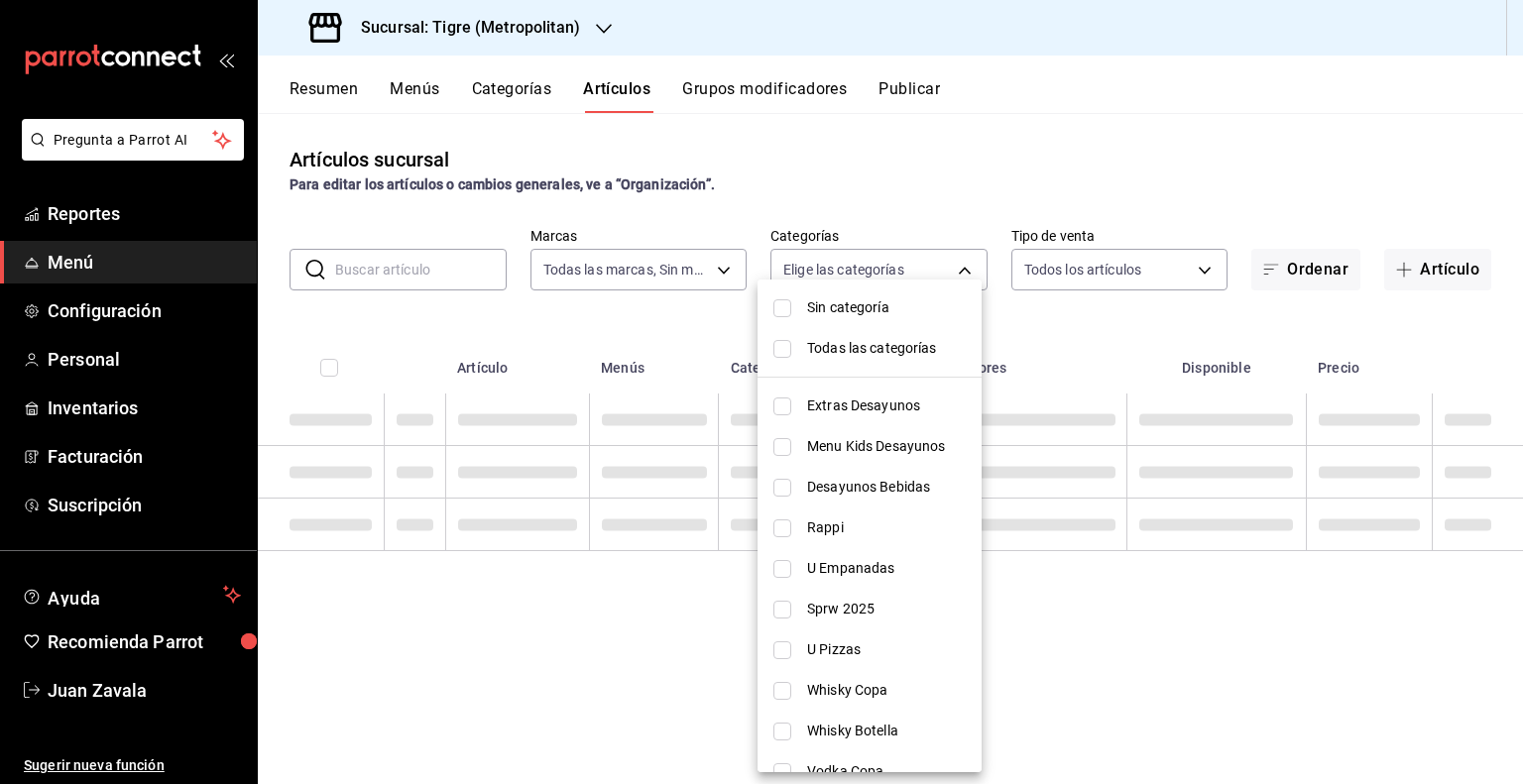checkbox on "false" 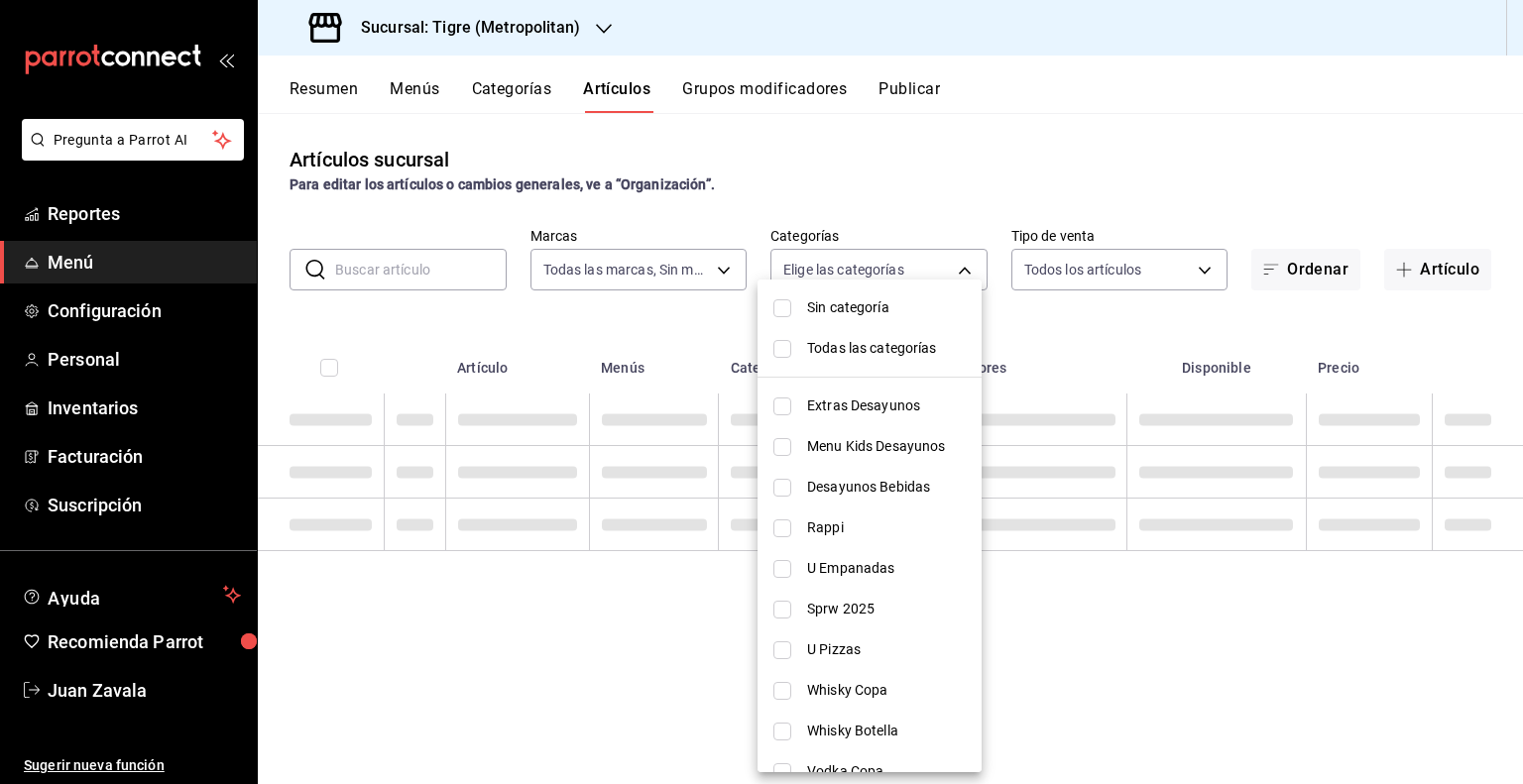 checkbox on "false" 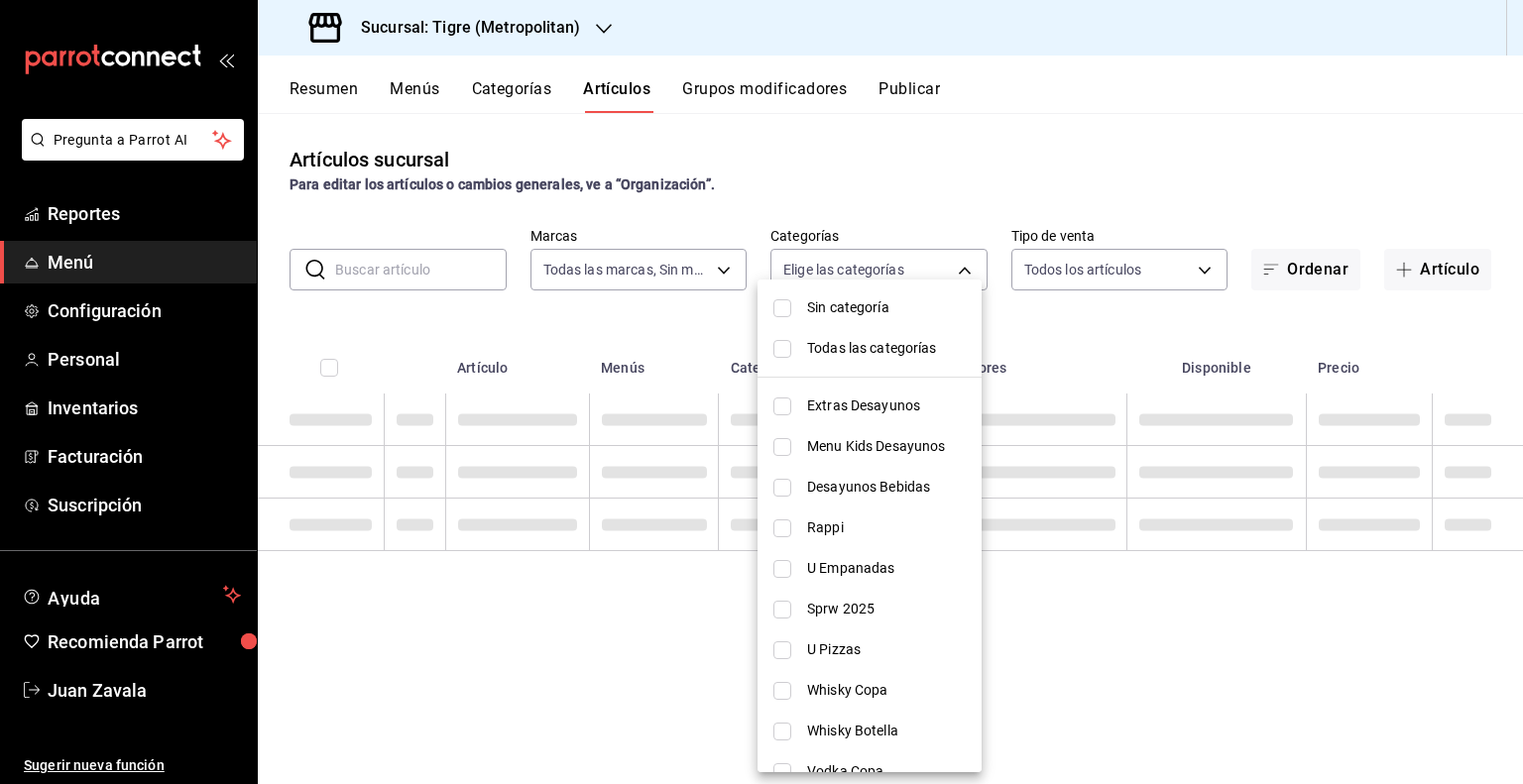 checkbox on "false" 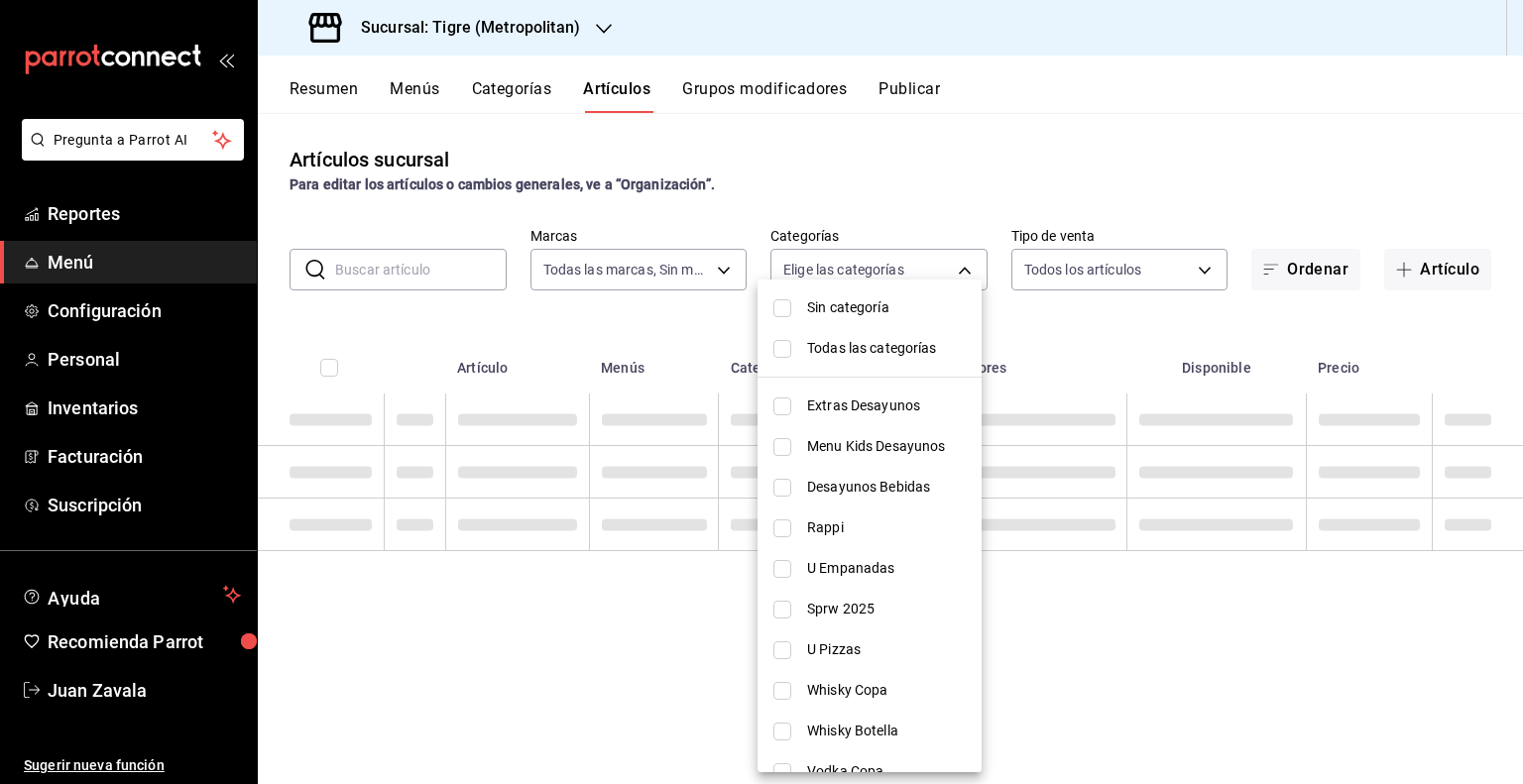 checkbox on "false" 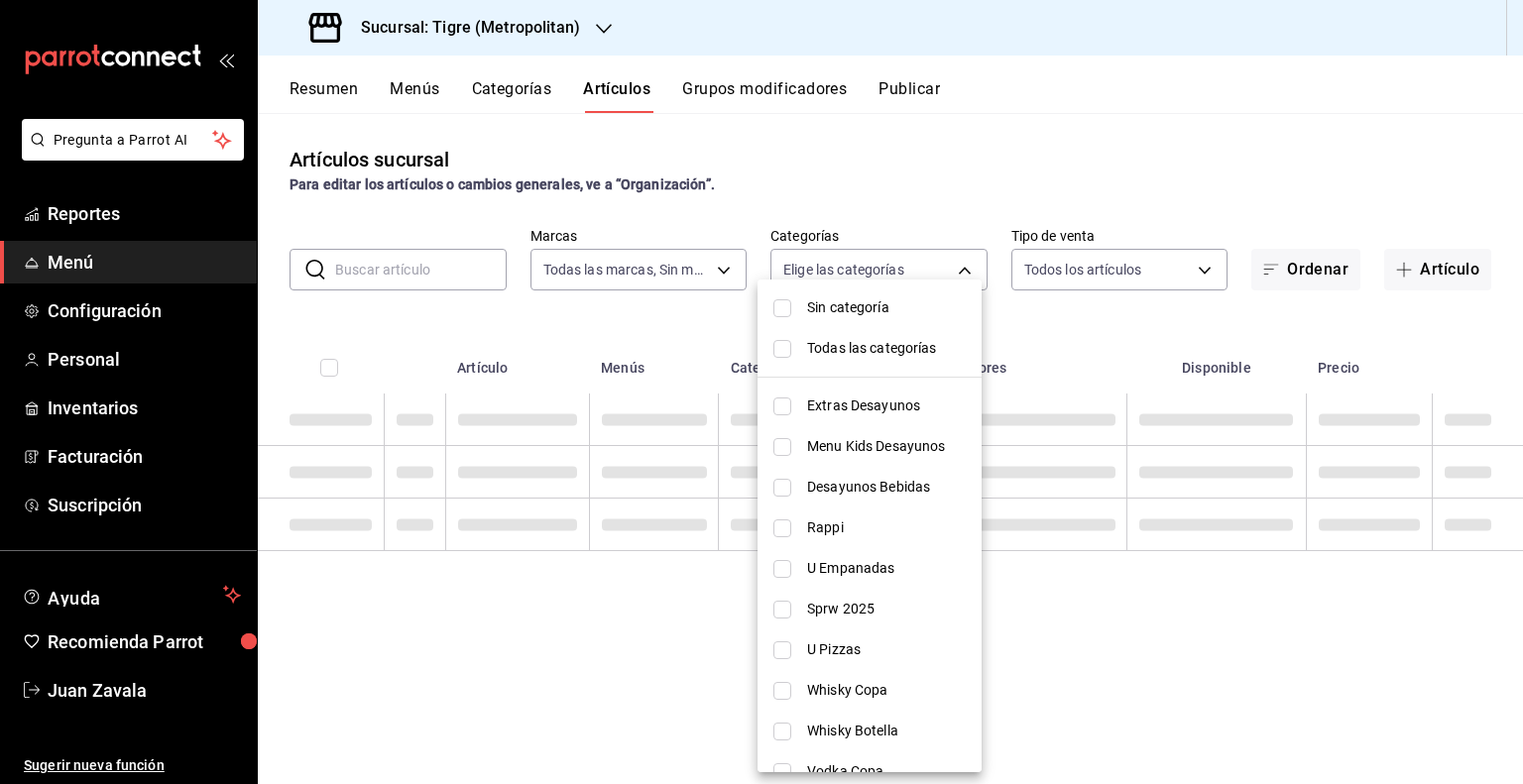 checkbox on "false" 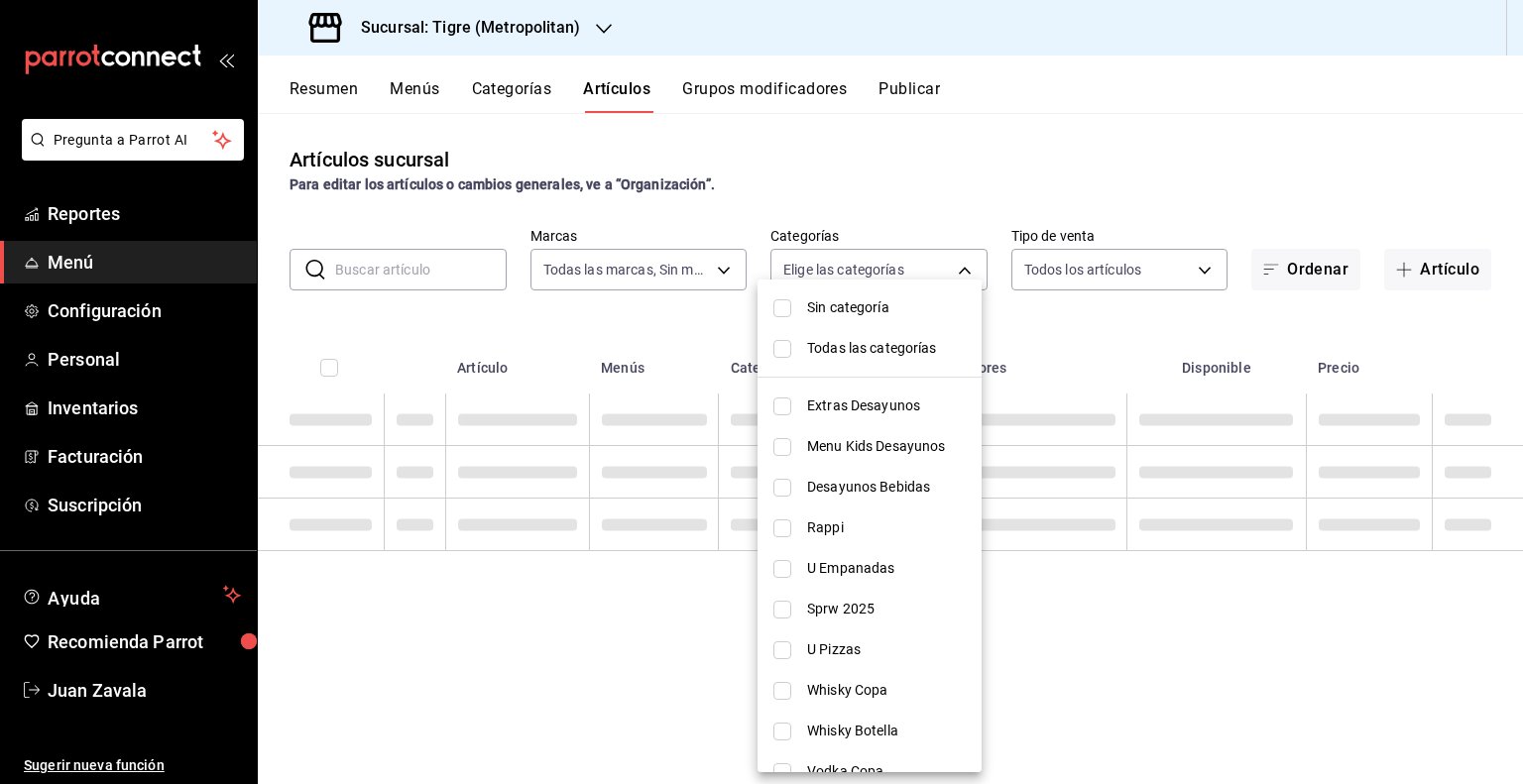 checkbox on "false" 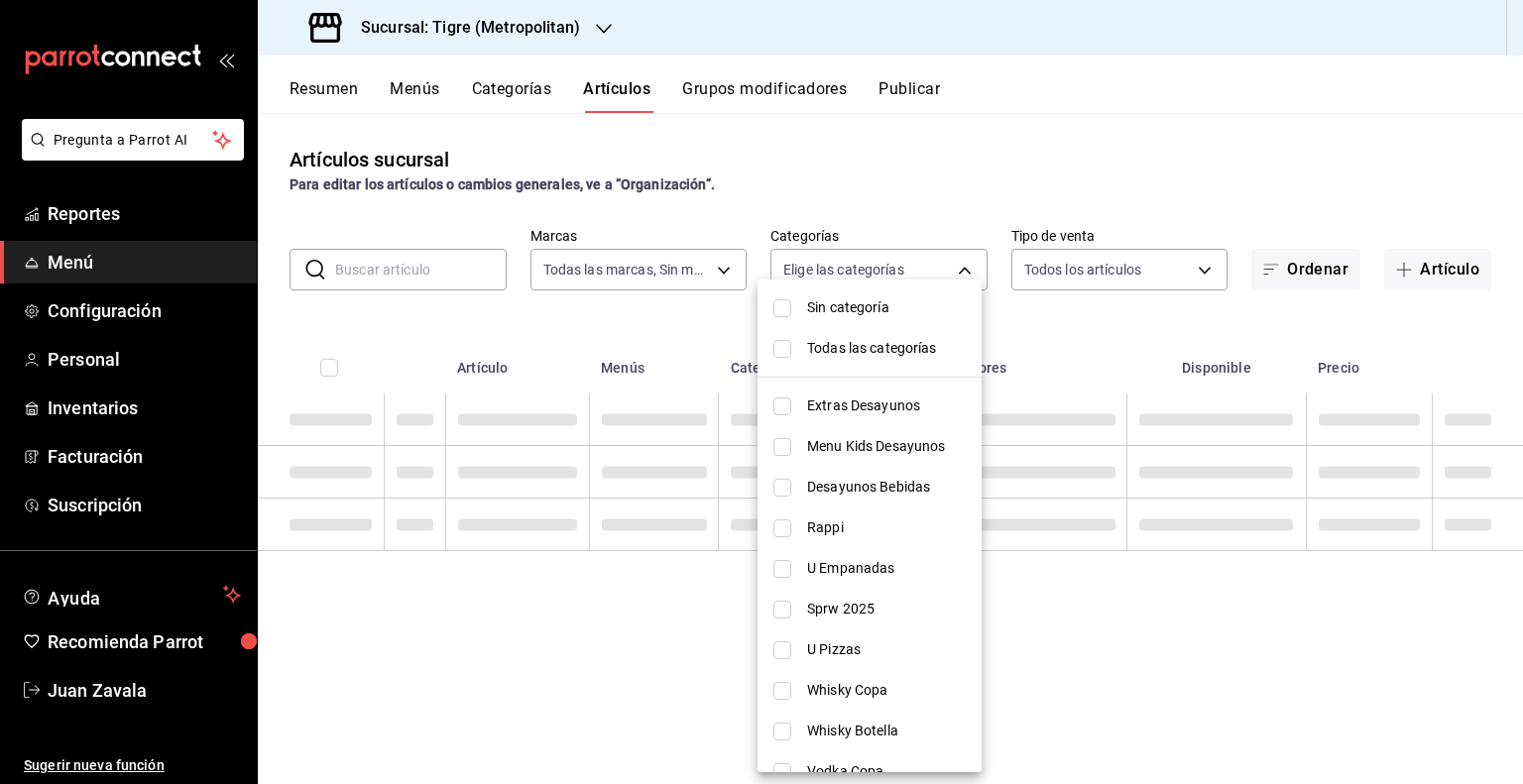checkbox on "false" 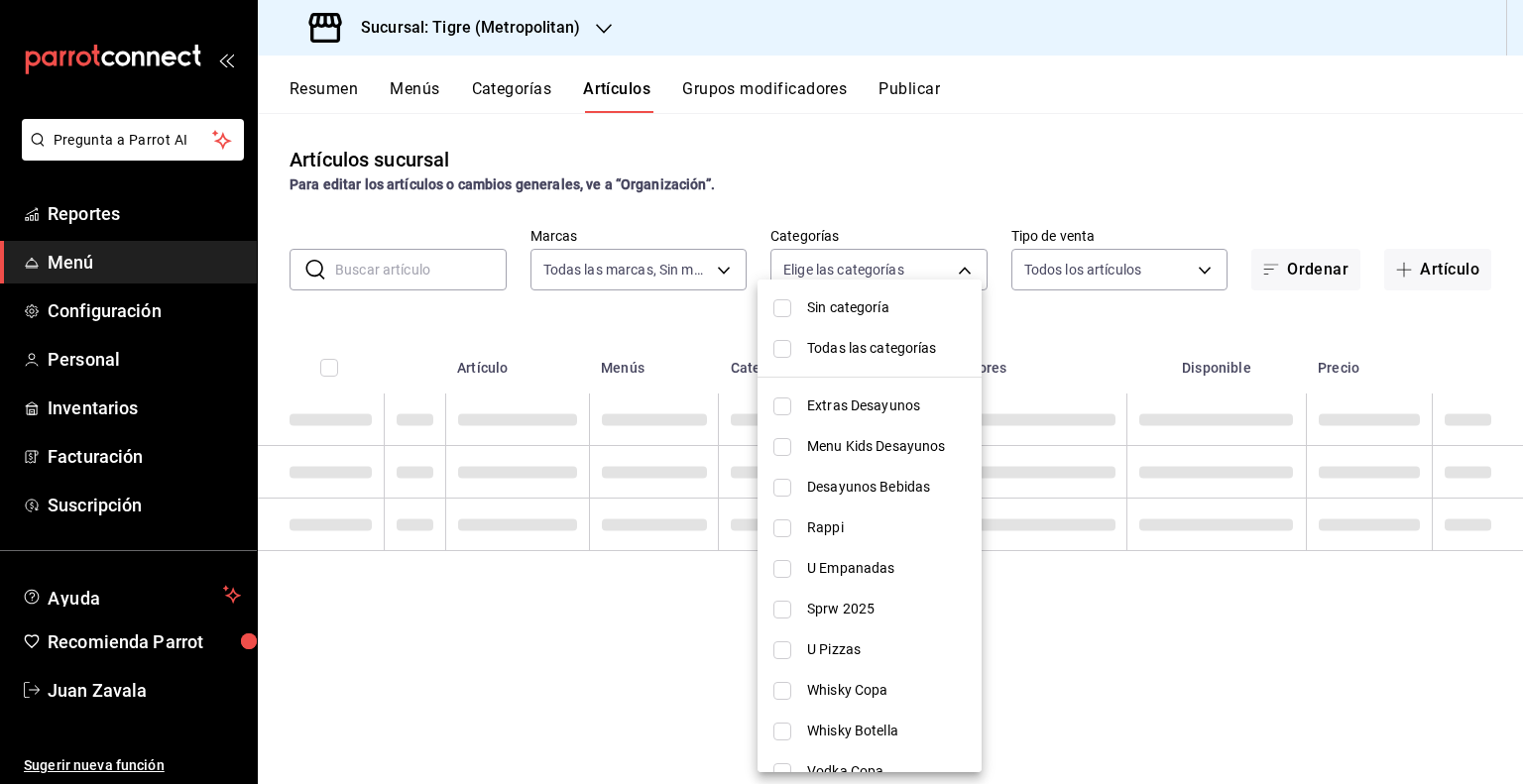 checkbox on "false" 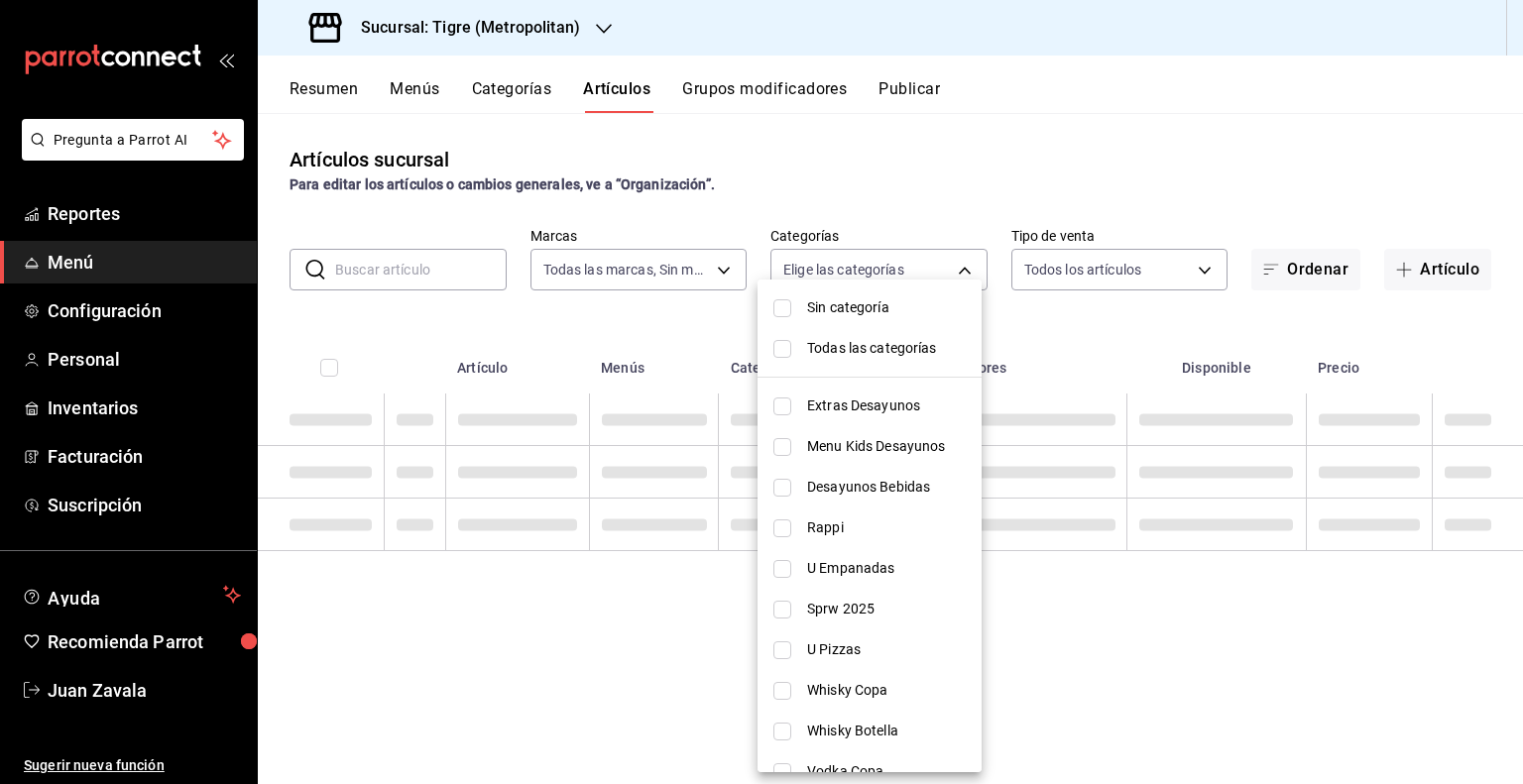 checkbox on "false" 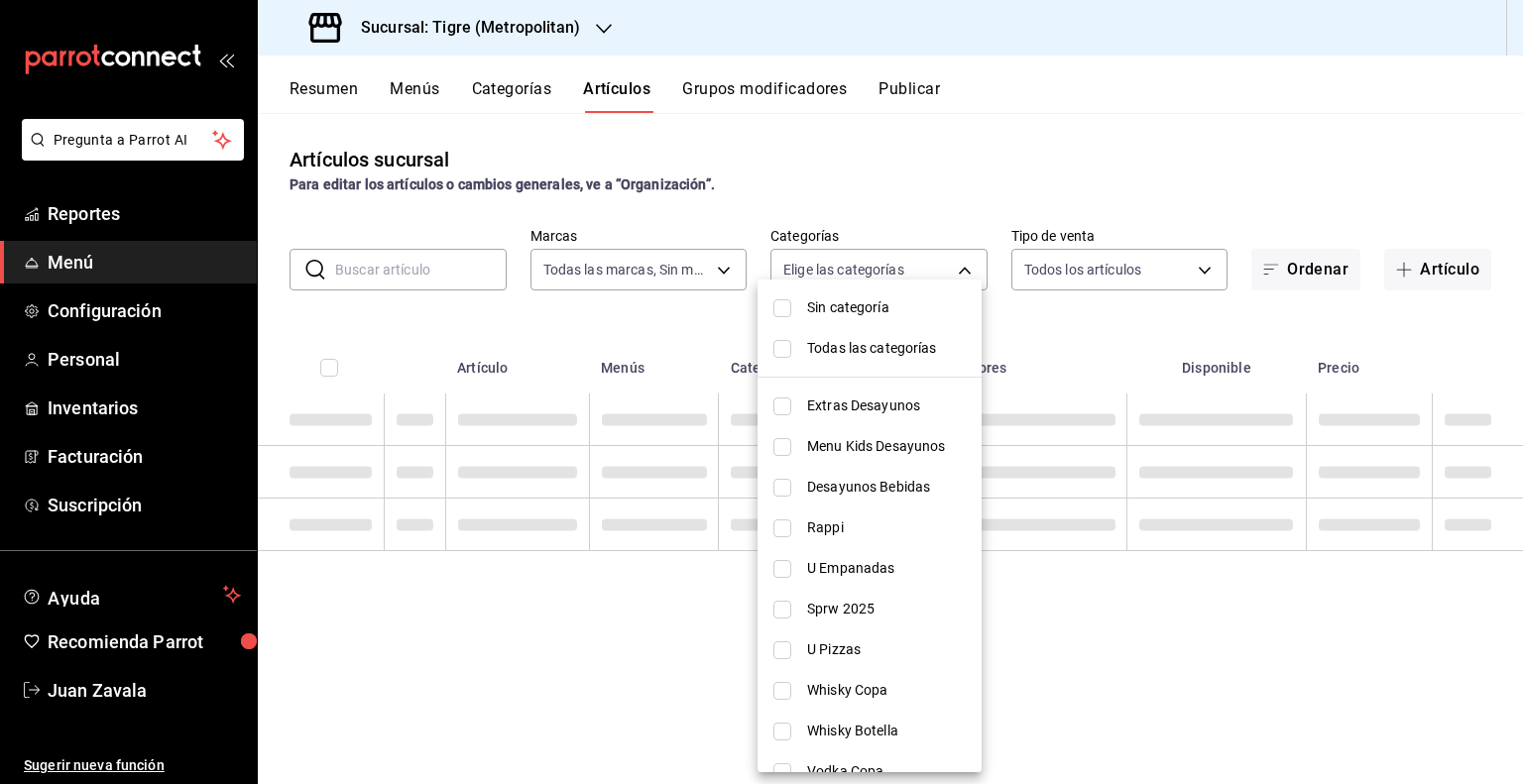checkbox on "false" 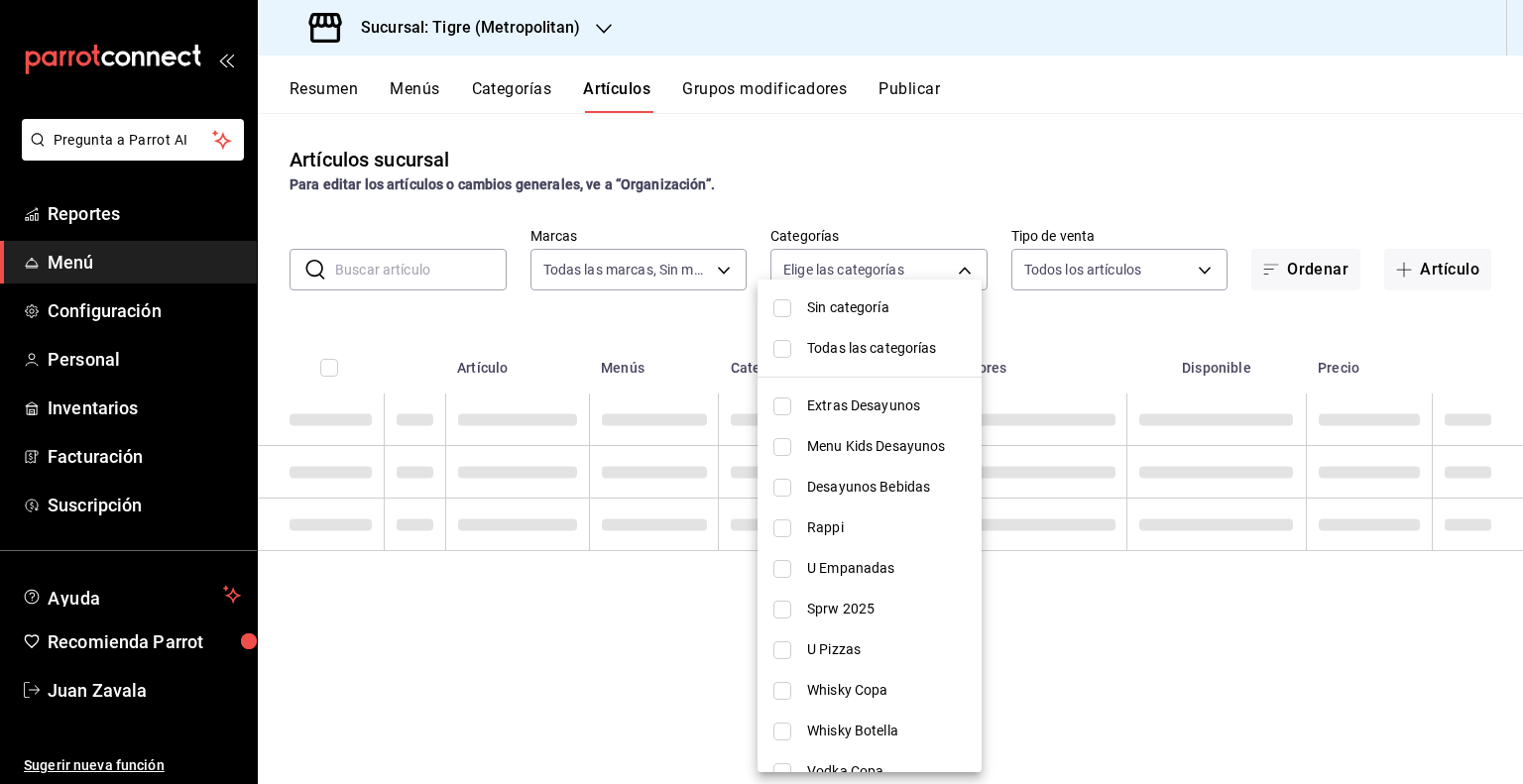 checkbox on "false" 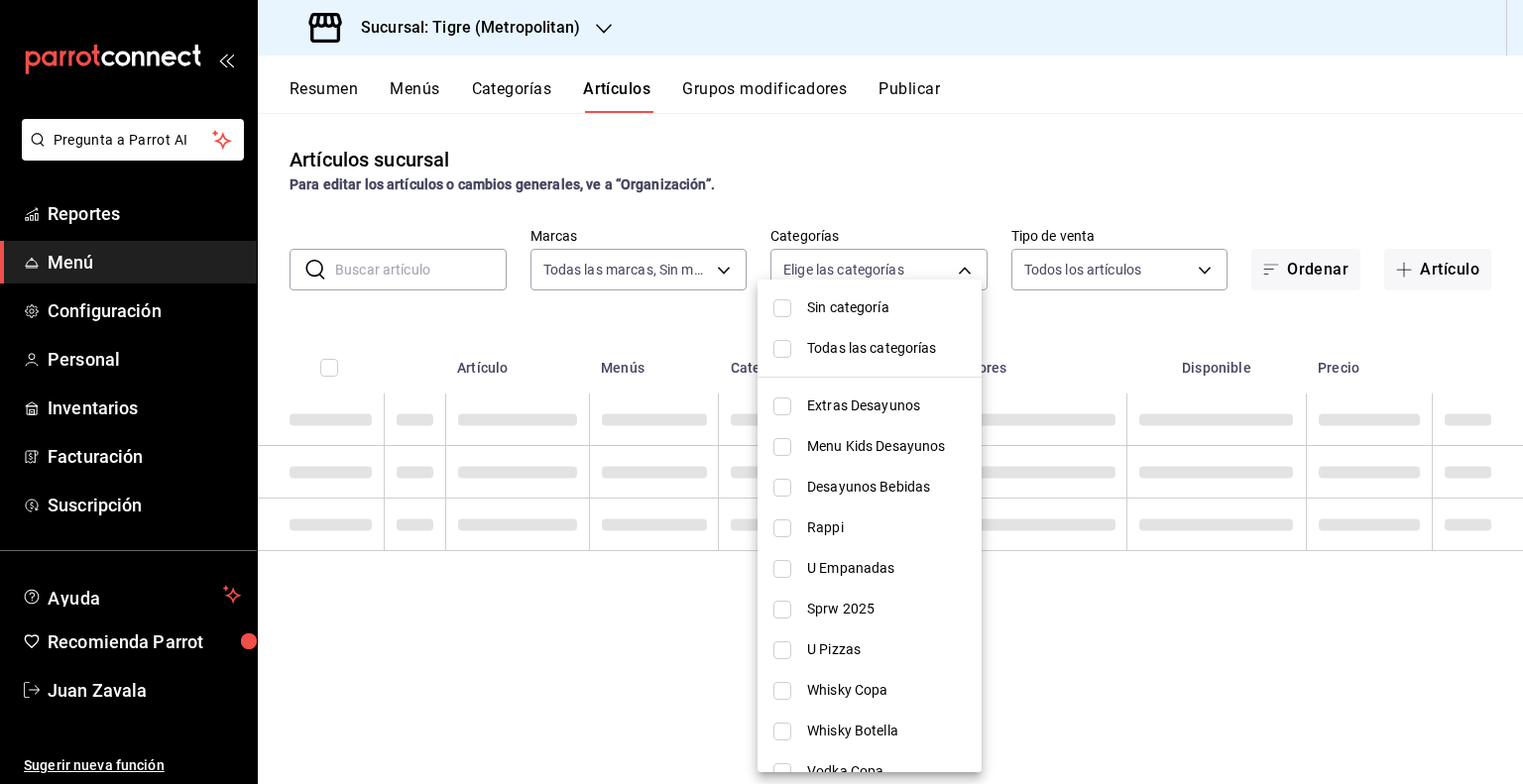 checkbox on "false" 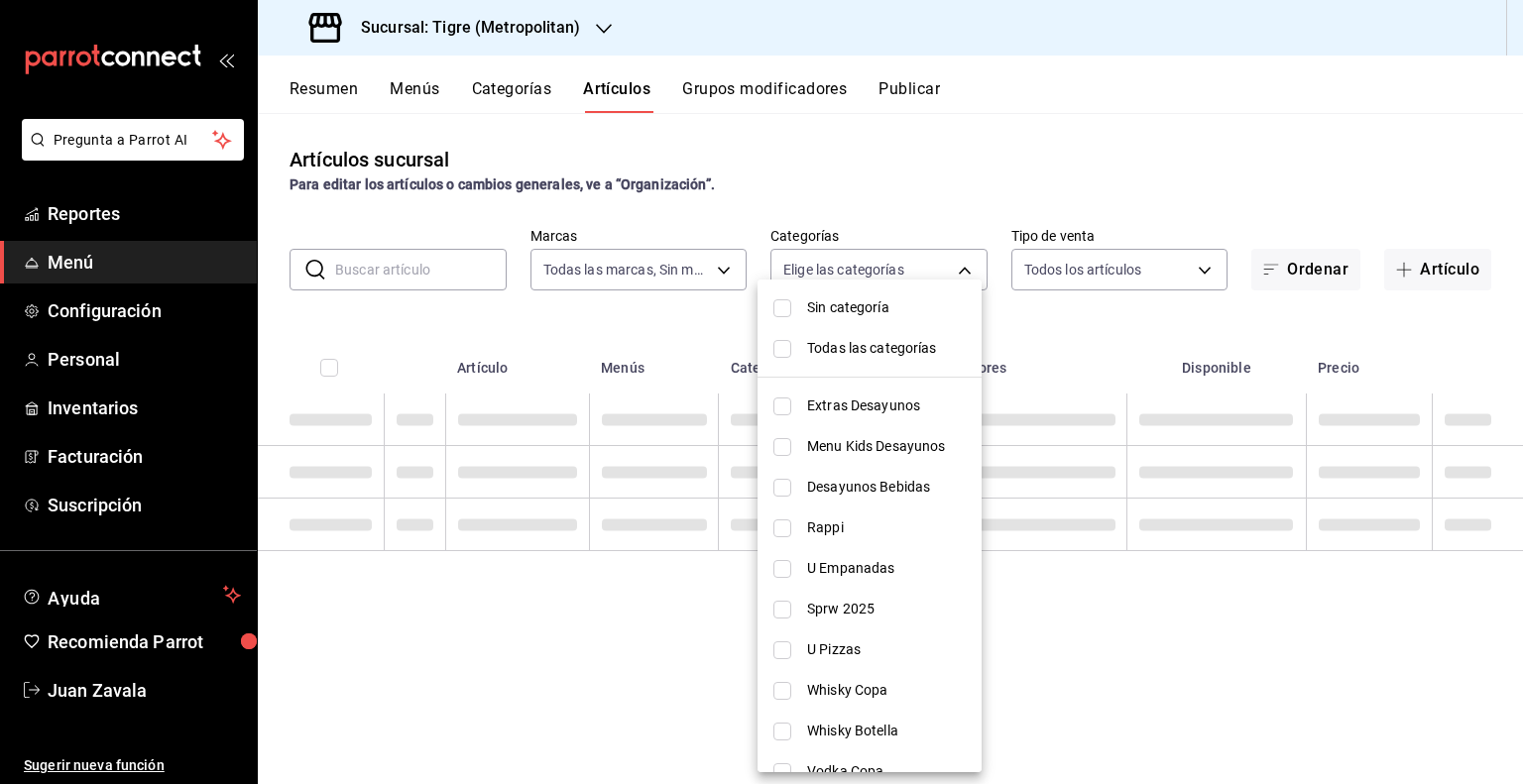 checkbox on "false" 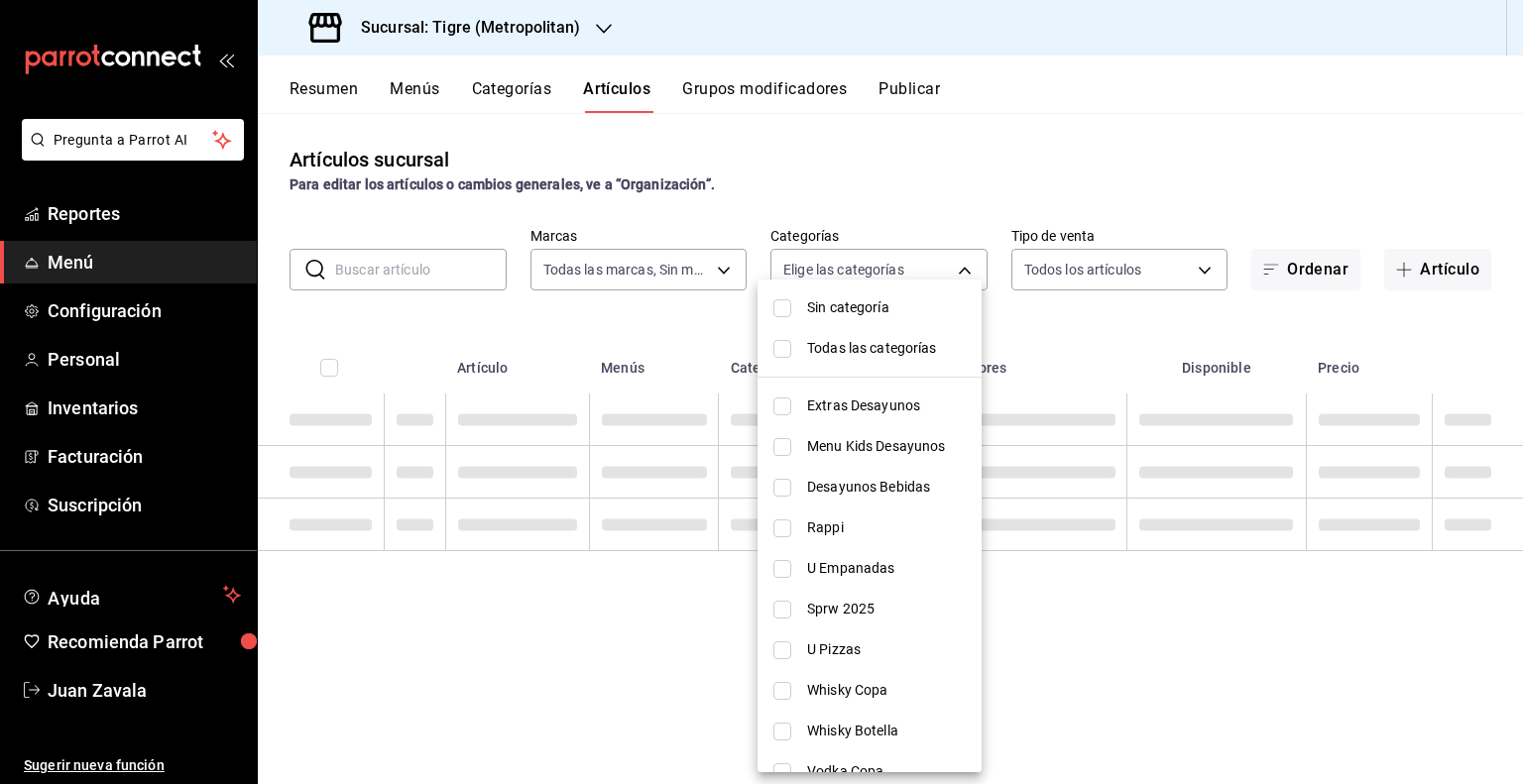 checkbox on "false" 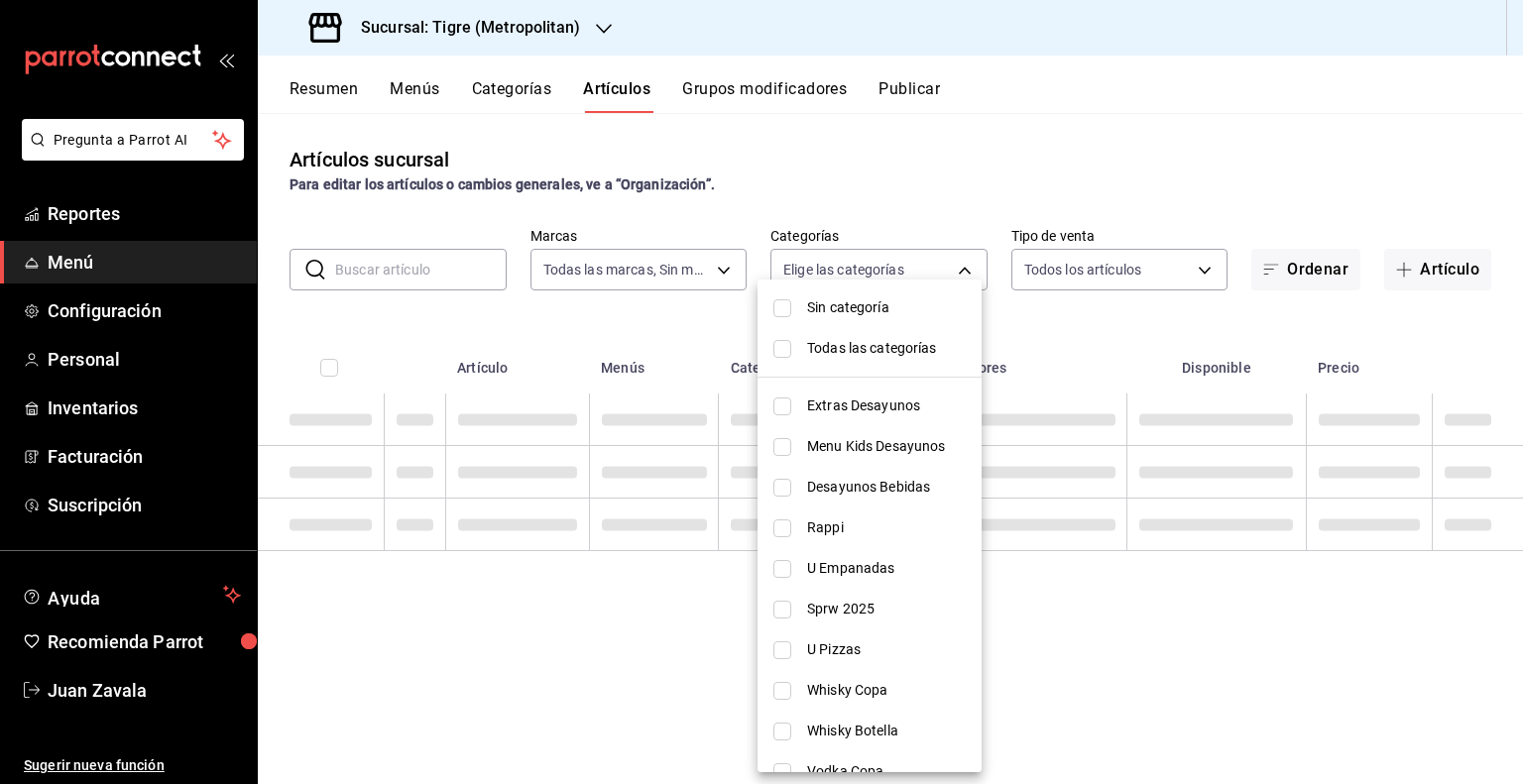 checkbox on "false" 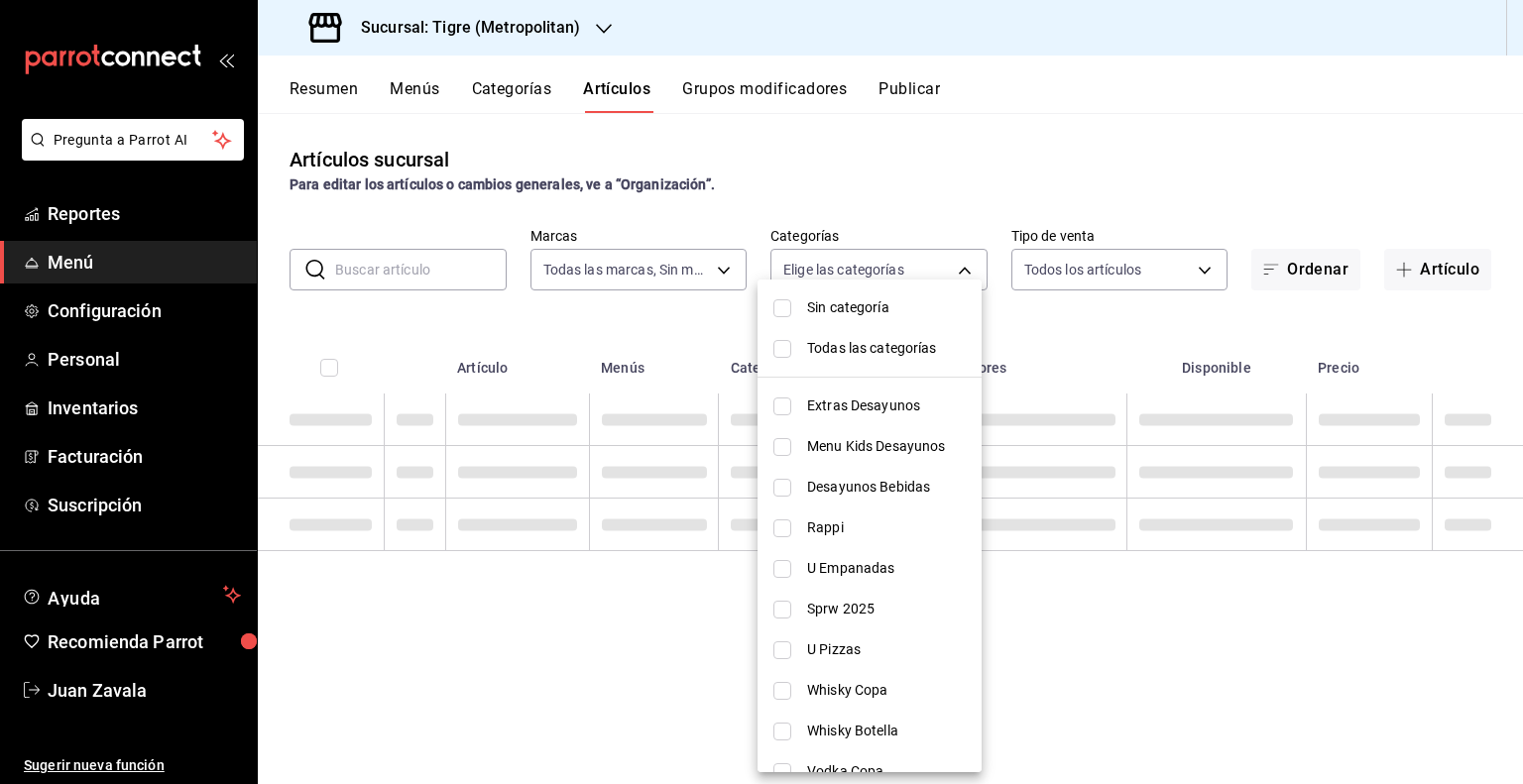 checkbox on "false" 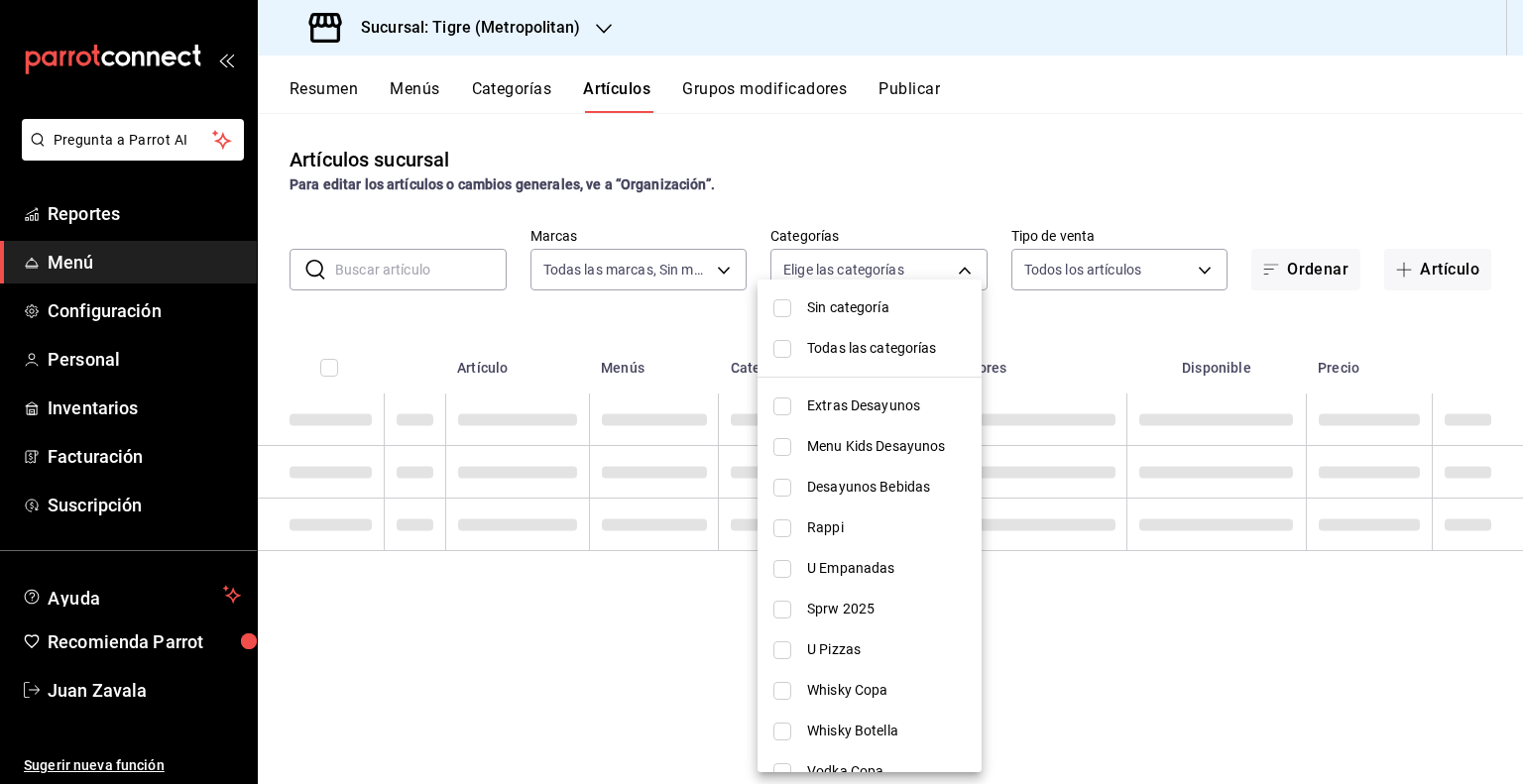 checkbox on "false" 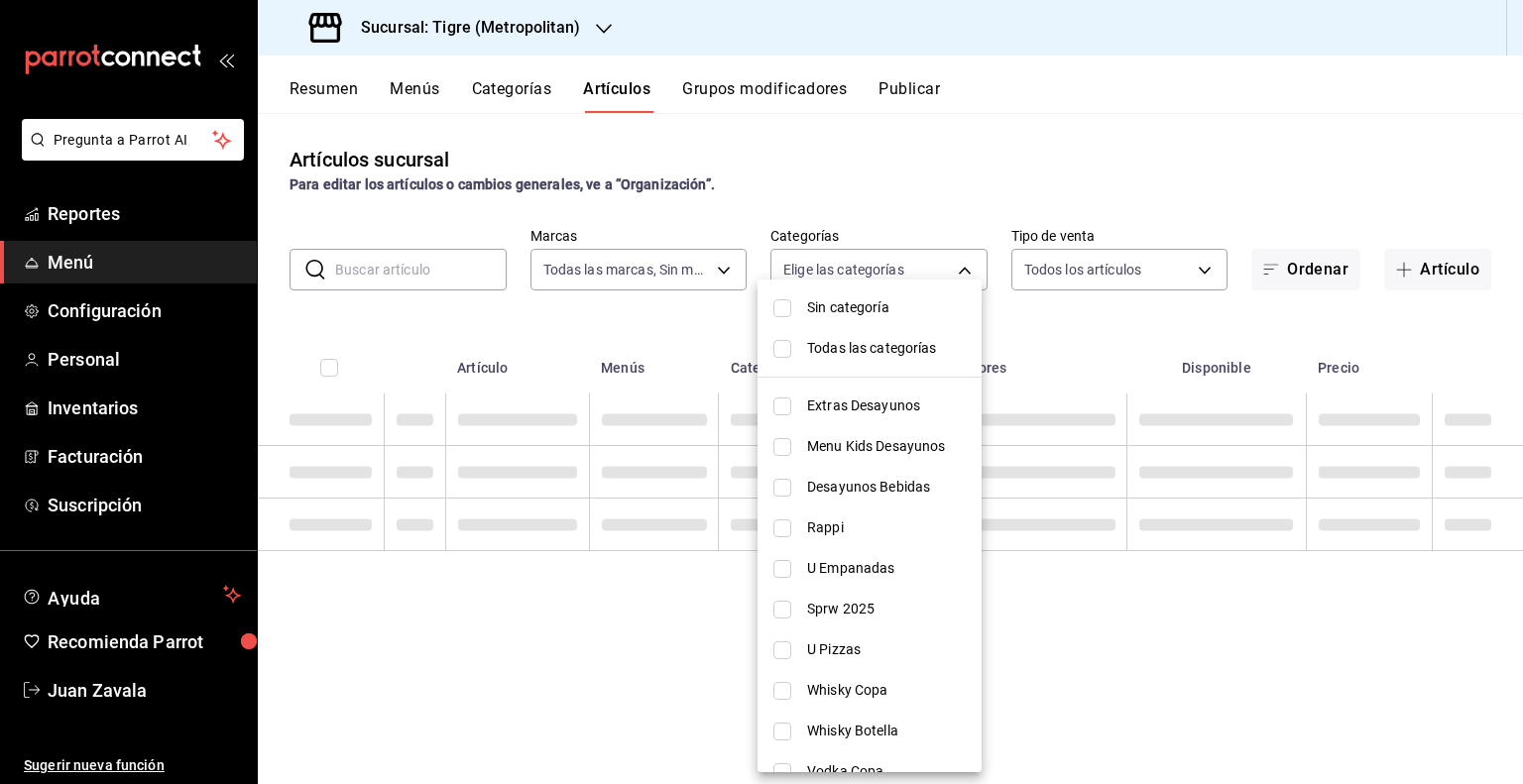 checkbox on "false" 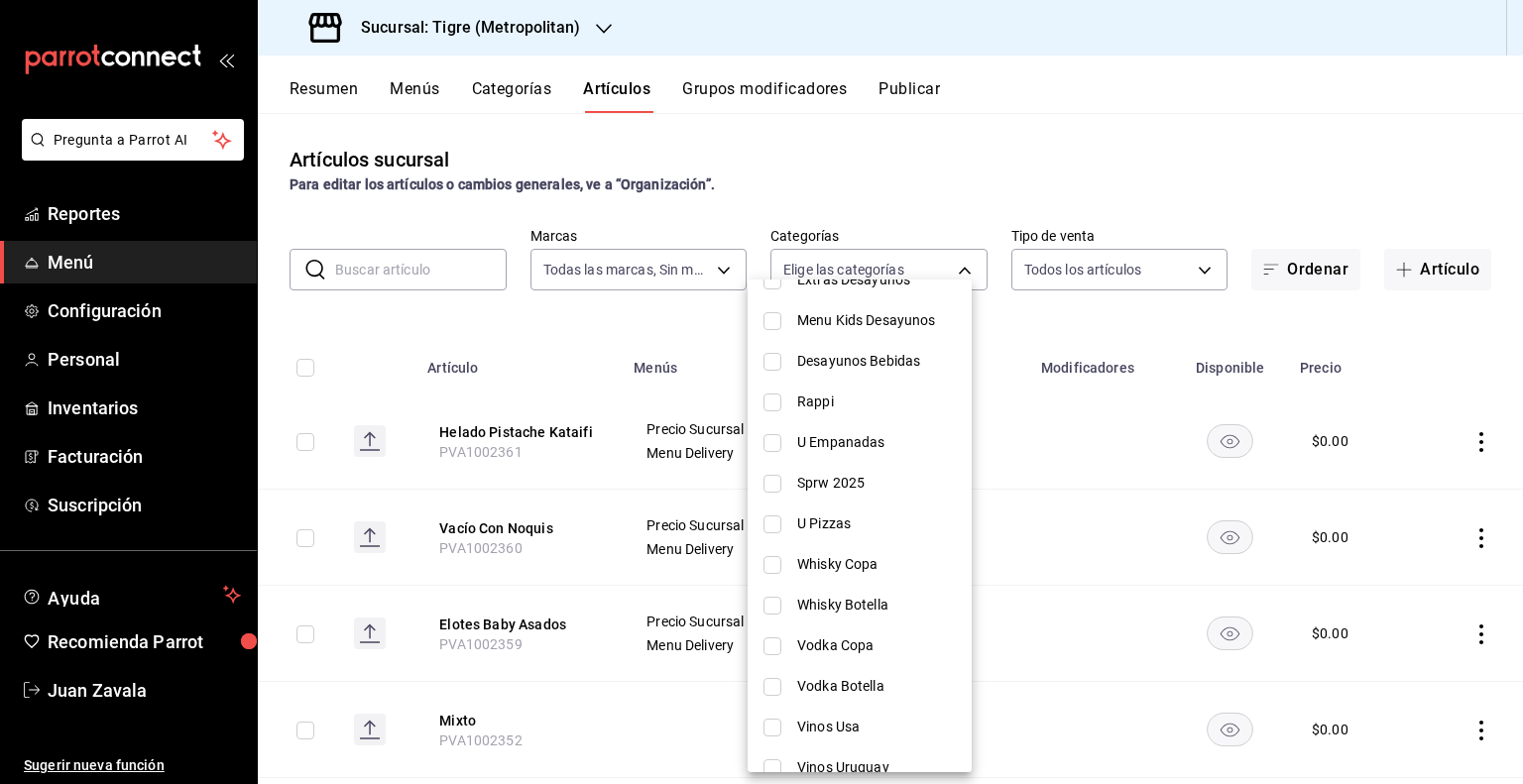 scroll, scrollTop: 117, scrollLeft: 0, axis: vertical 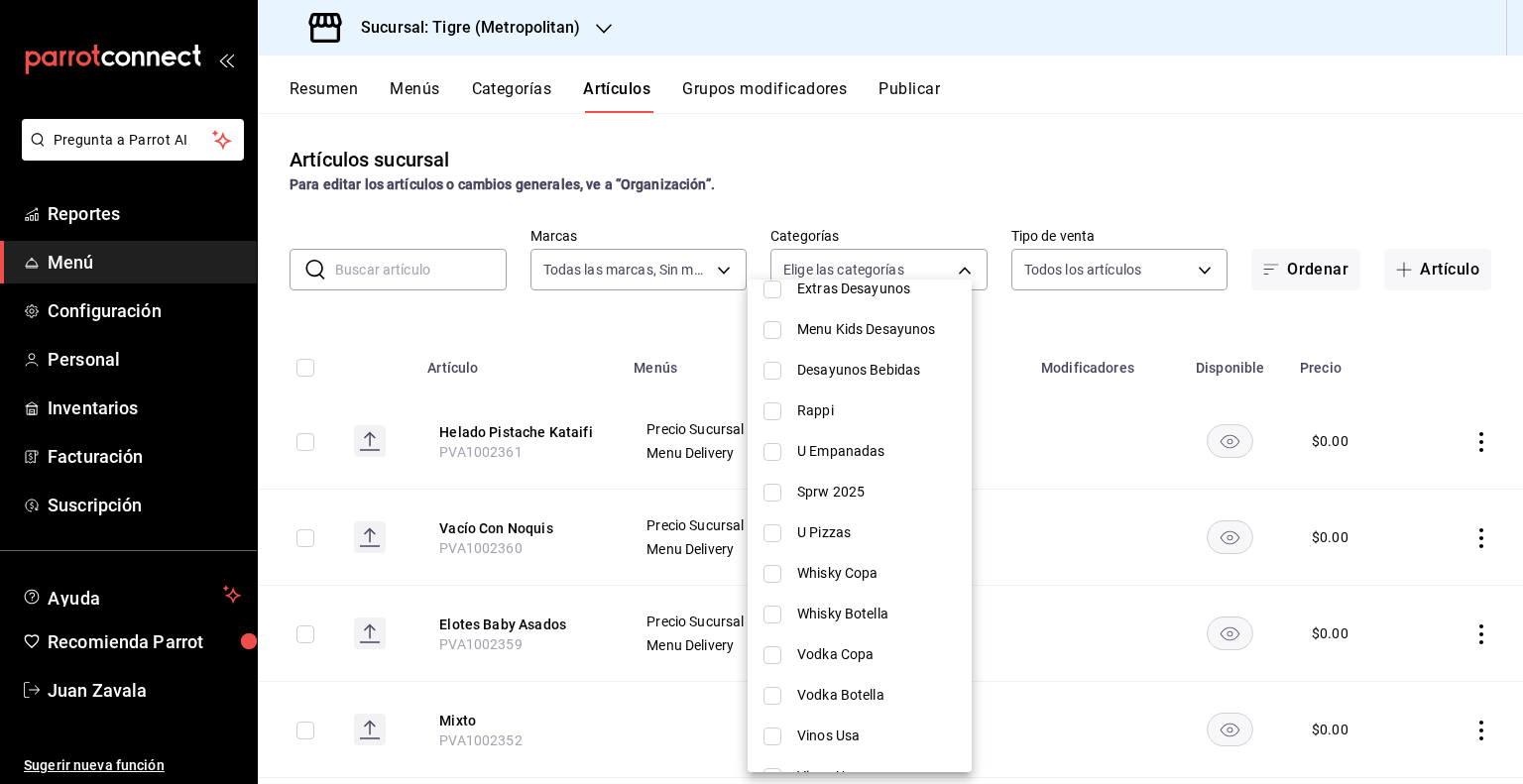 click on "Sprw 2025" at bounding box center [877, 492] 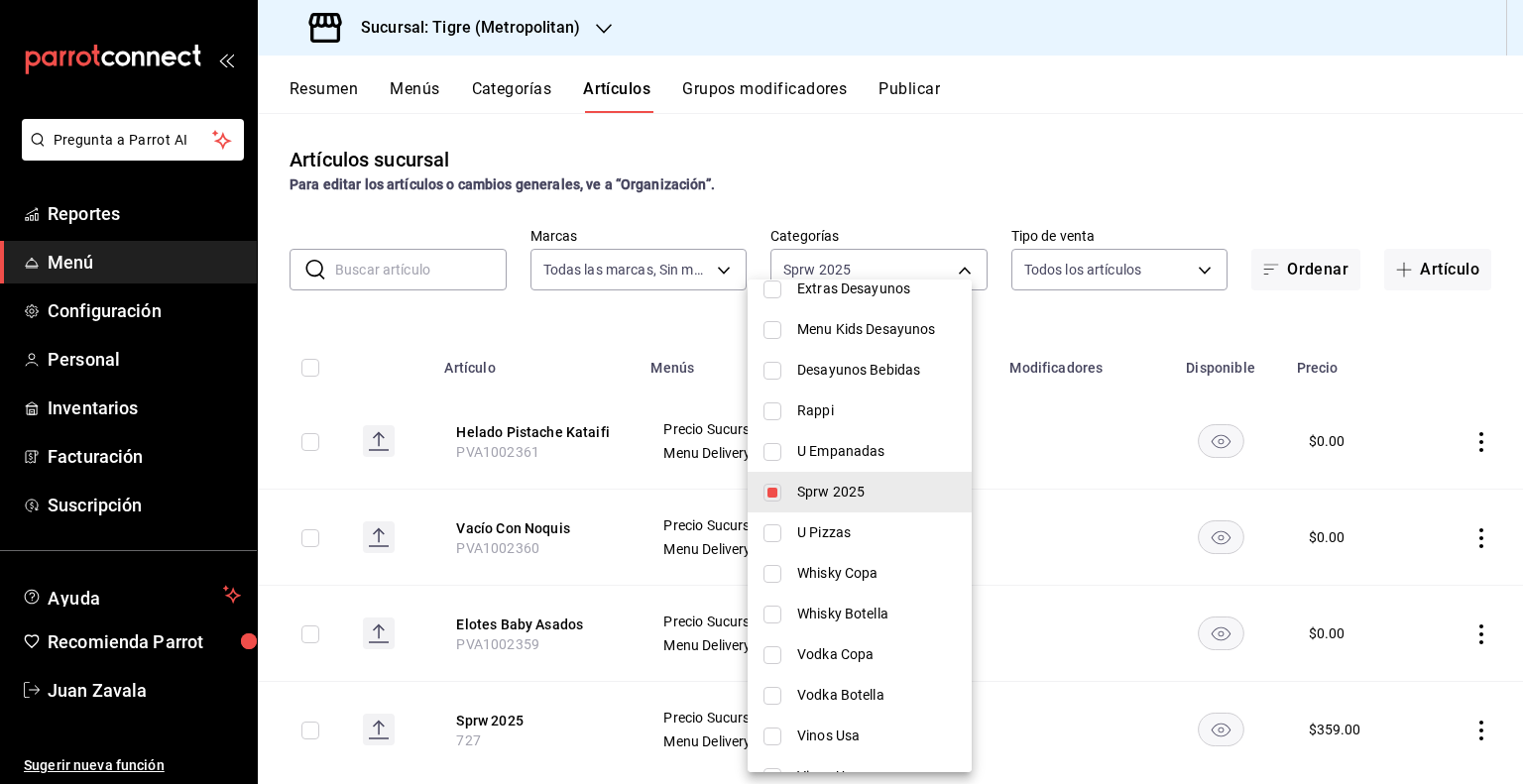 click at bounding box center [762, 392] 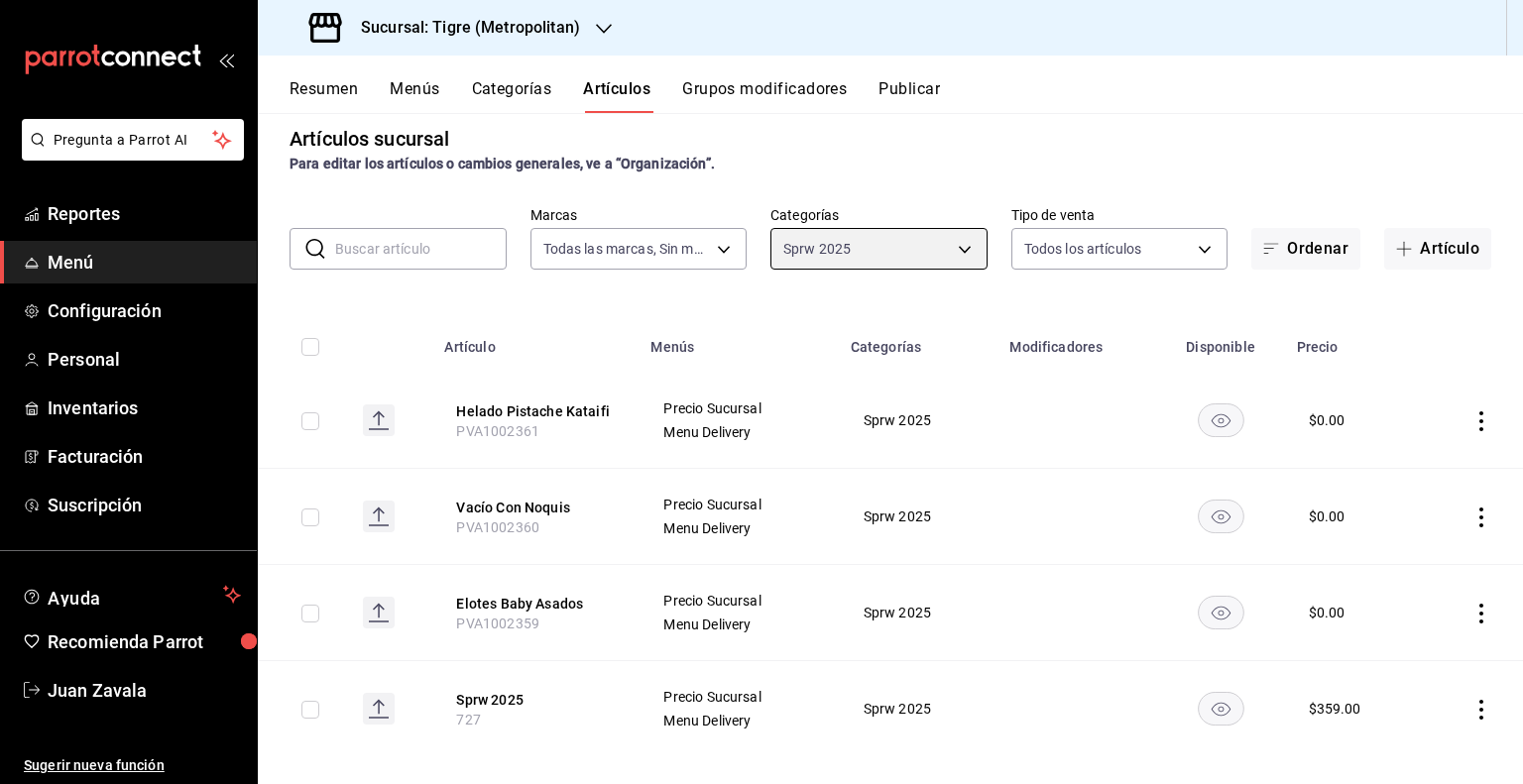 scroll, scrollTop: 40, scrollLeft: 0, axis: vertical 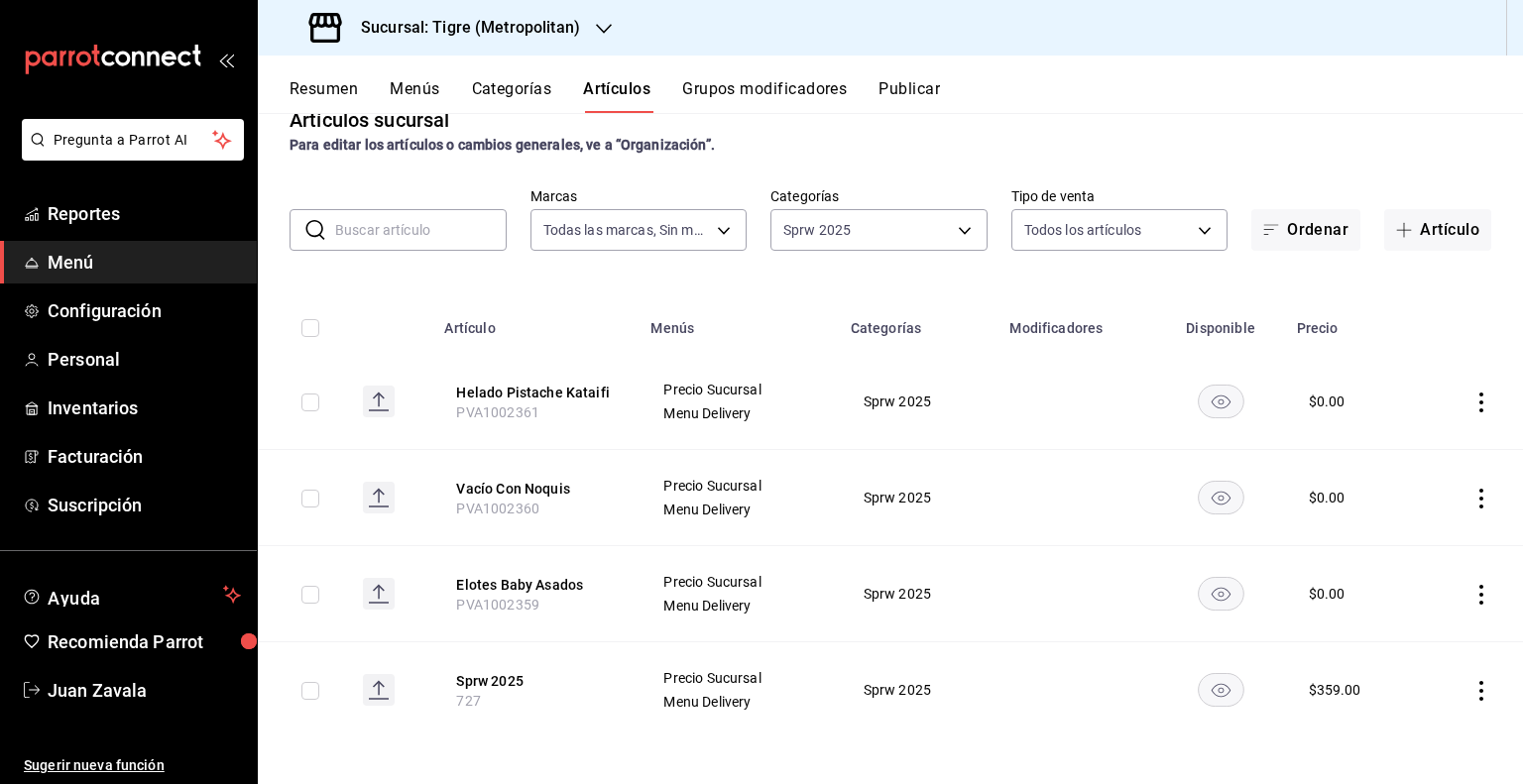 click on "727" at bounding box center [468, 701] 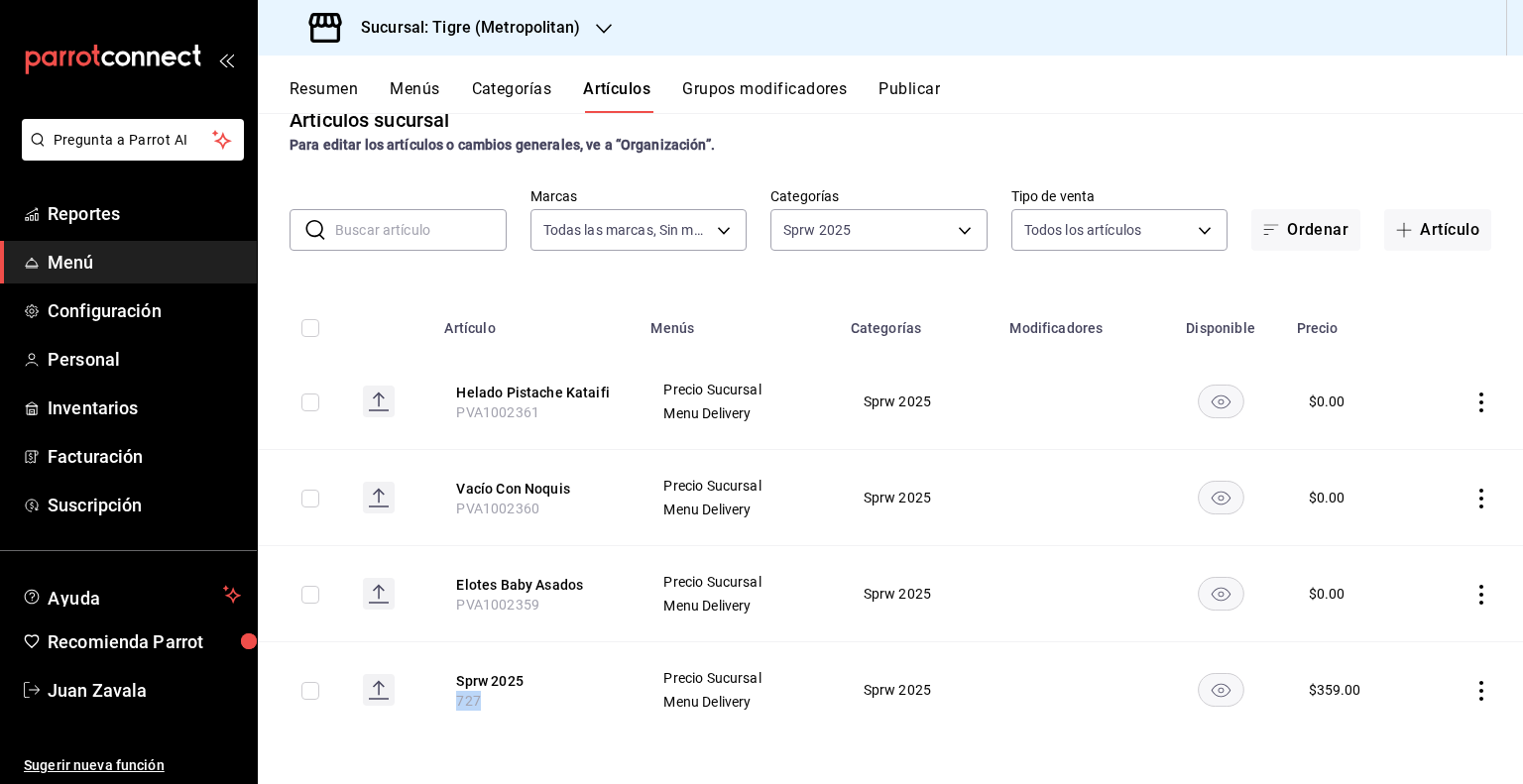 click on "727" at bounding box center [468, 701] 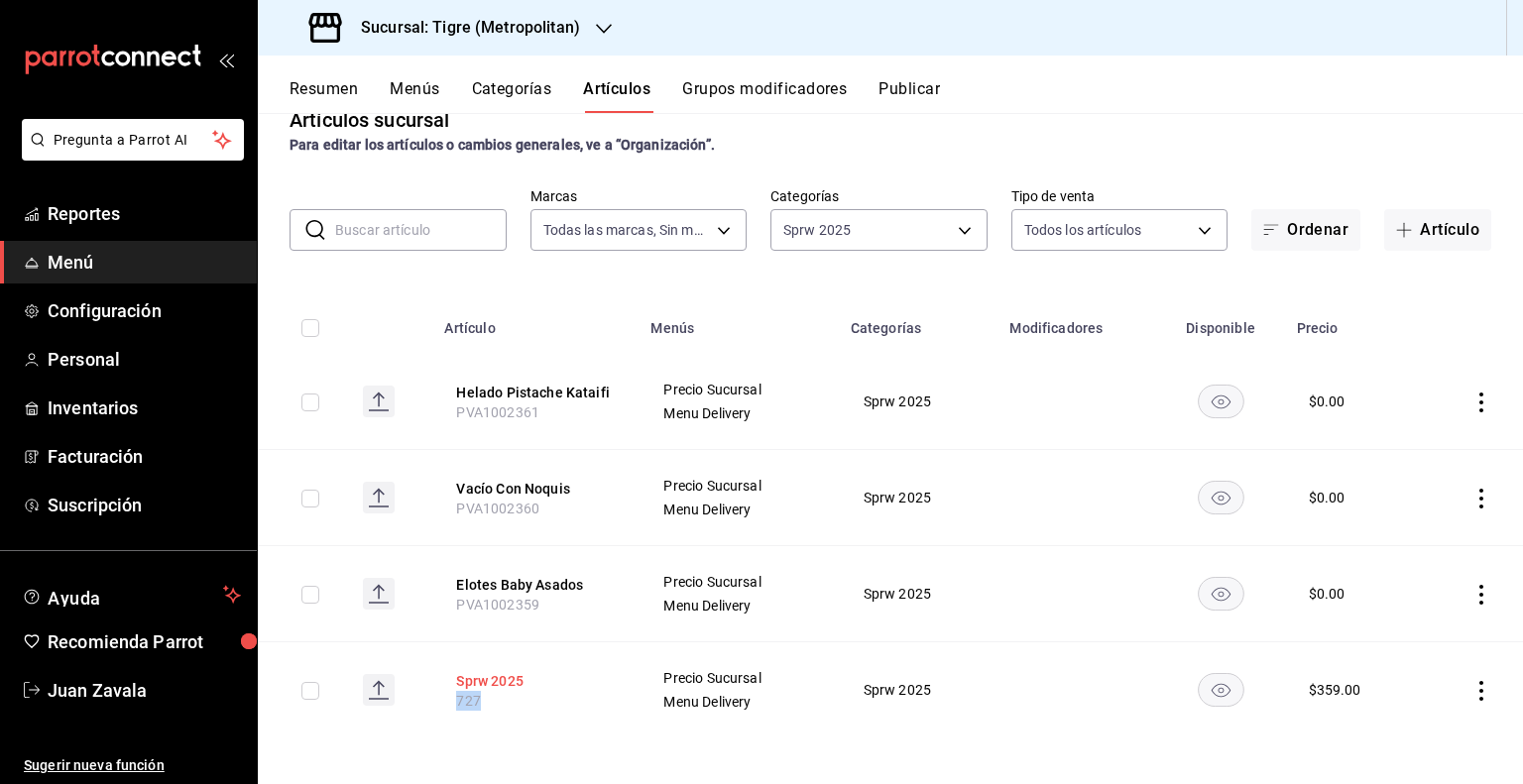 click on "Sprw 2025" at bounding box center [535, 681] 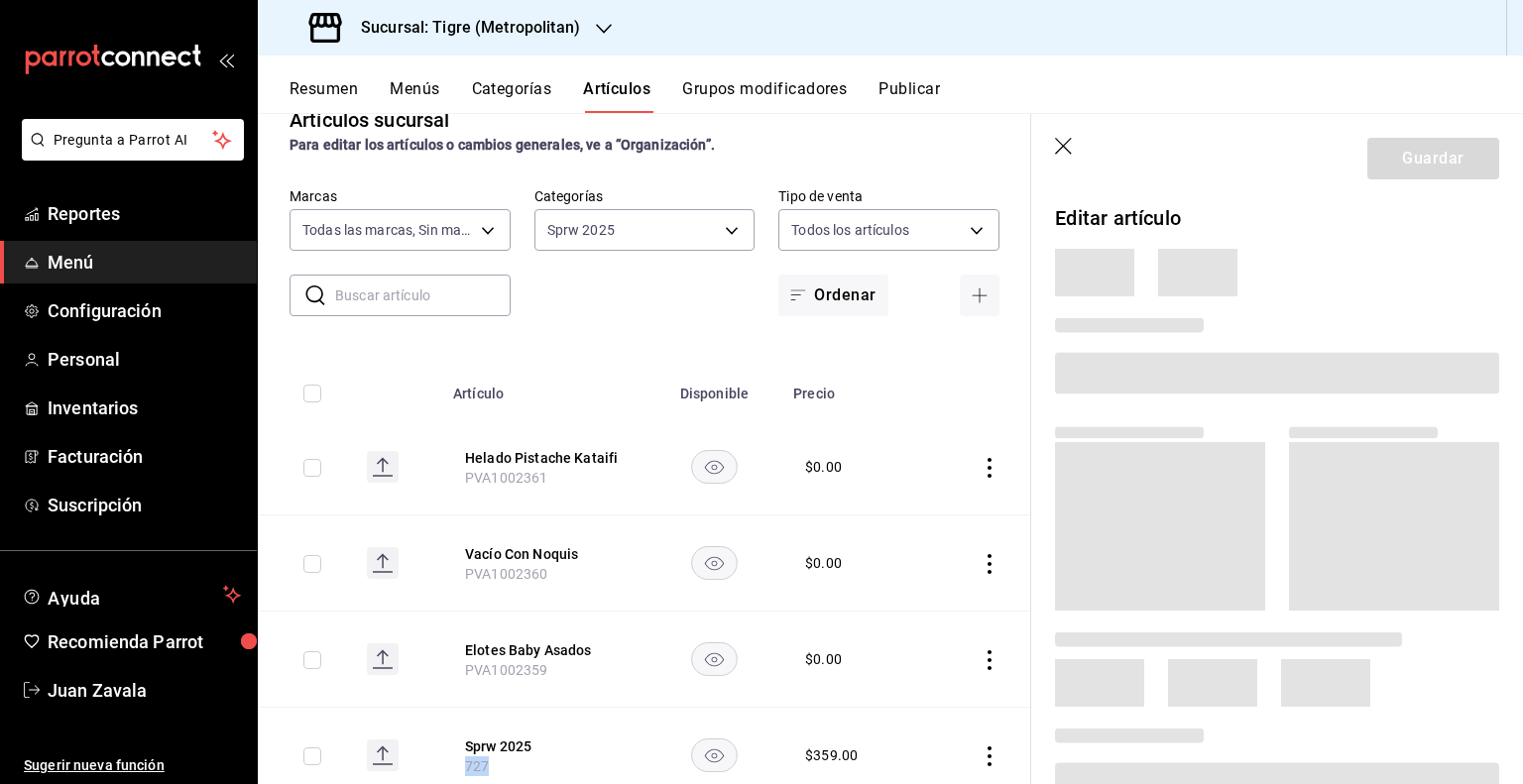 scroll, scrollTop: 396, scrollLeft: 0, axis: vertical 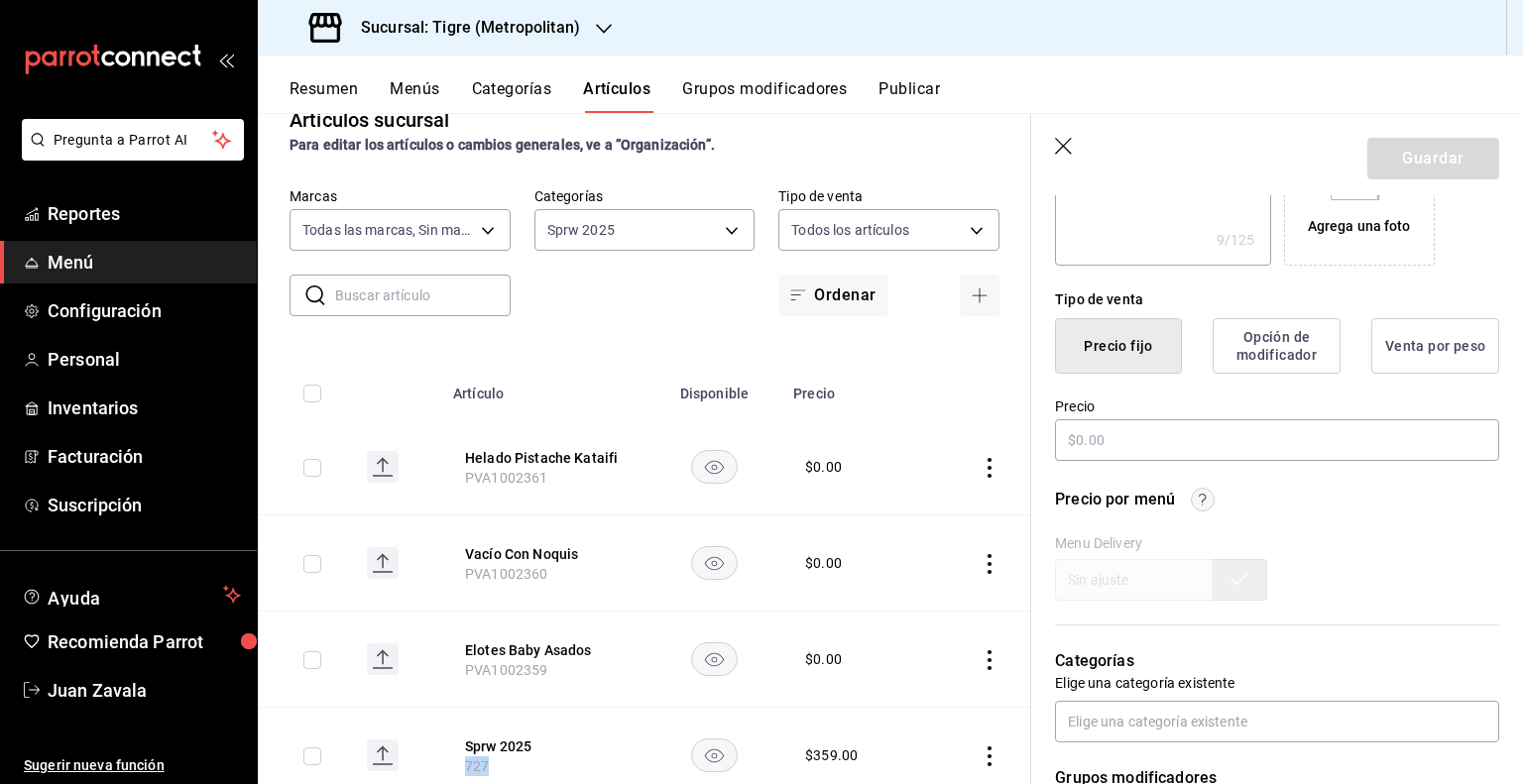 type on "x" 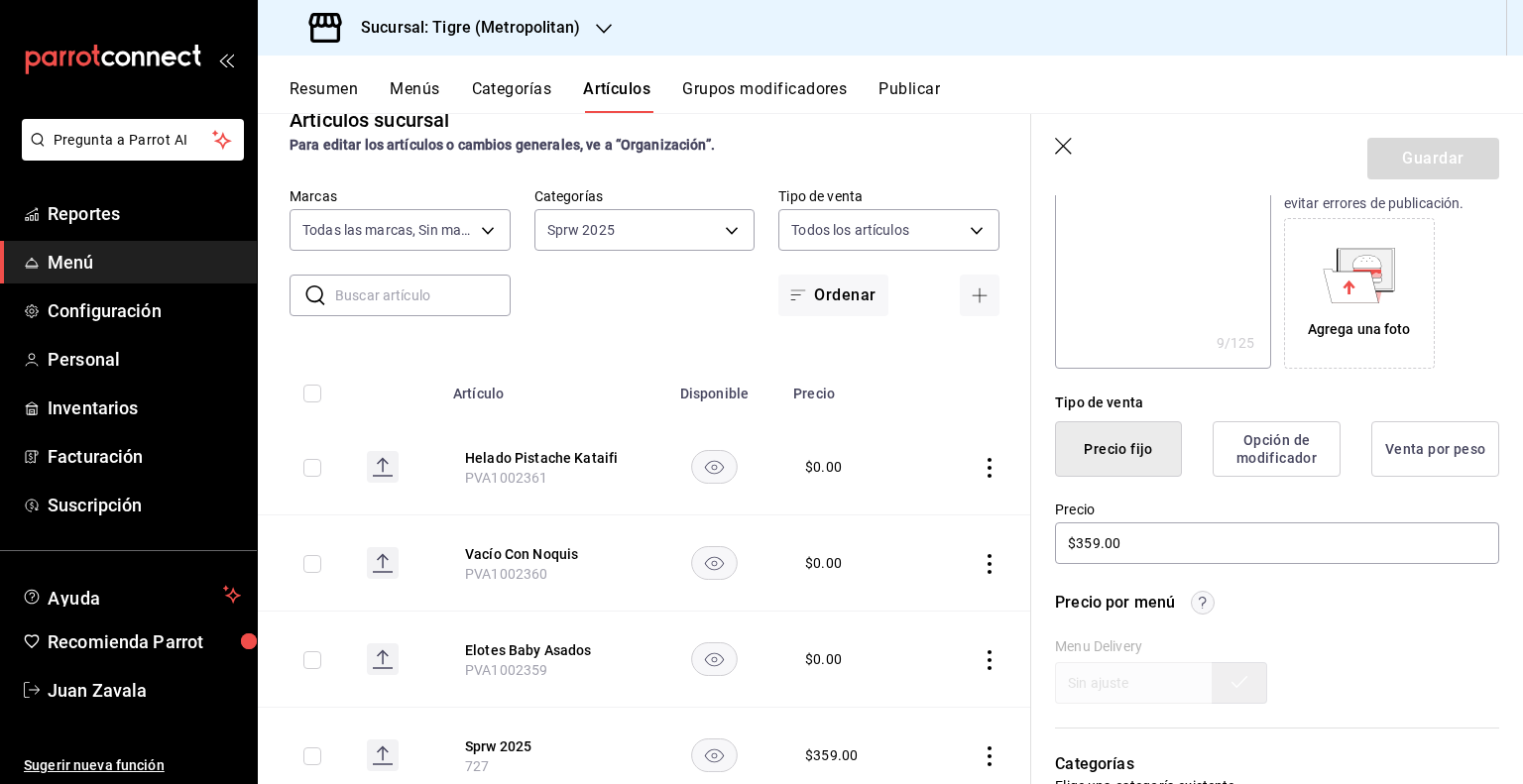 scroll, scrollTop: 297, scrollLeft: 0, axis: vertical 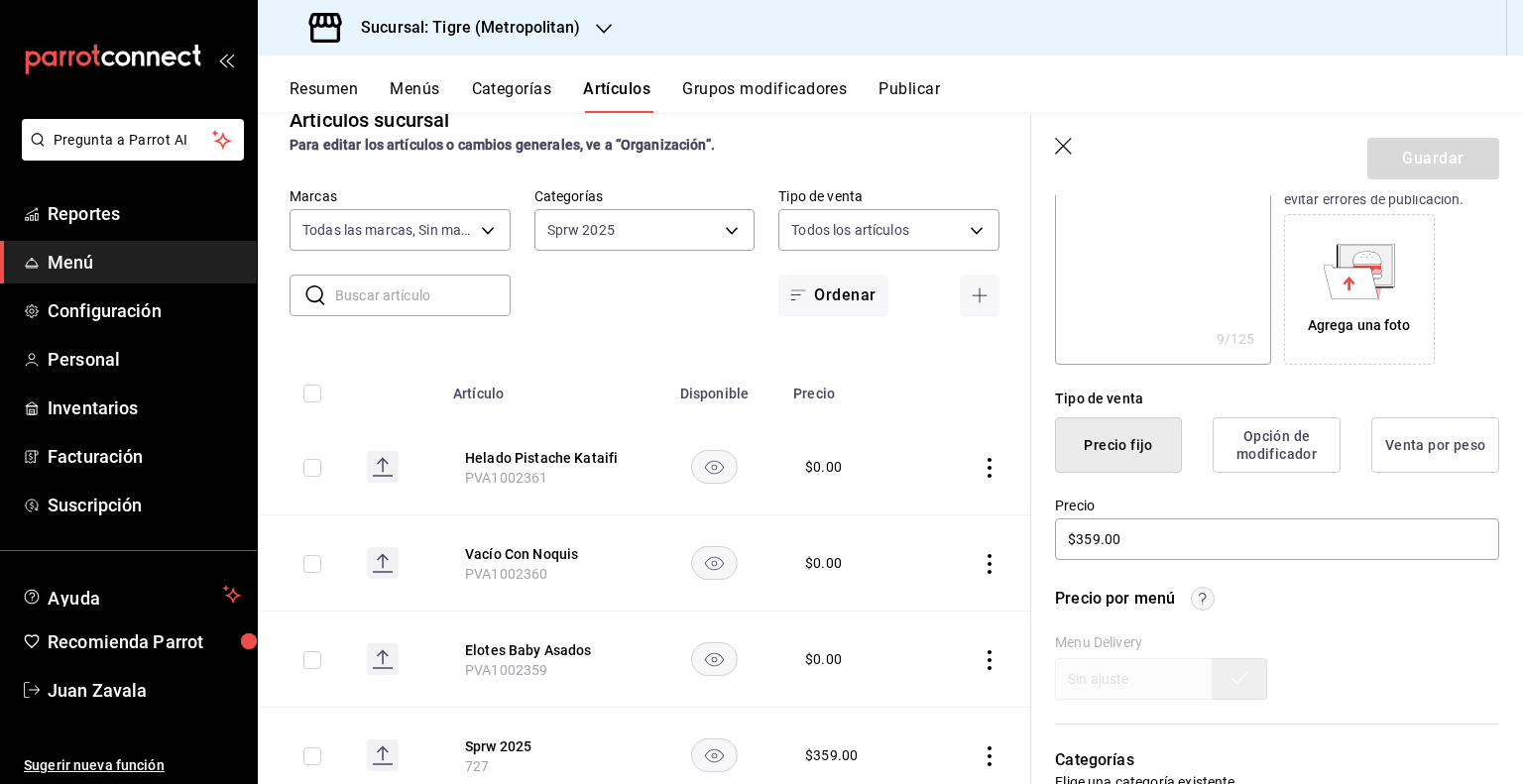 click 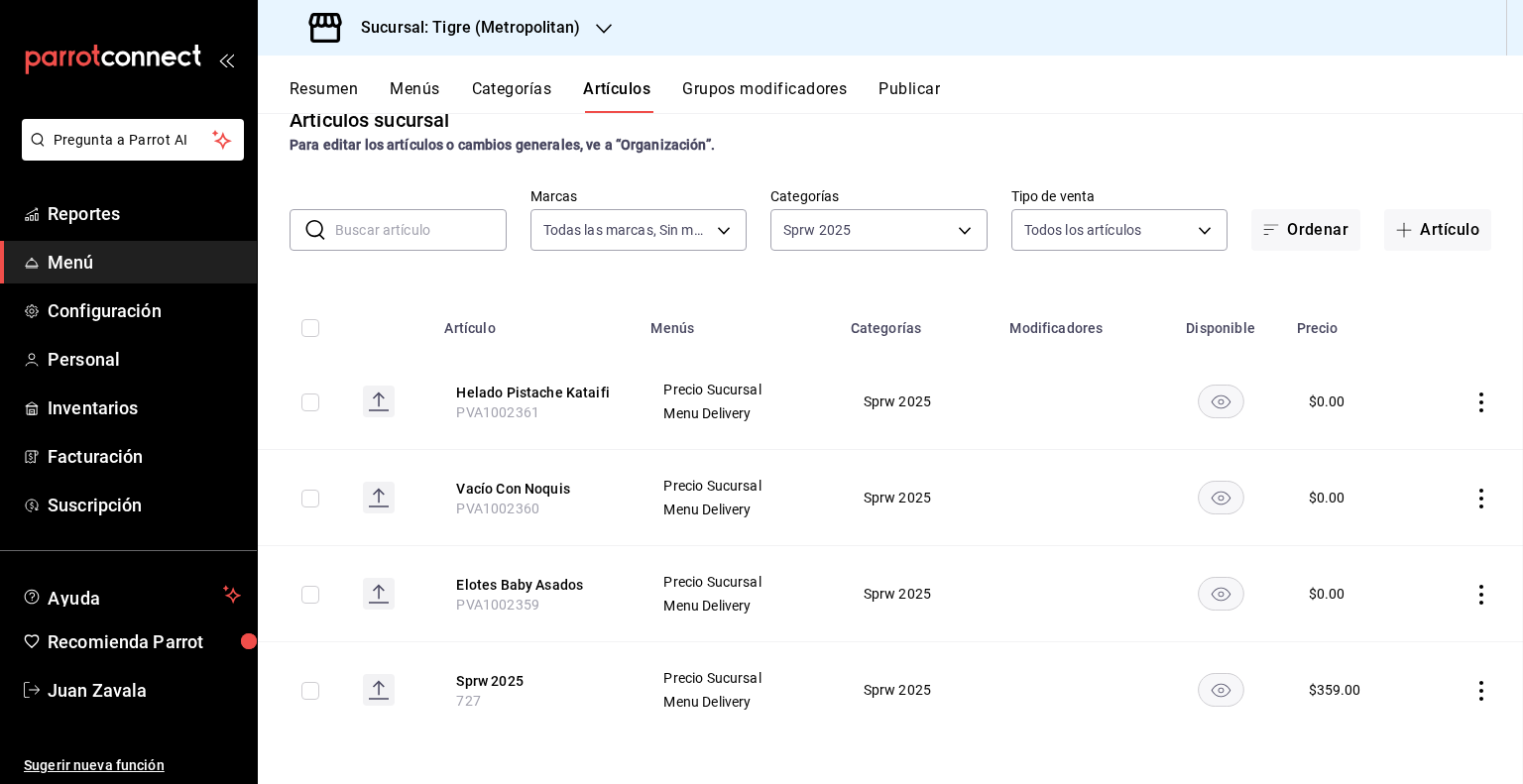 scroll, scrollTop: 0, scrollLeft: 0, axis: both 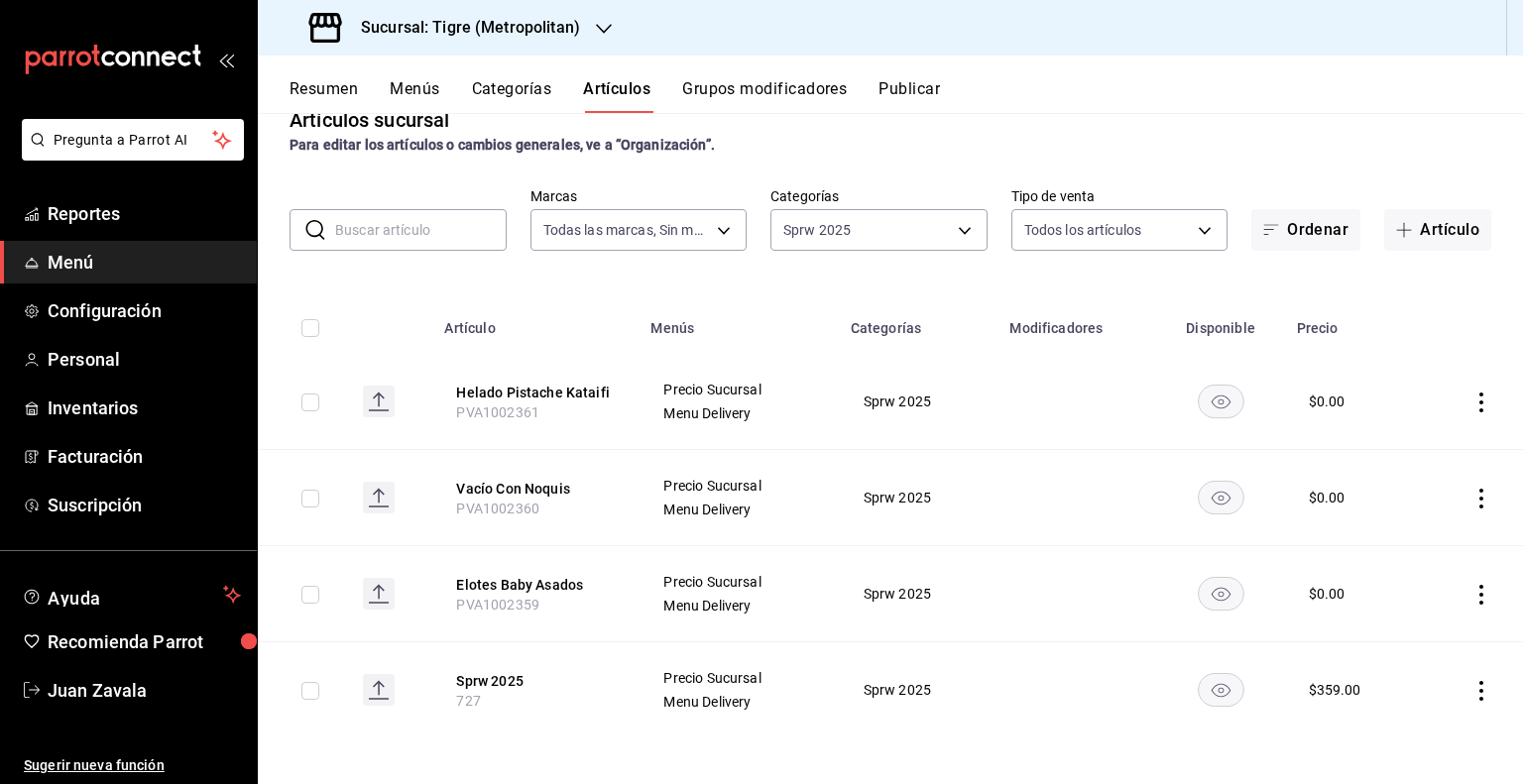 click at bounding box center [310, 595] 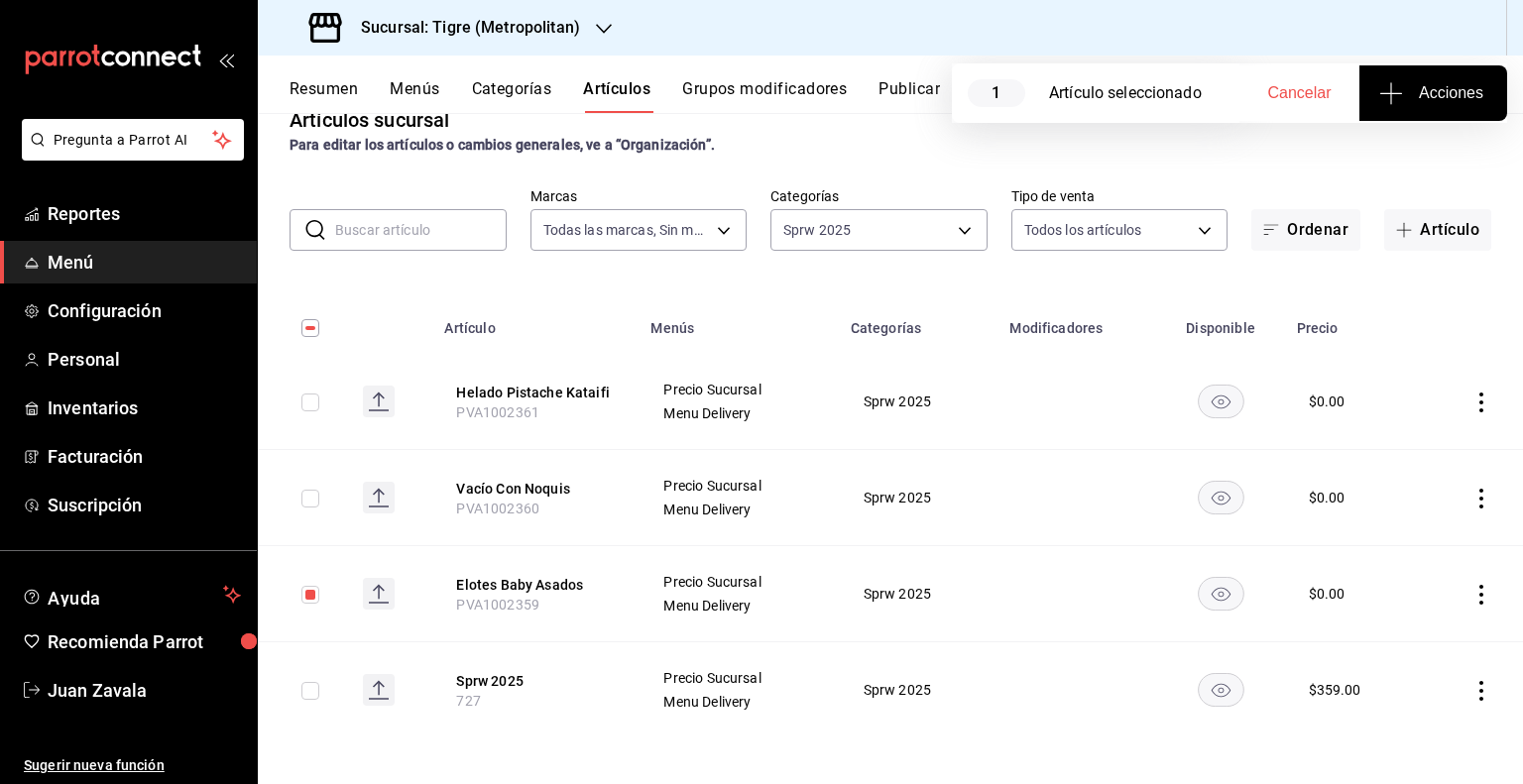 click at bounding box center [310, 499] 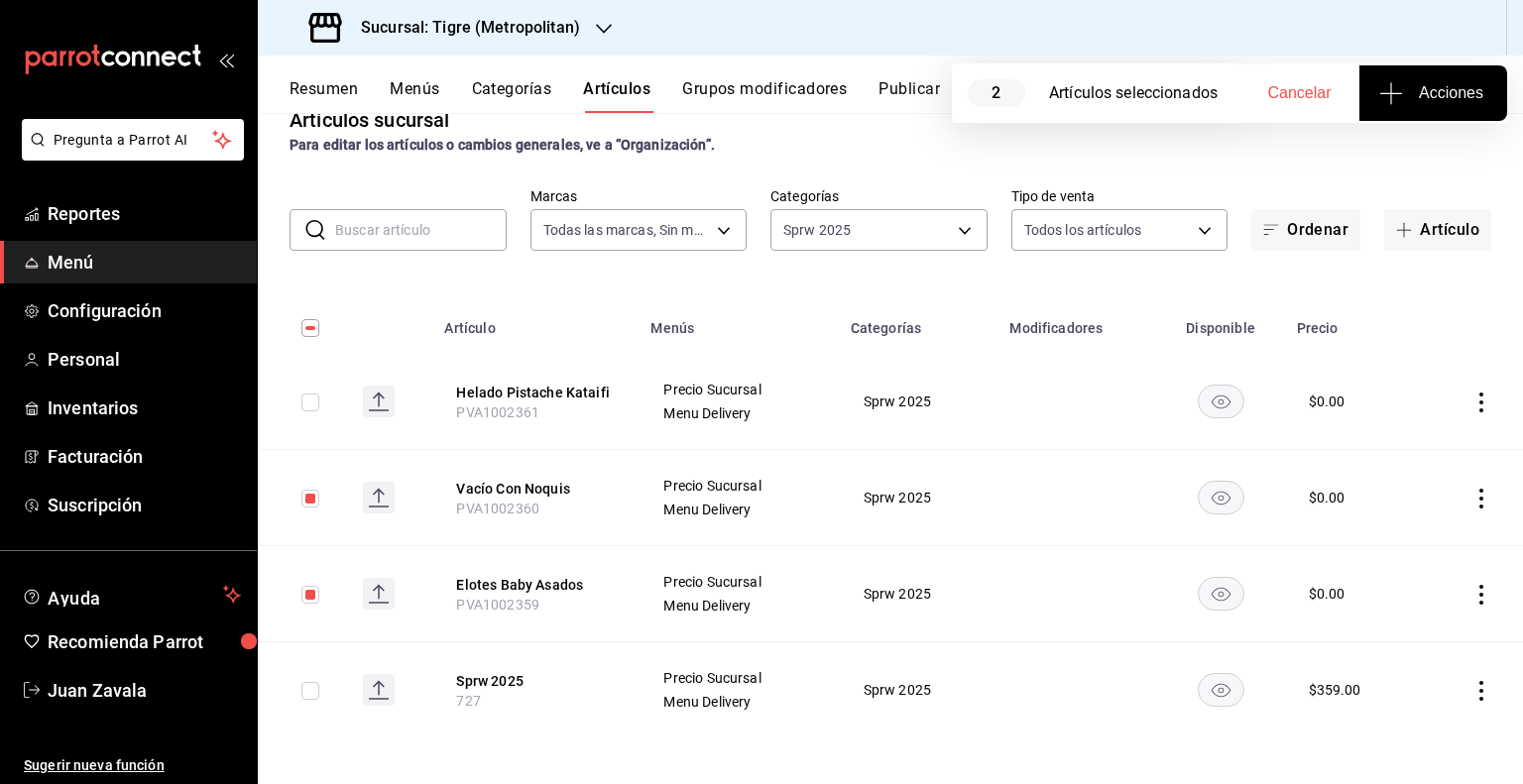 click at bounding box center (310, 402) 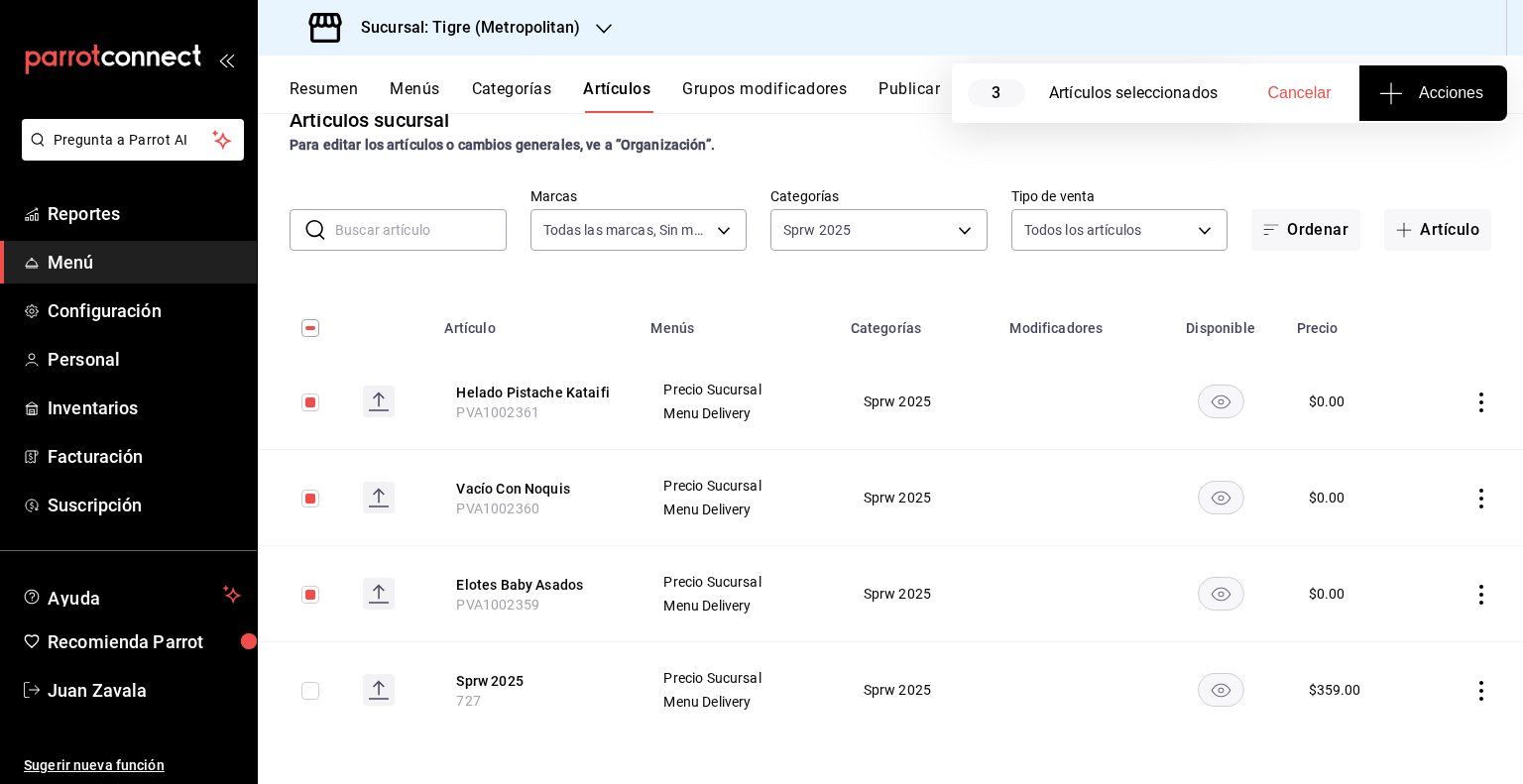 click on "Acciones" at bounding box center (1433, 93) 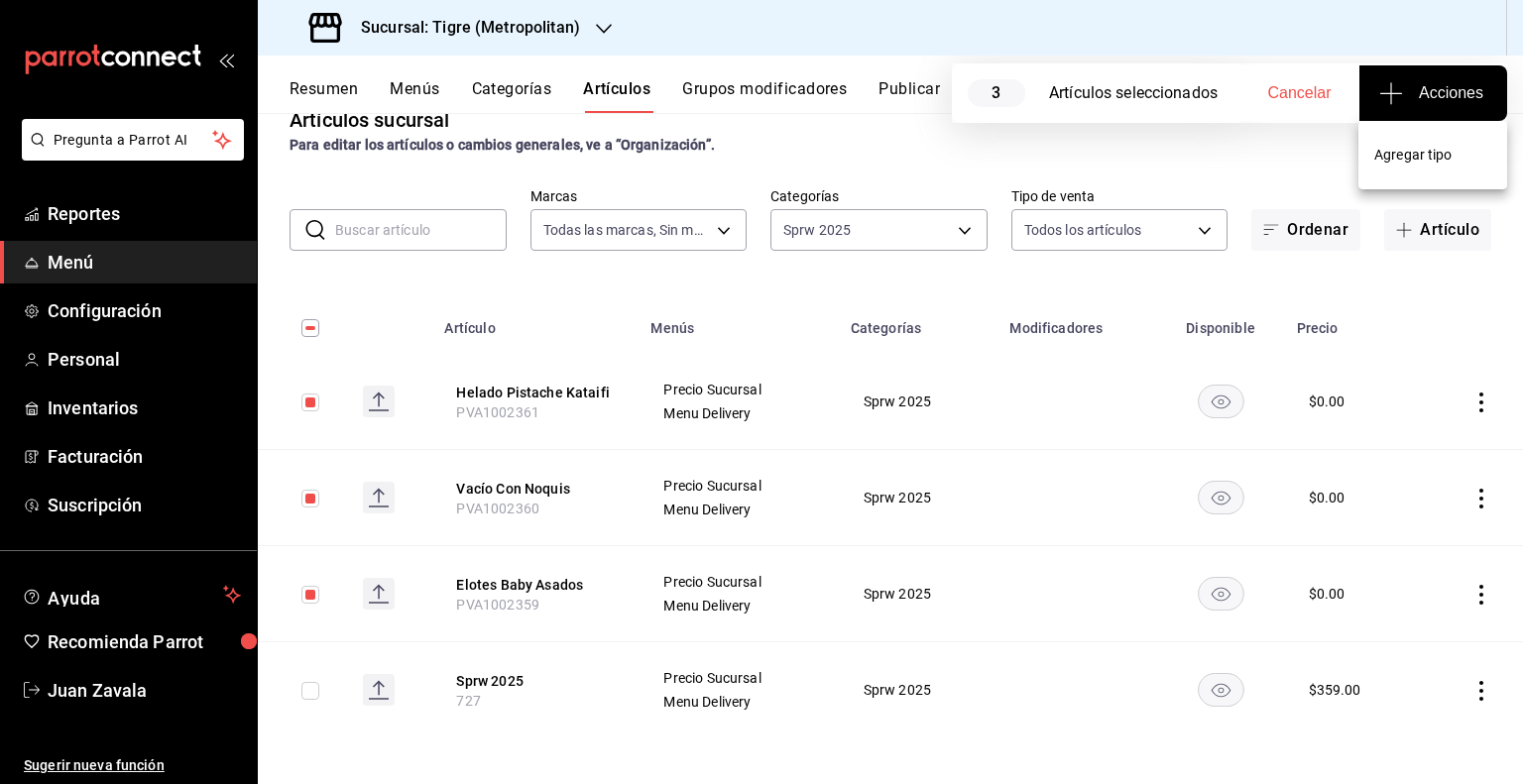 click on "Agregar tipo" at bounding box center [1433, 155] 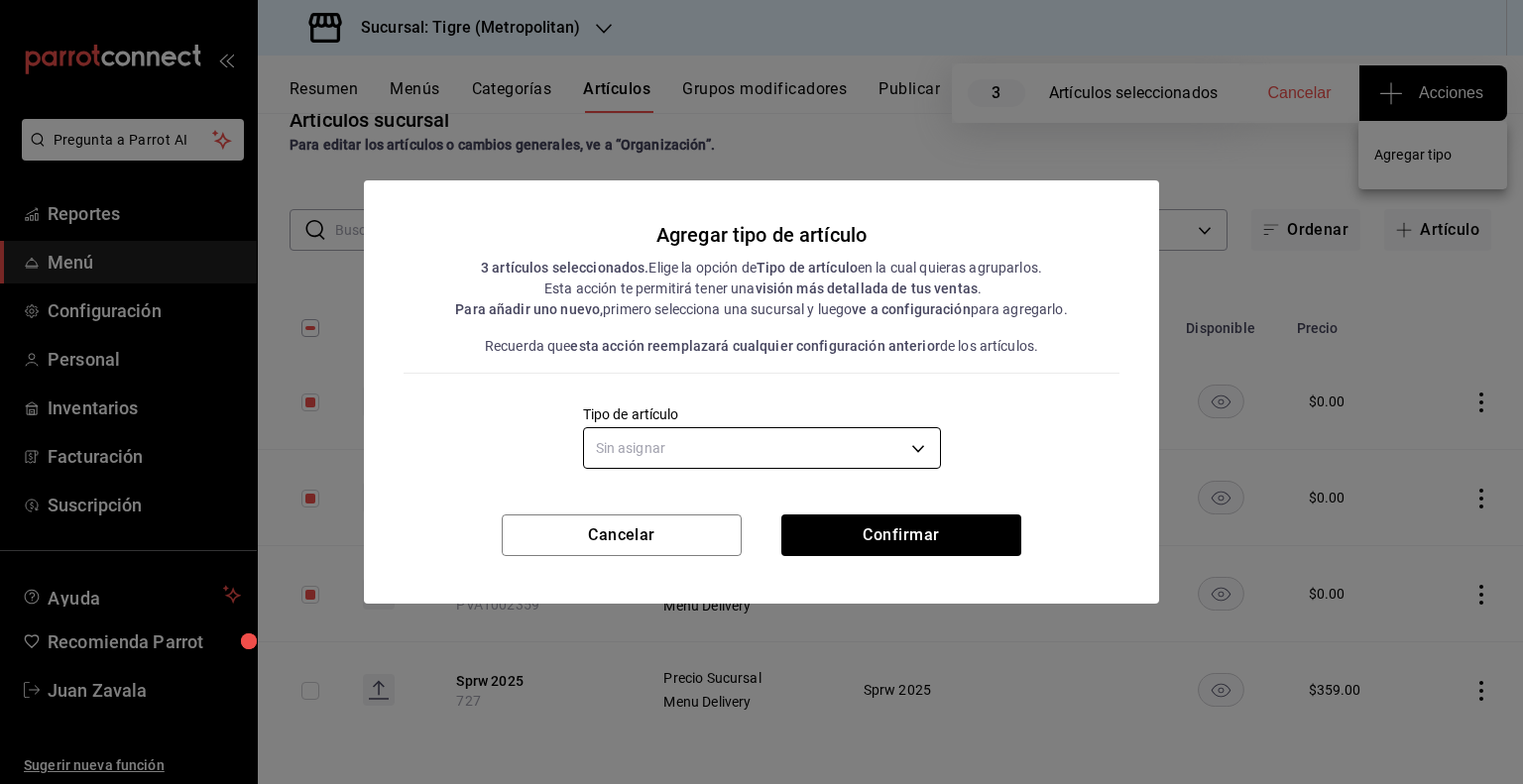 click on "Pregunta a Parrot AI Reportes   Menú   Configuración   Personal   Inventarios   Facturación   Suscripción   Ayuda Recomienda Parrot   Juan Zavala   Sugerir nueva función   Sucursal: Tigre (Metropolitan) Resumen Menús Categorías Artículos Grupos modificadores Publicar 3 Artículos seleccionados Cancelar Acciones Artículos sucursal Para editar los artículos o cambios generales, ve a “Organización”. ​ ​ Marcas Todas las marcas, Sin marca d2a20516-989b-40fe-838d-c8b0b31ef0ff Categorías Sprw 2025 b9185f32-85c2-490c-a6ac-e89ea656be29 Tipo de venta Todos los artículos ALL Ordenar Artículo Artículo Menús Categorías Modificadores Disponible Precio Helado Pistache Kataifi PVA1002361 Precio Sucursal Menu Delivery Sprw 2025 $ 0.00 Vacío Con Noquis PVA1002360 Precio Sucursal Menu Delivery Sprw 2025 $ 0.00 Elotes Baby Asados PVA1002359 Precio Sucursal Menu Delivery Sprw 2025 $ 0.00 Sprw 2025 727 Precio Sucursal Menu Delivery Sprw 2025 $ 359.00 Guardar GANA 1 MES GRATIS EN TU SUSCRIPCIÓN AQUÍ" at bounding box center (762, 392) 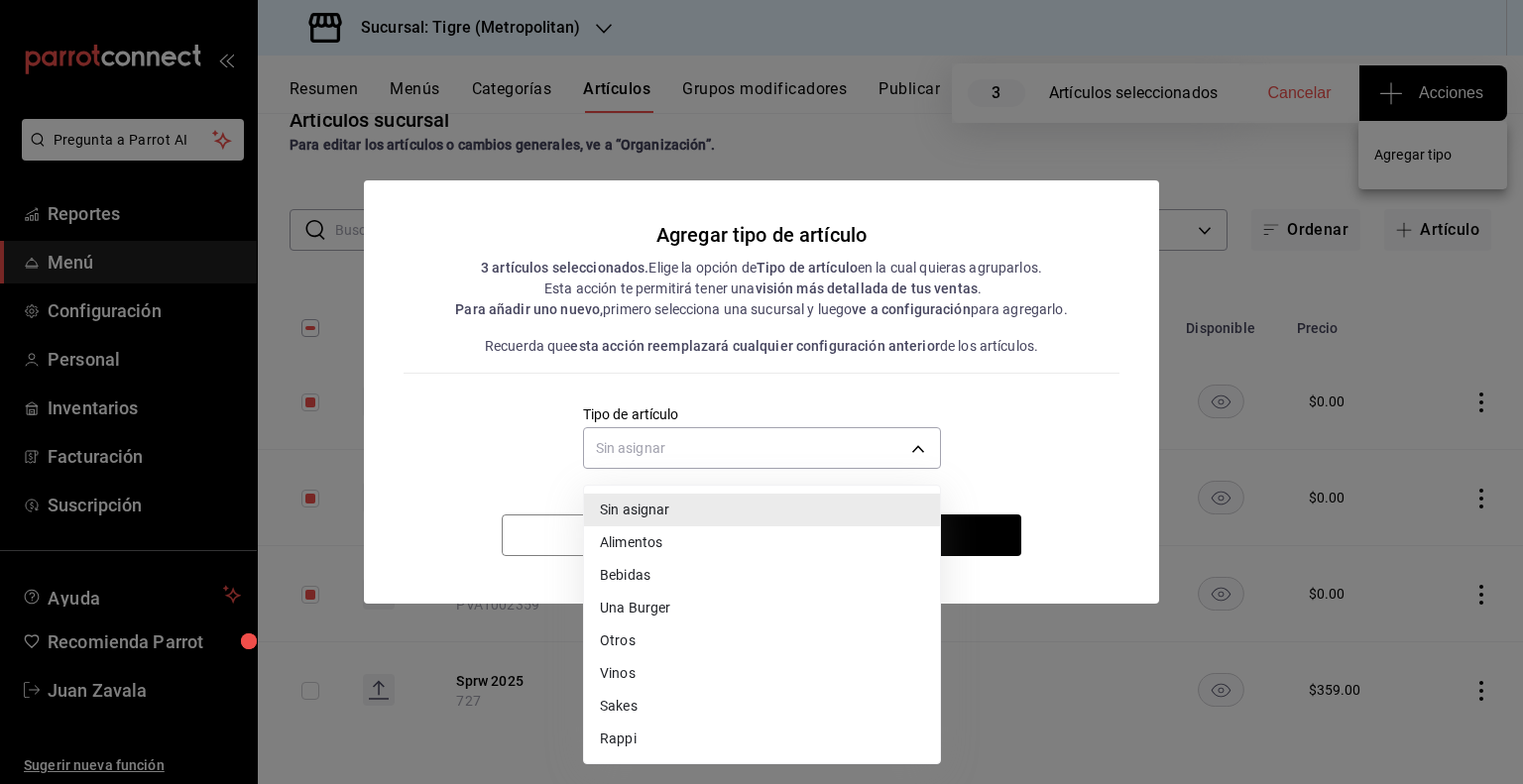 click on "Alimentos" at bounding box center (762, 542) 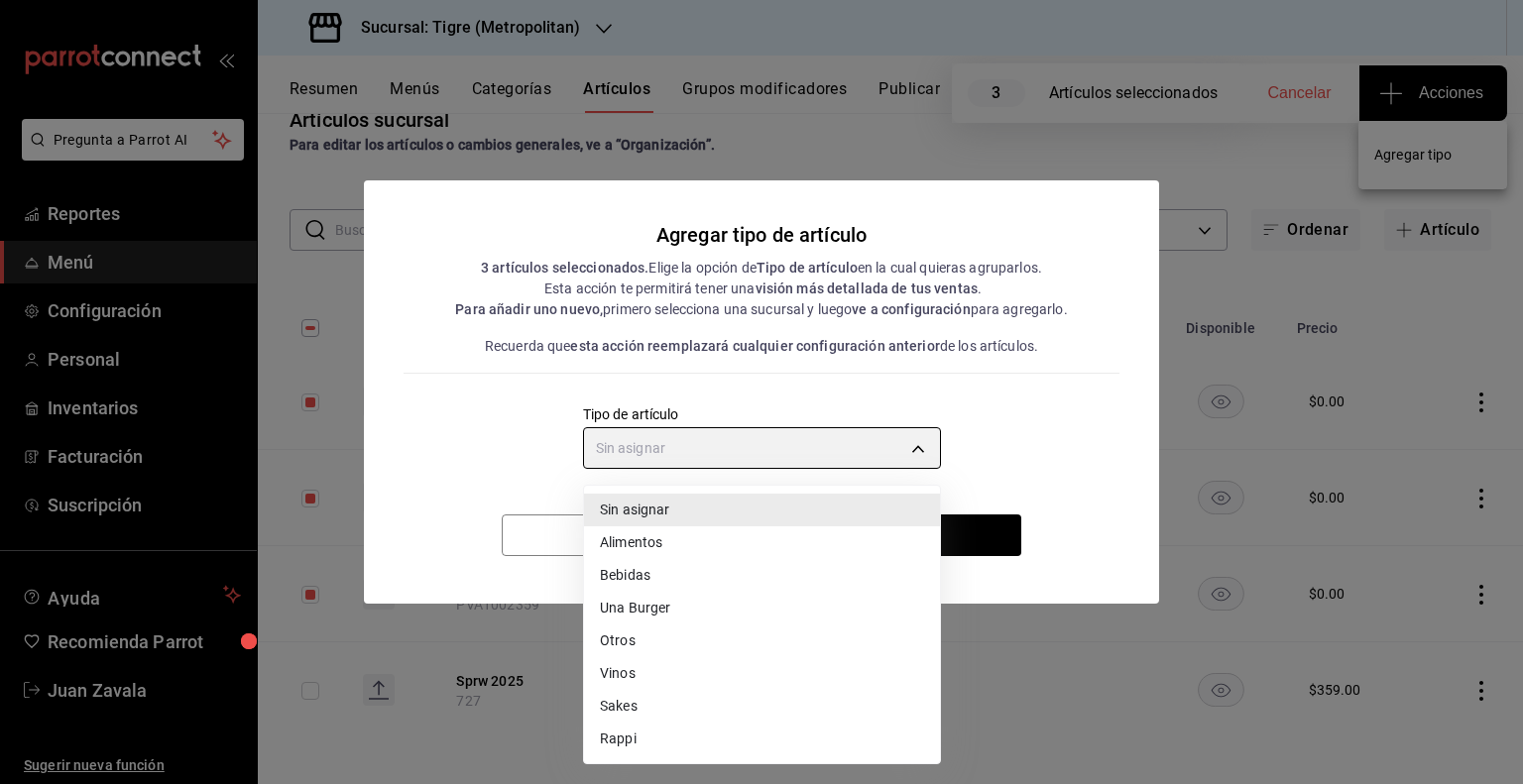 type on "a9c5c5d7-09f7-4d61-88a6-a13d33eec0fd" 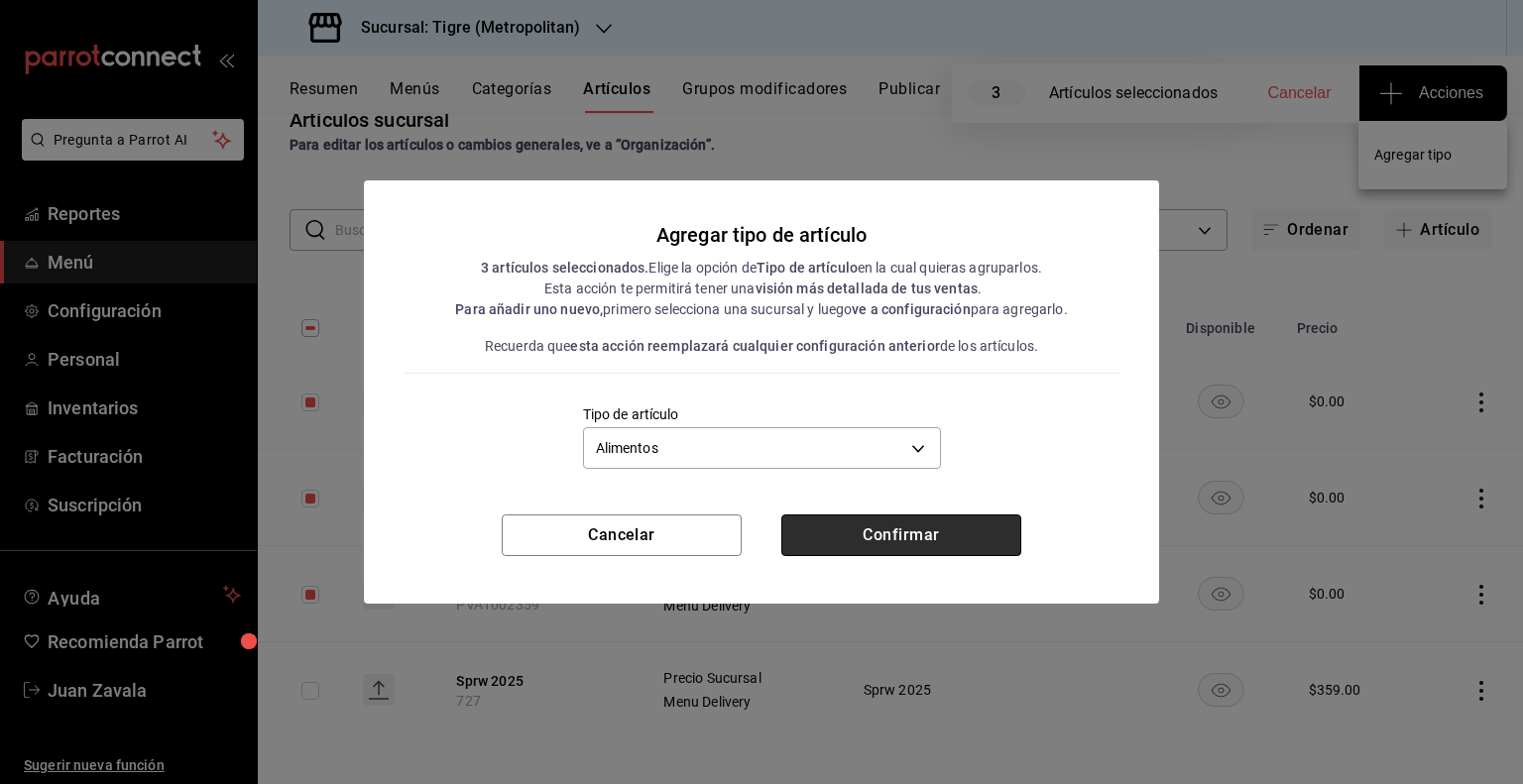 click on "Confirmar" at bounding box center (901, 535) 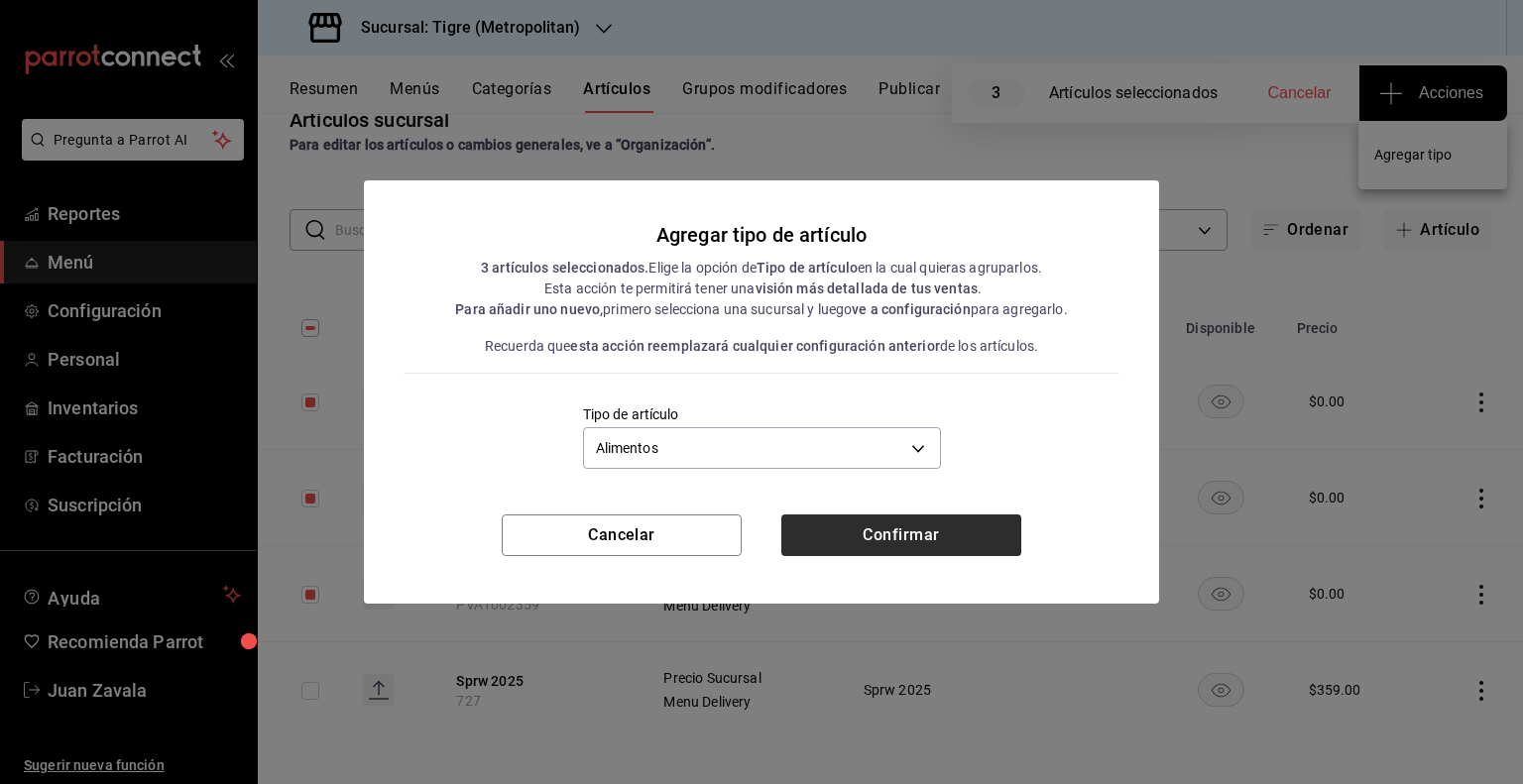 type 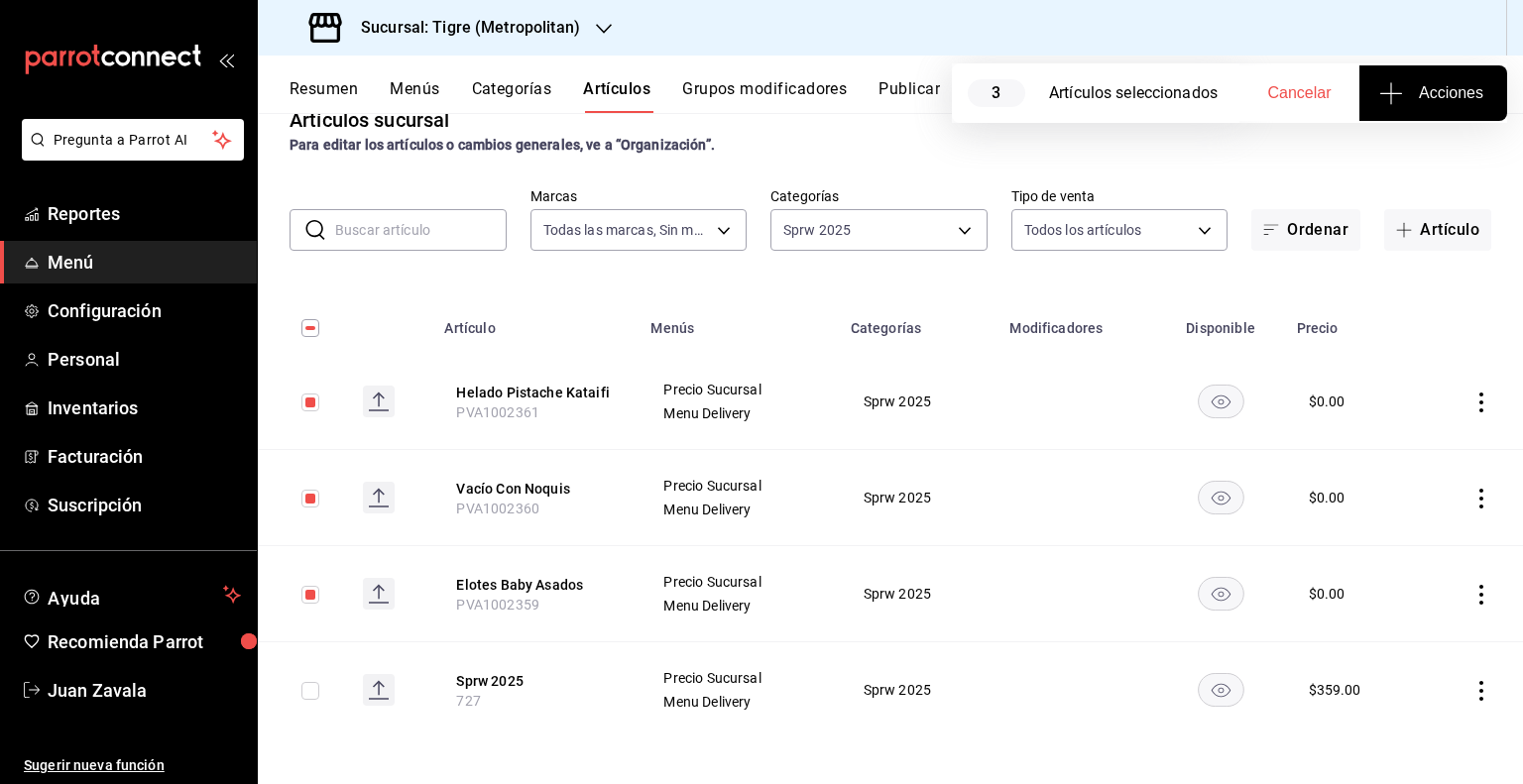 click on "Publicar" at bounding box center [909, 96] 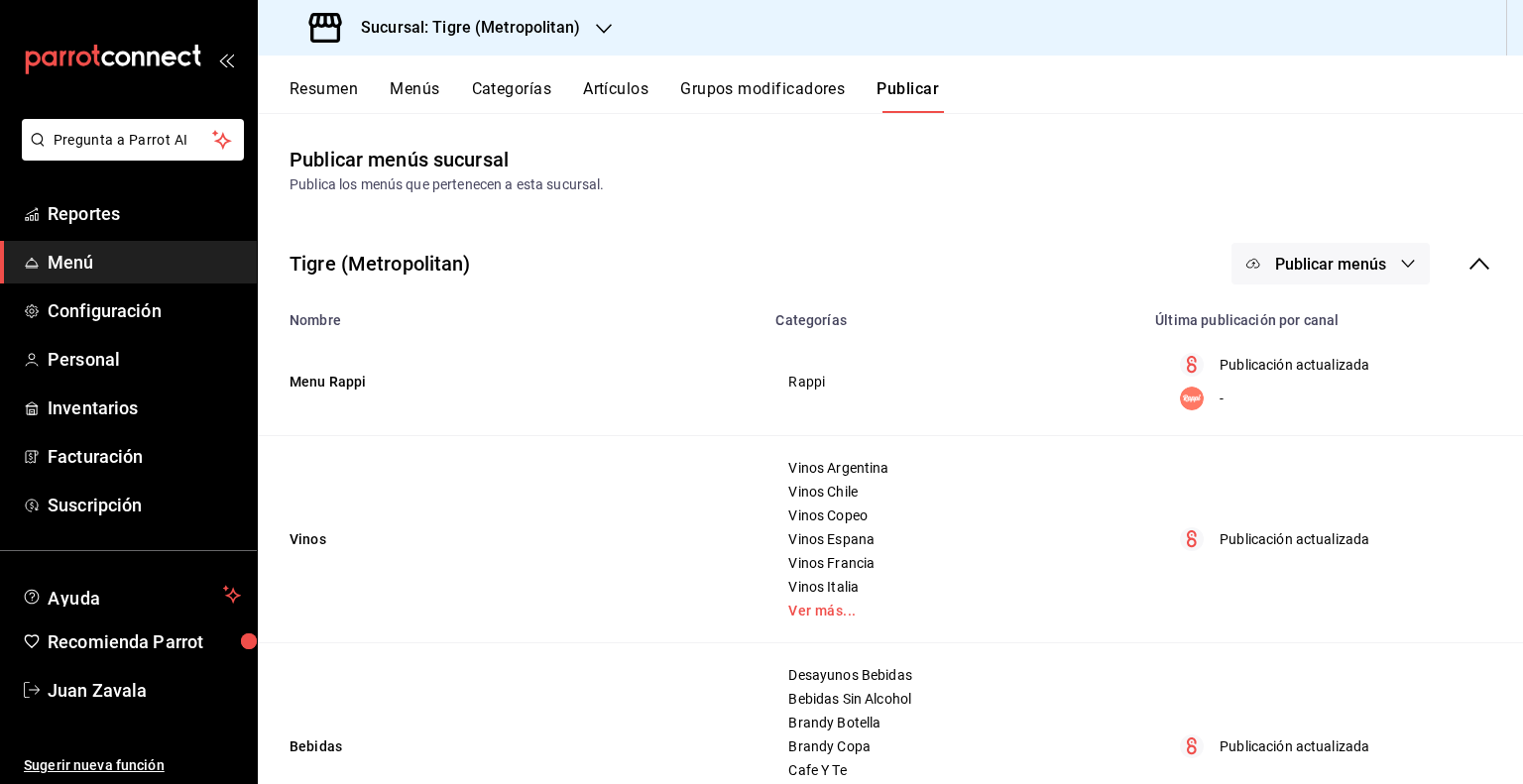 click on "Artículos" at bounding box center [616, 96] 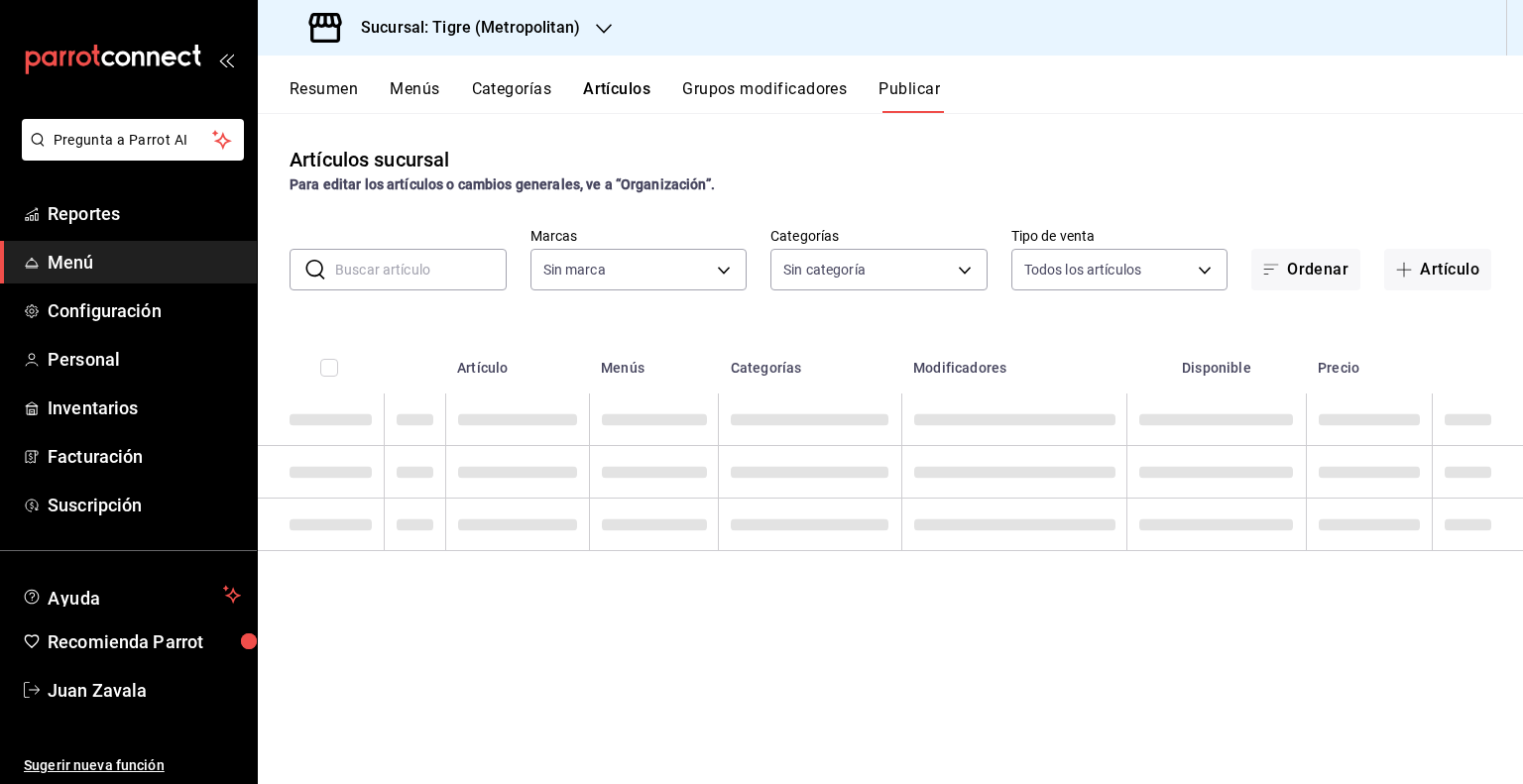 type on "d2a20516-989b-40fe-838d-c8b0b31ef0ff" 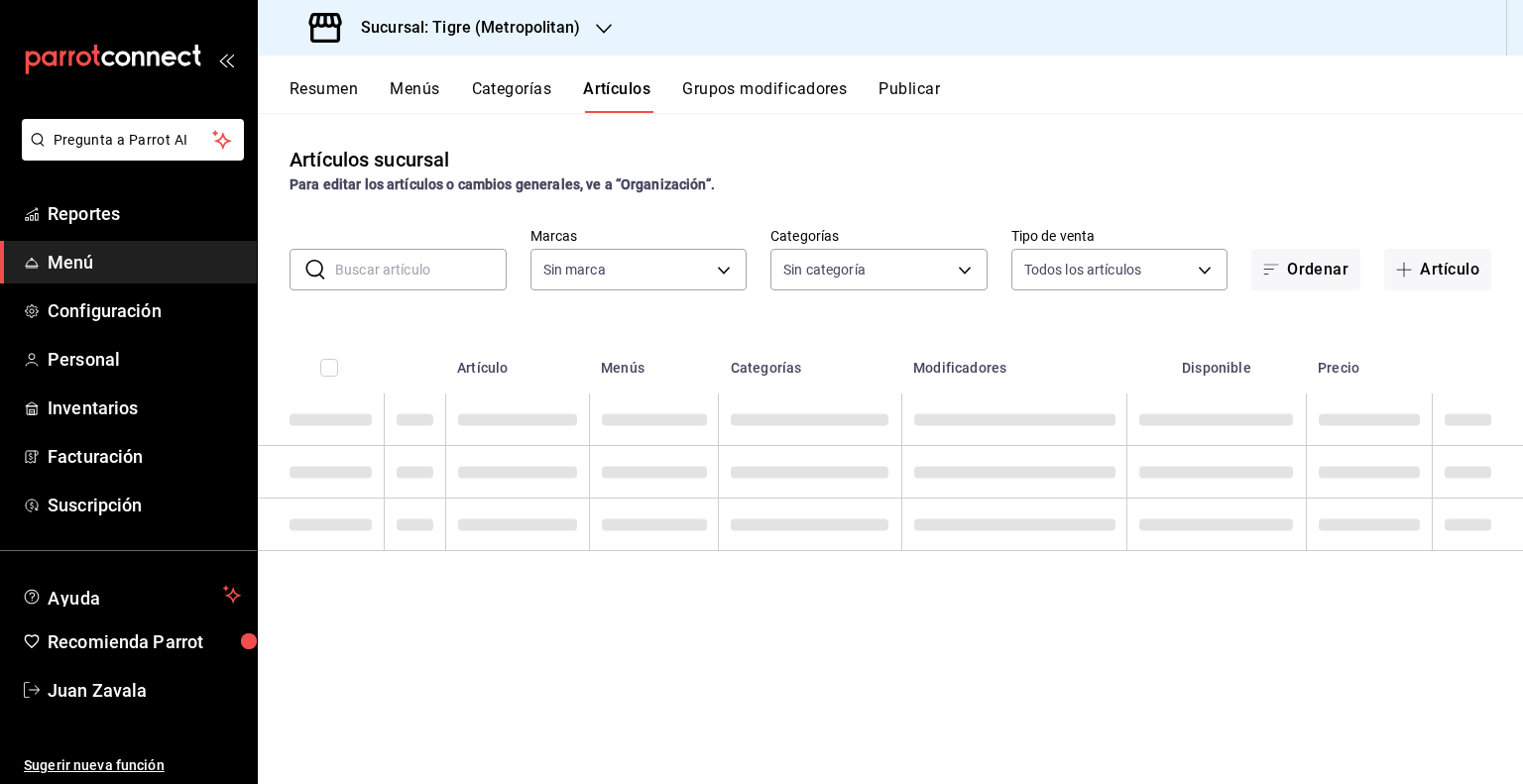 type on "d2a20516-989b-40fe-838d-c8b0b31ef0ff" 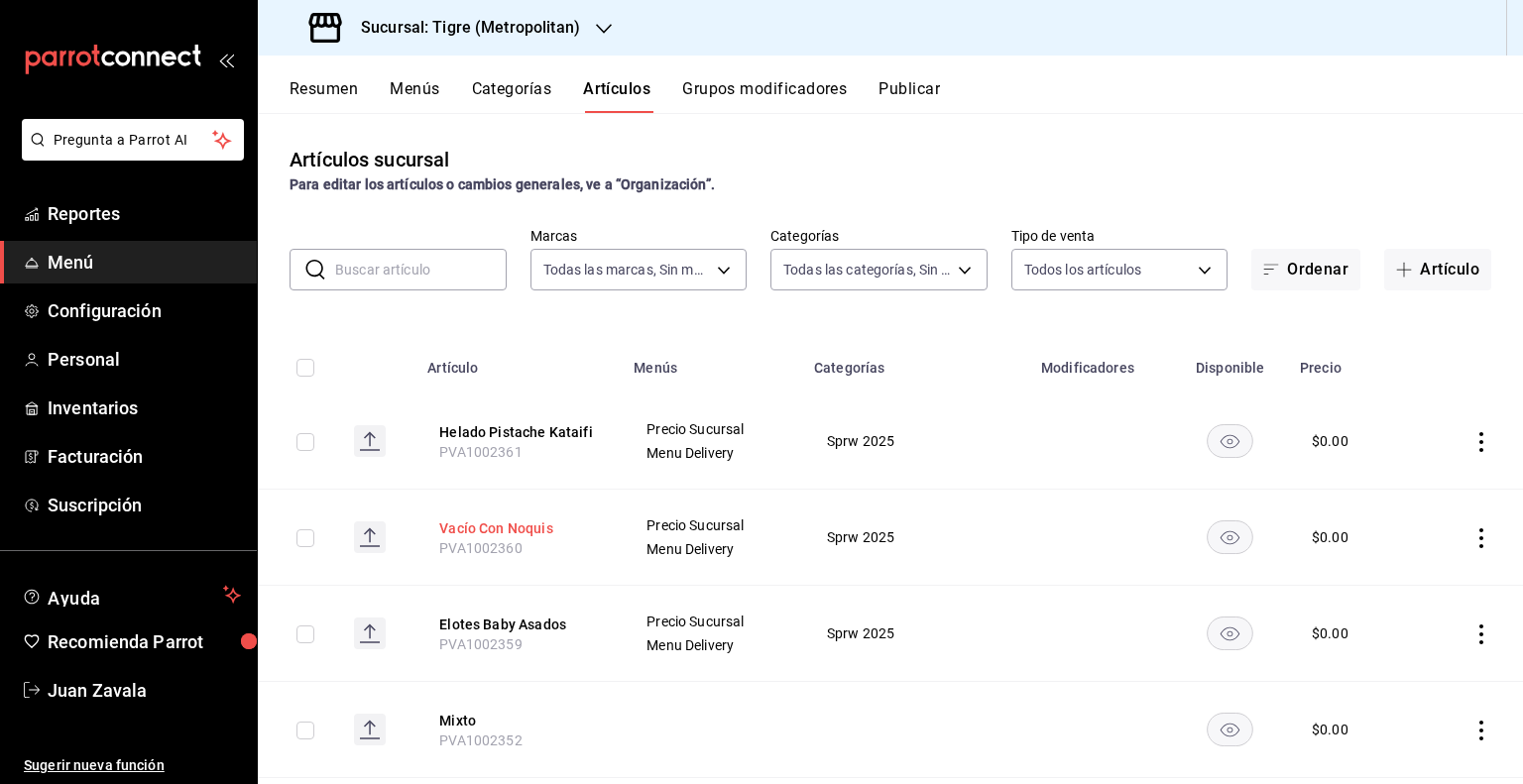 type on "95de3a49-3e71-4222-9a00-2b077991daeb,0ce31c32-a5a6-498b-be74-31ce48fb35ae,30be13c7-83fd-41f6-a228-3b14be6d94d8,caf99542-990c-4e8d-88fe-5fb1a1487ffc,6ed932c3-fe41-4cc4-af35-316ac4beab7d,b9185f32-85c2-490c-a6ac-e89ea656be29,44faf17c-7d7c-411a-813e-99a9344280f9,5b3d3477-0217-42cd-9efc-befb4d82f962,f9964fff-a676-4154-b417-73a12fc9acae,a6c4169a-6c96-4b99-9e30-4159fd5996a8,f8f188b8-112b-4cc4-a7fd-8ffd40a84ba9,0d350b28-2fd3-479d-aea3-3b197f57f2a2,6cc0ca04-caef-4251-9f5a-60f930f66248,d59511b3-a47f-4ba0-b107-8f149b3242de,74c27143-111e-4bb9-a573-a48c5d160e95,8281a534-dbcf-485a-8894-d4505872b229,0f074240-ccfd-4f92-a01c-ad9577d5ba20,06b7c283-846e-4291-b05e-b10cd9f0c9d1,4f2c0ef6-fef9-4dd0-ba22-34a6105d8f4c,bbf0947f-5c82-4391-8151-a195d12e9573,af1e0ca2-17ab-4322-93e5-ca0371fc783c,41dd404b-cc54-4c59-a351-9d81cf4dda6a,73dd98cd-de51-498f-817c-bec8d8b32d87,864183c5-ef5a-419d-9c95-98fc6ec4a1e4,298d13bd-27ef-4696-8430-f16121a19f83,155cf97f-5676-4d49-8b7d-f43f92807e5e,b6bf9777-081f-4063-b5f2-a16c2083a363,0f67ad81-f3d2-41a7-93c..." 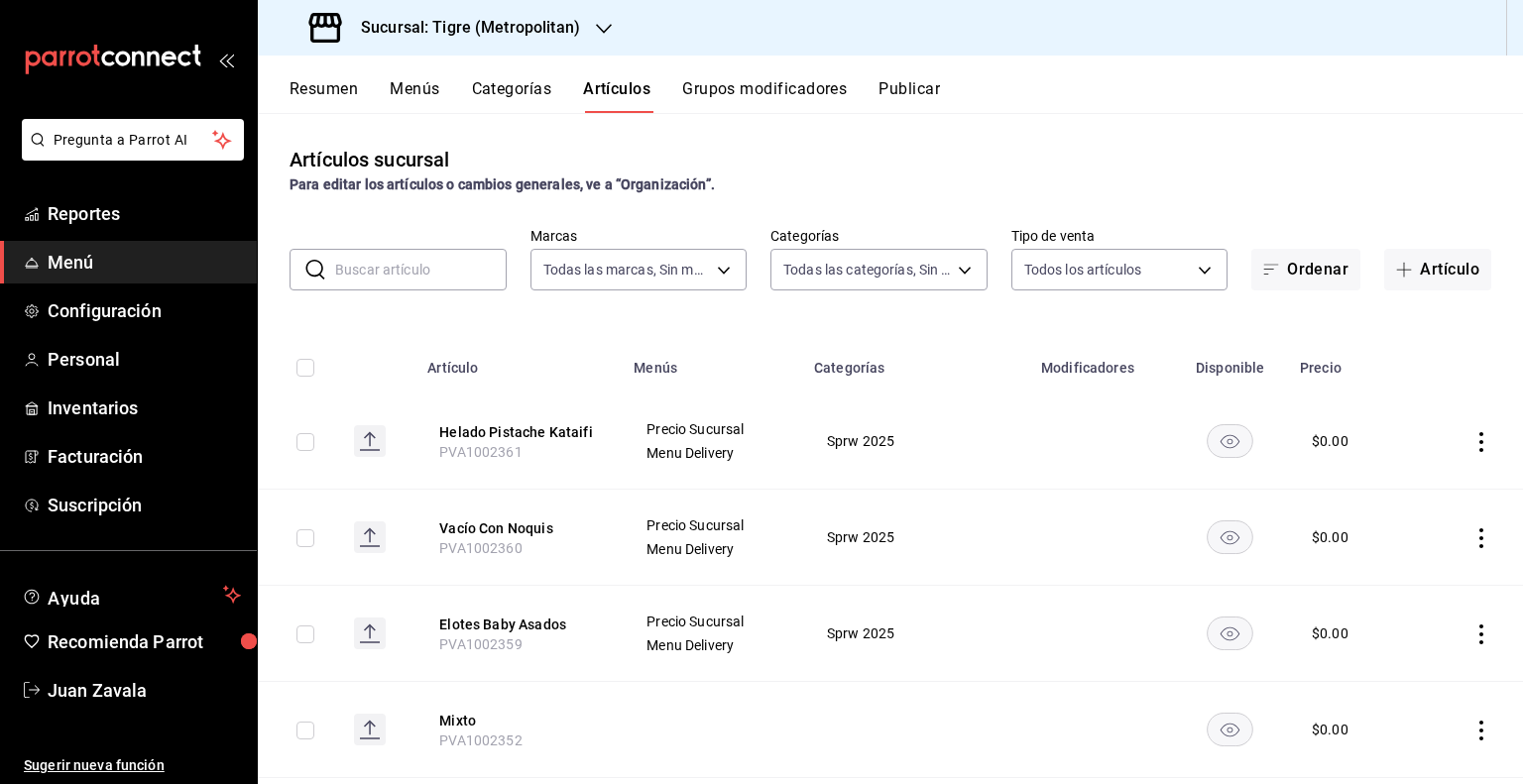 click on "Sucursal: Tigre (Metropolitan)" at bounding box center (462, 28) 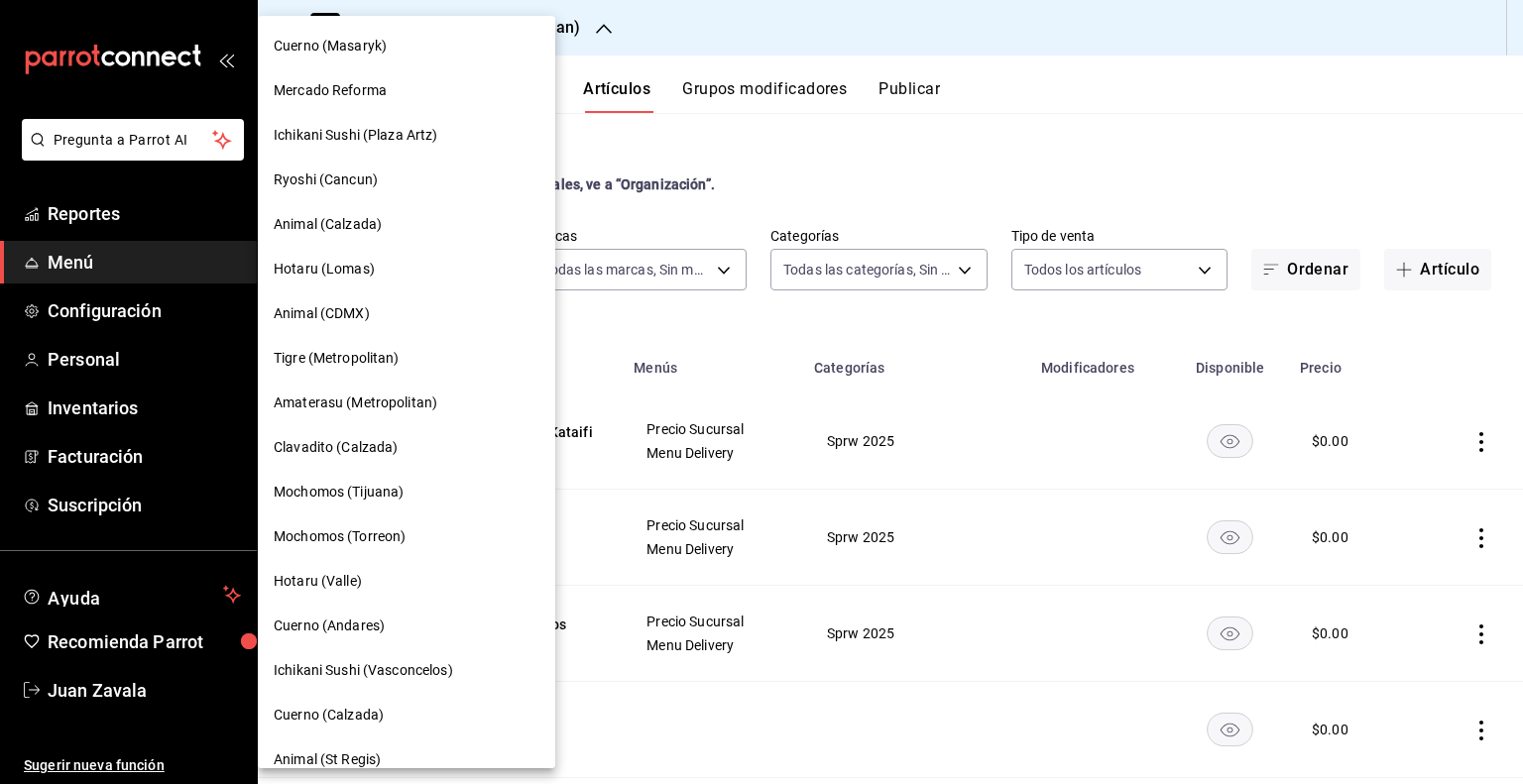 click at bounding box center (762, 392) 